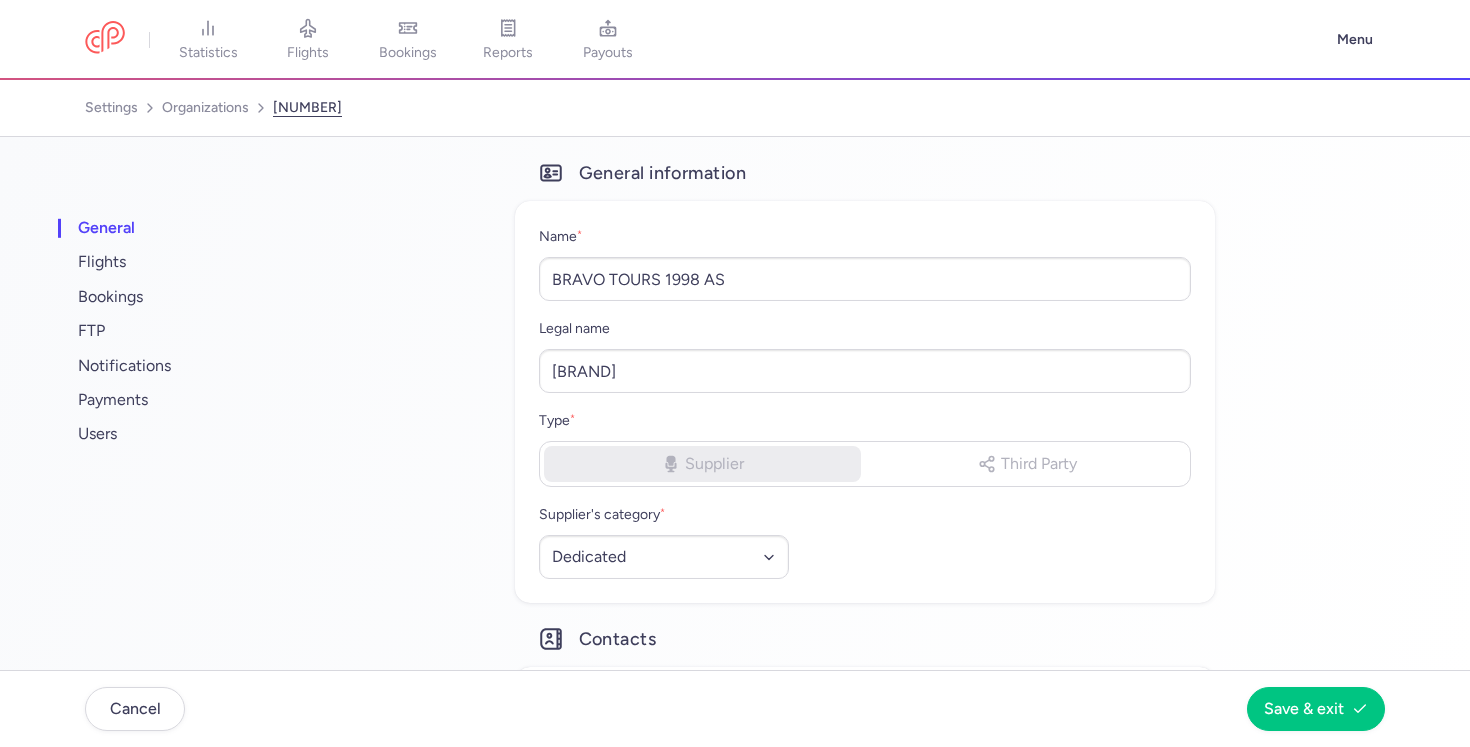 select on "DEDICATED" 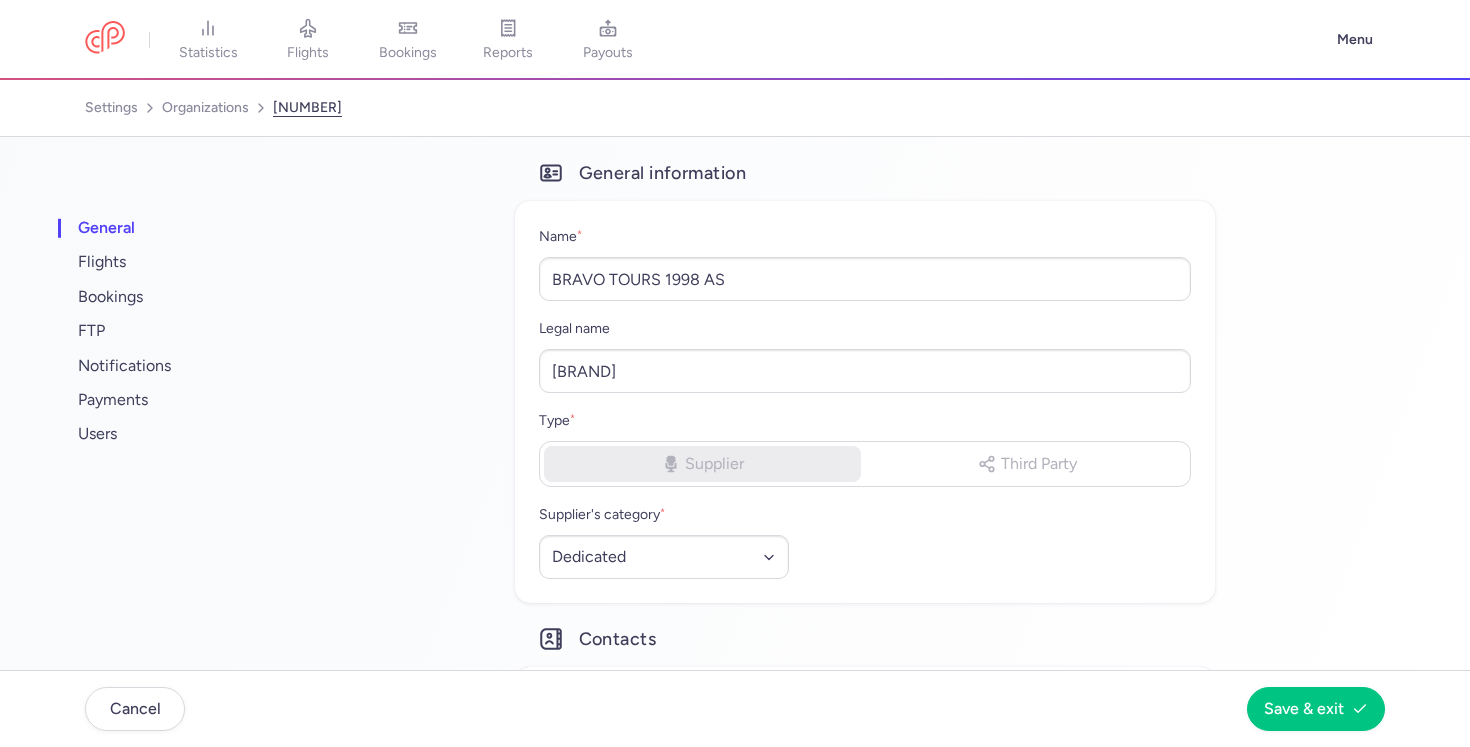 scroll, scrollTop: 0, scrollLeft: 0, axis: both 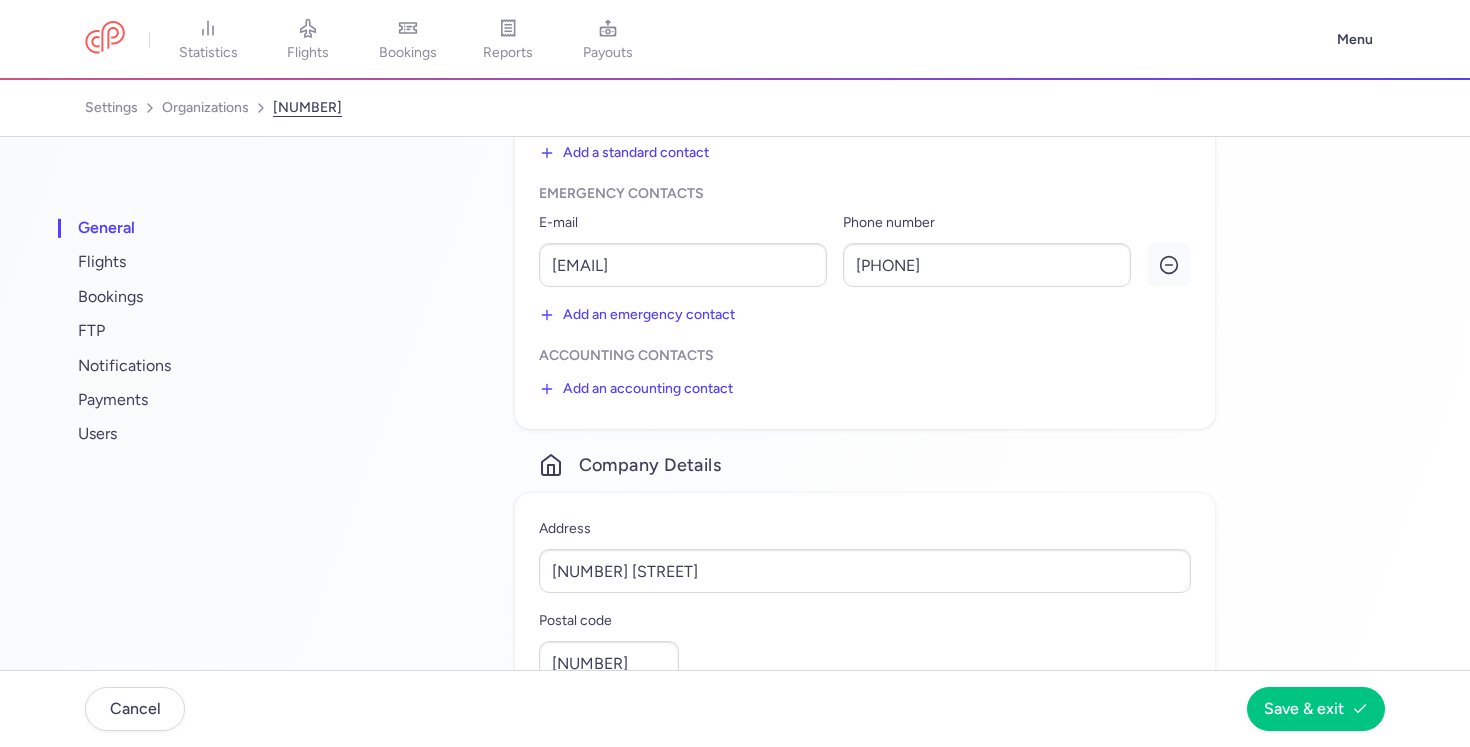 click on "general flights bookings FTP notifications payments users" at bounding box center (191, 331) 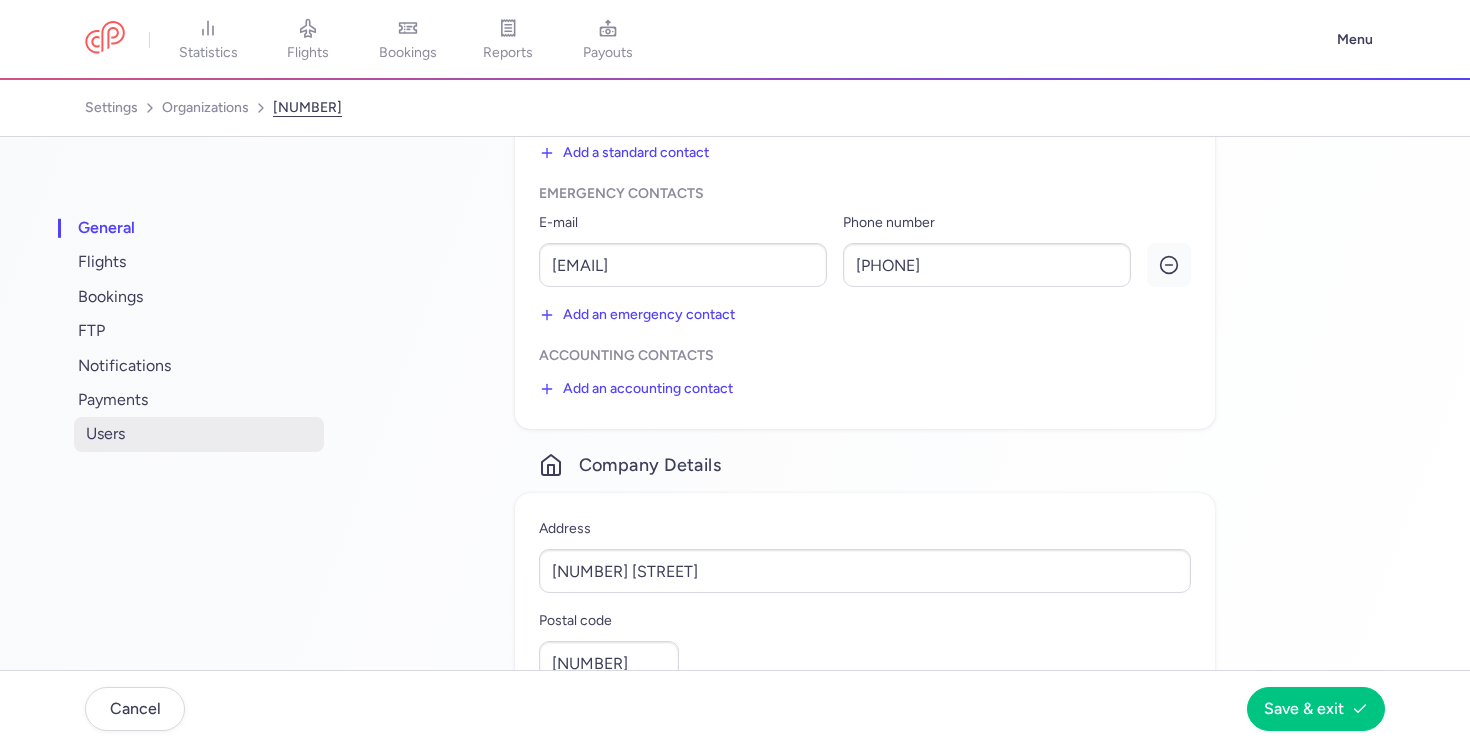 click on "users" at bounding box center (199, 434) 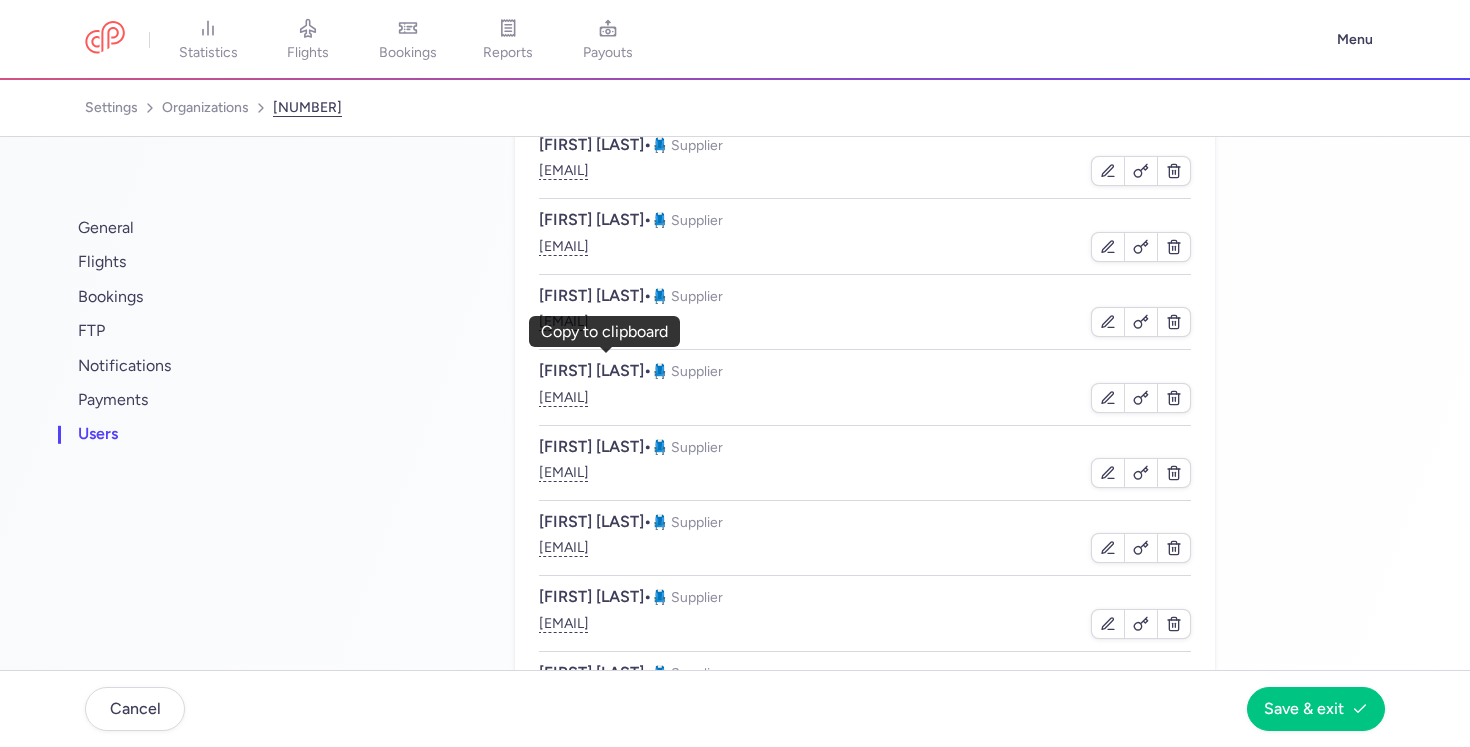 scroll, scrollTop: 0, scrollLeft: 0, axis: both 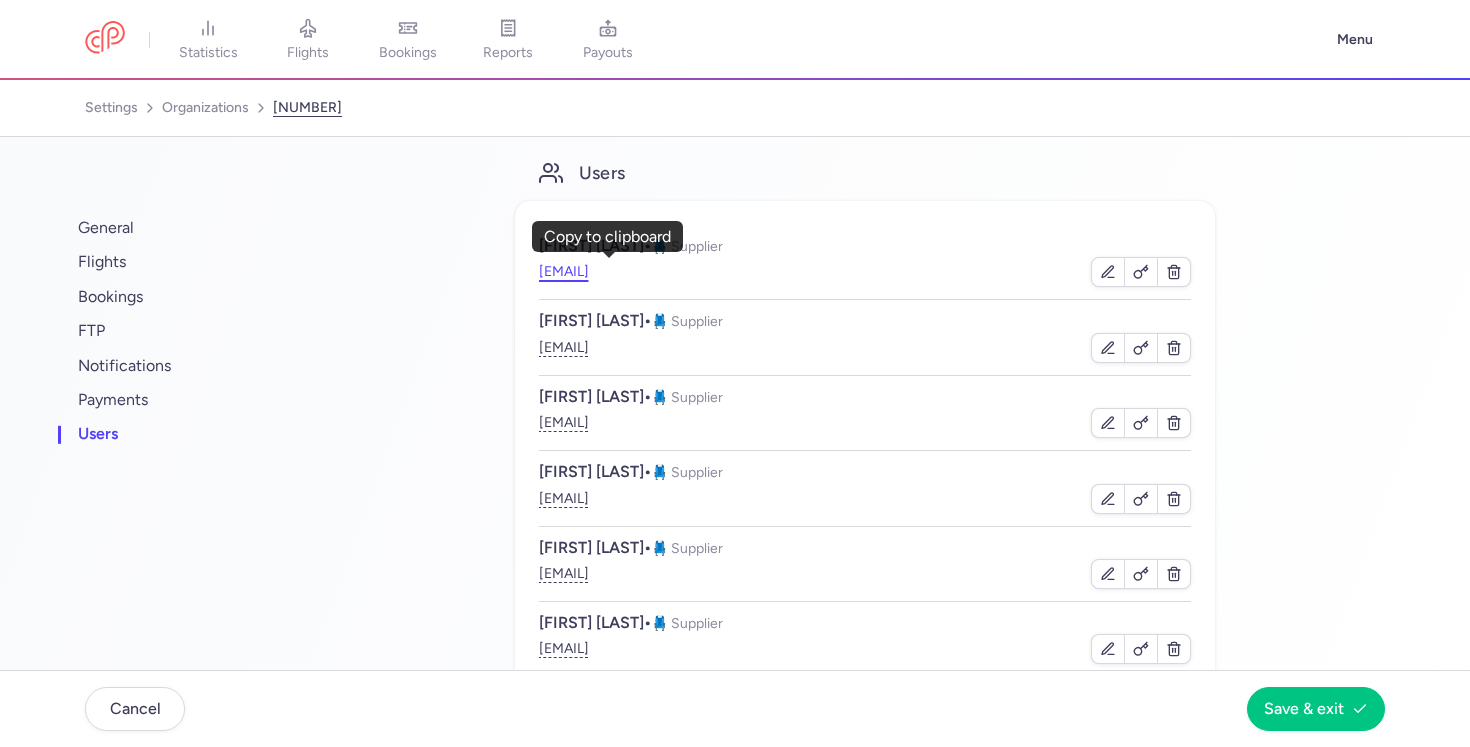 click on "ddb@bravotours.dk" at bounding box center [564, 272] 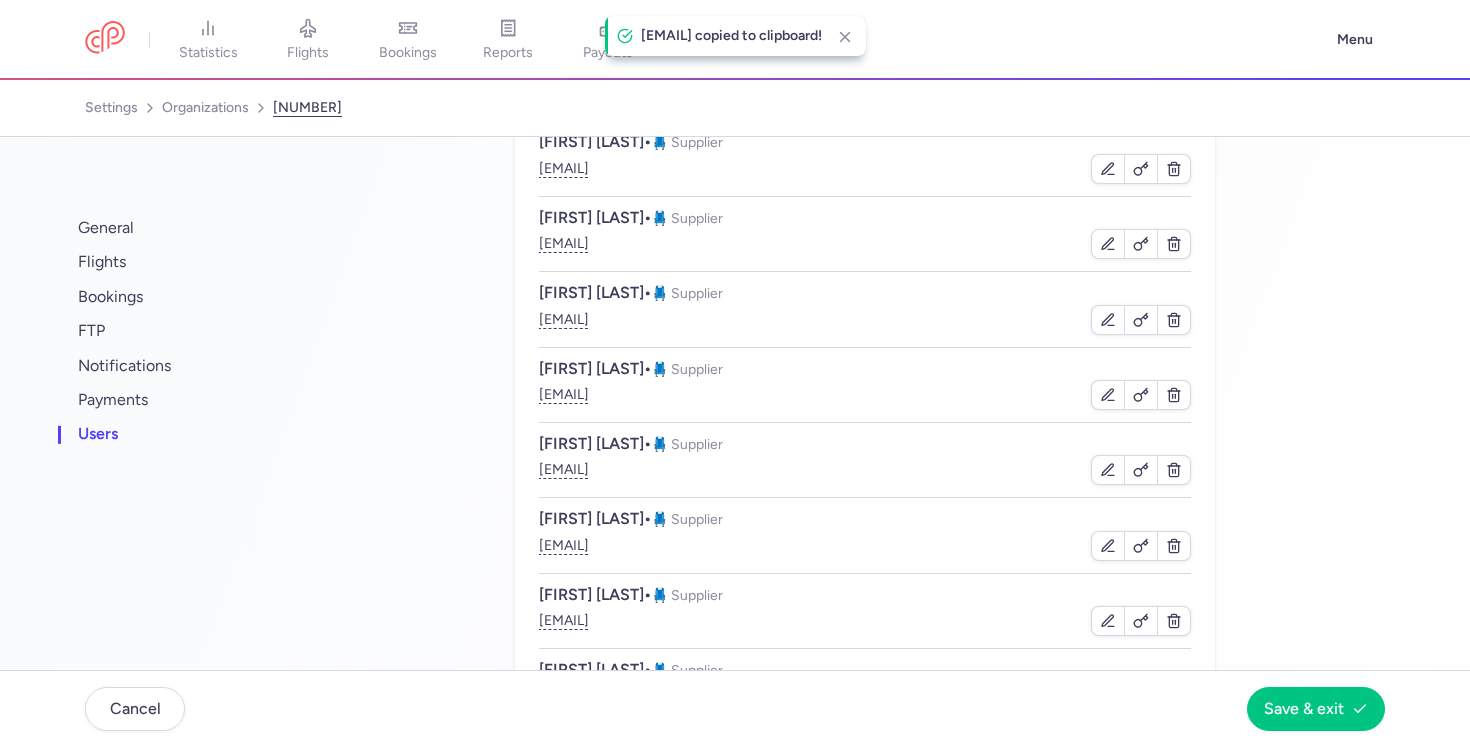 scroll, scrollTop: 183, scrollLeft: 0, axis: vertical 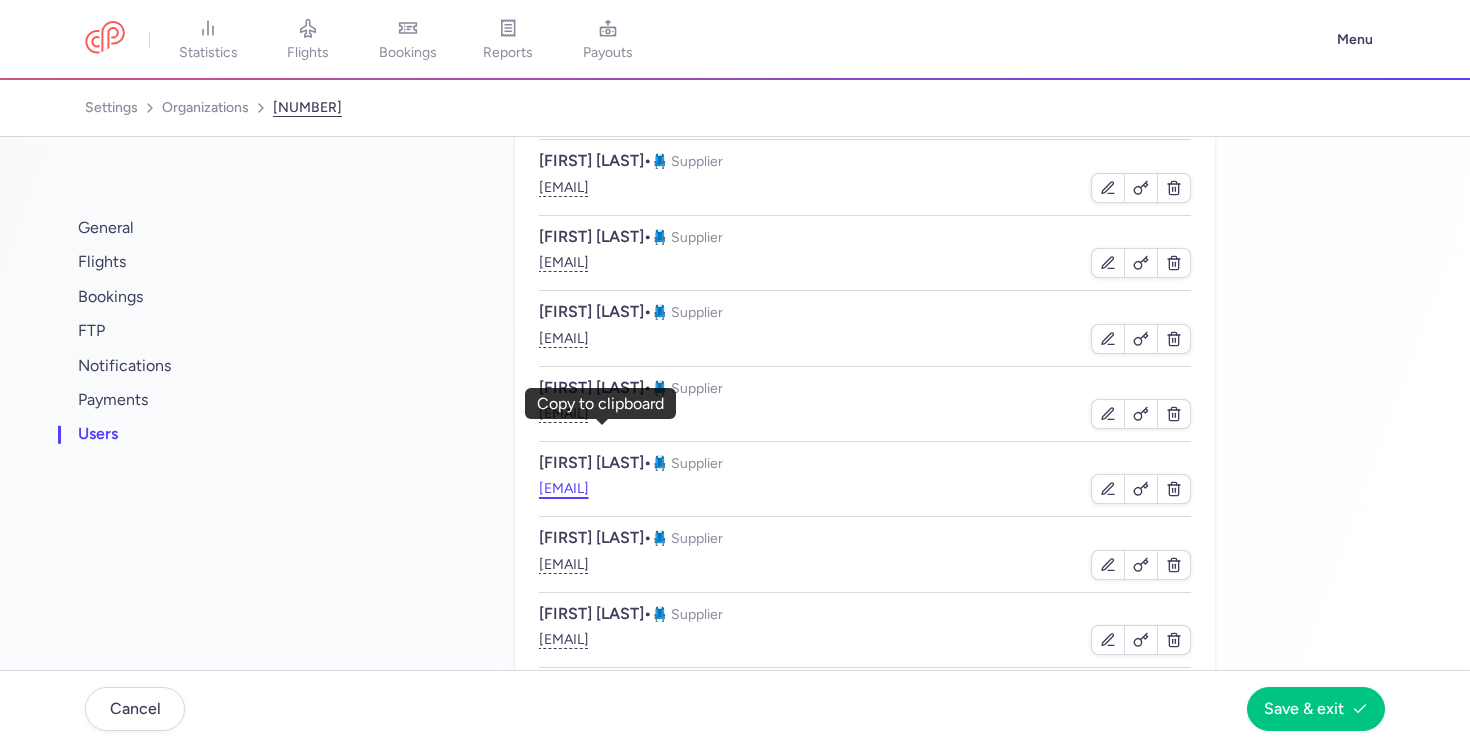 click on "lit@bravotours.dk" at bounding box center (564, 489) 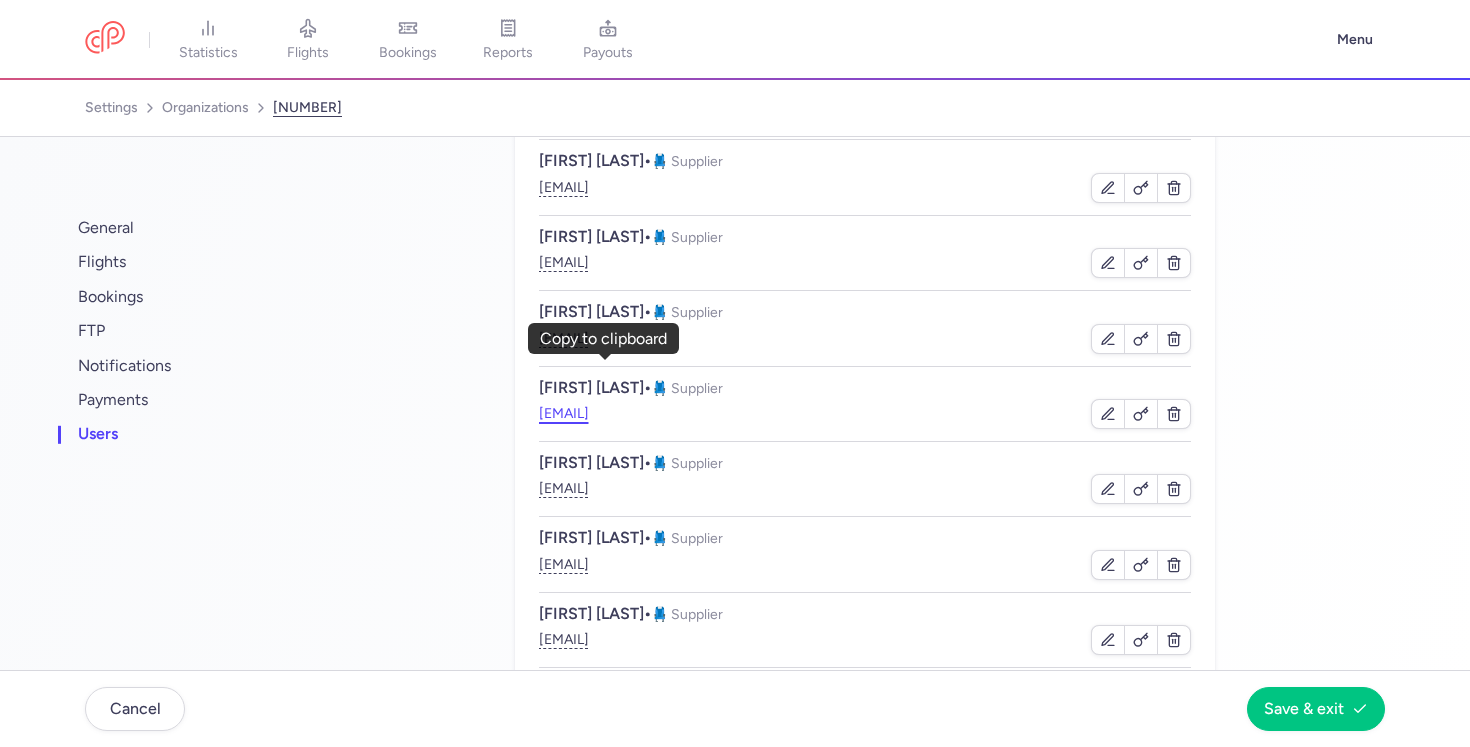 click on "ifu@bravotours.dk" at bounding box center [564, 414] 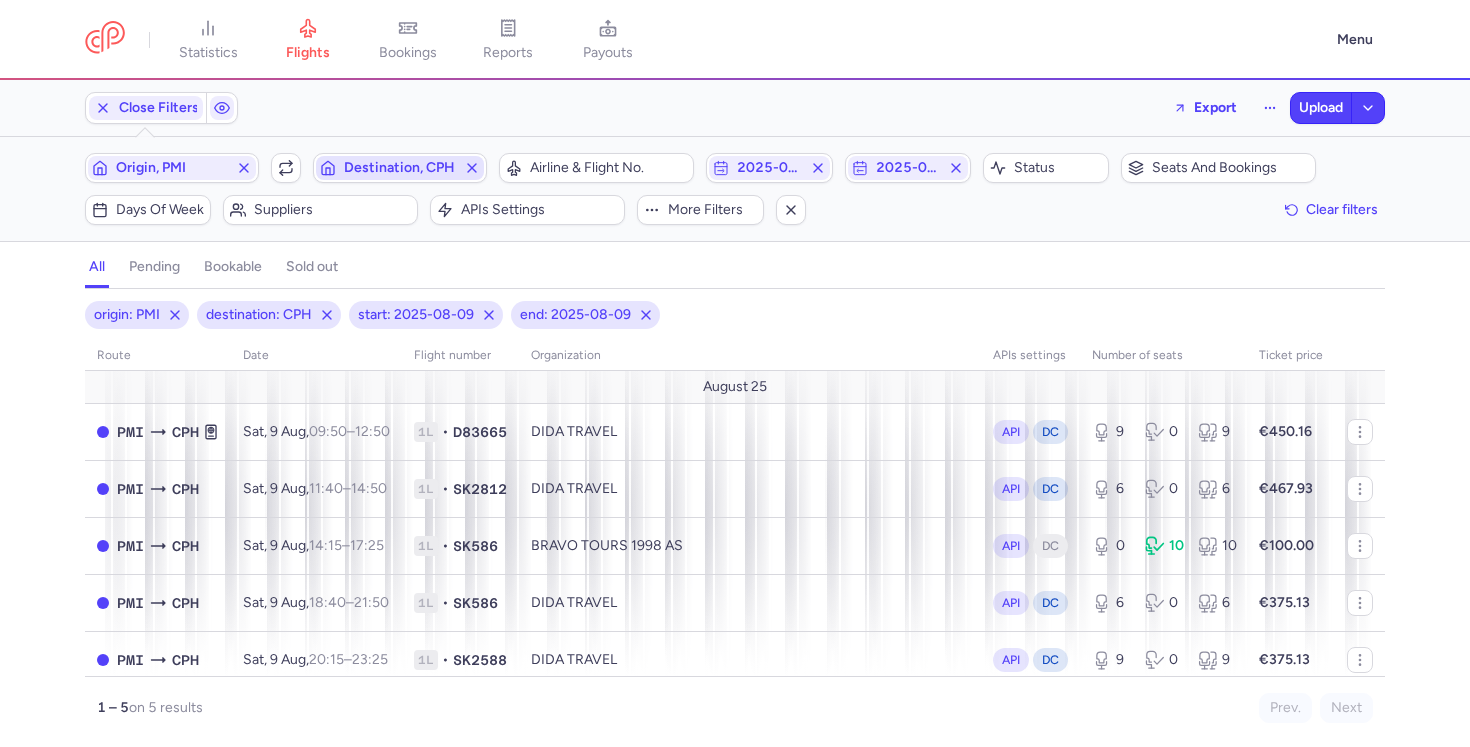 scroll, scrollTop: 0, scrollLeft: 0, axis: both 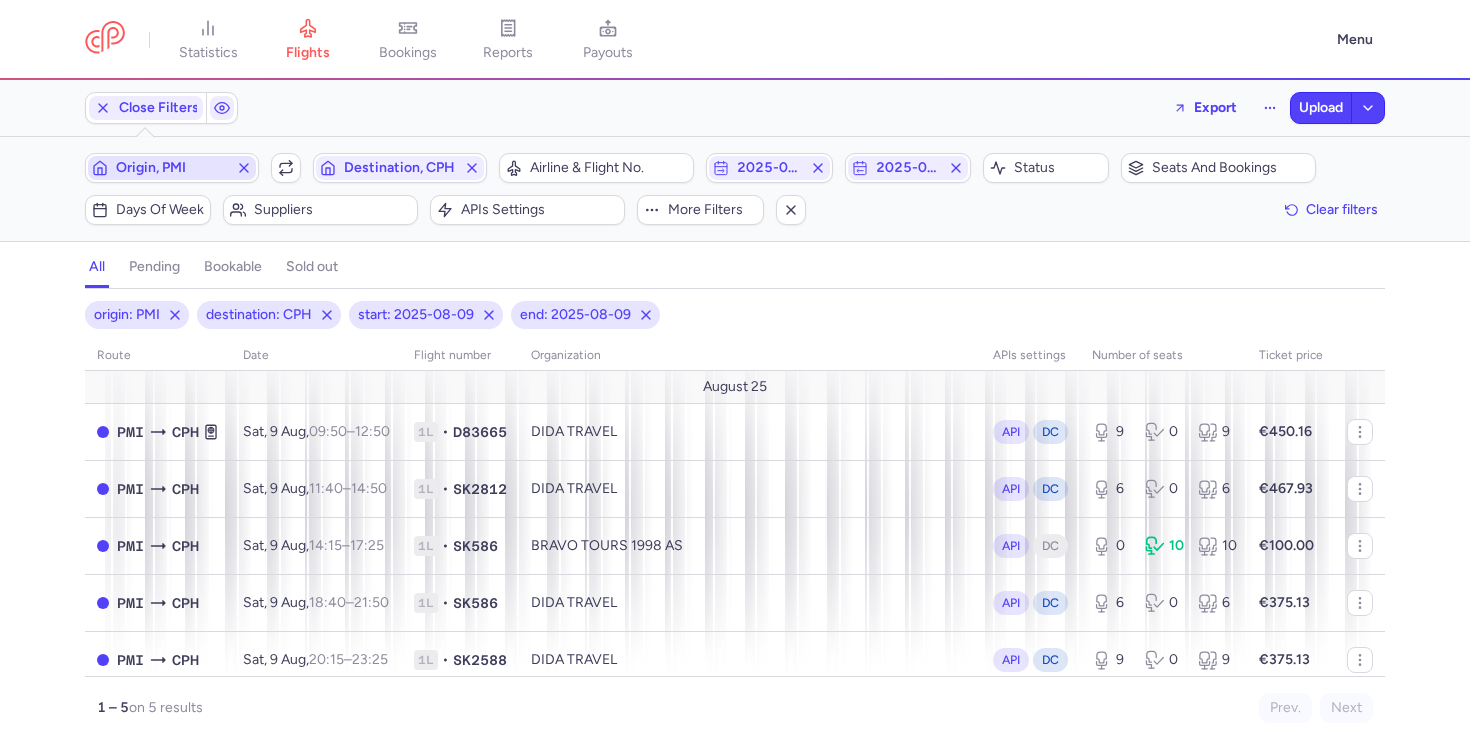 click 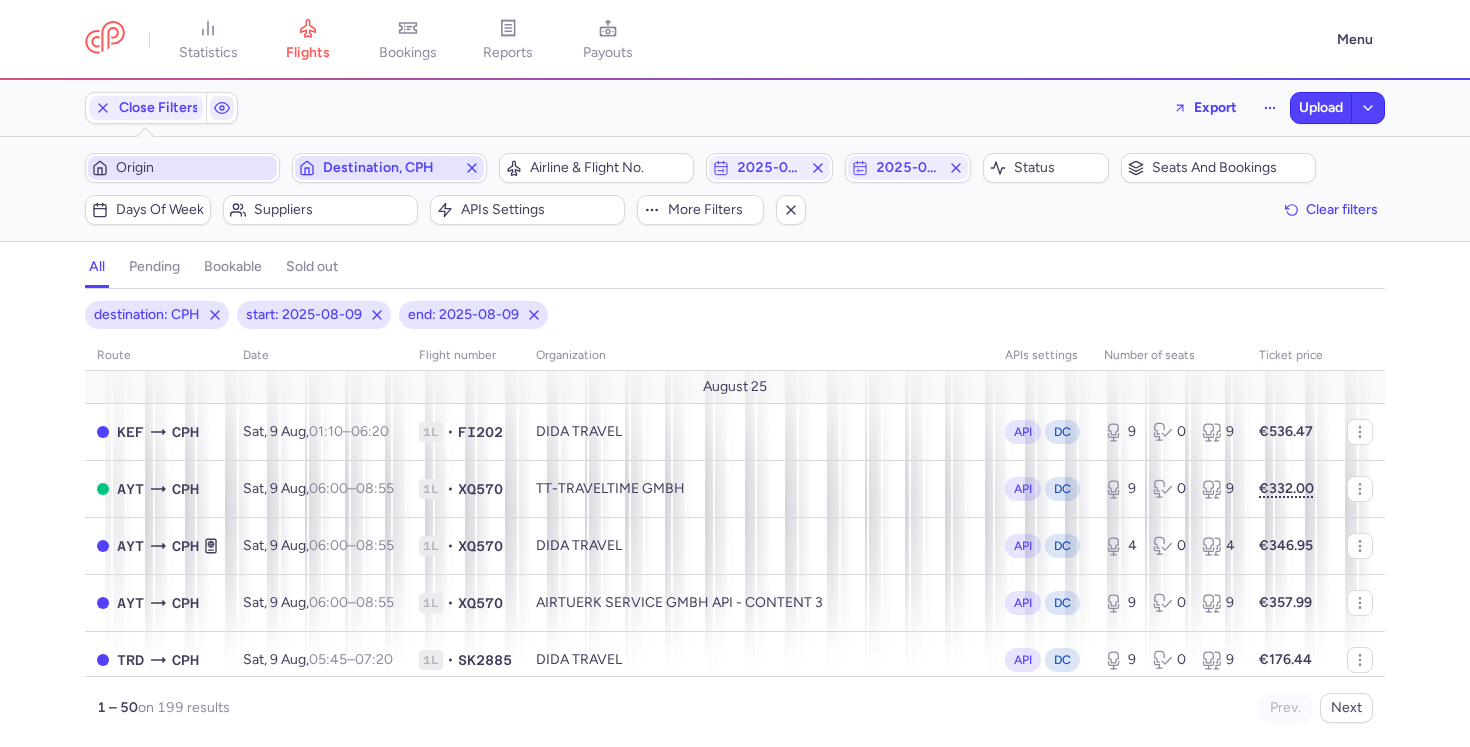 click 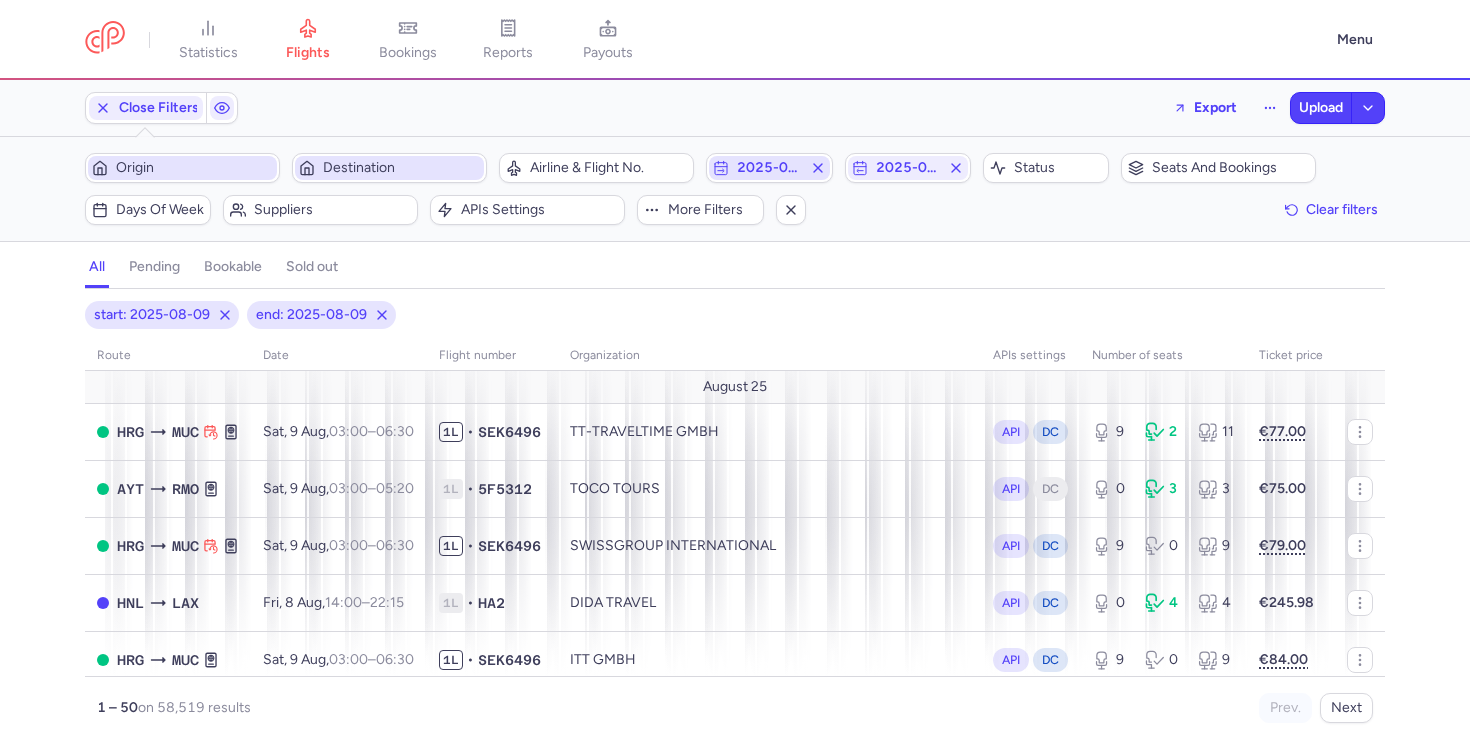 click 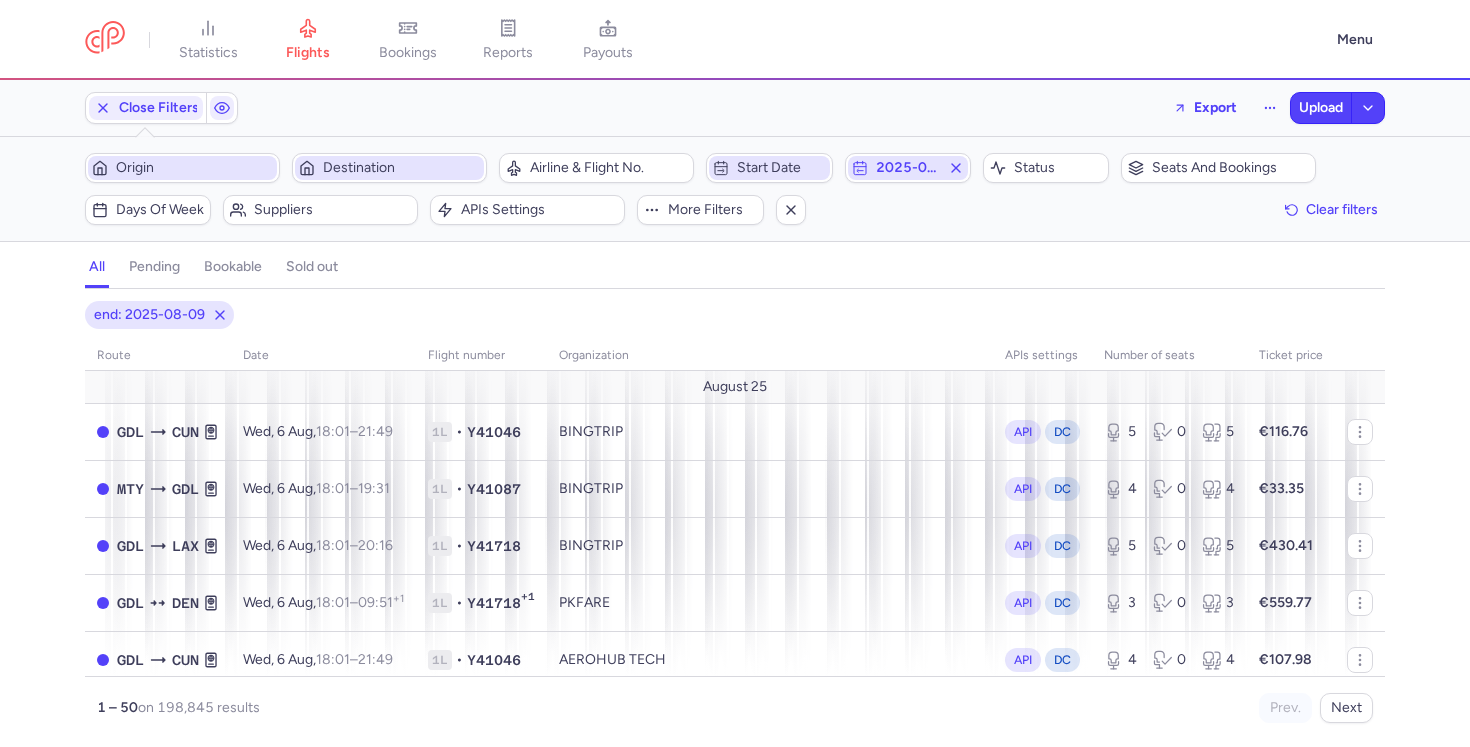 click 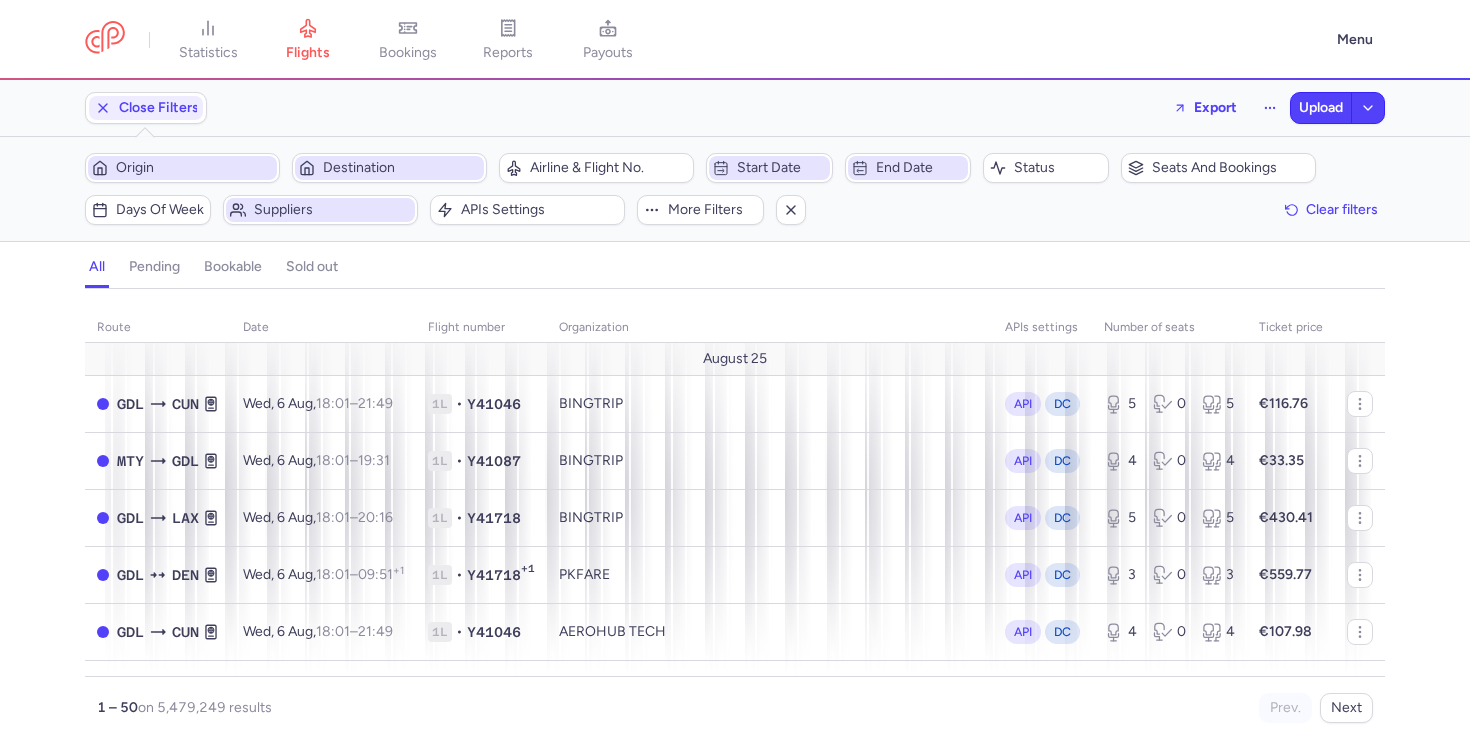 click on "Suppliers" 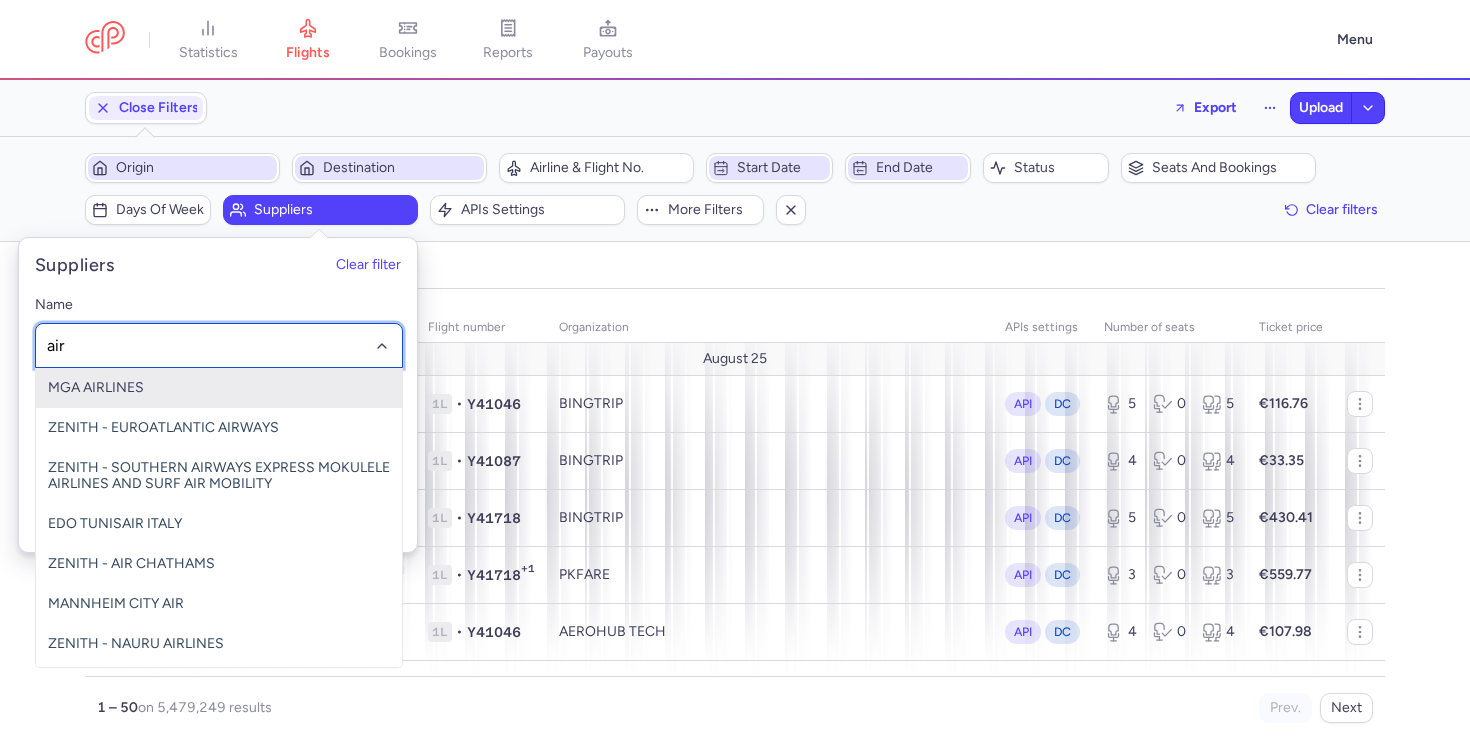 type on "airt" 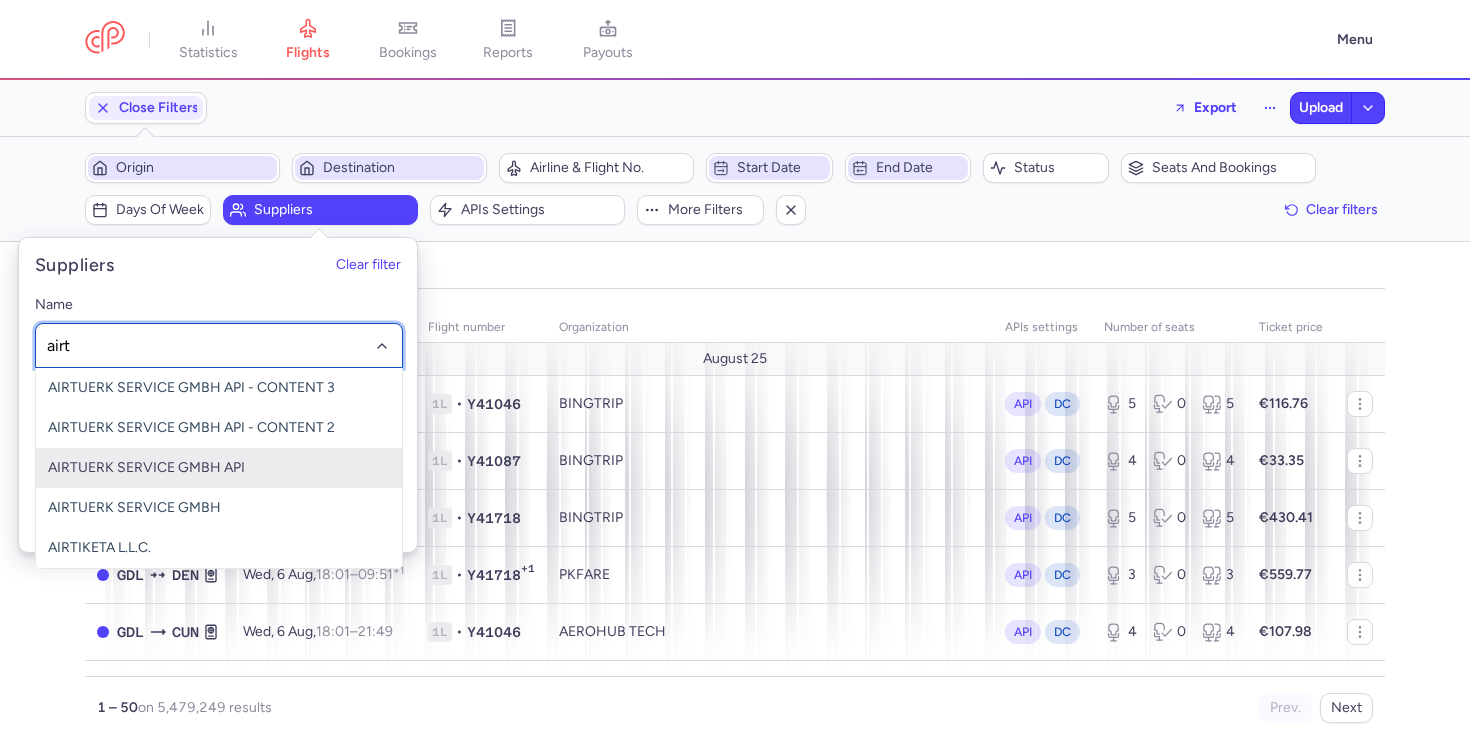 click on "AIRTUERK SERVICE GMBH API" 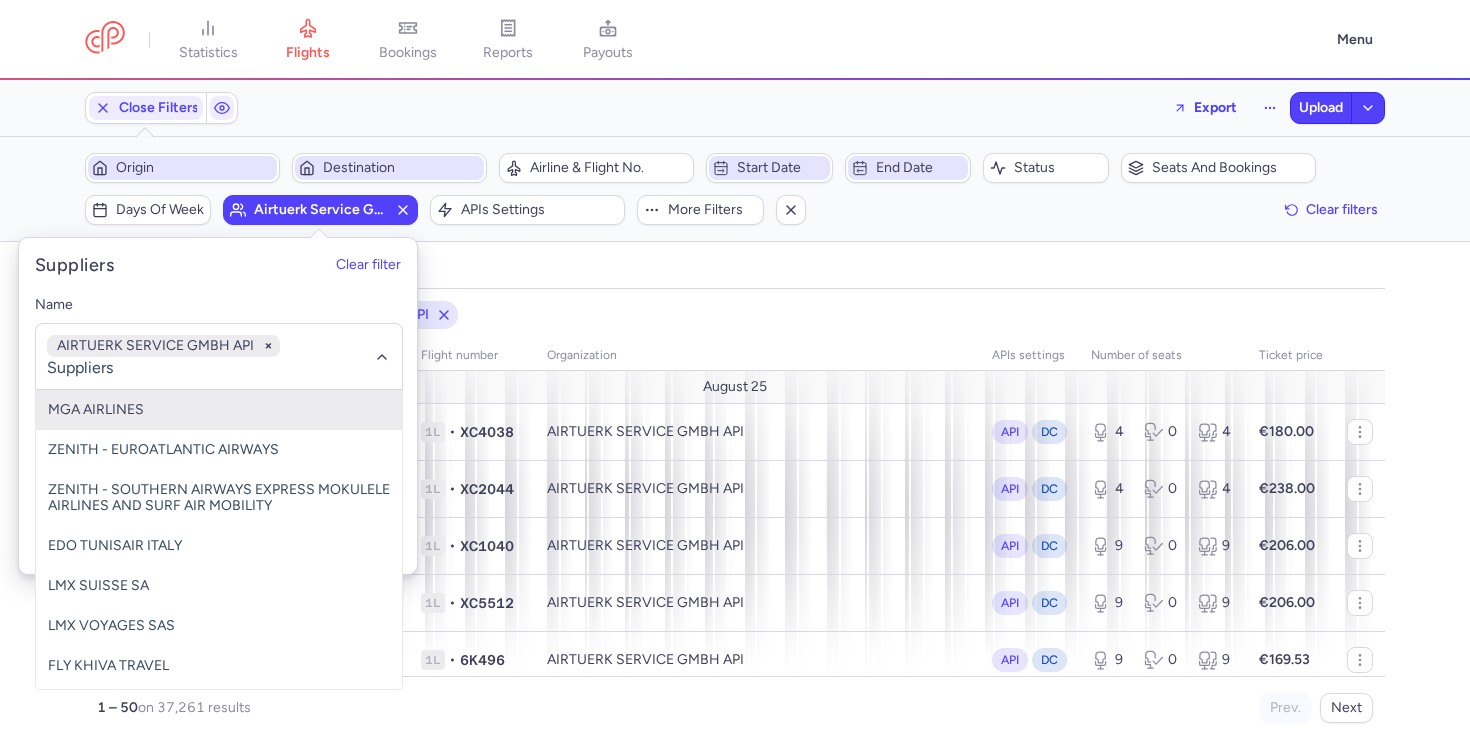 click on "organizations names: AIRTUERK SERVICE GMBH API route date Flight number organization APIs settings number of seats Ticket price August 25  COV  DUS Thu, 7 Aug,  03:05  –  06:15  +0 1L • XC4038 AIRTUERK SERVICE GMBH API API DC 4 0 4 €180.00  ASR  HAJ Thu, 7 Aug,  03:20  –  06:10  +0 1L • XC2044 AIRTUERK SERVICE GMBH API API DC 4 0 4 €238.00  COV  CGN Thu, 7 Aug,  03:35  –  06:35  +0 1L • XC1040 AIRTUERK SERVICE GMBH API API DC 9 0 9 €206.00  EDO  DUS Thu, 7 Aug,  03:35  –  06:05  +0 1L • XC5512 AIRTUERK SERVICE GMBH API API DC 9 0 9 €206.00  CGN  AYT Thu, 7 Aug,  03:50  –  08:20  +0 1L • 6K496 AIRTUERK SERVICE GMBH API API DC 9 0 9 €169.53  SKG  BER Thu, 7 Aug,  06:25  –  07:50  +0 1L • A3512 AIRTUERK SERVICE GMBH API API DC 9 0 9 €99.00  ADB  BER Thu, 7 Aug,  06:25  –  08:25  +0 1L • PC5303 AIRTUERK SERVICE GMBH API API DC 9 0 9 €75.00  AYT  SZG Thu, 7 Aug,  06:30  –  08:30  +0 1L • XC4285 AIRTUERK SERVICE GMBH API API DC 9 0 9 €84.00  DRS  KGS Thu, 7 Aug,  +0 9" 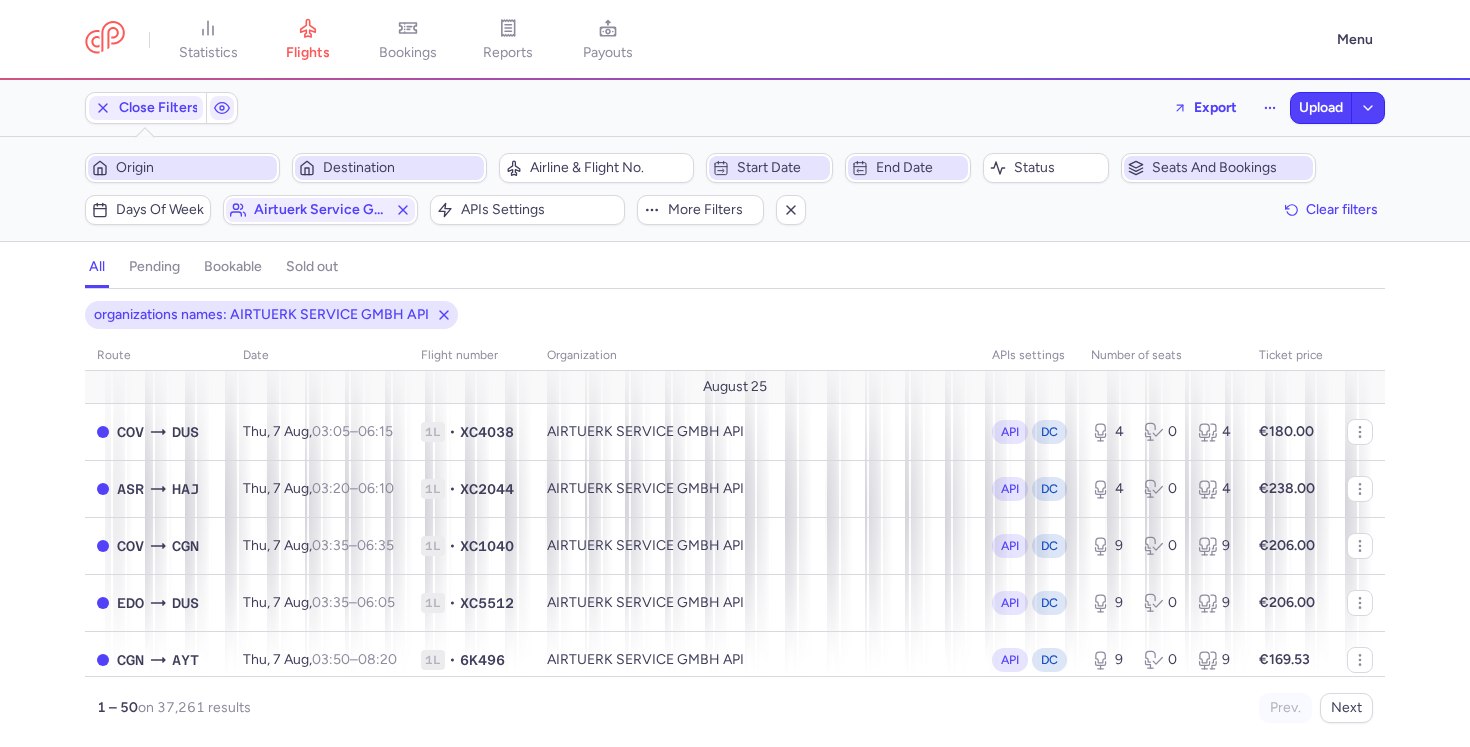 click on "Seats and bookings" at bounding box center (1230, 168) 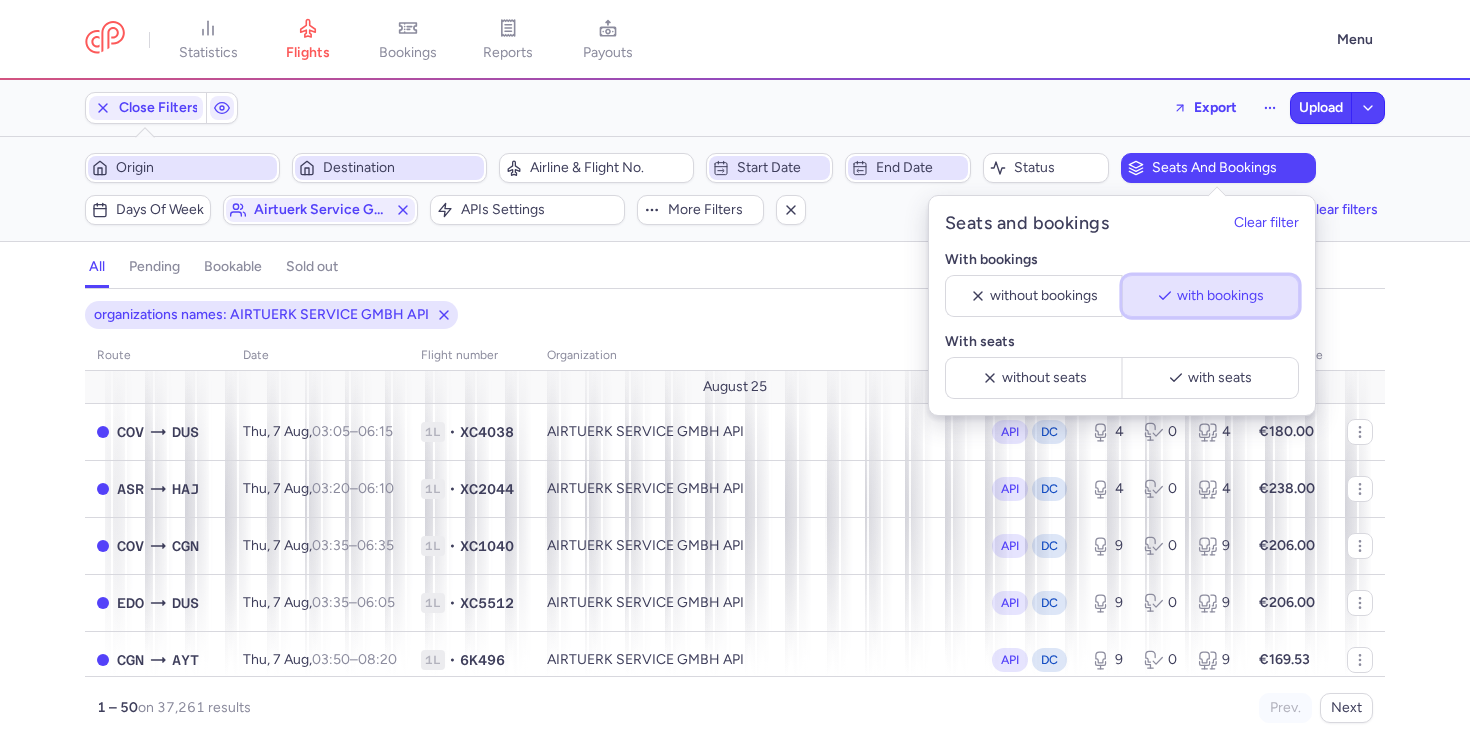 click on "with bookings" at bounding box center (1219, 296) 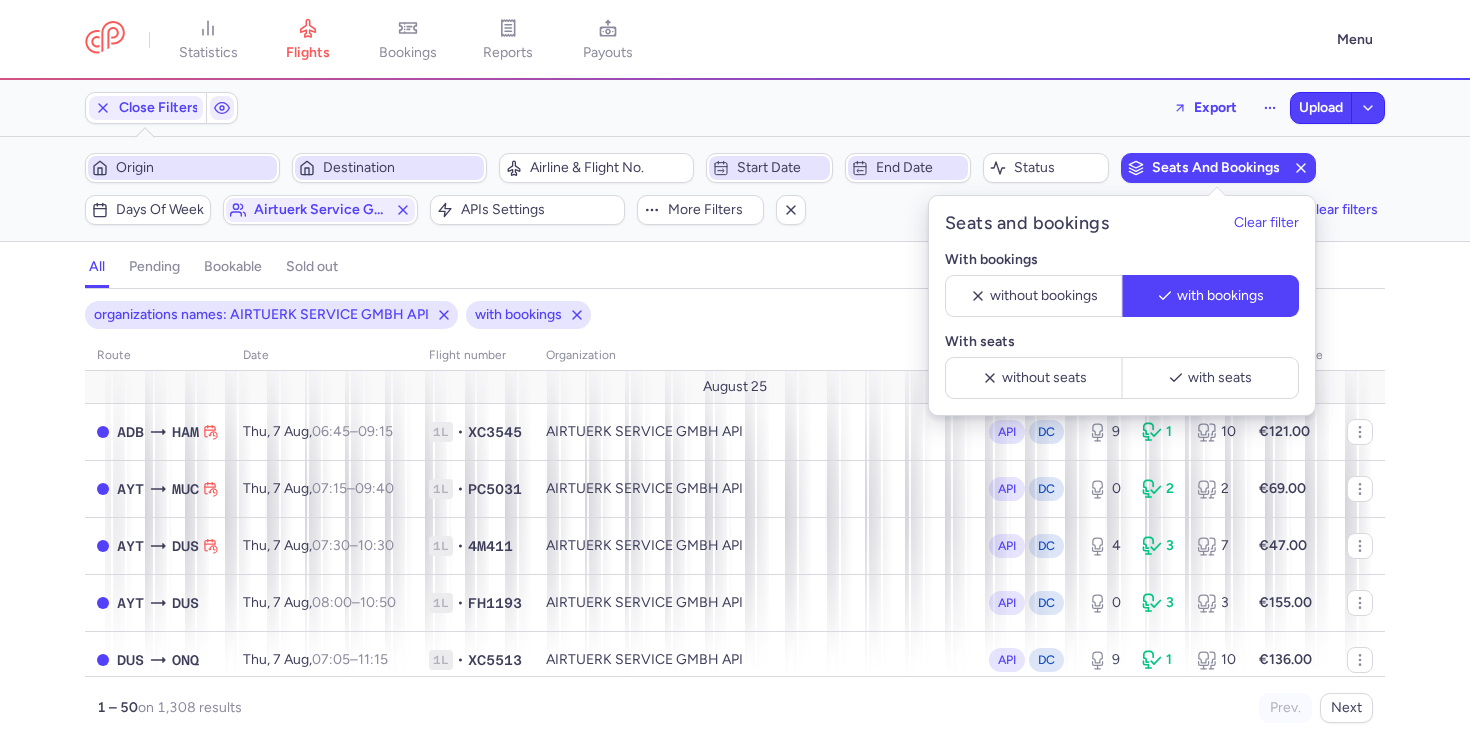 click on "organizations names: AIRTUERK SERVICE GMBH API with bookings" at bounding box center [735, 315] 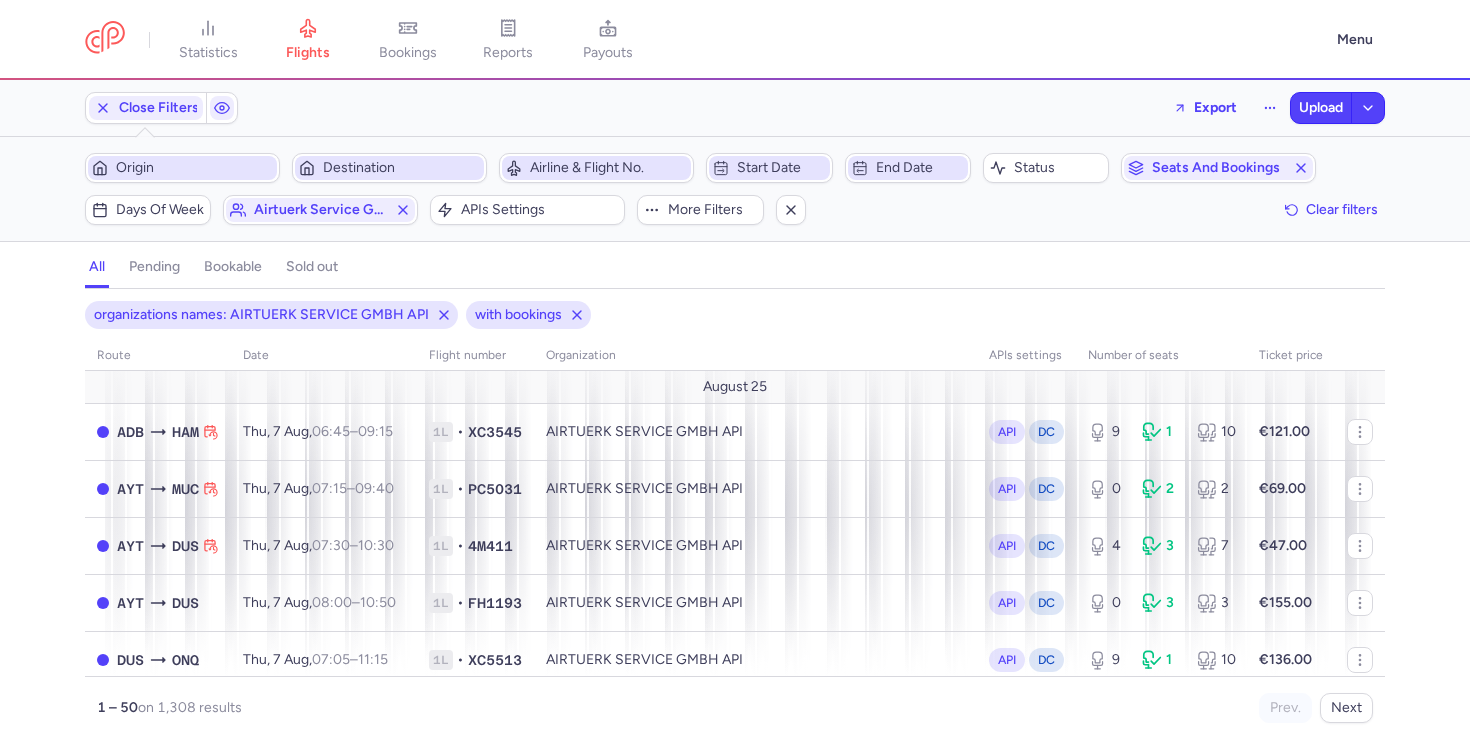 click on "Airline & Flight No." at bounding box center [608, 168] 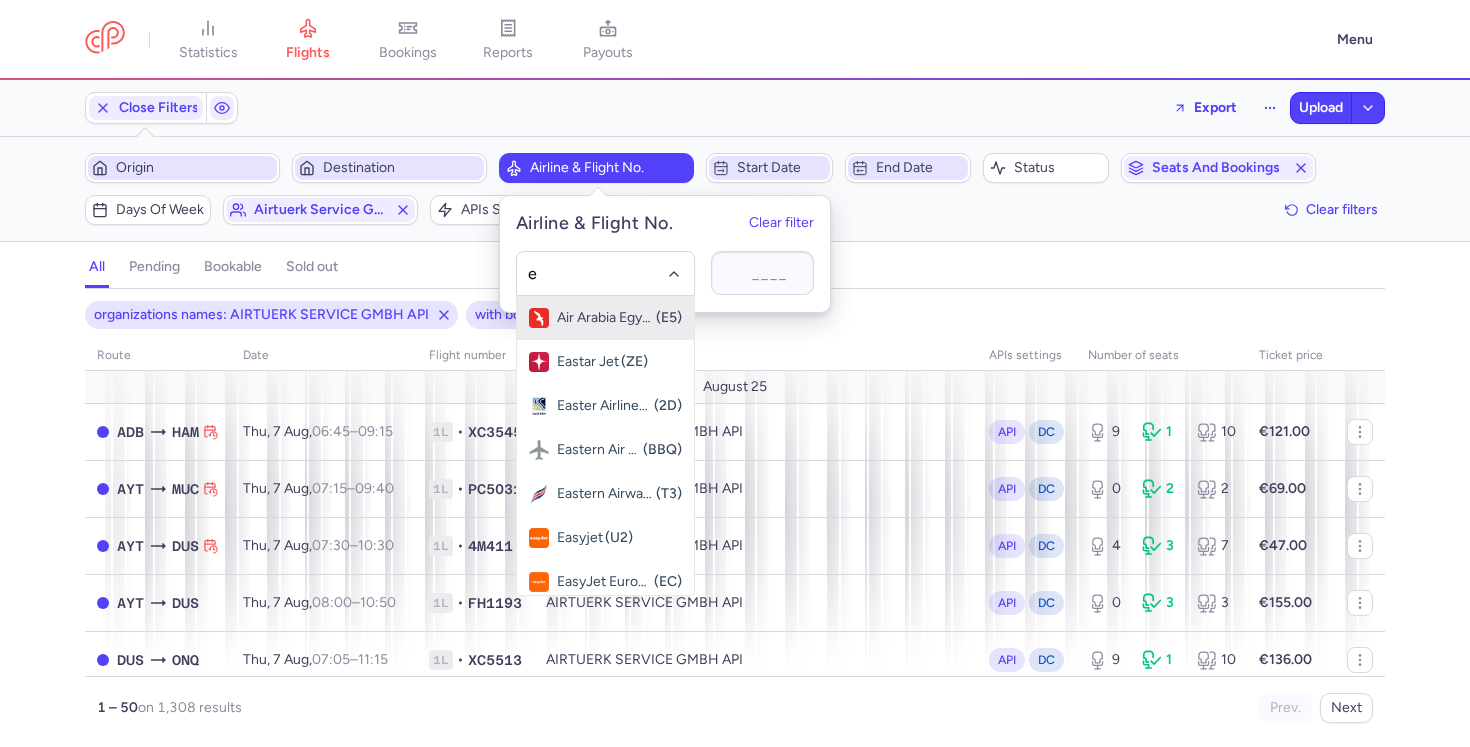 type on "ew" 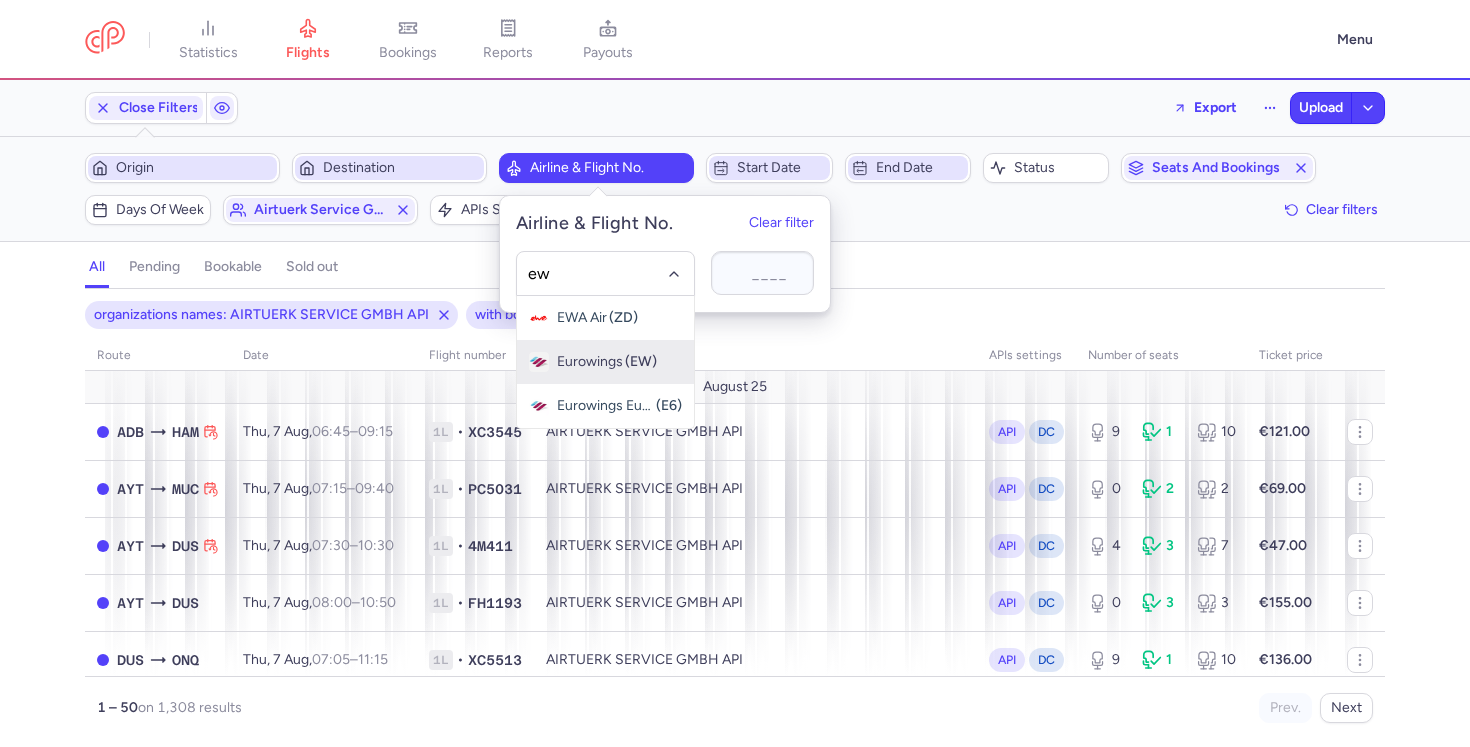 click on "Eurowings" at bounding box center (590, 362) 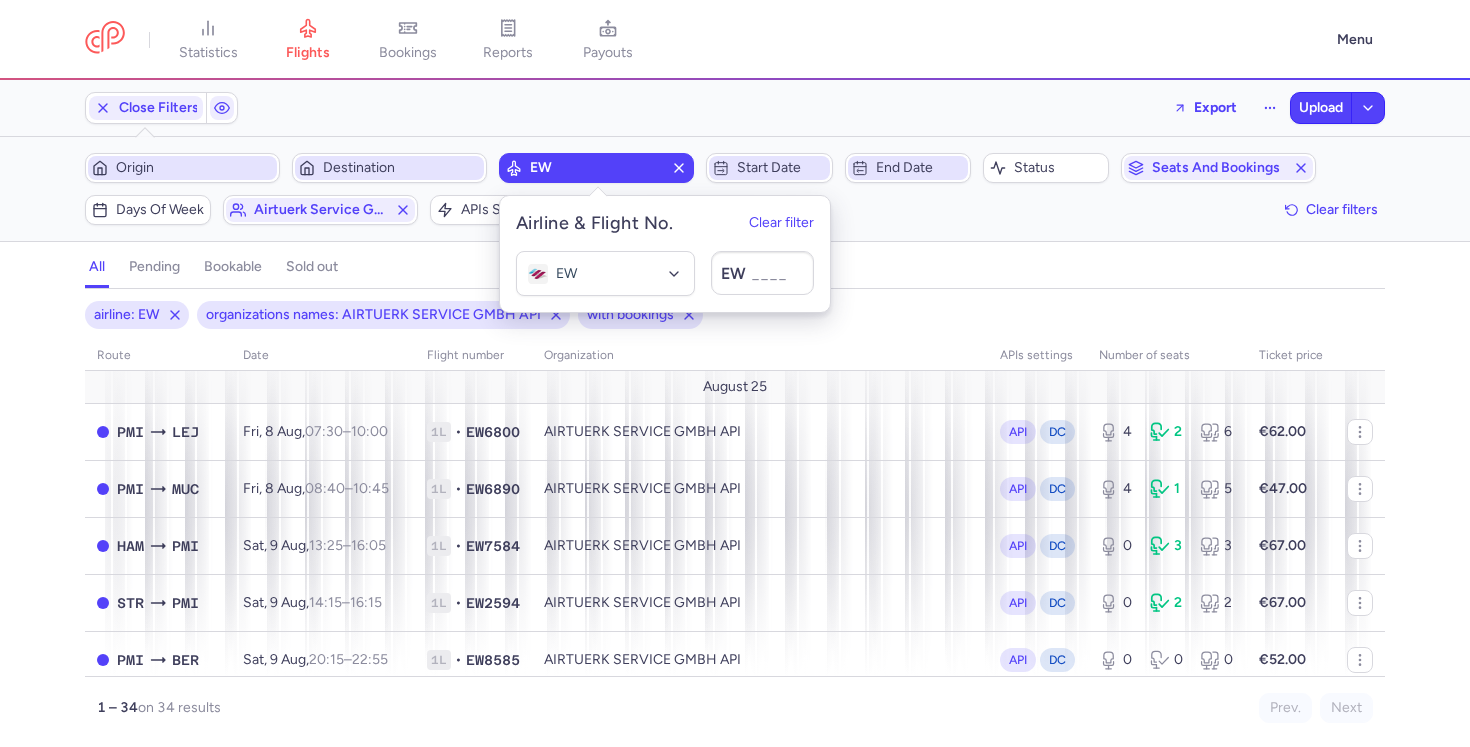 click on "all pending bookable sold out" at bounding box center (735, 271) 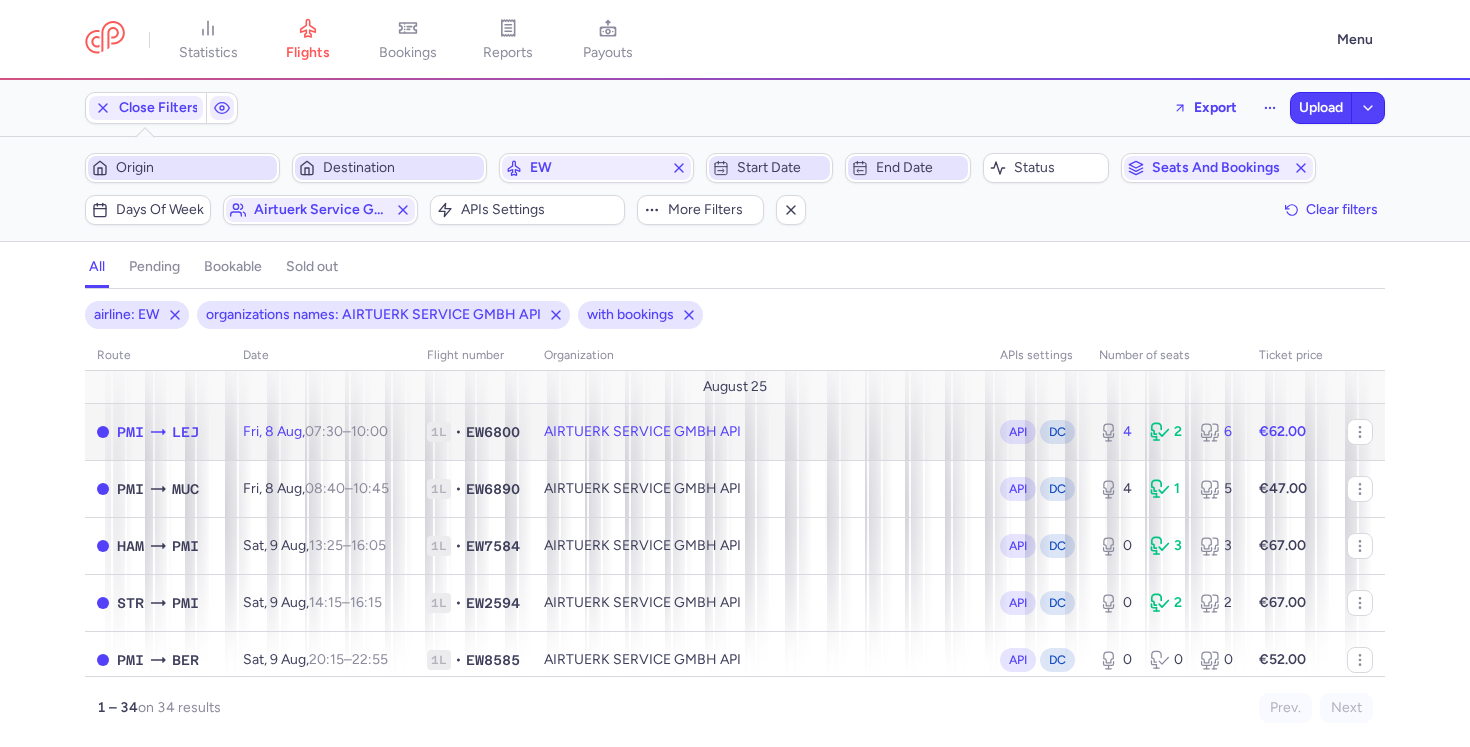 click on "AIRTUERK SERVICE GMBH API" 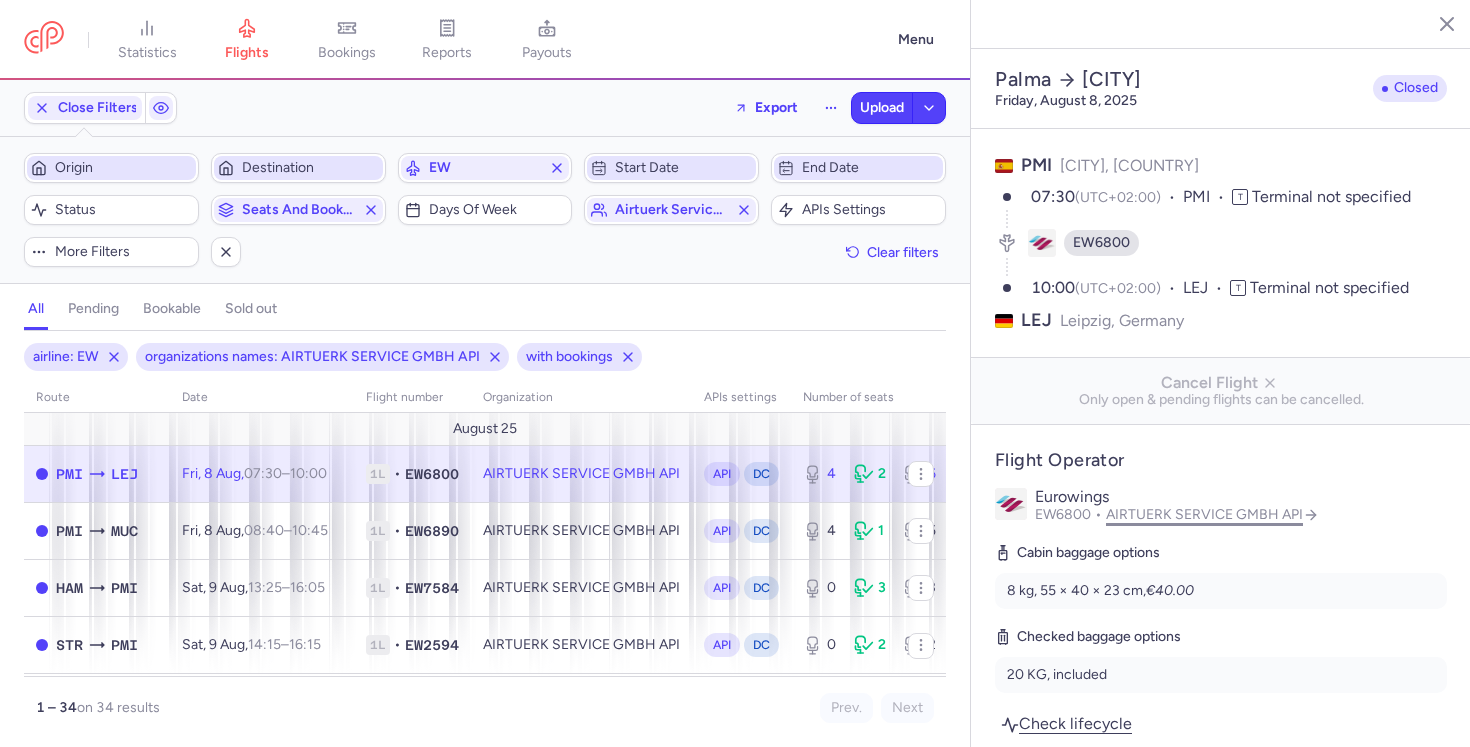 scroll, scrollTop: 1077, scrollLeft: 0, axis: vertical 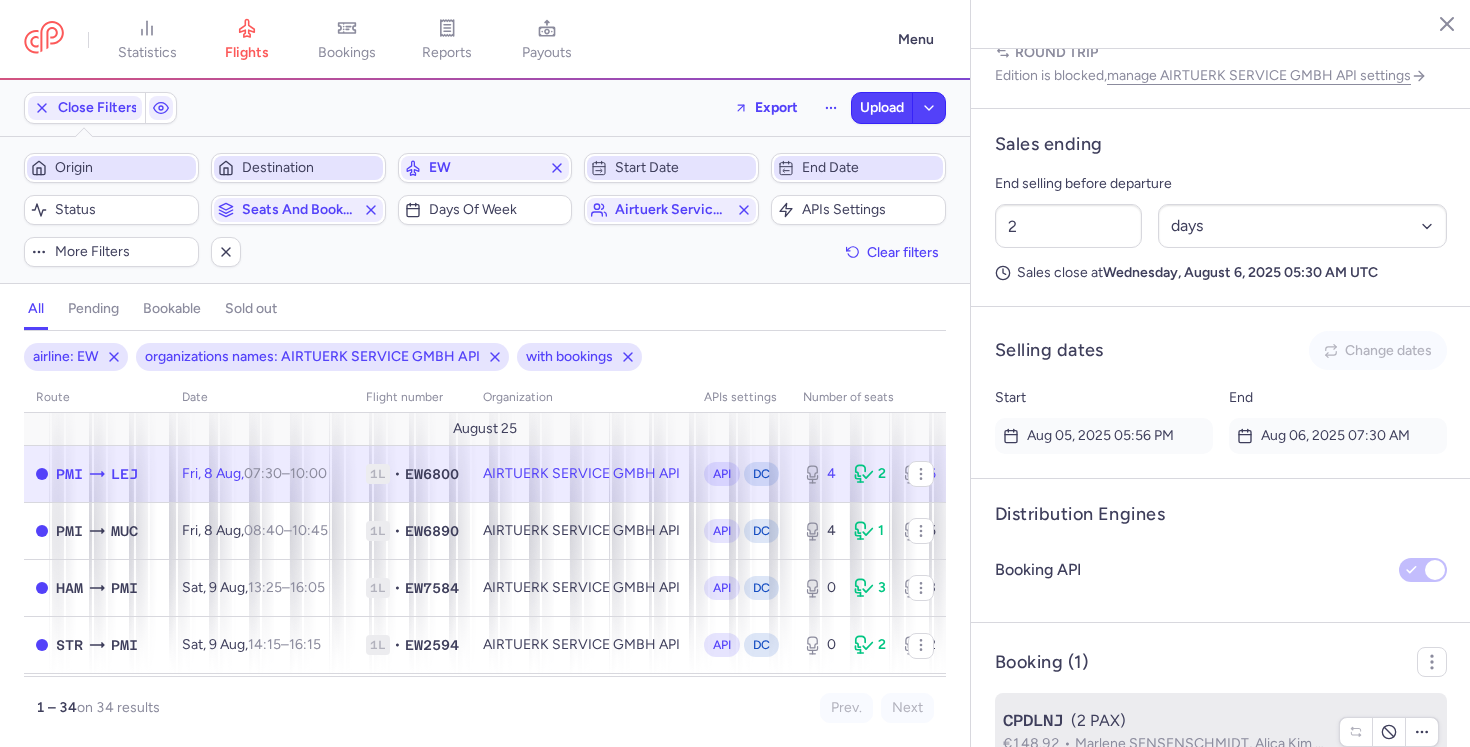 click on "CPDLNJ  (2 PAX)  €148.92  Marlene SENSENSCHMIDT, Alica Kim PETRICK" 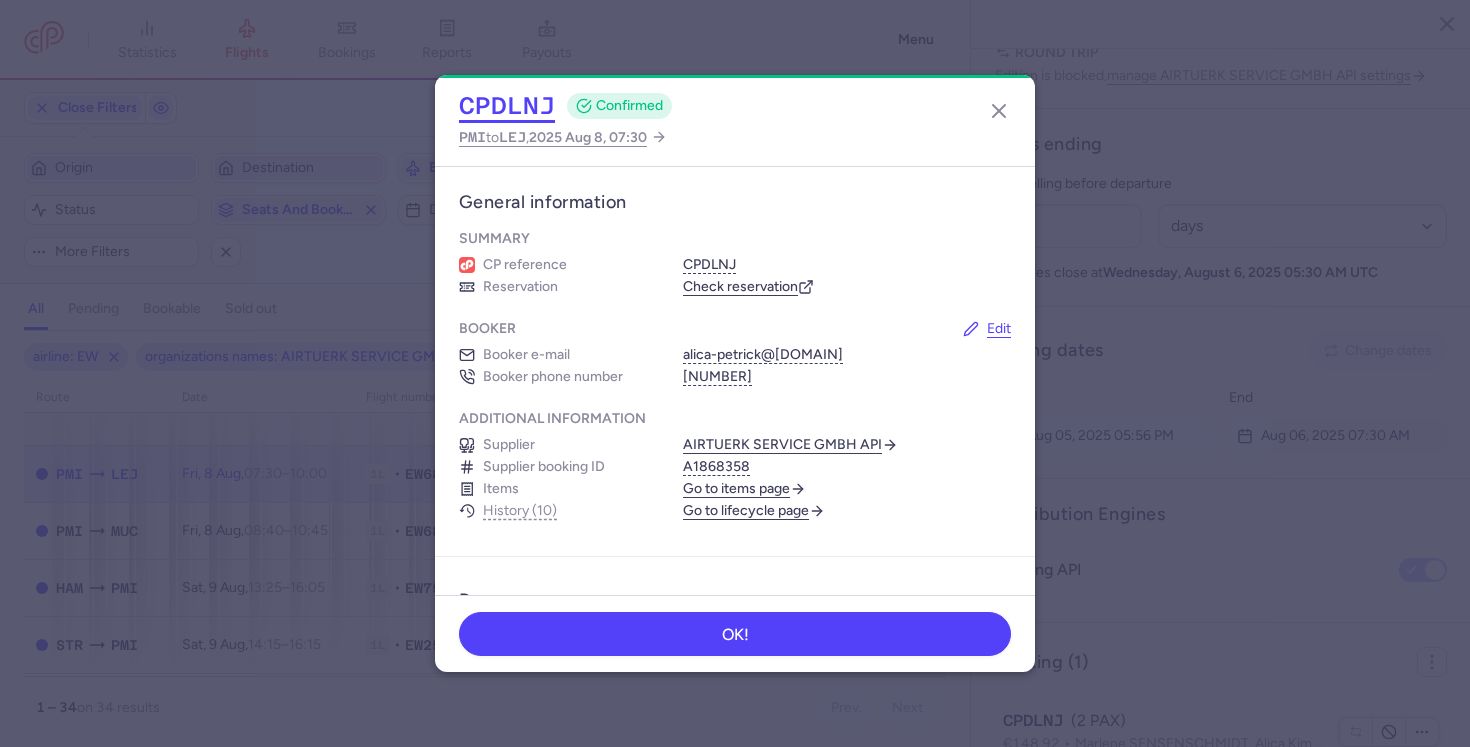 click on "CPDLNJ" 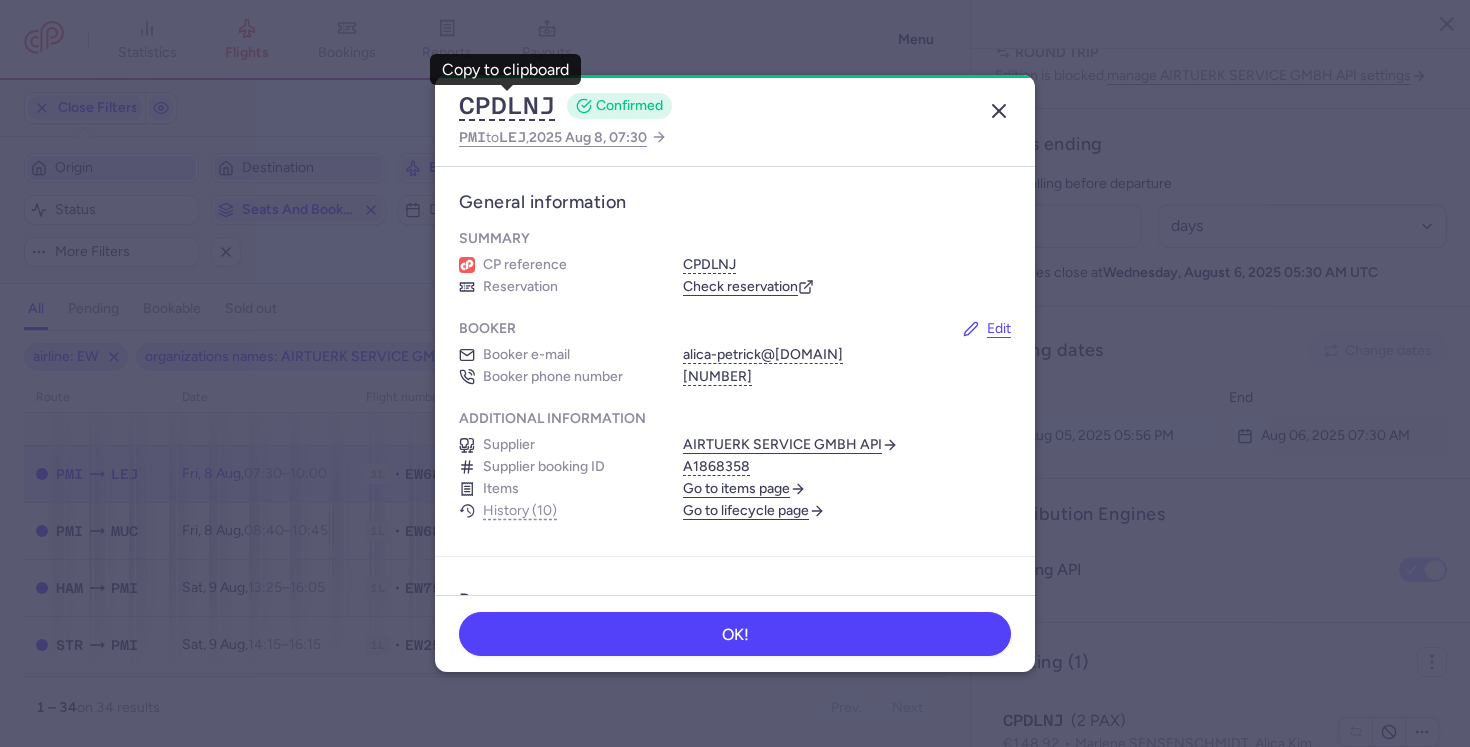 click 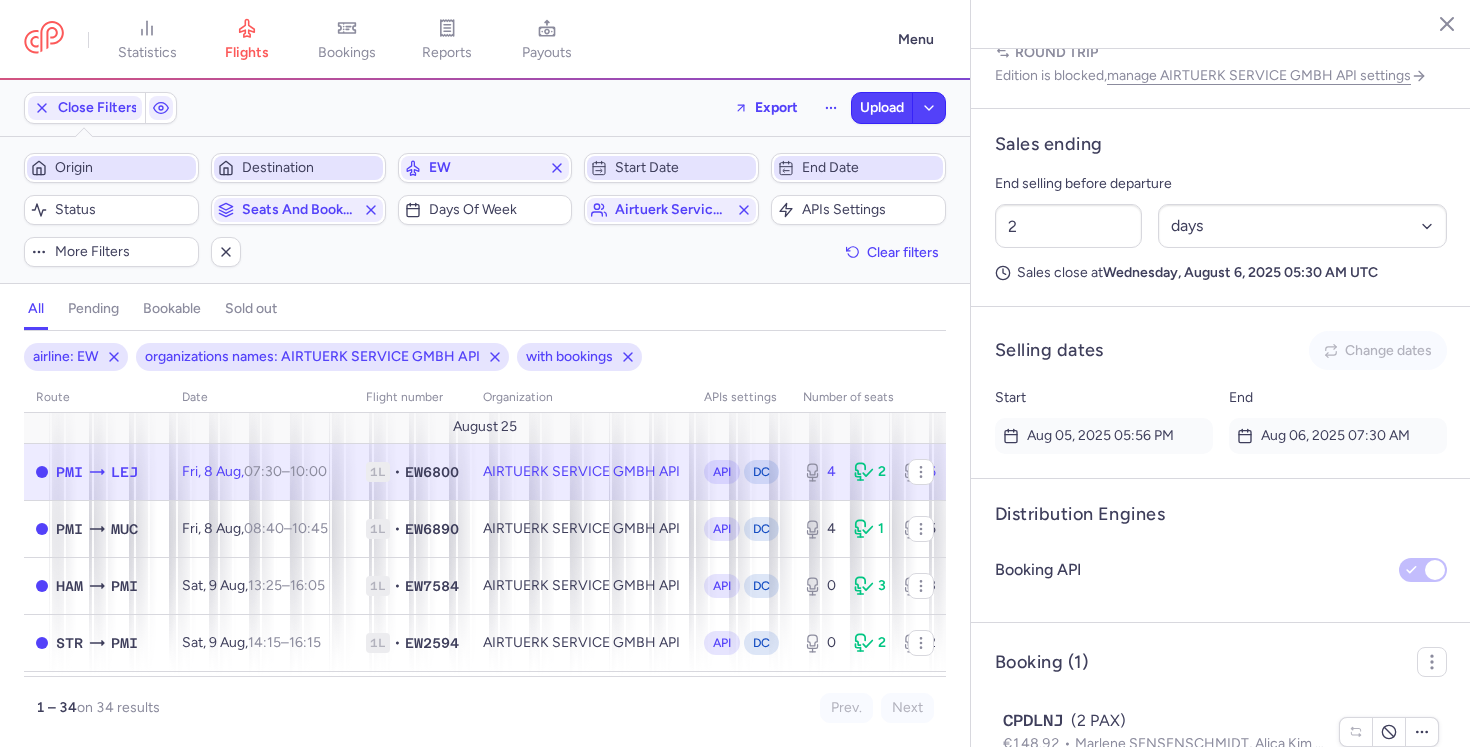 scroll, scrollTop: 0, scrollLeft: 0, axis: both 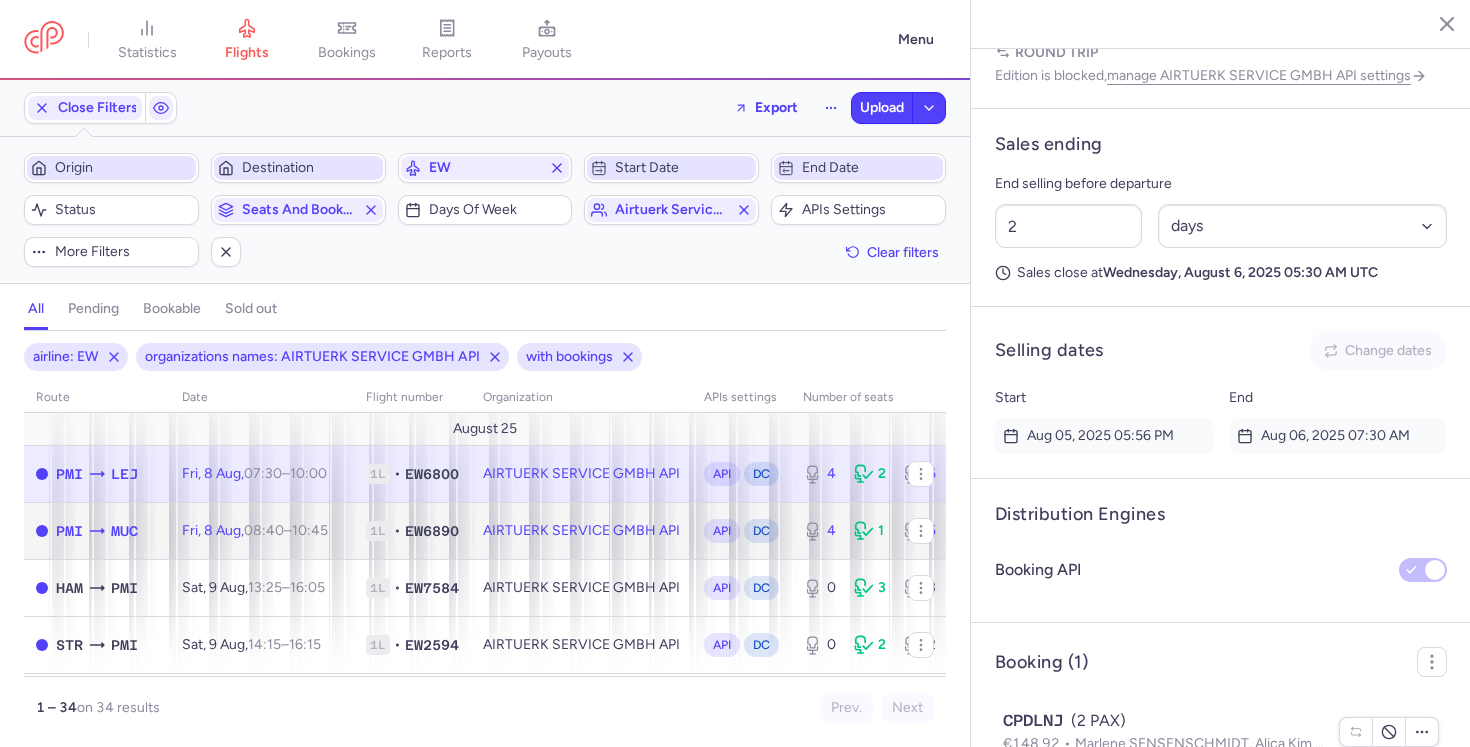 click on "AIRTUERK SERVICE GMBH API" 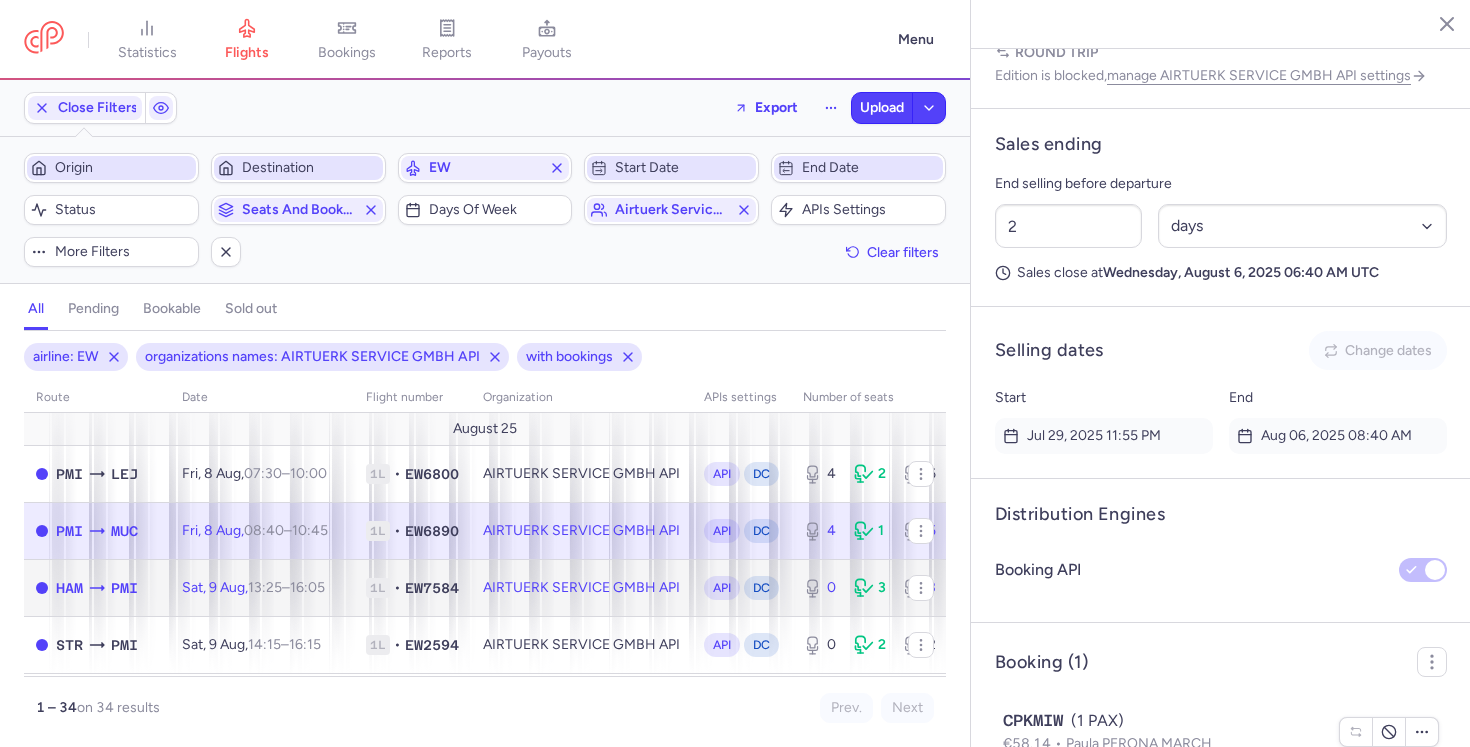 click on "1L • EW7584" 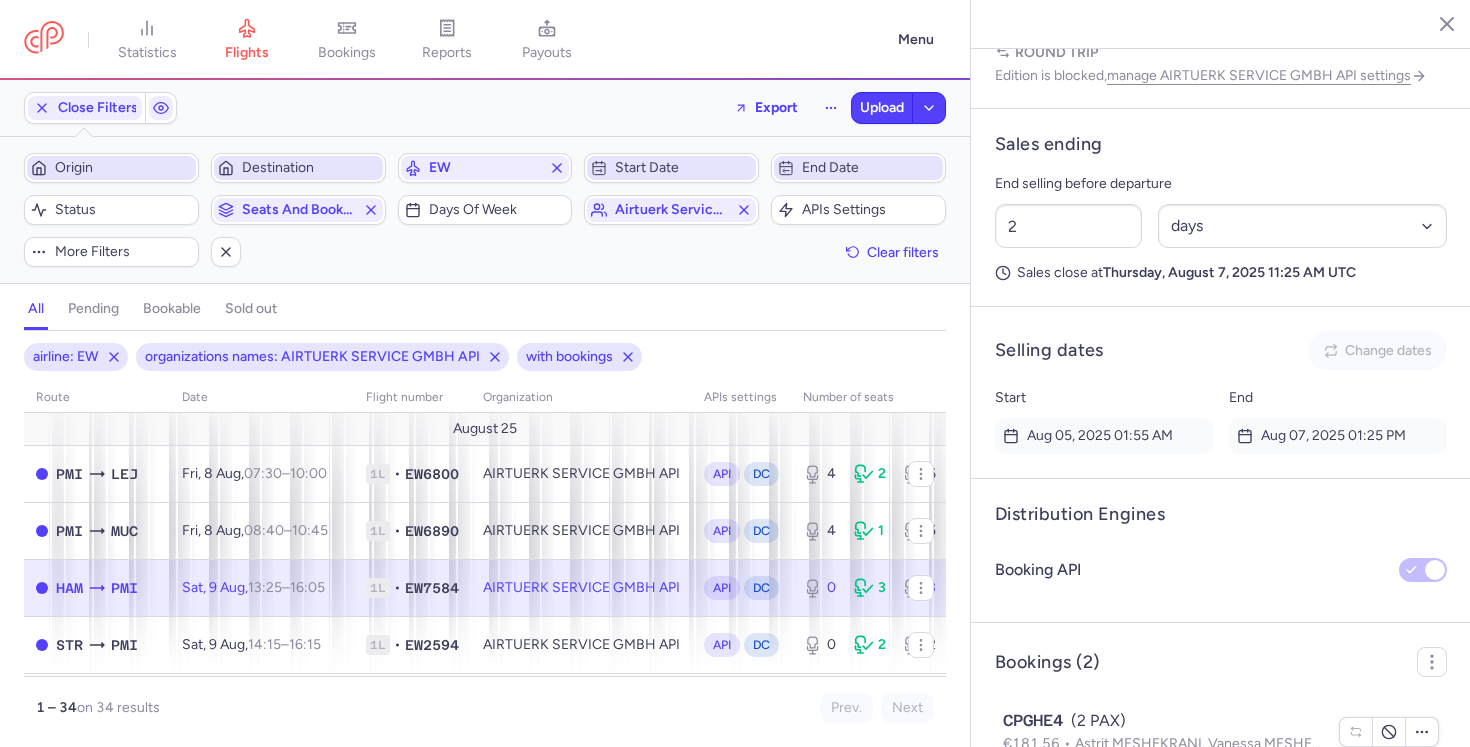 scroll, scrollTop: 1155, scrollLeft: 0, axis: vertical 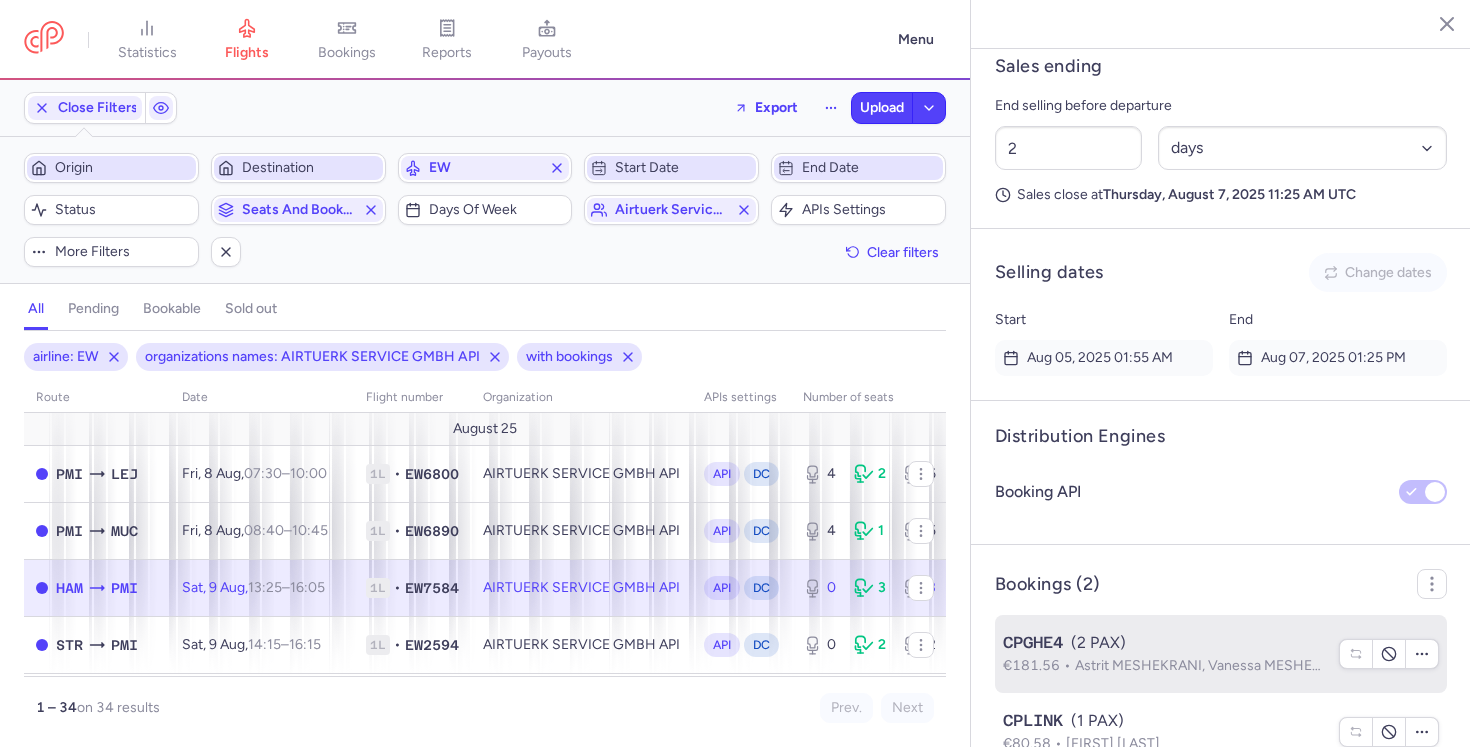 click on "Astrit MESHEKRANI, Vanessa MESHEKRANI (+1)" at bounding box center [1230, 665] 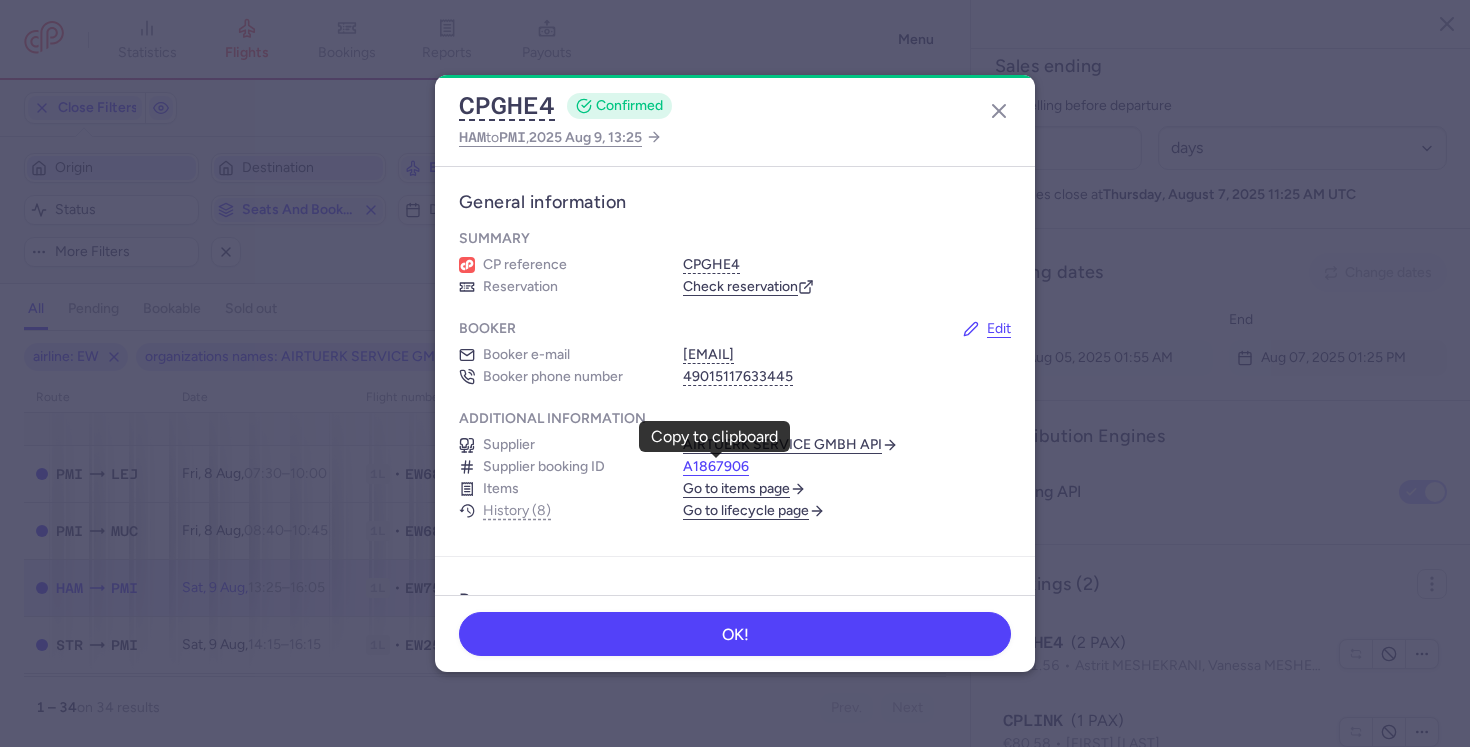 click on "A1867906" at bounding box center (716, 467) 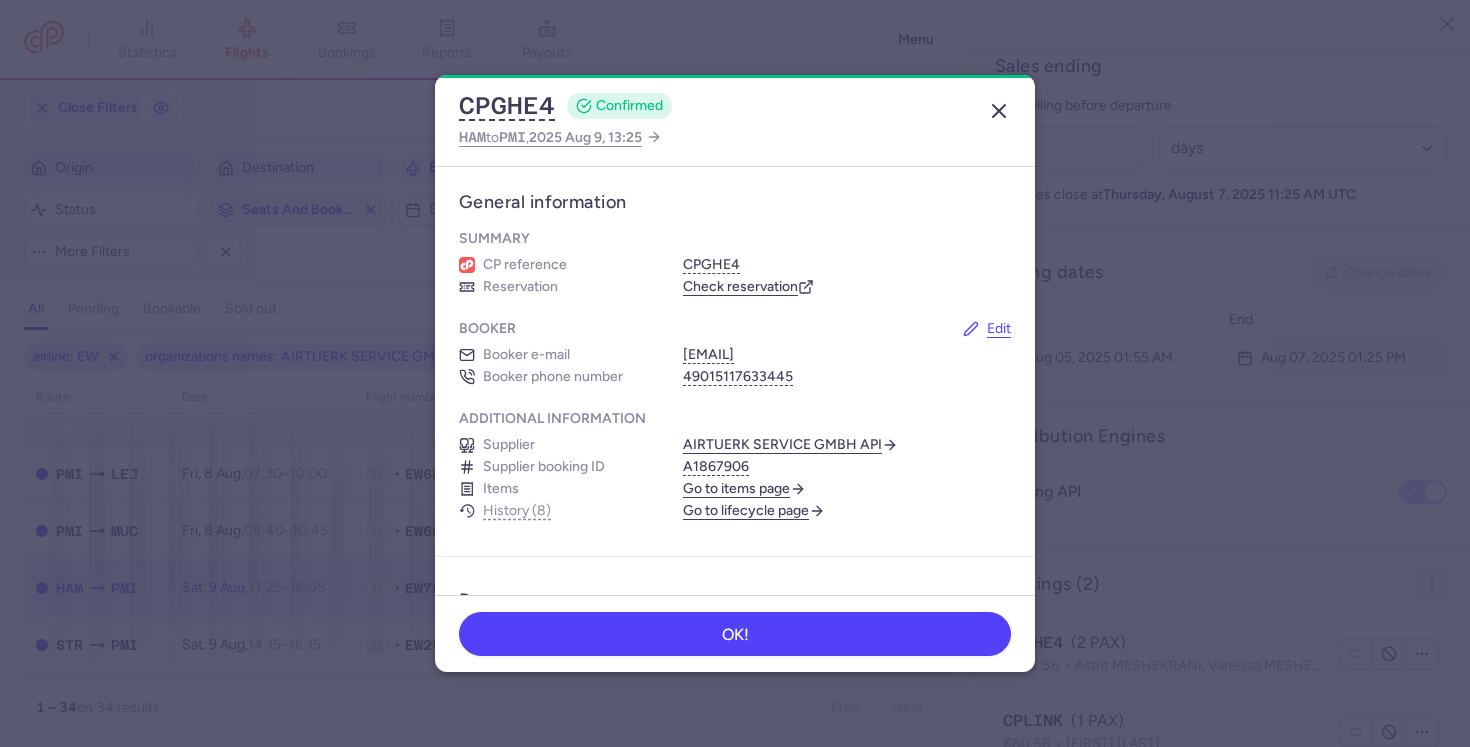 click 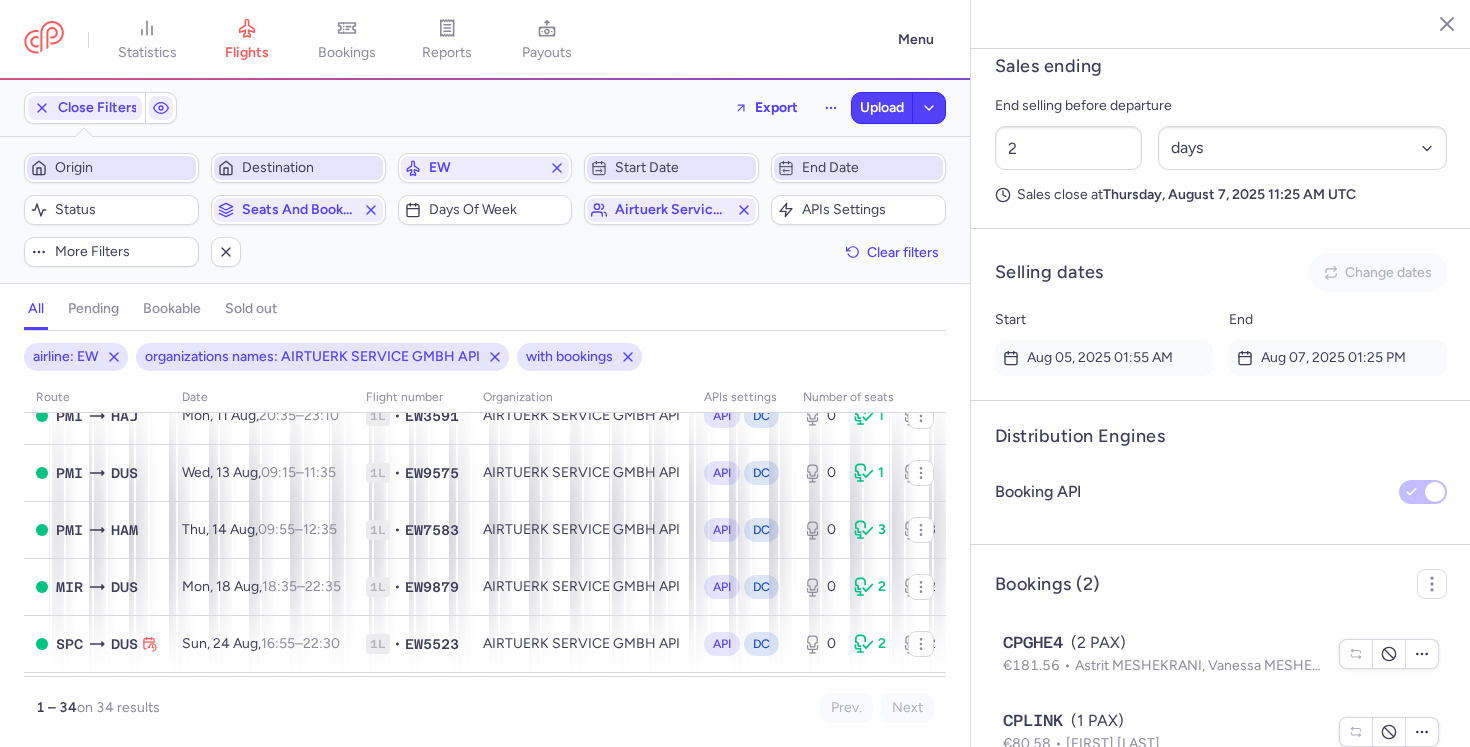 scroll, scrollTop: 0, scrollLeft: 0, axis: both 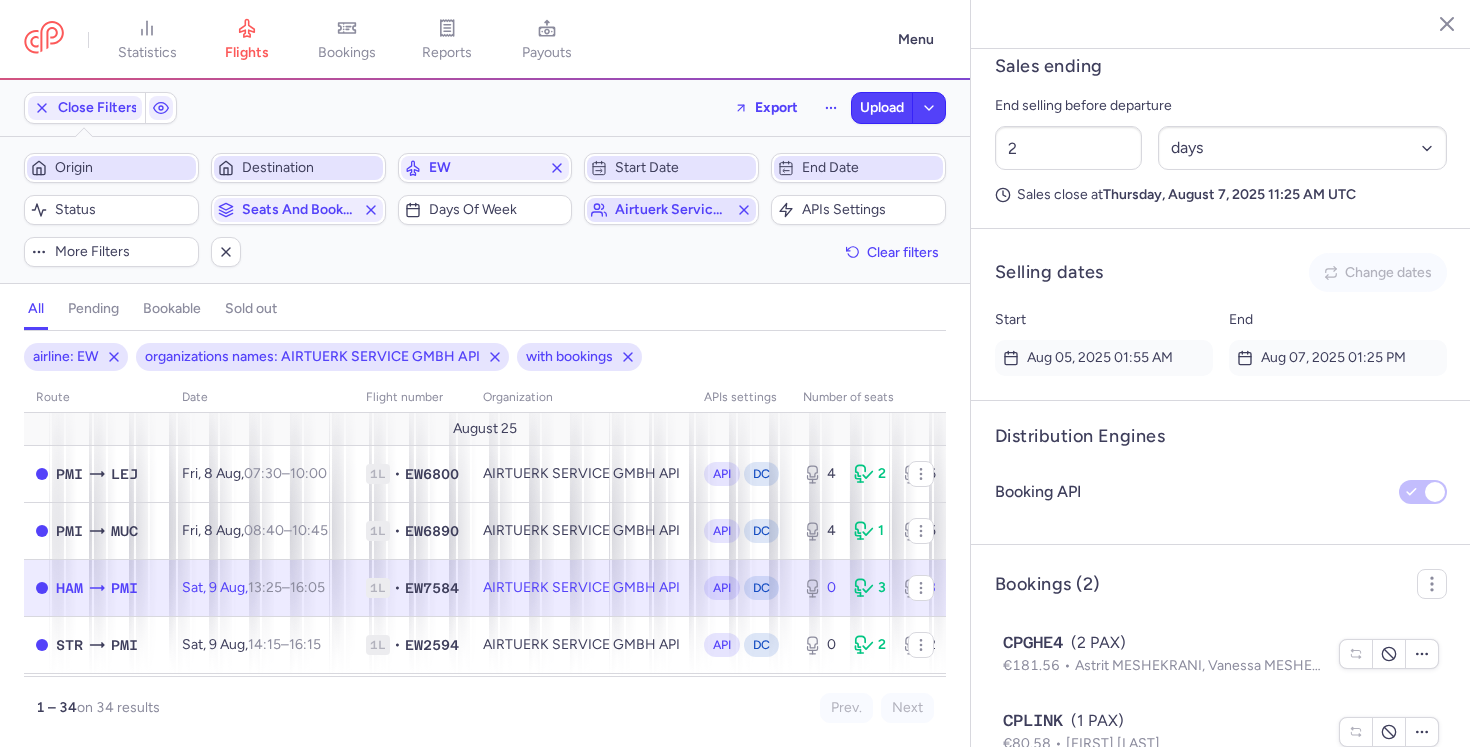 click on "airtuerk service gmbh api" at bounding box center (671, 210) 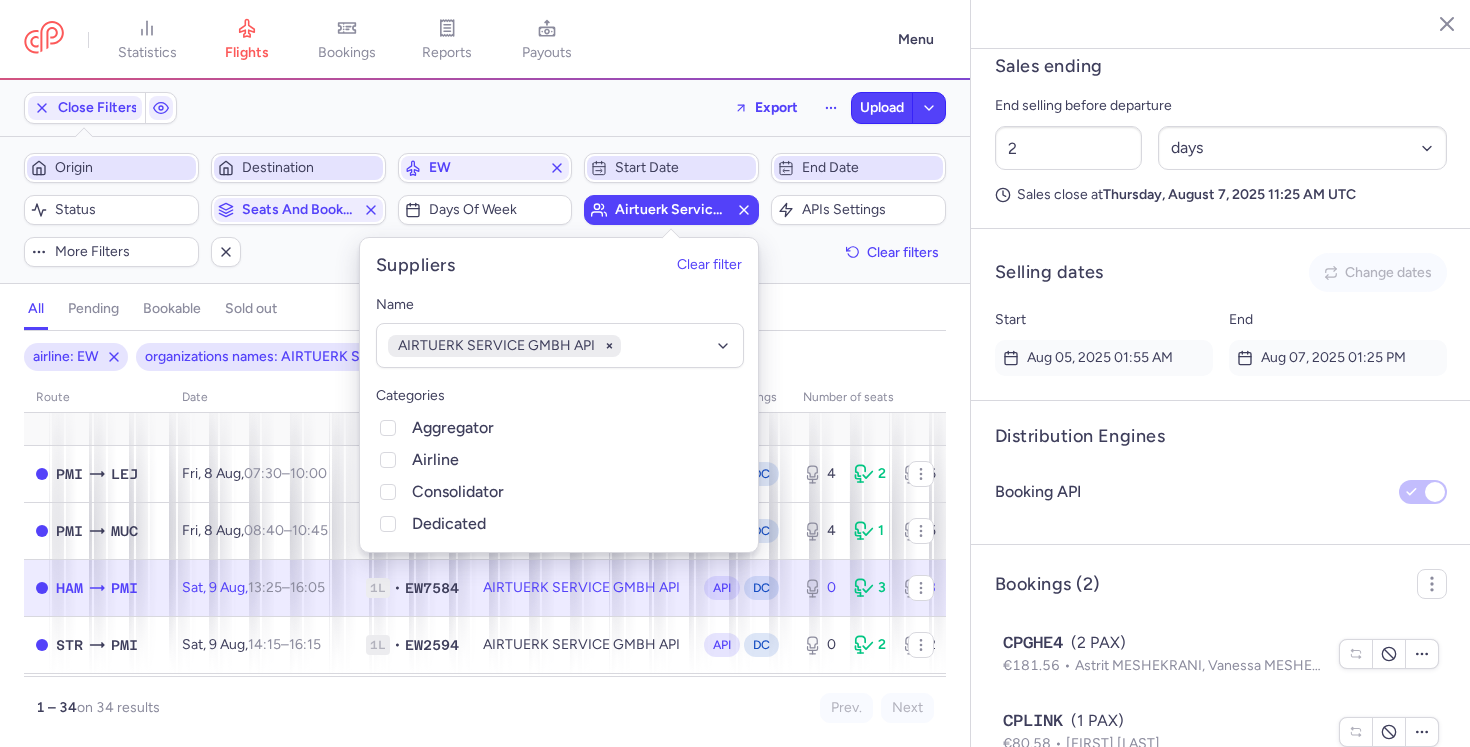 click on "Close Filters  Export  Upload Filters (3) – 34 results  Origin  Destination  EW  Start date  End date  Status  Seats and bookings  Days of week airtuerk service gmbh api   APIs settings  More filters  Clear filters  all pending bookable sold out 3 airline: EW organizations names: AIRTUERK SERVICE GMBH API with bookings route date Flight number organization APIs settings number of seats Ticket price August 25  PMI  LEJ Fri, 8 Aug,  07:30  –  10:00  +0 1L • EW6800 AIRTUERK SERVICE GMBH API API DC 4 2 6 €62.00  PMI  MUC Fri, 8 Aug,  08:40  –  10:45  +0 1L • EW6890 AIRTUERK SERVICE GMBH API API DC 4 1 5 €47.00  HAM  PMI Sat, 9 Aug,  13:25  –  16:05  +0 1L • EW7584 AIRTUERK SERVICE GMBH API API DC 0 3 3 €67.00  STR  PMI Sat, 9 Aug,  14:15  –  16:15  +0 1L • EW2594 AIRTUERK SERVICE GMBH API API DC 0 2 2 €67.00  PMI  BER Sat, 9 Aug,  20:15  –  22:55  +0 1L • EW8585 AIRTUERK SERVICE GMBH API API DC 0 0 0 €52.00  PMI  MUC Sun, 10 Aug,  08:35  –  10:40  +0 1L • EW6890 API DC 0 2 2 +0" at bounding box center [485, 413] 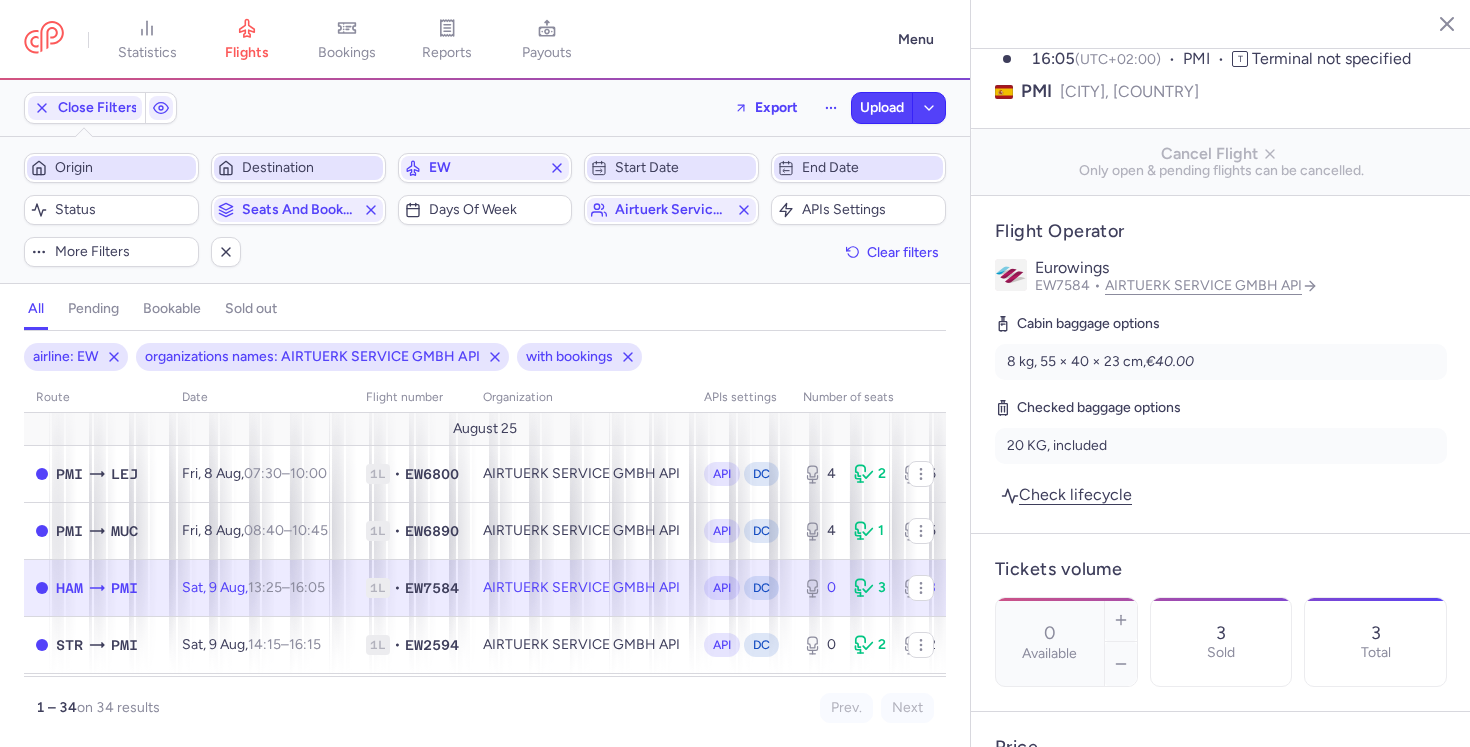 scroll, scrollTop: 227, scrollLeft: 0, axis: vertical 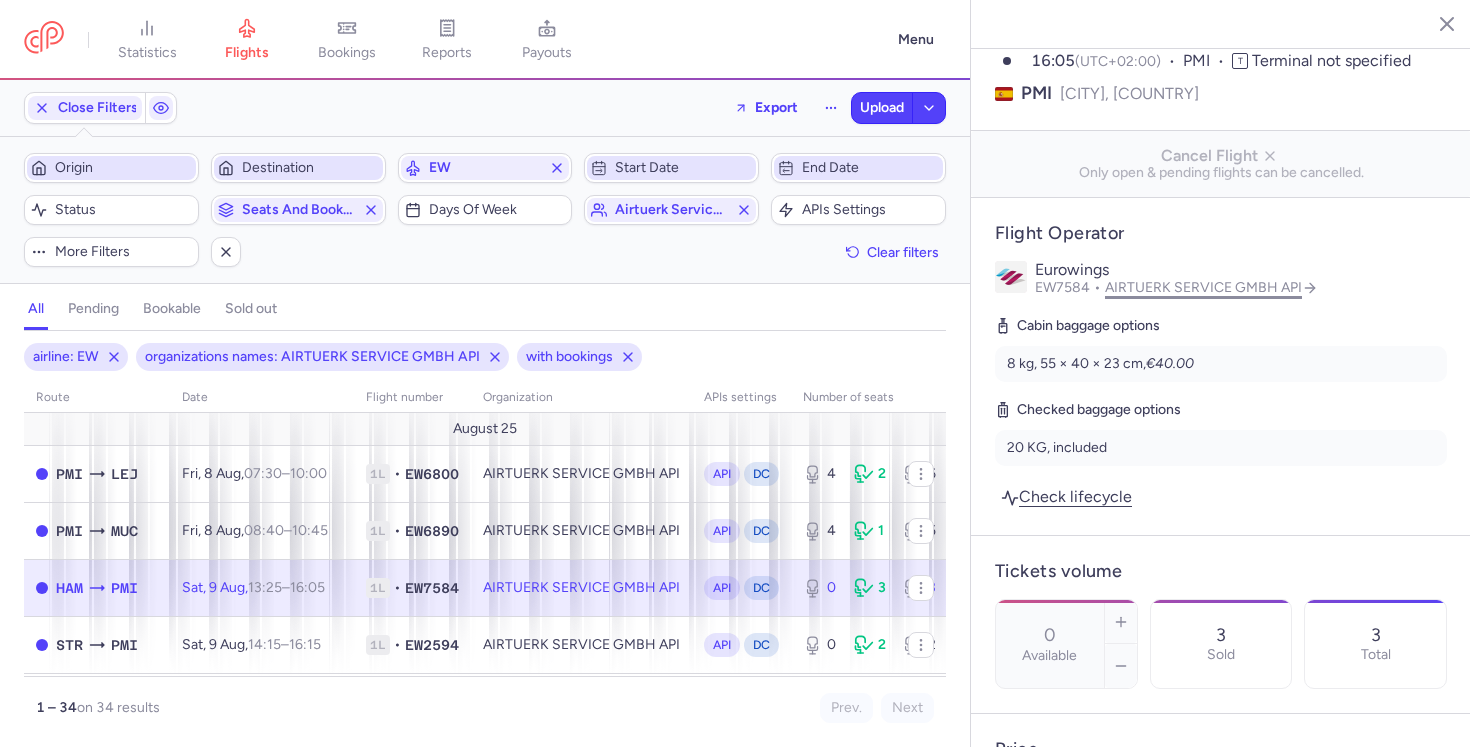 click on "AIRTUERK SERVICE GMBH API" 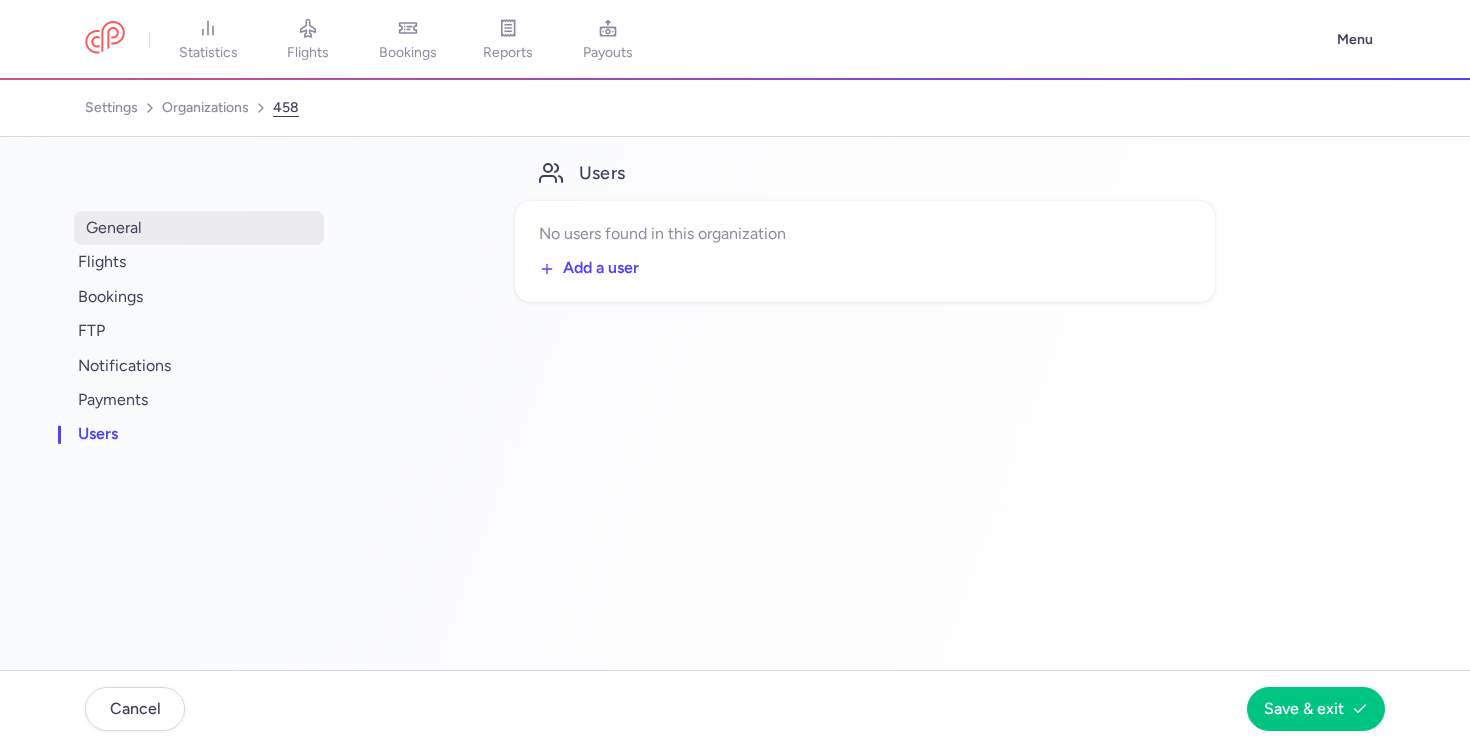 click on "general" at bounding box center [199, 228] 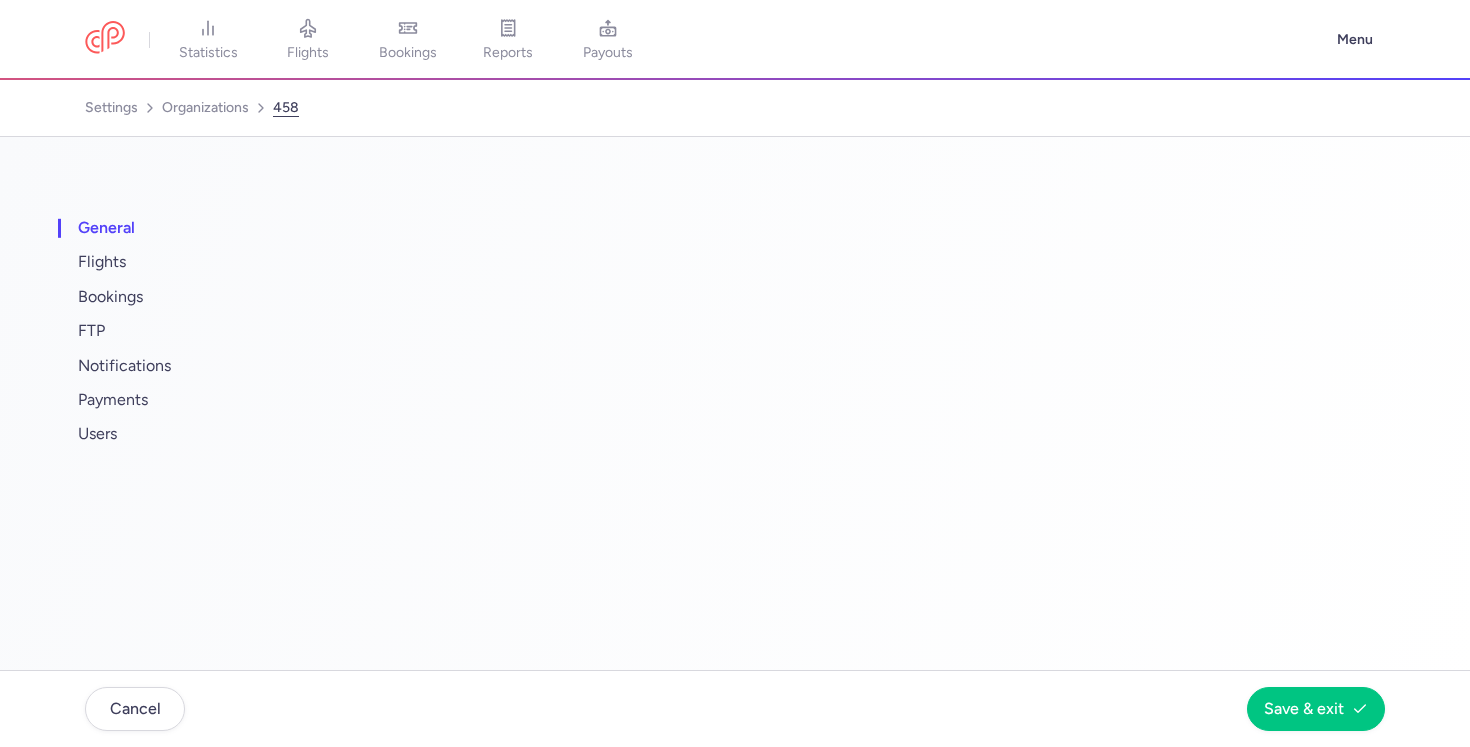 select on "CONSOLIDATOR" 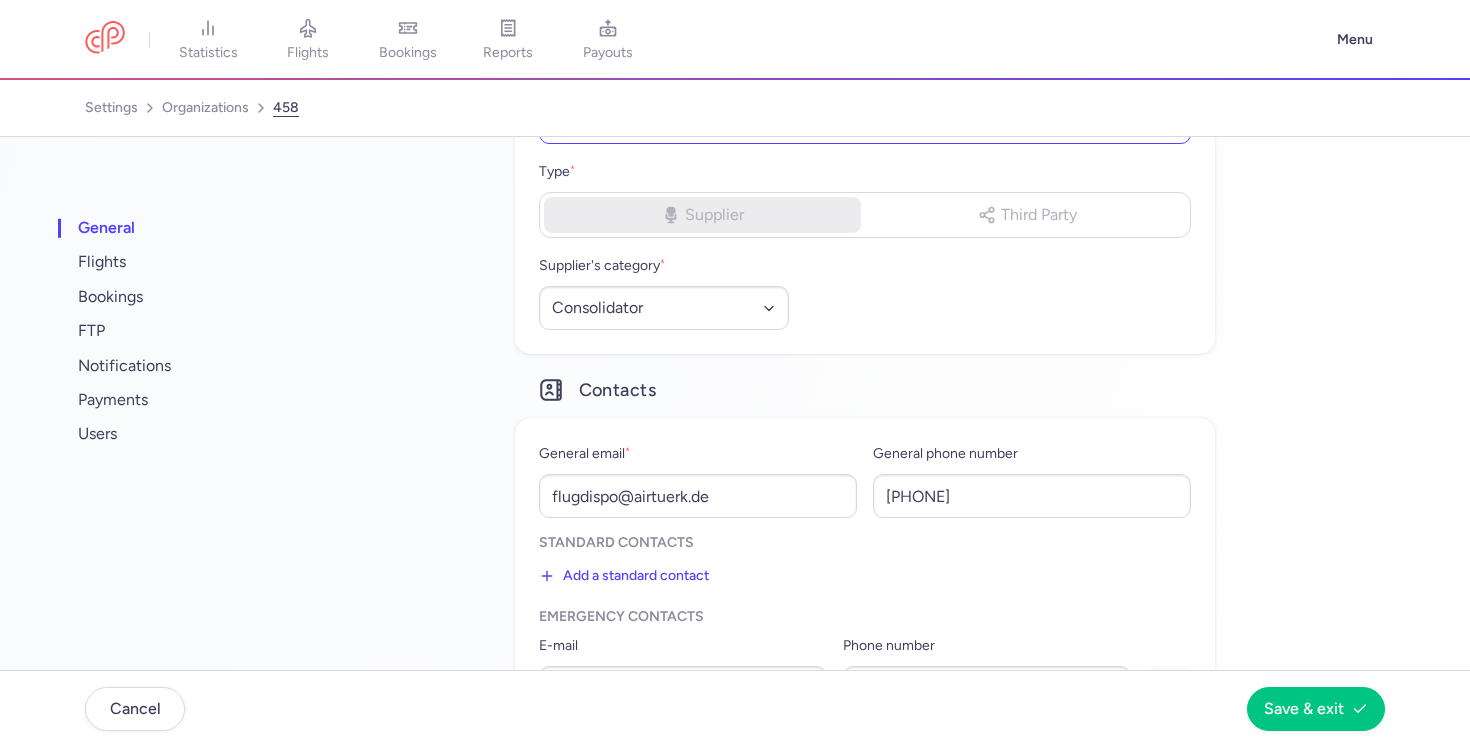 scroll, scrollTop: 252, scrollLeft: 0, axis: vertical 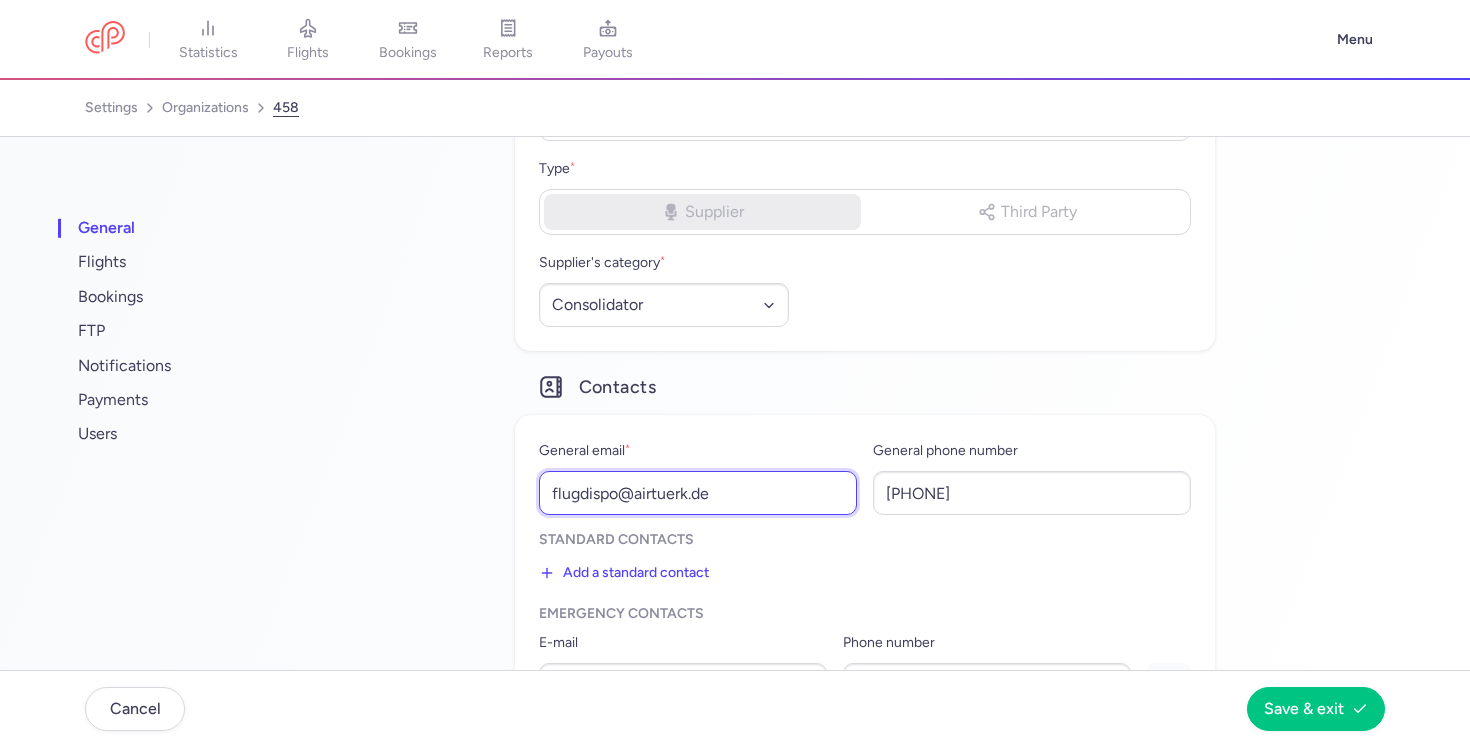 click on "flugdispo@airtuerk.de" at bounding box center [698, 493] 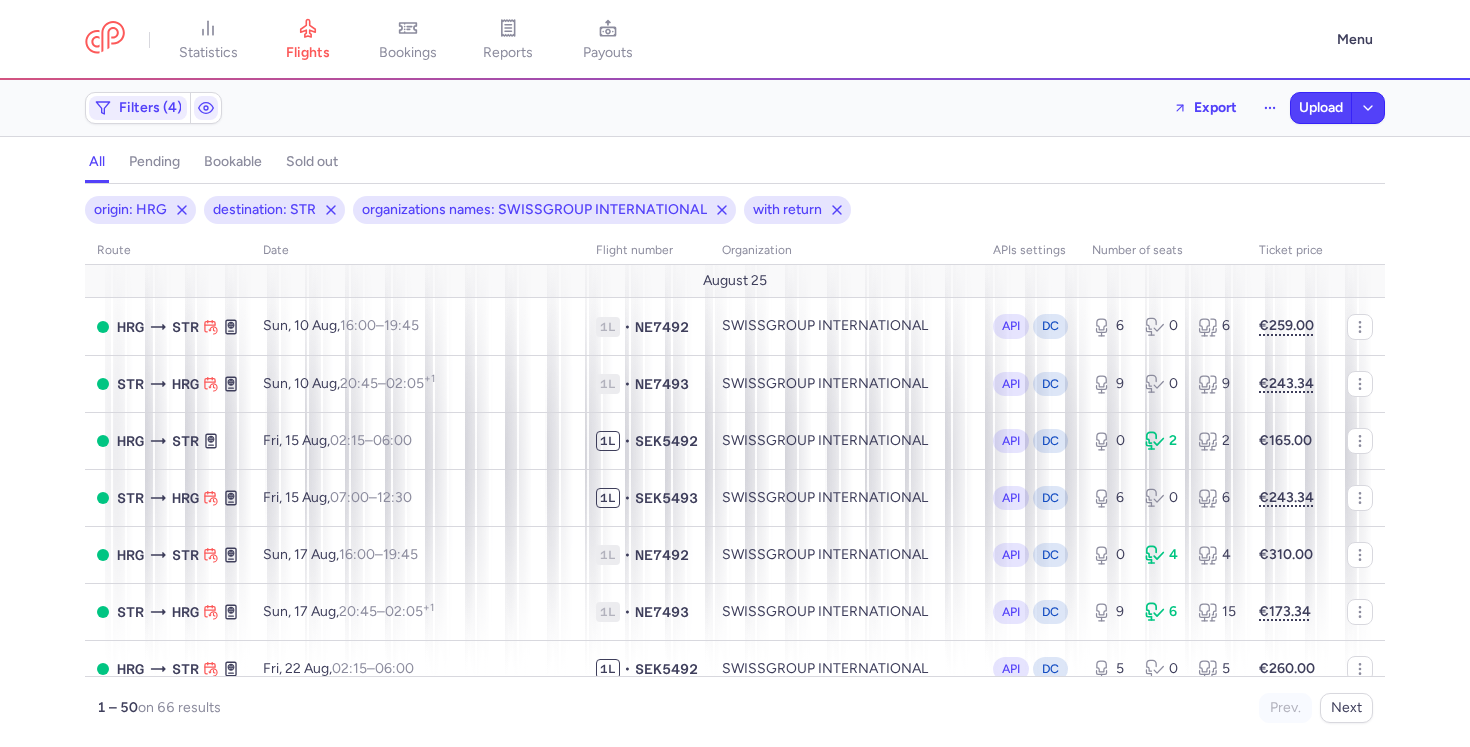 scroll, scrollTop: 0, scrollLeft: 0, axis: both 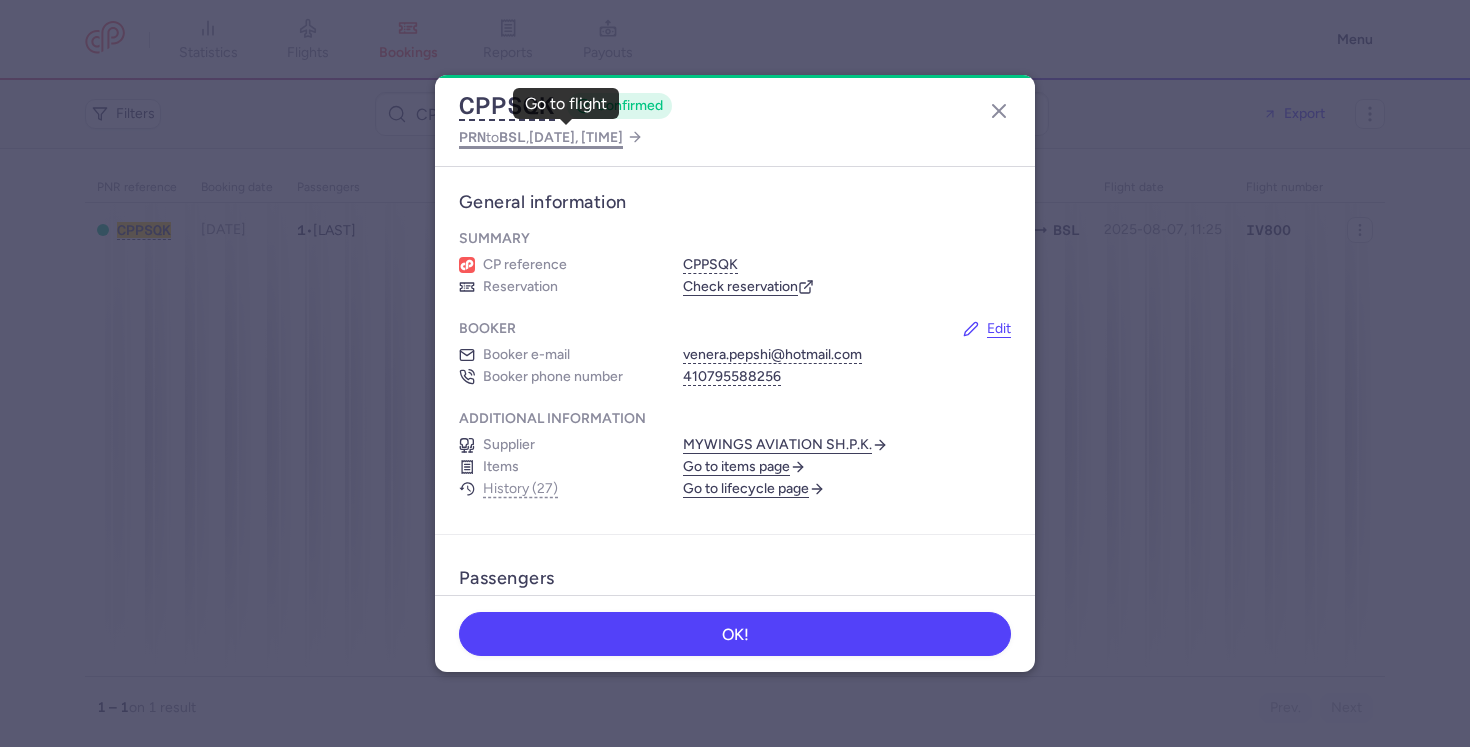 click on "2025 Aug 7, 11:25" at bounding box center (576, 137) 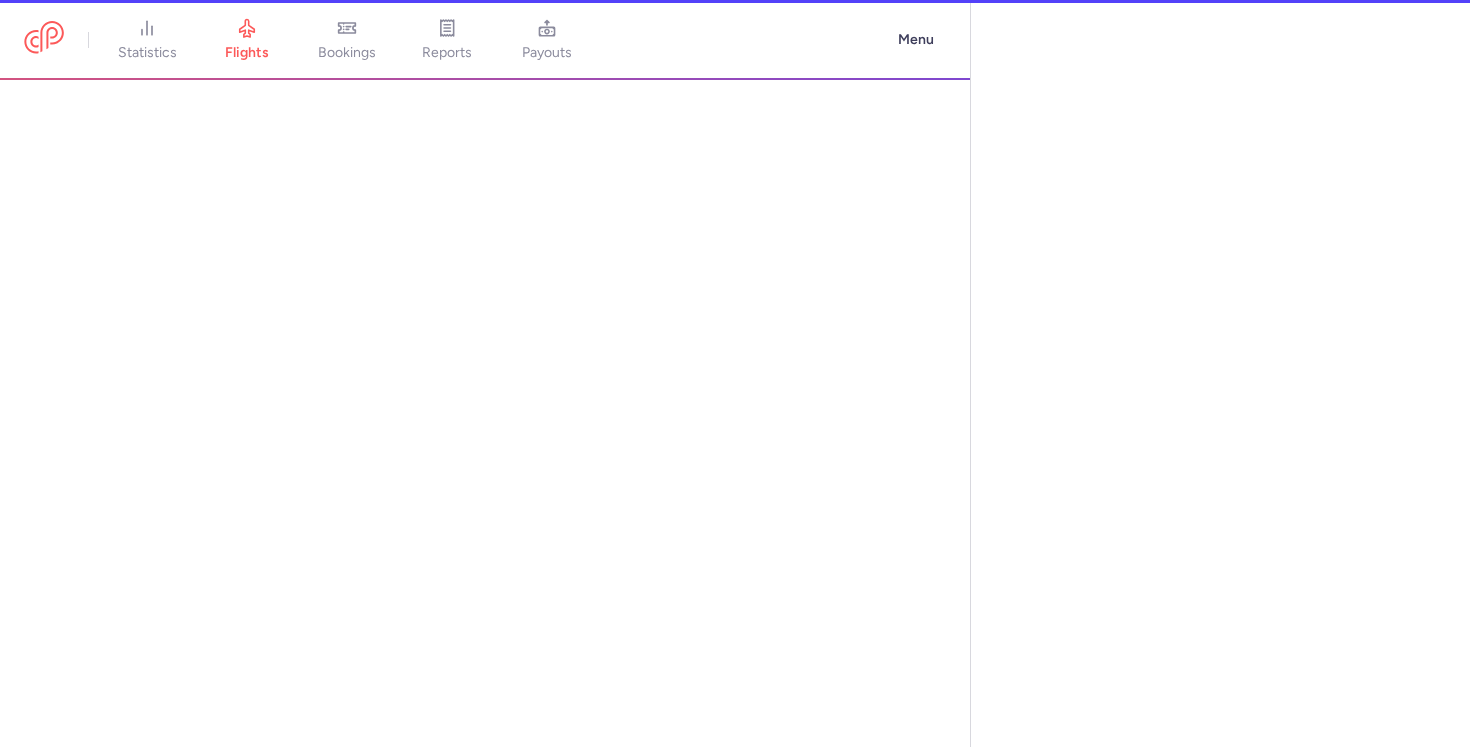 select on "hours" 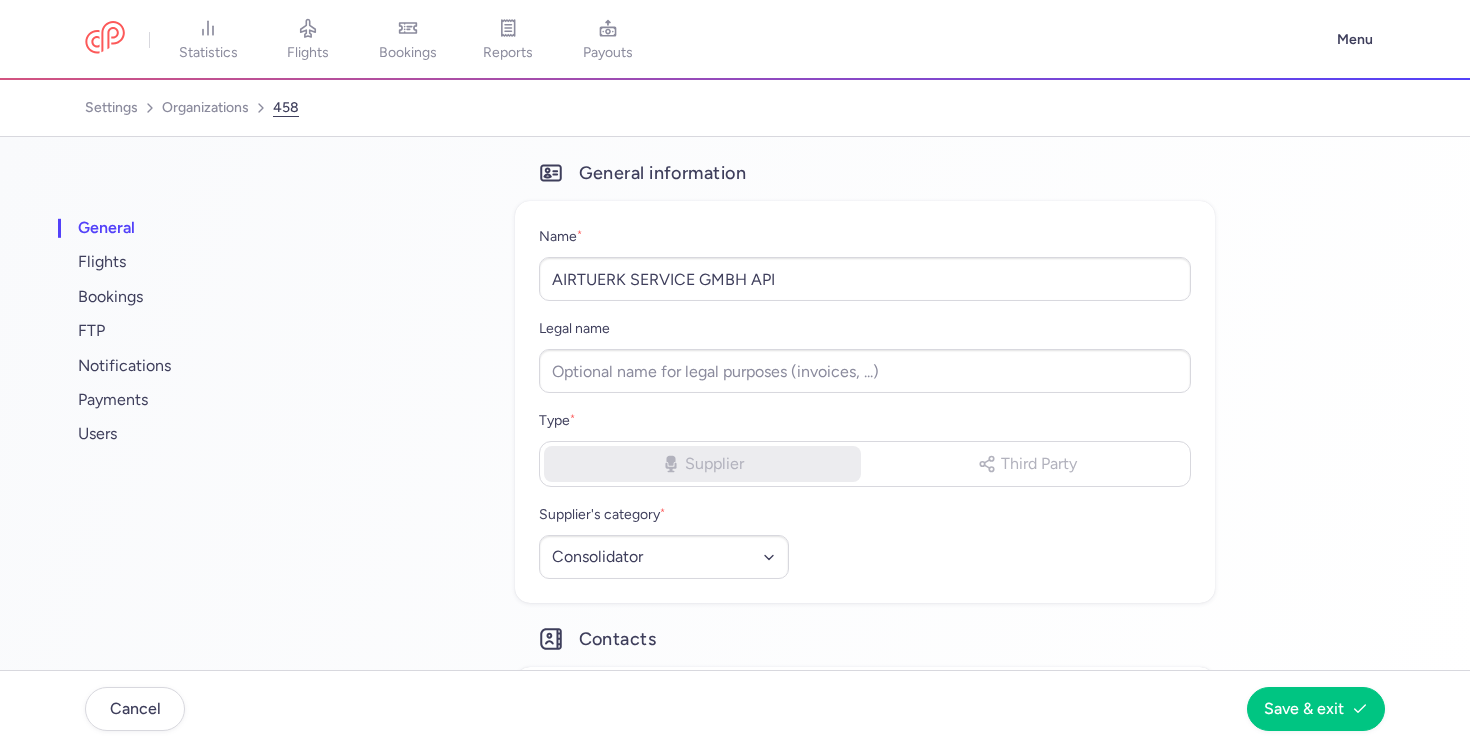 select on "CONSOLIDATOR" 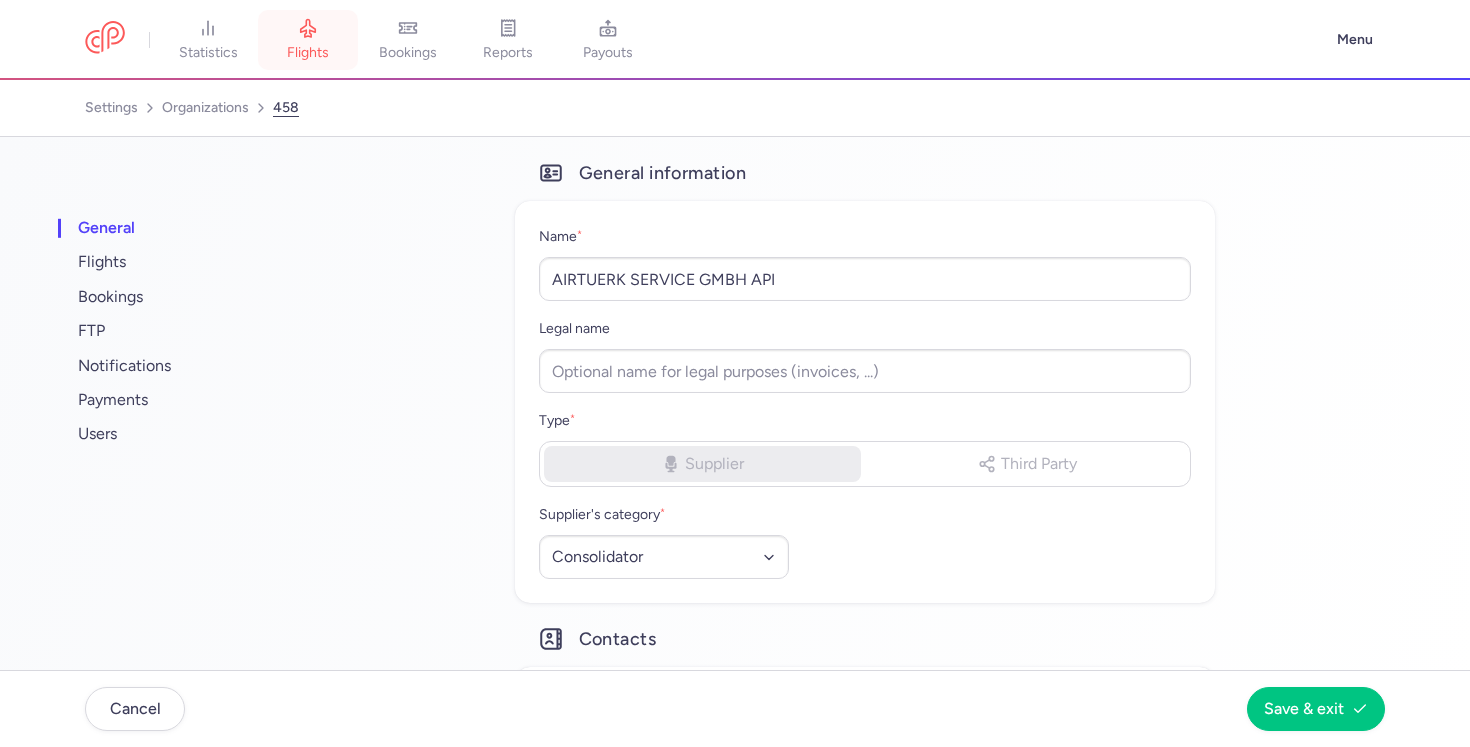 scroll, scrollTop: 0, scrollLeft: 0, axis: both 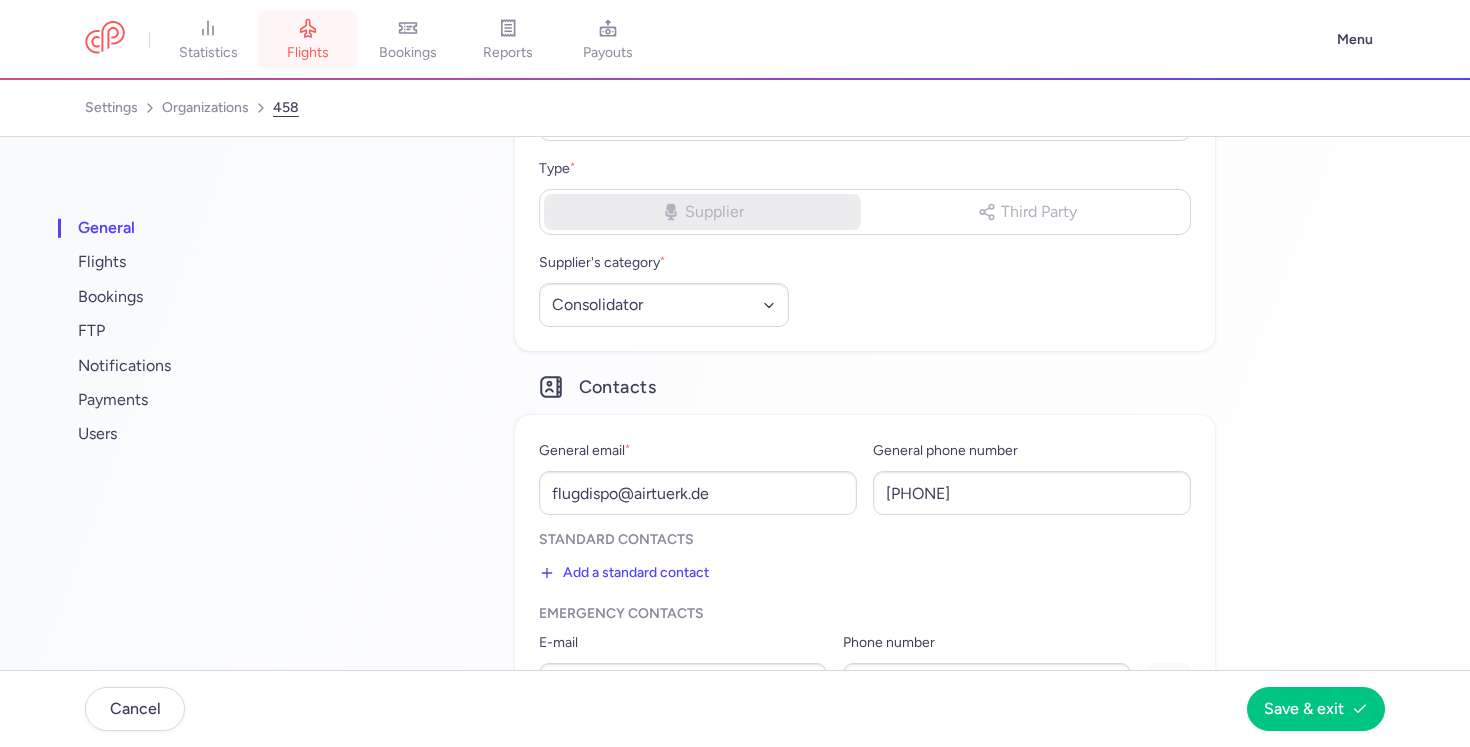 click 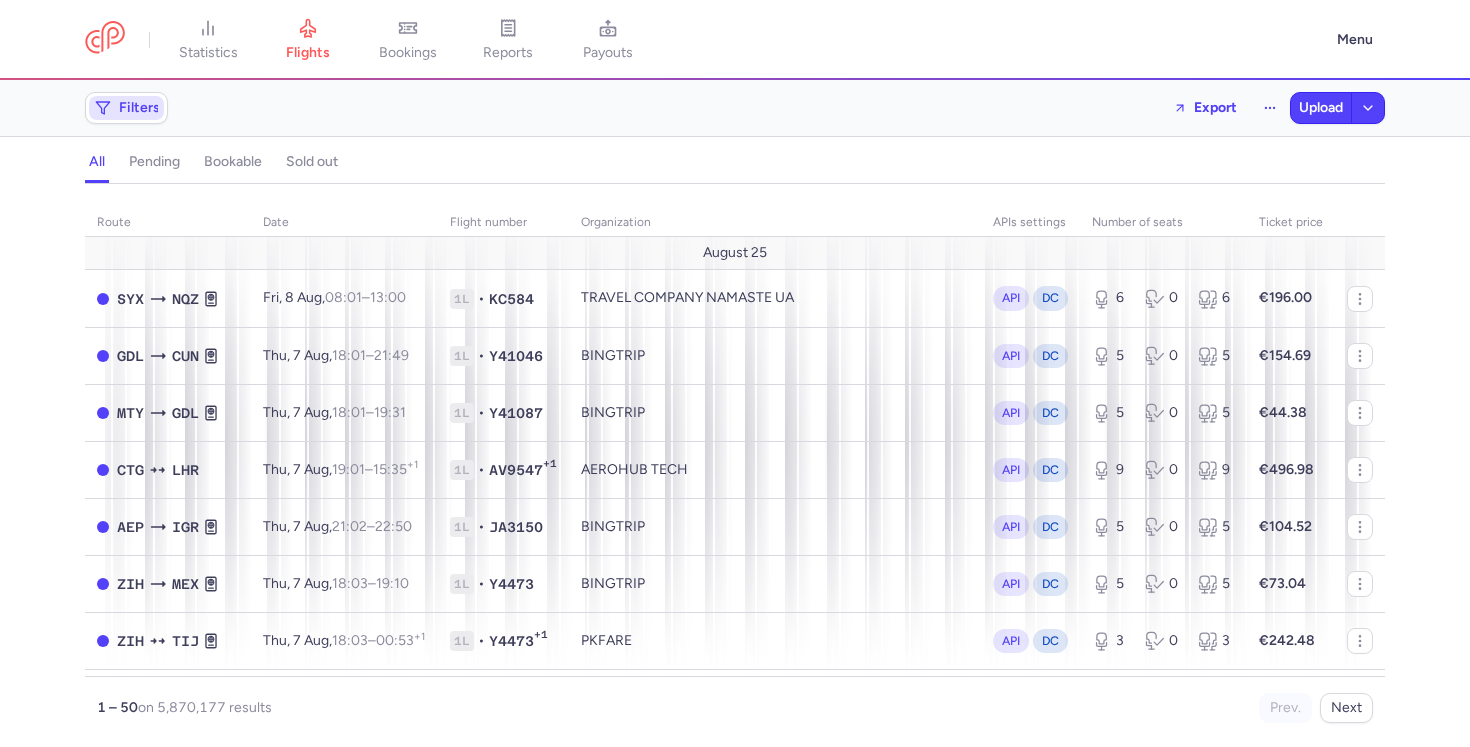 click on "Filters" 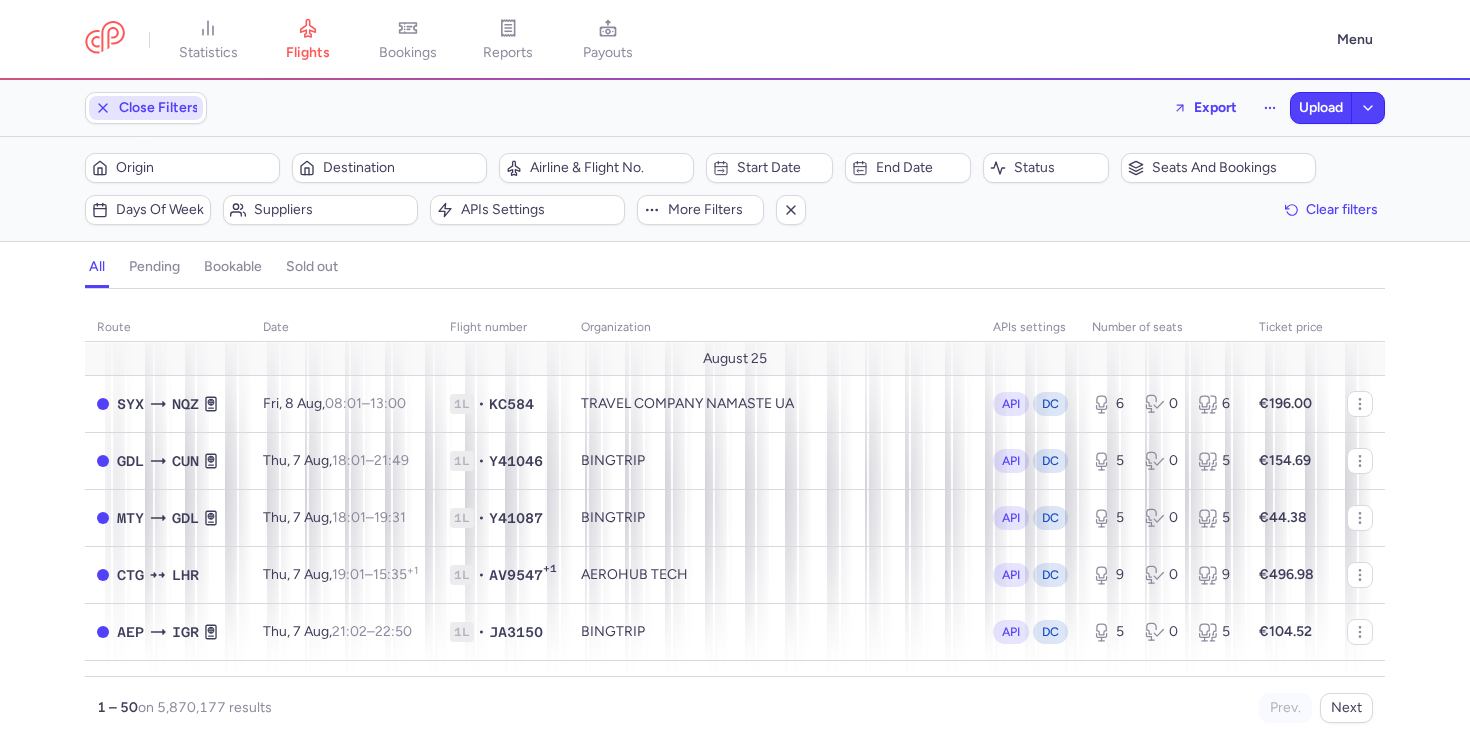 scroll, scrollTop: 0, scrollLeft: 0, axis: both 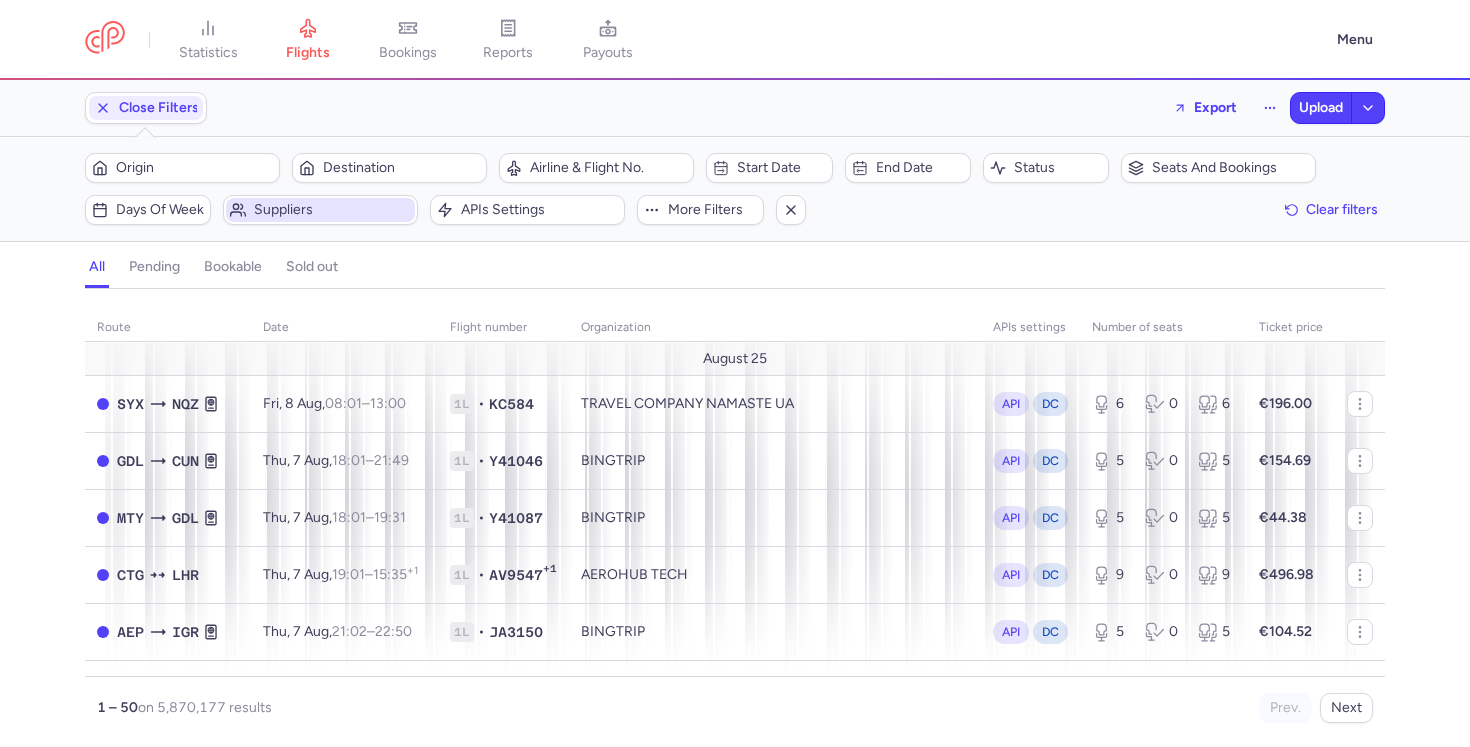 click on "Suppliers" at bounding box center (332, 210) 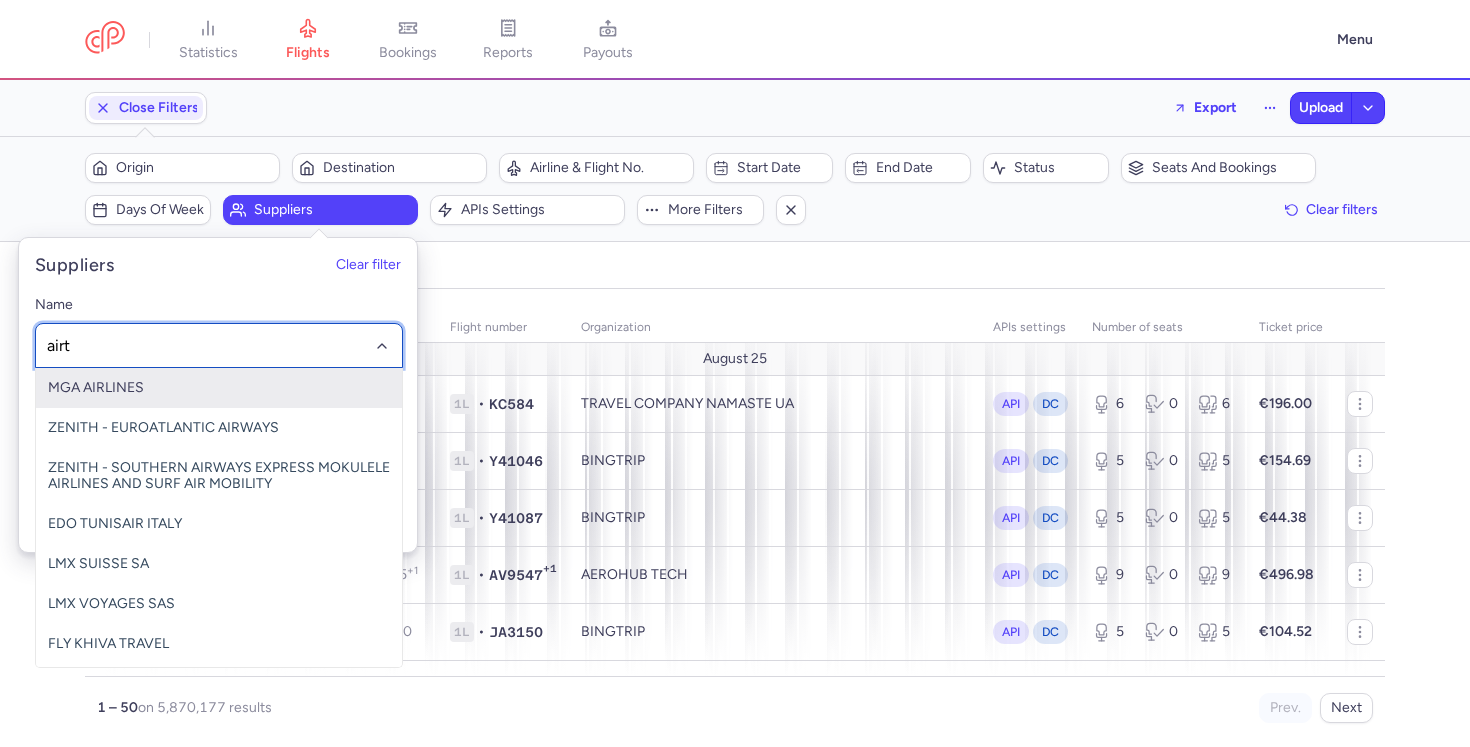type on "airtu" 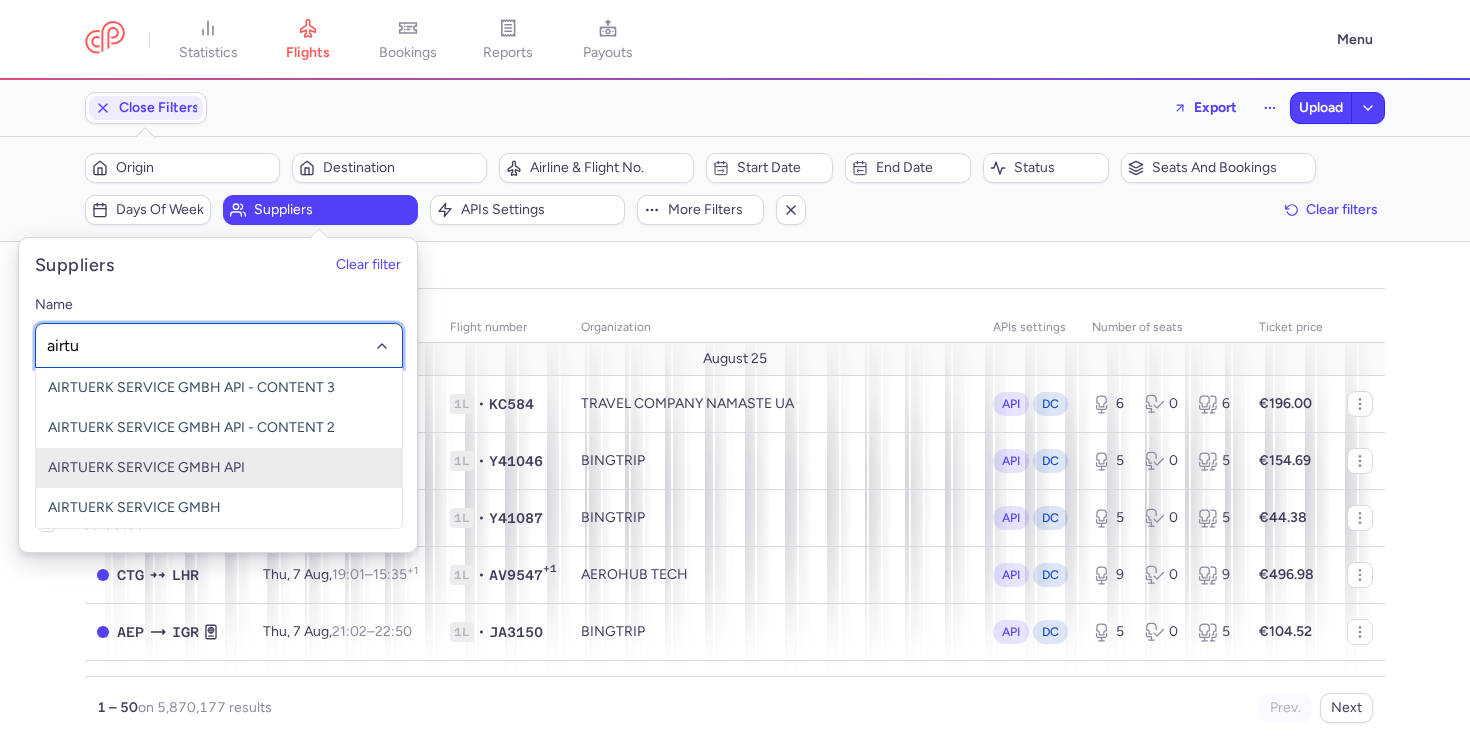 click on "AIRTUERK SERVICE GMBH API" 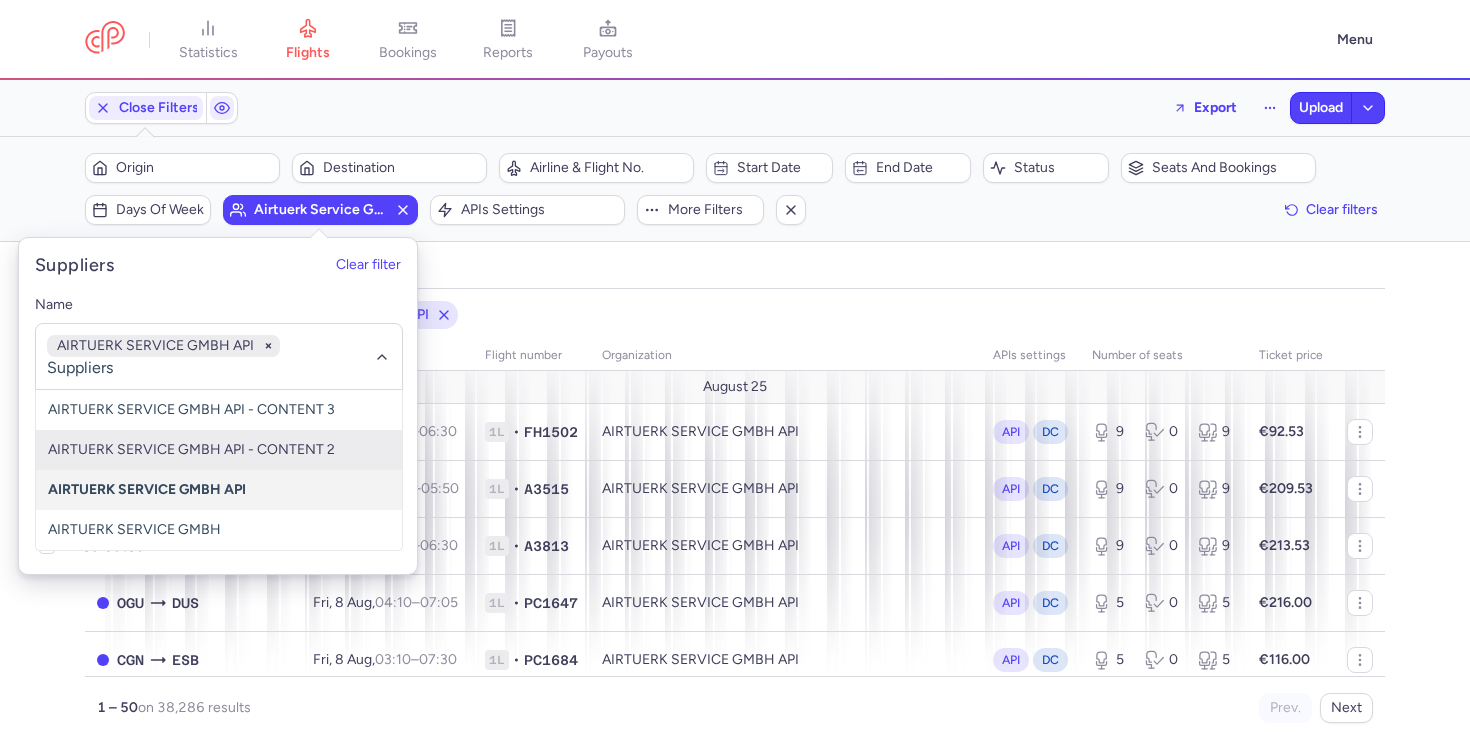 click on "all pending bookable sold out" at bounding box center (735, 271) 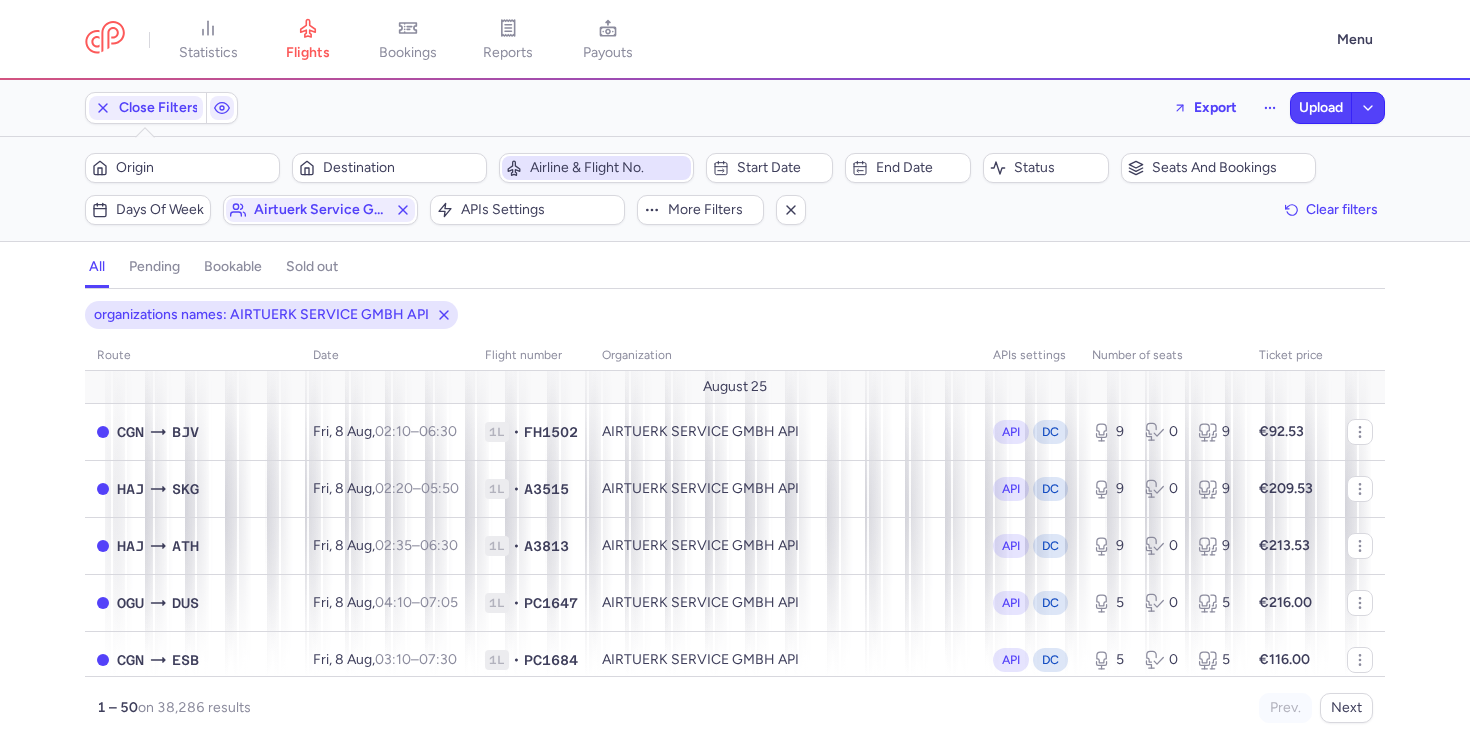 click on "Airline & Flight No." at bounding box center [596, 168] 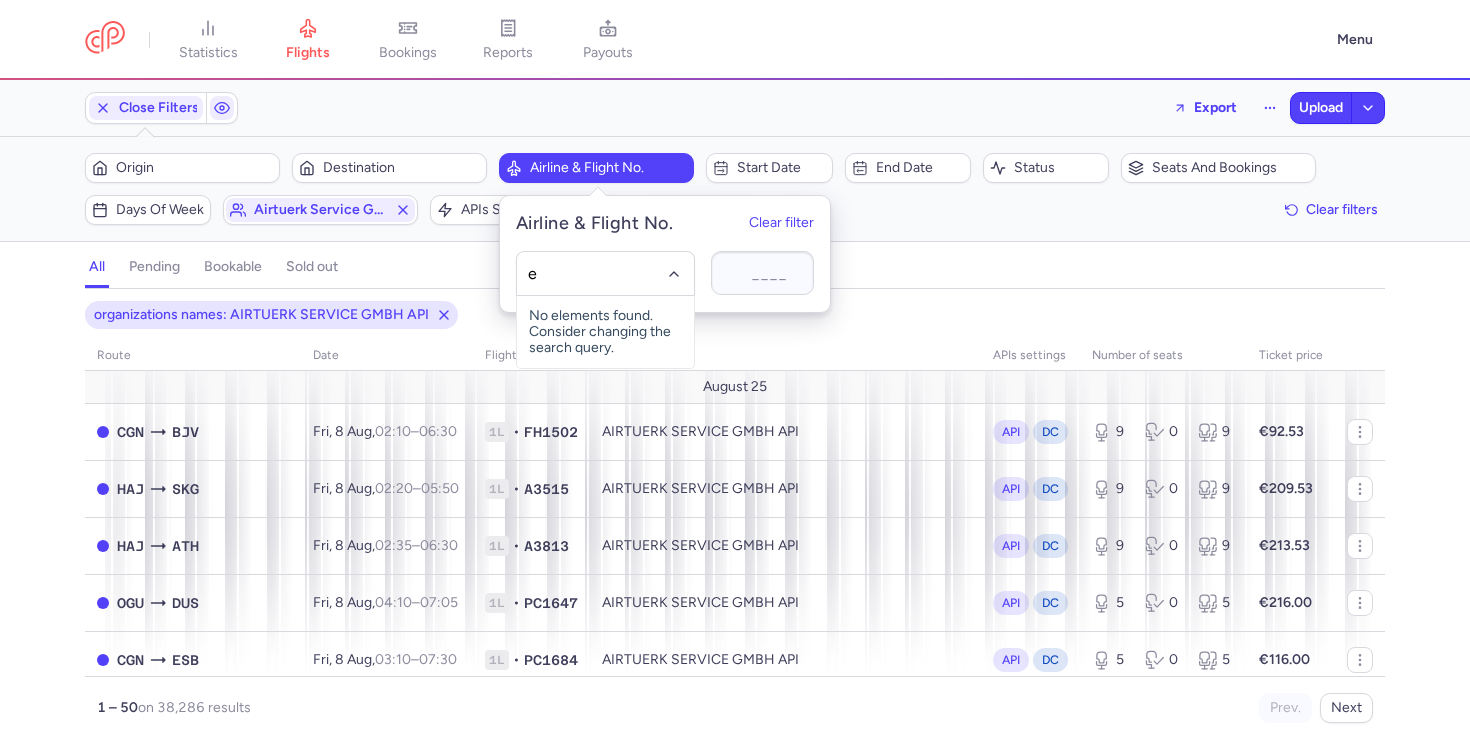 type on "ew" 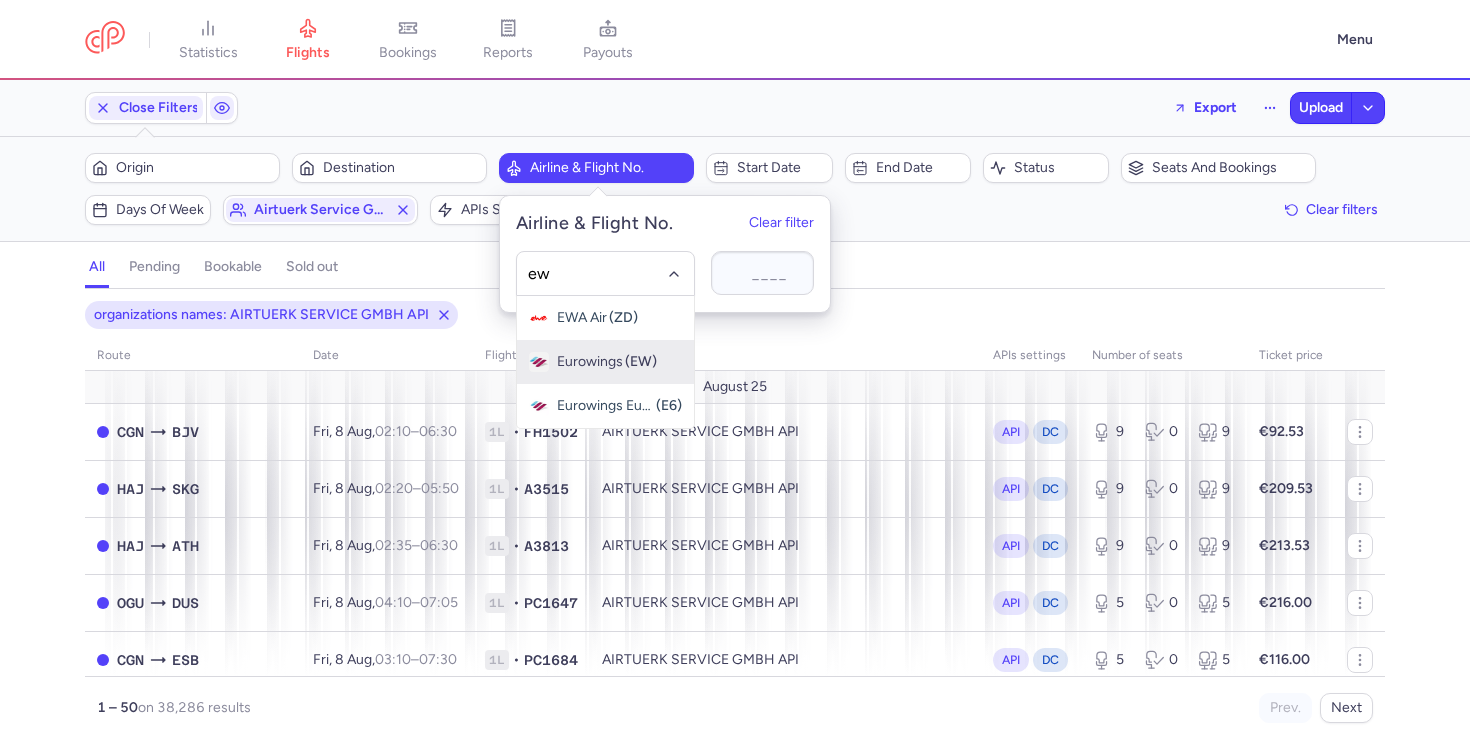 click on "Eurowings" at bounding box center [590, 362] 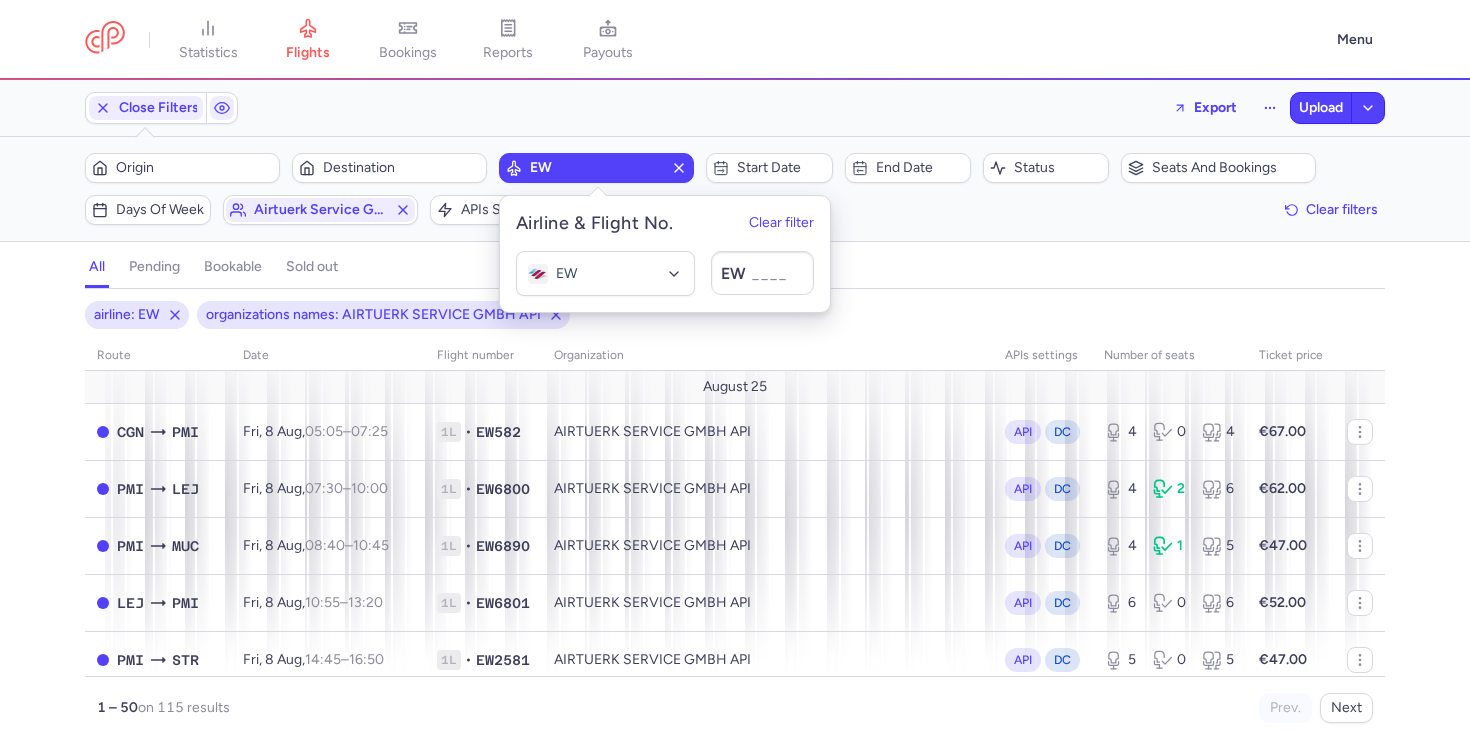 click on "airline: EW organizations names: AIRTUERK SERVICE GMBH API route date Flight number organization APIs settings number of seats Ticket price August 25  CGN  PMI Fri, 8 Aug,  05:05  –  07:25  +0 1L • EW582 AIRTUERK SERVICE GMBH API API DC 4 0 4 €67.00  PMI  LEJ Fri, 8 Aug,  07:30  –  10:00  +0 1L • EW6800 AIRTUERK SERVICE GMBH API API DC 4 2 6 €62.00  PMI  MUC Fri, 8 Aug,  08:40  –  10:45  +0 1L • EW6890 AIRTUERK SERVICE GMBH API API DC 4 1 5 €47.00  LEJ  PMI Fri, 8 Aug,  10:55  –  13:20  +0 1L • EW6801 AIRTUERK SERVICE GMBH API API DC 6 0 6 €52.00  PMI  STR Fri, 8 Aug,  14:45  –  16:50  +0 1L • EW2581 AIRTUERK SERVICE GMBH API API DC 5 0 5 €47.00  CGN  PMI Sat, 9 Aug,  11:25  –  13:45  +0 1L • EW584 AIRTUERK SERVICE GMBH API API DC 4 0 4 €62.00  HAM  PMI Sat, 9 Aug,  13:25  –  16:05  +0 1L • EW7584 AIRTUERK SERVICE GMBH API API DC 0 3 3 €67.00  STR  PMI Sat, 9 Aug,  14:15  –  16:15  +0 1L • EW2594 AIRTUERK SERVICE GMBH API API DC 5 2 7 €67.00  PMI  STR 14:55 +0 6" 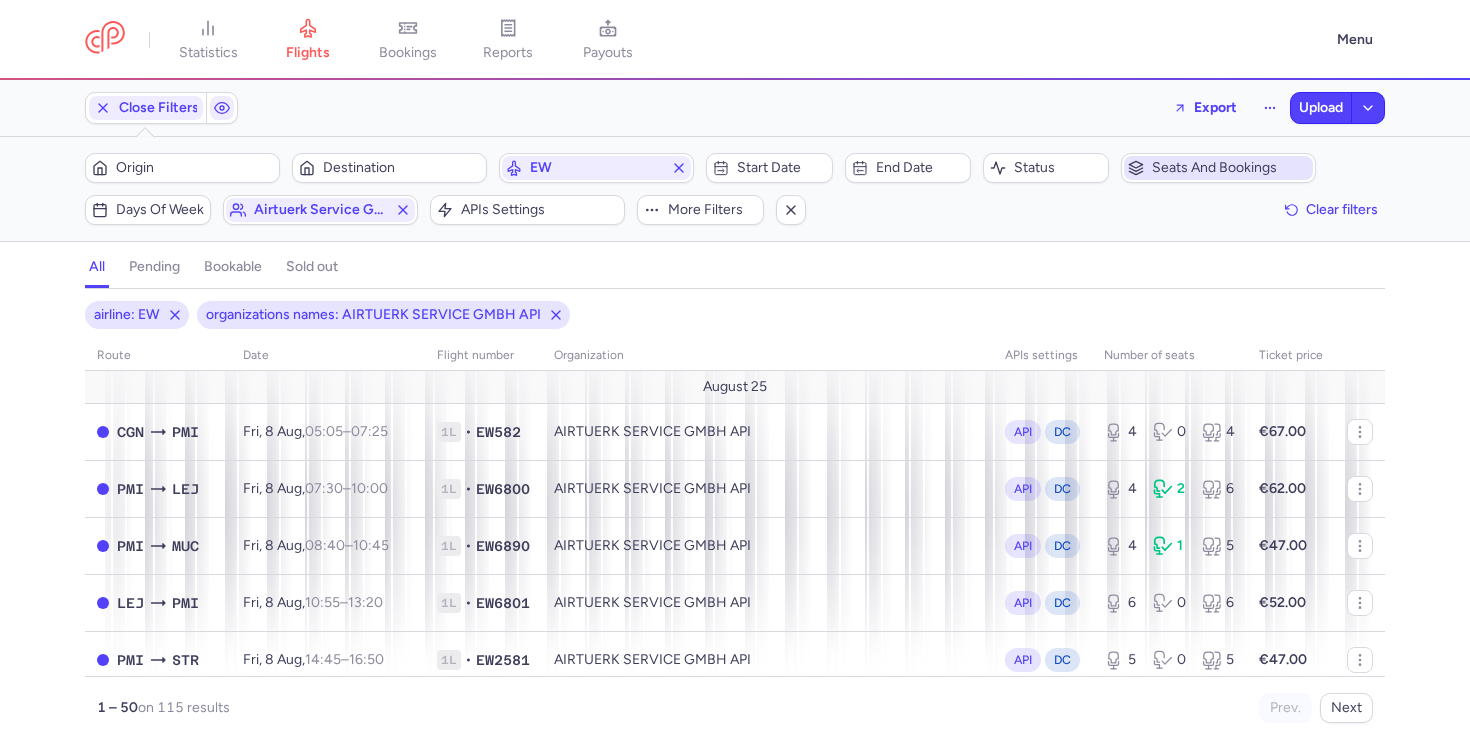 click on "Seats and bookings" at bounding box center [1230, 168] 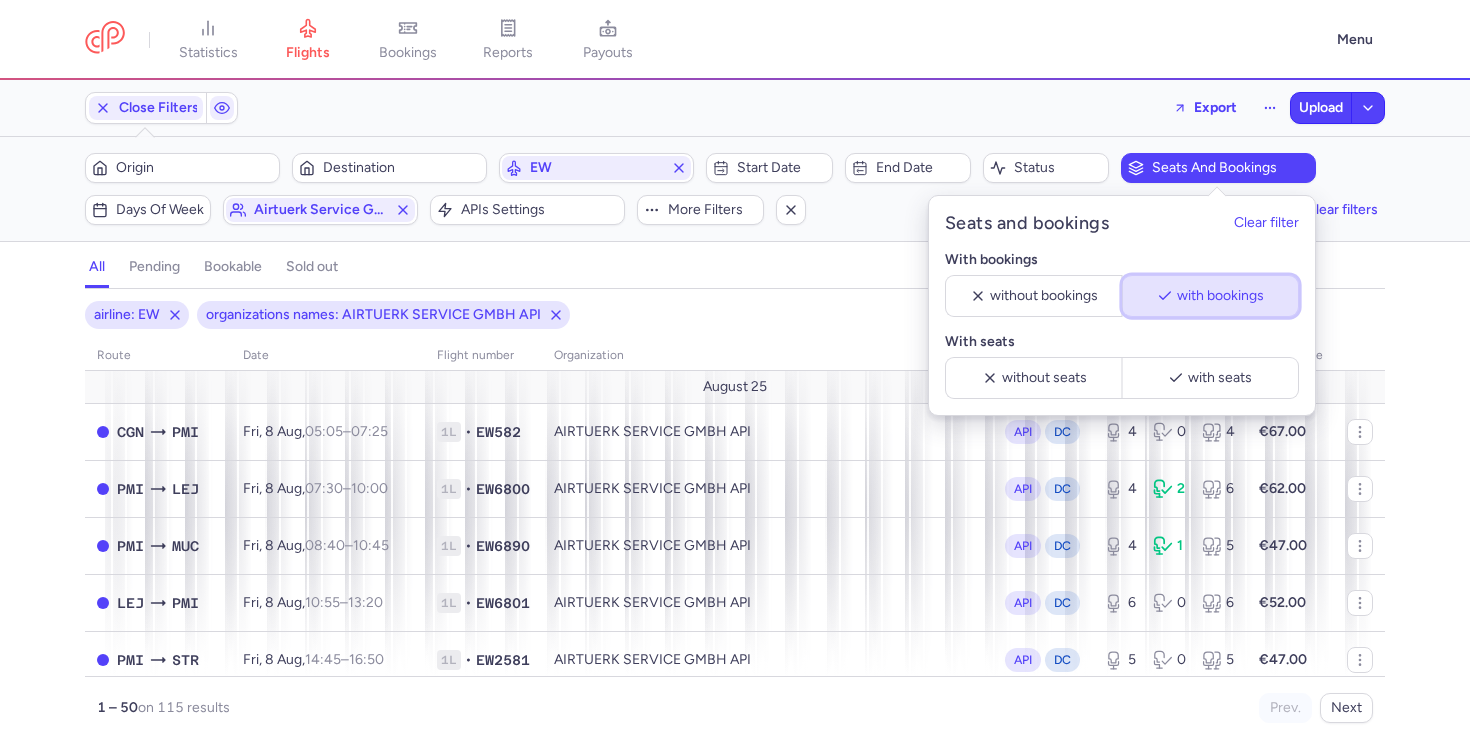 click on "with bookings" 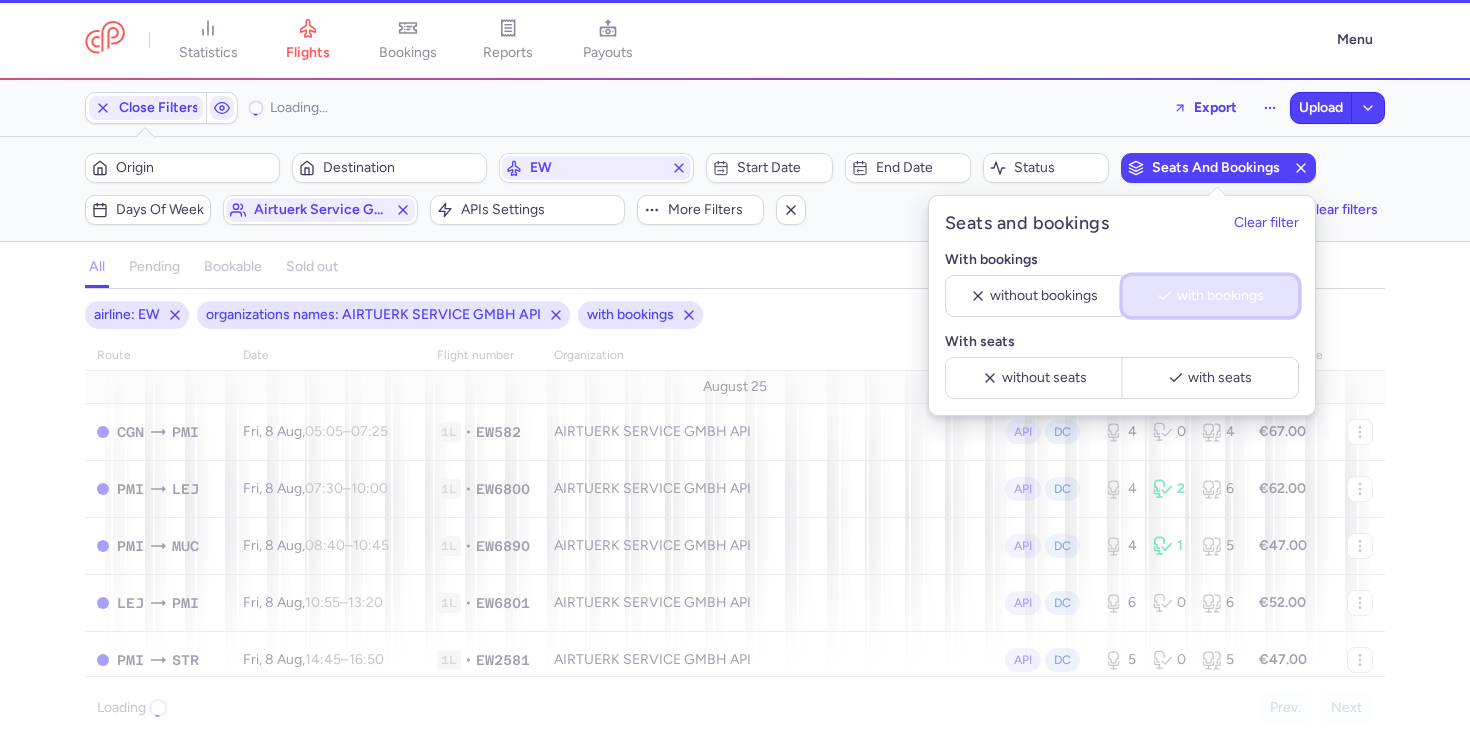 click on "with bookings" 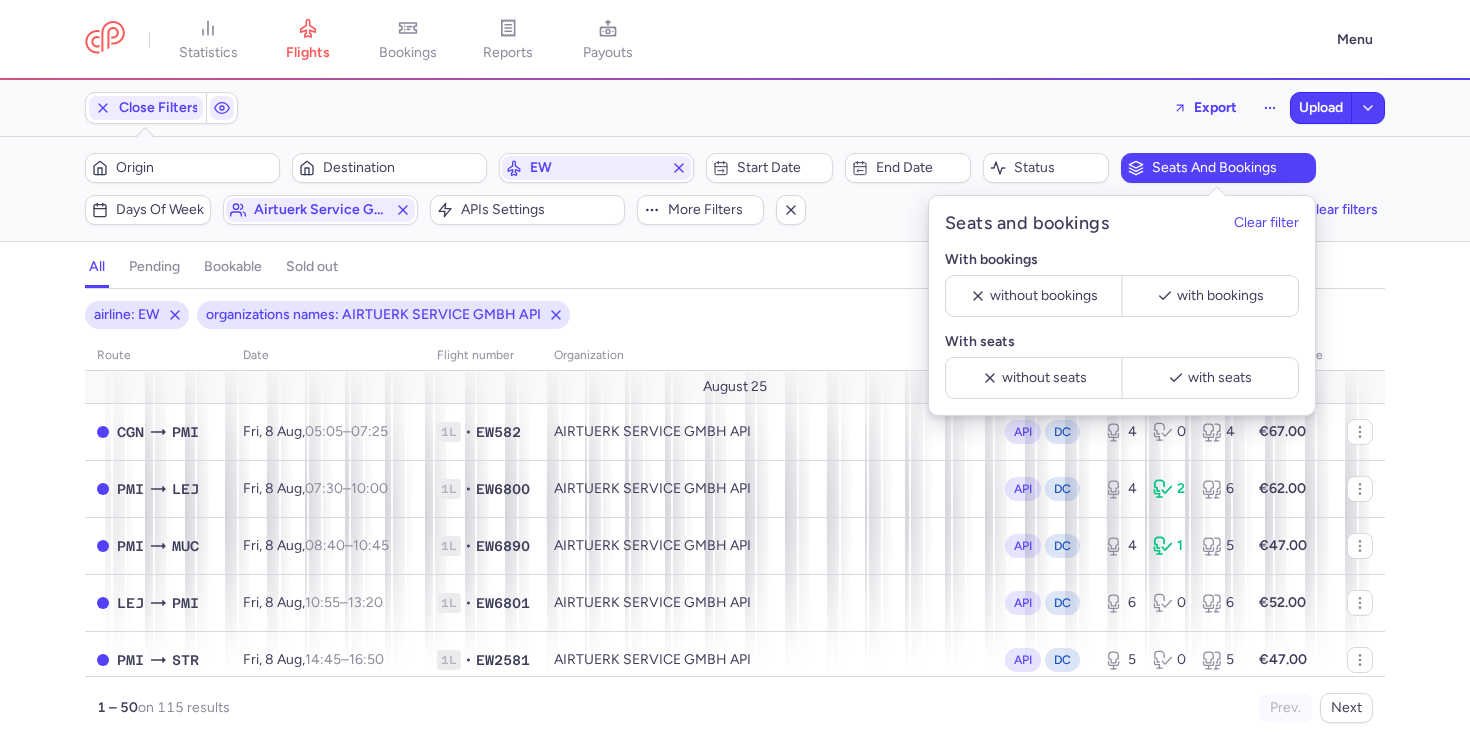 click on "airline: EW organizations names: AIRTUERK SERVICE GMBH API route date Flight number organization APIs settings number of seats Ticket price August 25  CGN  PMI Fri, 8 Aug,  05:05  –  07:25  +0 1L • EW582 AIRTUERK SERVICE GMBH API API DC 4 0 4 €67.00  PMI  LEJ Fri, 8 Aug,  07:30  –  10:00  +0 1L • EW6800 AIRTUERK SERVICE GMBH API API DC 4 2 6 €62.00  PMI  MUC Fri, 8 Aug,  08:40  –  10:45  +0 1L • EW6890 AIRTUERK SERVICE GMBH API API DC 4 1 5 €47.00  LEJ  PMI Fri, 8 Aug,  10:55  –  13:20  +0 1L • EW6801 AIRTUERK SERVICE GMBH API API DC 6 0 6 €52.00  PMI  STR Fri, 8 Aug,  14:45  –  16:50  +0 1L • EW2581 AIRTUERK SERVICE GMBH API API DC 5 0 5 €47.00  CGN  PMI Sat, 9 Aug,  11:25  –  13:45  +0 1L • EW584 AIRTUERK SERVICE GMBH API API DC 4 0 4 €62.00  HAM  PMI Sat, 9 Aug,  13:25  –  16:05  +0 1L • EW7584 AIRTUERK SERVICE GMBH API API DC 0 3 3 €67.00  STR  PMI Sat, 9 Aug,  14:15  –  16:15  +0 1L • EW2594 AIRTUERK SERVICE GMBH API API DC 5 2 7 €67.00  PMI  STR 14:55 +0 6" 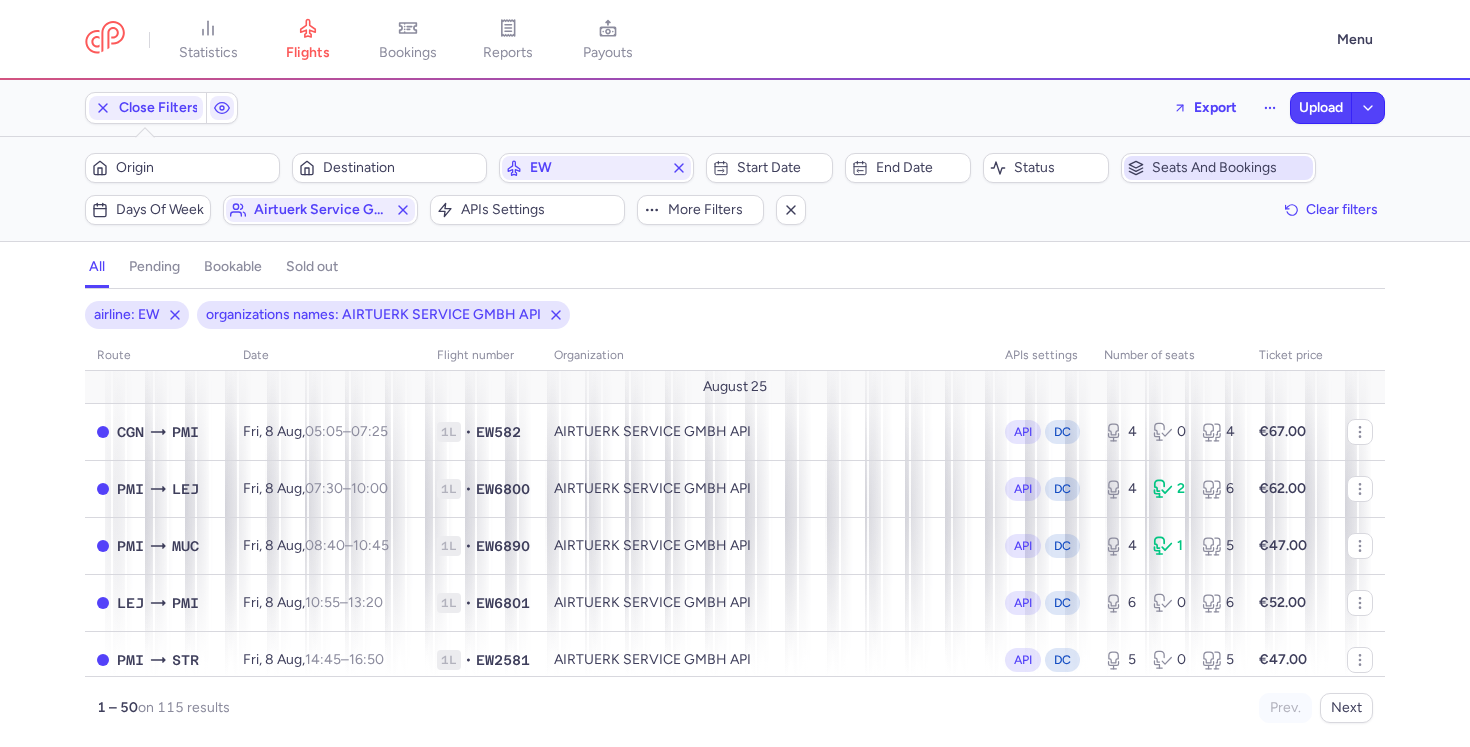 click on "Seats and bookings" at bounding box center (1230, 168) 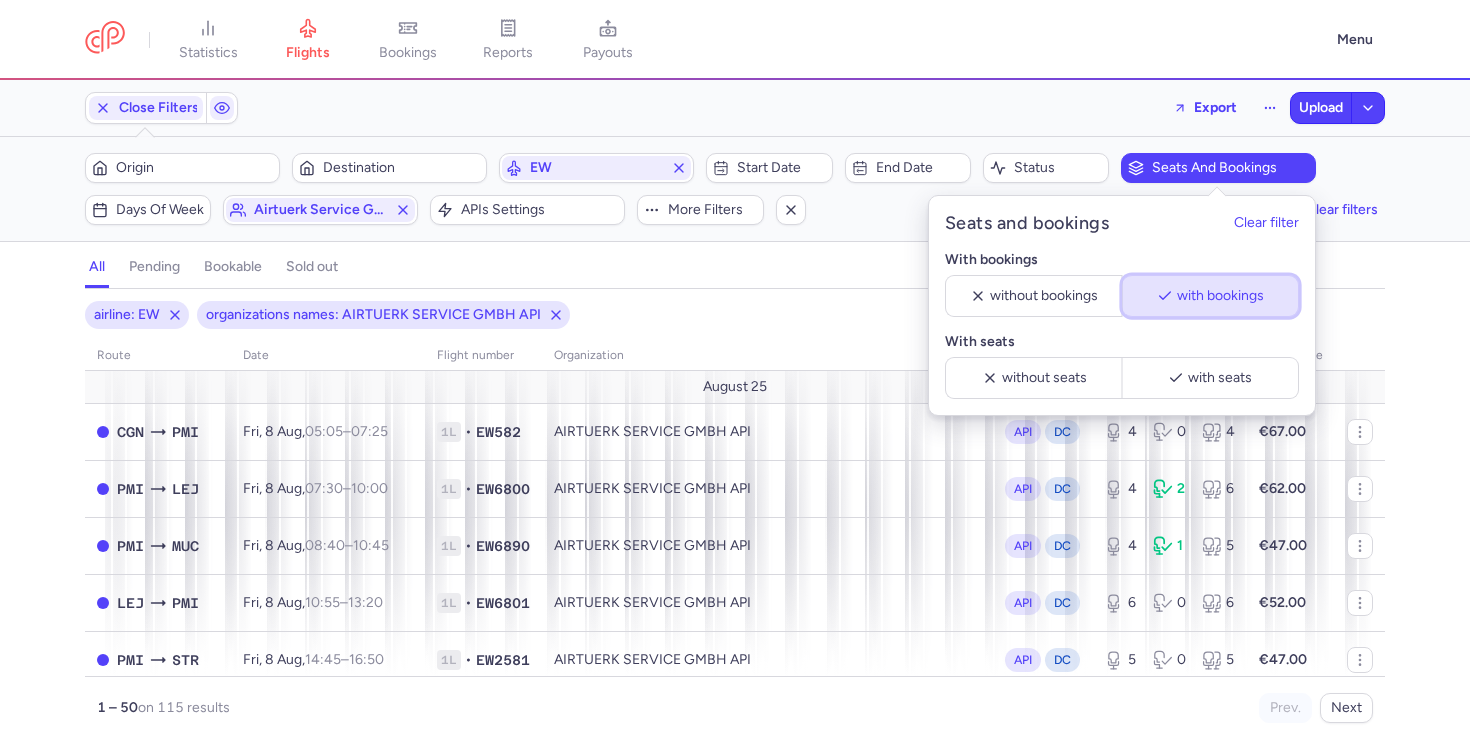click on "with bookings" at bounding box center [1219, 296] 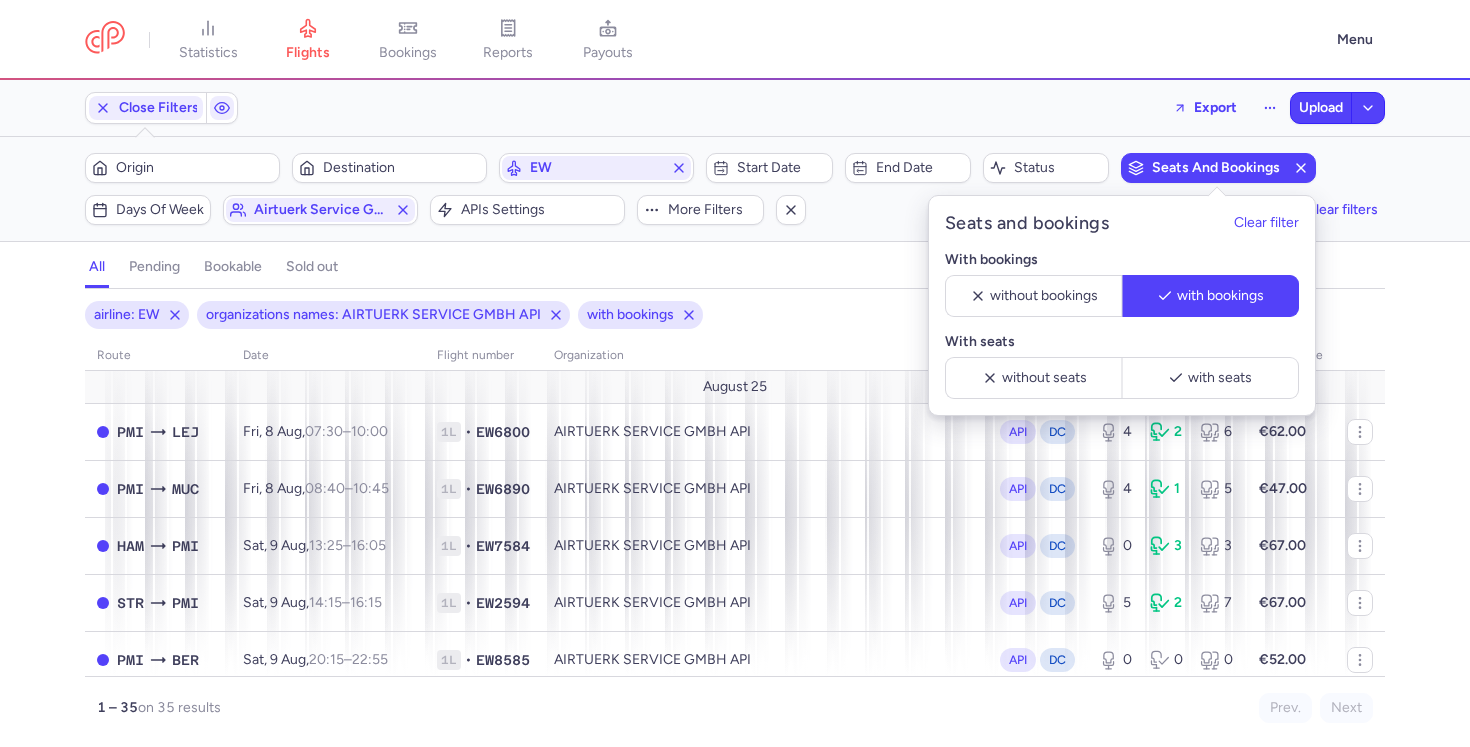 click on "airline: EW organizations names: AIRTUERK SERVICE GMBH API with bookings" at bounding box center [735, 315] 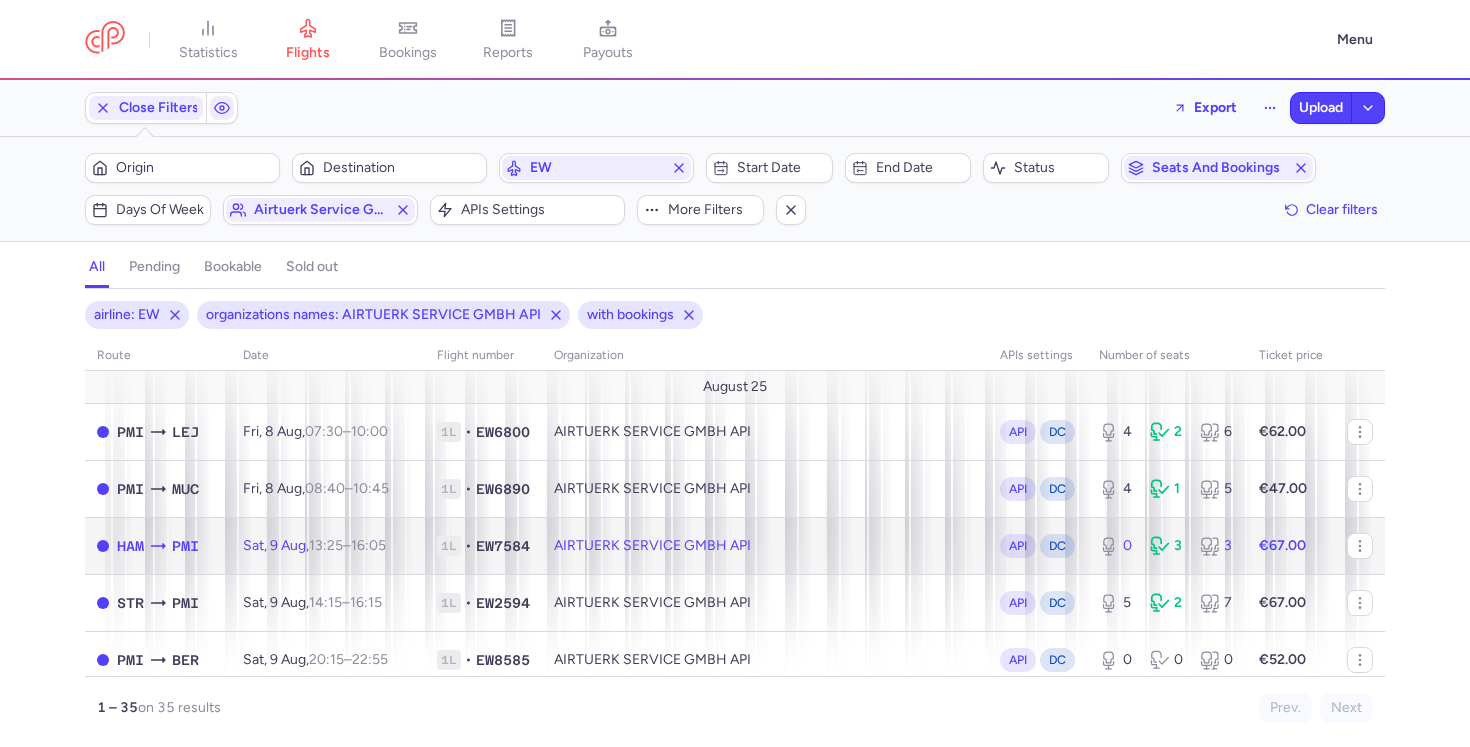 click on "AIRTUERK SERVICE GMBH API" 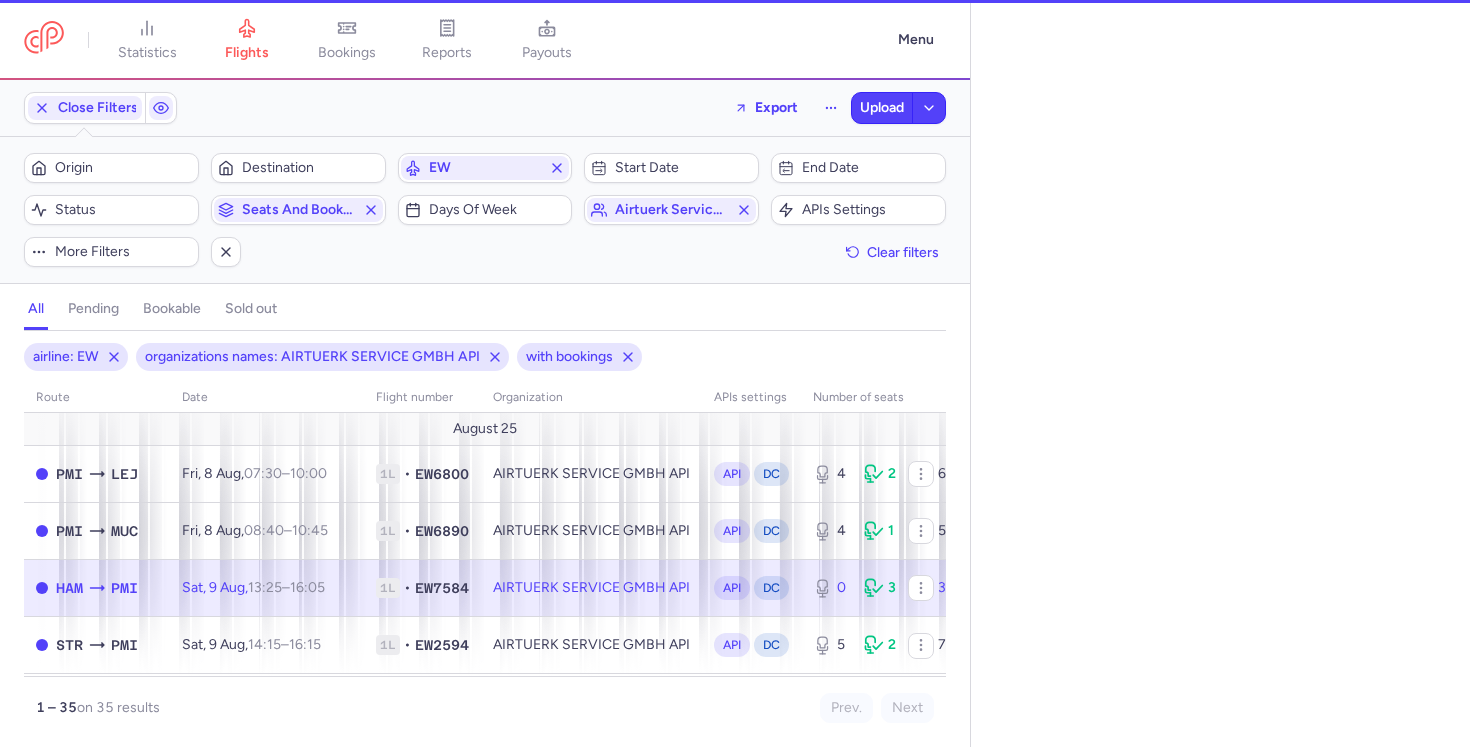 select on "days" 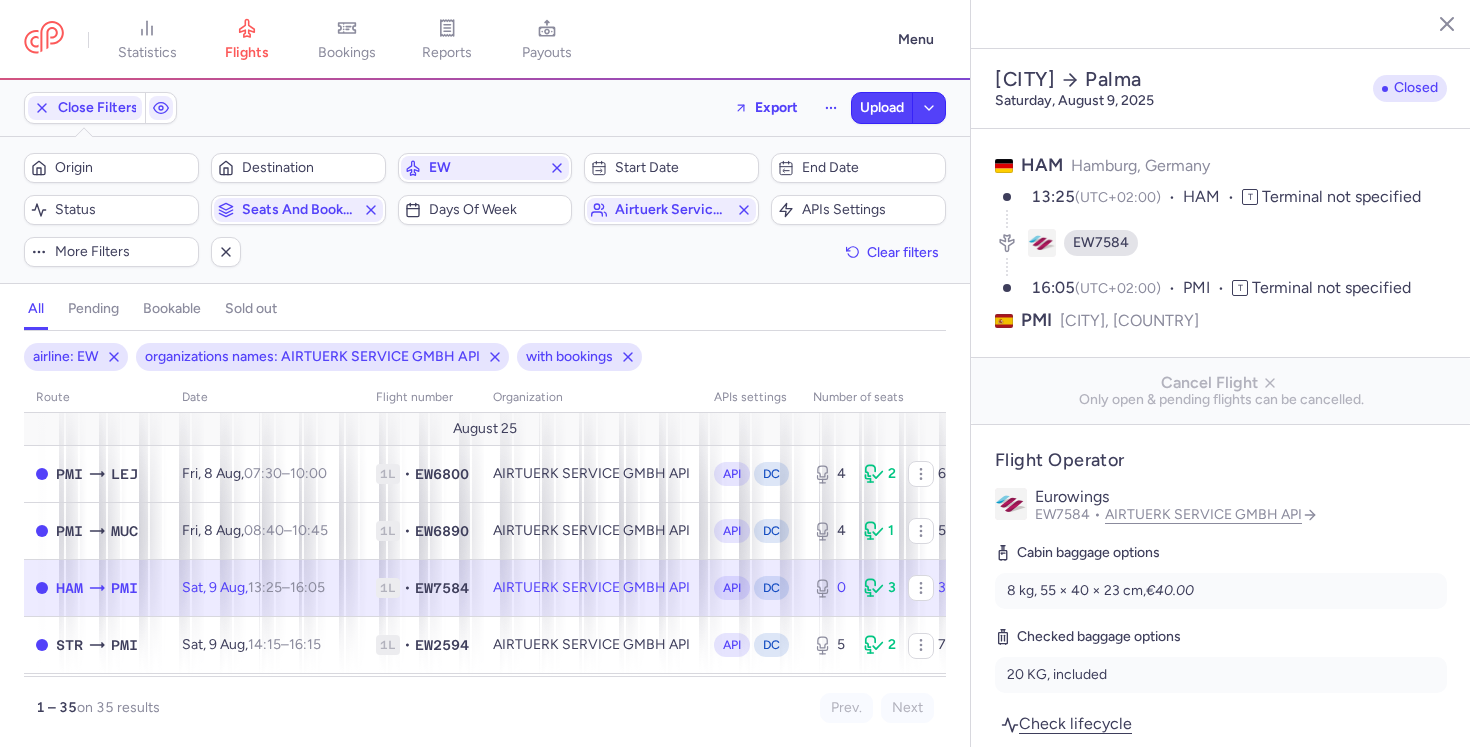 scroll, scrollTop: 1155, scrollLeft: 0, axis: vertical 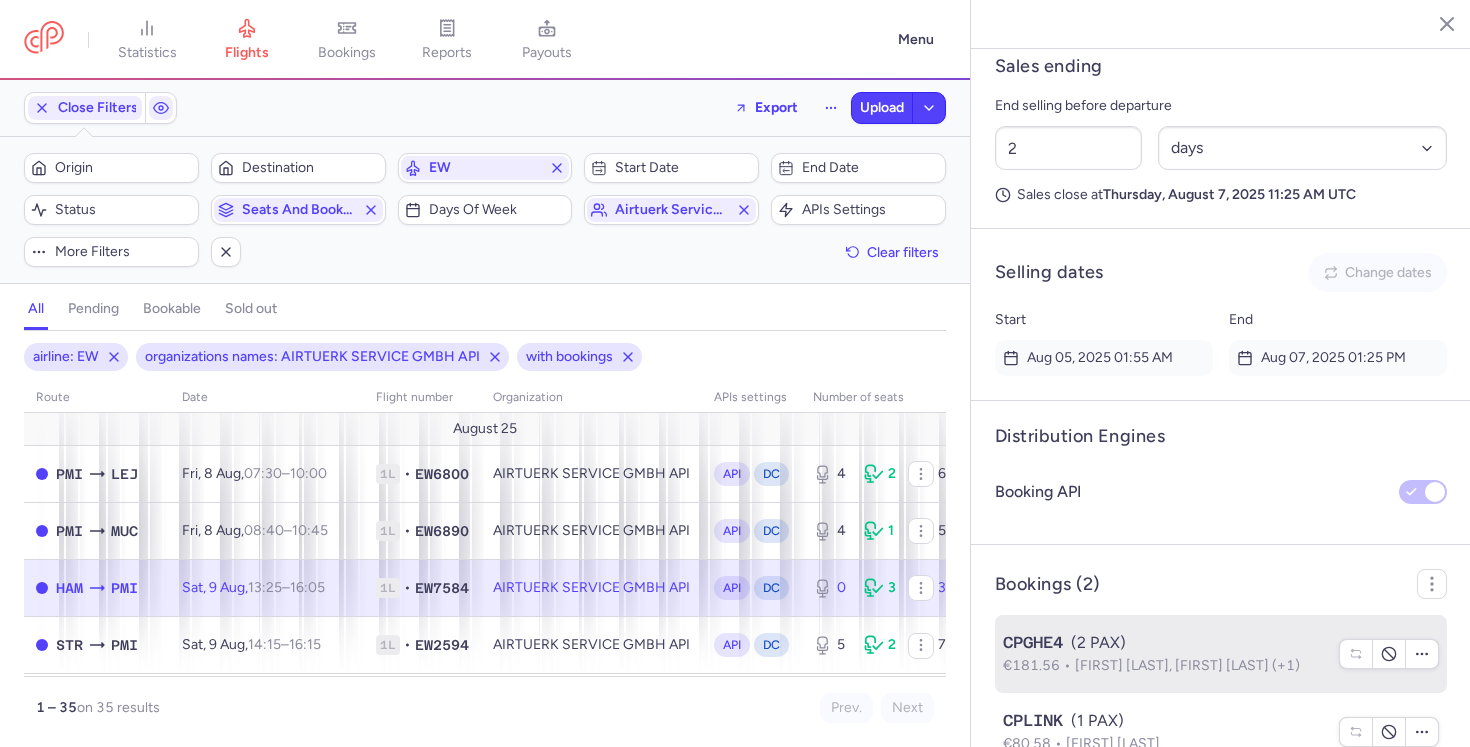 click on "CPGHE4  (2 PAX)" at bounding box center (1165, 643) 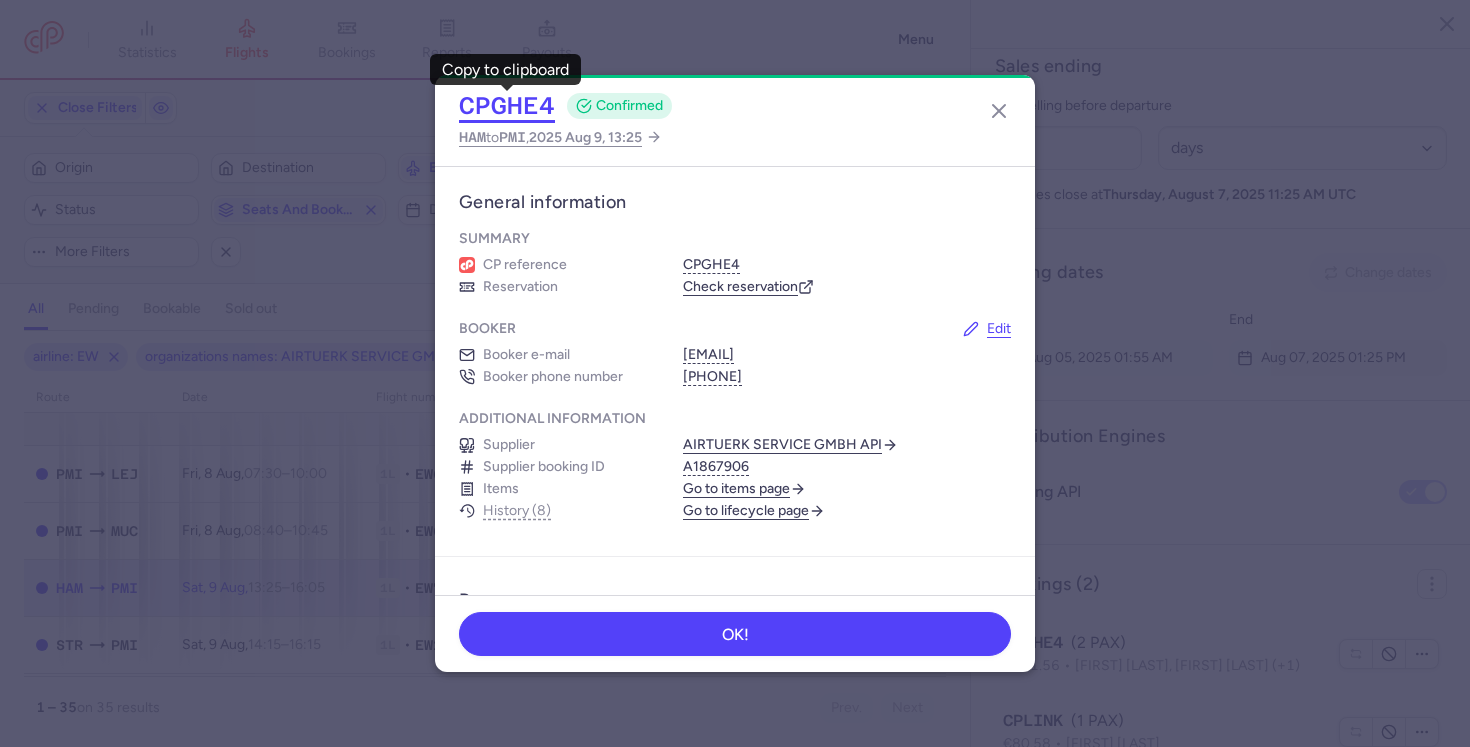 click on "CPGHE4" 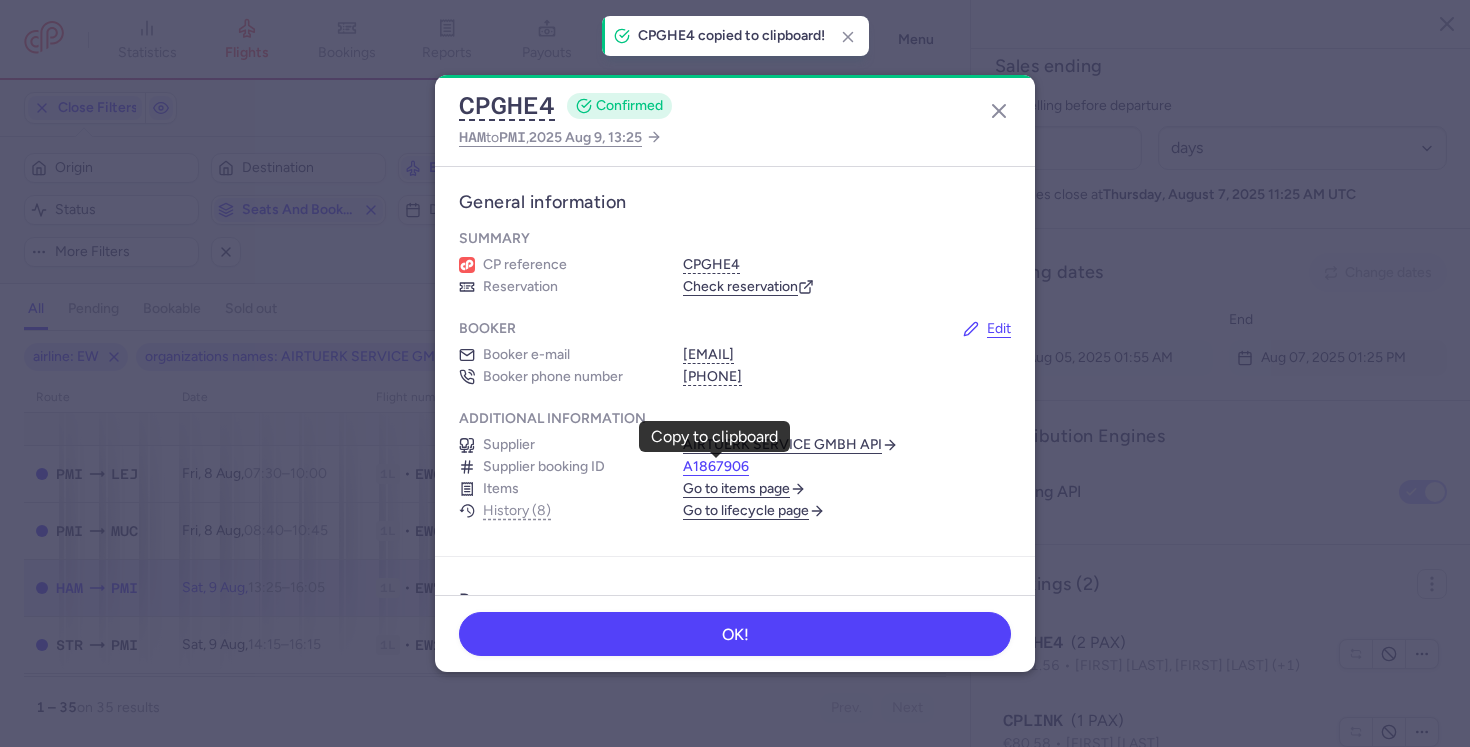 click on "A1867906" at bounding box center (716, 467) 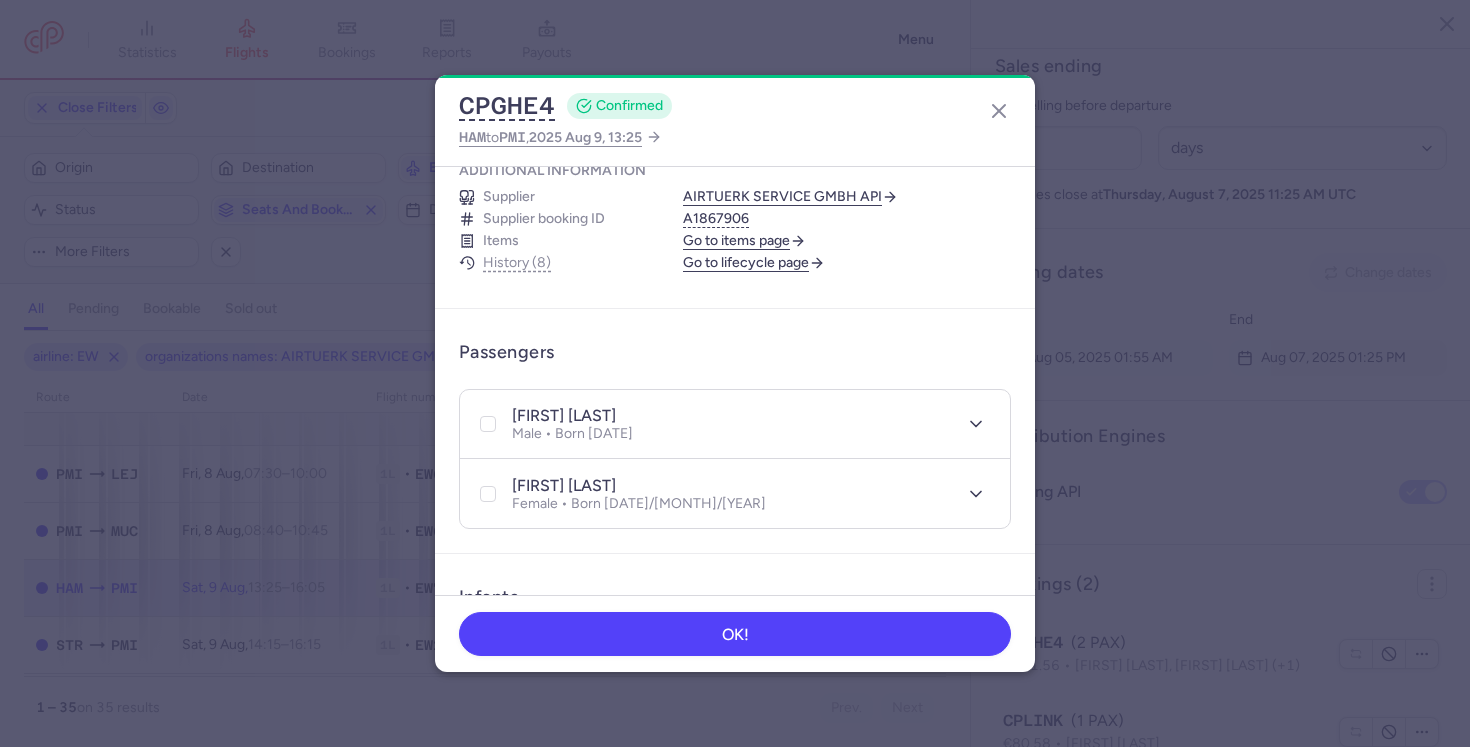scroll, scrollTop: 249, scrollLeft: 0, axis: vertical 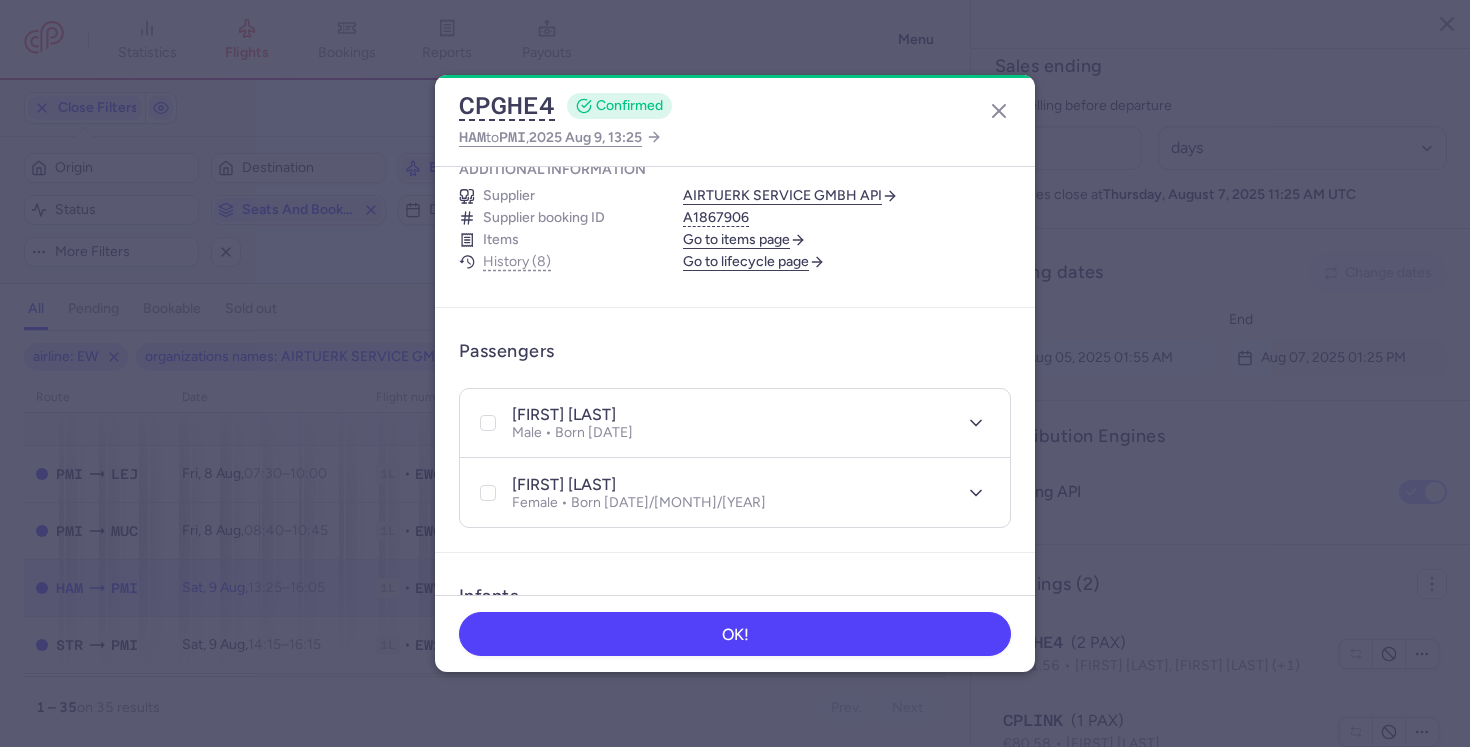 drag, startPoint x: 558, startPoint y: 413, endPoint x: 734, endPoint y: 417, distance: 176.04546 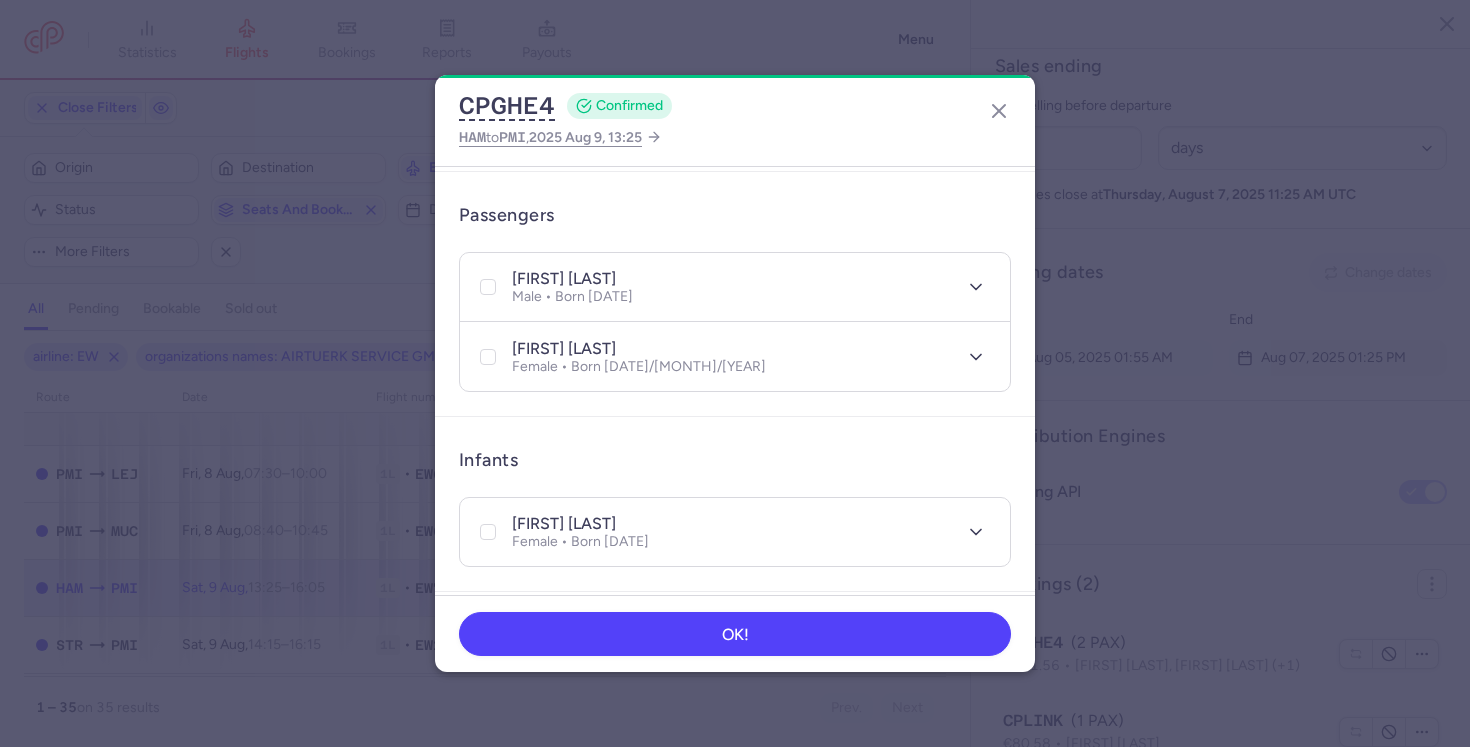 scroll, scrollTop: 388, scrollLeft: 0, axis: vertical 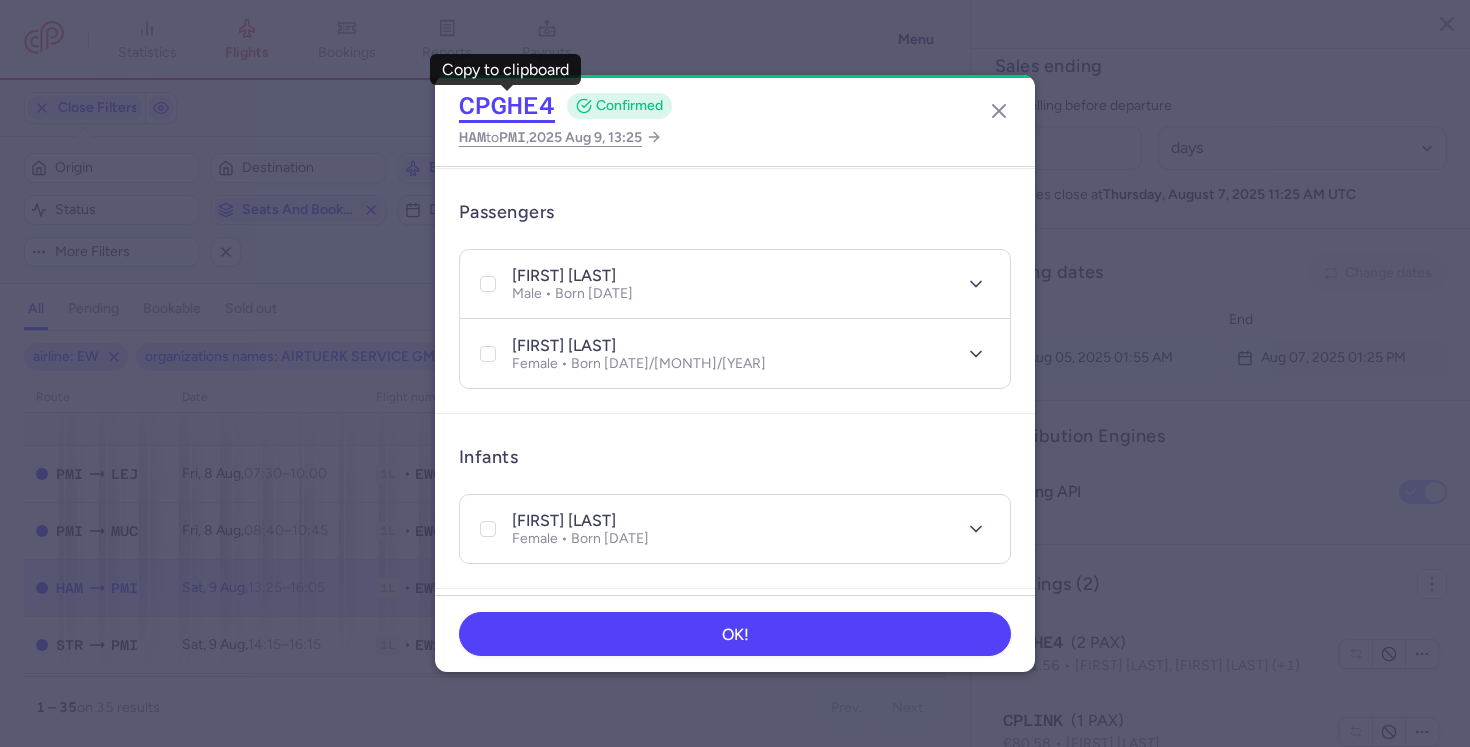click on "CPGHE4" 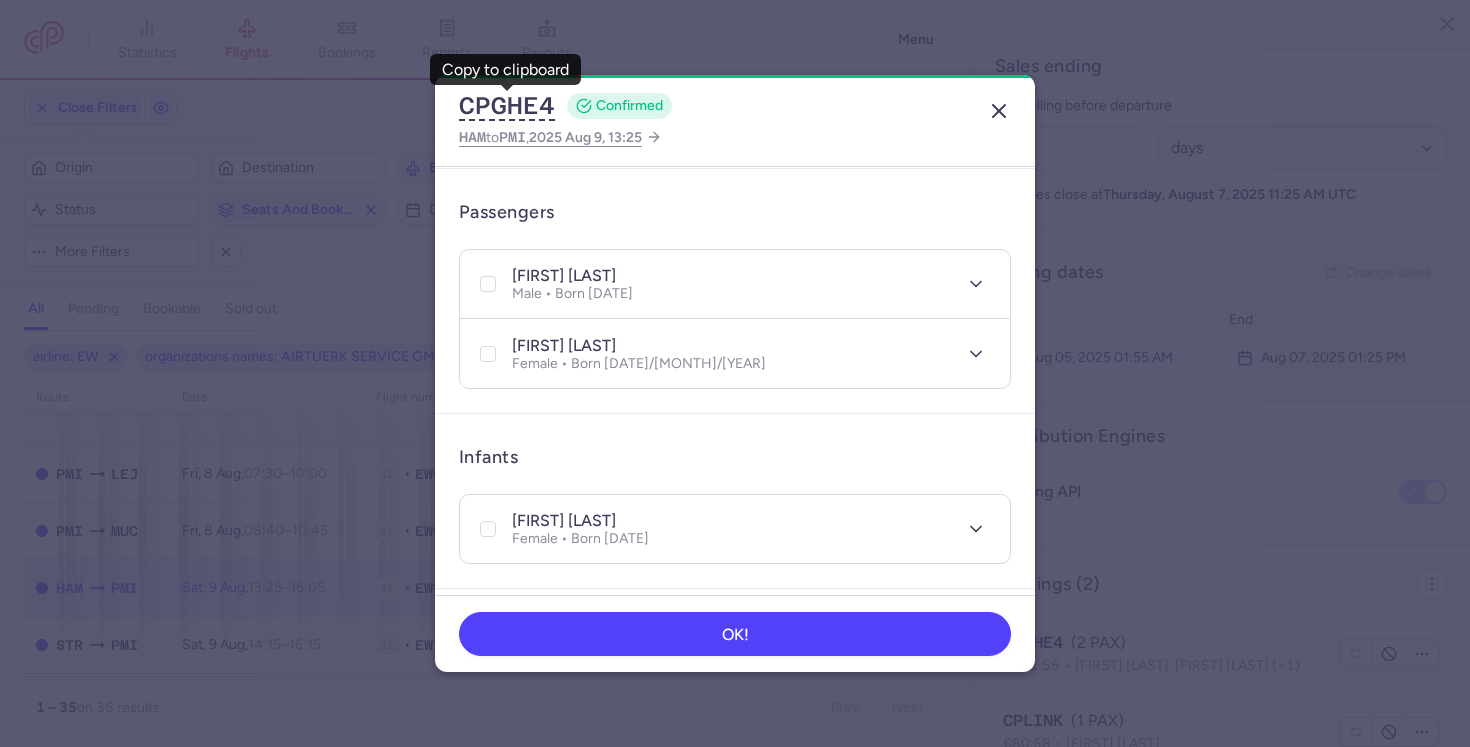 click 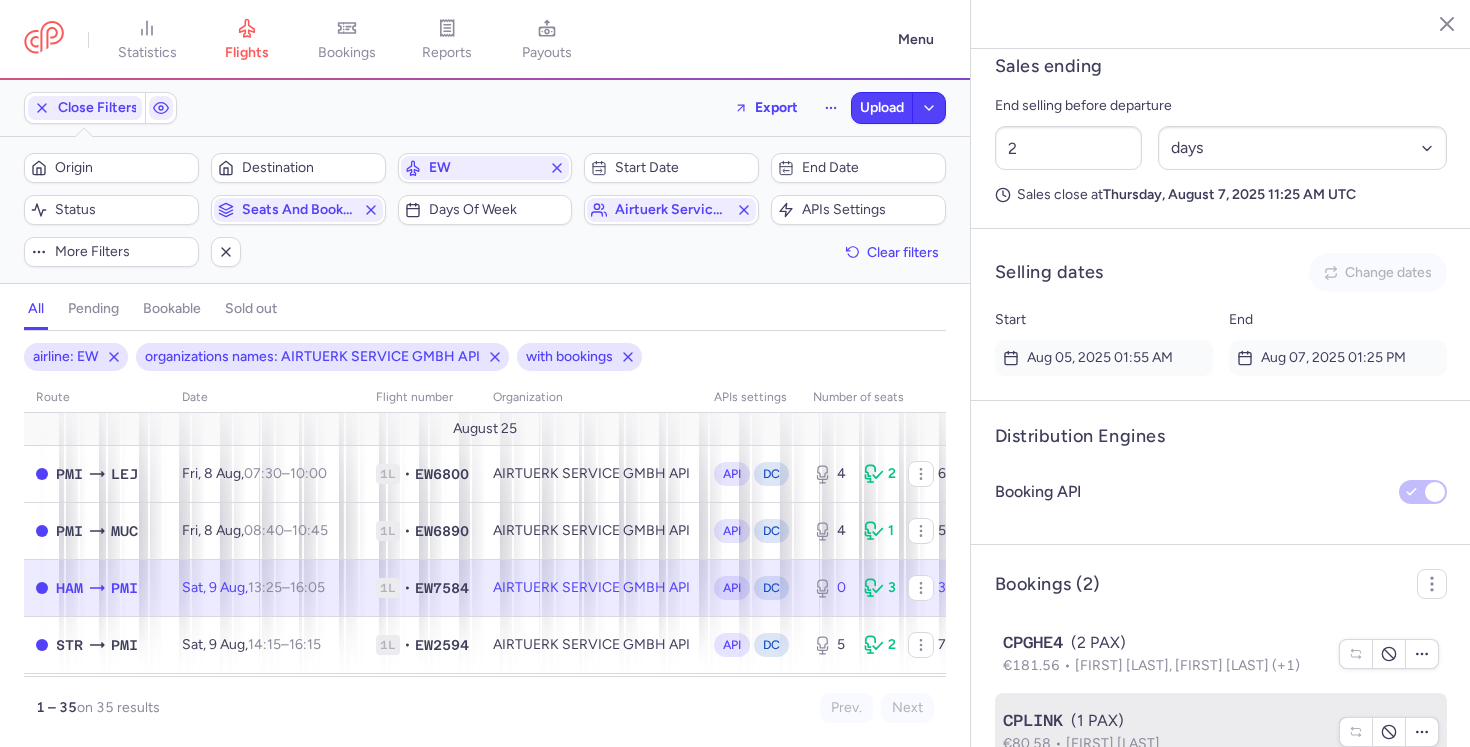 click on "€80.58  Anton HUGENROTH" at bounding box center (1165, 744) 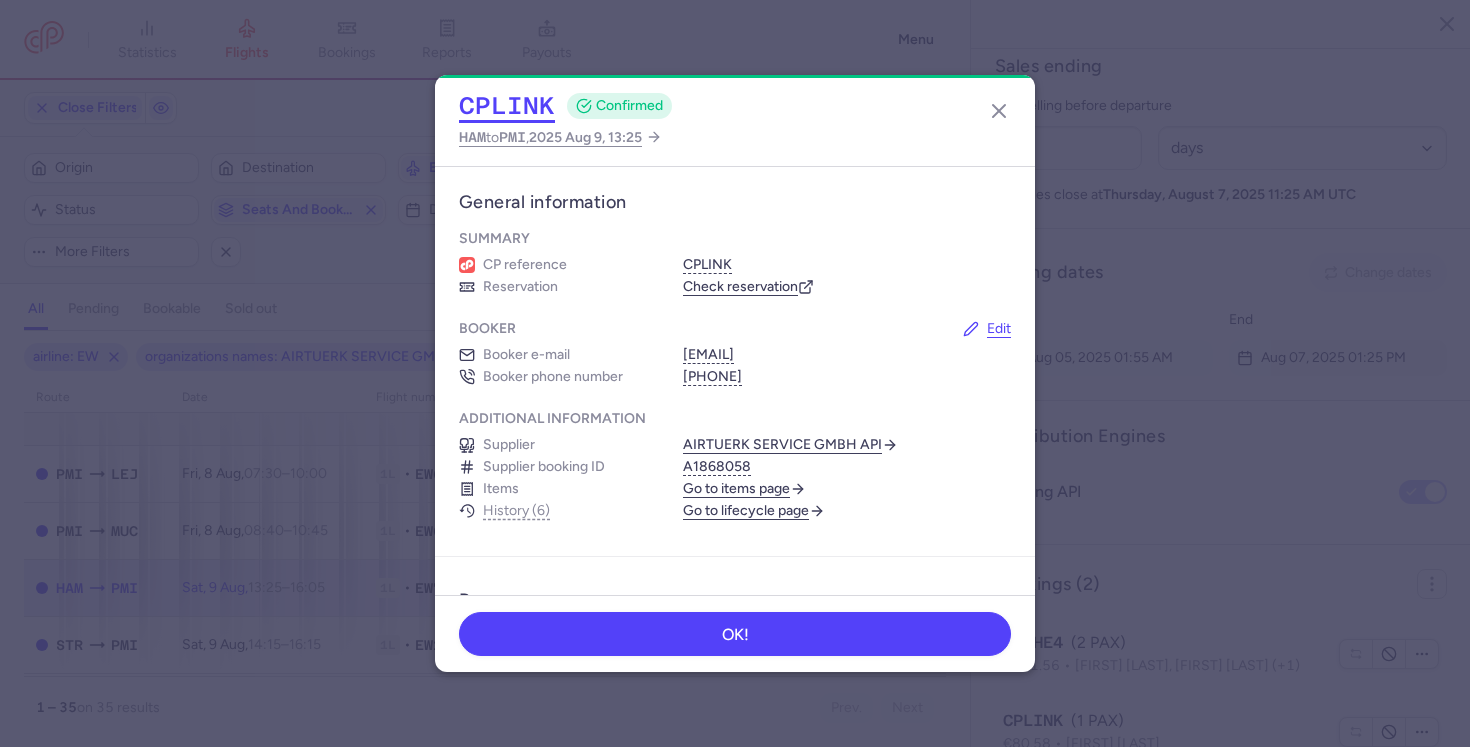 click on "CPLINK" 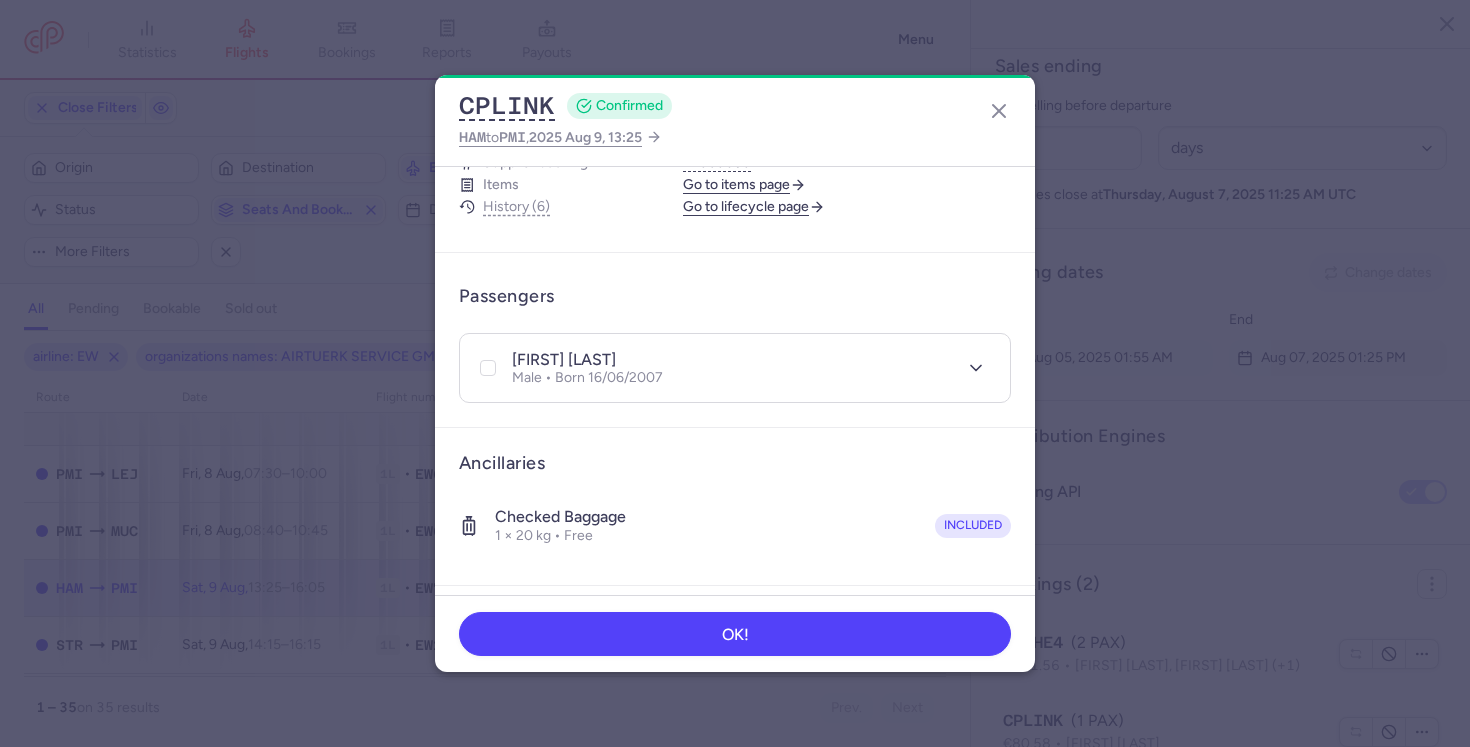 scroll, scrollTop: 369, scrollLeft: 0, axis: vertical 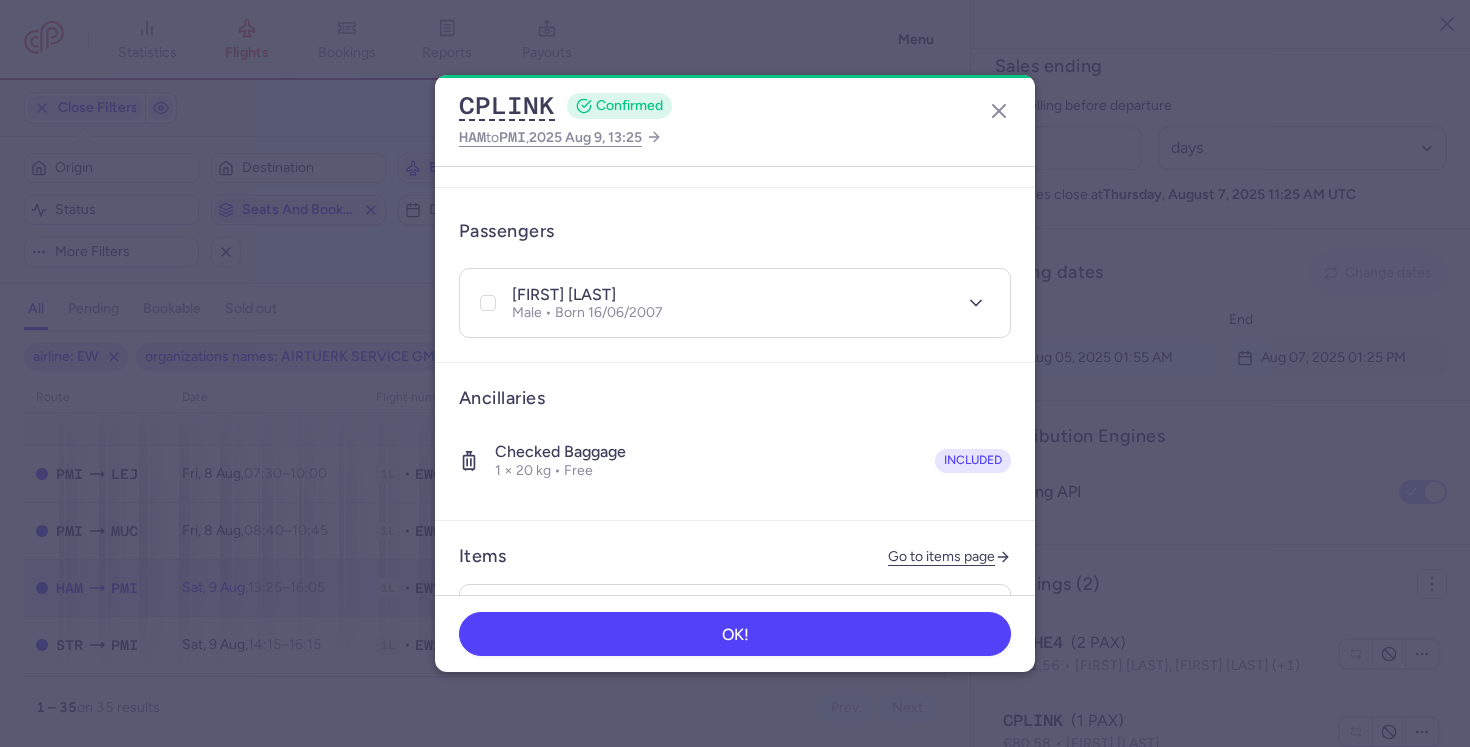 click on "anton HUGENROTH" at bounding box center (564, 295) 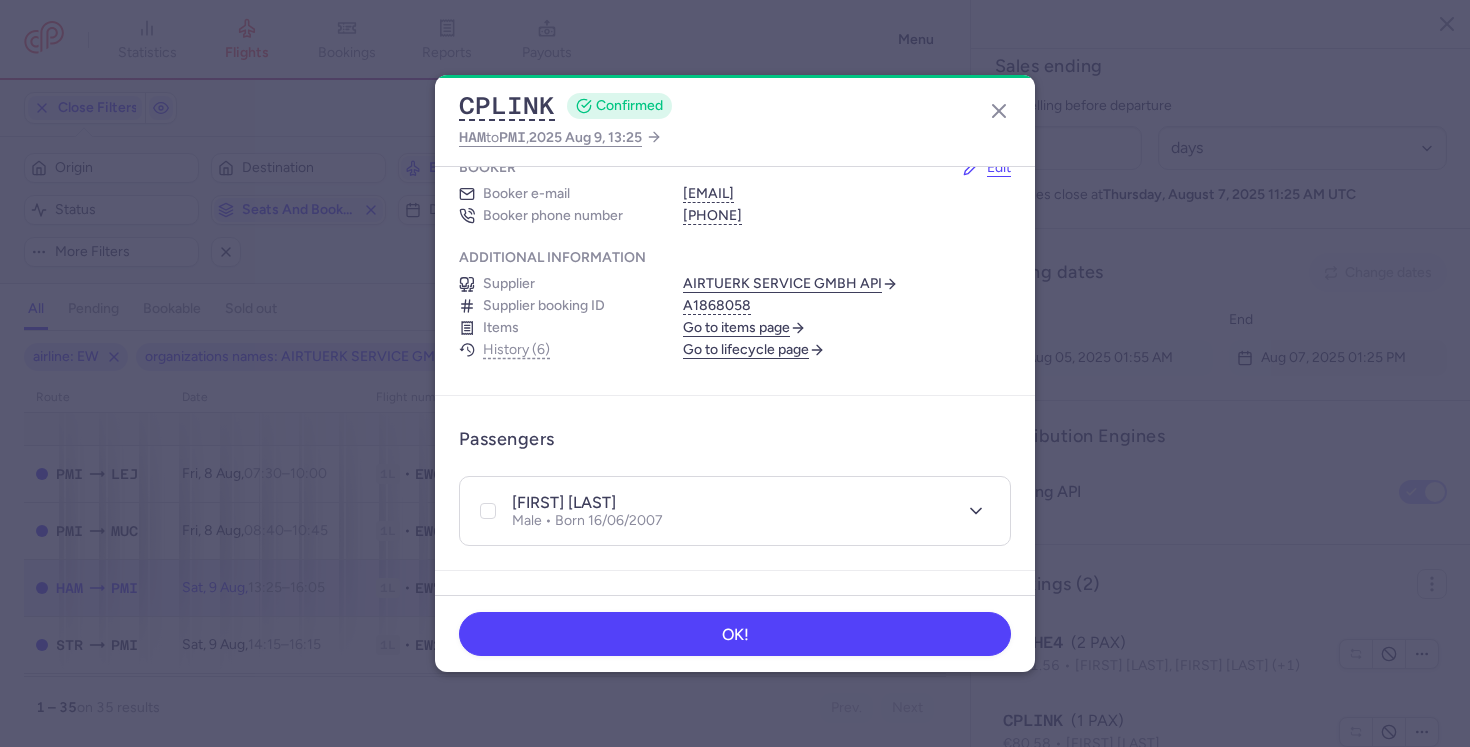 scroll, scrollTop: 158, scrollLeft: 0, axis: vertical 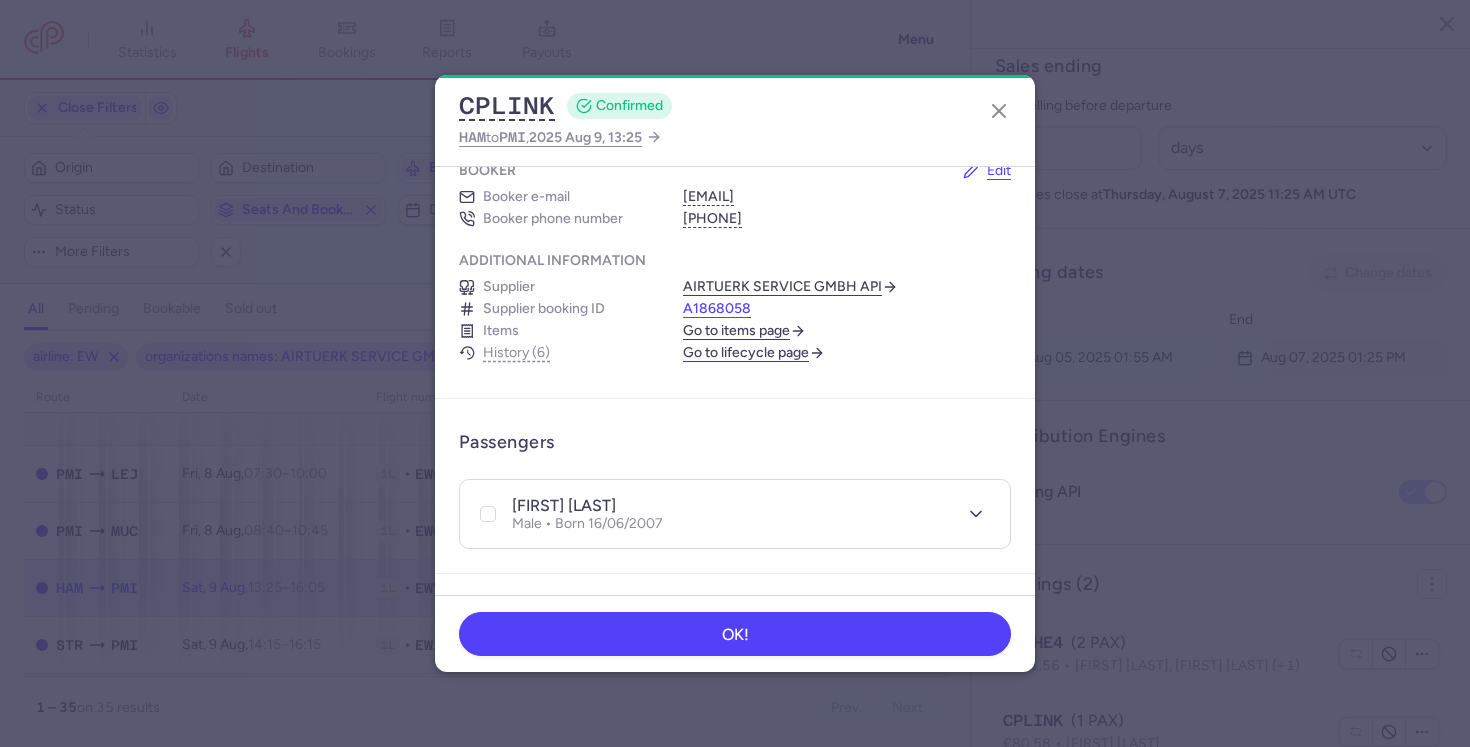 click on "A1868058" at bounding box center [717, 309] 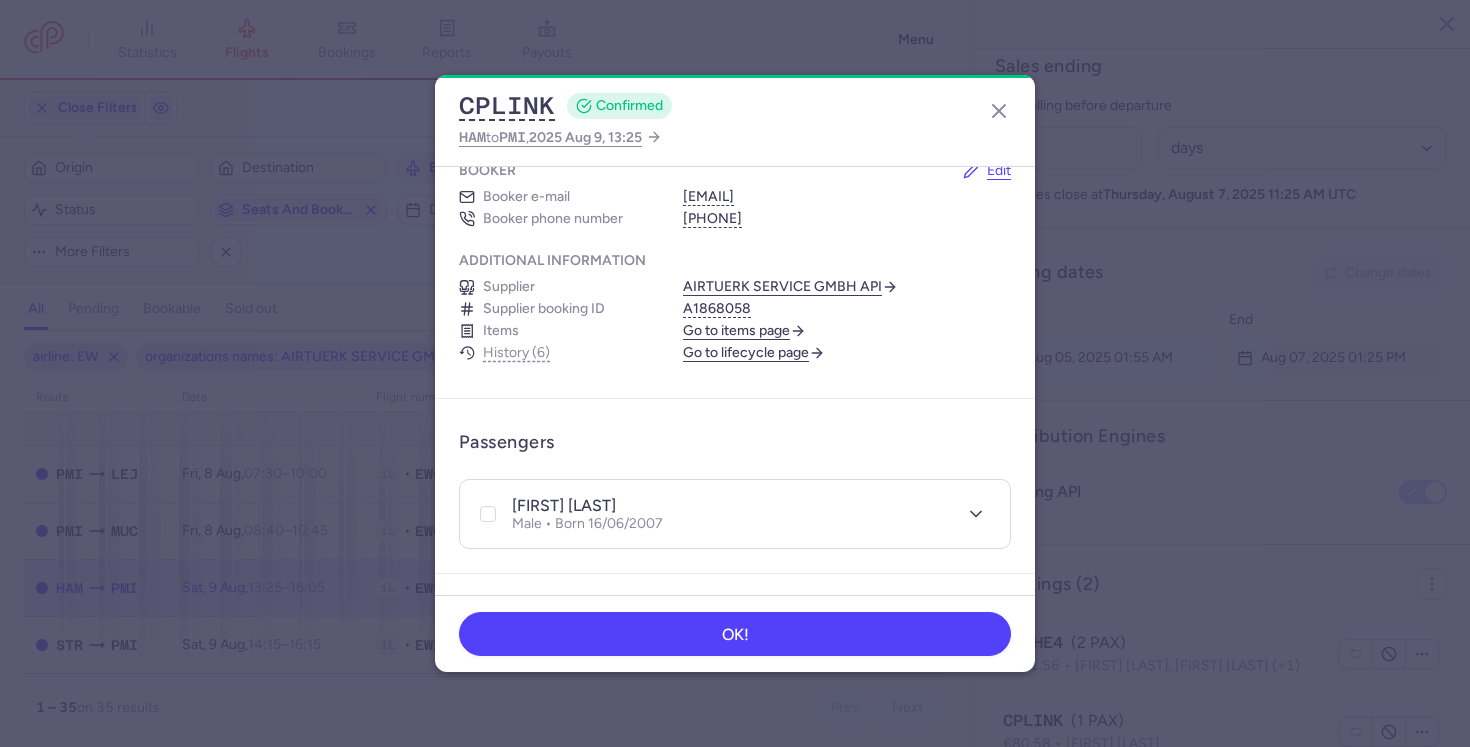 click on "CPLINK  CONFIRMED HAM  to  PMI ,  2025 Aug 9, 13:25" 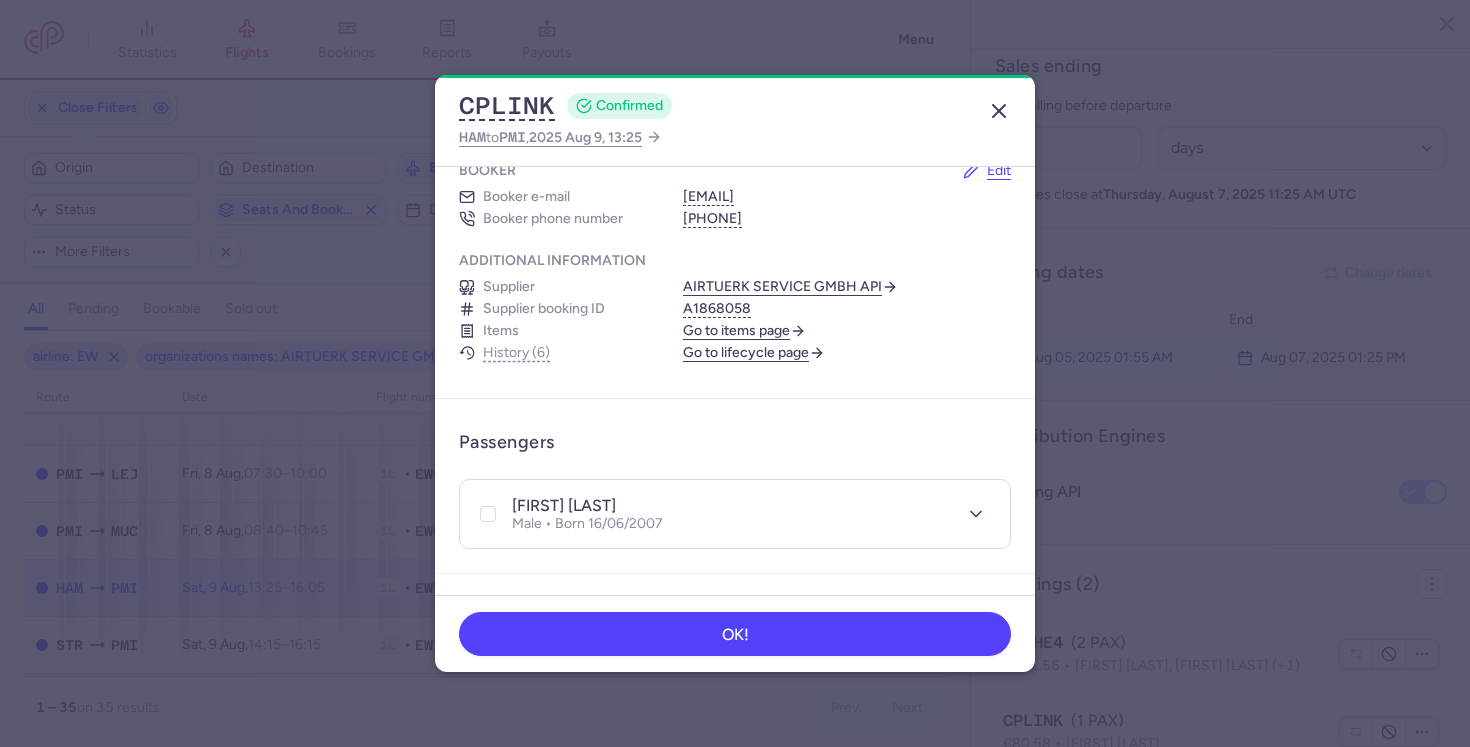 click 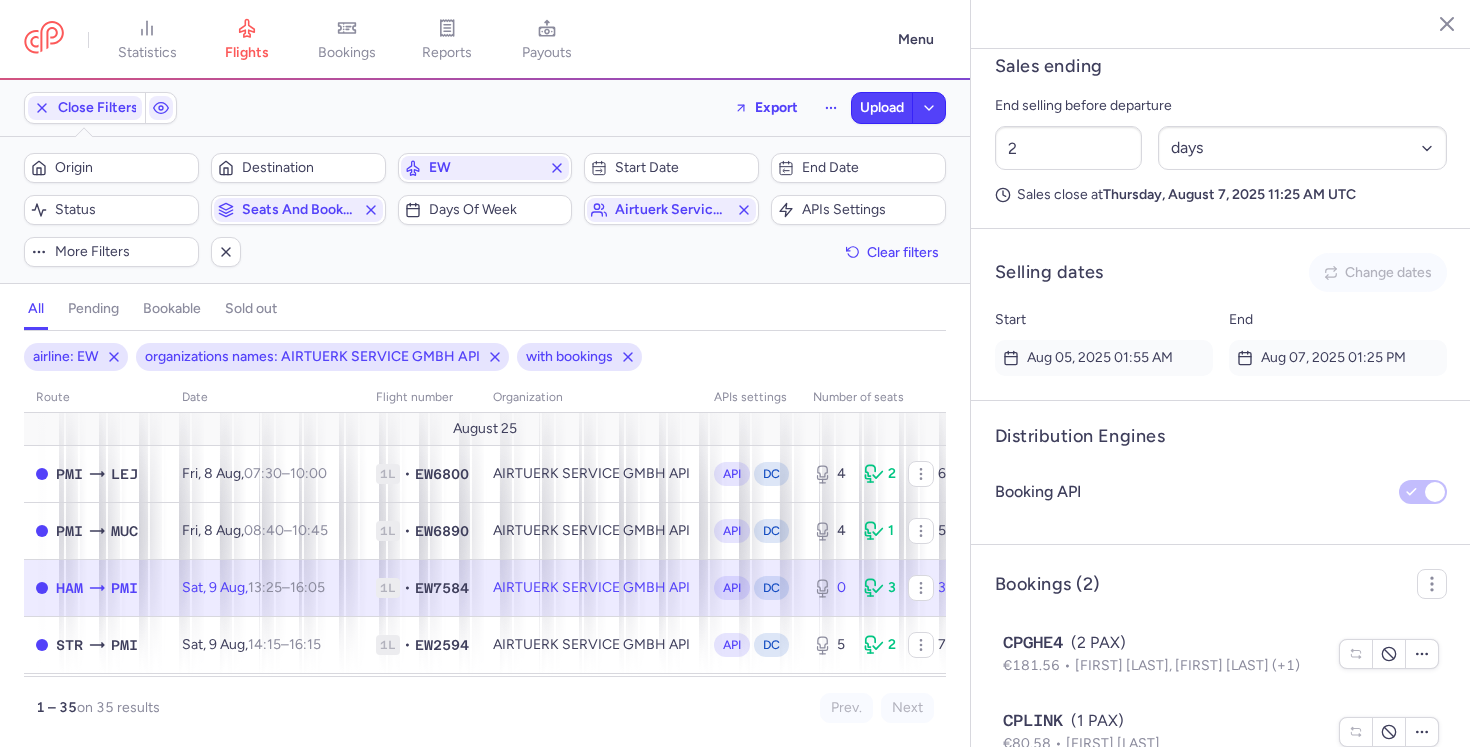 click 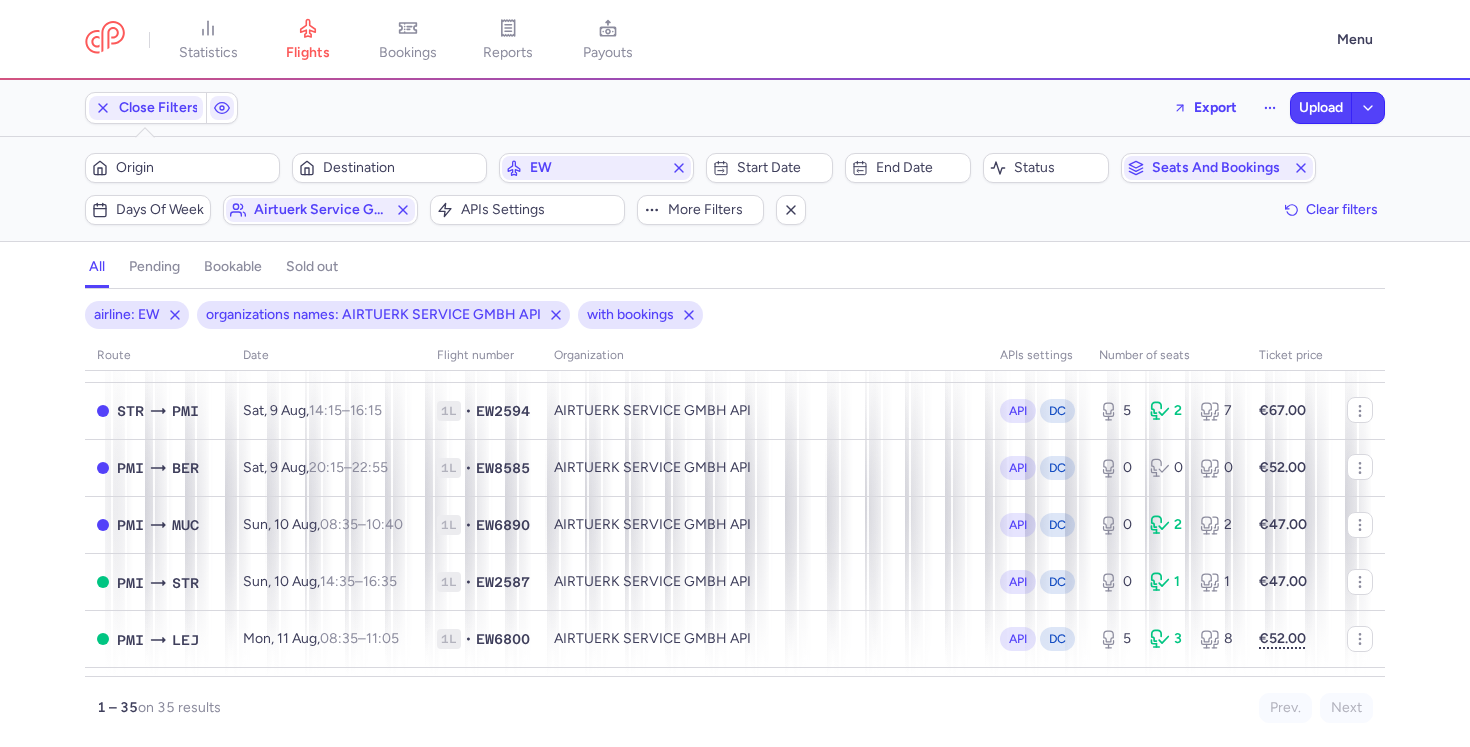 scroll, scrollTop: 193, scrollLeft: 0, axis: vertical 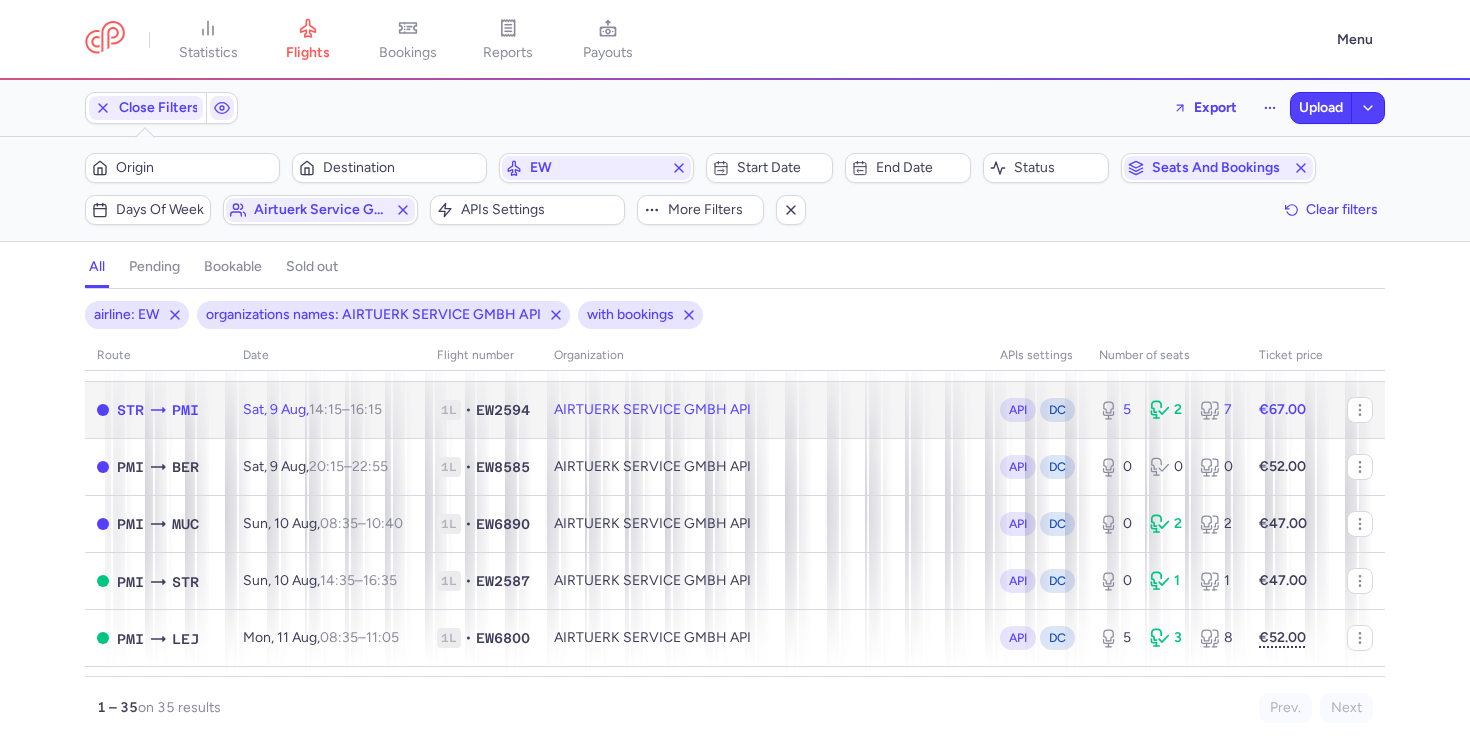 click on "AIRTUERK SERVICE GMBH API" 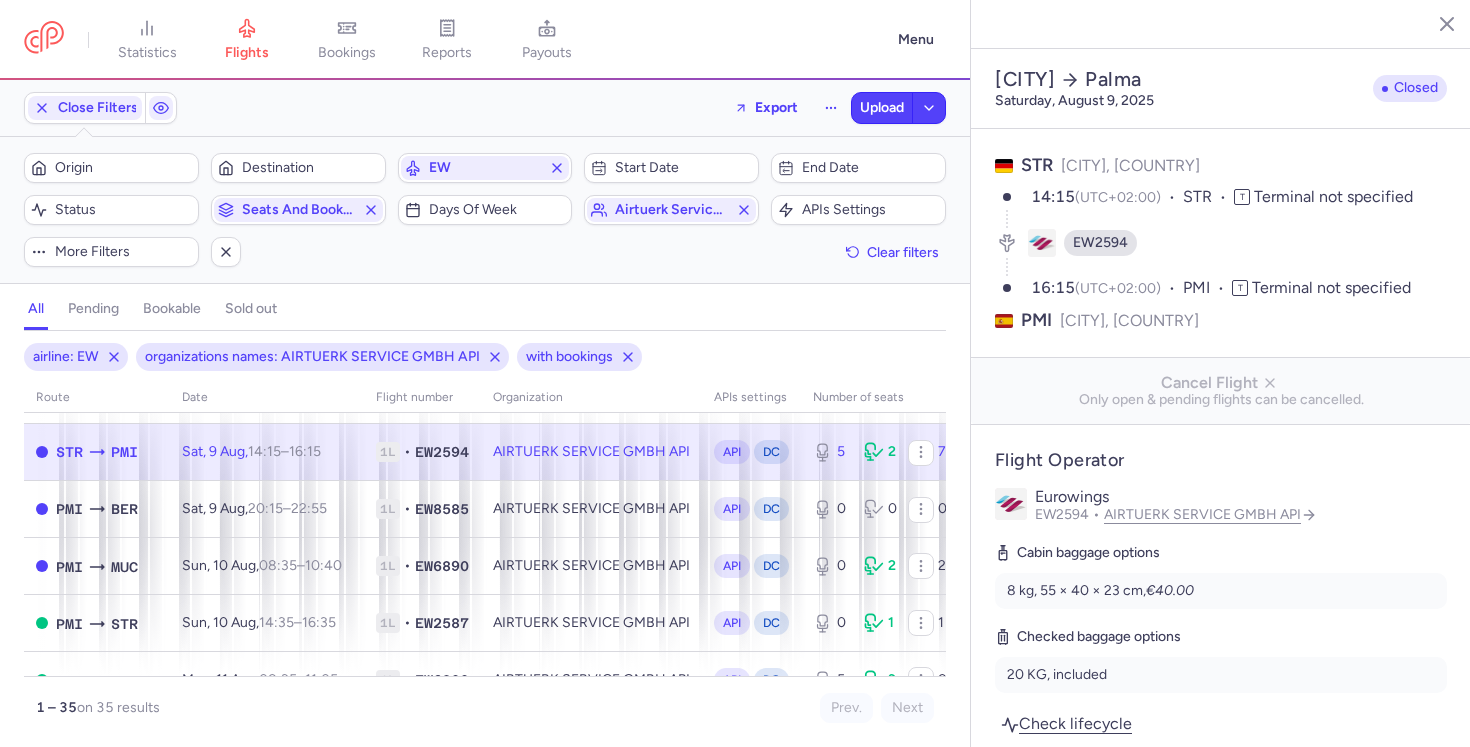 scroll, scrollTop: 1077, scrollLeft: 0, axis: vertical 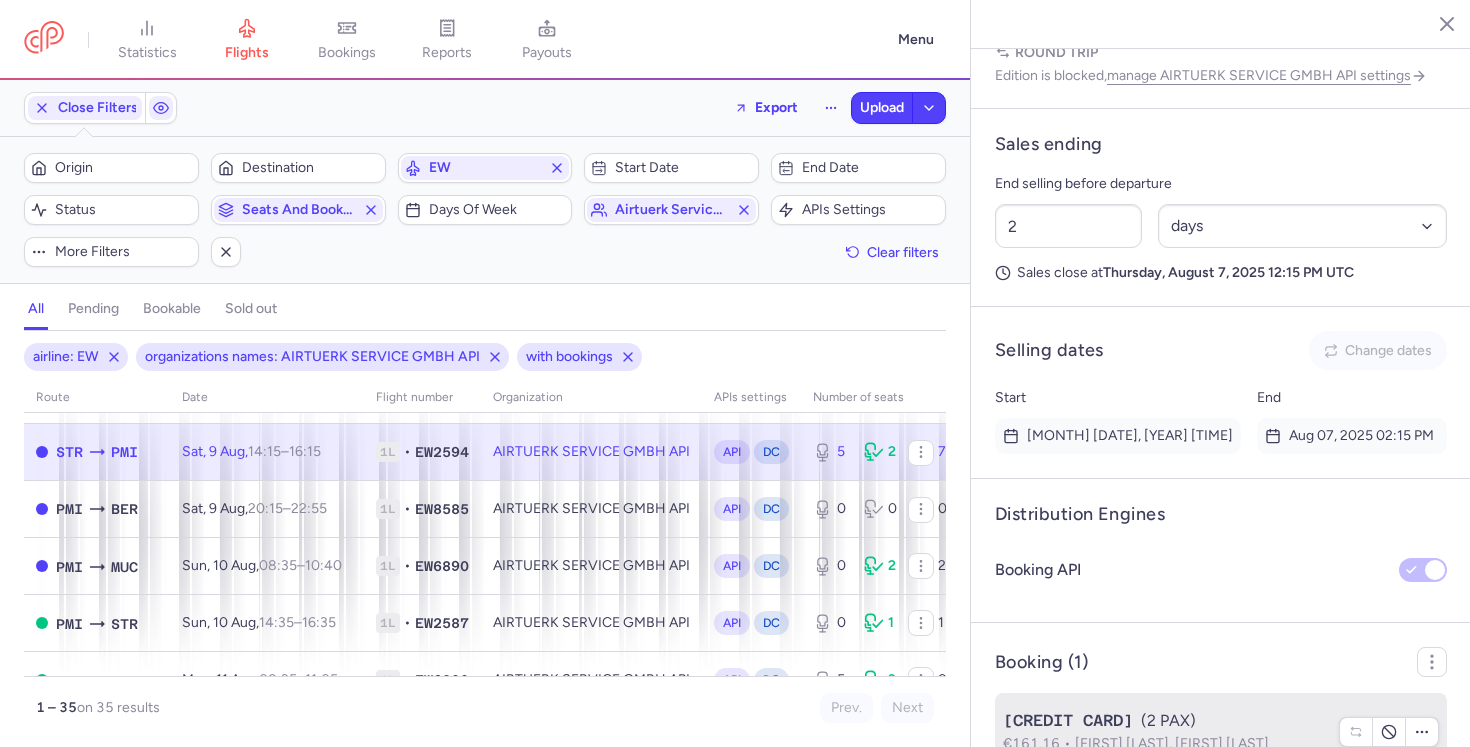 click on "CPC9RO  (2 PAX)" at bounding box center [1165, 721] 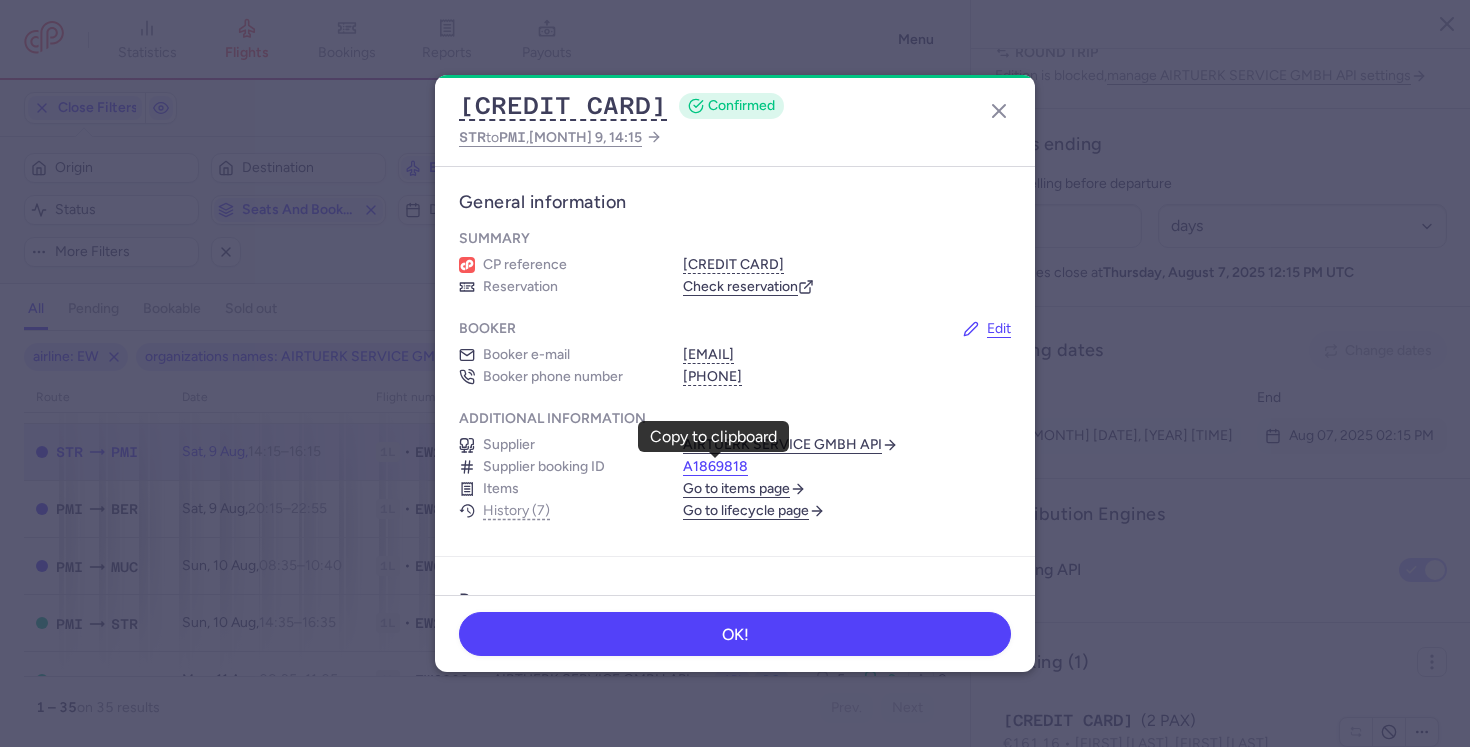 click on "A1869818" at bounding box center (715, 467) 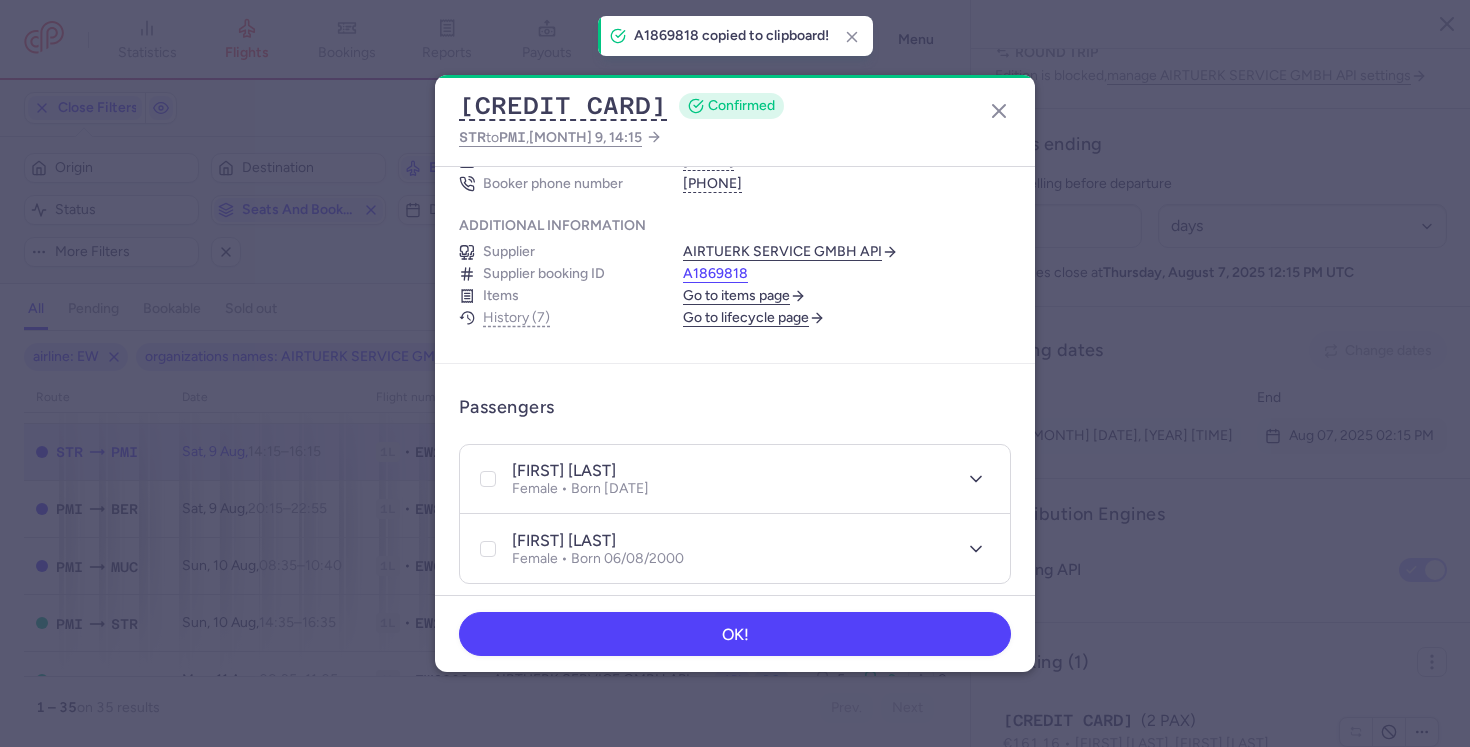 scroll, scrollTop: 206, scrollLeft: 0, axis: vertical 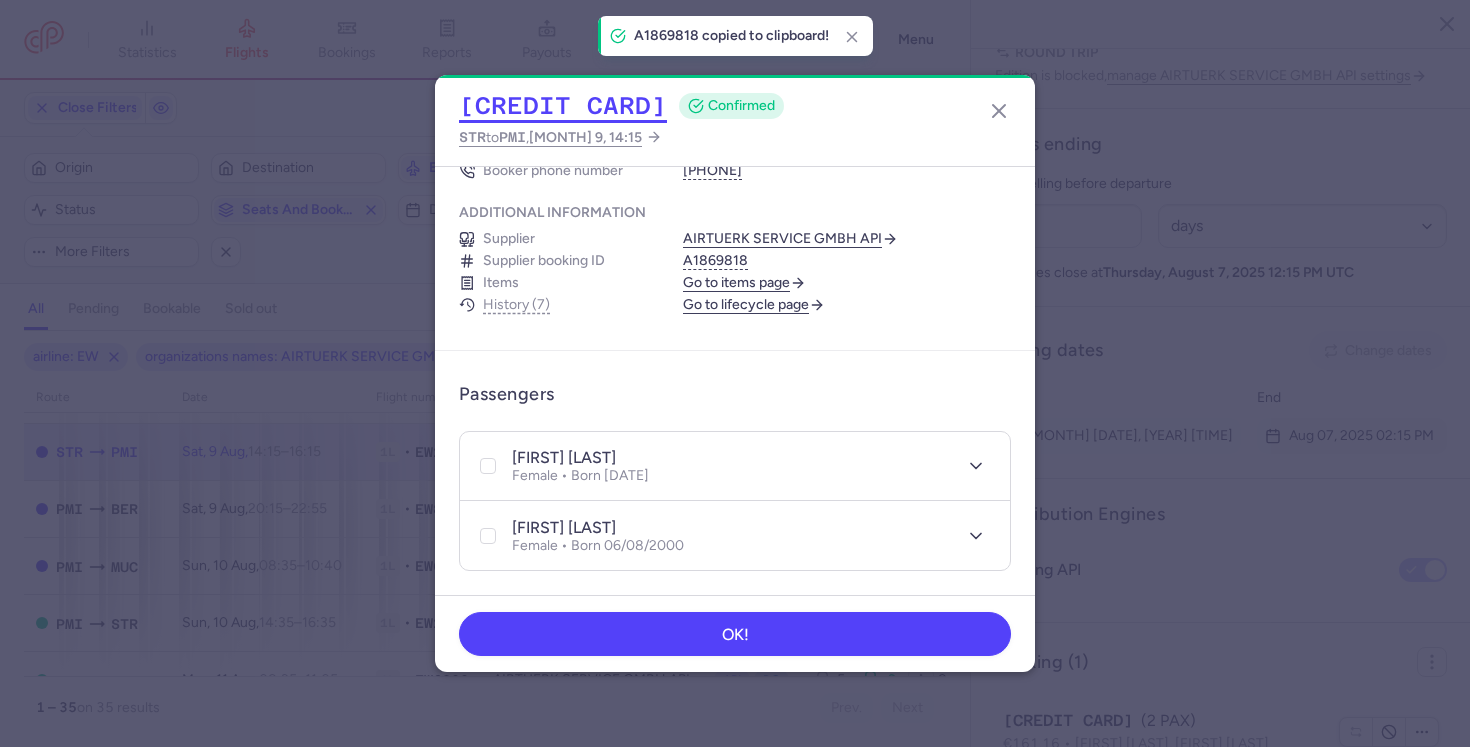 click on "CPC9RO" 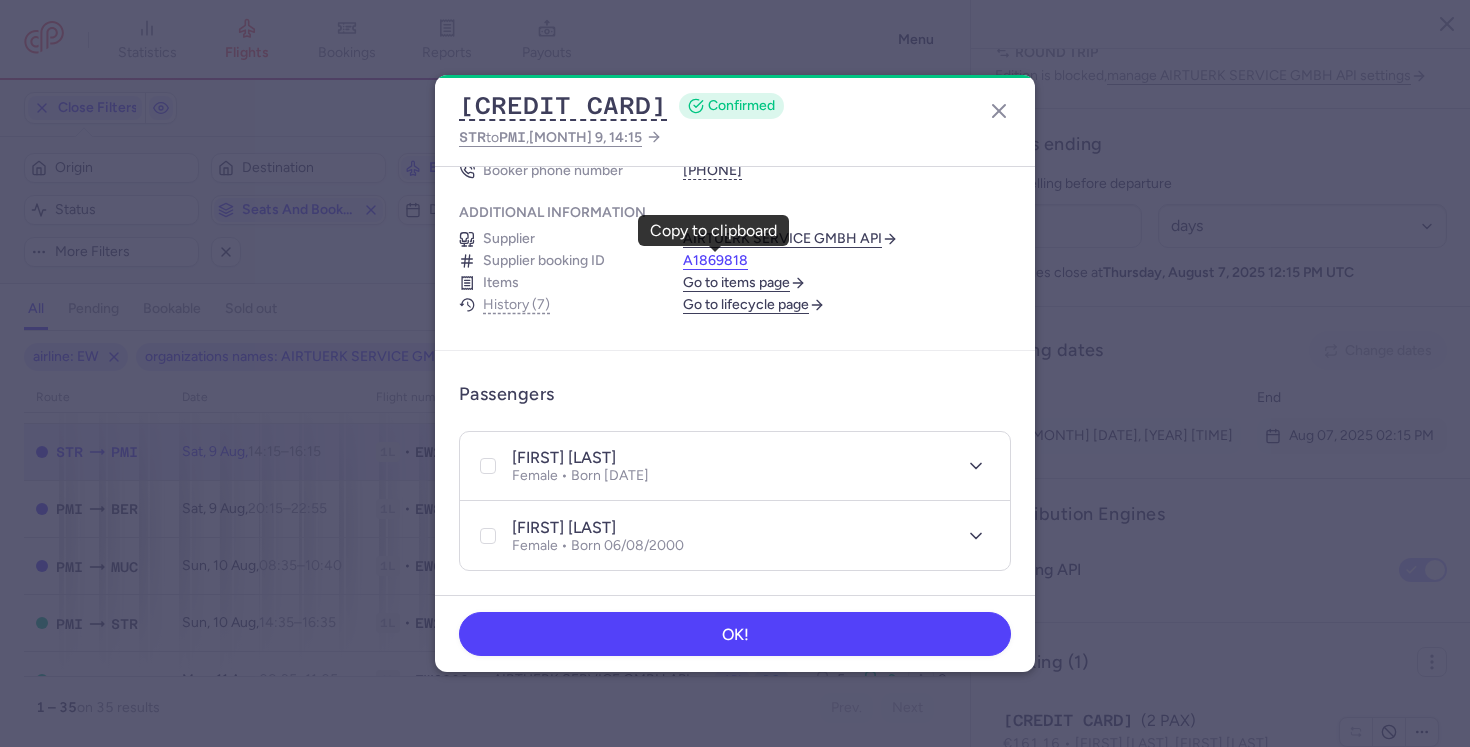 click on "A1869818" at bounding box center [715, 261] 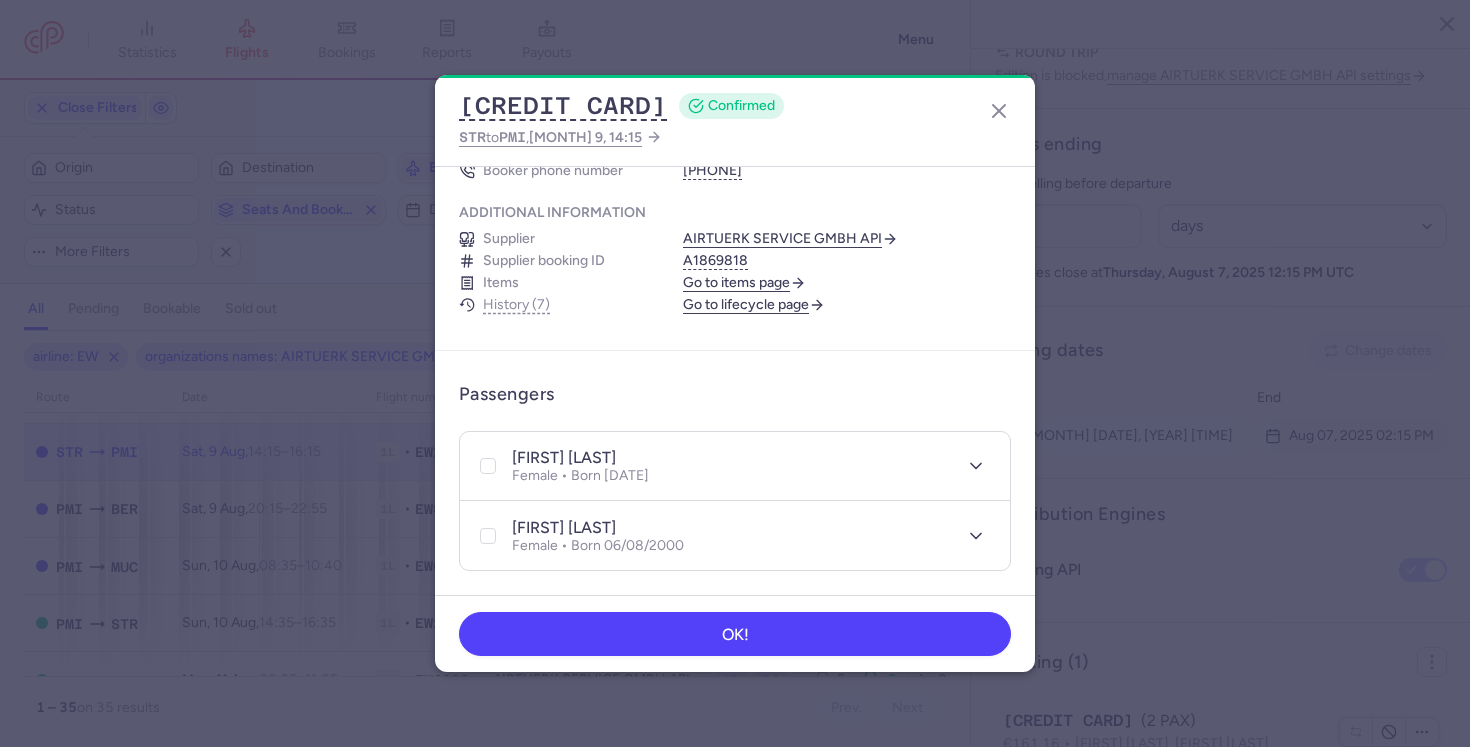 drag, startPoint x: 610, startPoint y: 458, endPoint x: 706, endPoint y: 458, distance: 96 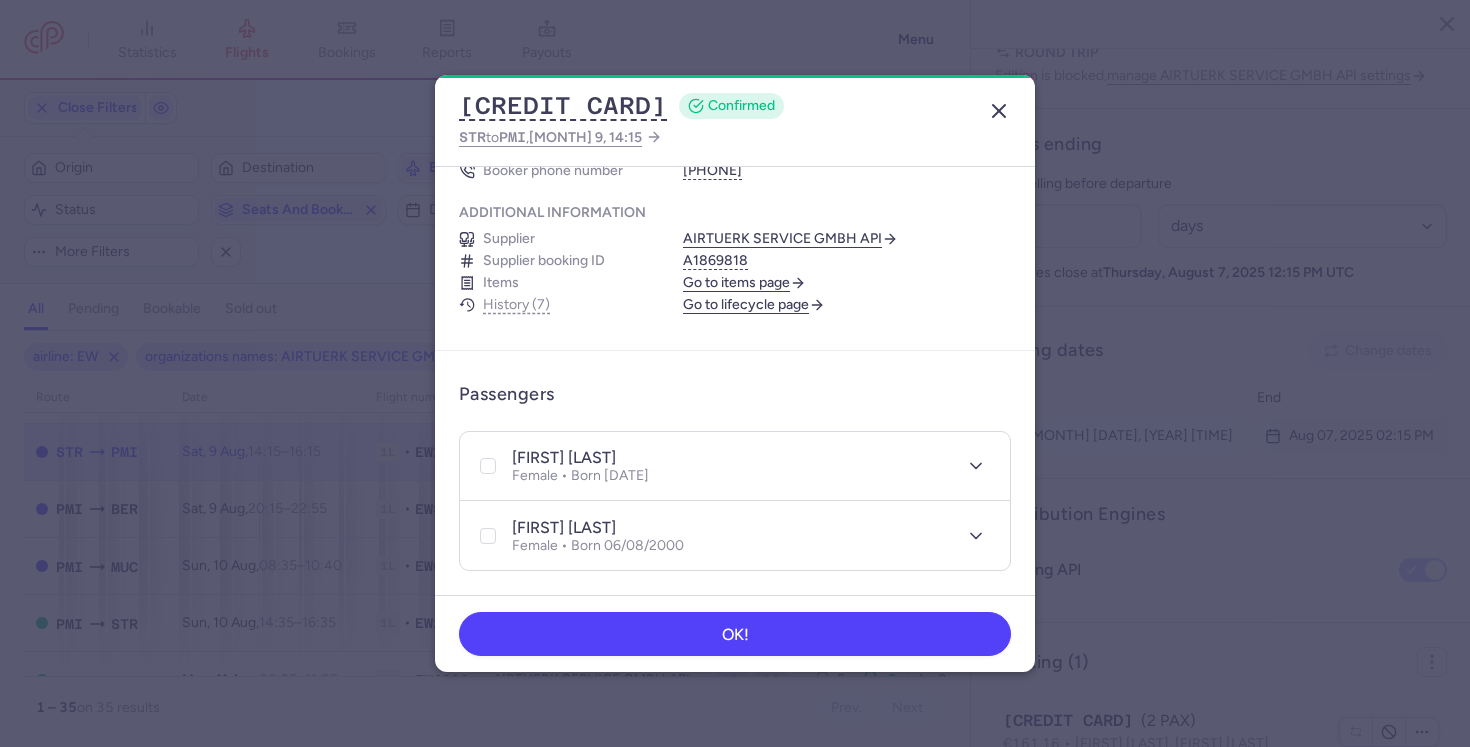 click 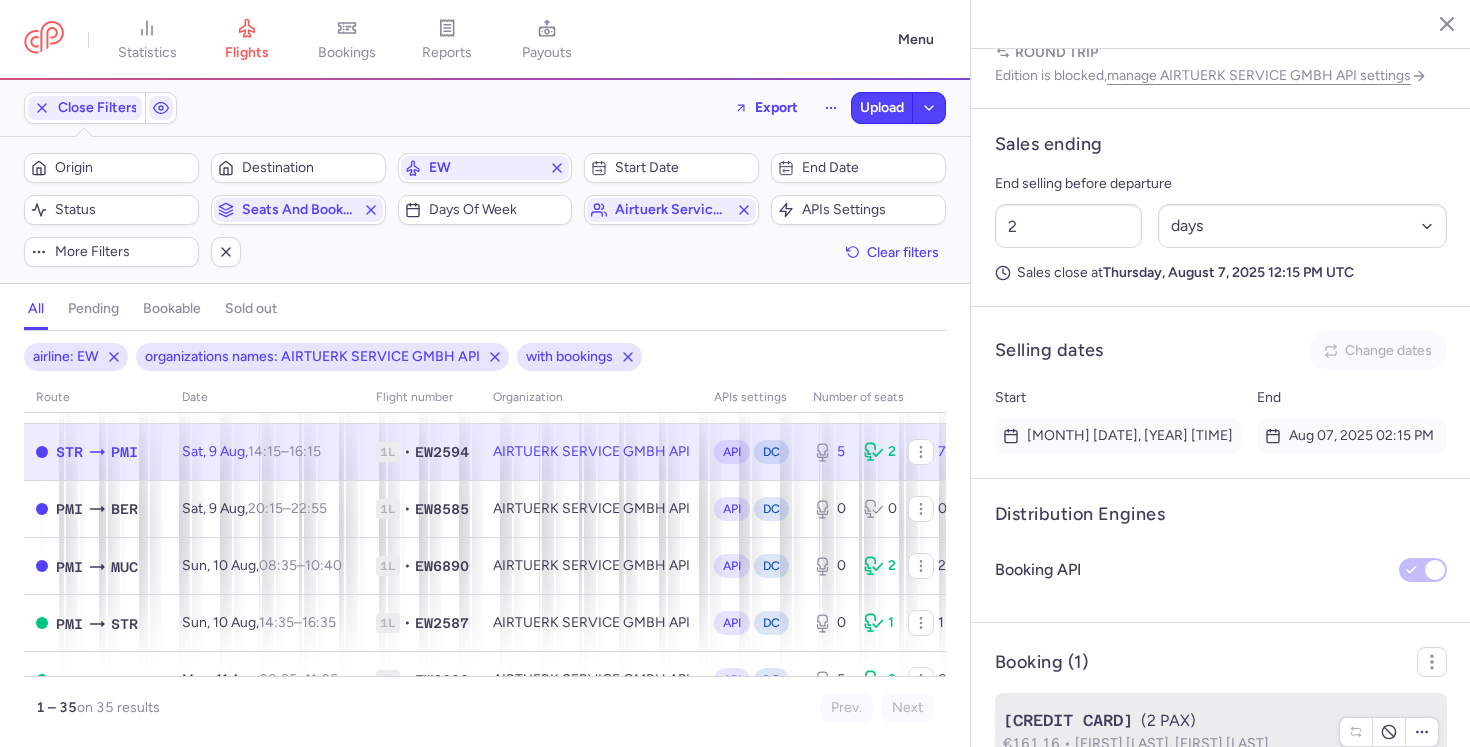 click on "CPC9RO  (2 PAX)" at bounding box center [1165, 721] 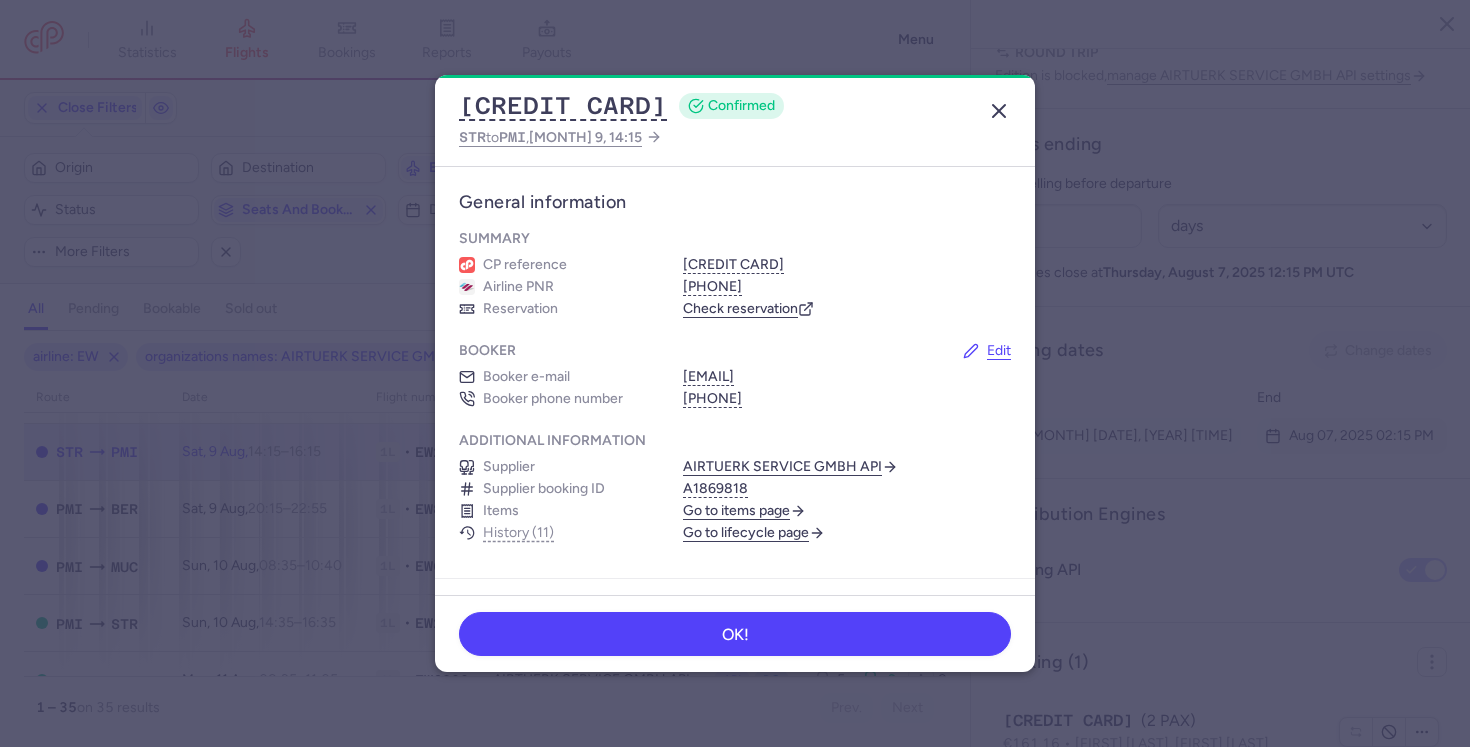 click 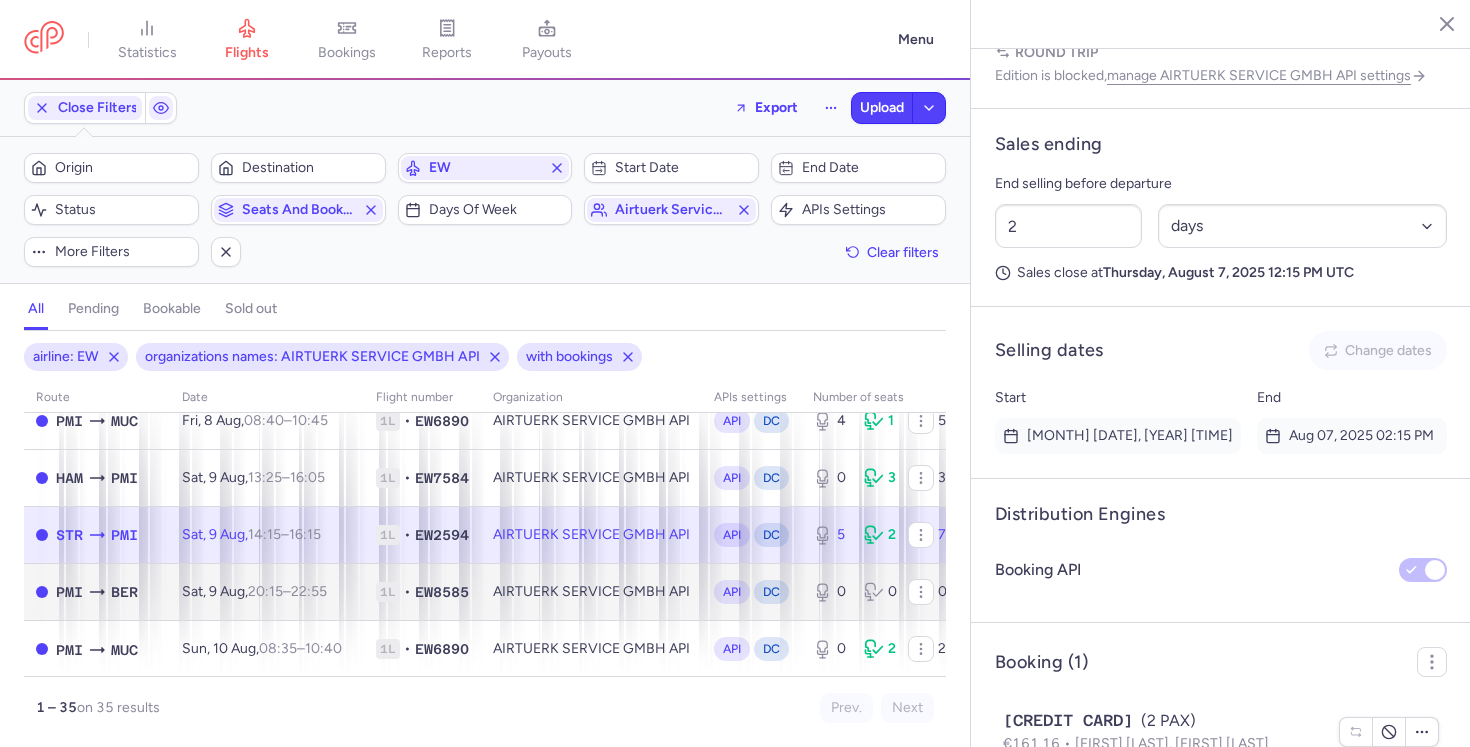 scroll, scrollTop: 107, scrollLeft: 0, axis: vertical 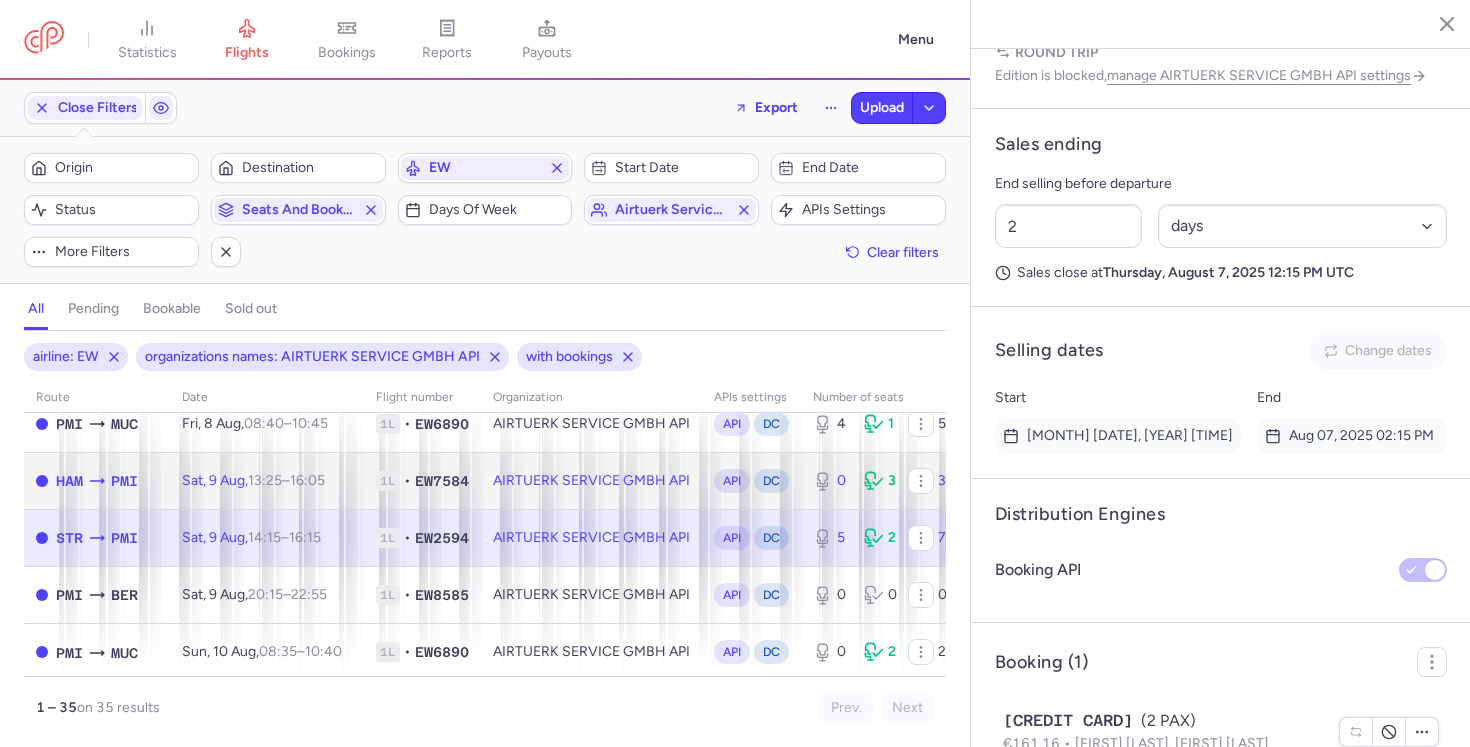 click on "AIRTUERK SERVICE GMBH API" 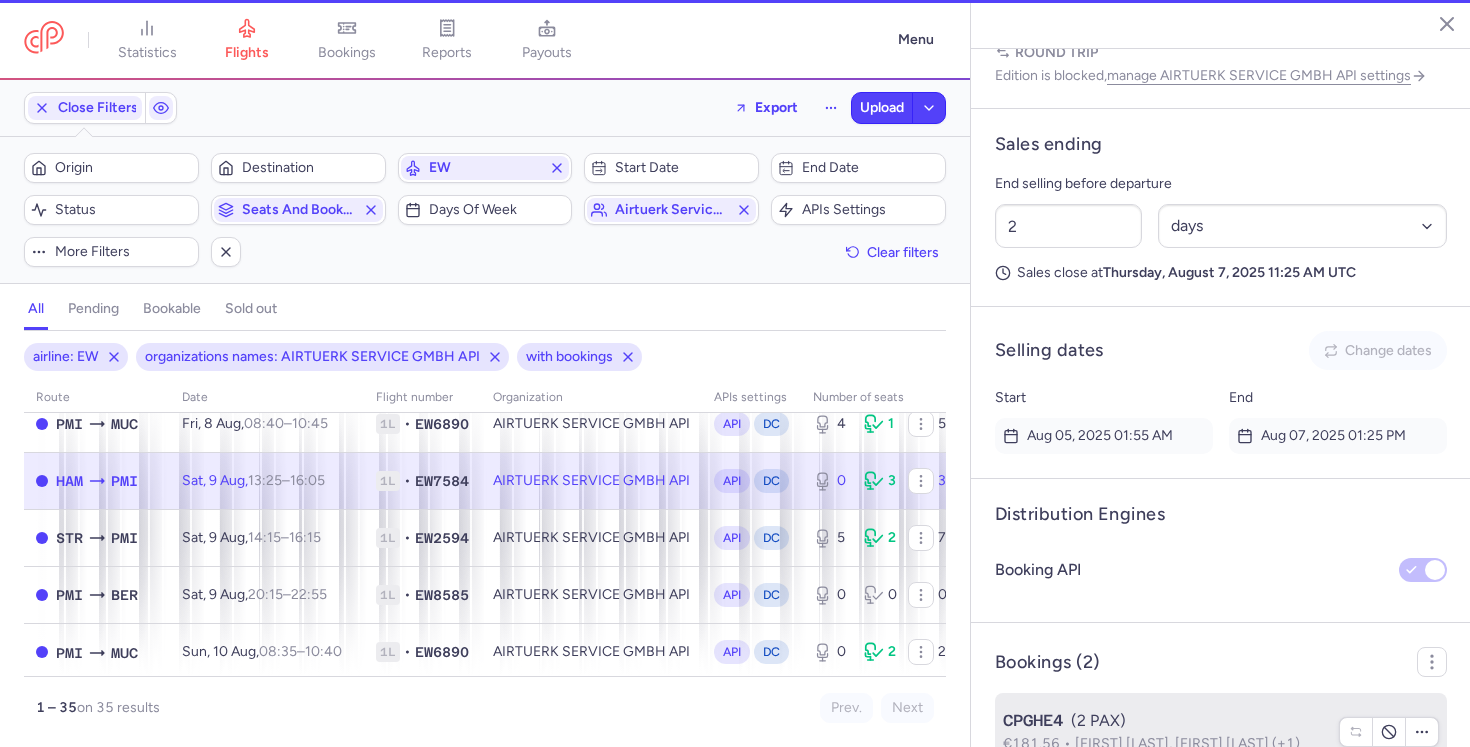 click on "€181.56" at bounding box center (1039, 743) 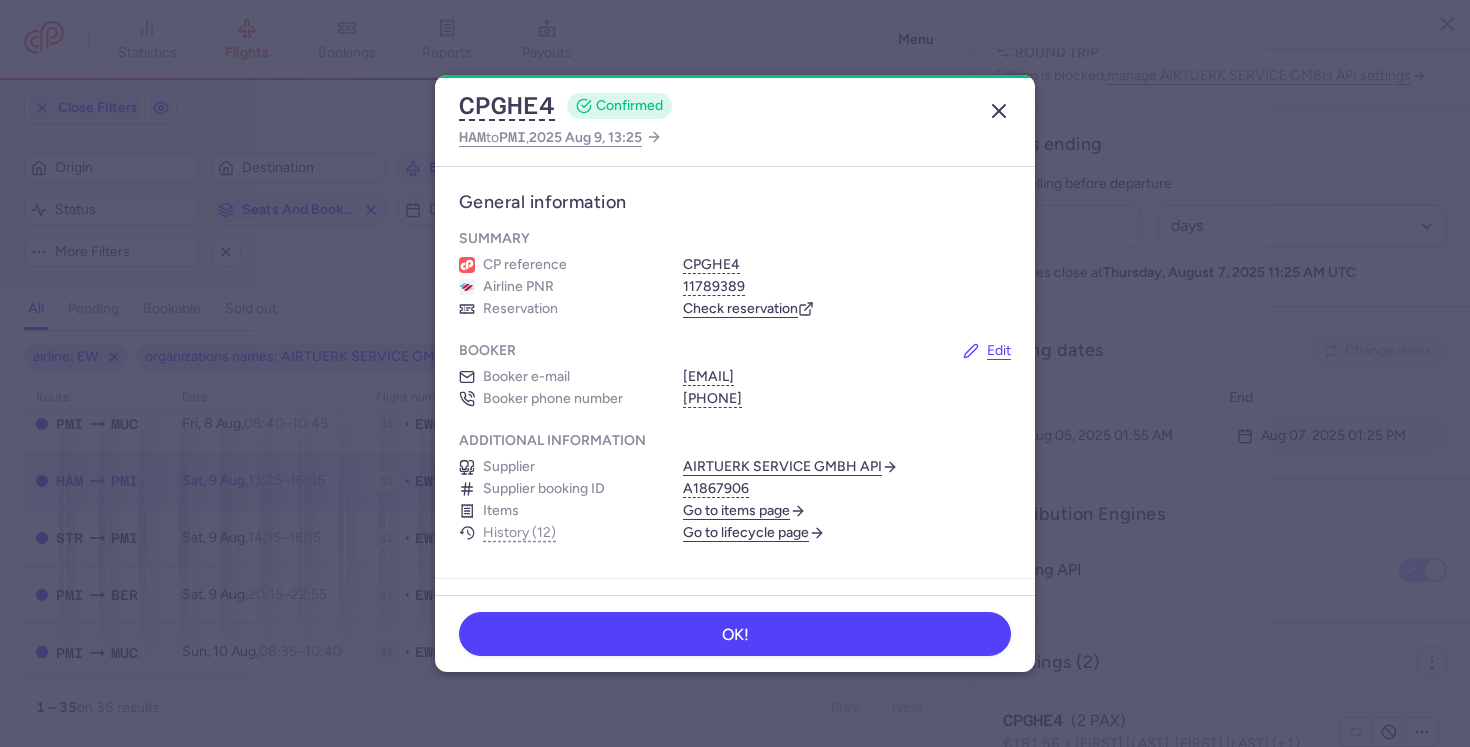 click 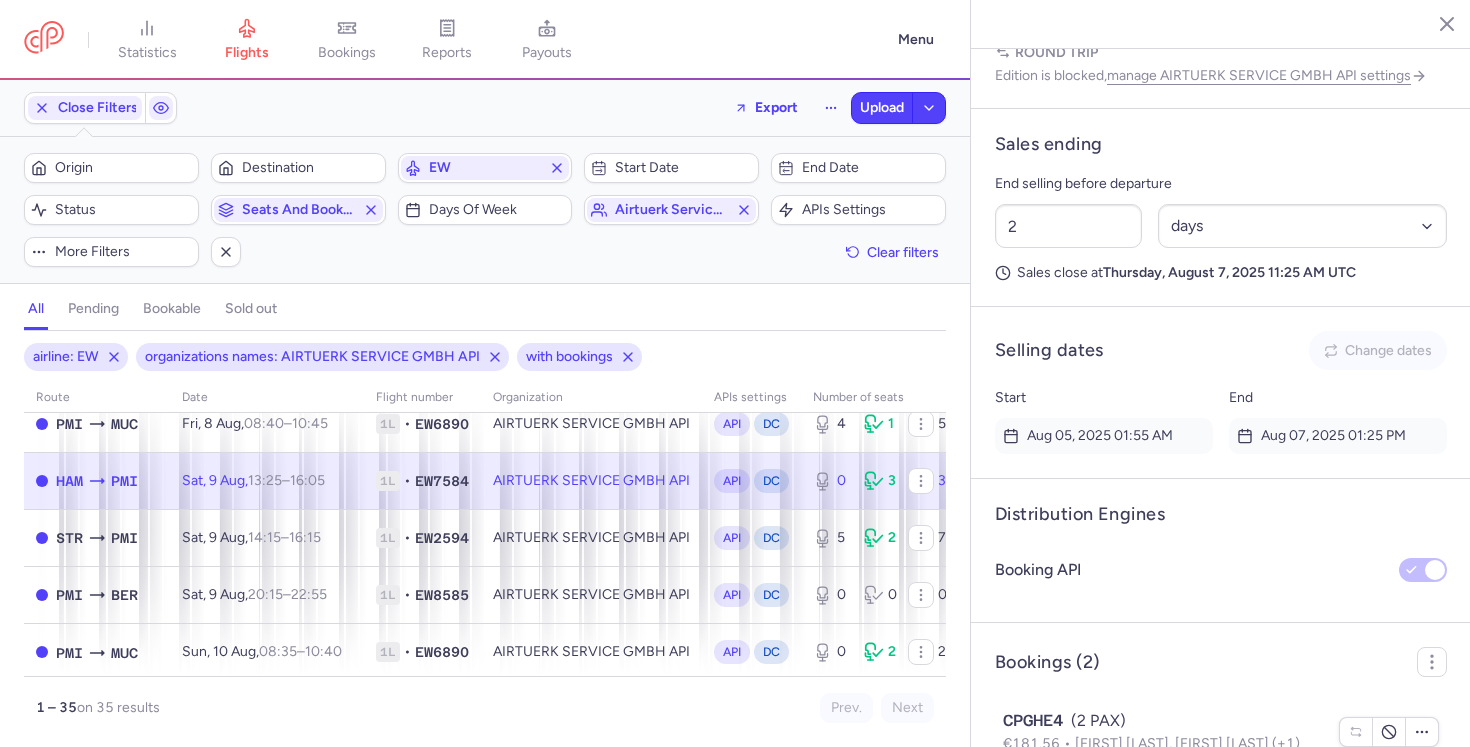 scroll, scrollTop: 1155, scrollLeft: 0, axis: vertical 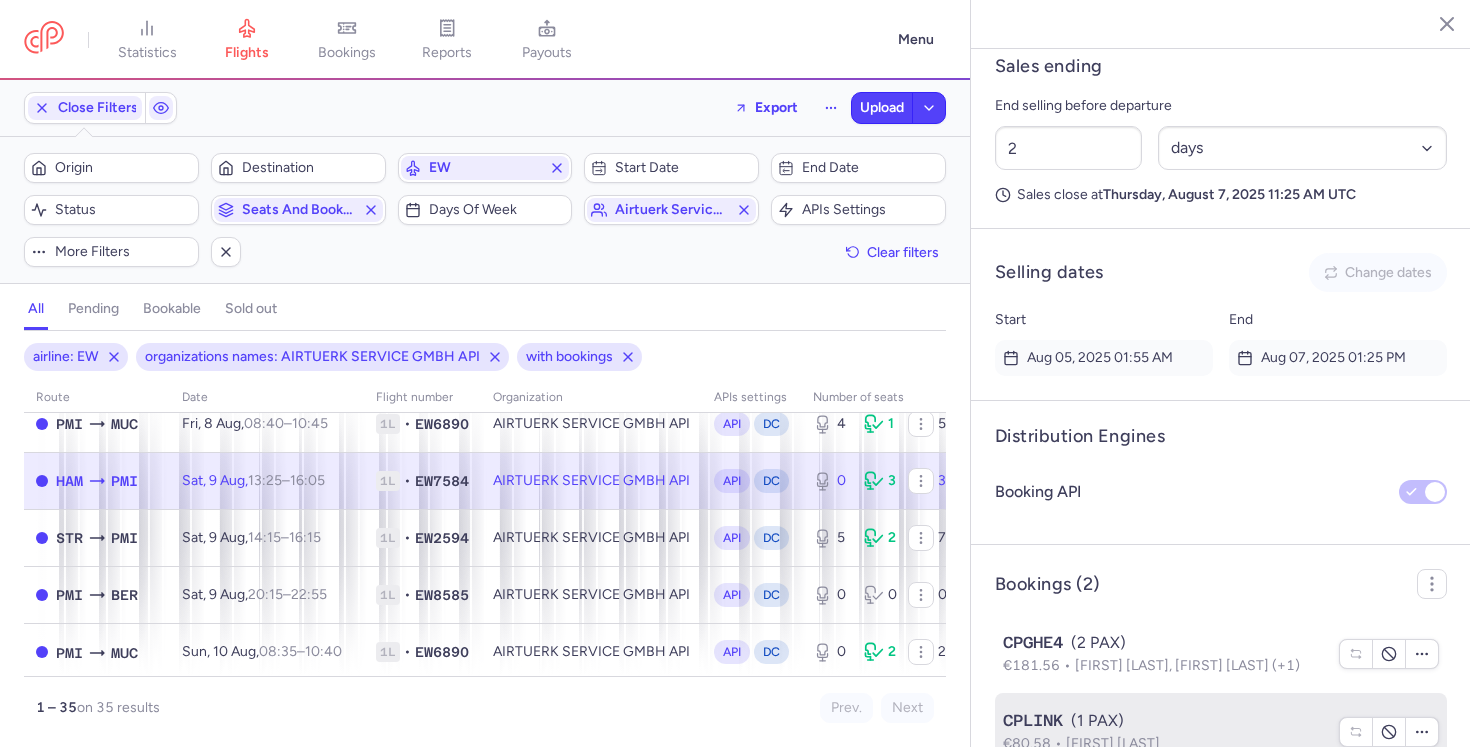 click on "CPLINK  (1 PAX)  €80.58  Anton HUGENROTH" 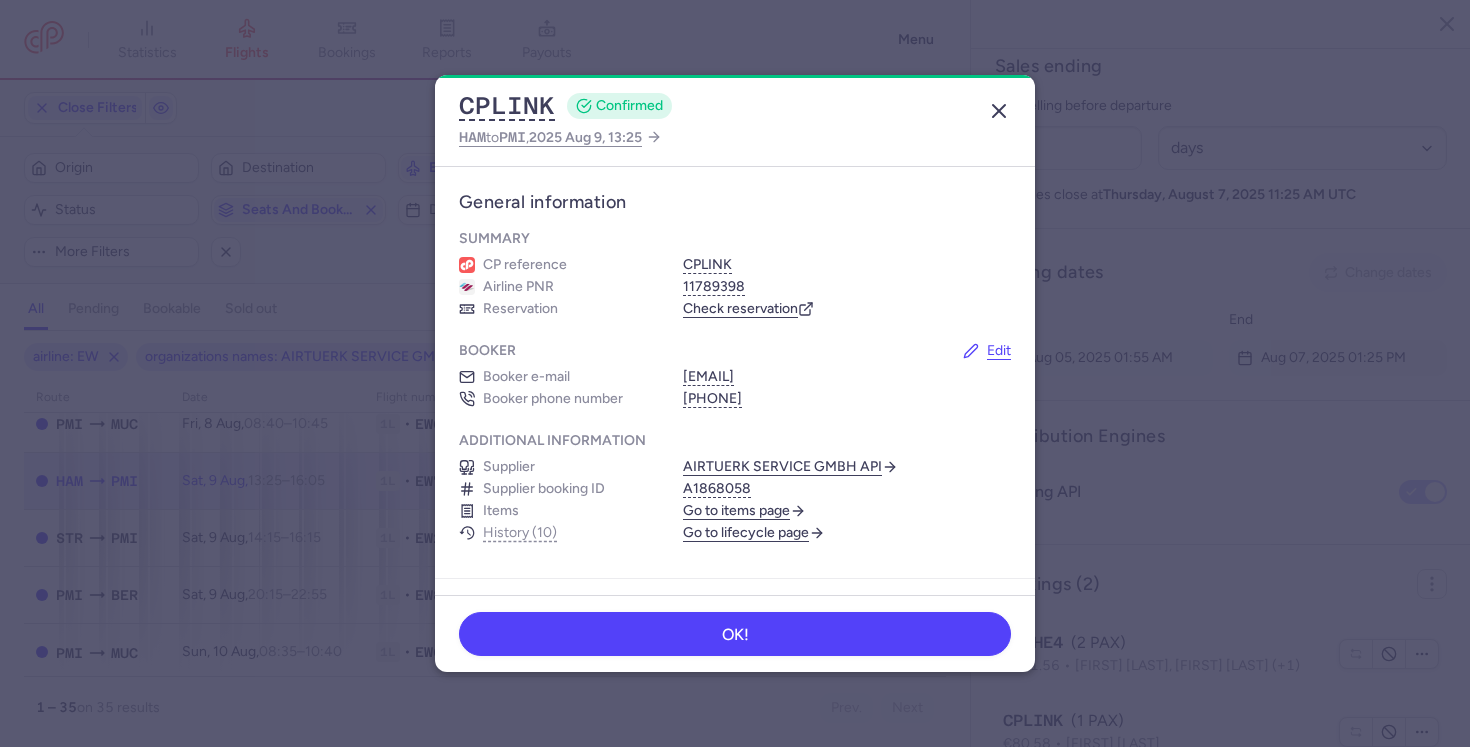 click 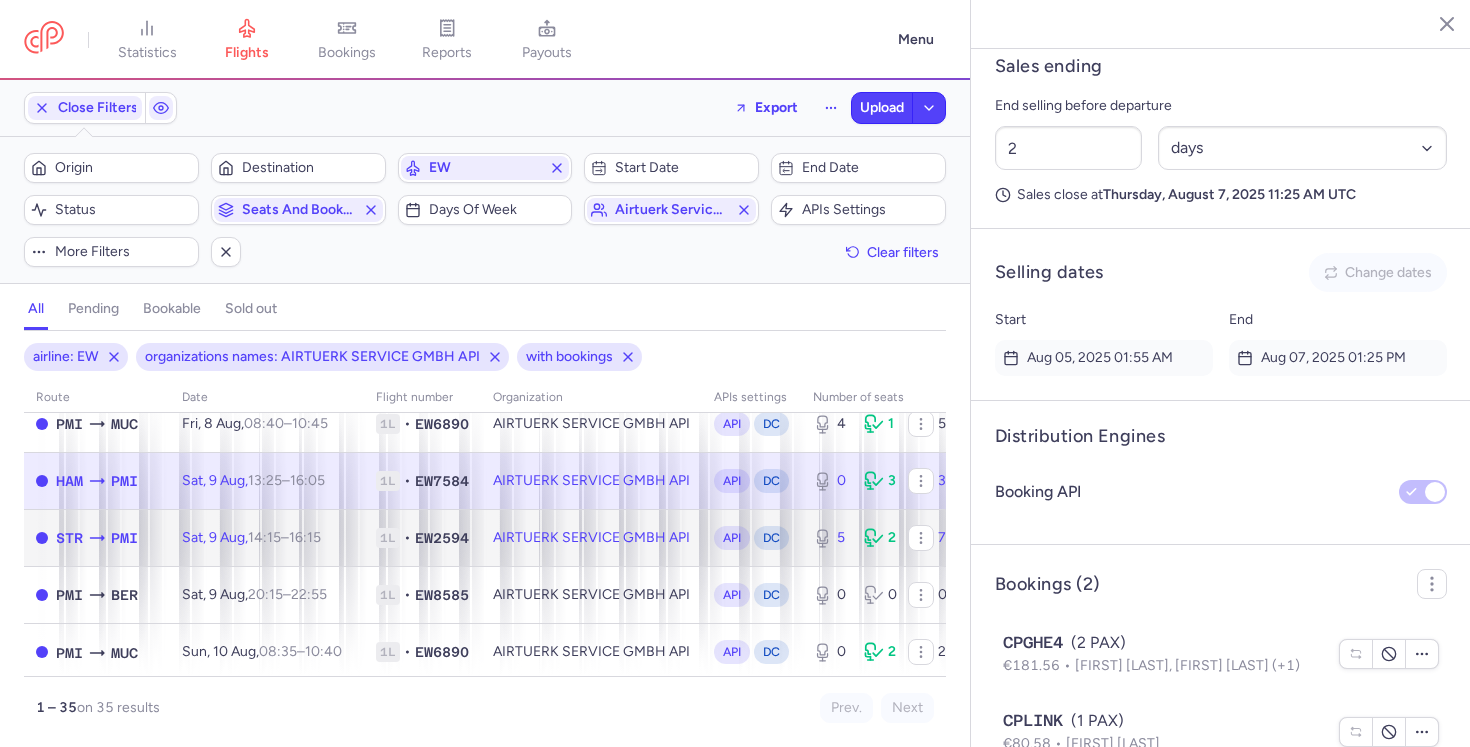 click on "AIRTUERK SERVICE GMBH API" 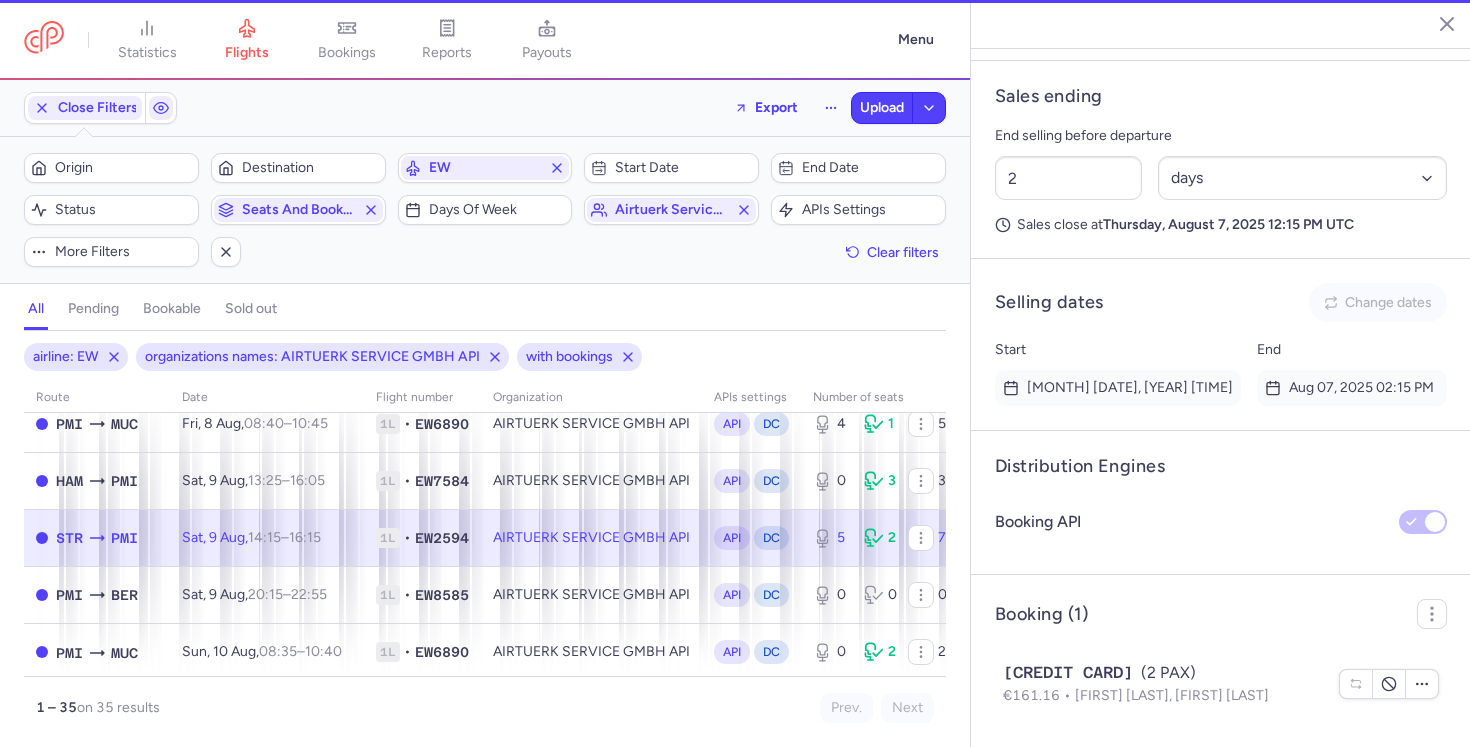 scroll, scrollTop: 1077, scrollLeft: 0, axis: vertical 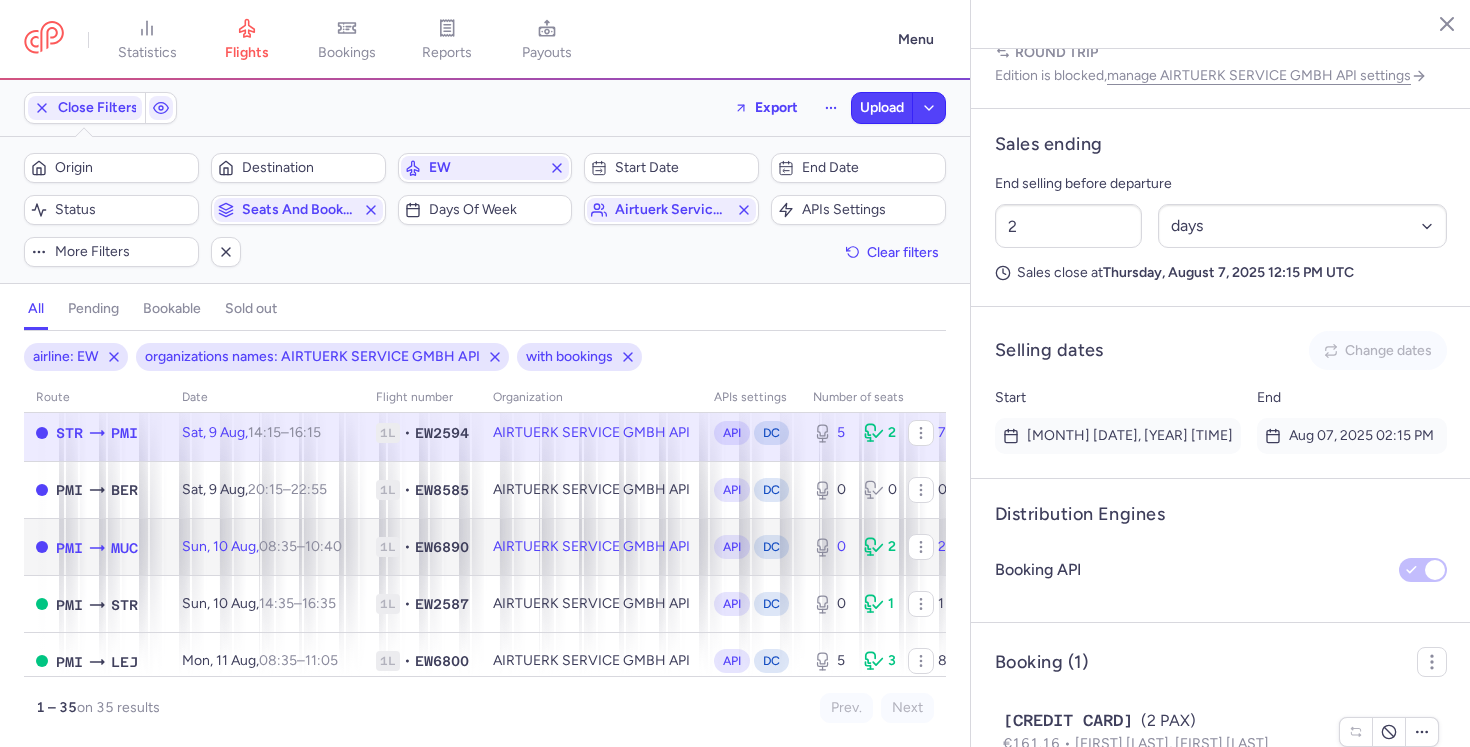 click on "AIRTUERK SERVICE GMBH API" 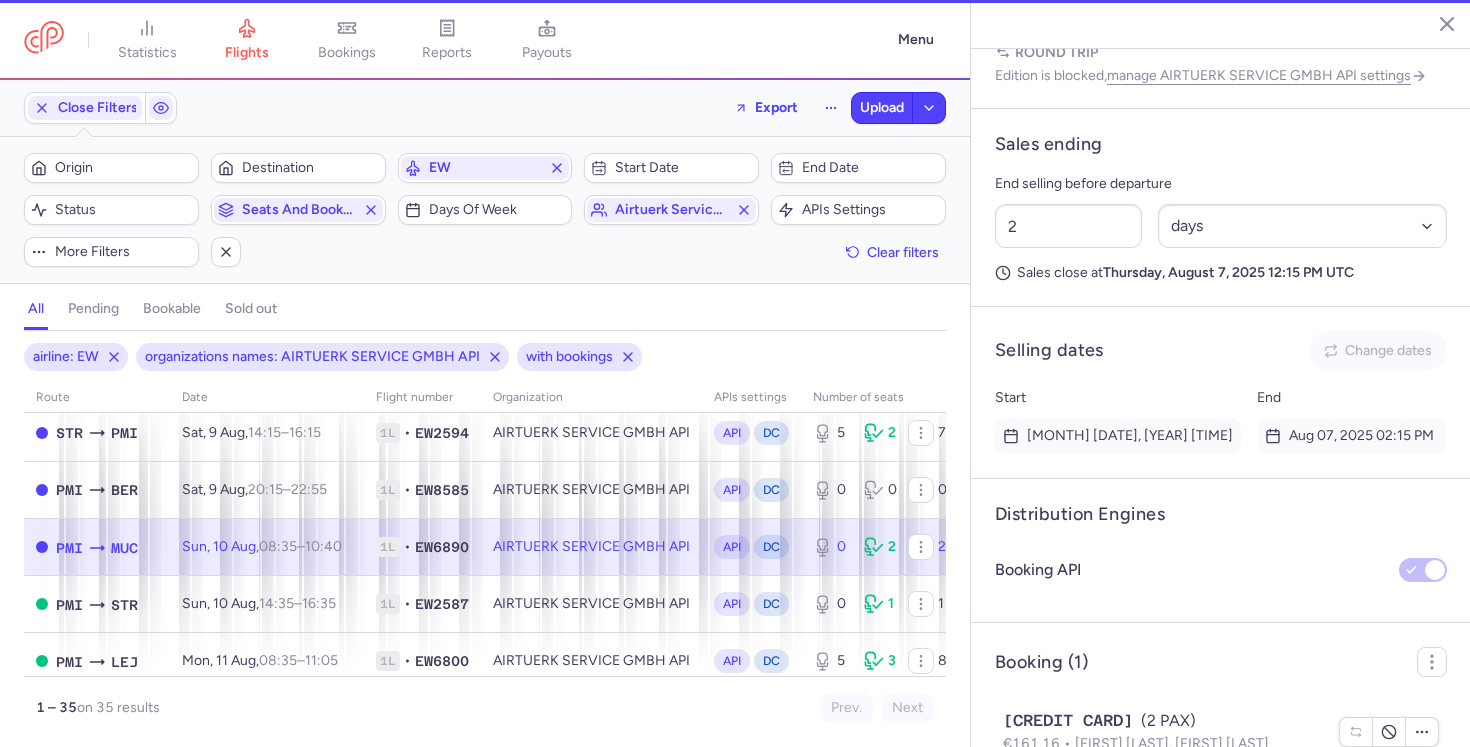 type on "0" 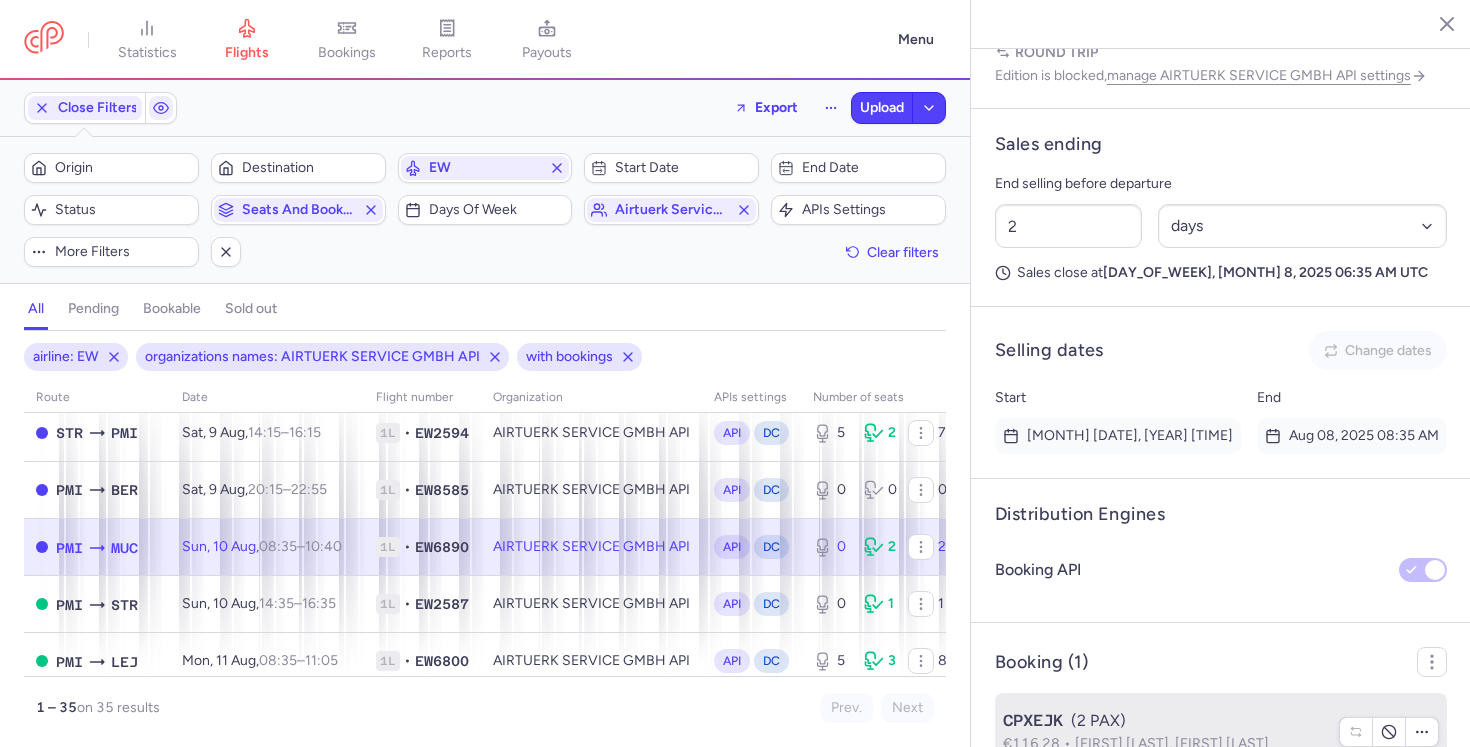 click on "€116.28  Manuel Alejandro REYES RODRIGUEZ, Dana DE LA NUEZ GONZALEZOVA" at bounding box center (1165, 744) 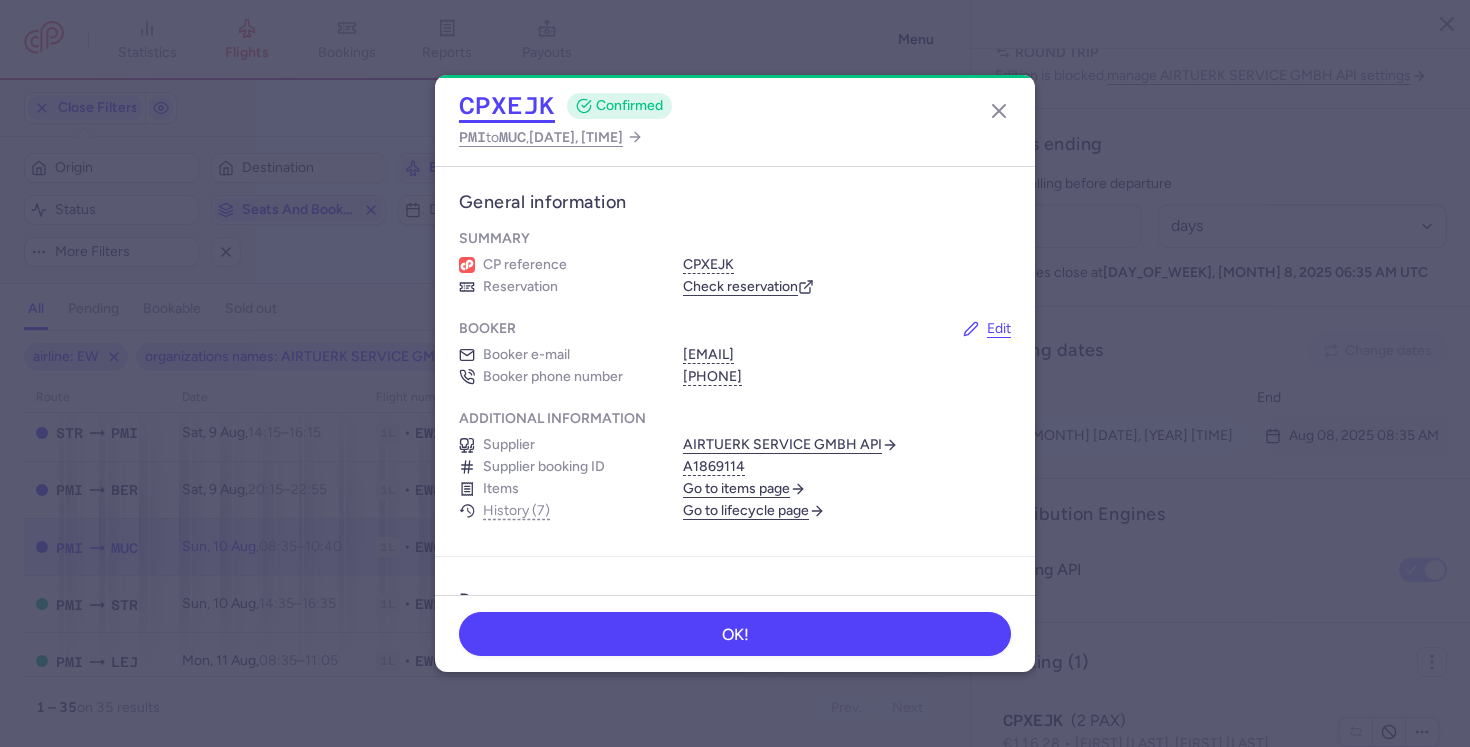 click on "CPXEJK" 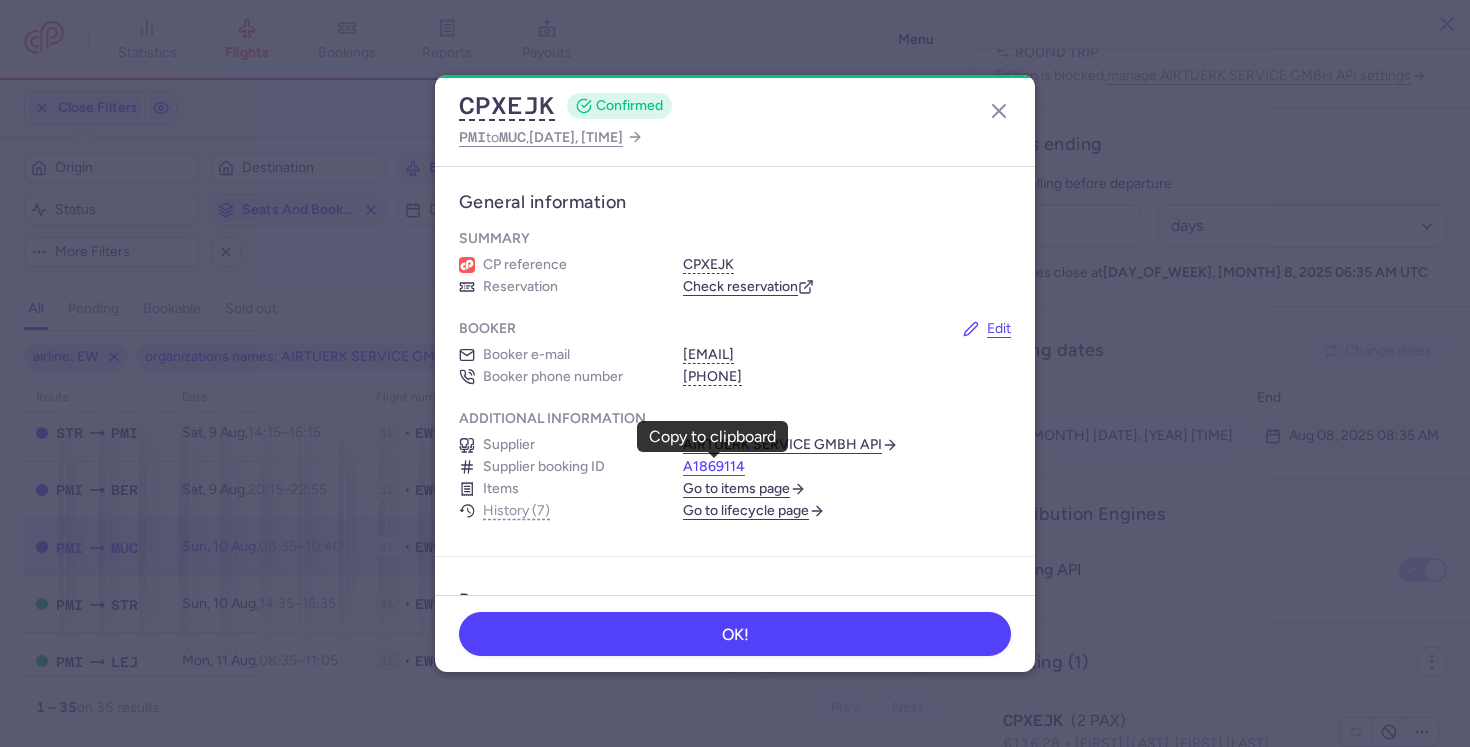 click on "A1869114" at bounding box center (714, 467) 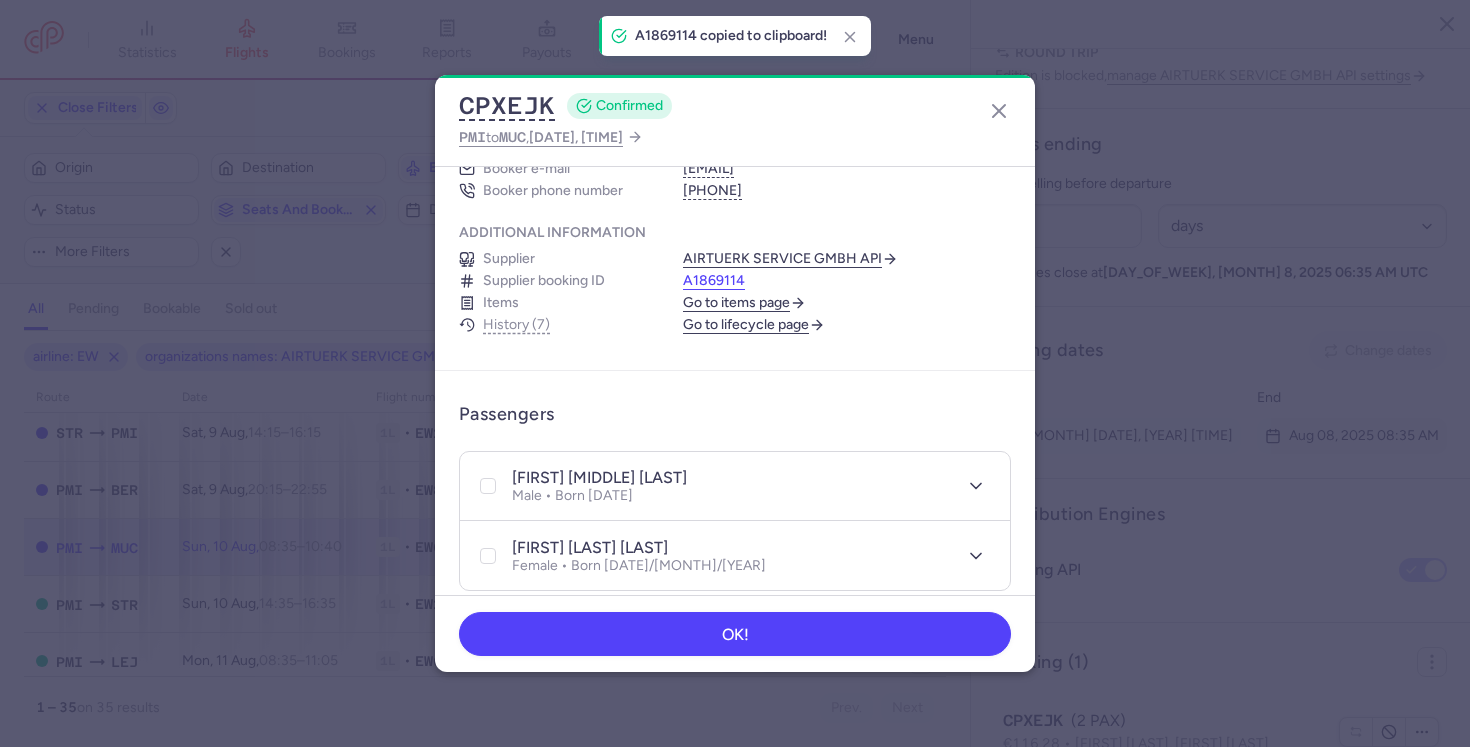 scroll, scrollTop: 223, scrollLeft: 0, axis: vertical 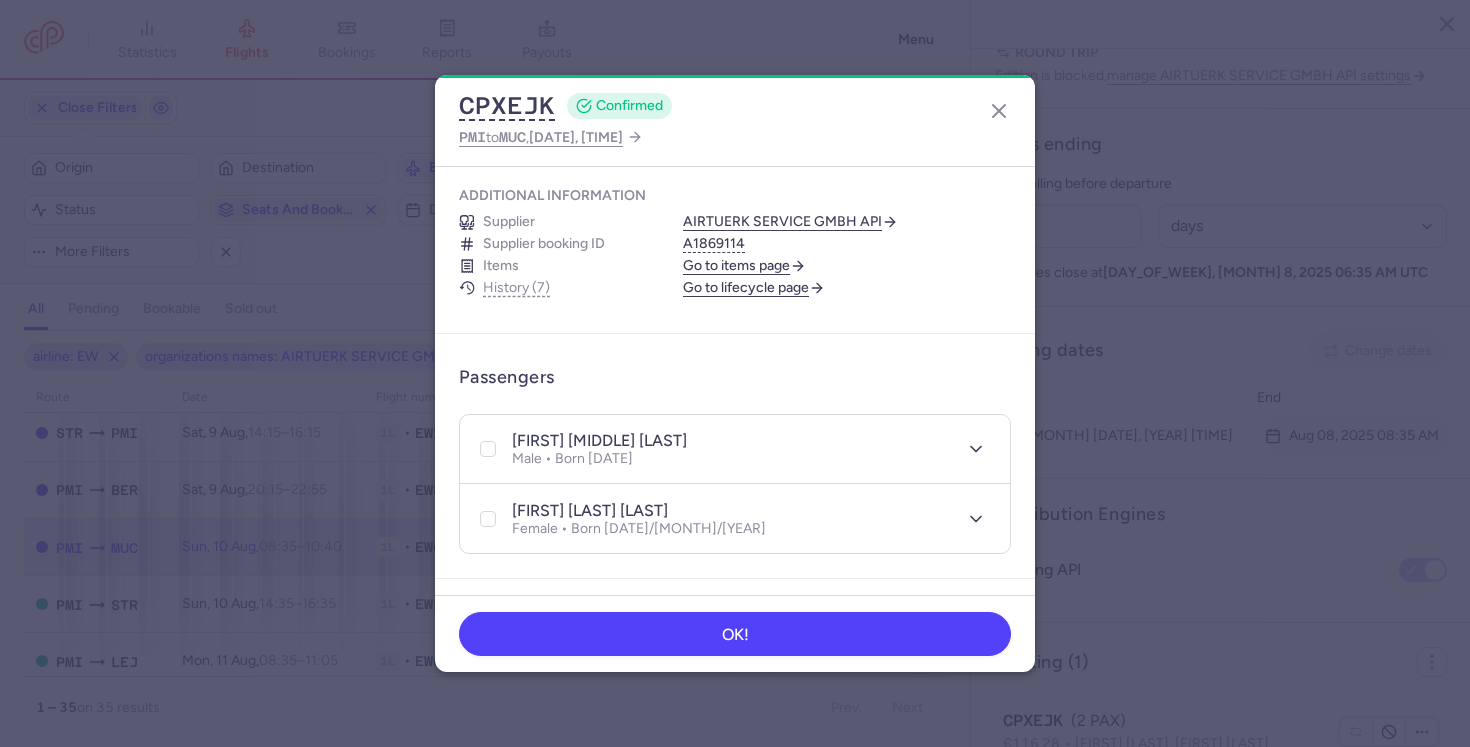 drag, startPoint x: 640, startPoint y: 443, endPoint x: 815, endPoint y: 443, distance: 175 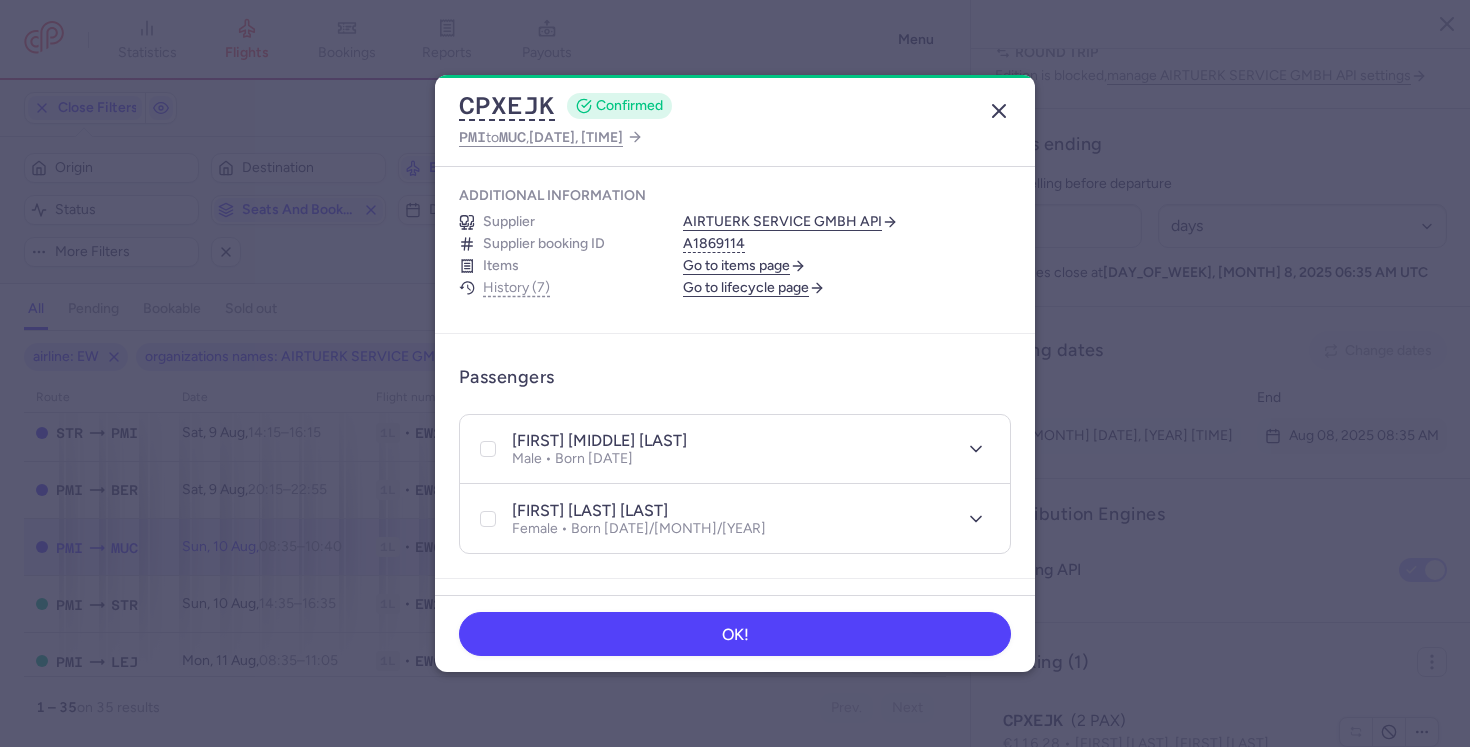 click 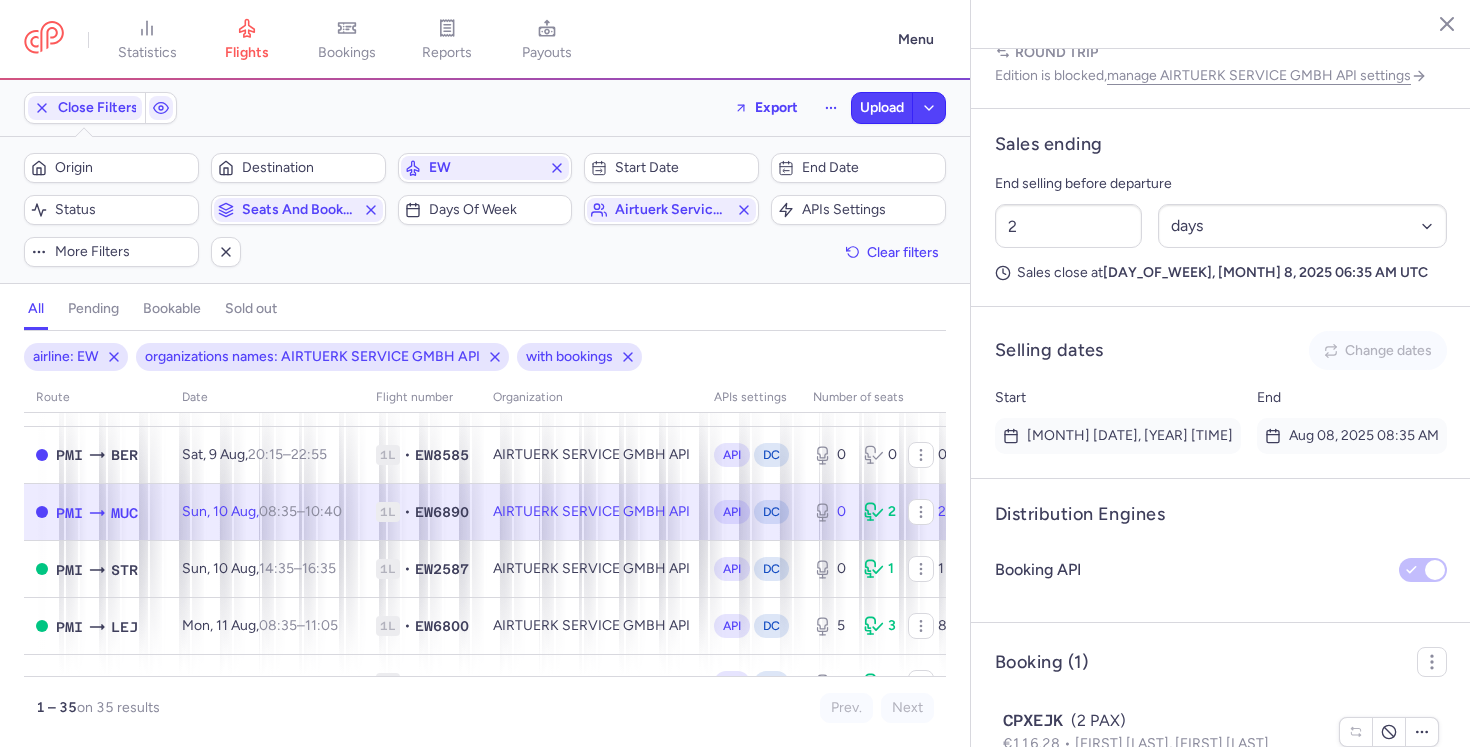 scroll, scrollTop: 265, scrollLeft: 0, axis: vertical 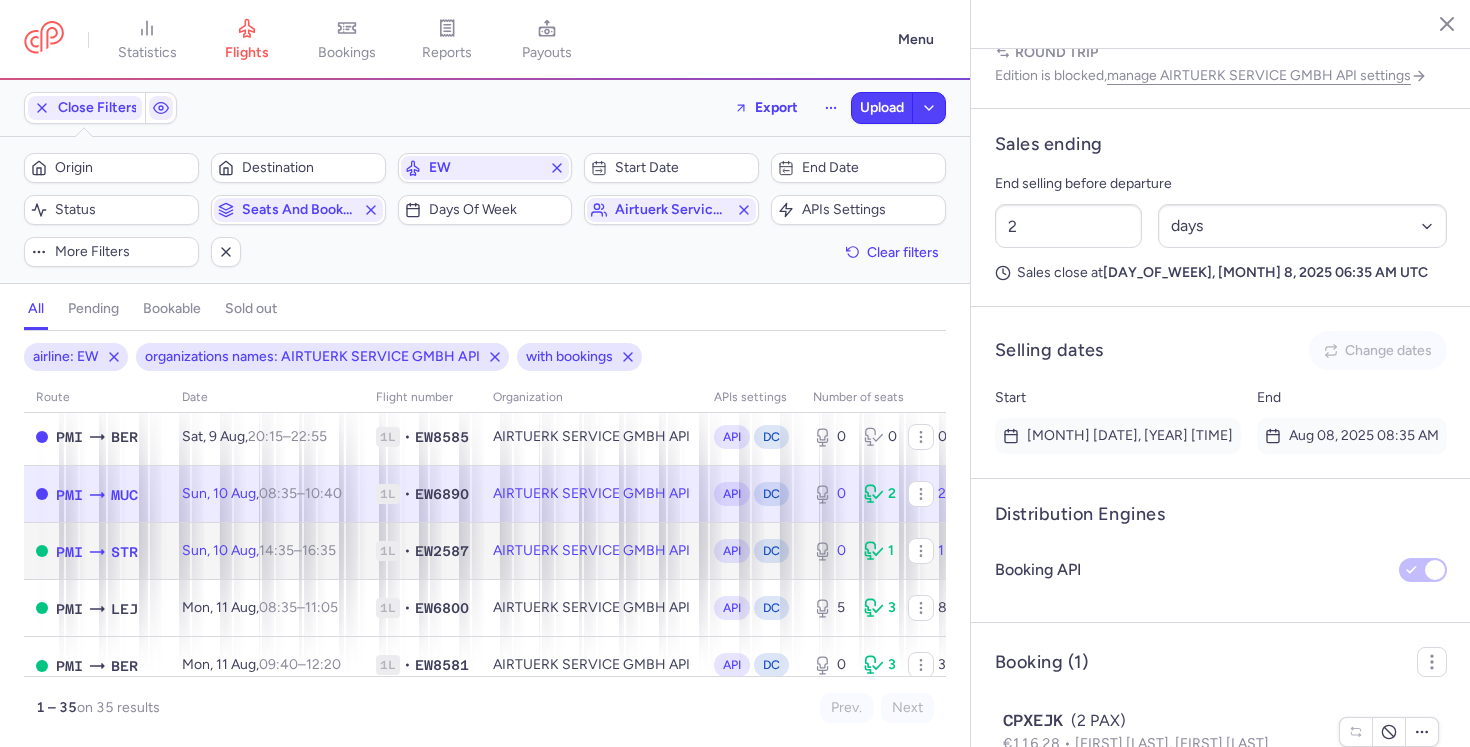 click on "AIRTUERK SERVICE GMBH API" 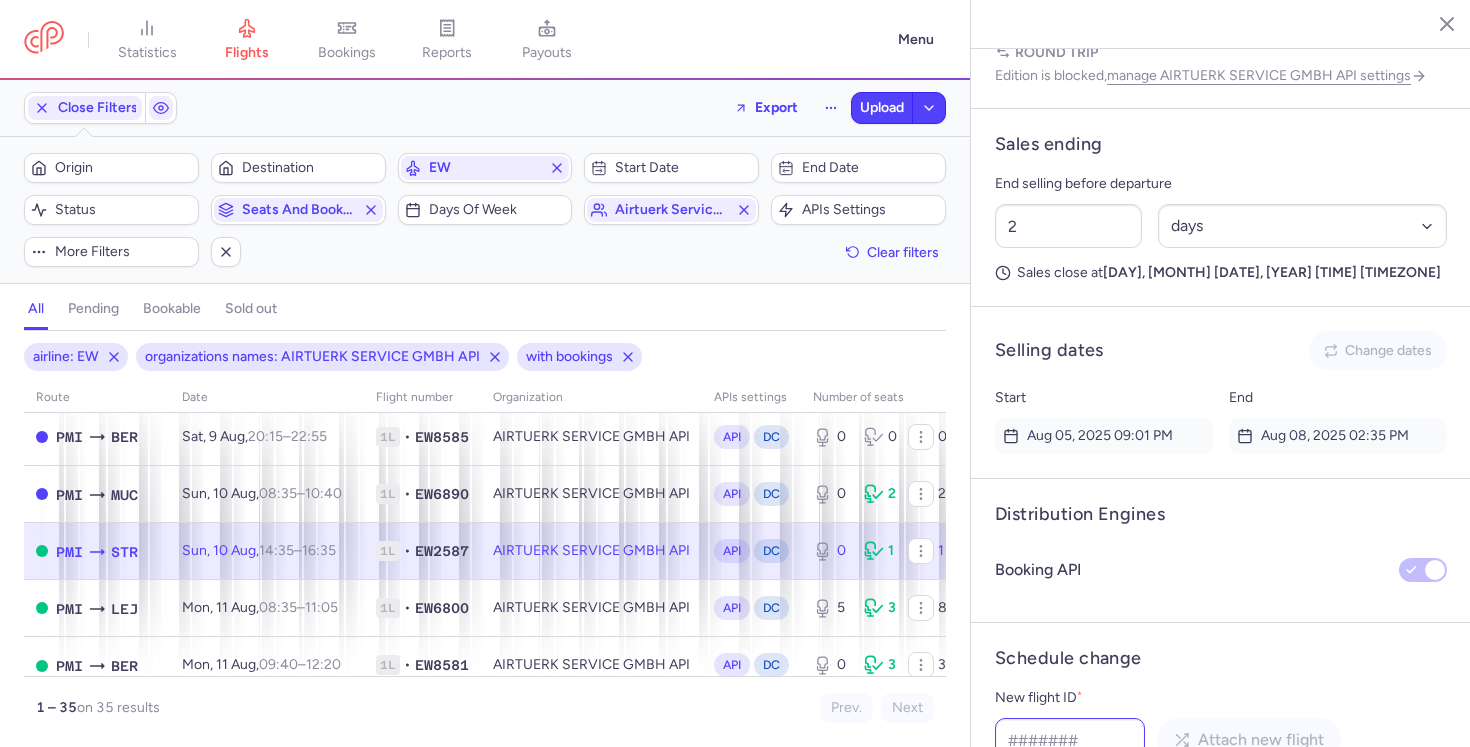 scroll, scrollTop: 1241, scrollLeft: 0, axis: vertical 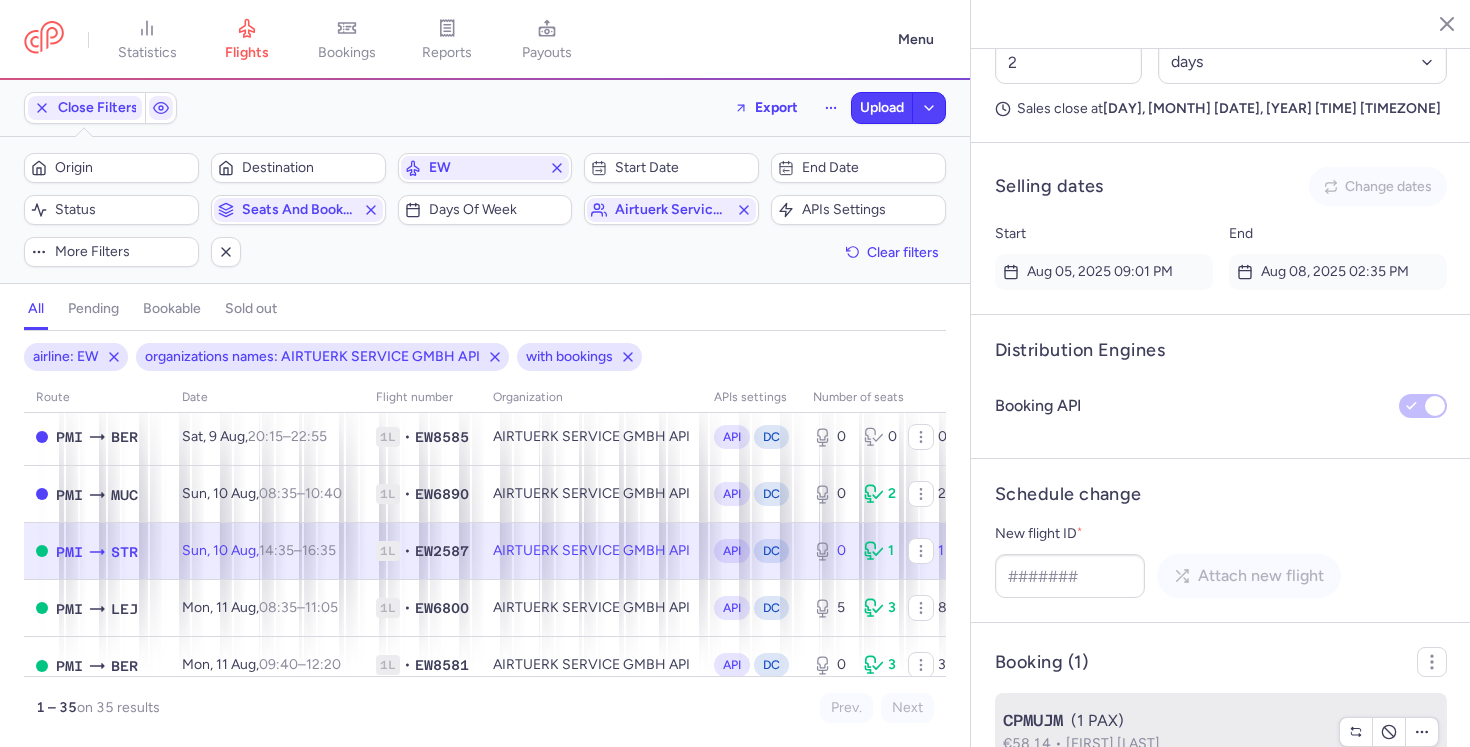 click on "Stefan JAKIMOVSKI" at bounding box center [1113, 743] 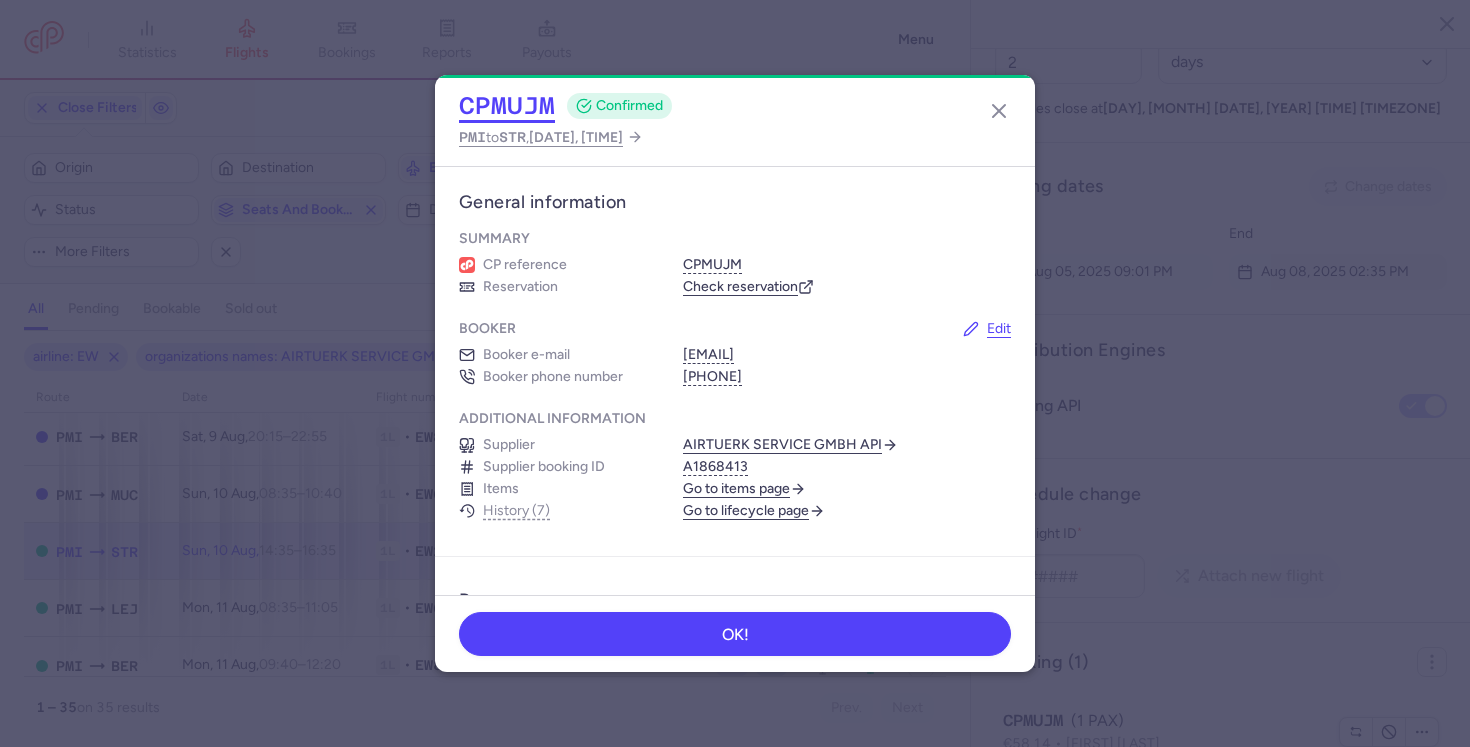 click on "CPMUJM" 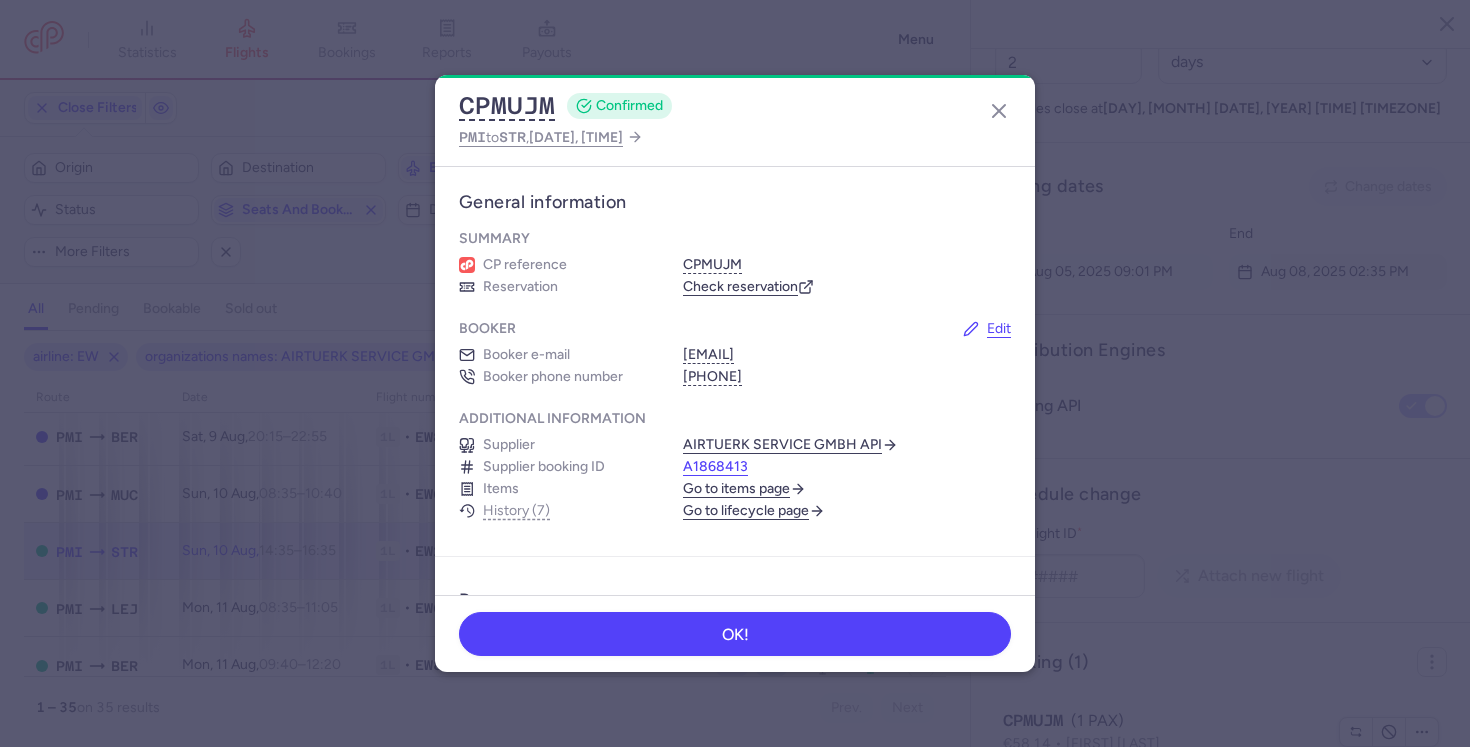 click on "A1868413" at bounding box center (715, 467) 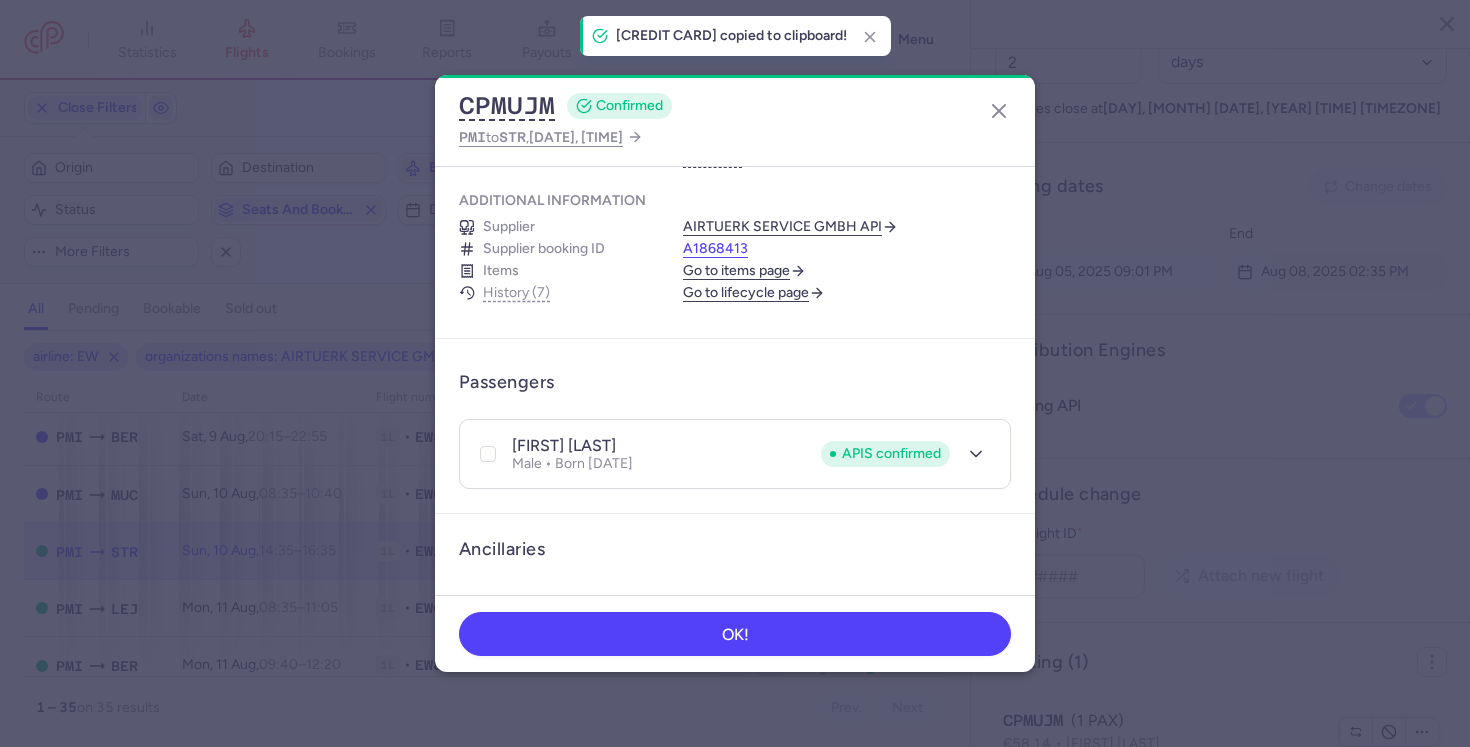 scroll, scrollTop: 219, scrollLeft: 0, axis: vertical 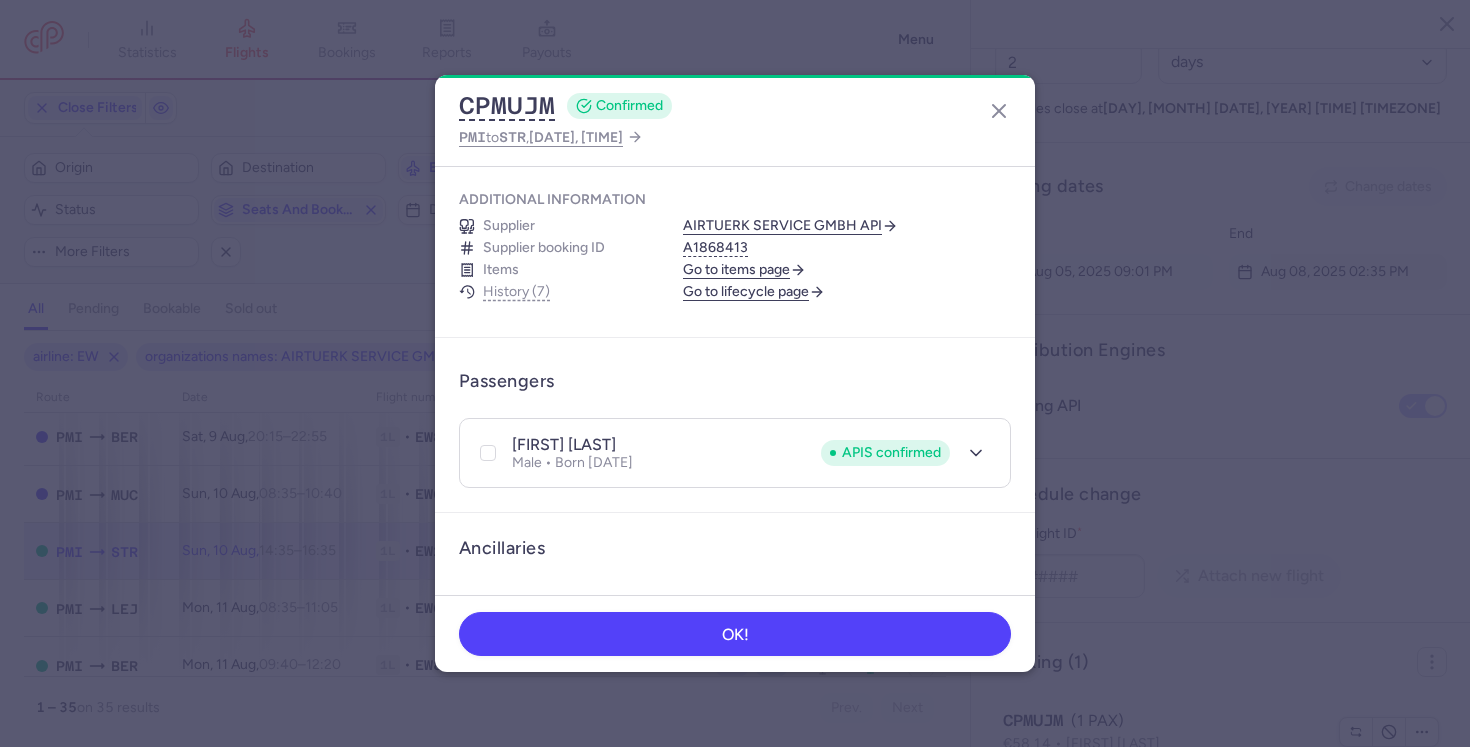 drag, startPoint x: 564, startPoint y: 447, endPoint x: 673, endPoint y: 446, distance: 109.004585 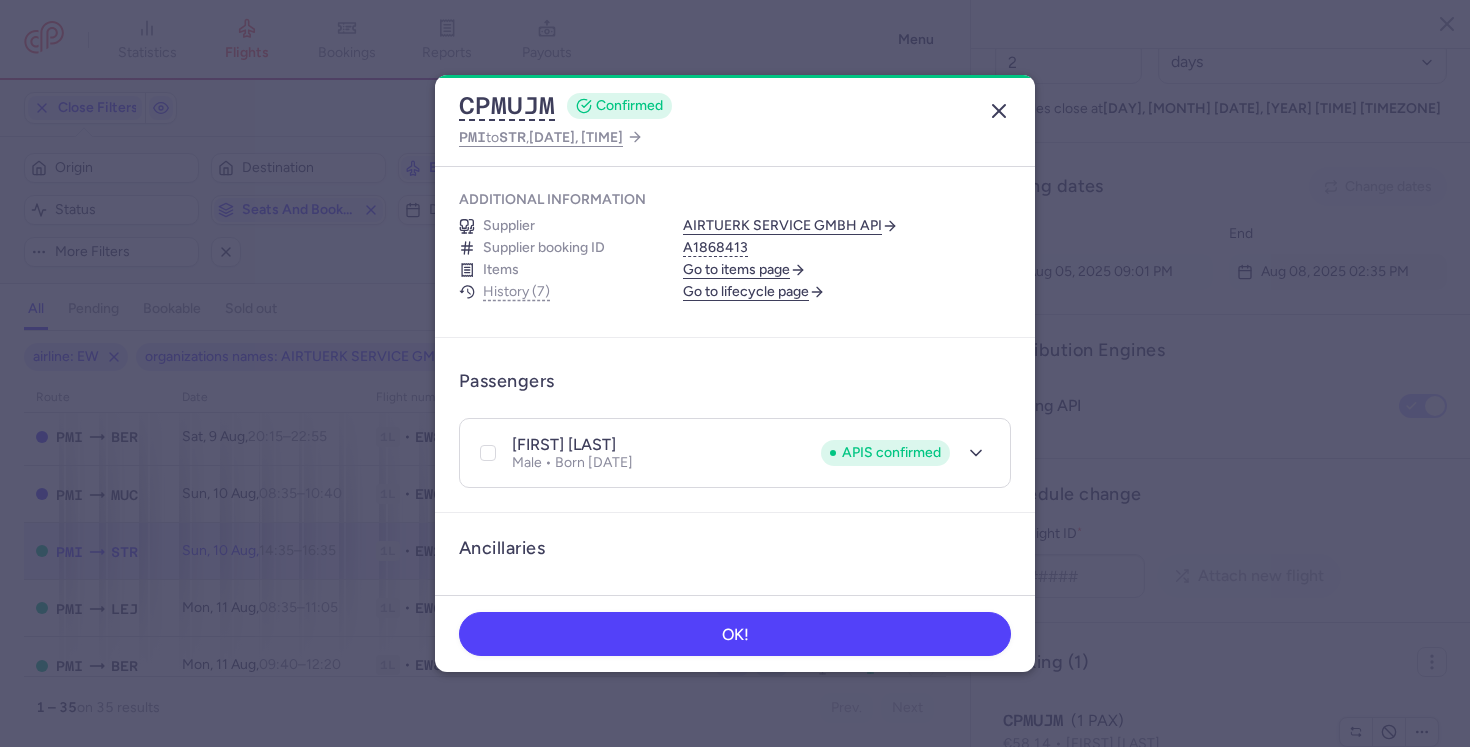 click 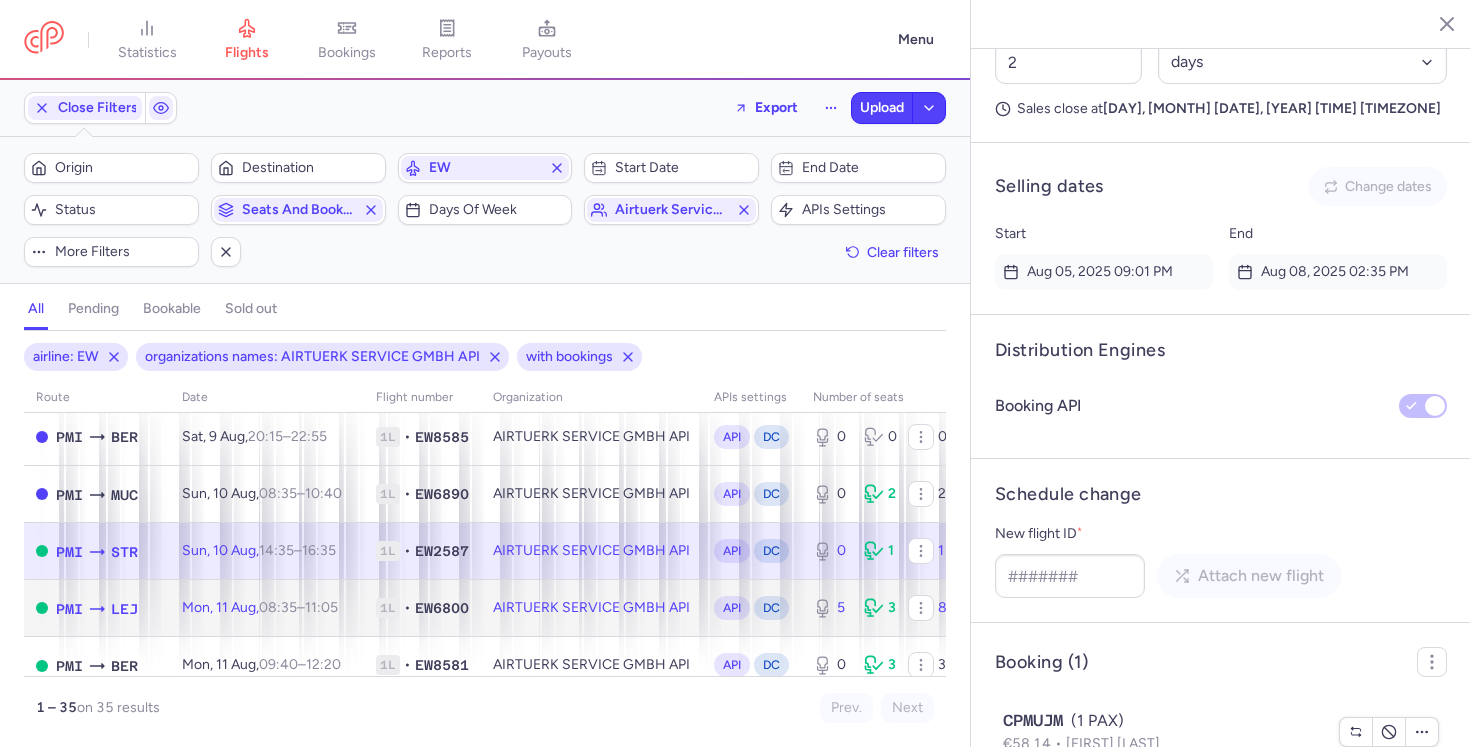 click on "AIRTUERK SERVICE GMBH API" 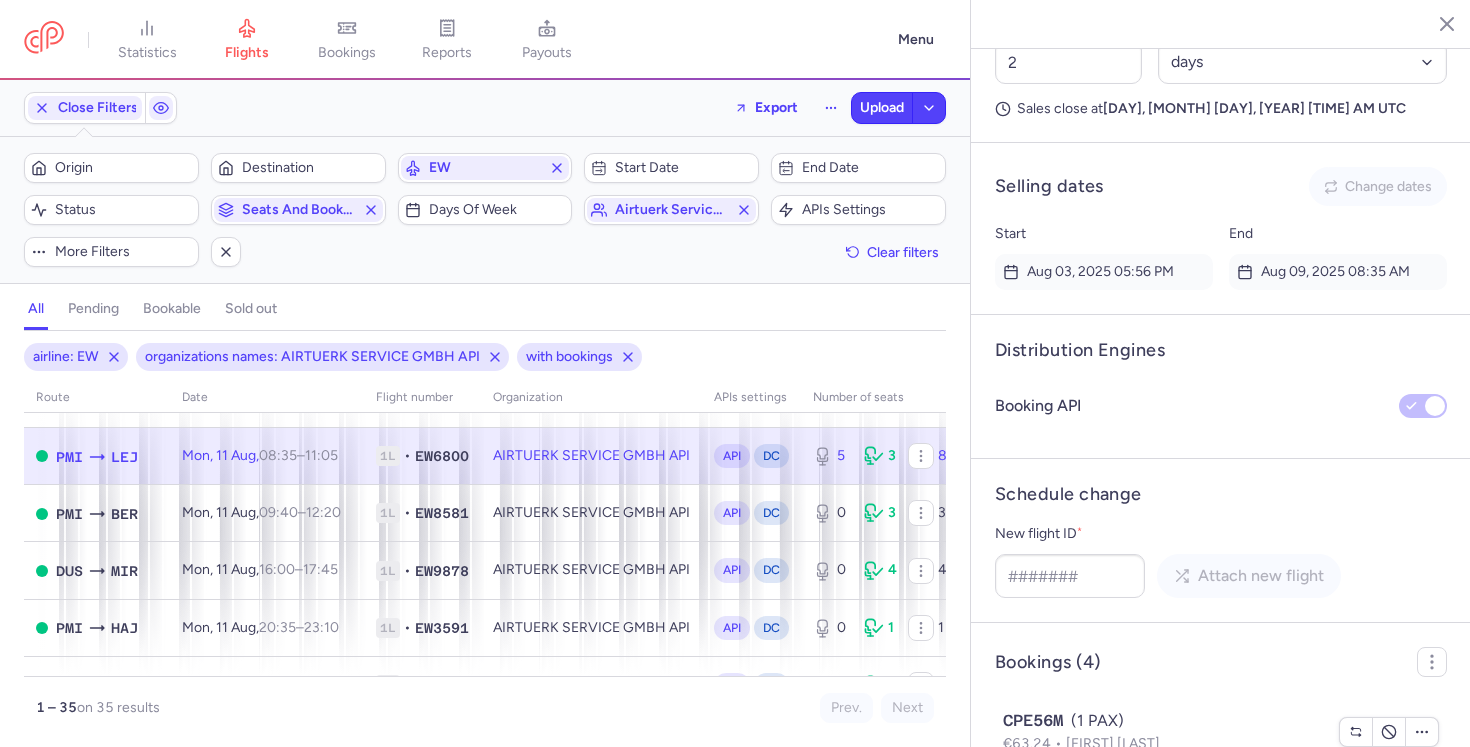 scroll, scrollTop: 423, scrollLeft: 0, axis: vertical 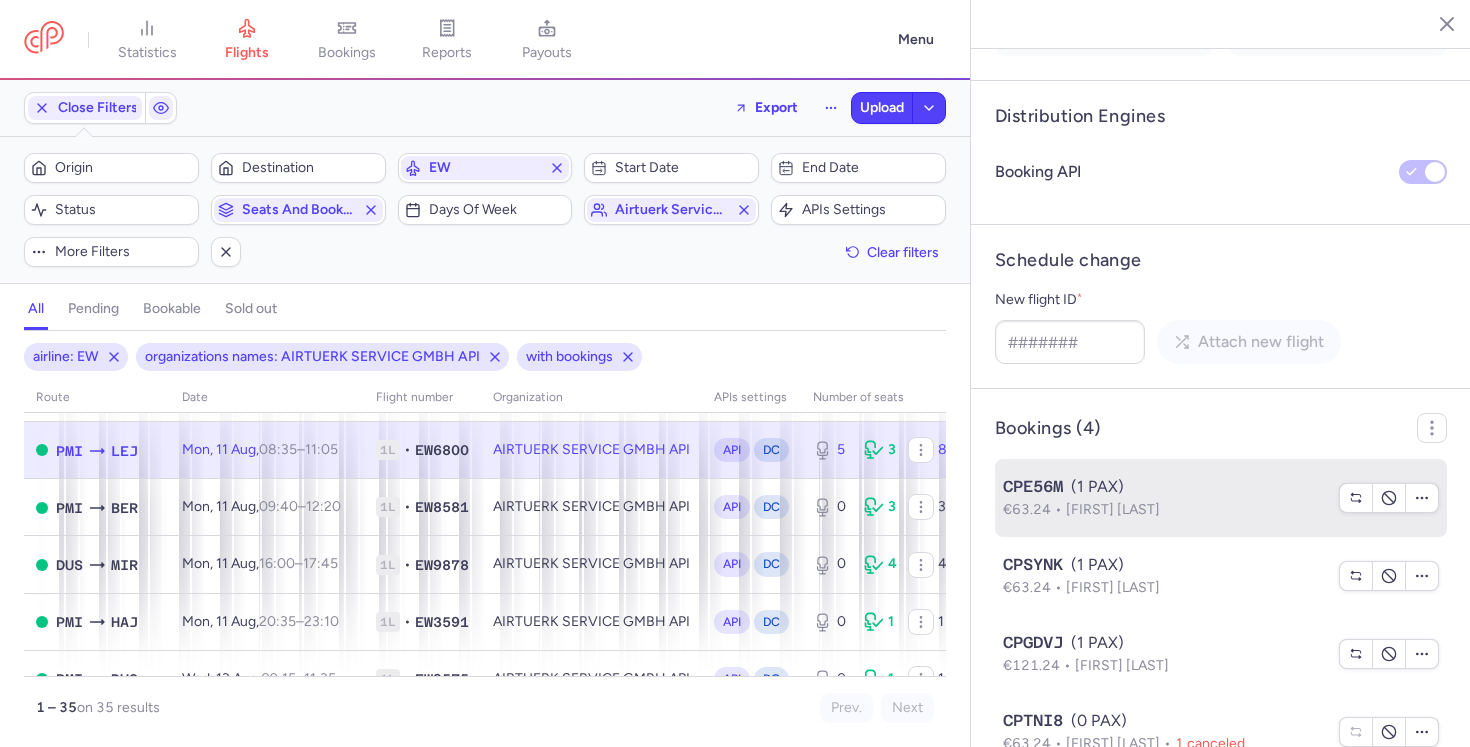 click on "CPE56M  (1 PAX)" at bounding box center (1165, 487) 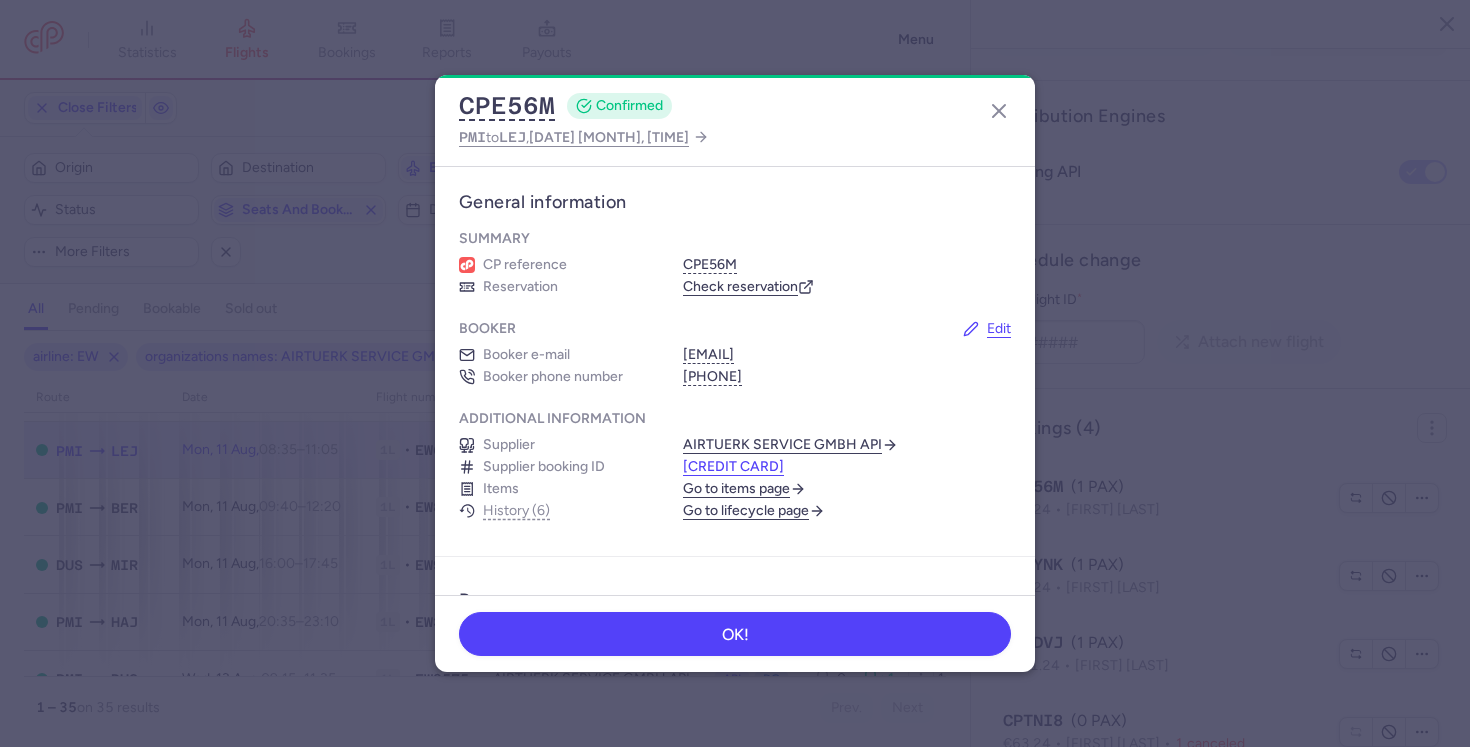 click on "A1868802" at bounding box center (733, 467) 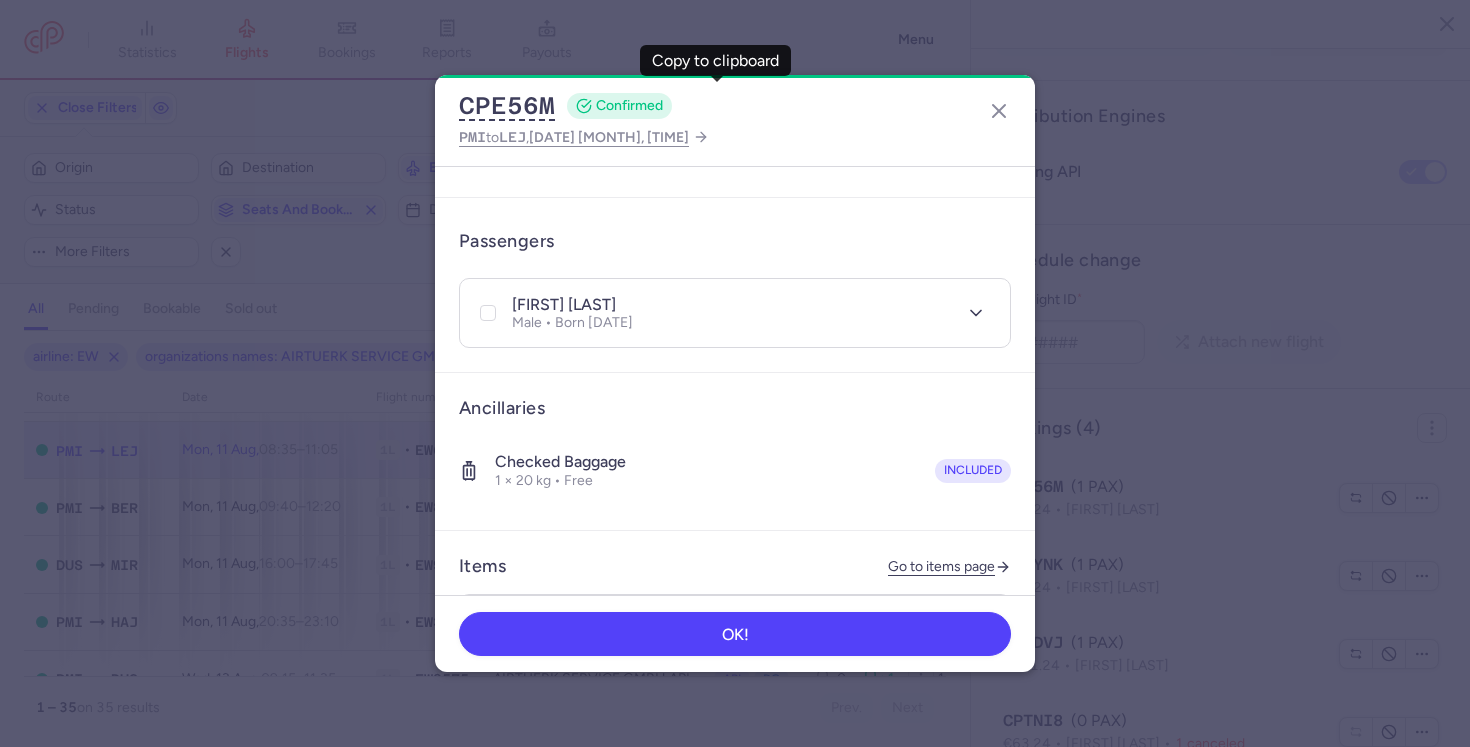 scroll, scrollTop: 380, scrollLeft: 0, axis: vertical 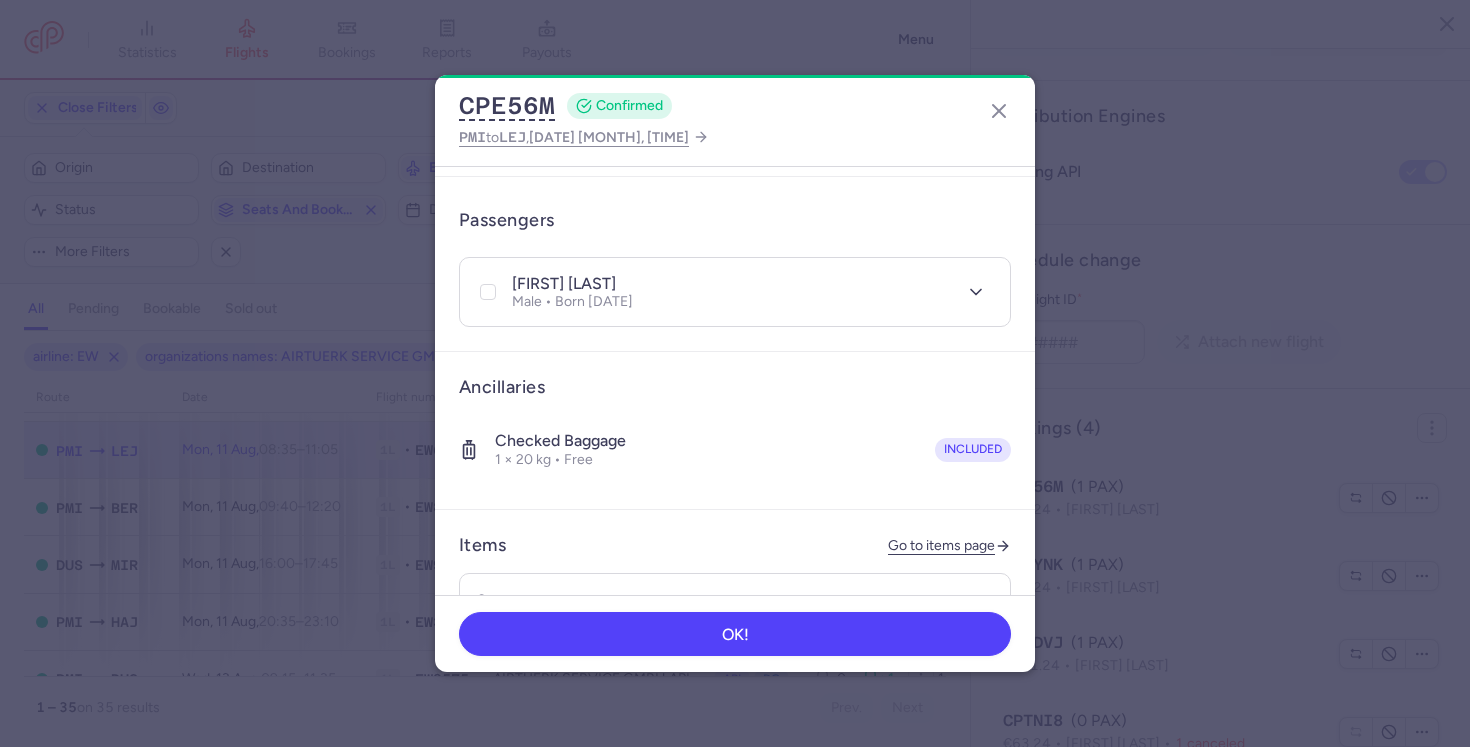 drag, startPoint x: 563, startPoint y: 288, endPoint x: 661, endPoint y: 287, distance: 98.005104 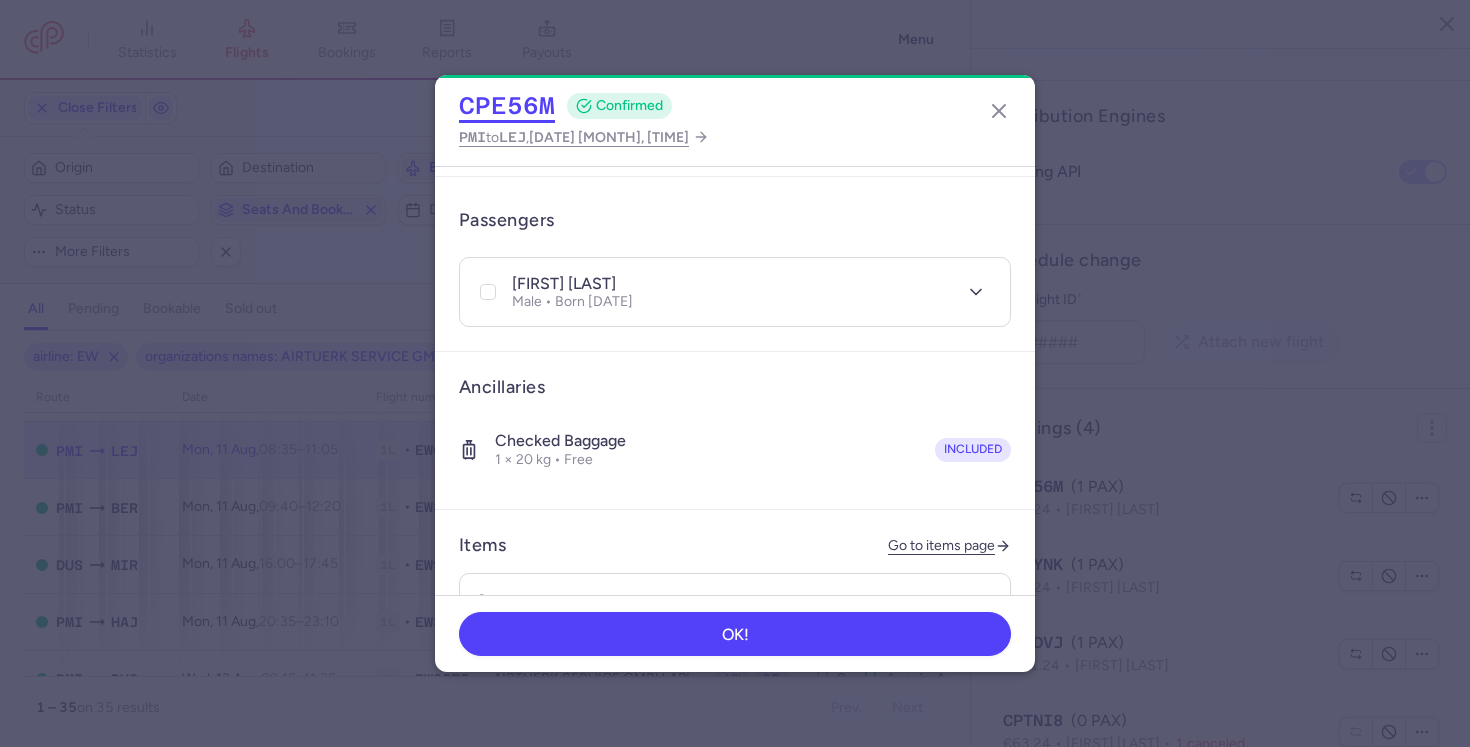 click on "CPE56M" 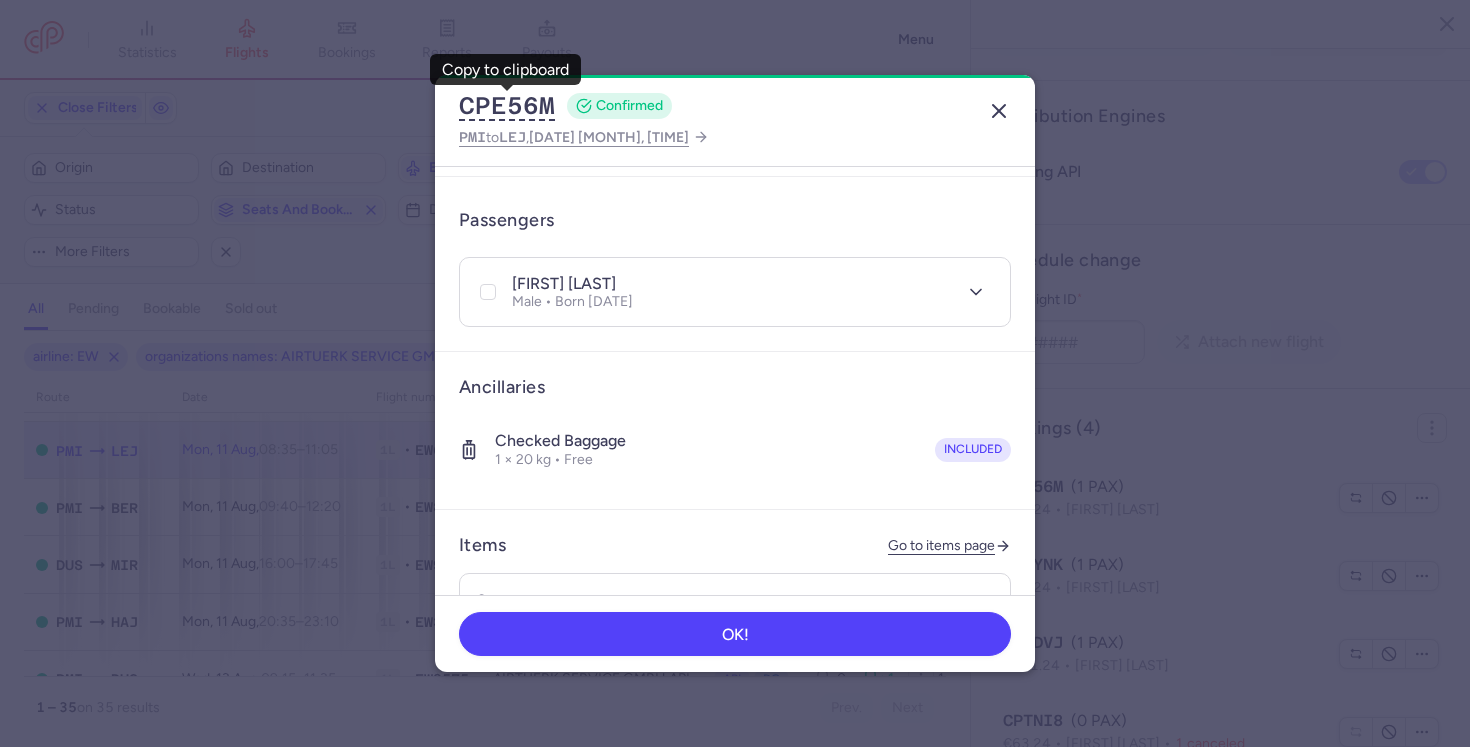 click 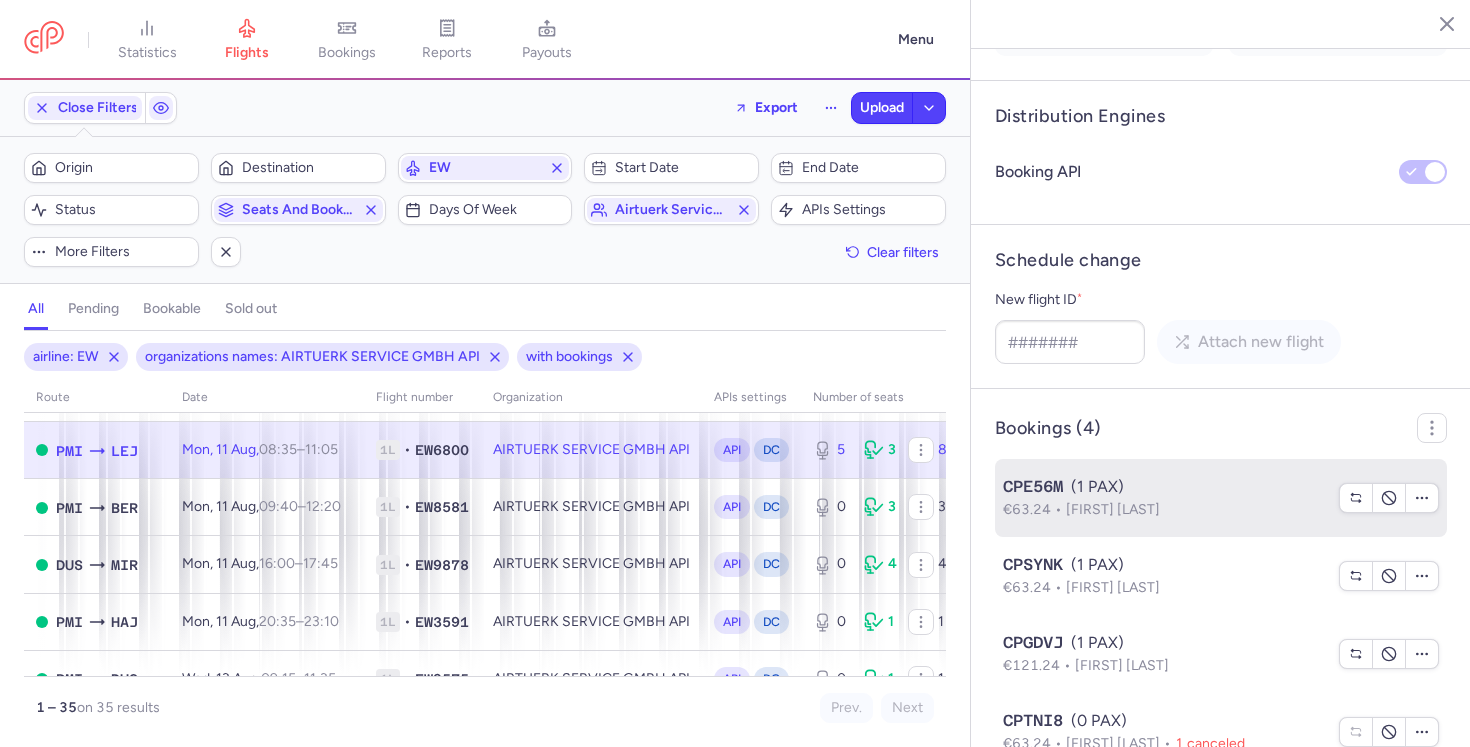 click on "CPE56M  (1 PAX)  €63.24  Monty JEZIORSKI" 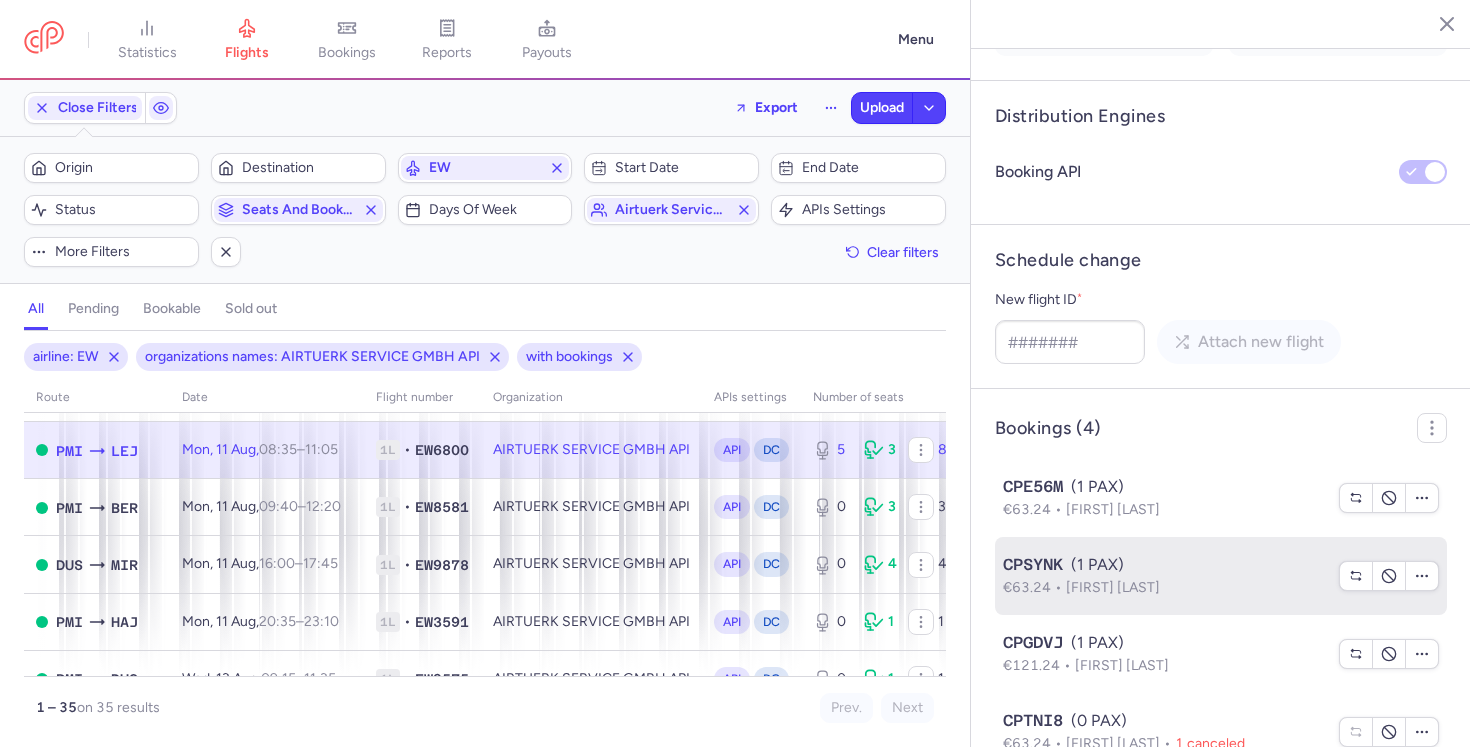 click on "Dana GOETZE" at bounding box center (1113, 587) 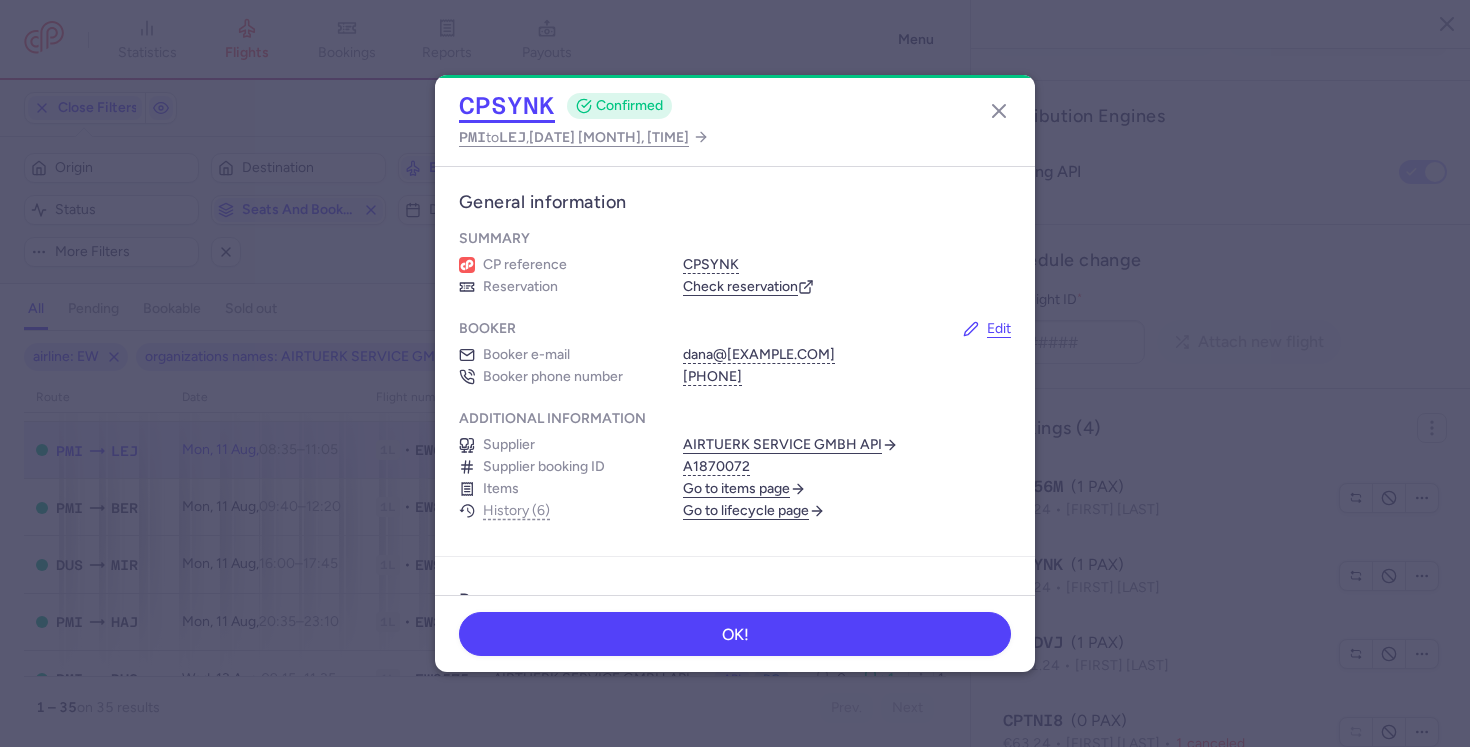 click on "CPSYNK" 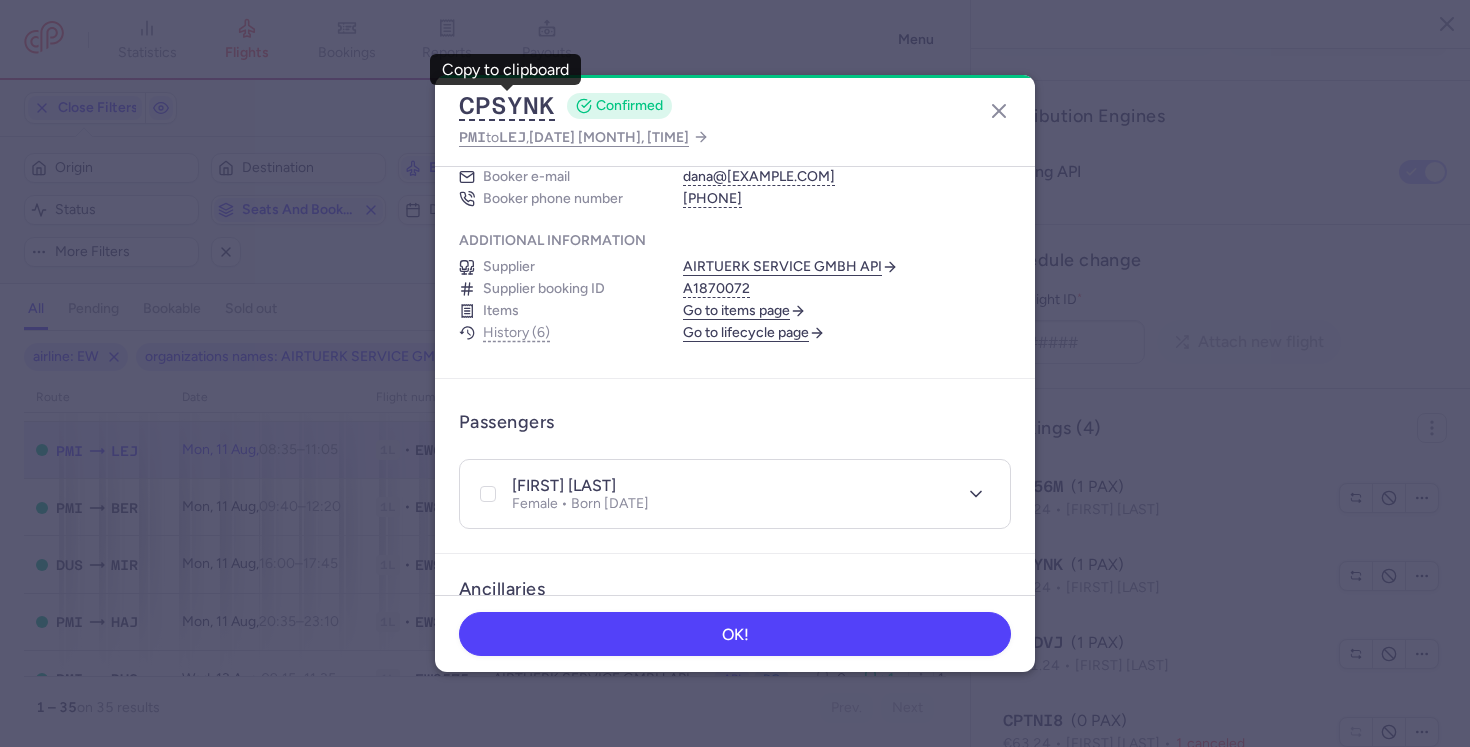 scroll, scrollTop: 177, scrollLeft: 0, axis: vertical 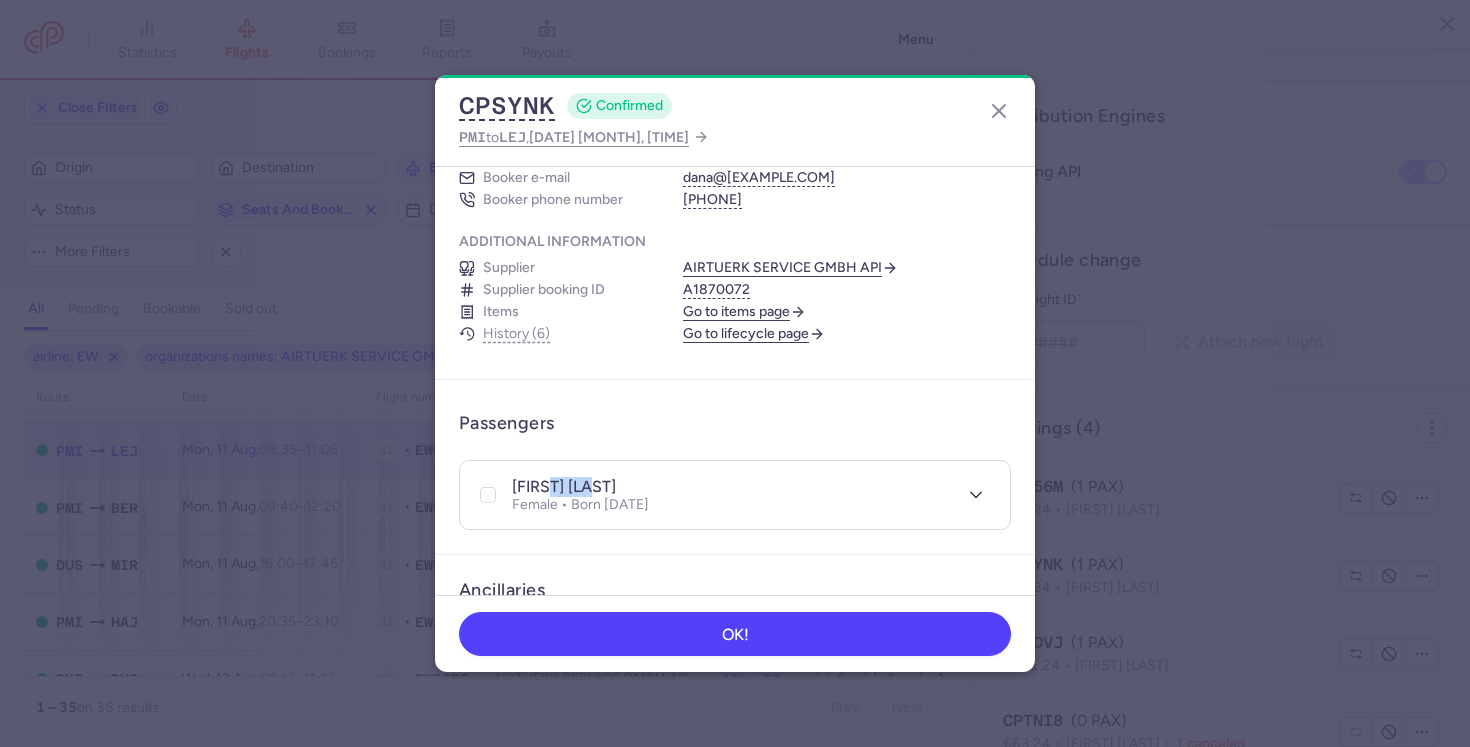 drag, startPoint x: 553, startPoint y: 485, endPoint x: 674, endPoint y: 485, distance: 121 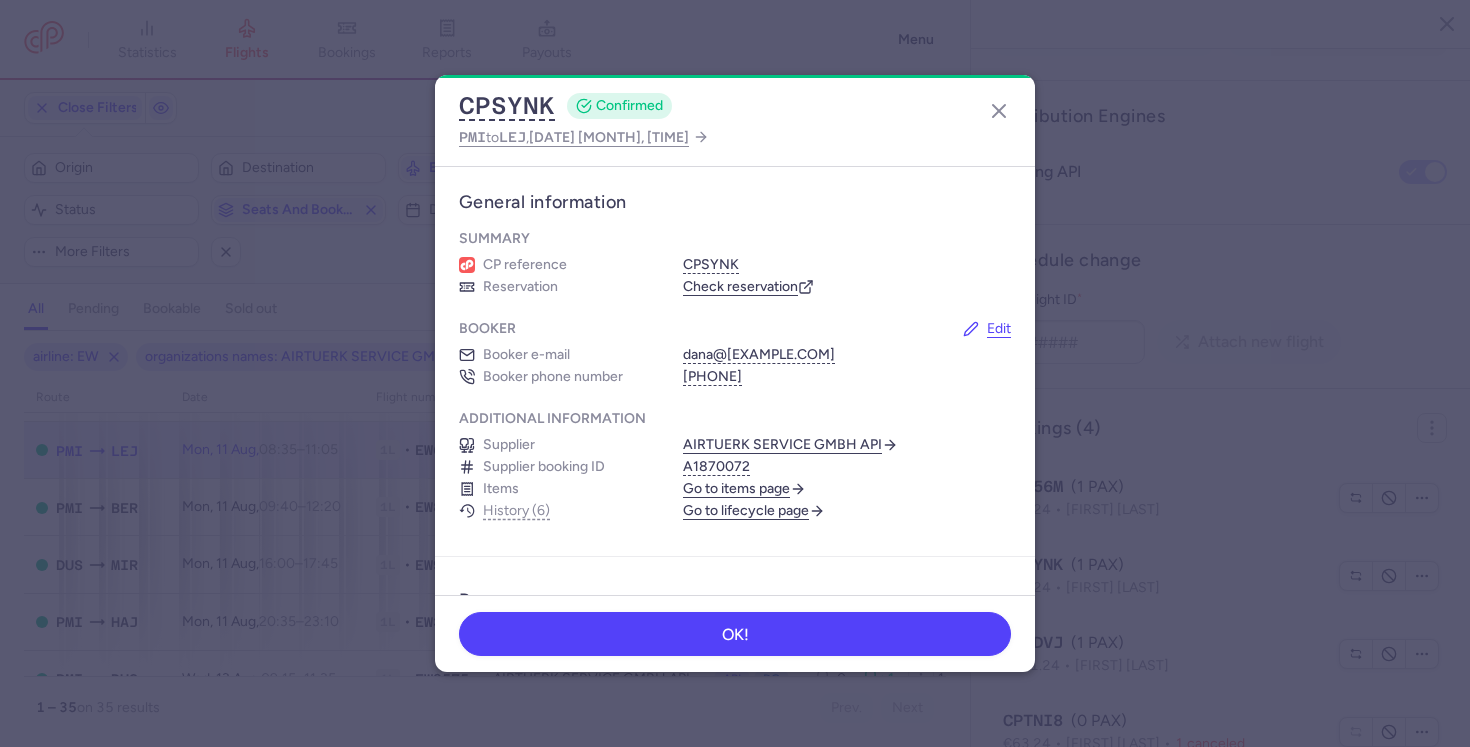 scroll, scrollTop: 2, scrollLeft: 0, axis: vertical 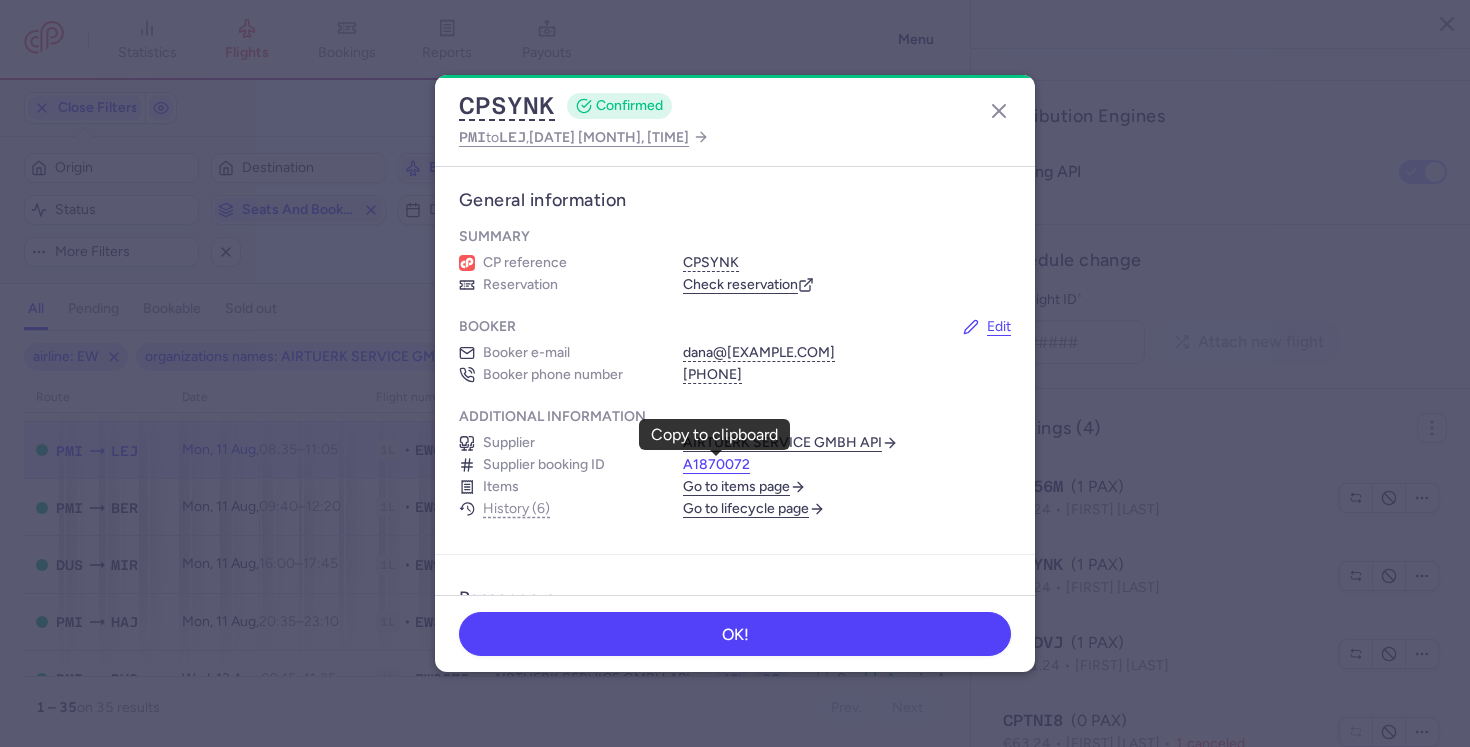 click on "A1870072" at bounding box center [716, 465] 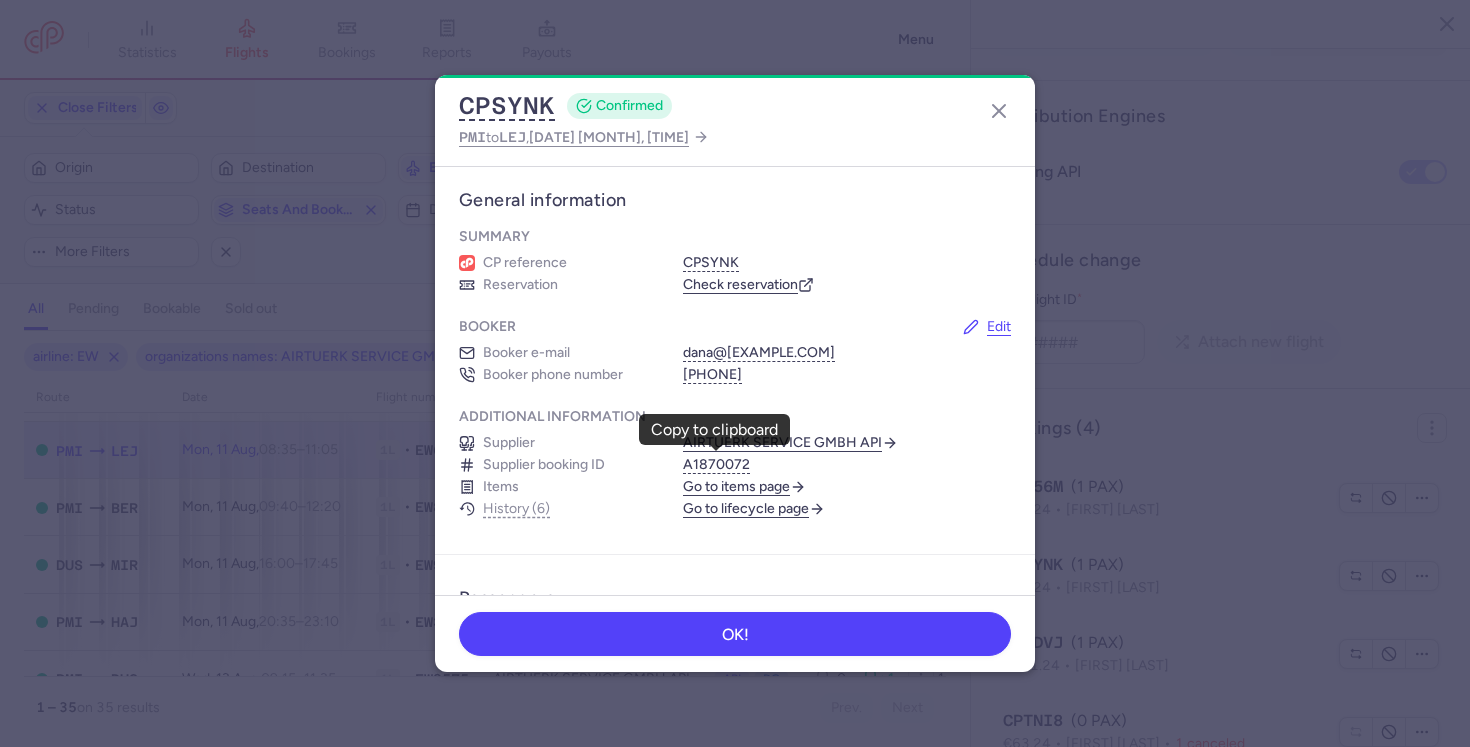 scroll, scrollTop: 318, scrollLeft: 0, axis: vertical 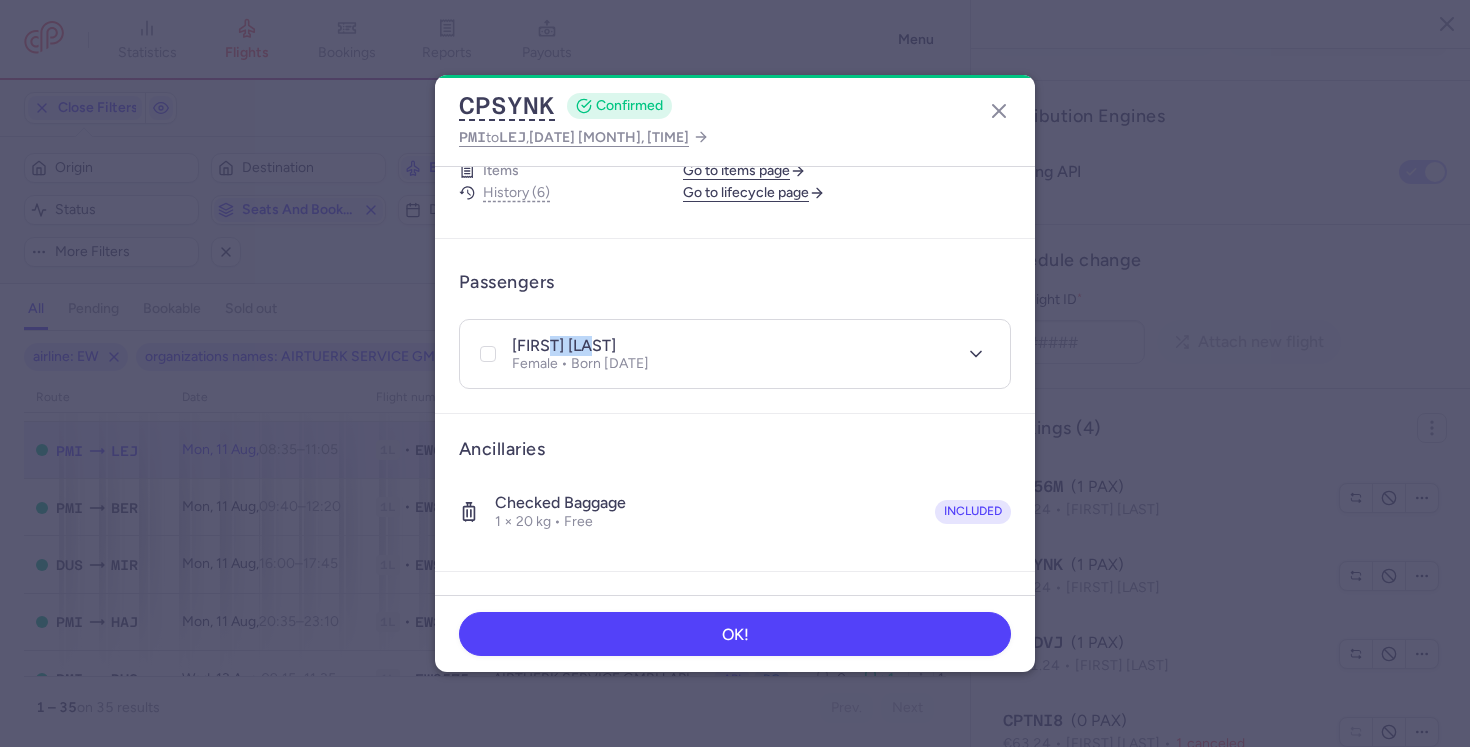 click on "dana GOETZE" at bounding box center (564, 346) 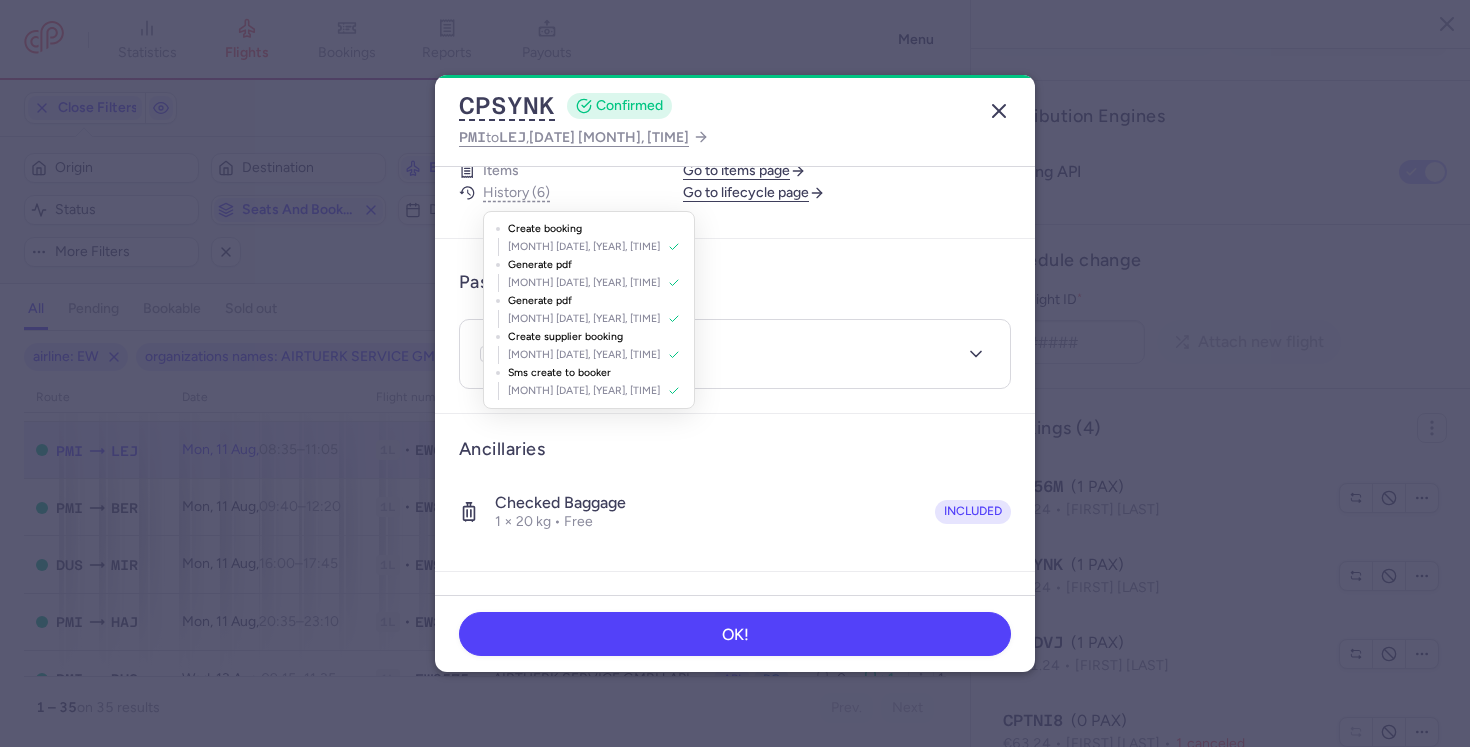 click 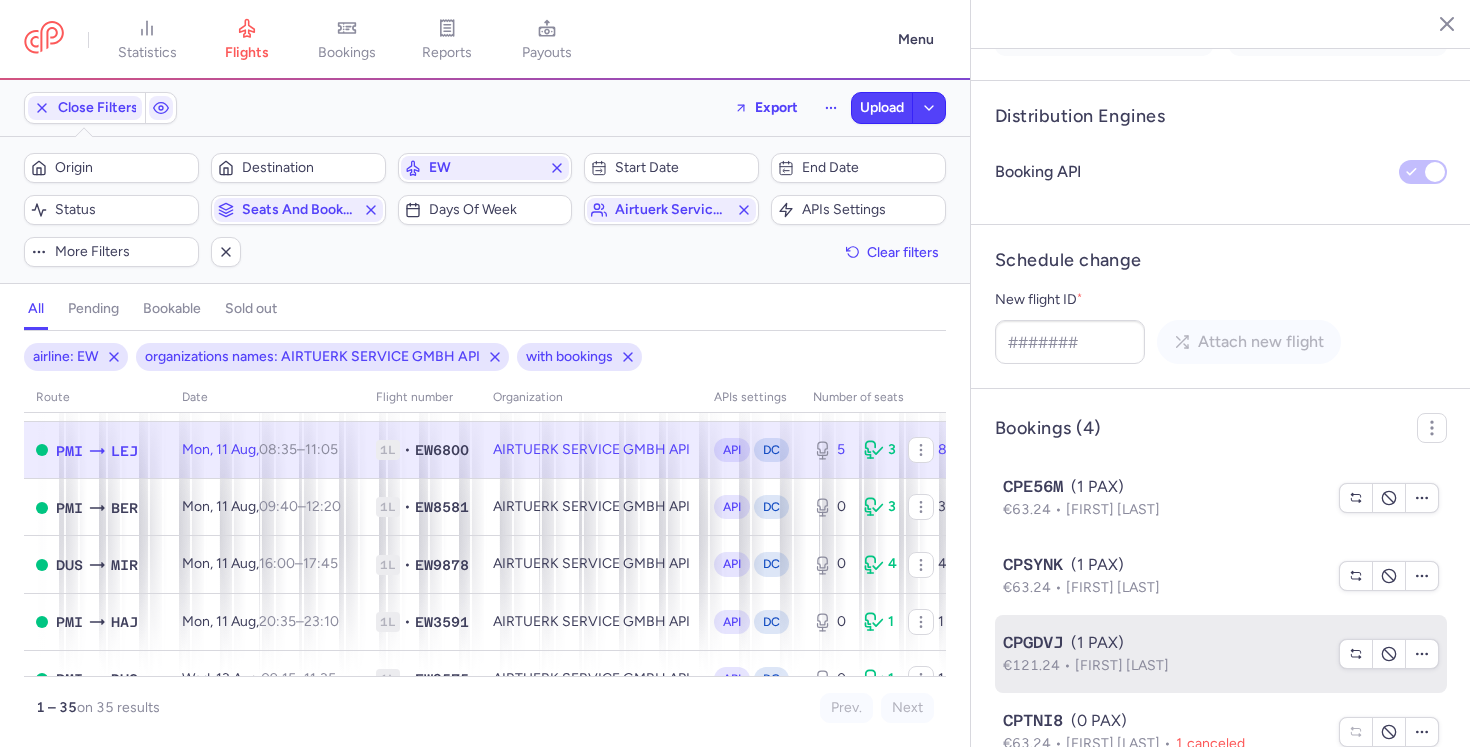 click on "Nicole SZCZES" at bounding box center (1122, 665) 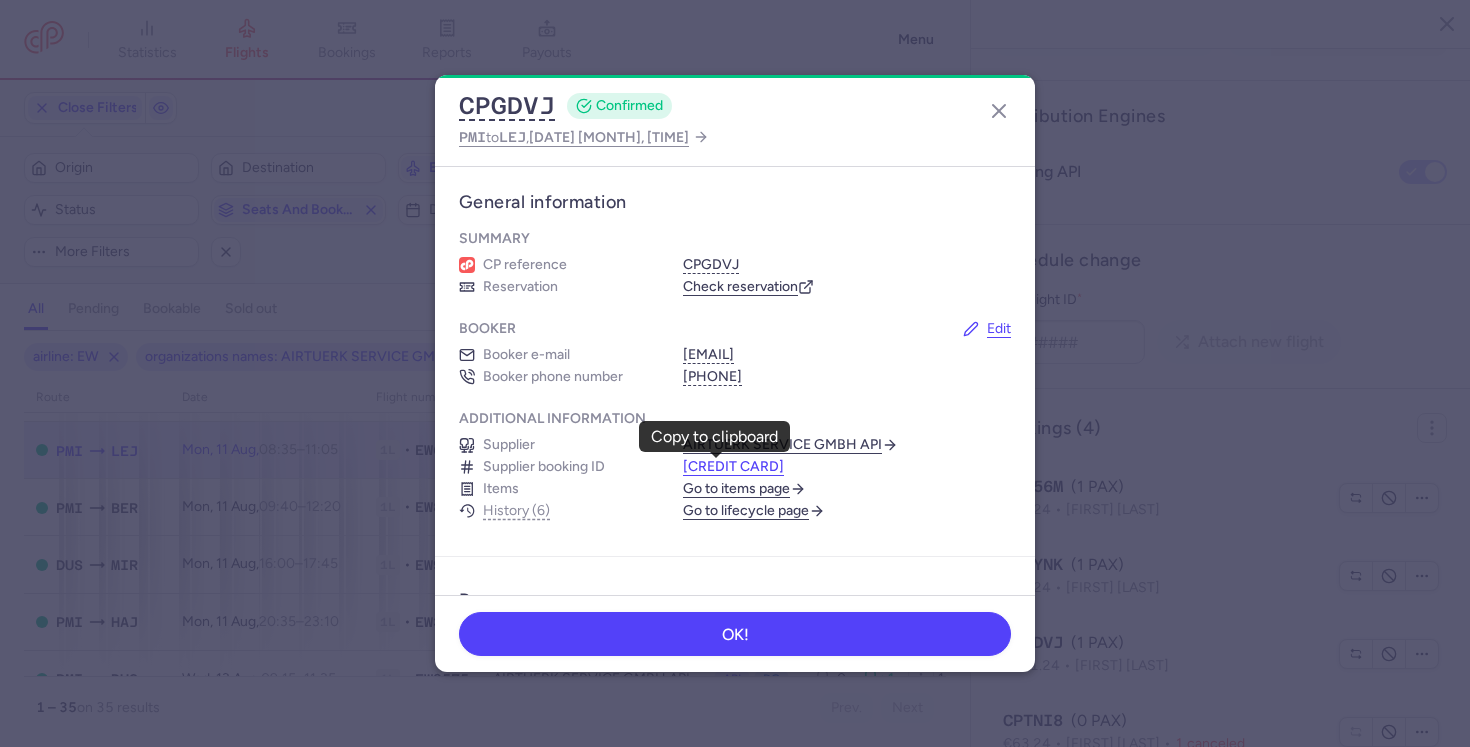 click on "A1870330" at bounding box center (733, 467) 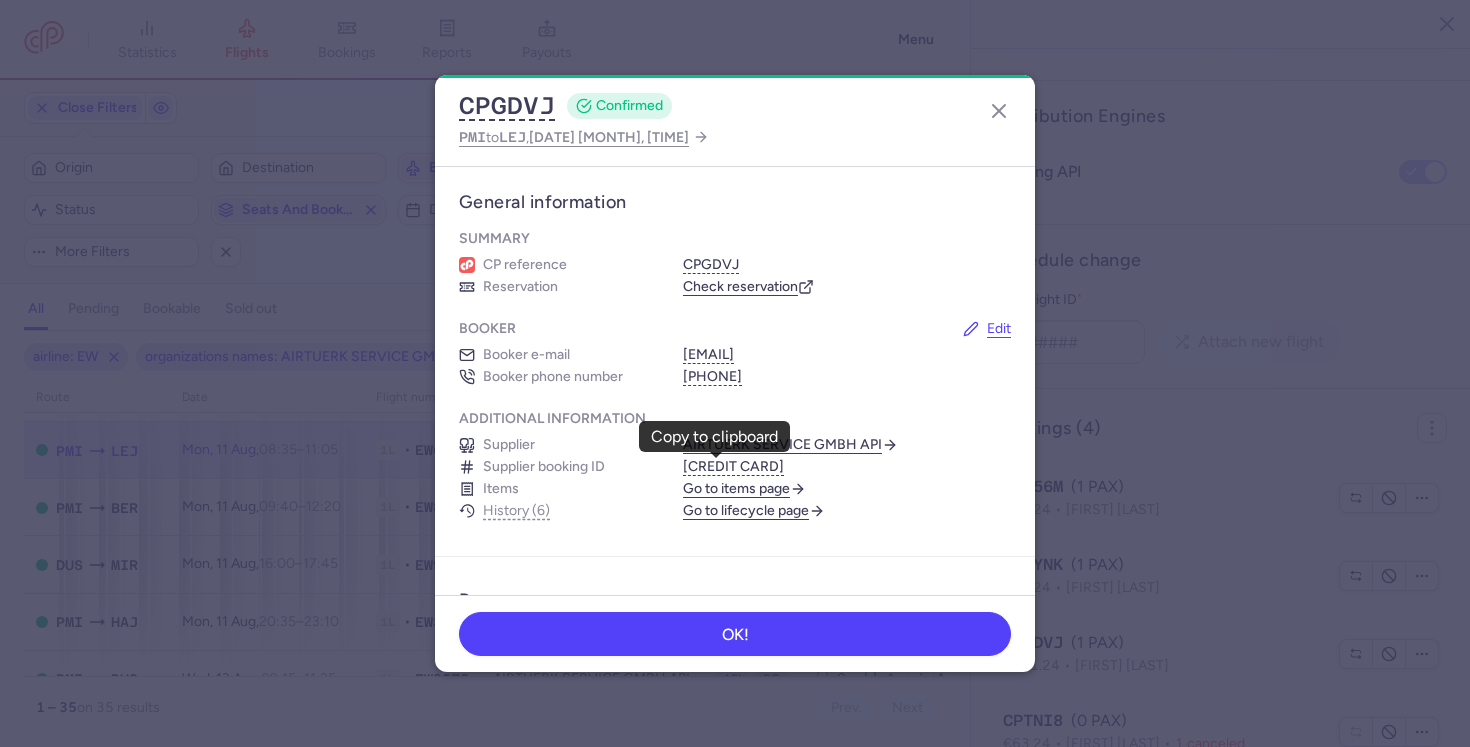 scroll, scrollTop: 249, scrollLeft: 0, axis: vertical 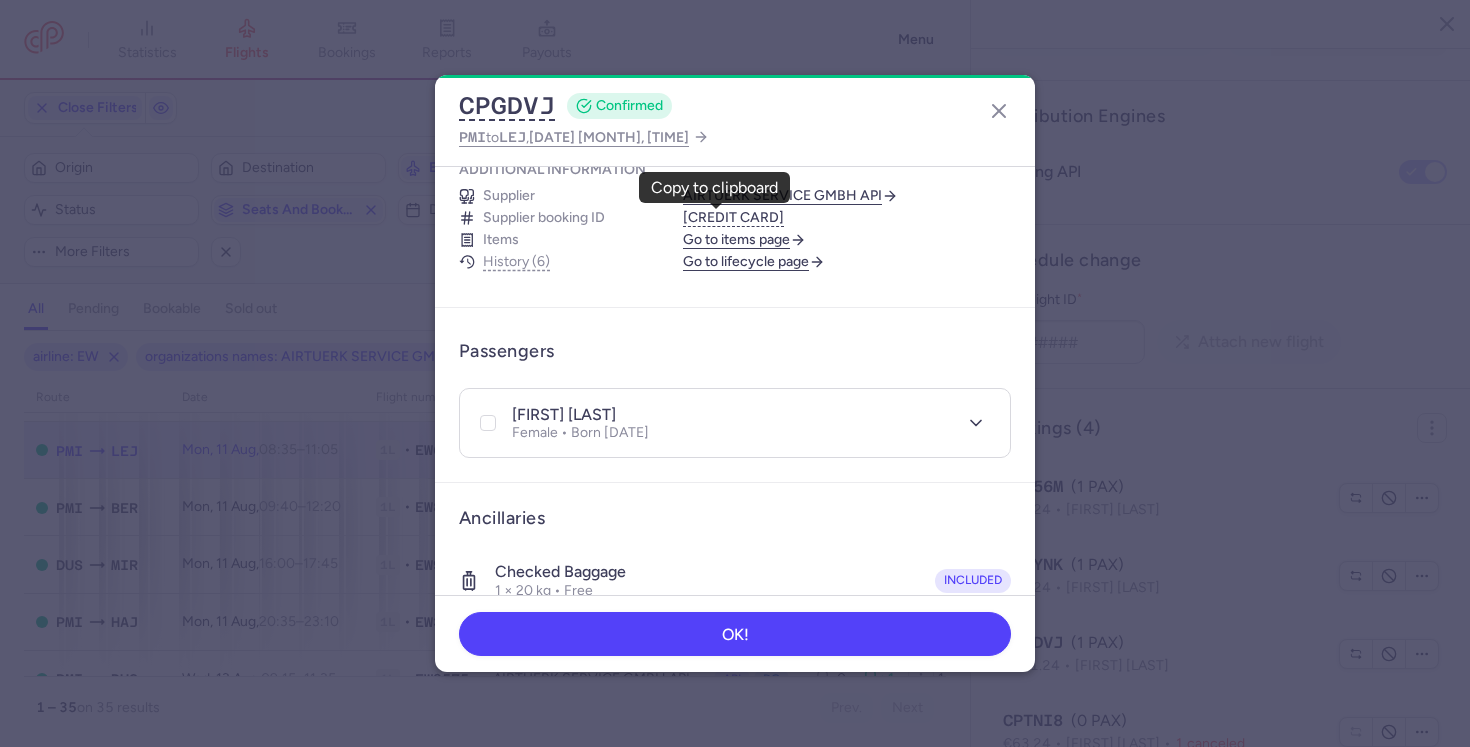 click on "nicole SZCZES" at bounding box center [564, 415] 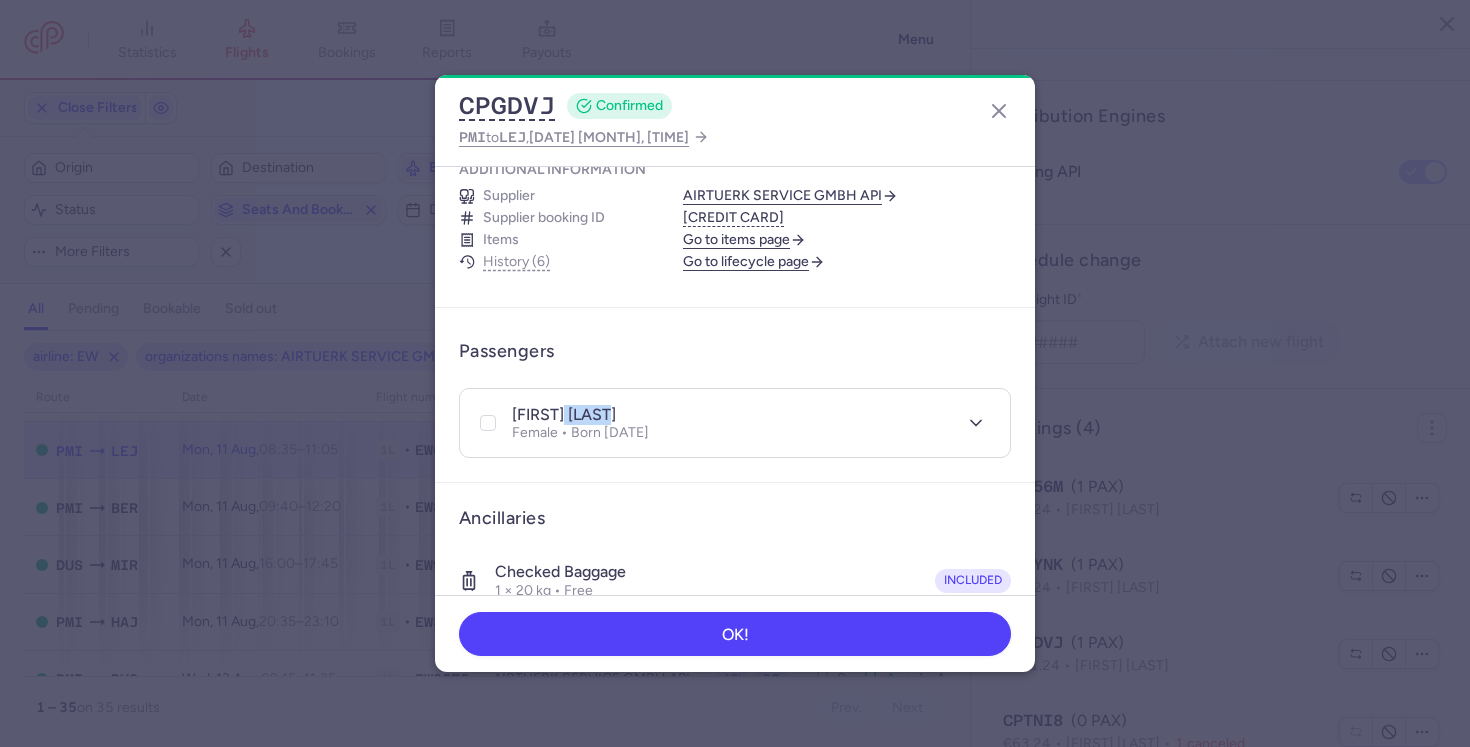 click on "nicole SZCZES" at bounding box center (564, 415) 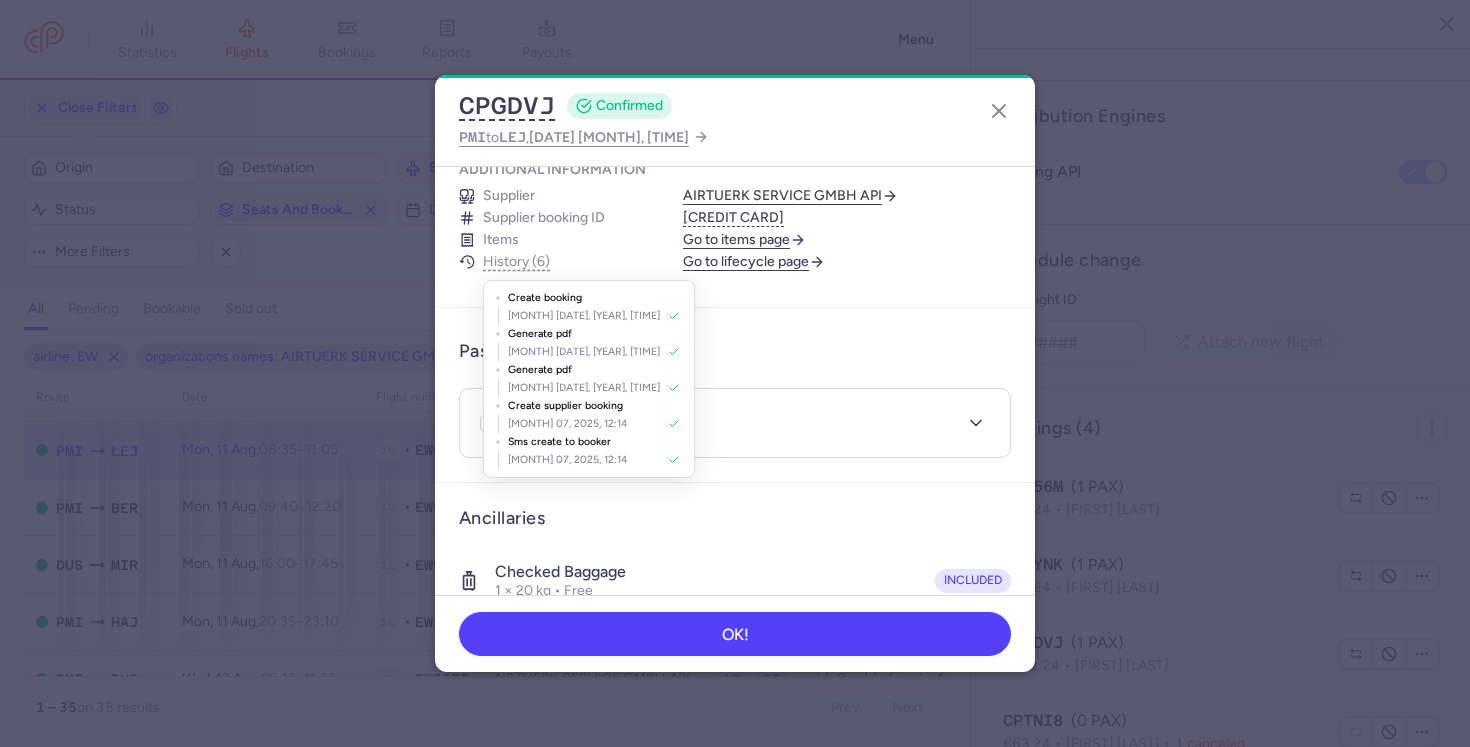 click on "CPGDVJ  CONFIRMED PMI  to  LEJ ,  2025 Aug 11, 08:35" 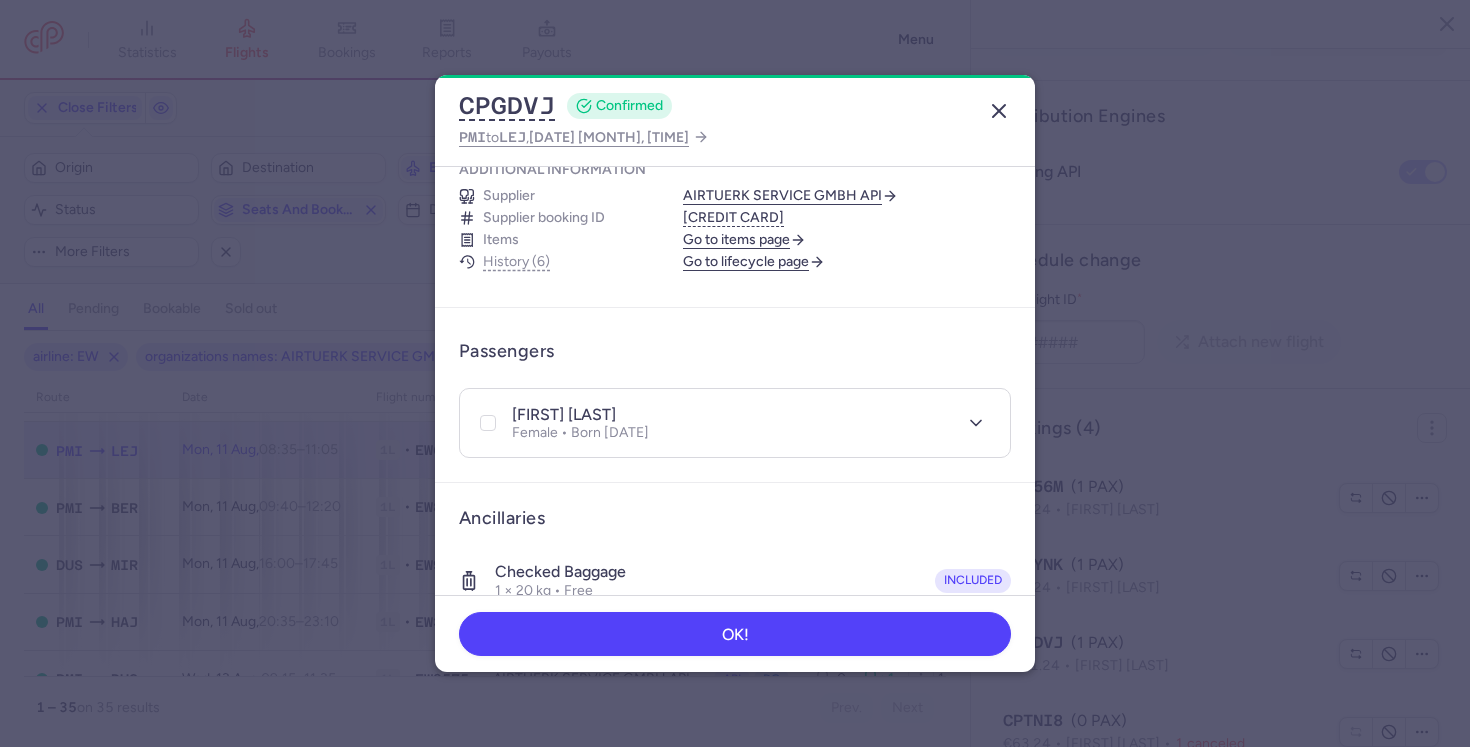 click 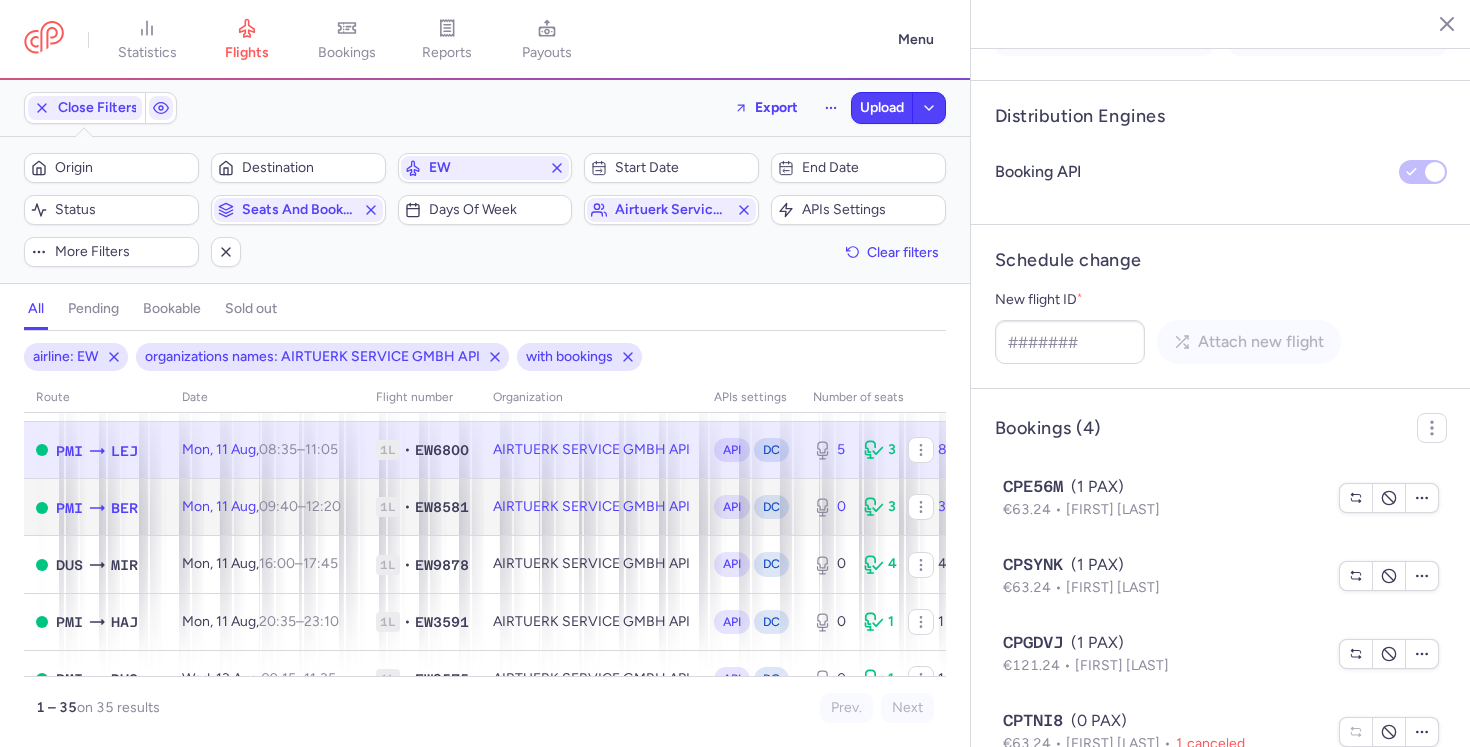 click on "AIRTUERK SERVICE GMBH API" 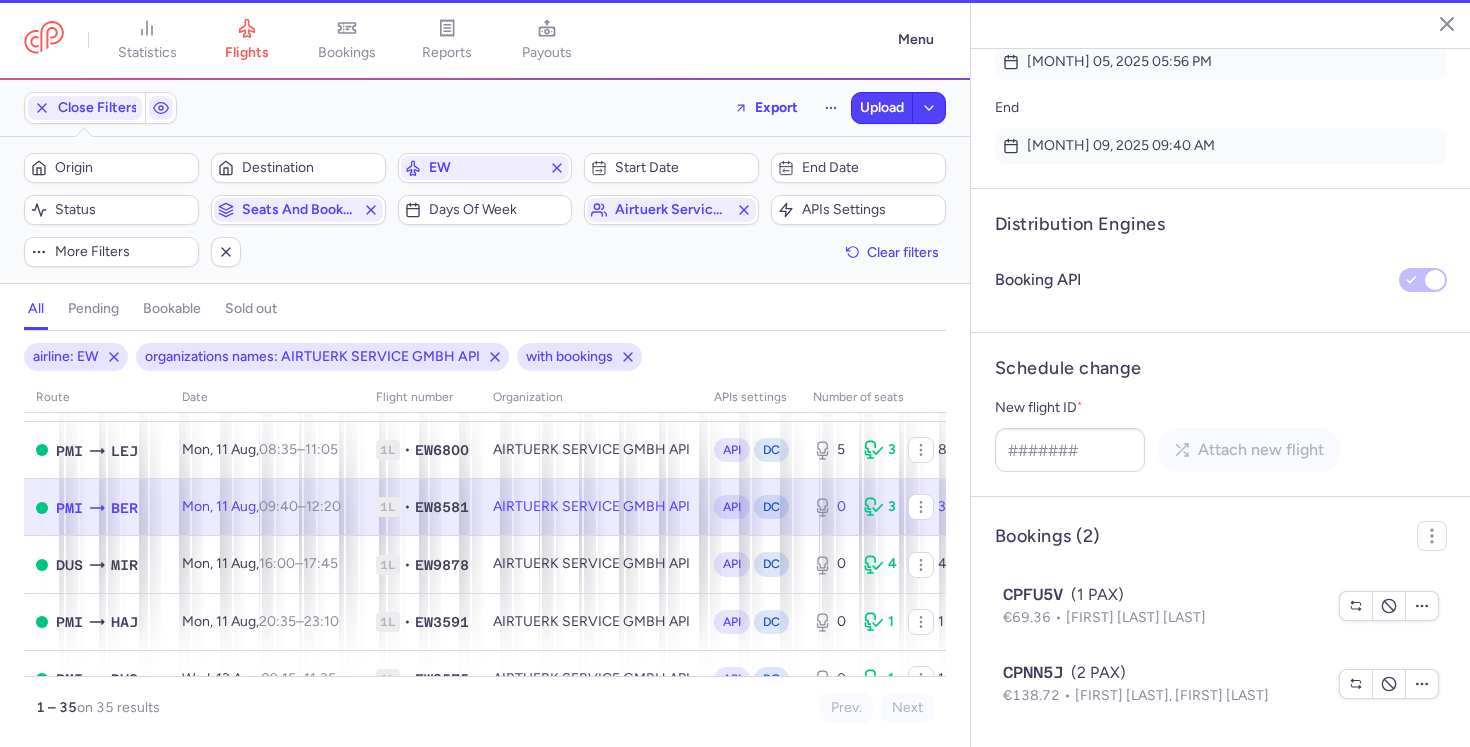 scroll, scrollTop: 1319, scrollLeft: 0, axis: vertical 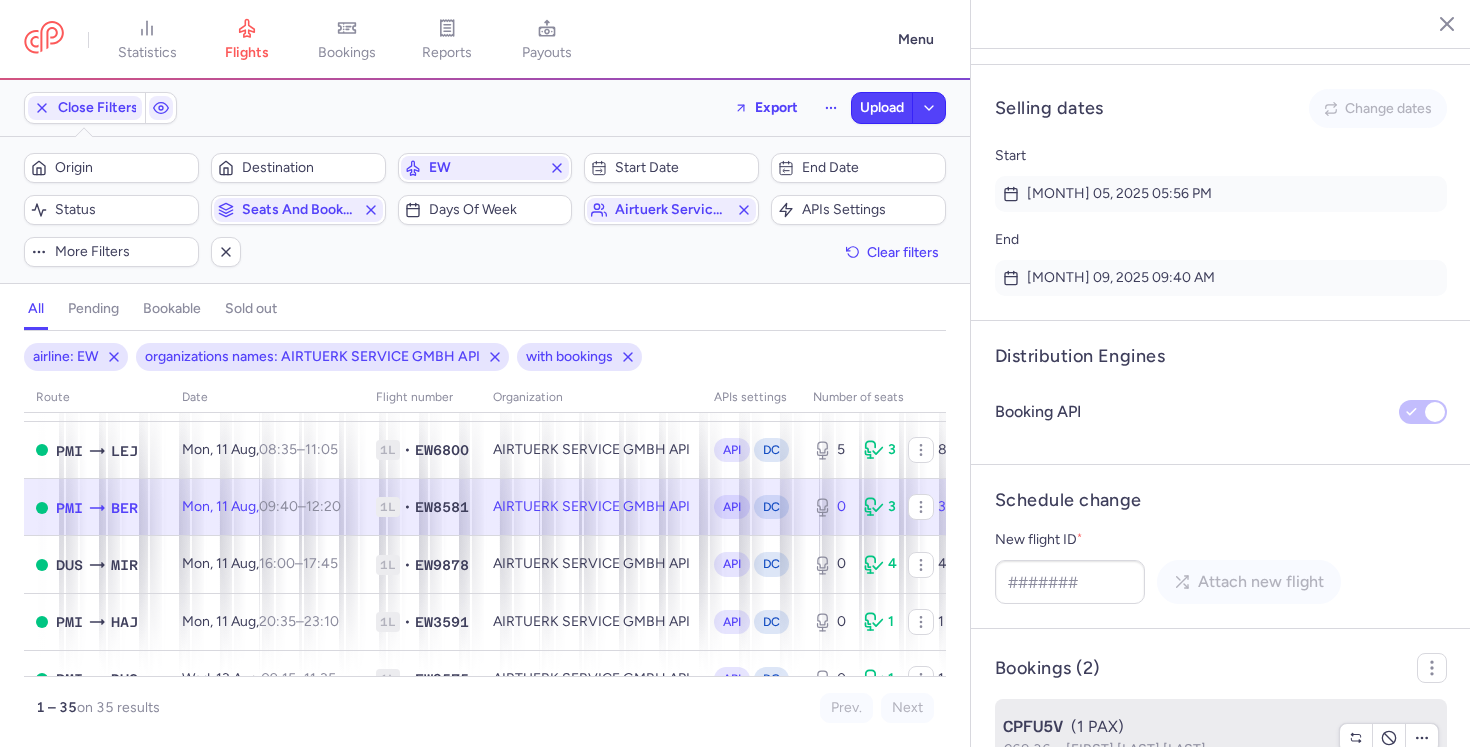 click on "Julia Raapke RAAPKE" at bounding box center [1136, 749] 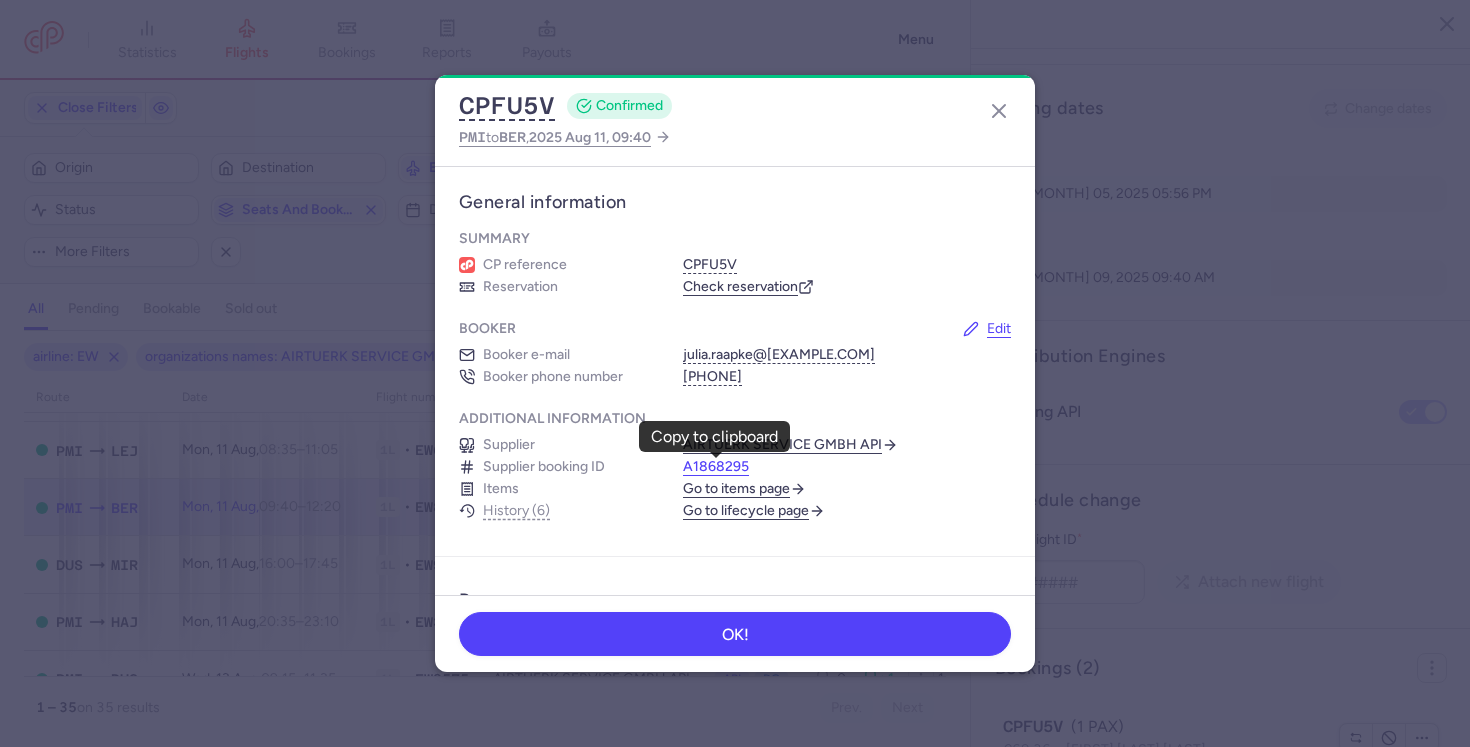 click on "A1868295" at bounding box center (716, 467) 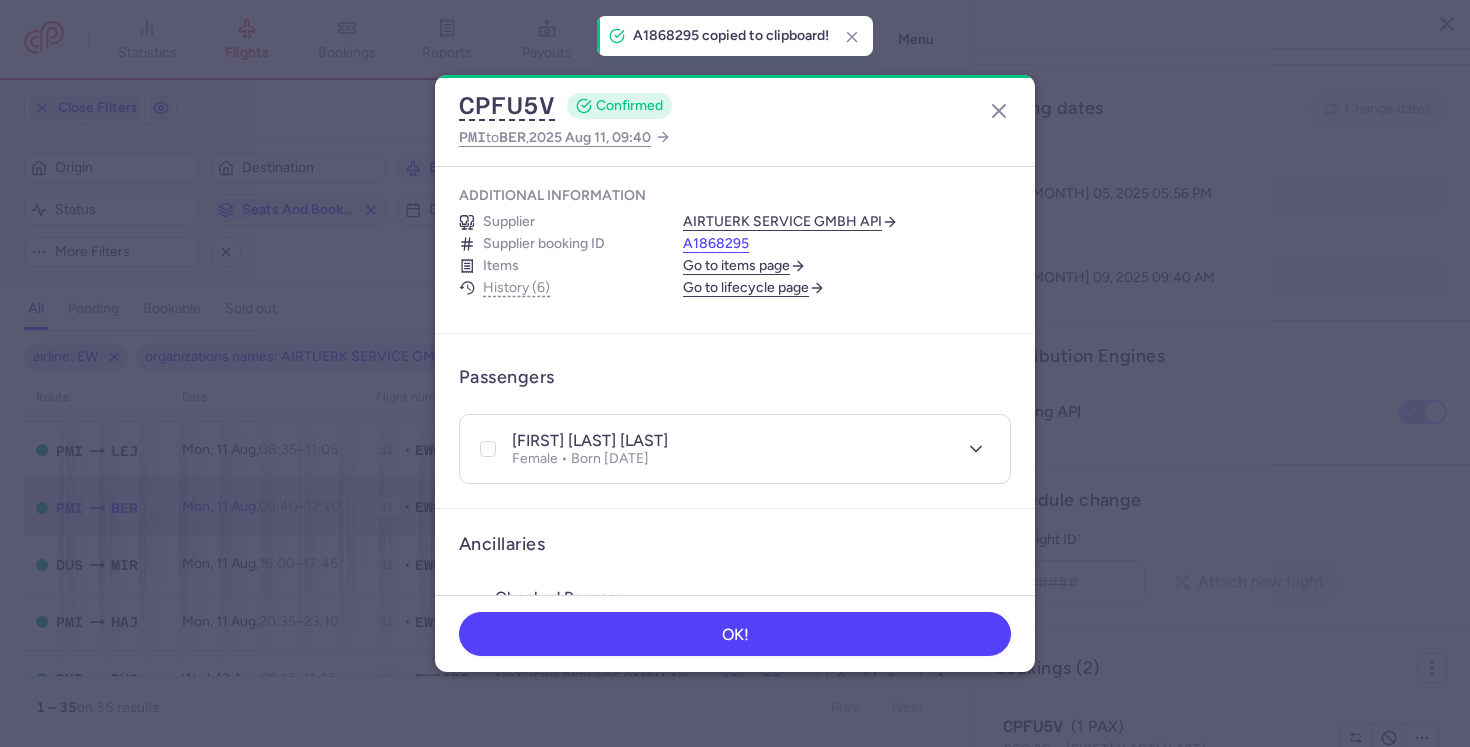 scroll, scrollTop: 224, scrollLeft: 0, axis: vertical 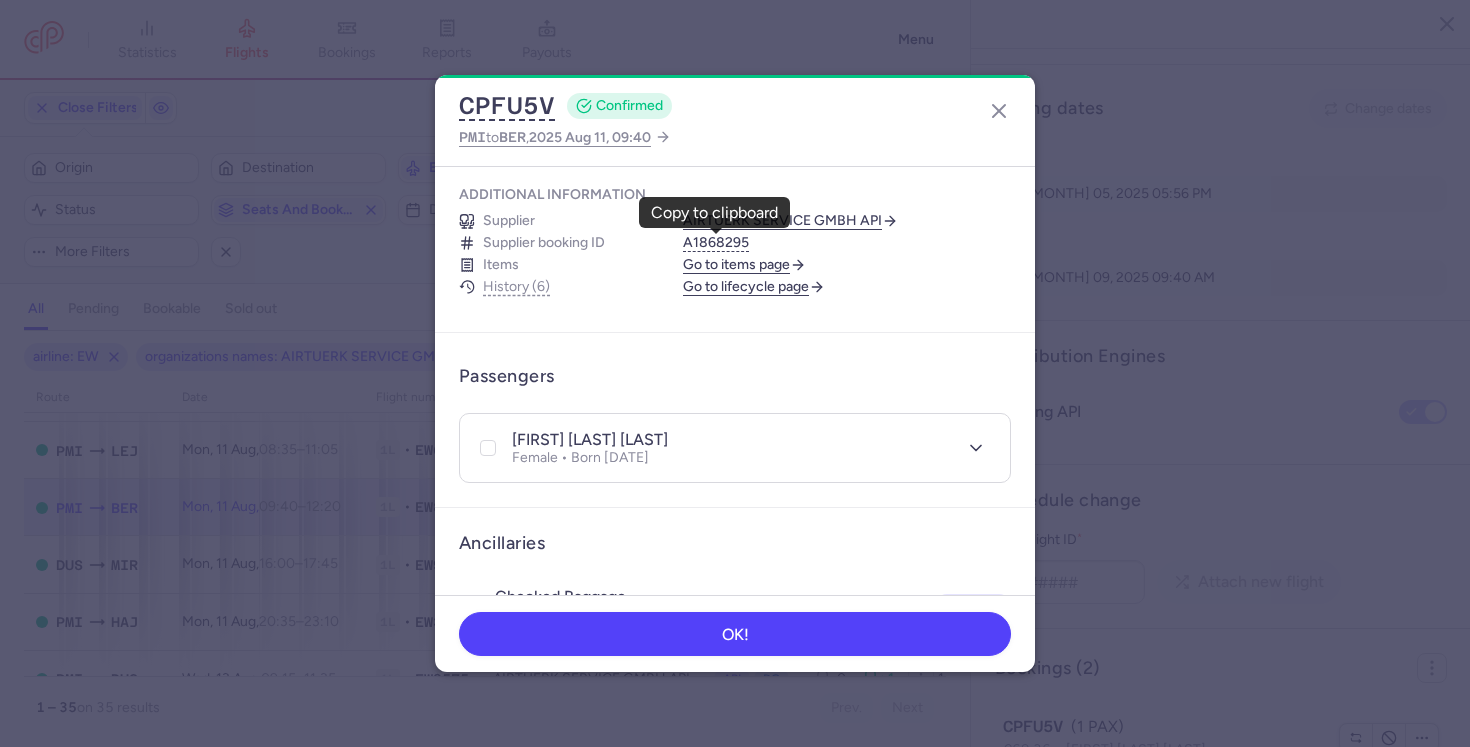click on "julia raapke RAAPKE" at bounding box center (590, 440) 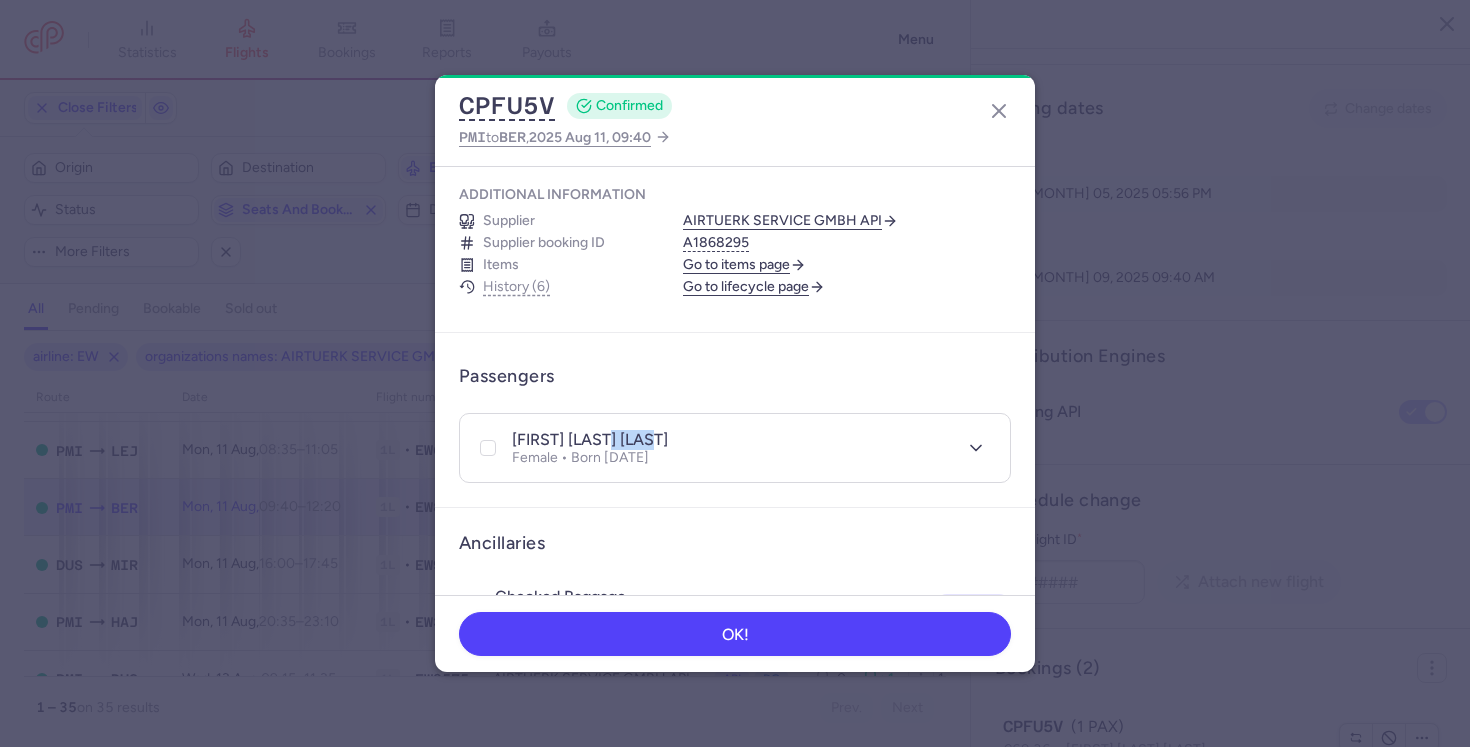 click on "julia raapke RAAPKE" at bounding box center [590, 440] 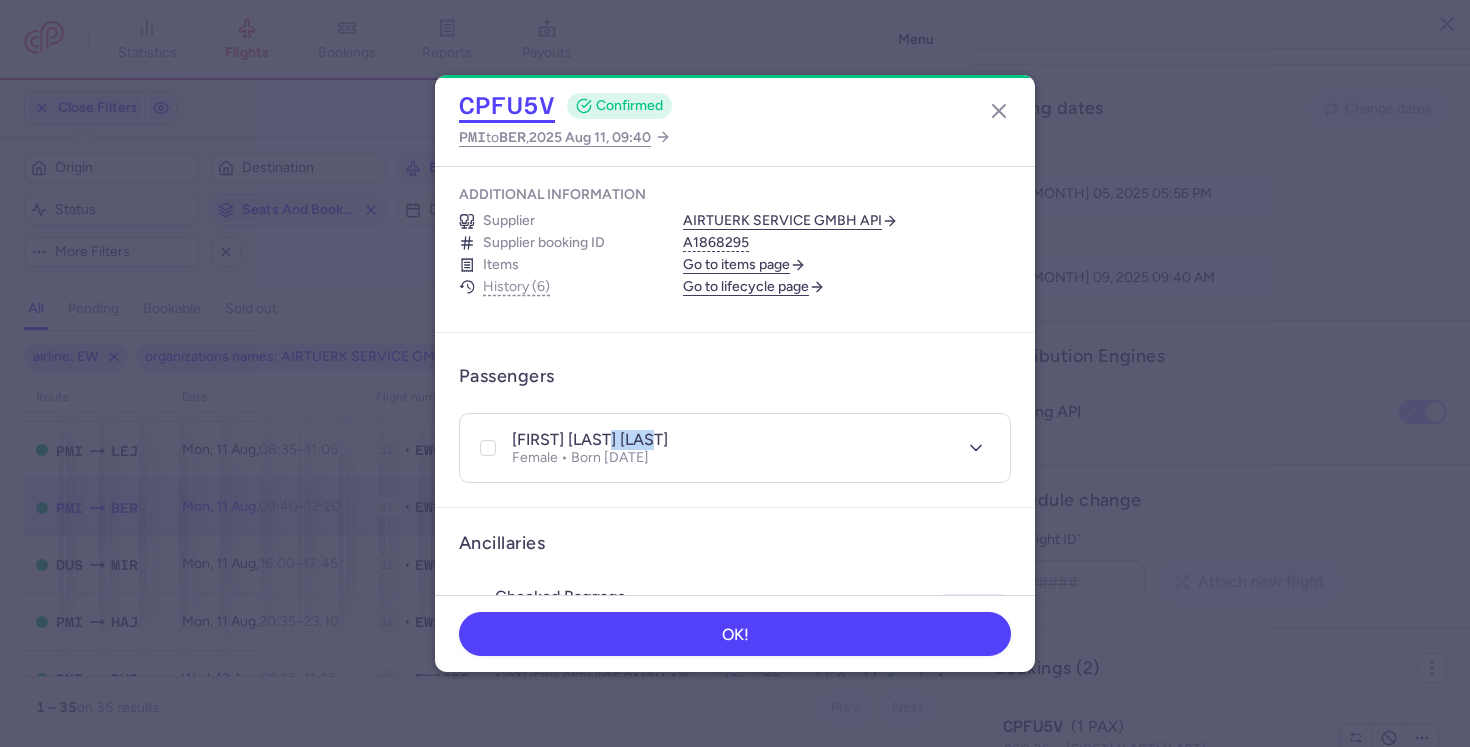 click on "CPFU5V" 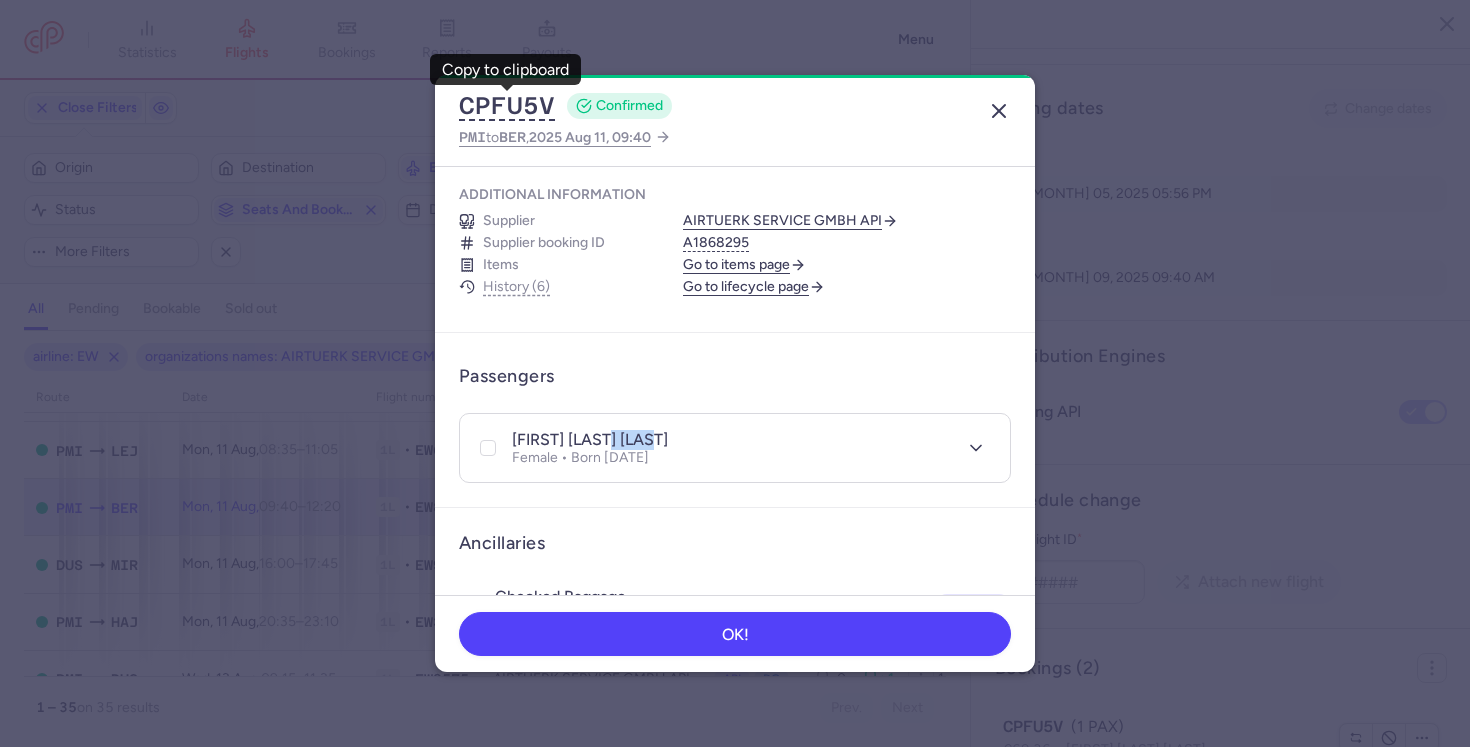 click 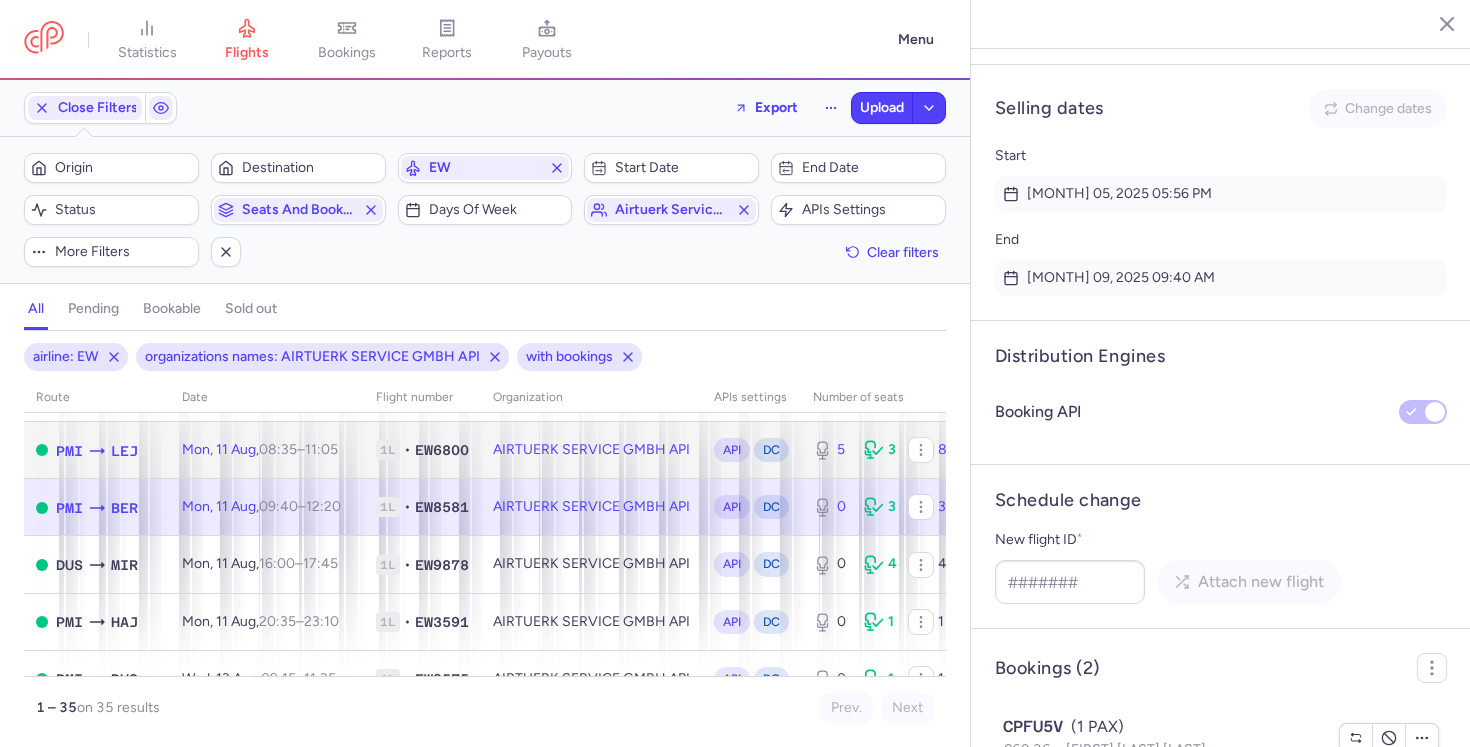 click on "AIRTUERK SERVICE GMBH API" 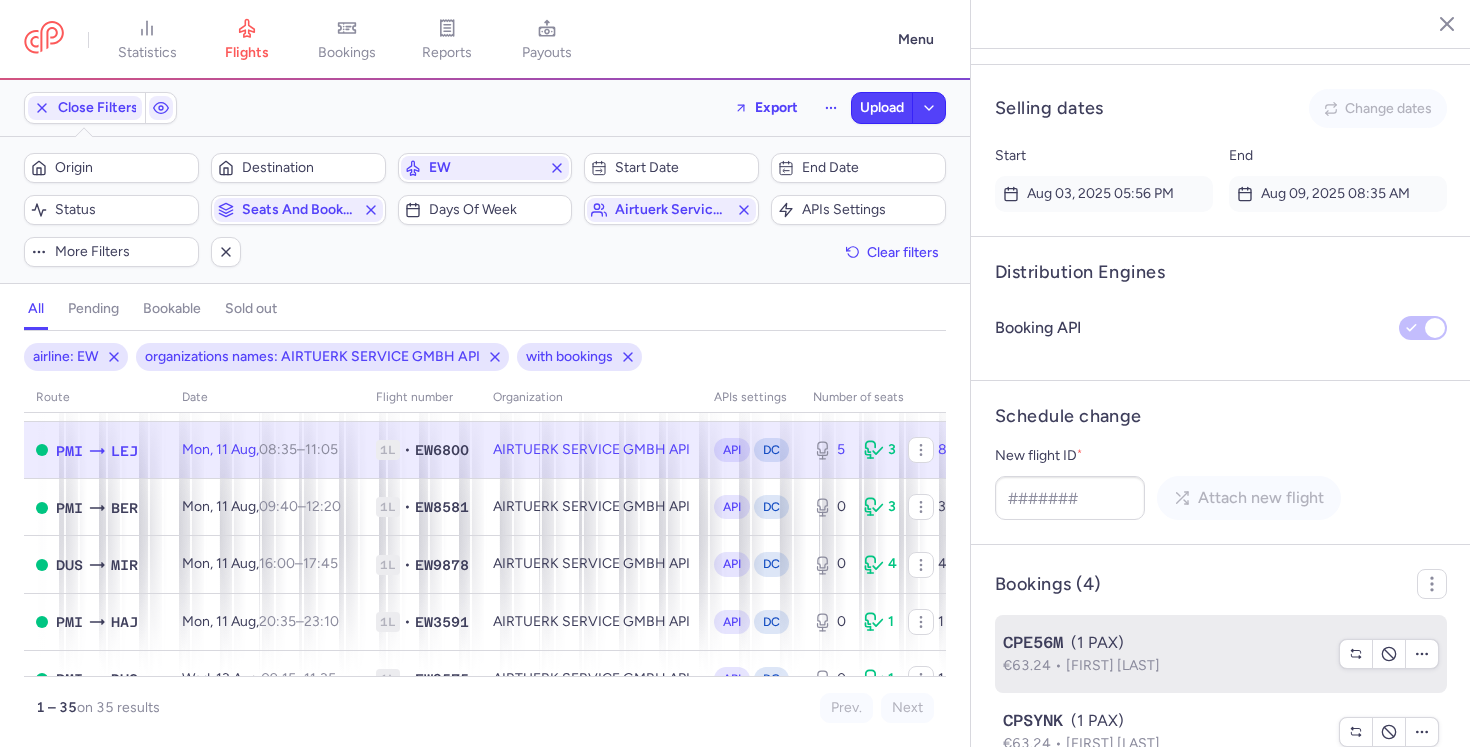 scroll, scrollTop: 1475, scrollLeft: 0, axis: vertical 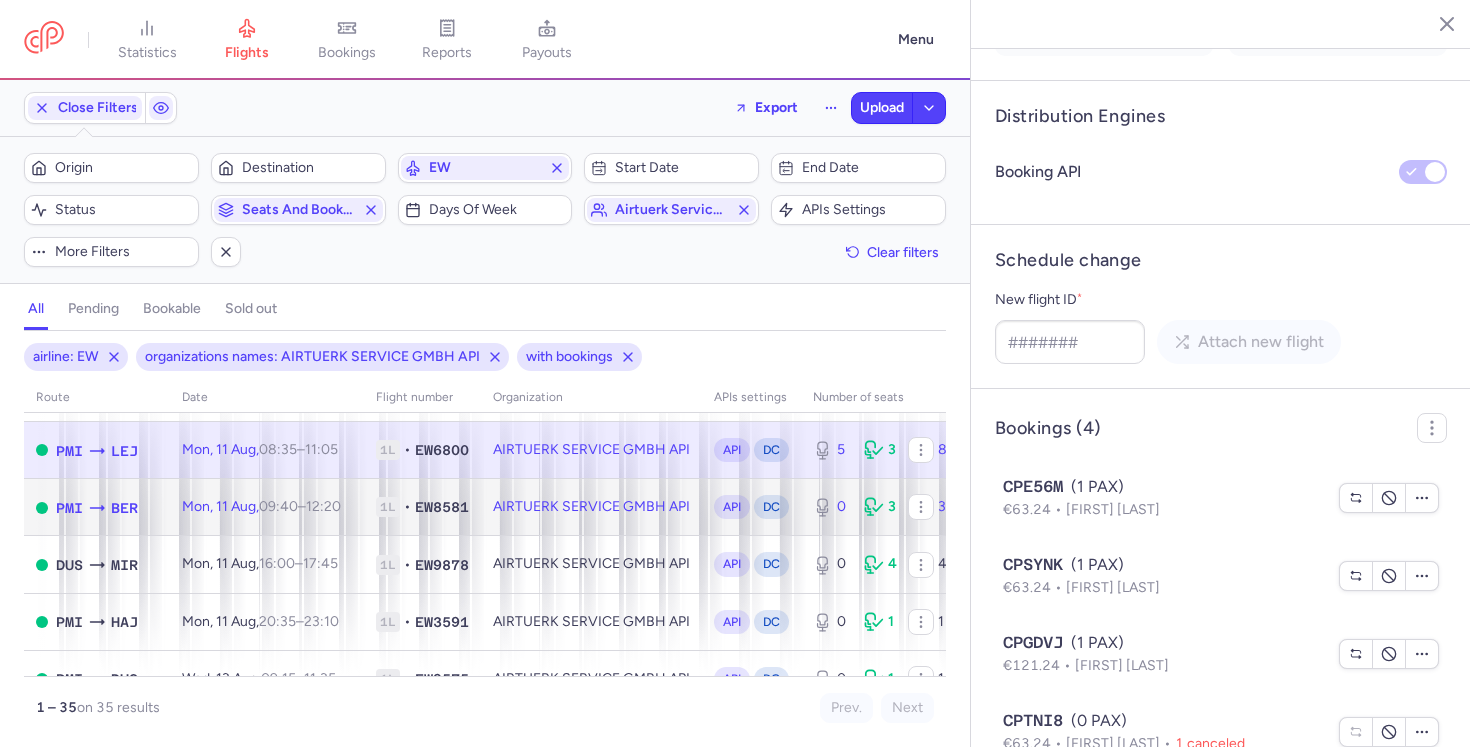 click on "AIRTUERK SERVICE GMBH API" 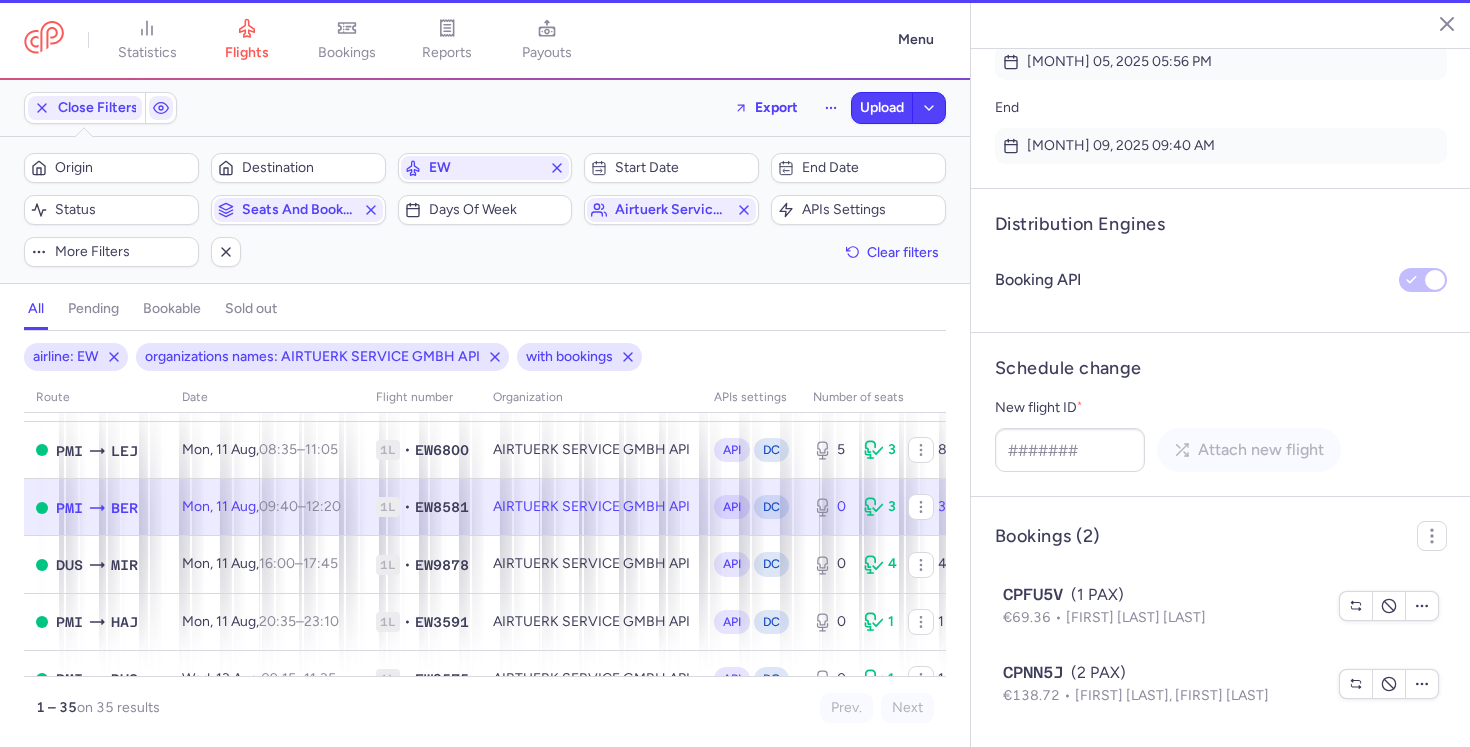 scroll, scrollTop: 1319, scrollLeft: 0, axis: vertical 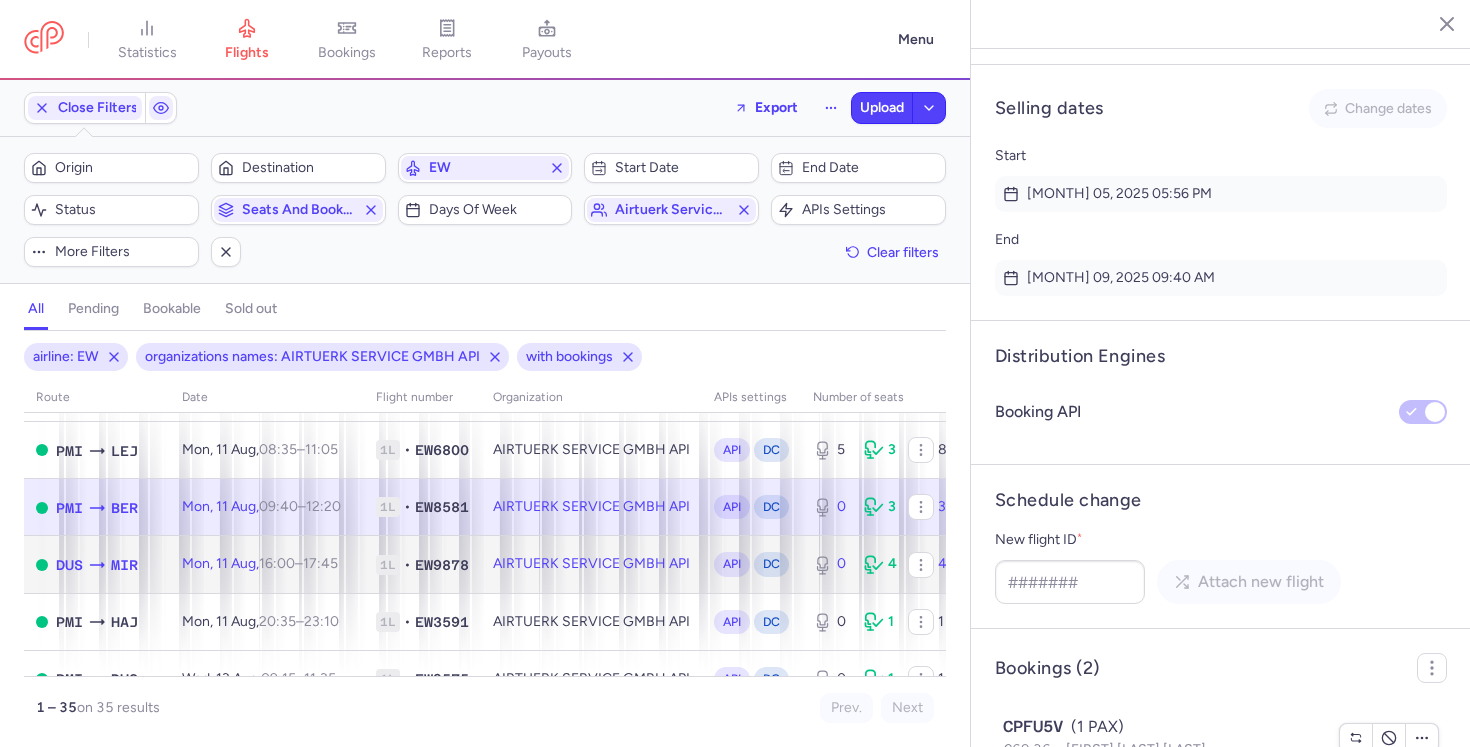 click on "AIRTUERK SERVICE GMBH API" 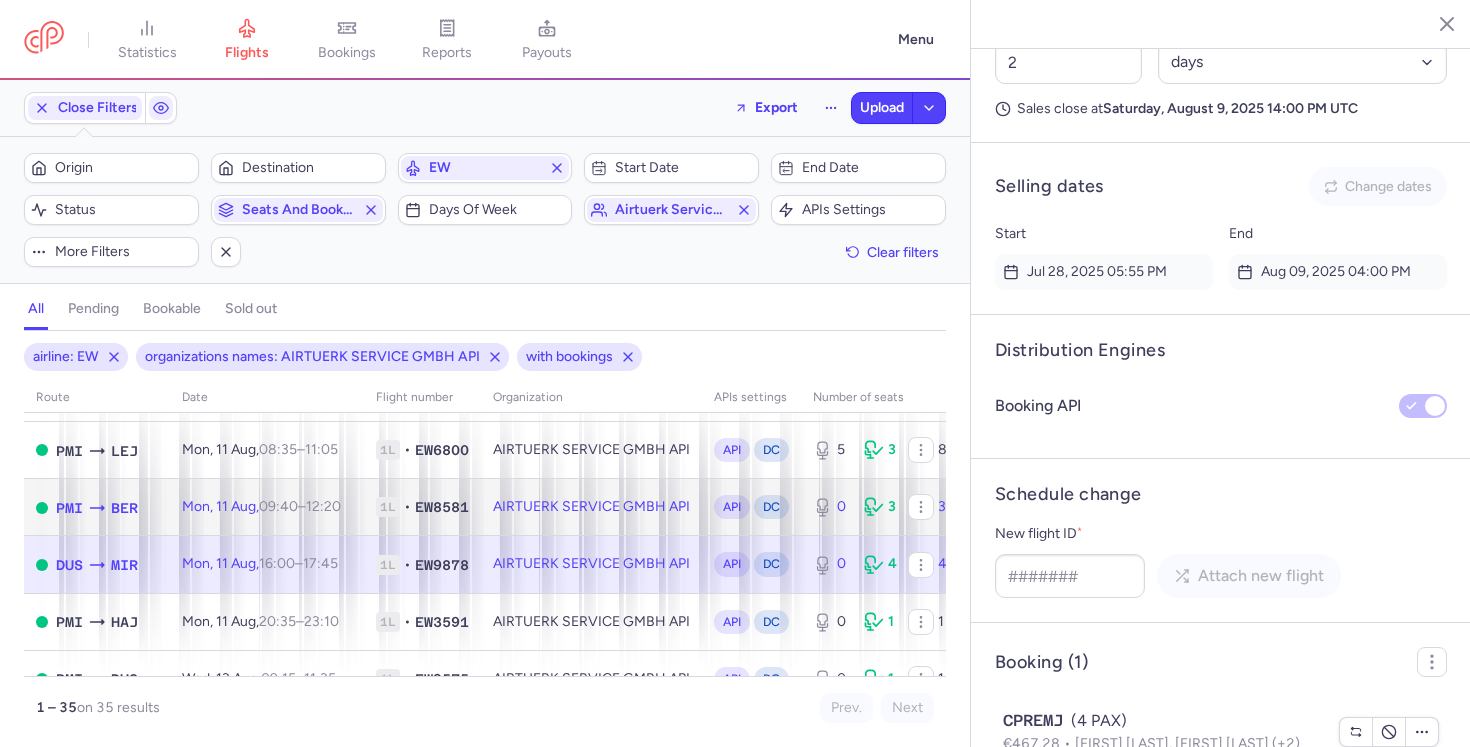 click on "AIRTUERK SERVICE GMBH API" 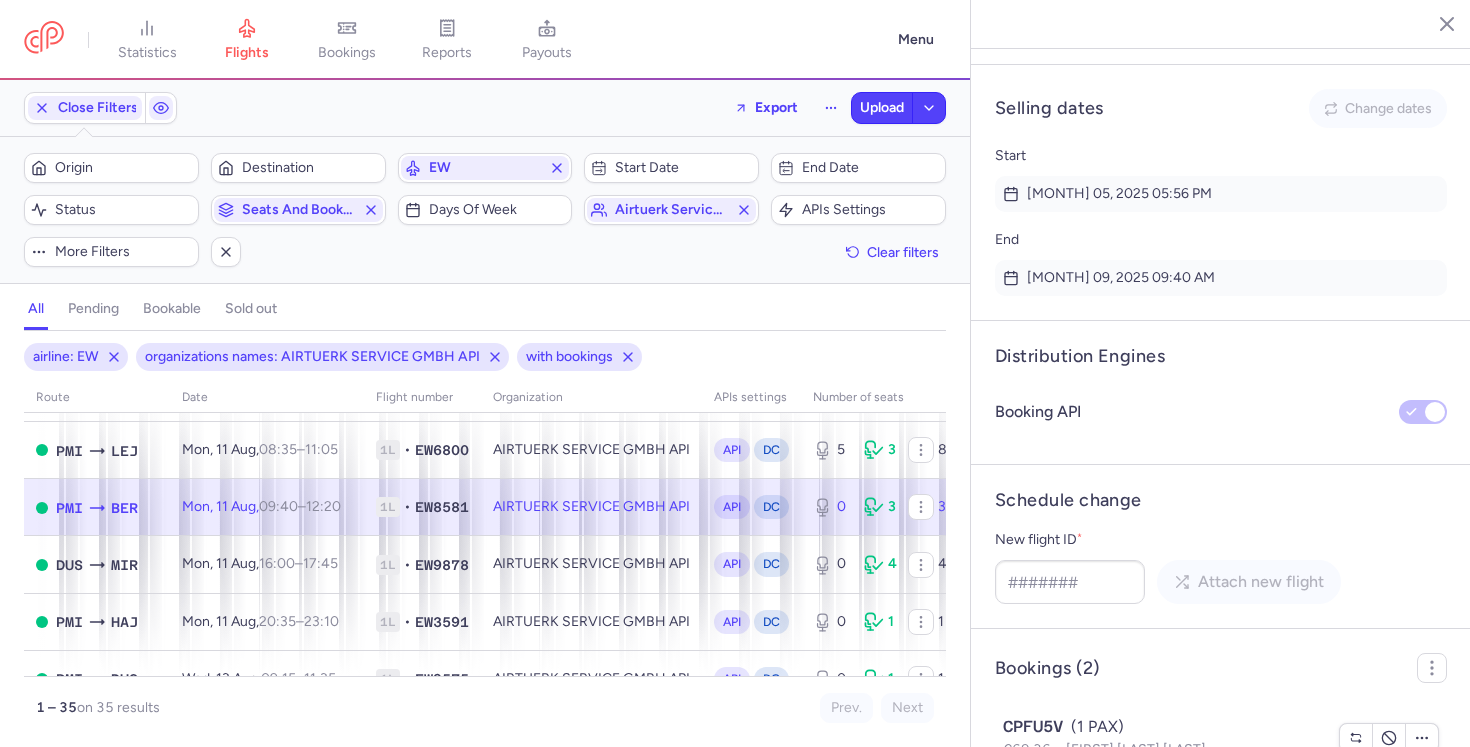 click on "CPNN5J  (2 PAX)" at bounding box center [1165, 805] 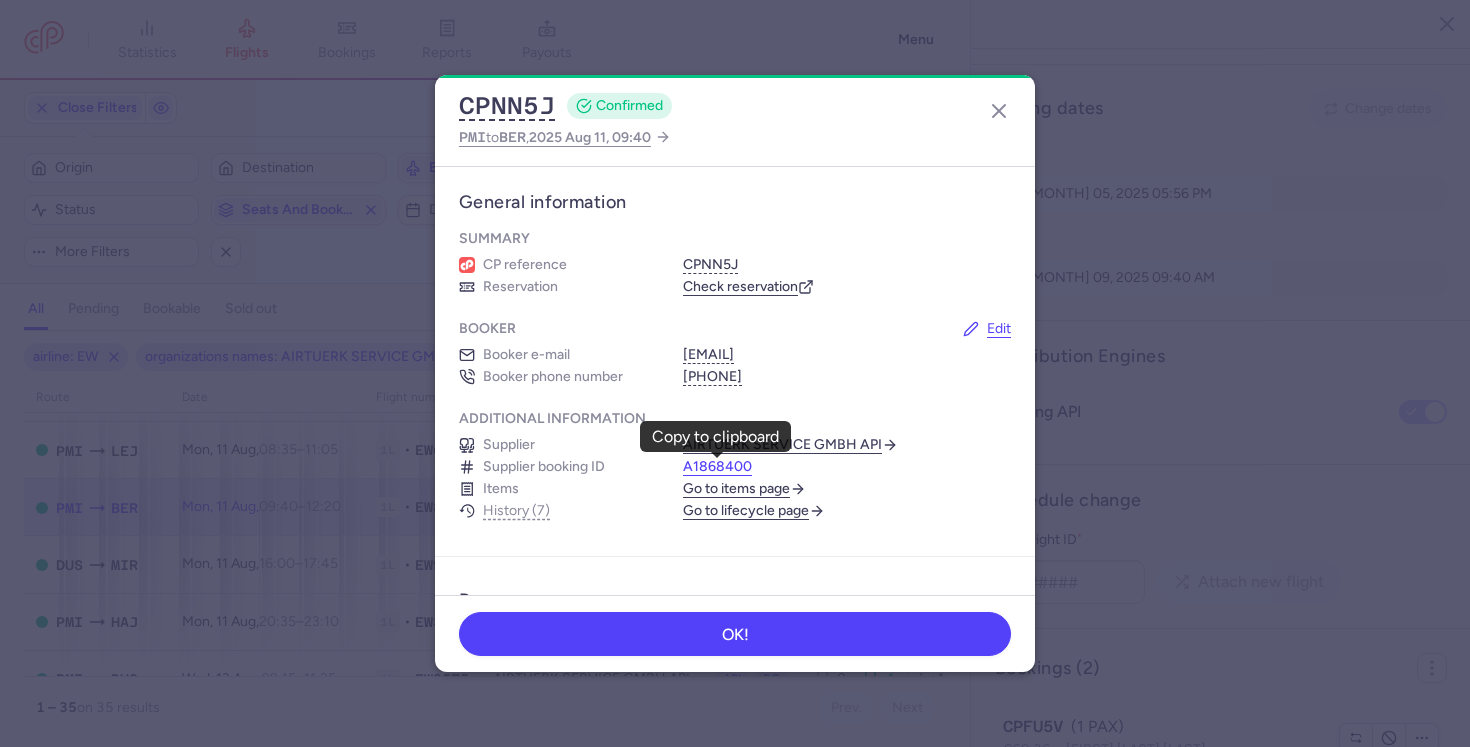 click on "A1868400" at bounding box center (717, 467) 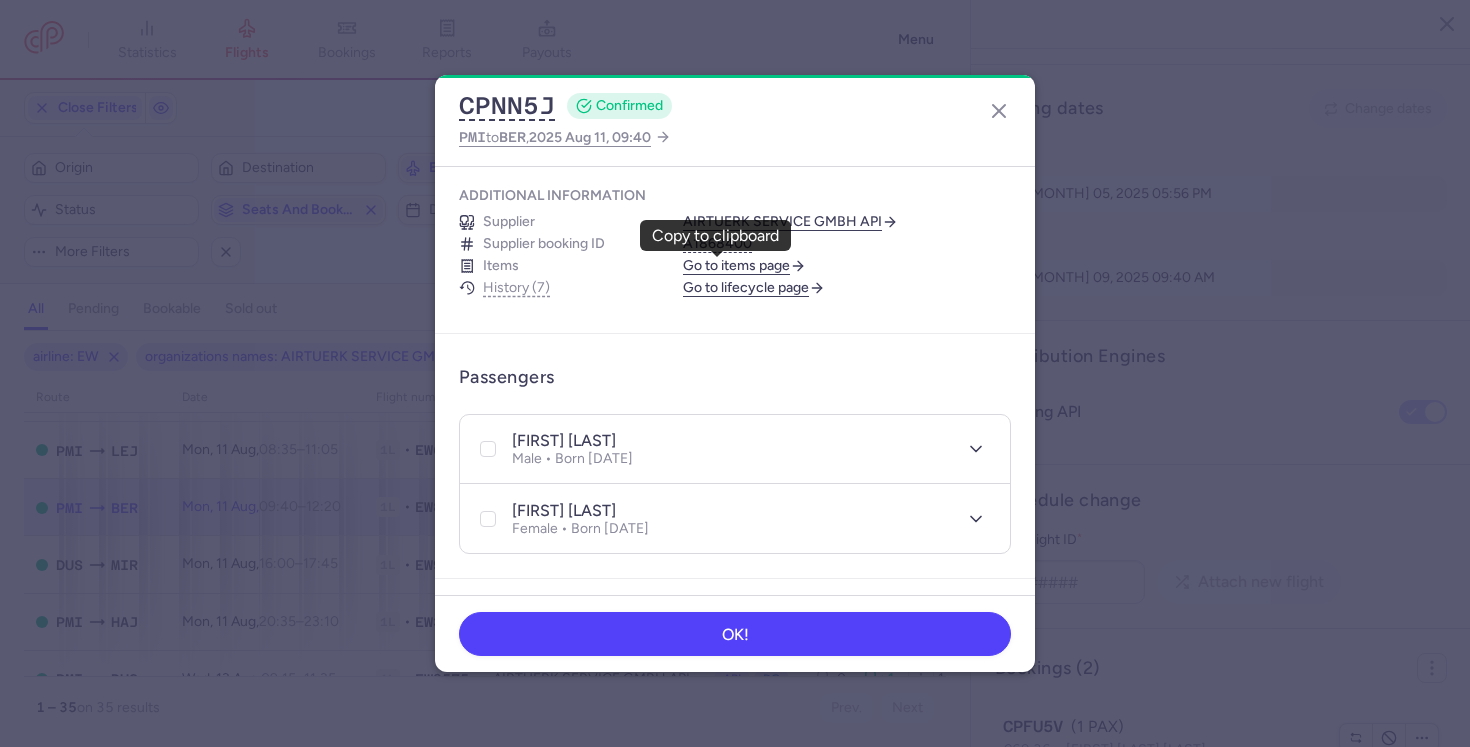 scroll, scrollTop: 226, scrollLeft: 0, axis: vertical 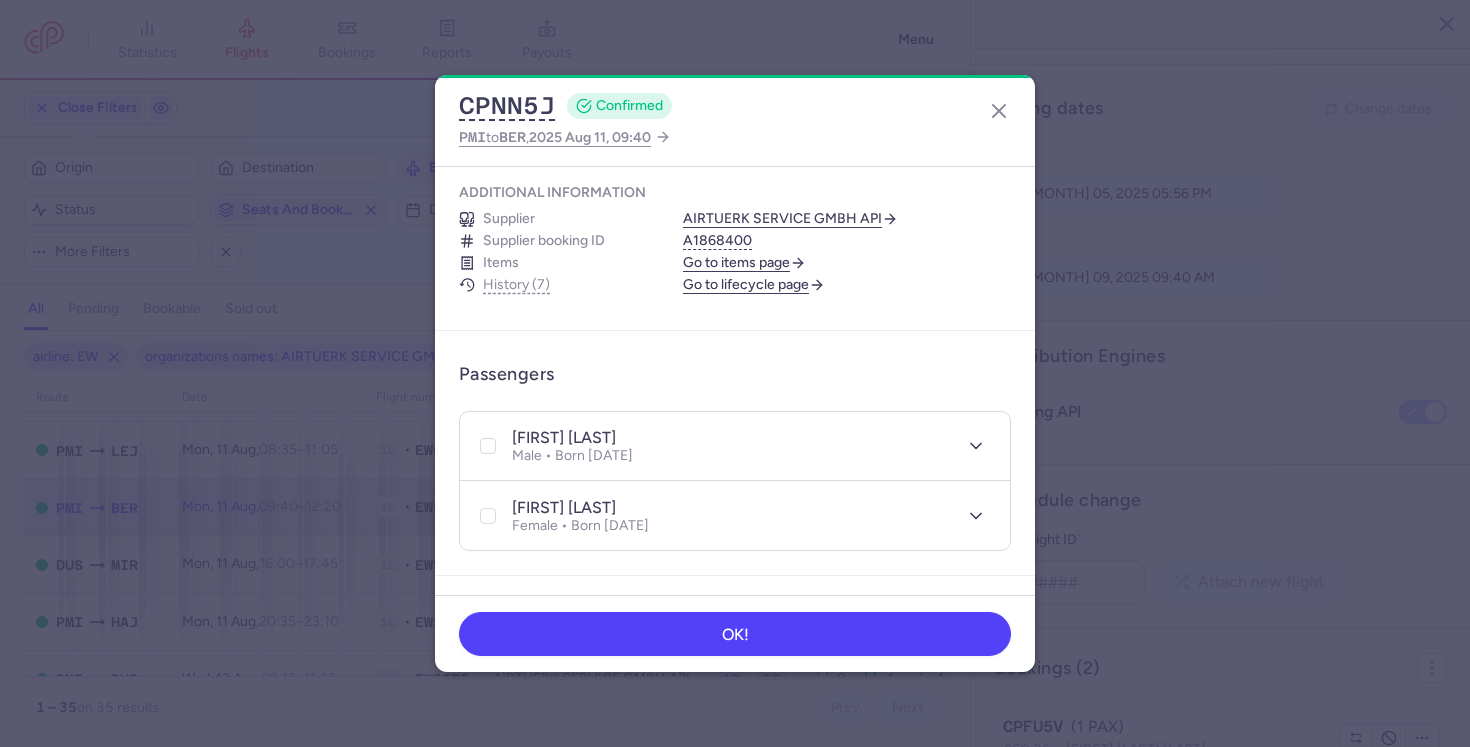 click on "kevin RAHEEM" at bounding box center [564, 438] 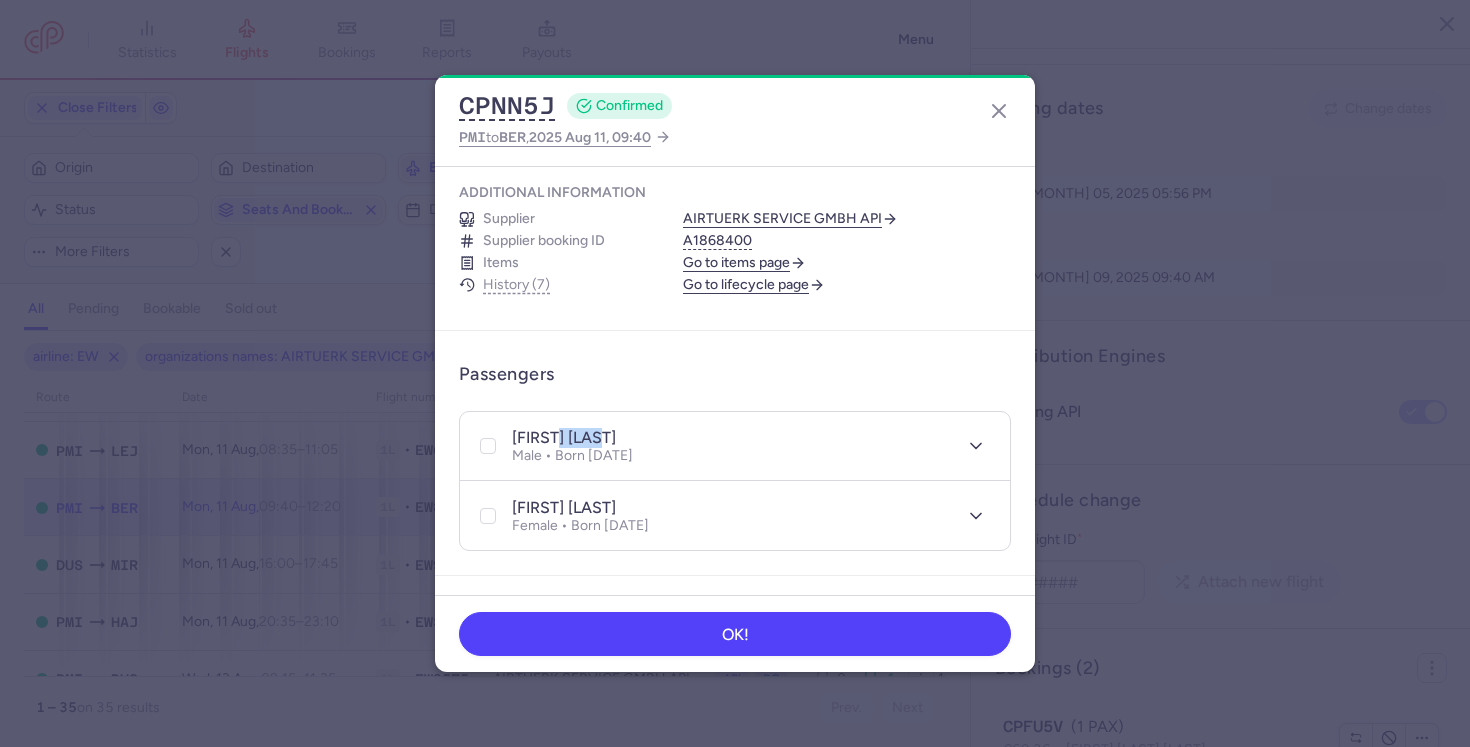 click on "kevin RAHEEM" at bounding box center (564, 438) 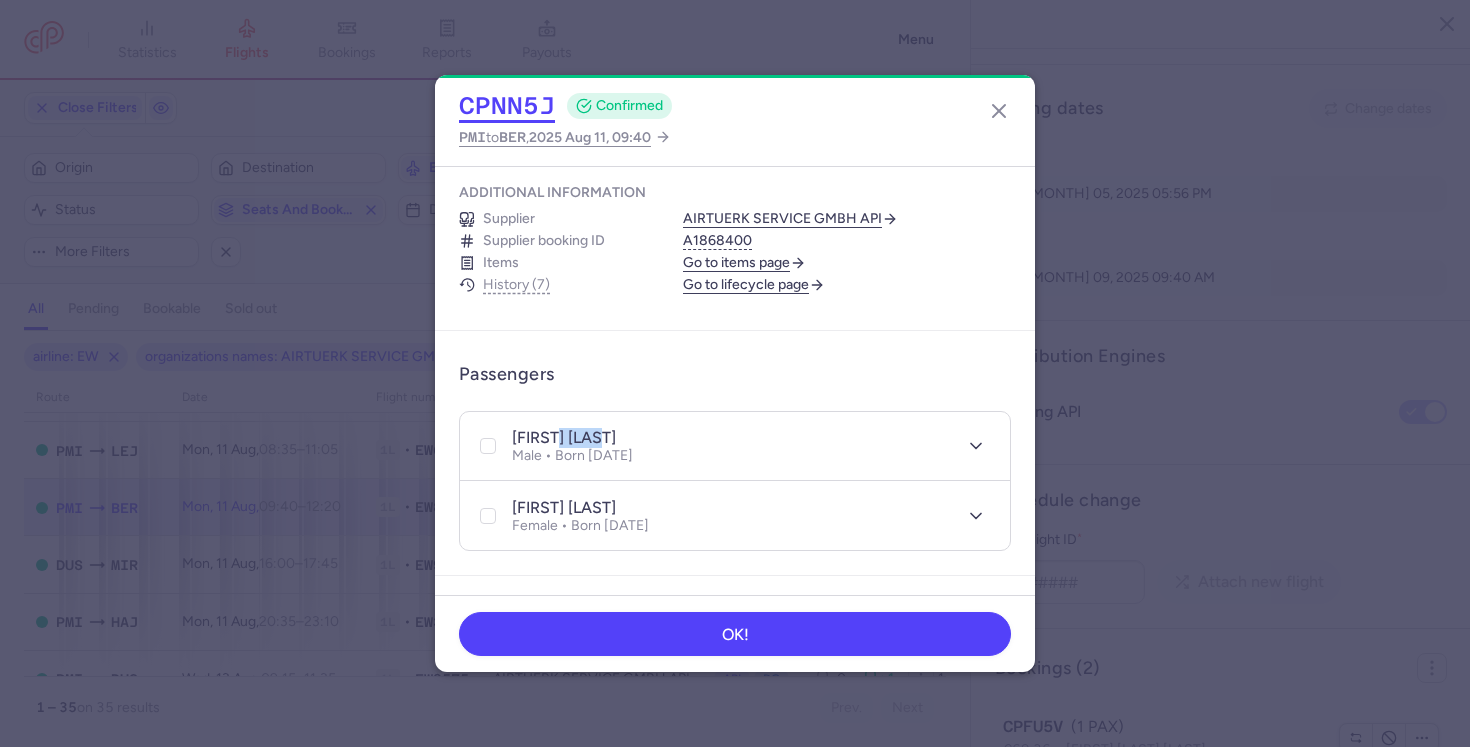 click on "CPNN5J" 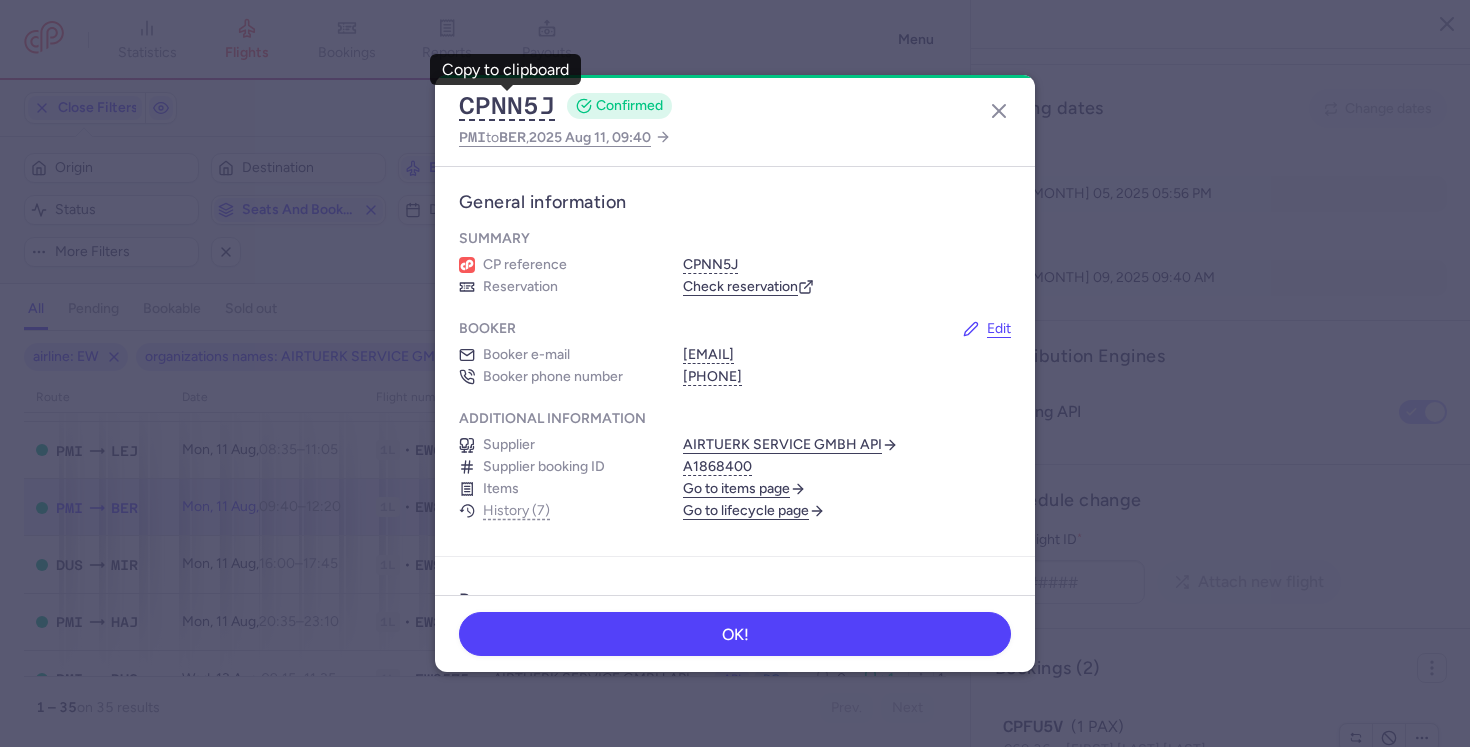 scroll, scrollTop: 7, scrollLeft: 0, axis: vertical 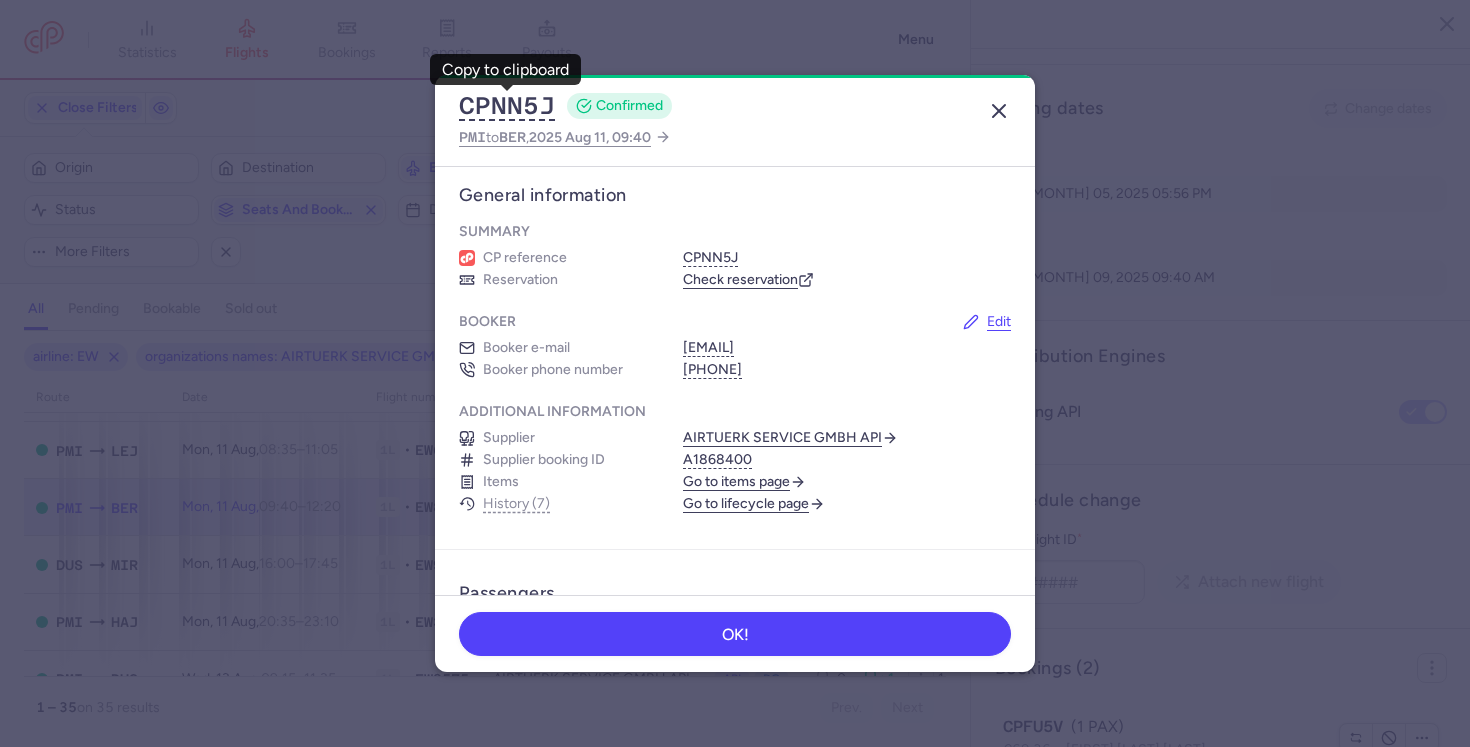 click 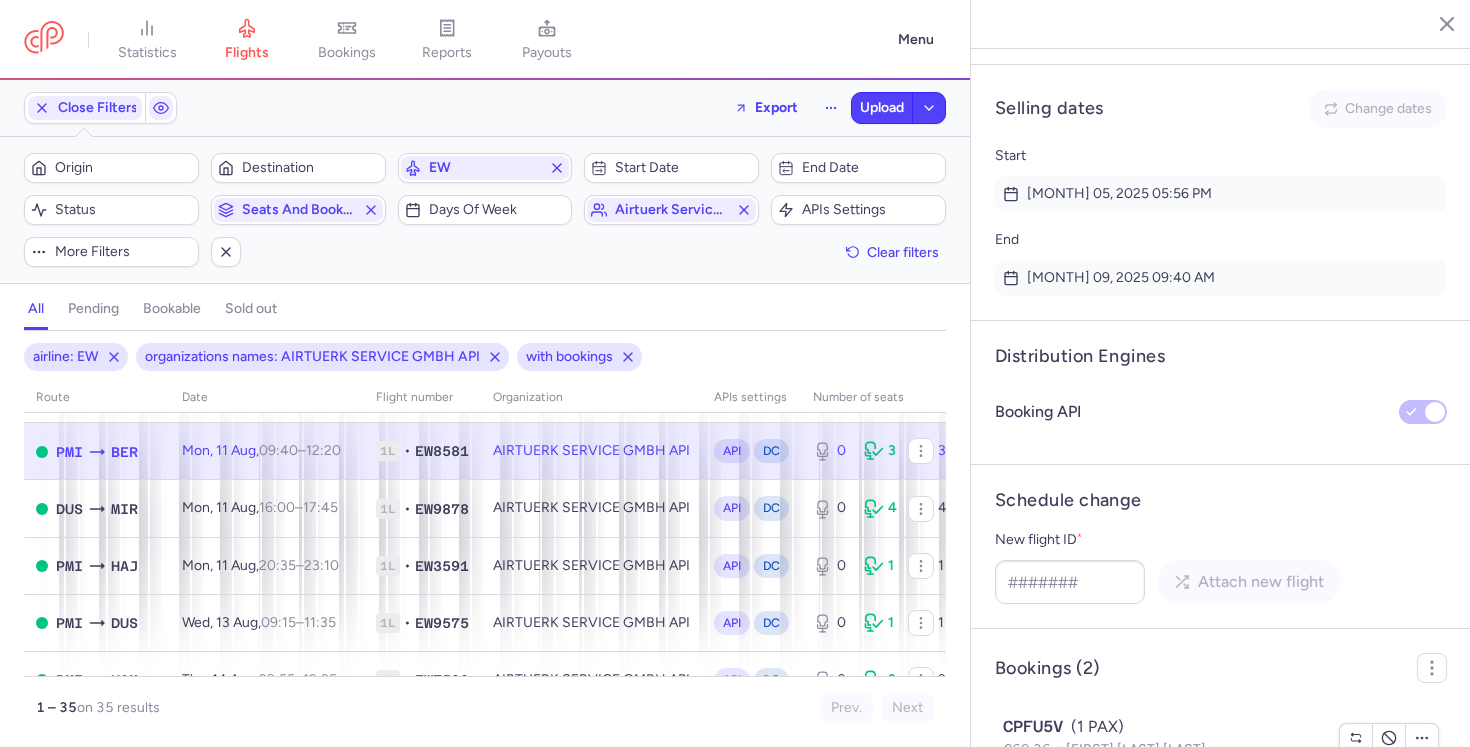 scroll, scrollTop: 480, scrollLeft: 0, axis: vertical 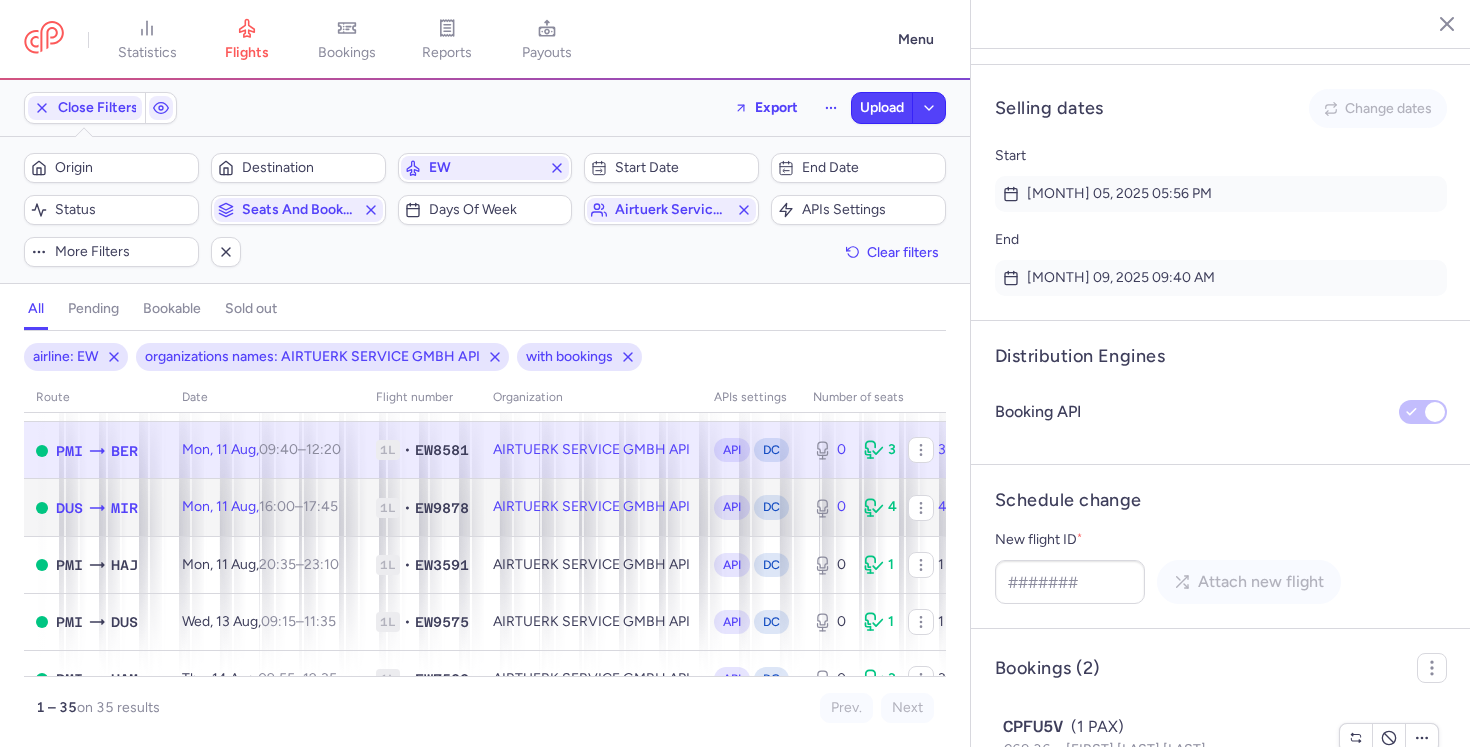 click on "AIRTUERK SERVICE GMBH API" 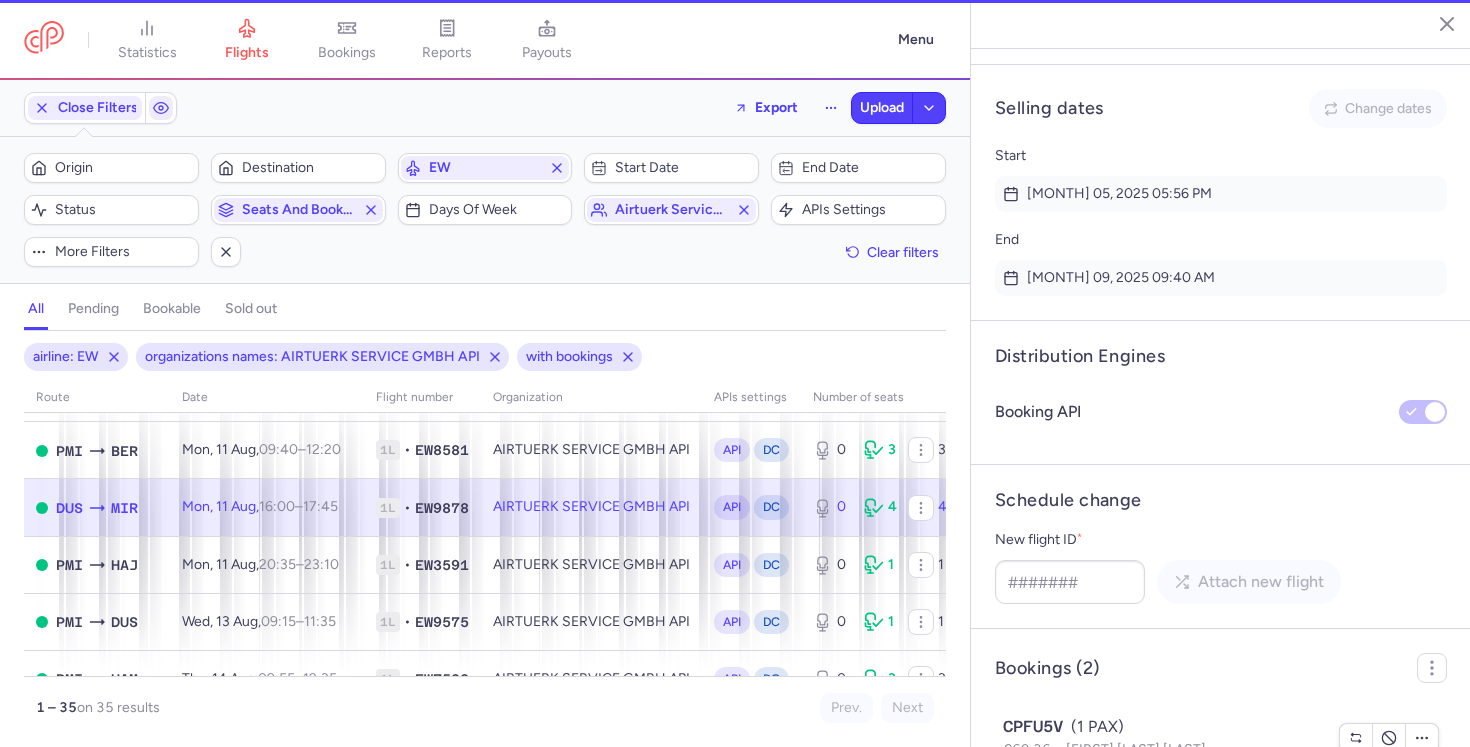 scroll, scrollTop: 1241, scrollLeft: 0, axis: vertical 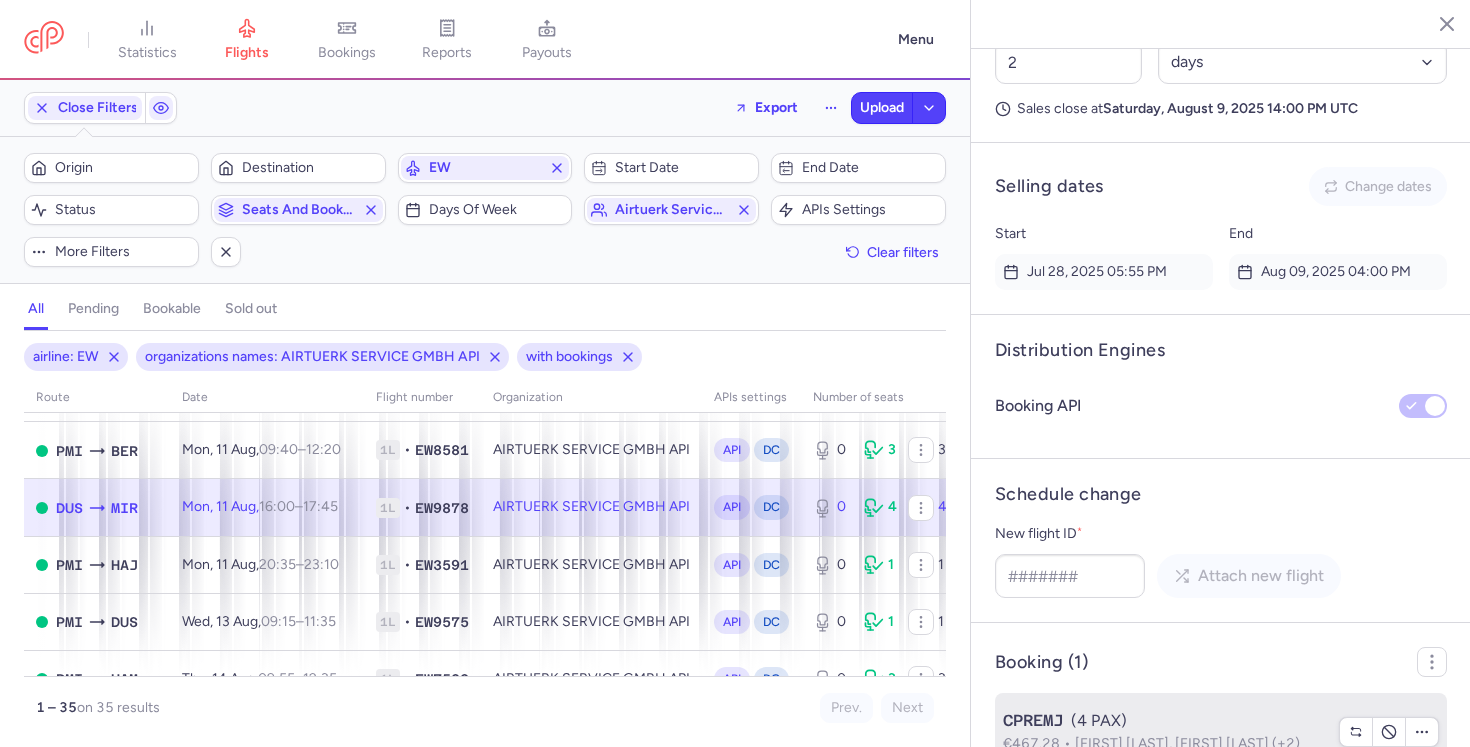 click on "€467.28" at bounding box center [1039, 743] 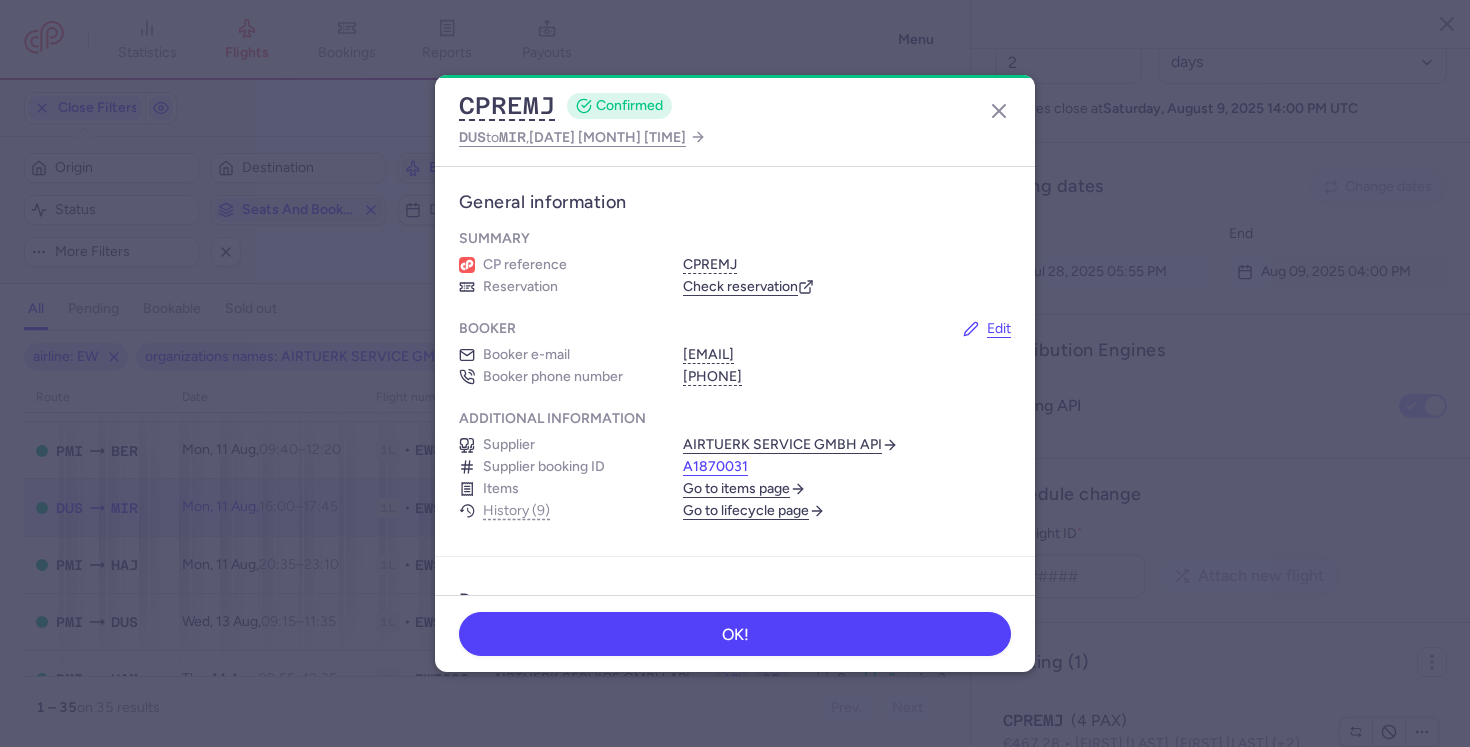 click on "A1870031" at bounding box center [715, 467] 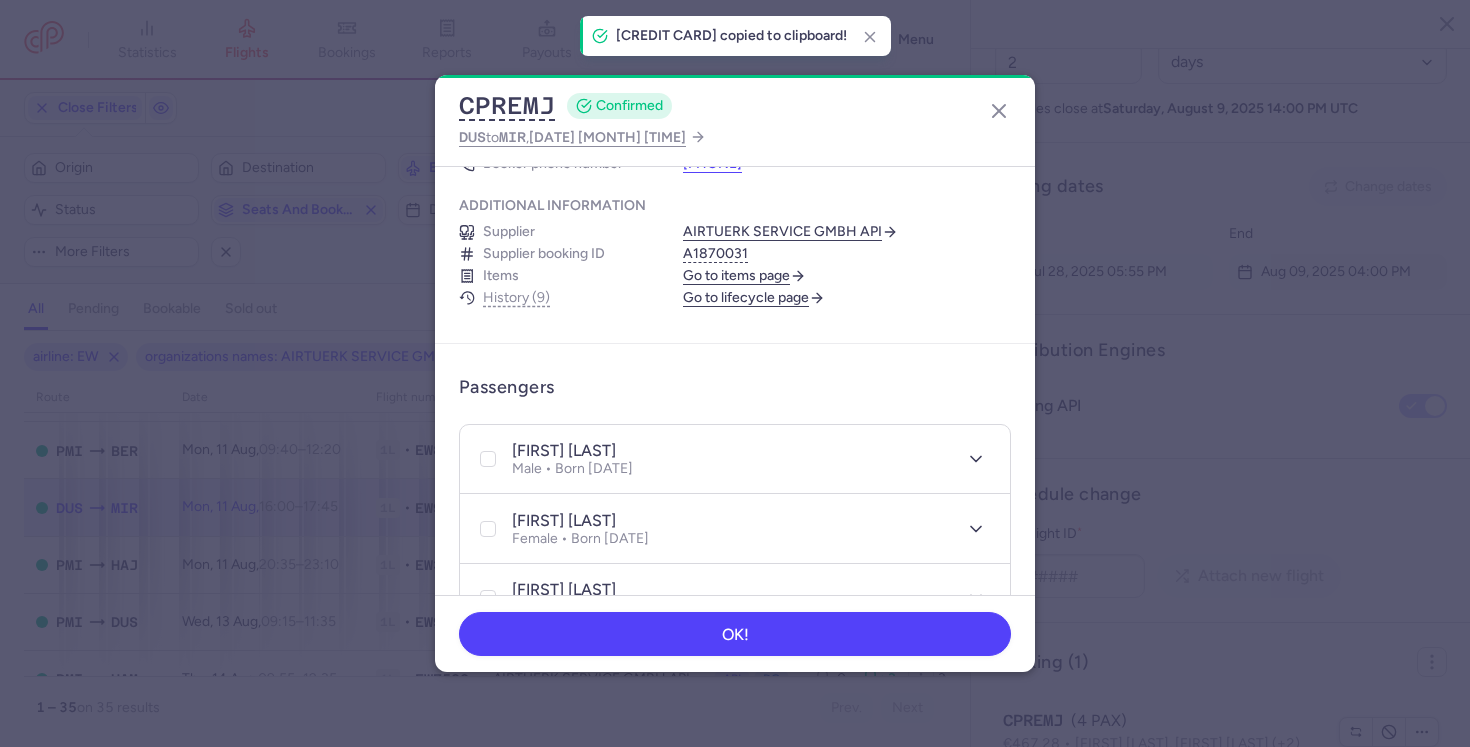 scroll, scrollTop: 259, scrollLeft: 0, axis: vertical 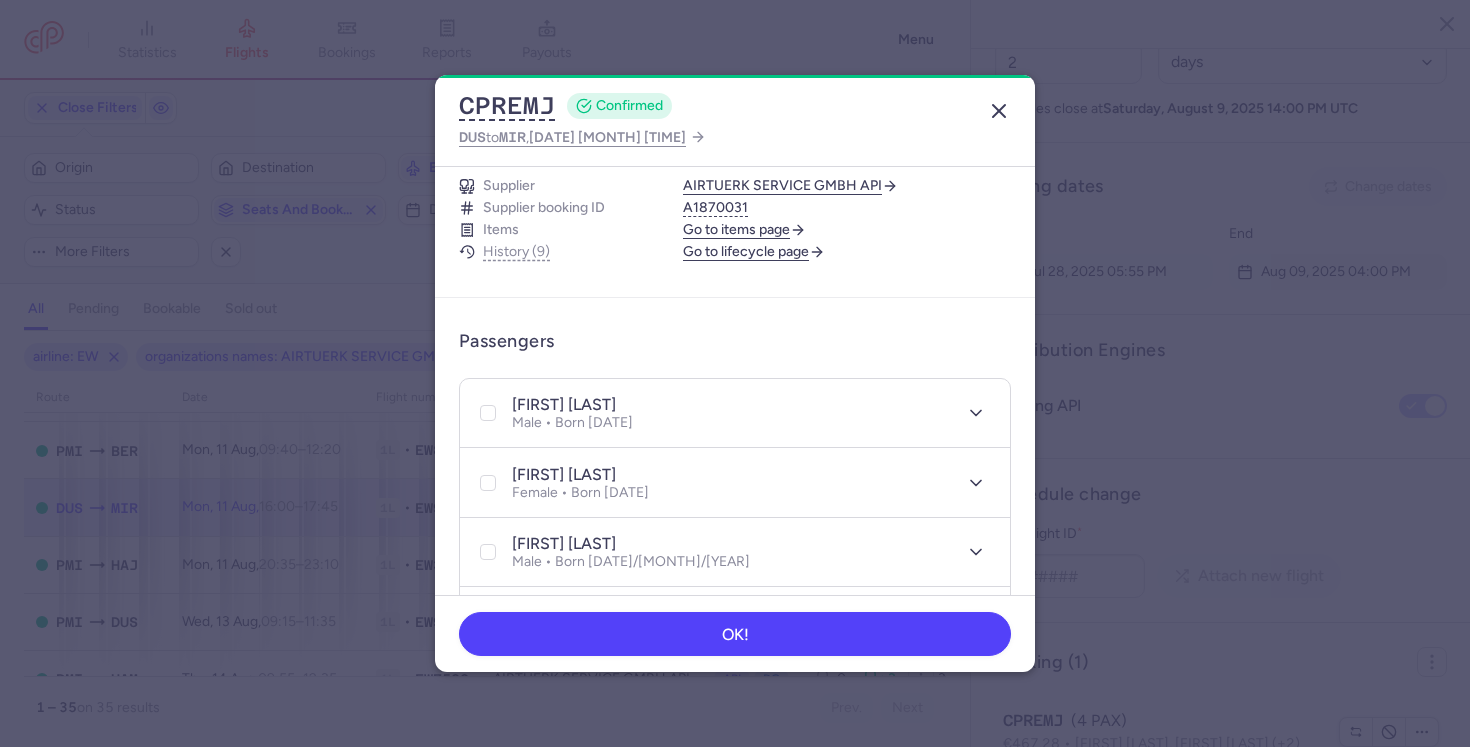 click 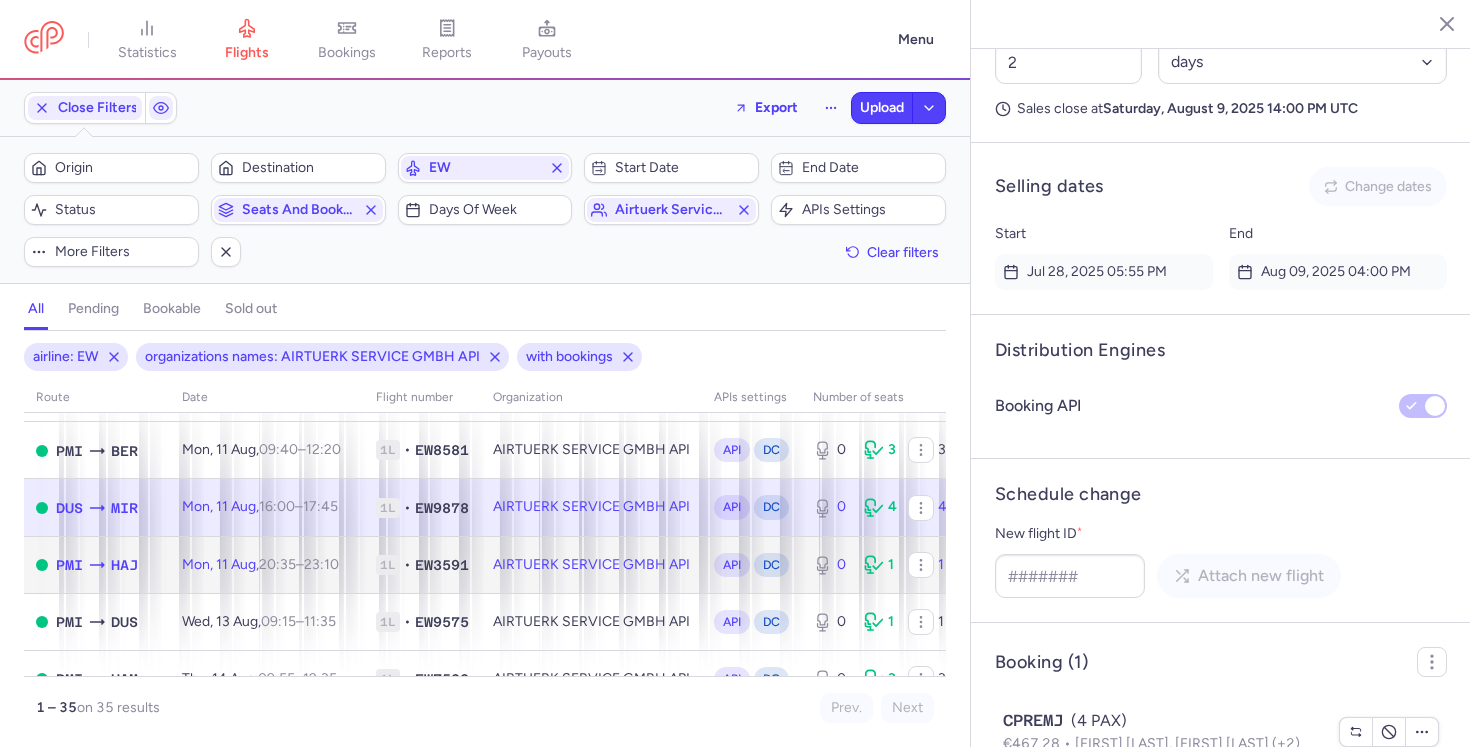 click on "AIRTUERK SERVICE GMBH API" 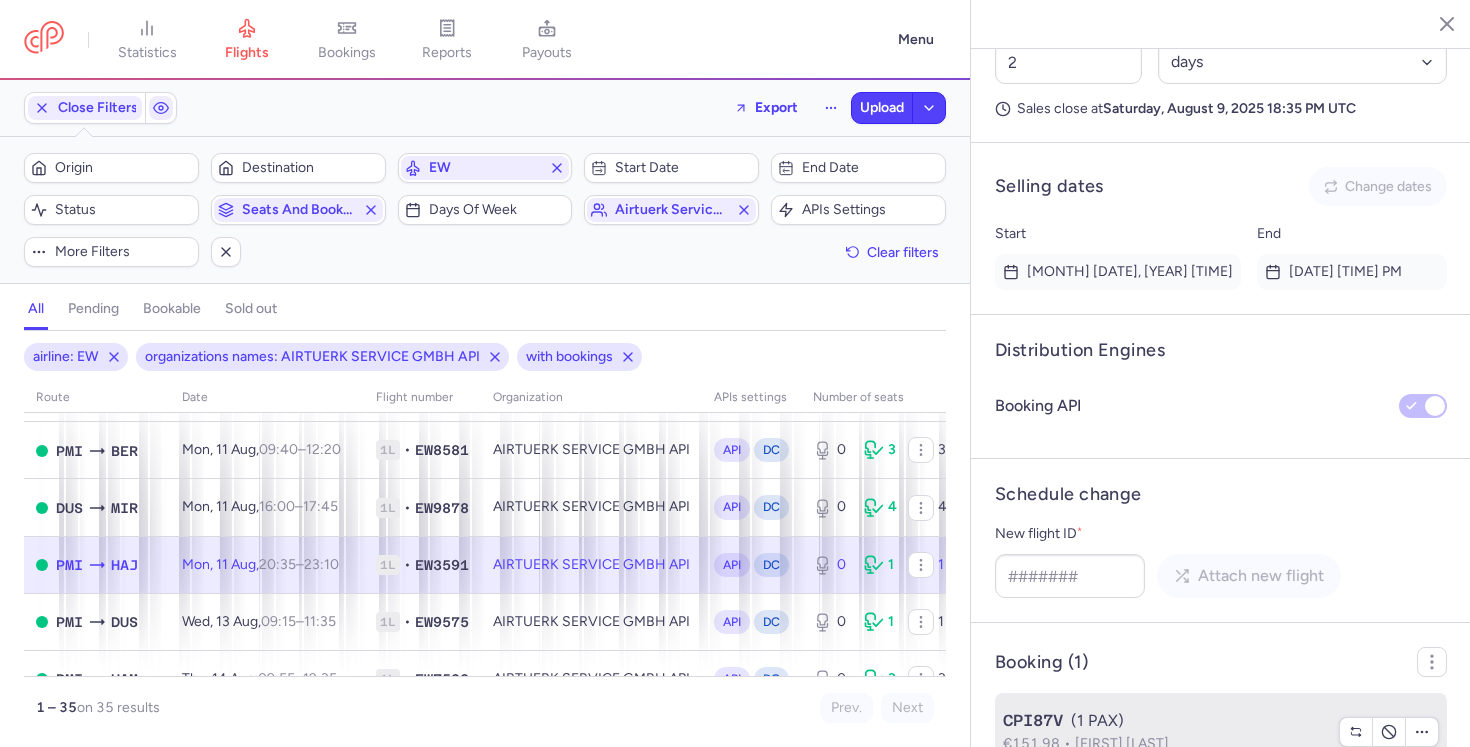 click on "€151.98" at bounding box center (1039, 743) 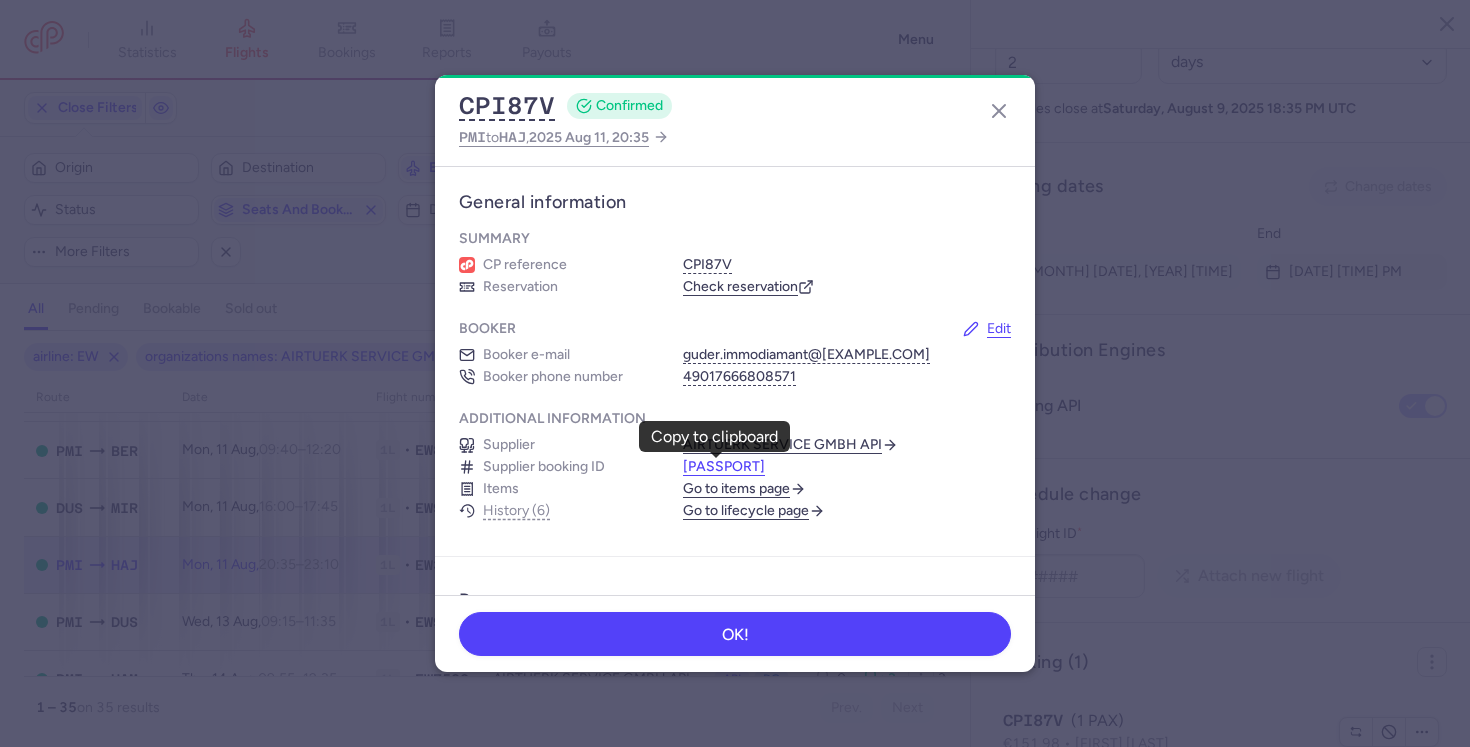 click on "A1865096" at bounding box center (724, 467) 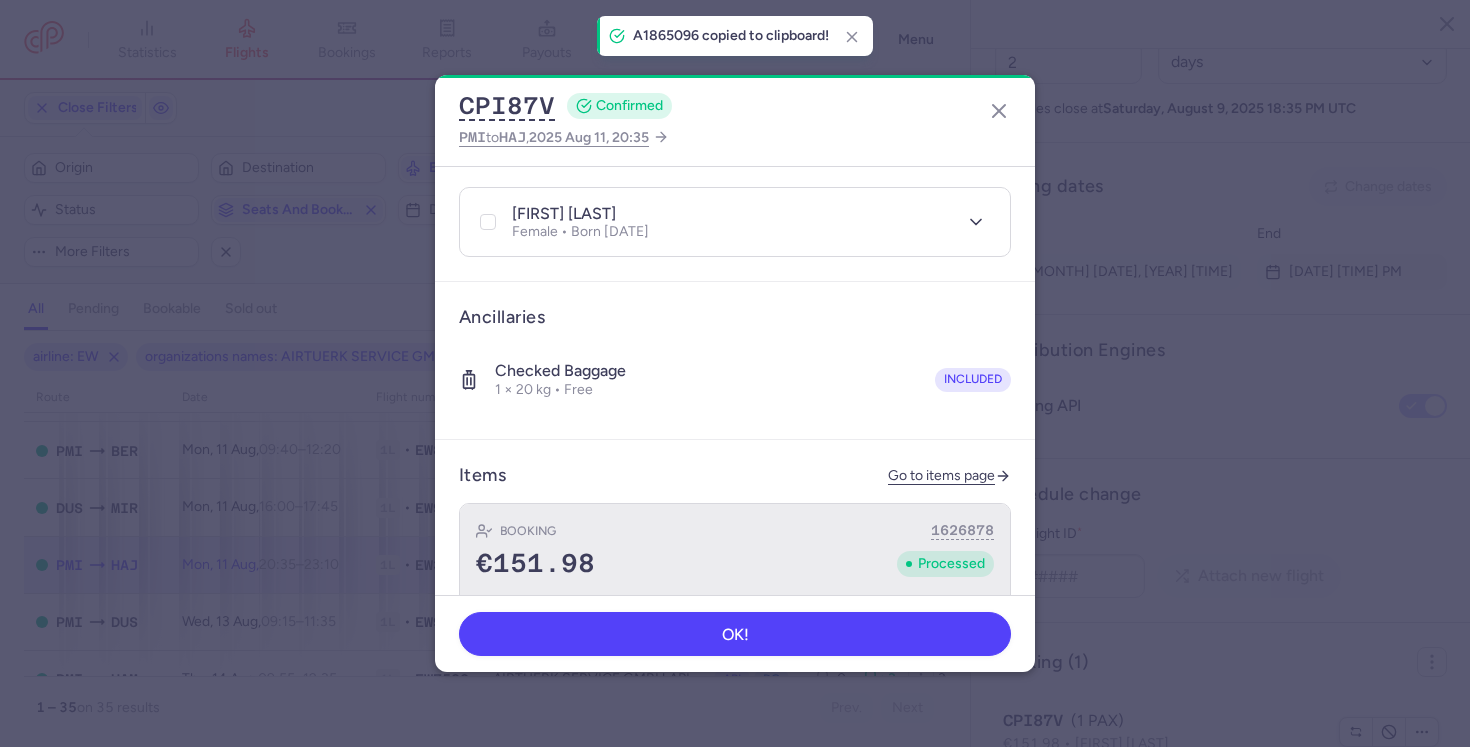 scroll, scrollTop: 450, scrollLeft: 0, axis: vertical 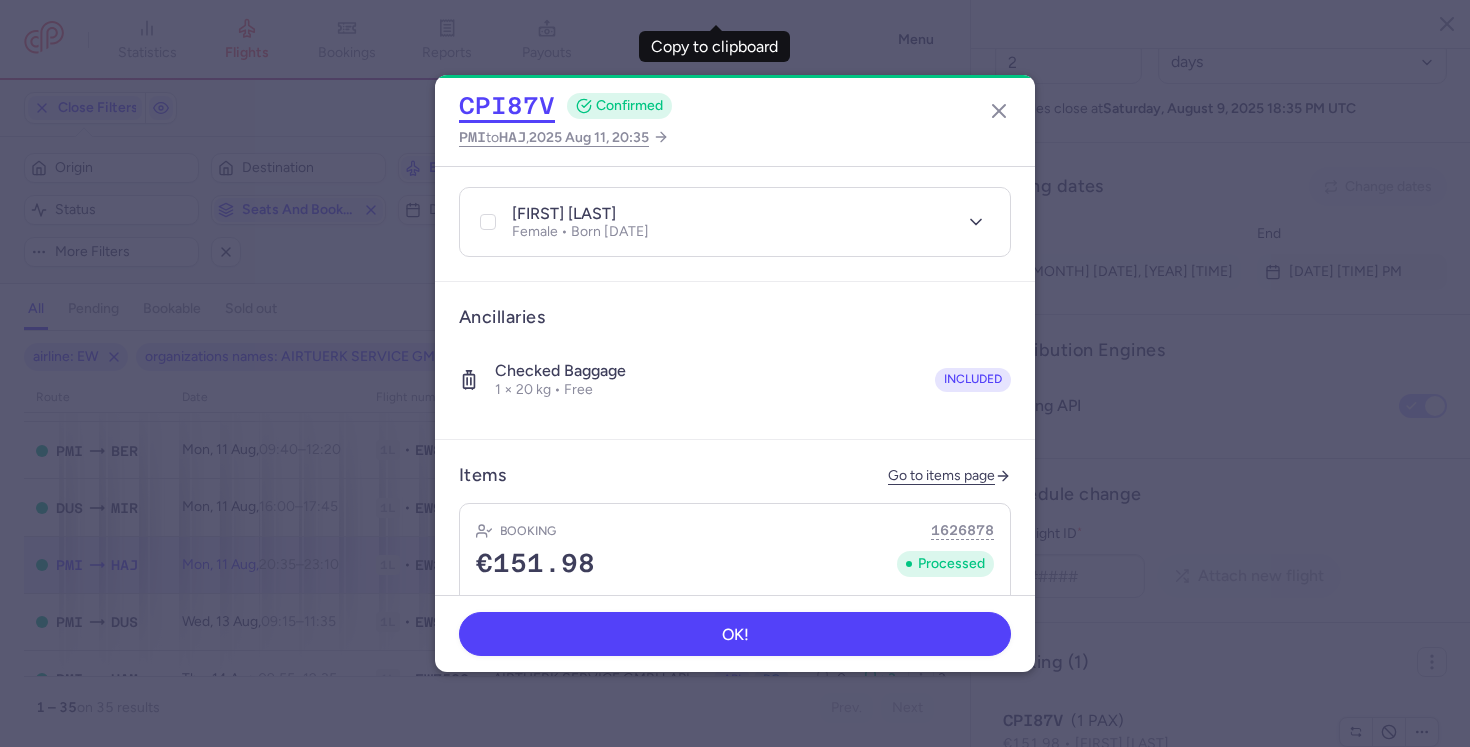 click on "CPI87V" 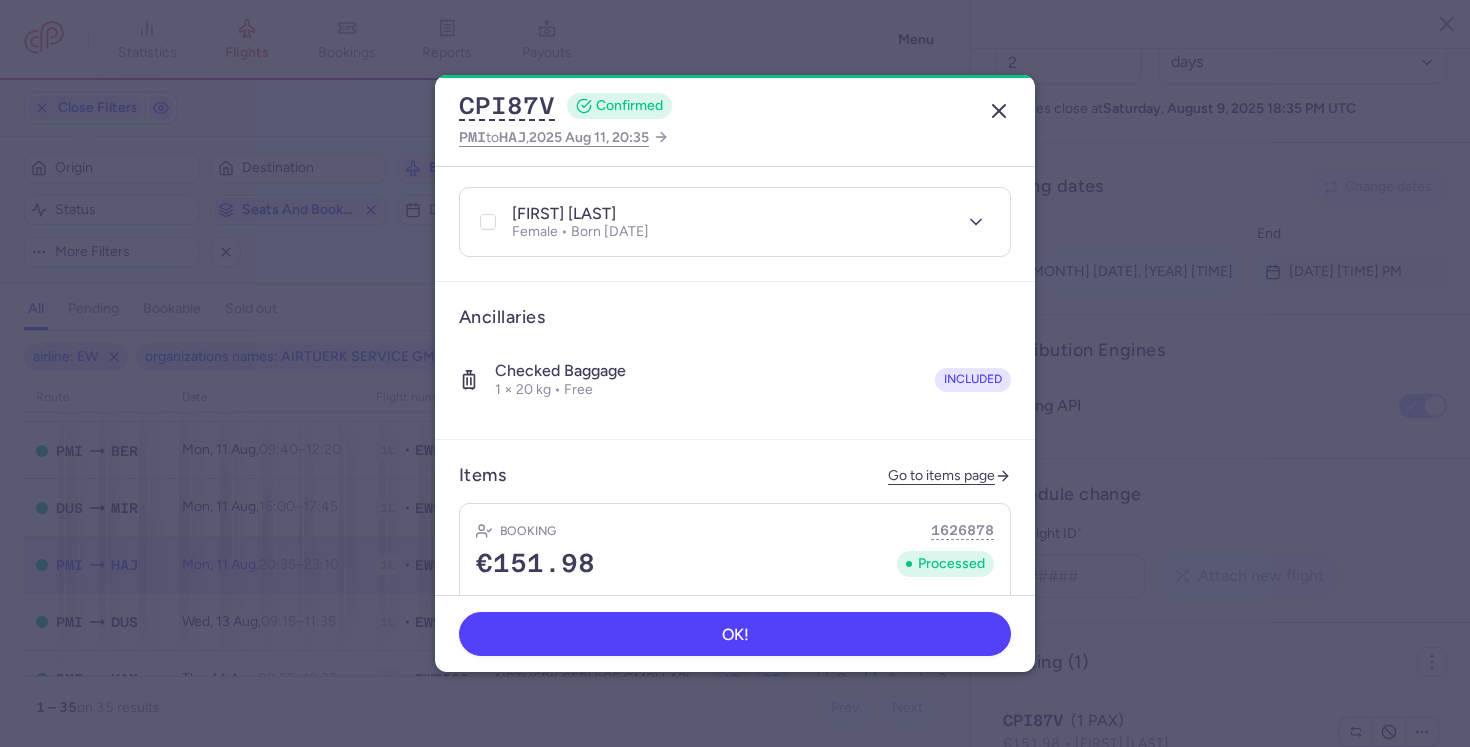 click 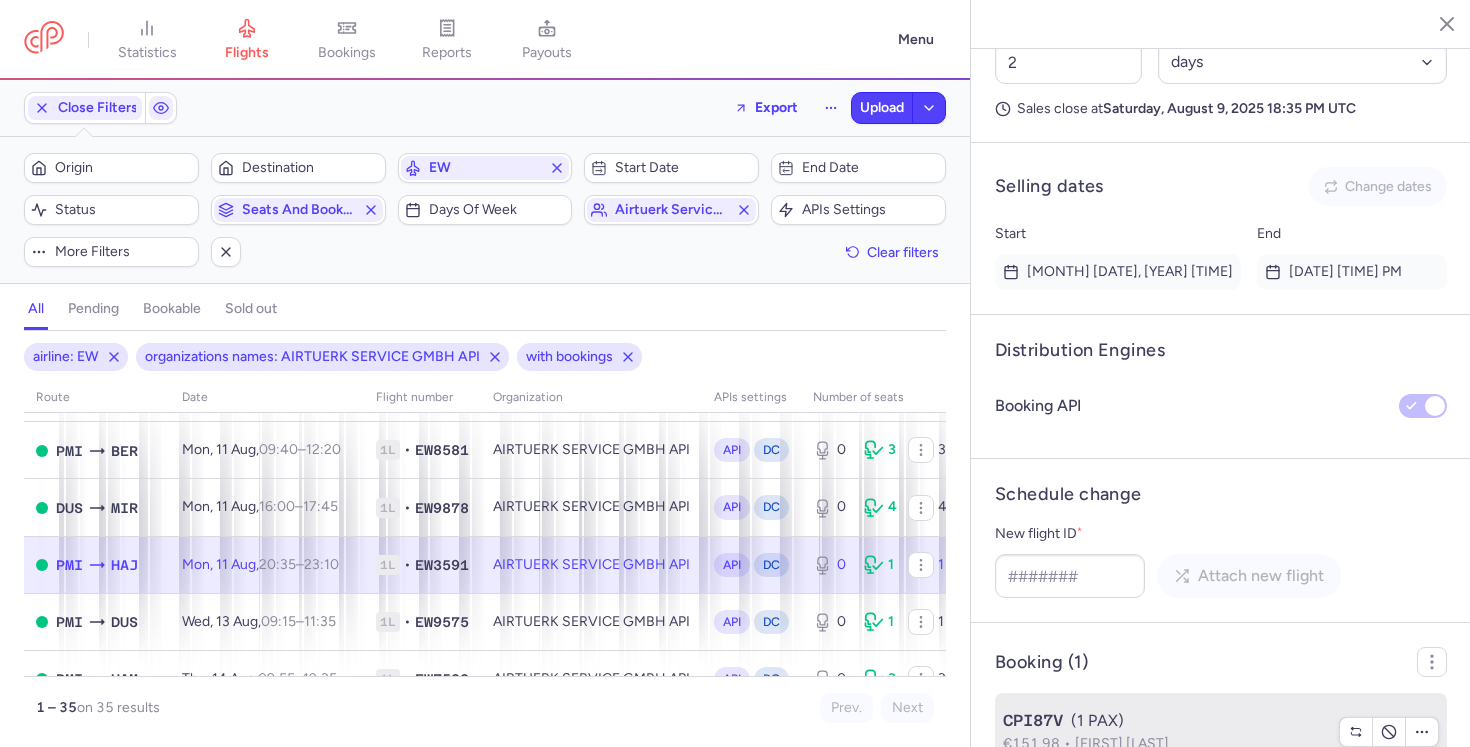 click on "CPI87V  (1 PAX)  €151.98  Madlen GUDER" 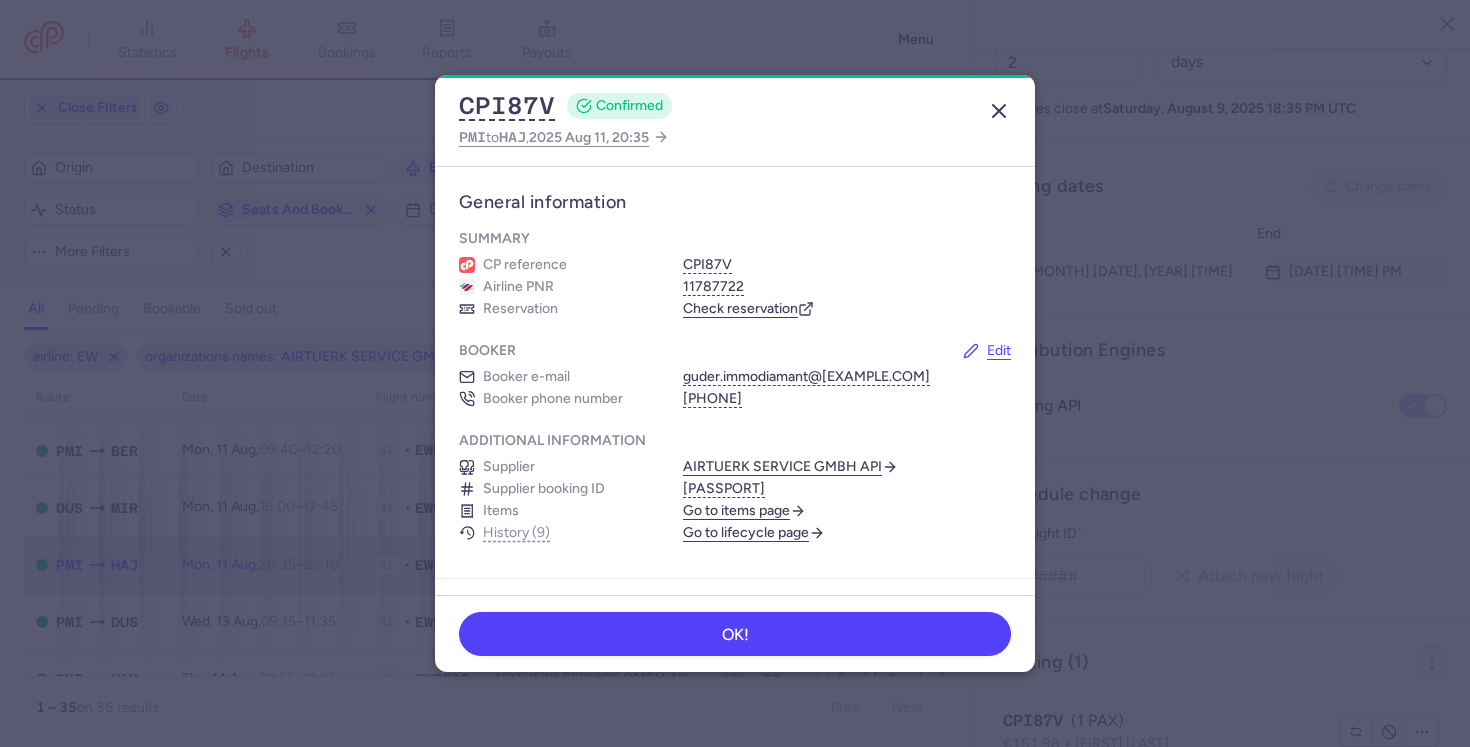 click 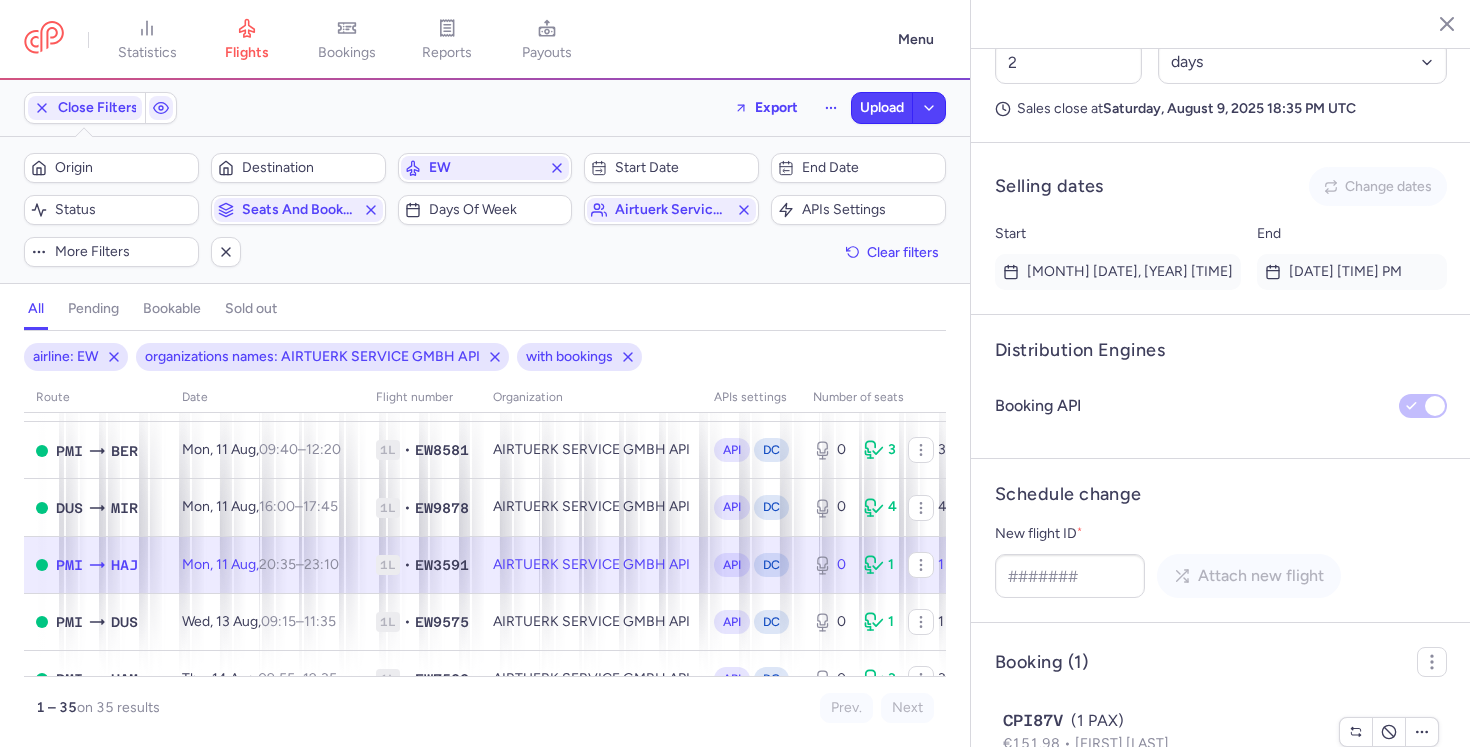 scroll, scrollTop: 535, scrollLeft: 0, axis: vertical 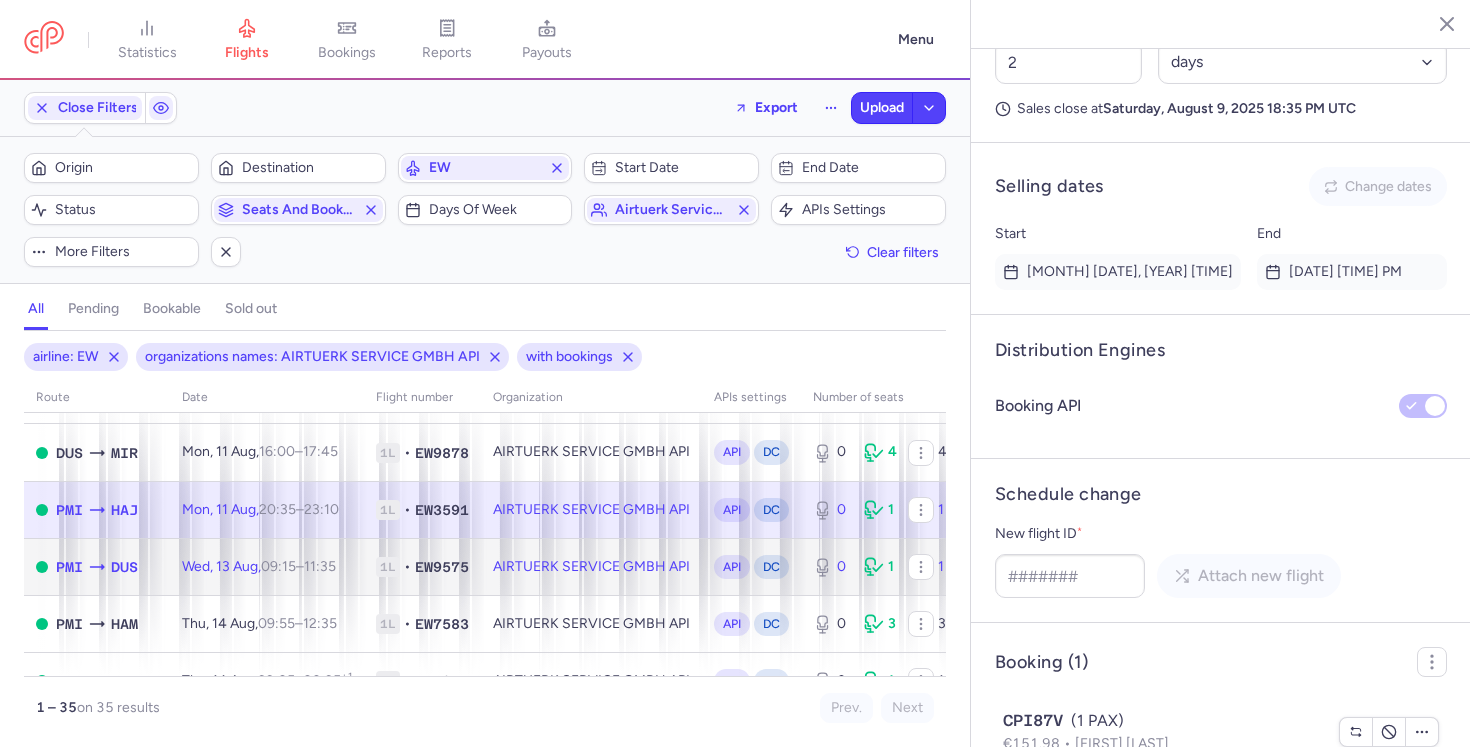 click on "AIRTUERK SERVICE GMBH API" 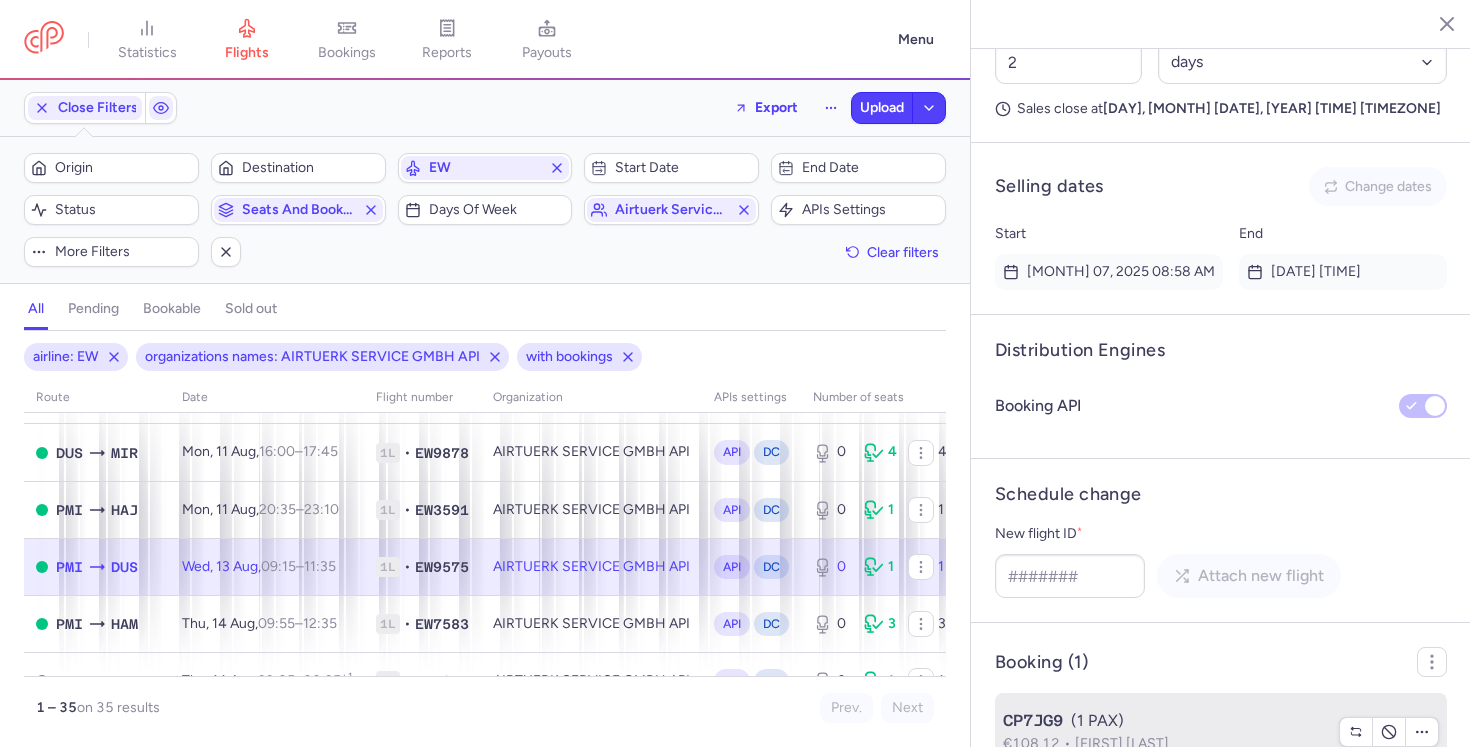 click on "CP7JG9  (1 PAX)" at bounding box center (1165, 721) 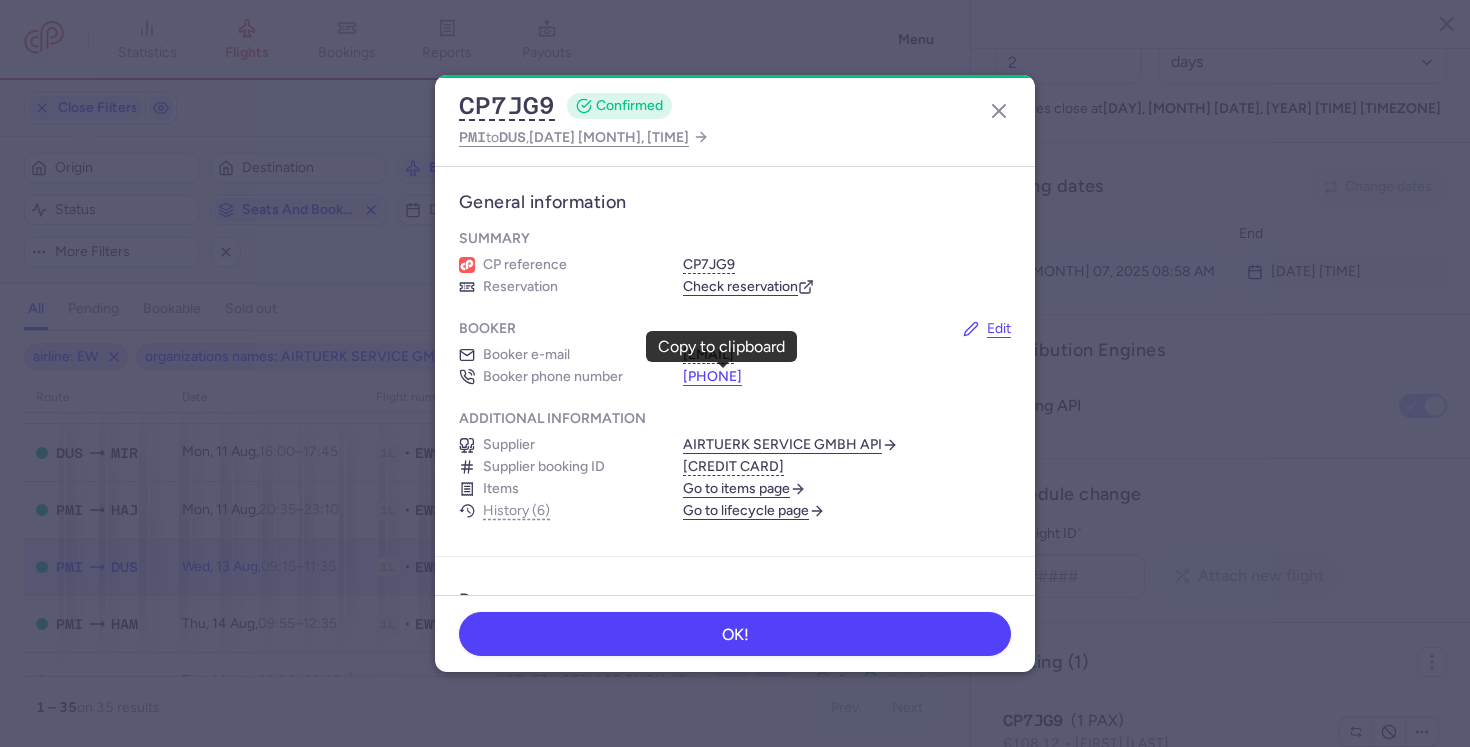 click on "4917777660" at bounding box center (712, 377) 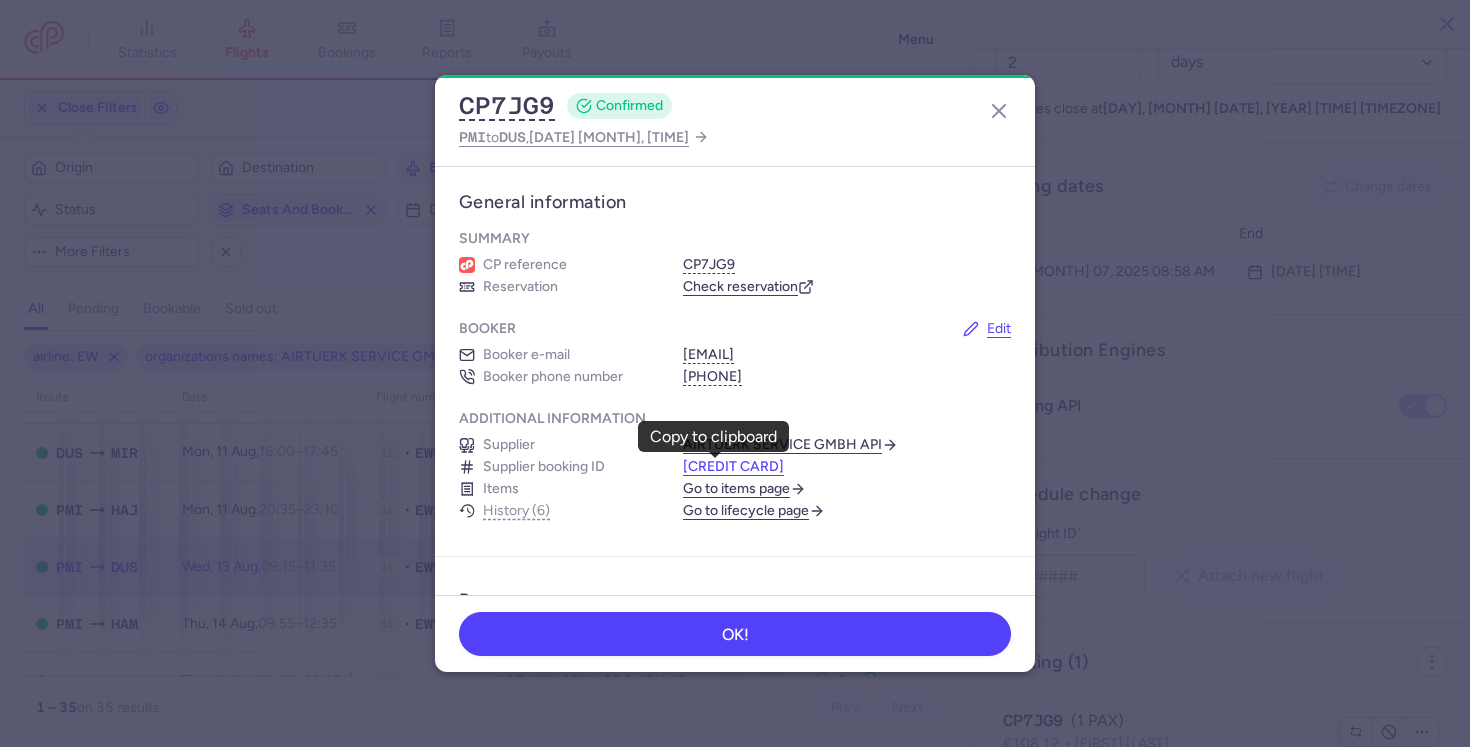click on "A1870210" at bounding box center (733, 467) 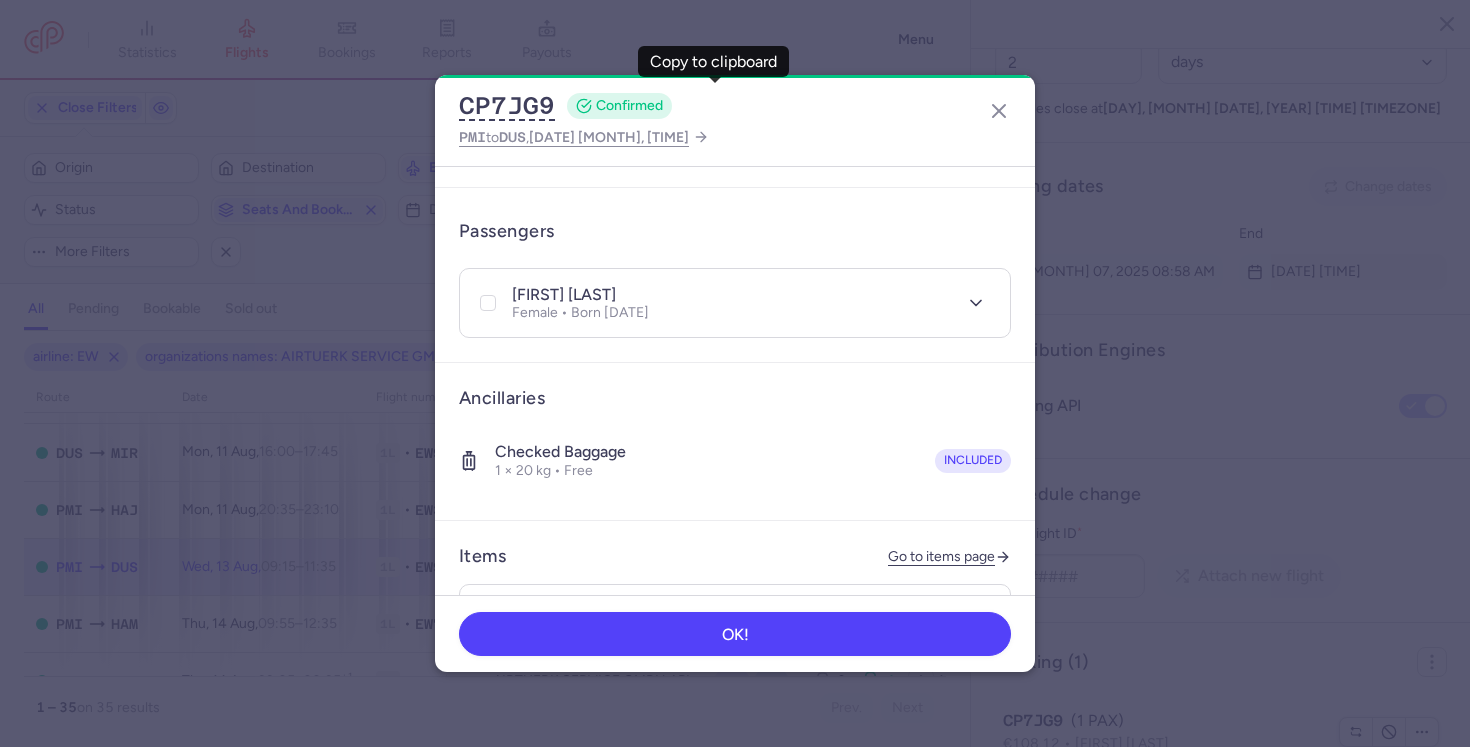 scroll, scrollTop: 375, scrollLeft: 0, axis: vertical 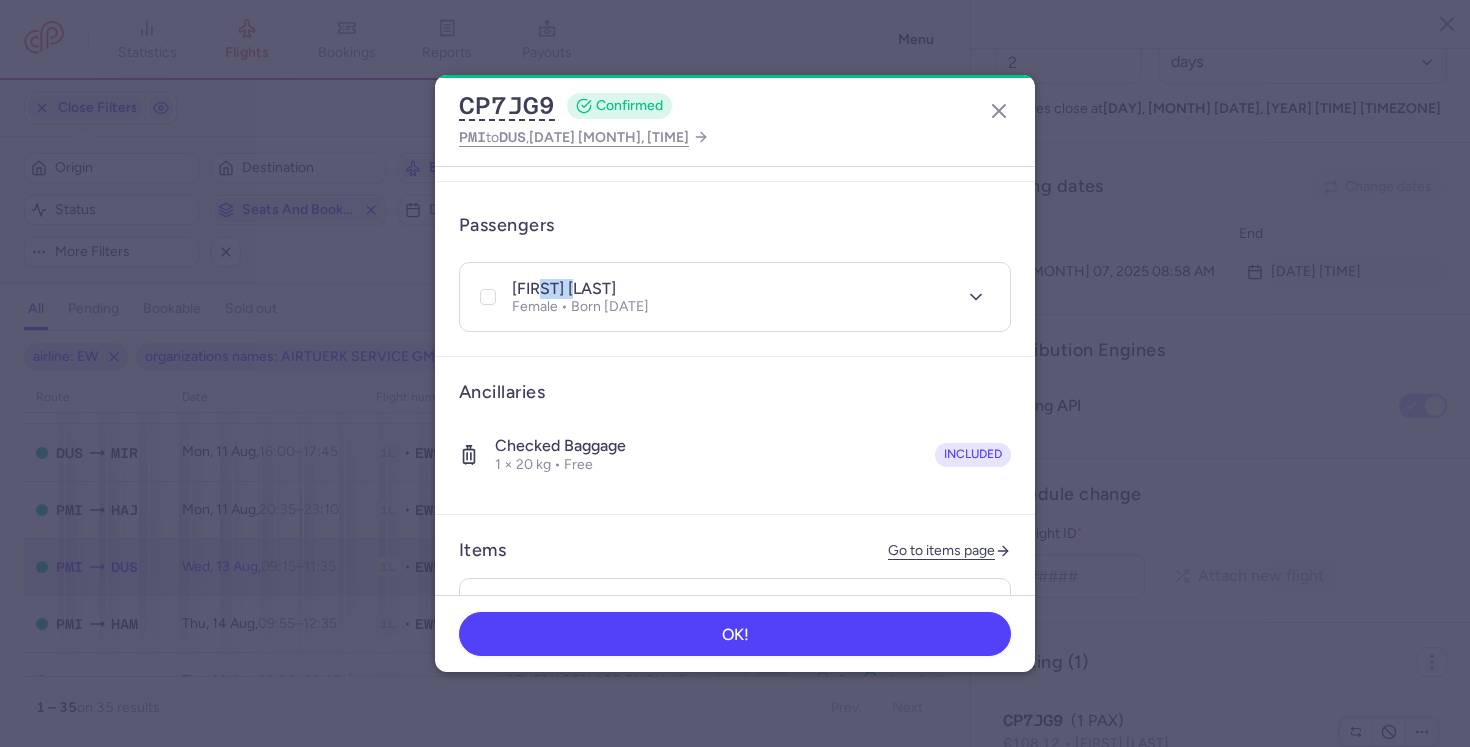 drag, startPoint x: 543, startPoint y: 289, endPoint x: 631, endPoint y: 287, distance: 88.02273 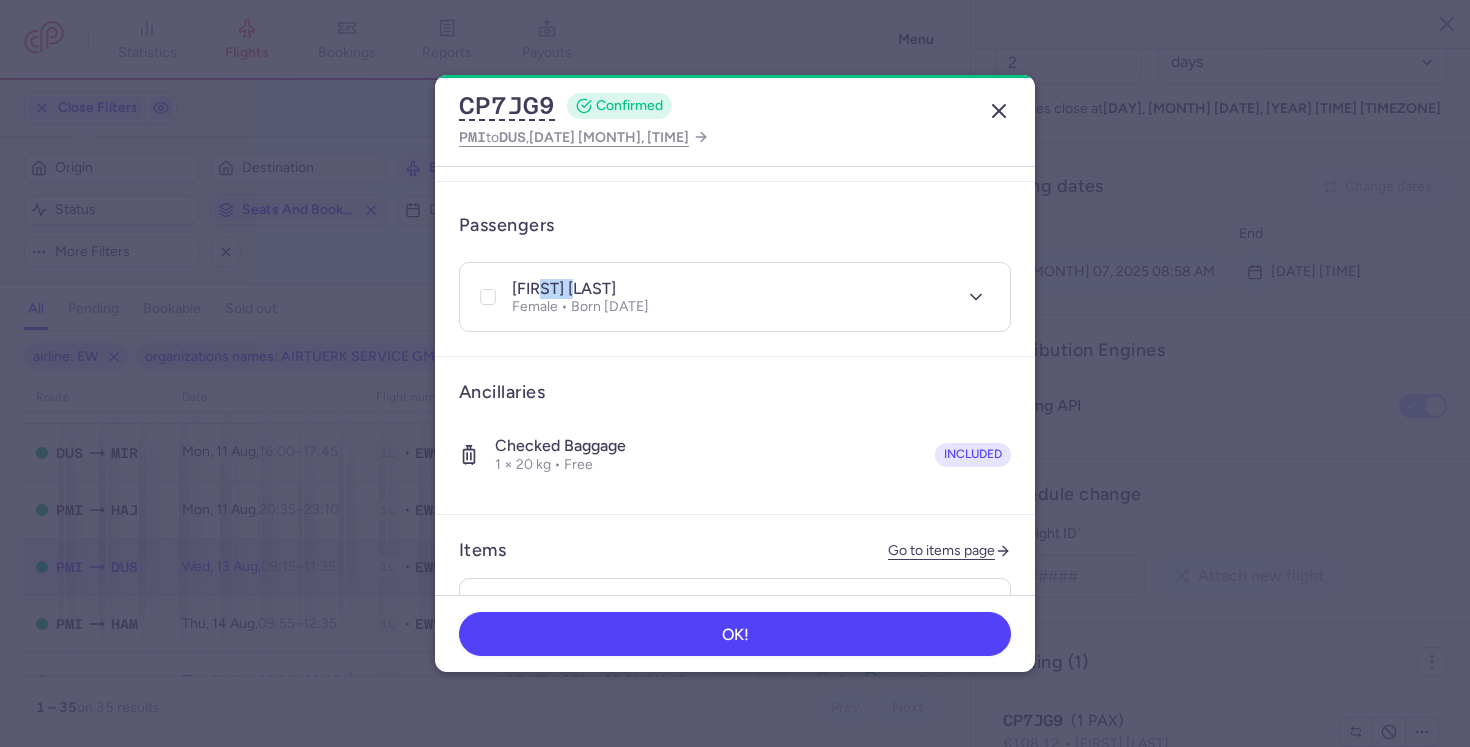 click 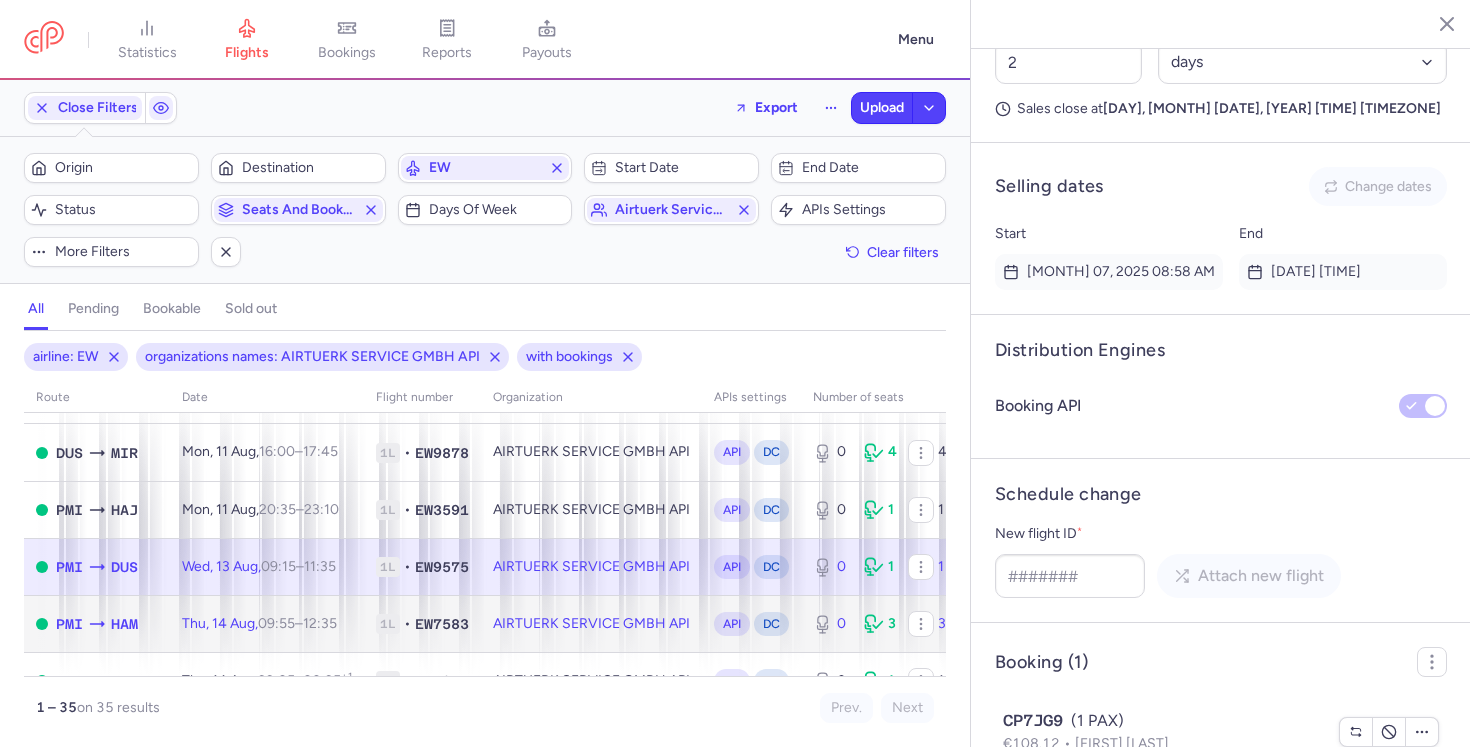 click on "AIRTUERK SERVICE GMBH API" 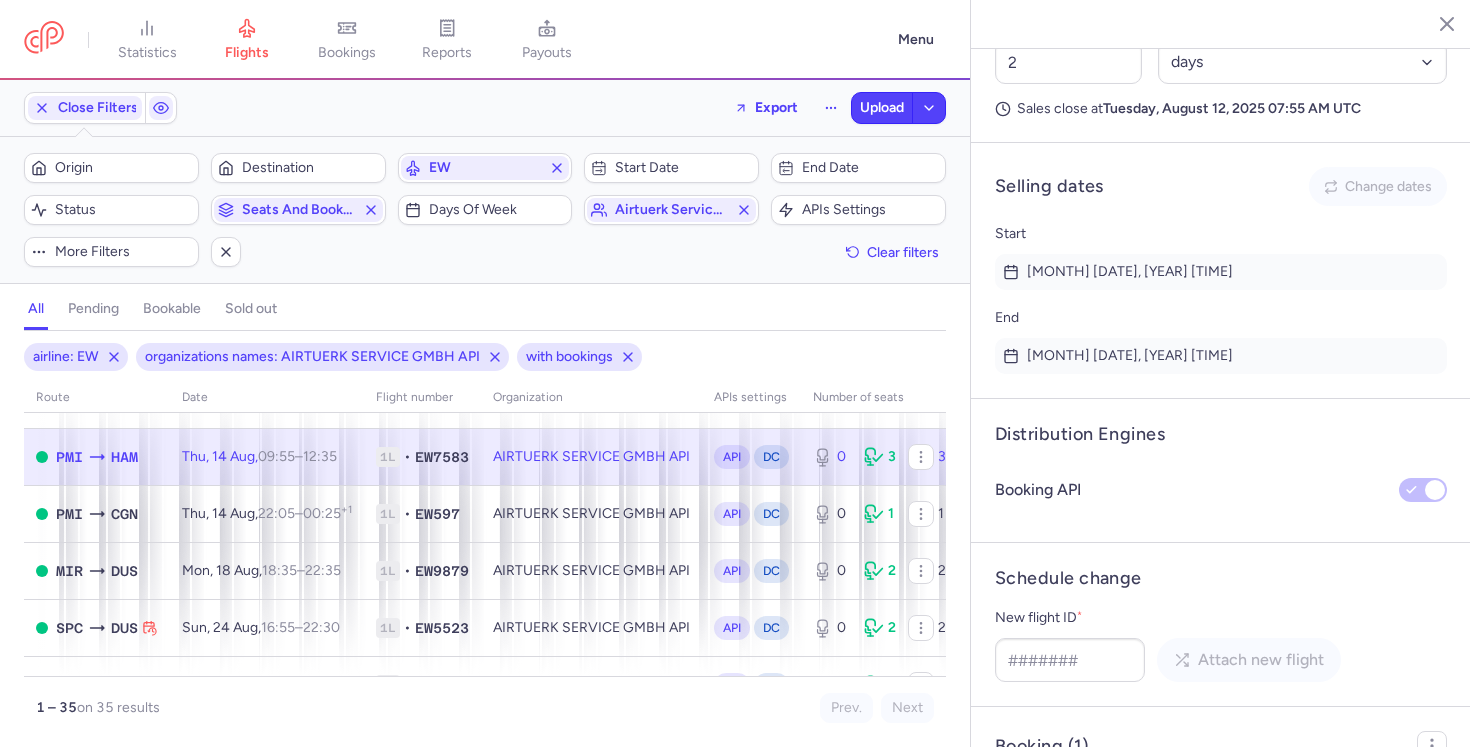 scroll, scrollTop: 708, scrollLeft: 0, axis: vertical 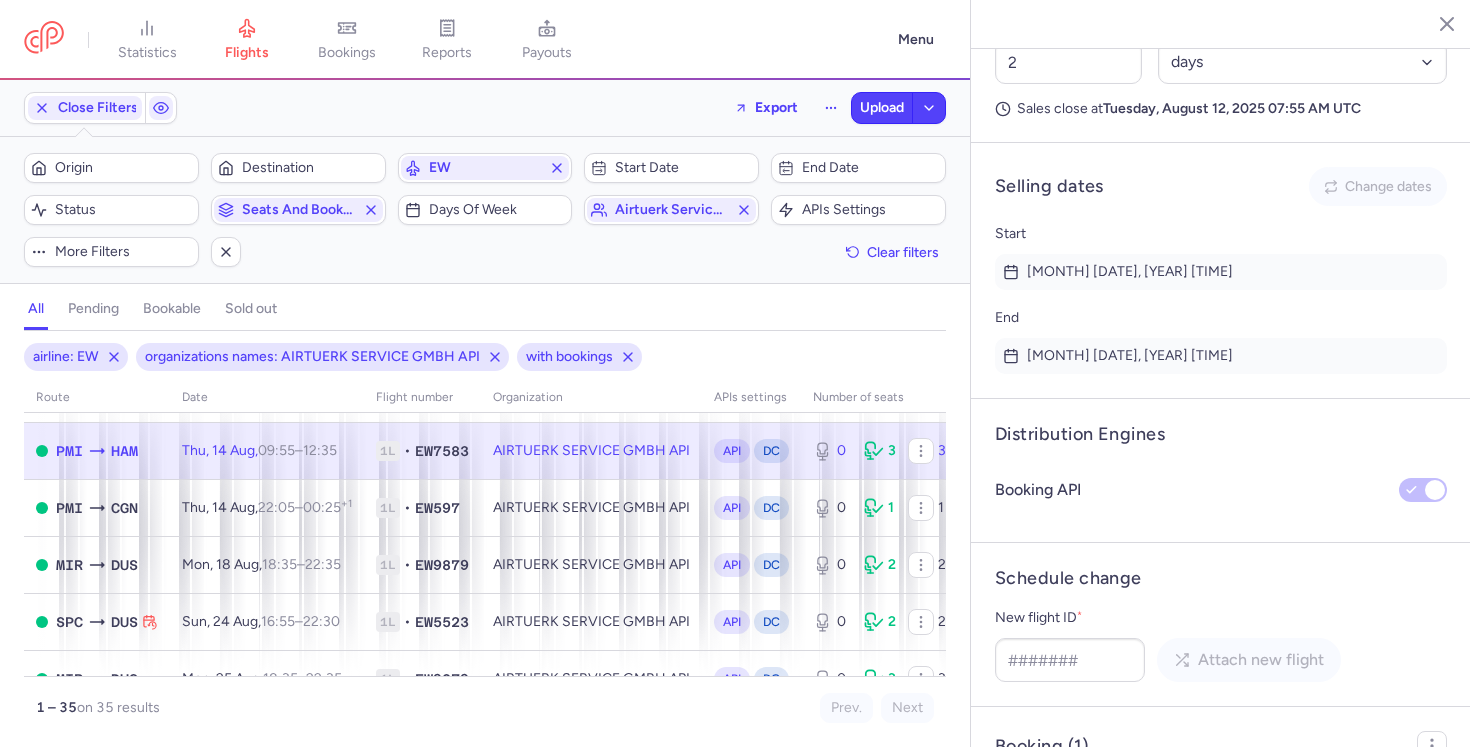 click on "CPJCYX  (3 PAX)" at bounding box center (1165, 805) 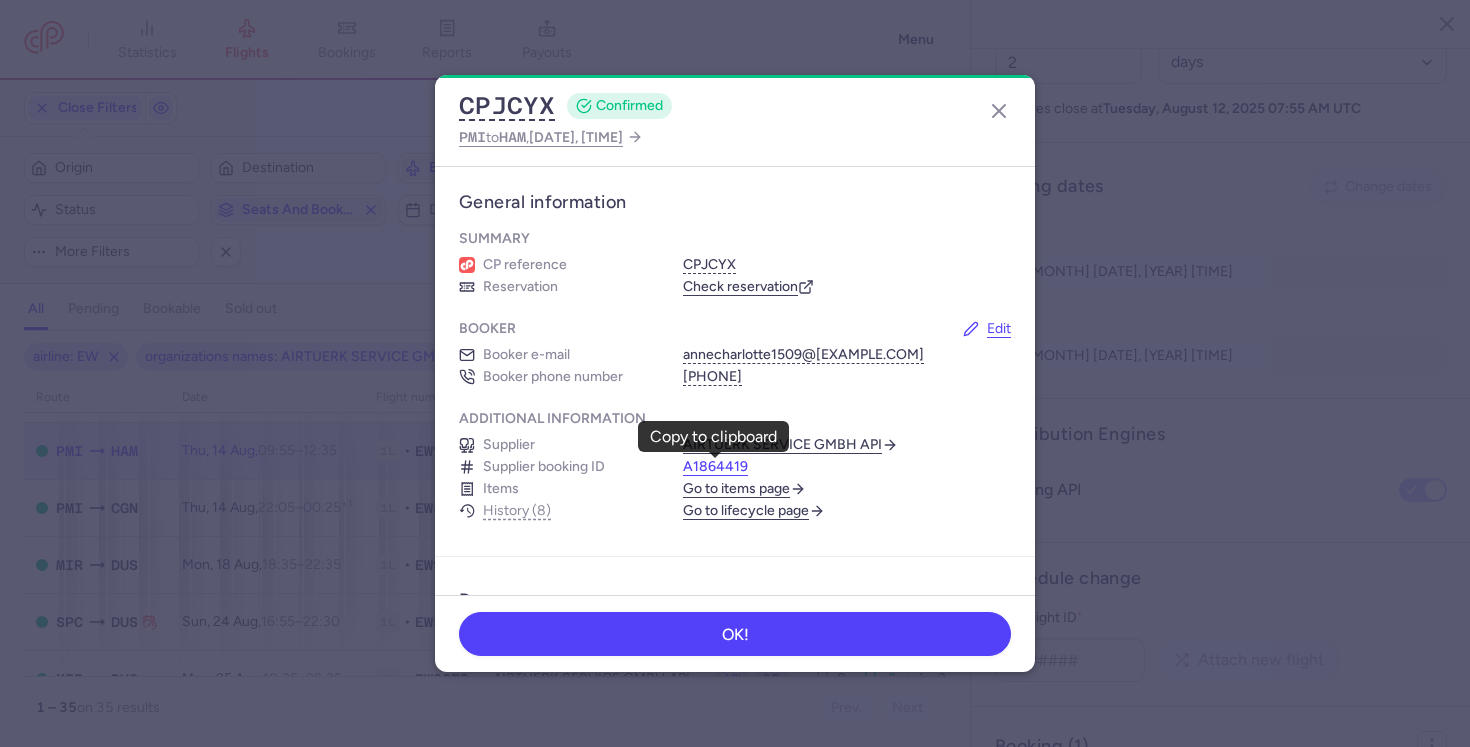 click on "A1864419" at bounding box center (715, 467) 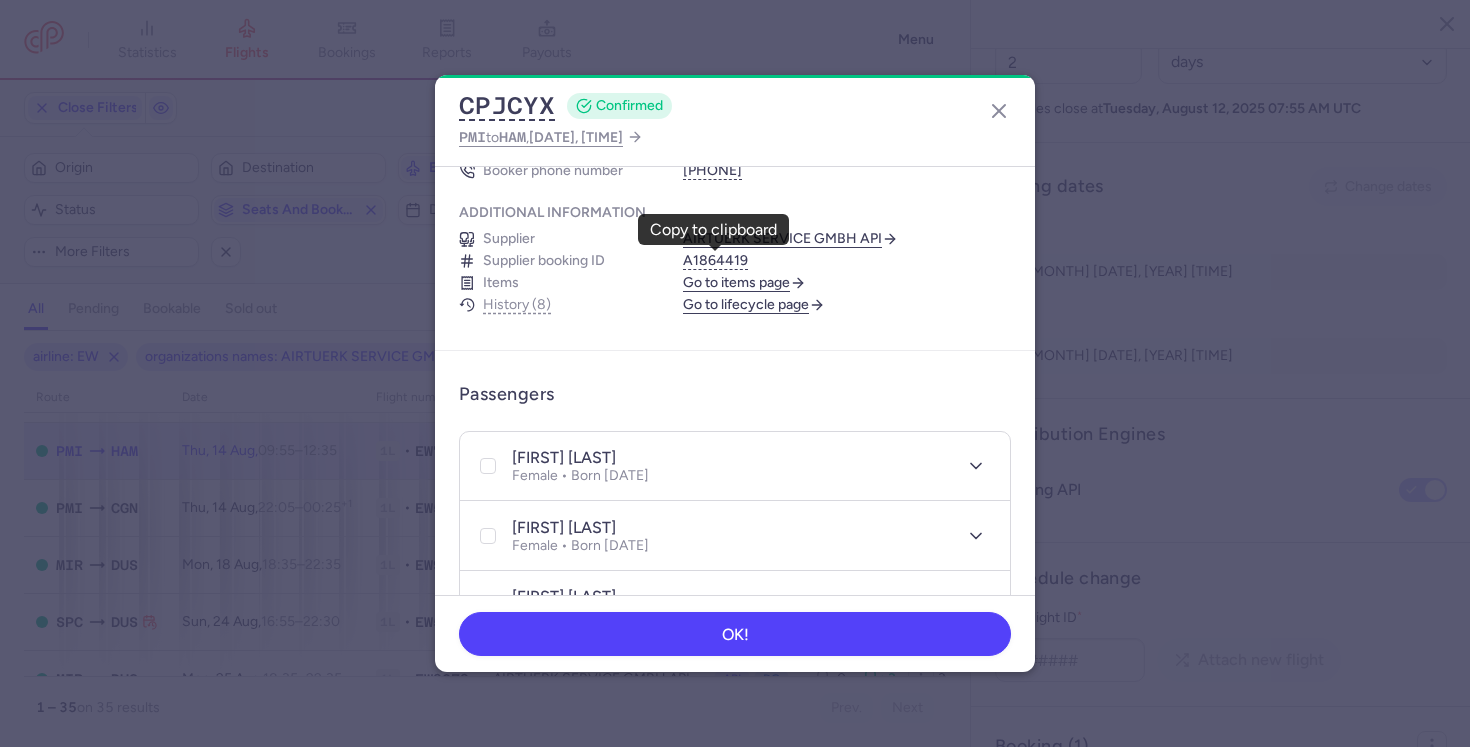 scroll, scrollTop: 207, scrollLeft: 0, axis: vertical 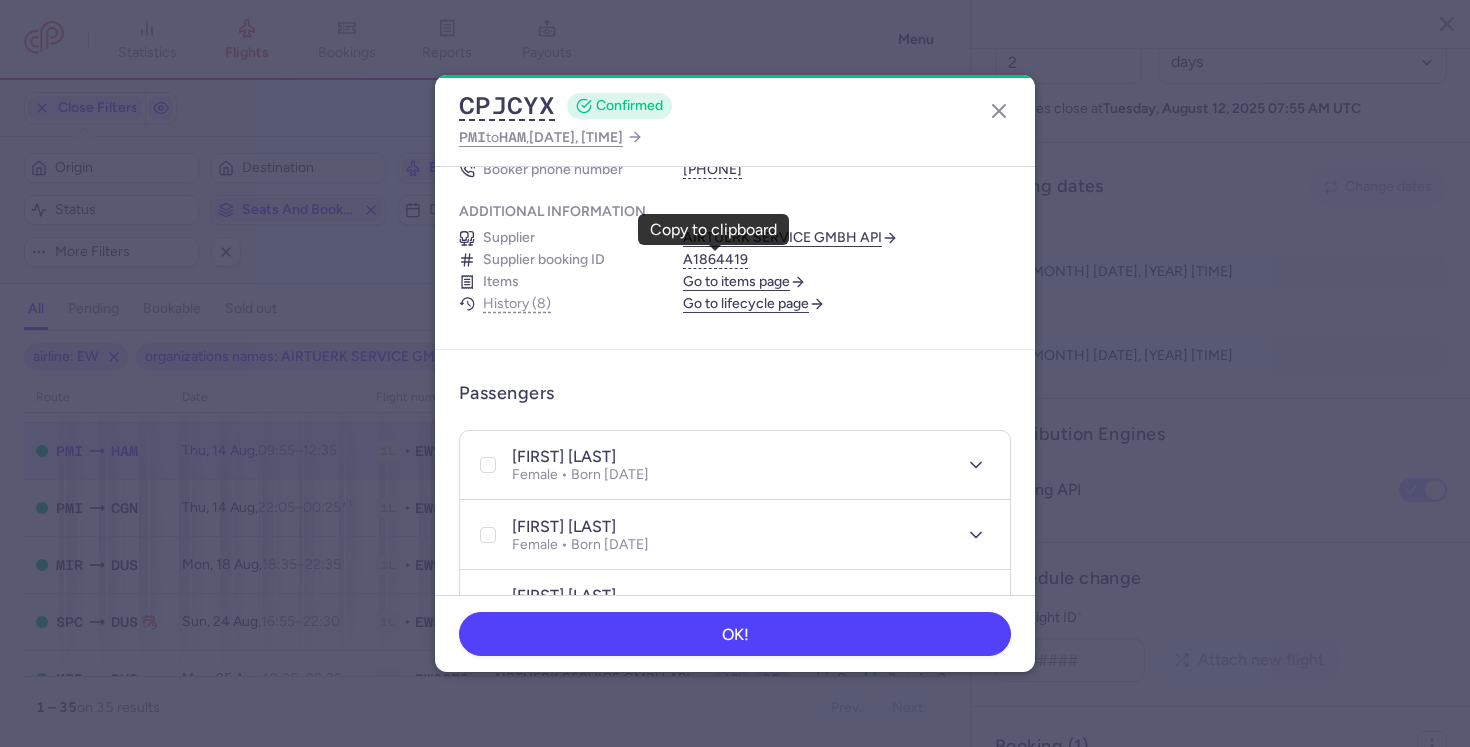 click on "anne CRAMMER" at bounding box center (564, 457) 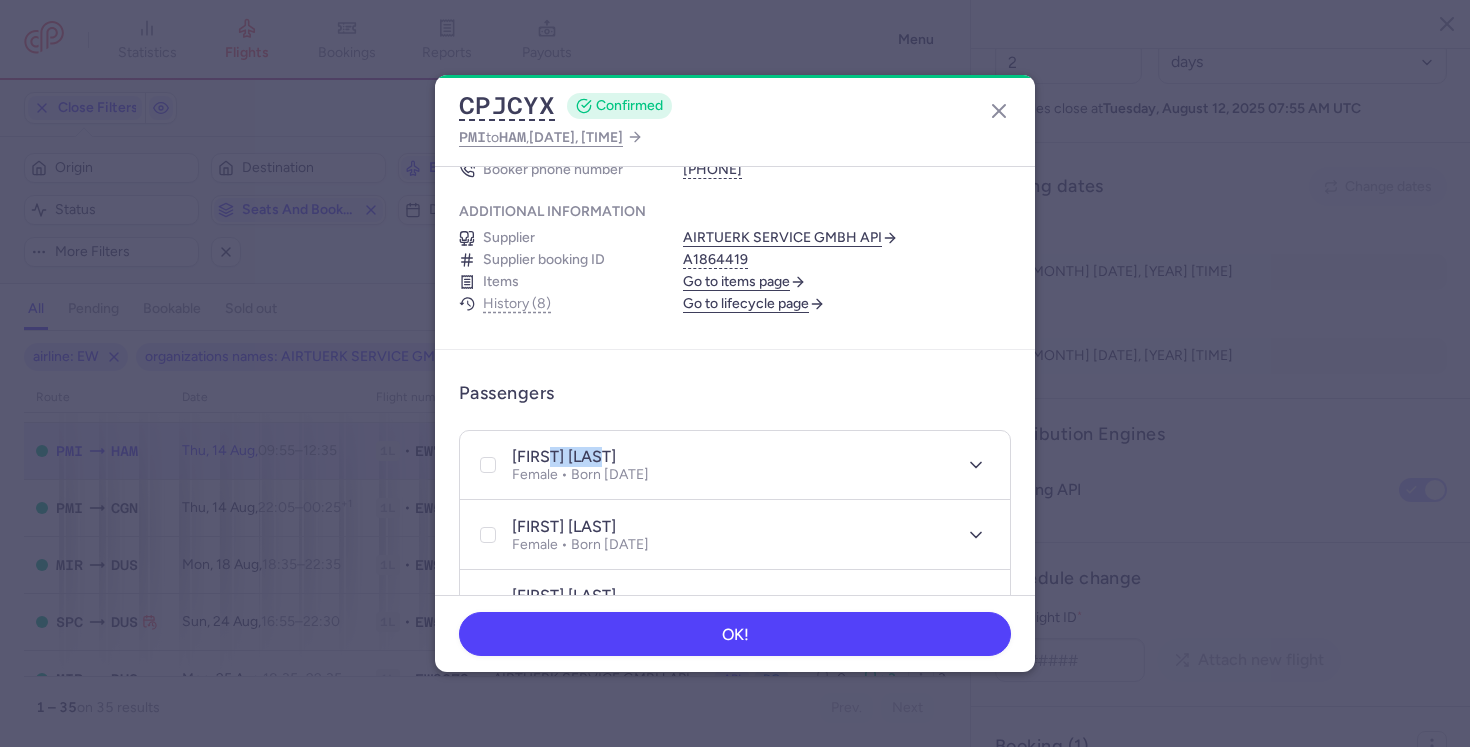 click on "anne CRAMMER" at bounding box center (564, 457) 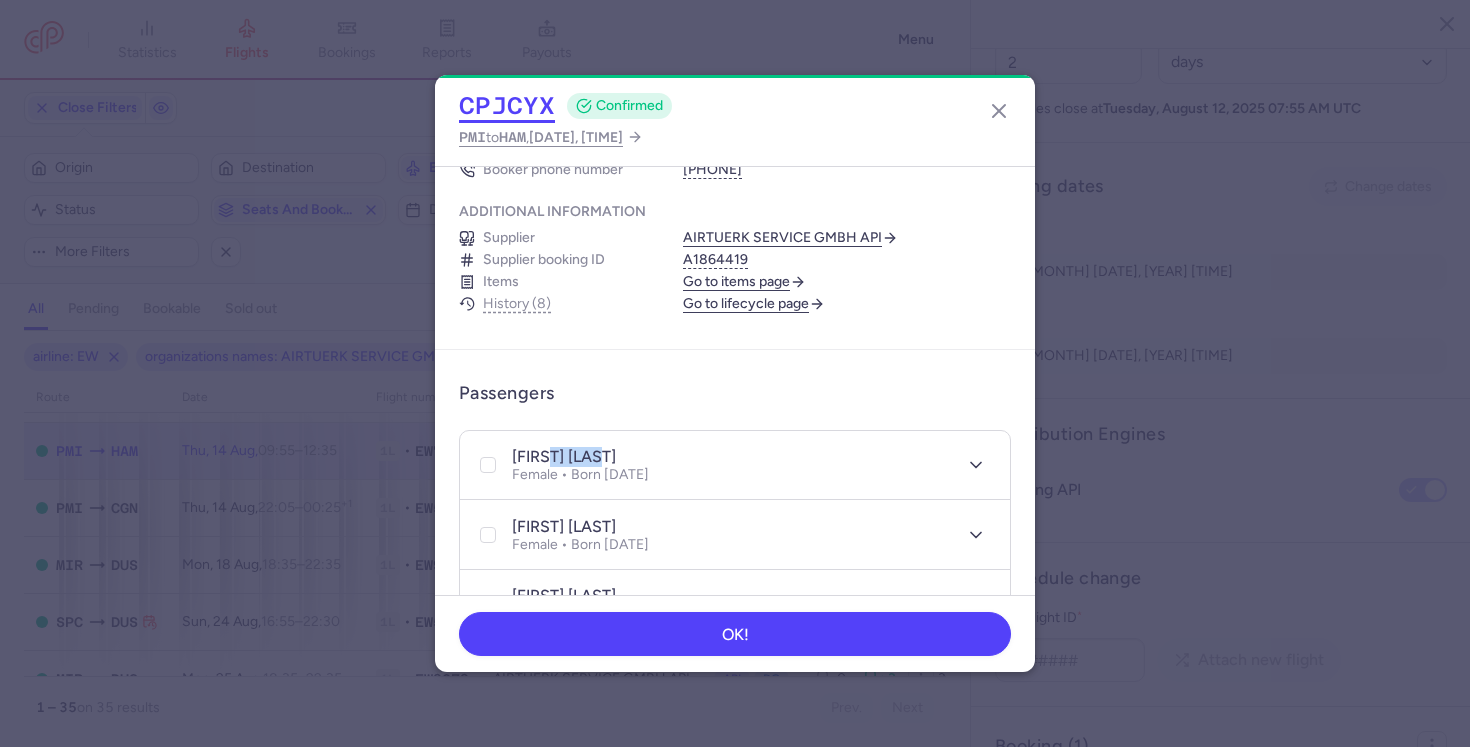 click on "CPJCYX" 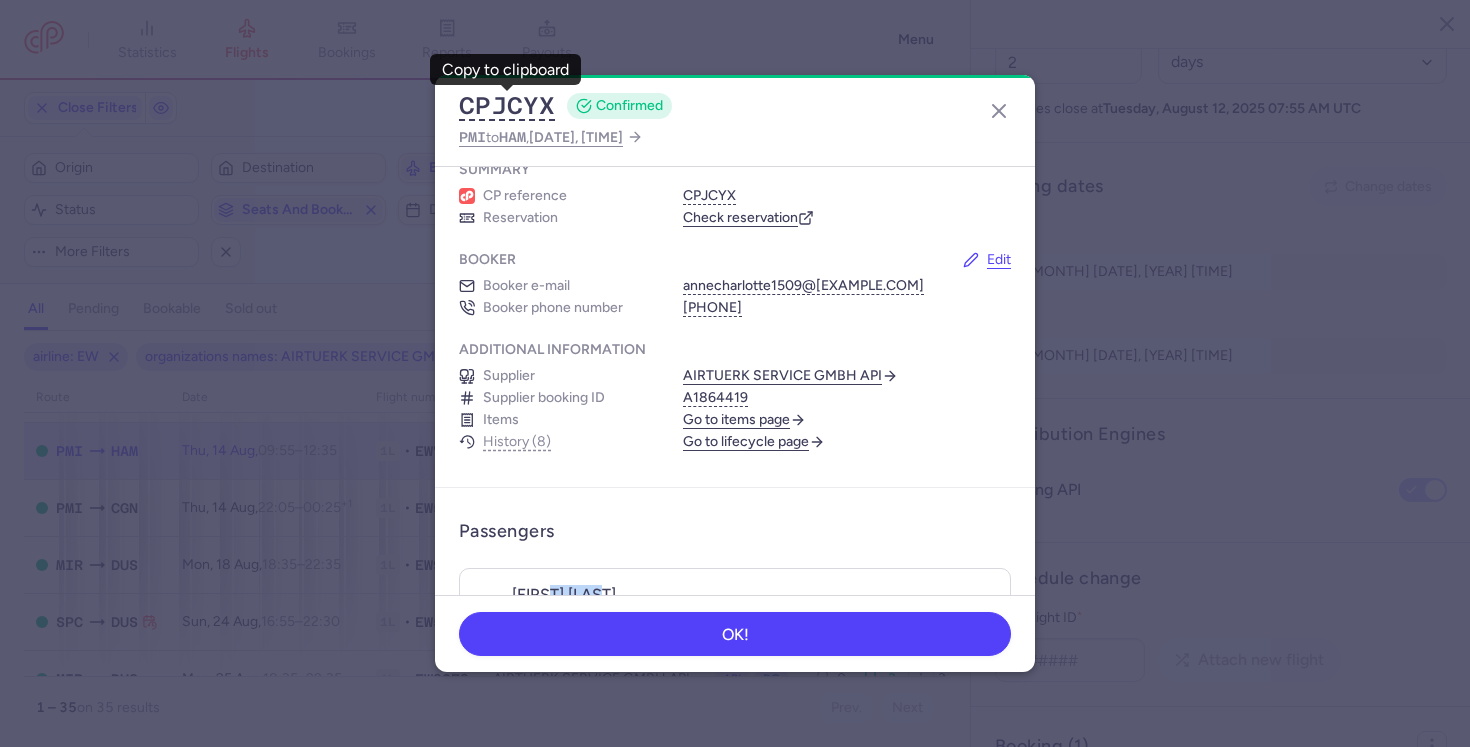 scroll, scrollTop: 0, scrollLeft: 0, axis: both 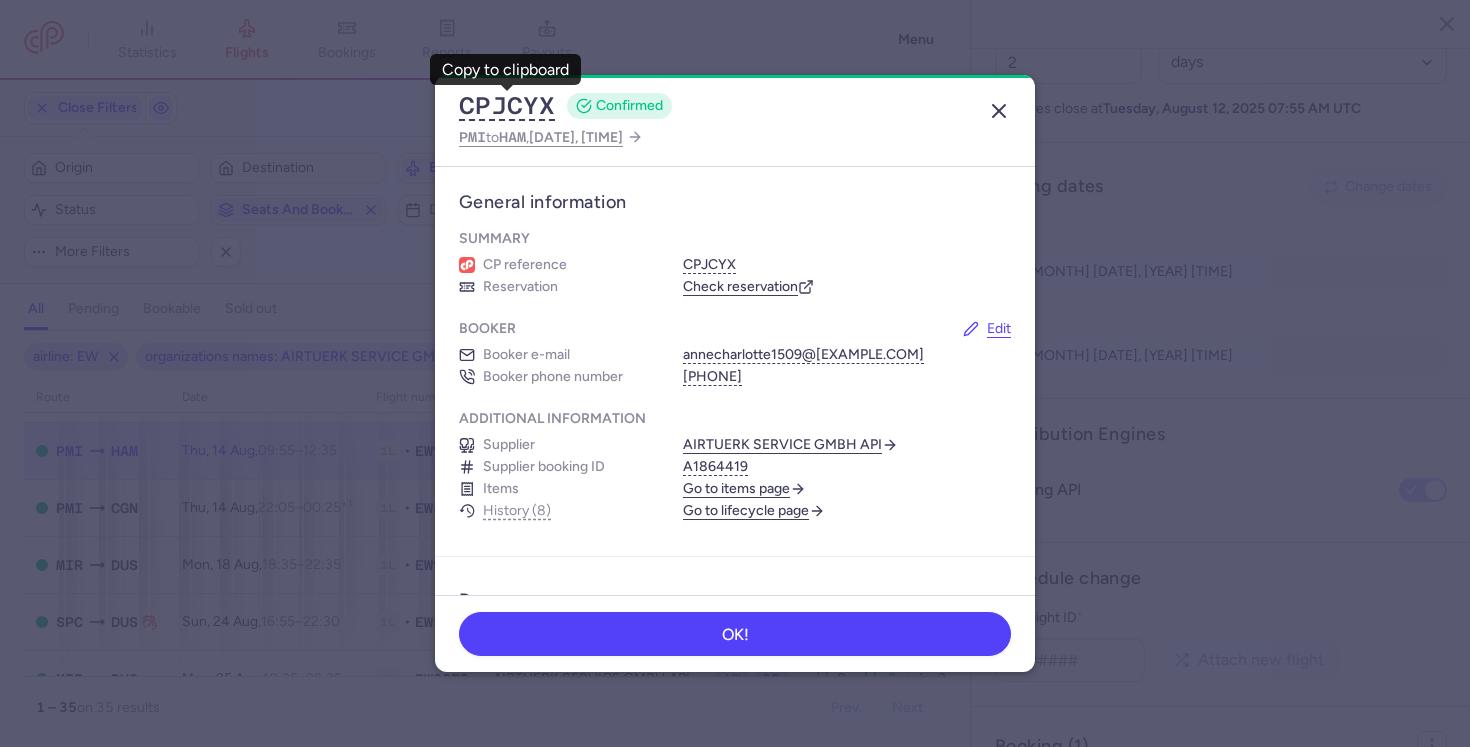 click 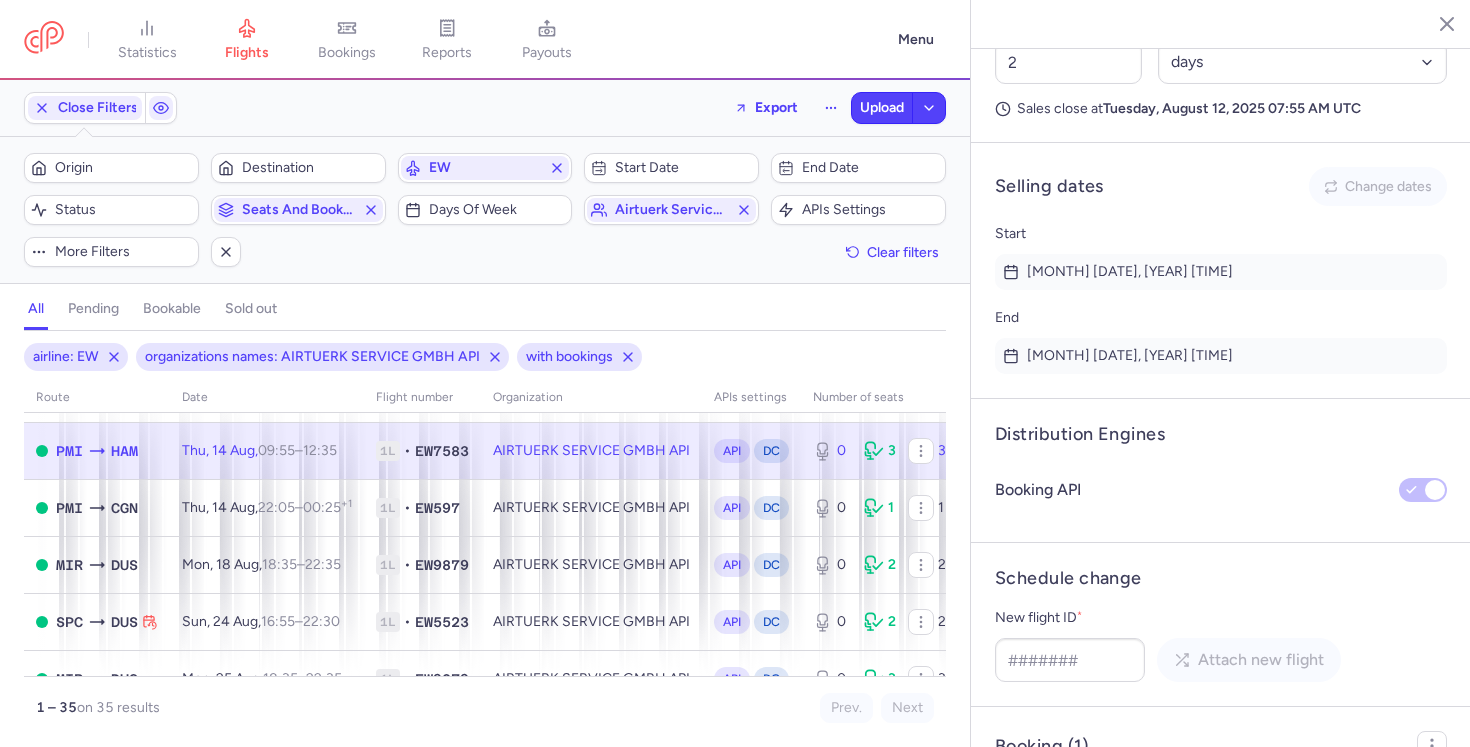 click on "CPJCYX  (3 PAX)" at bounding box center (1165, 805) 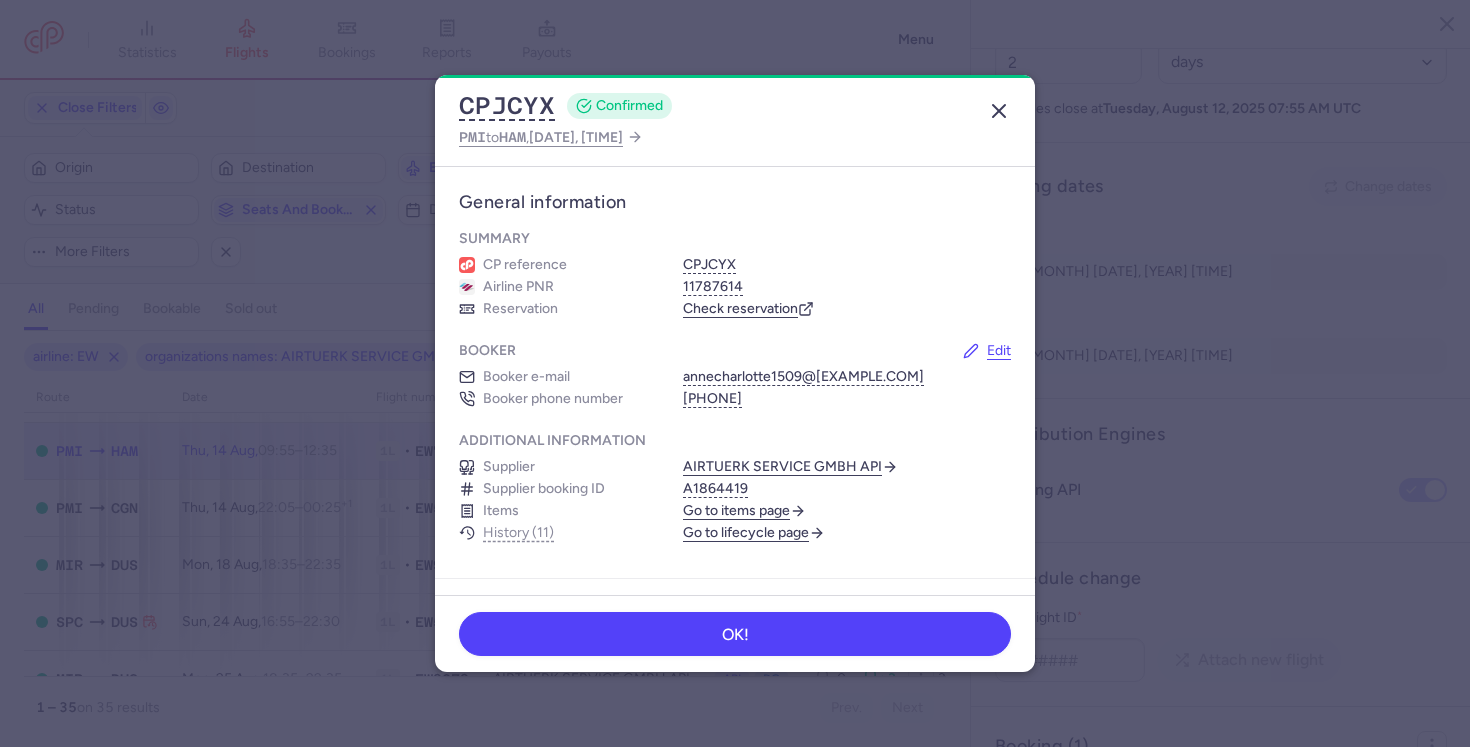 click 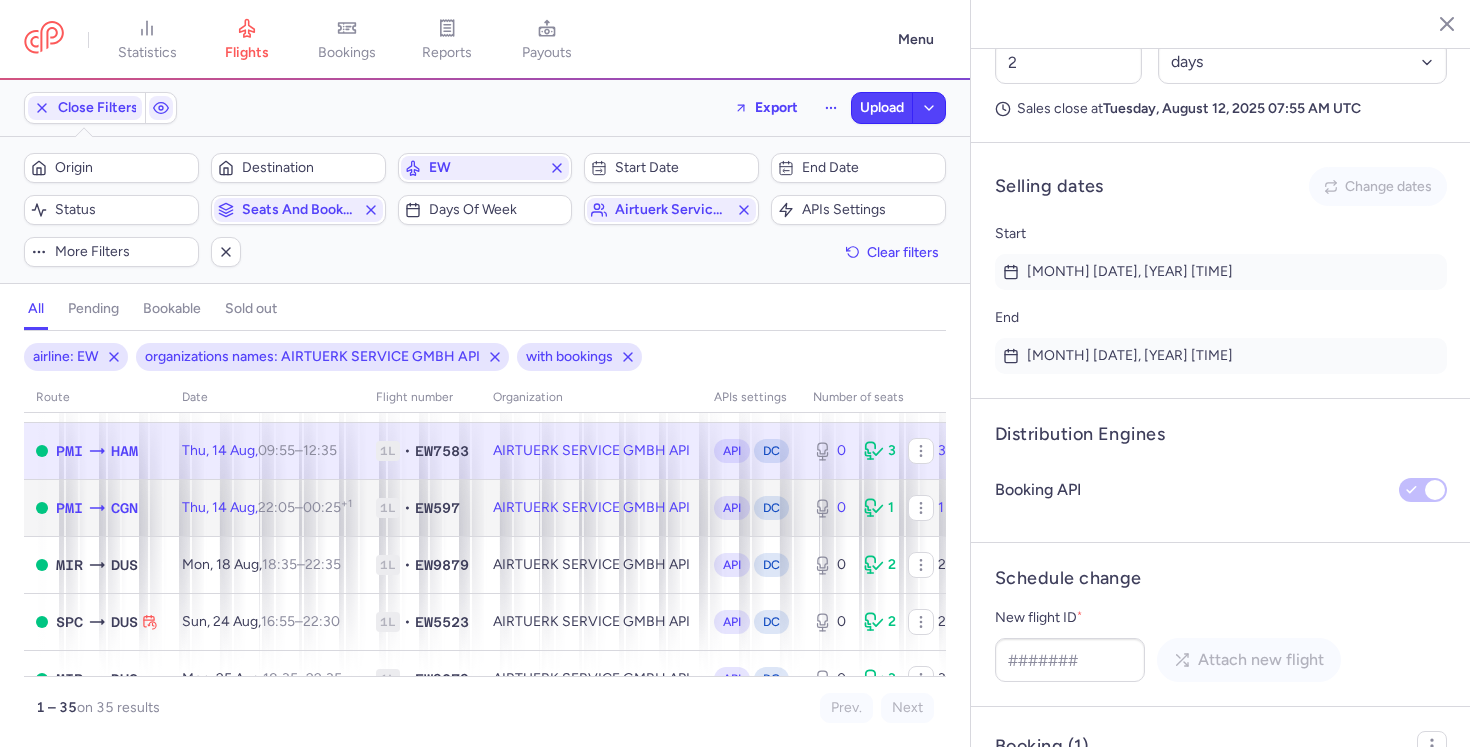 click on "AIRTUERK SERVICE GMBH API" 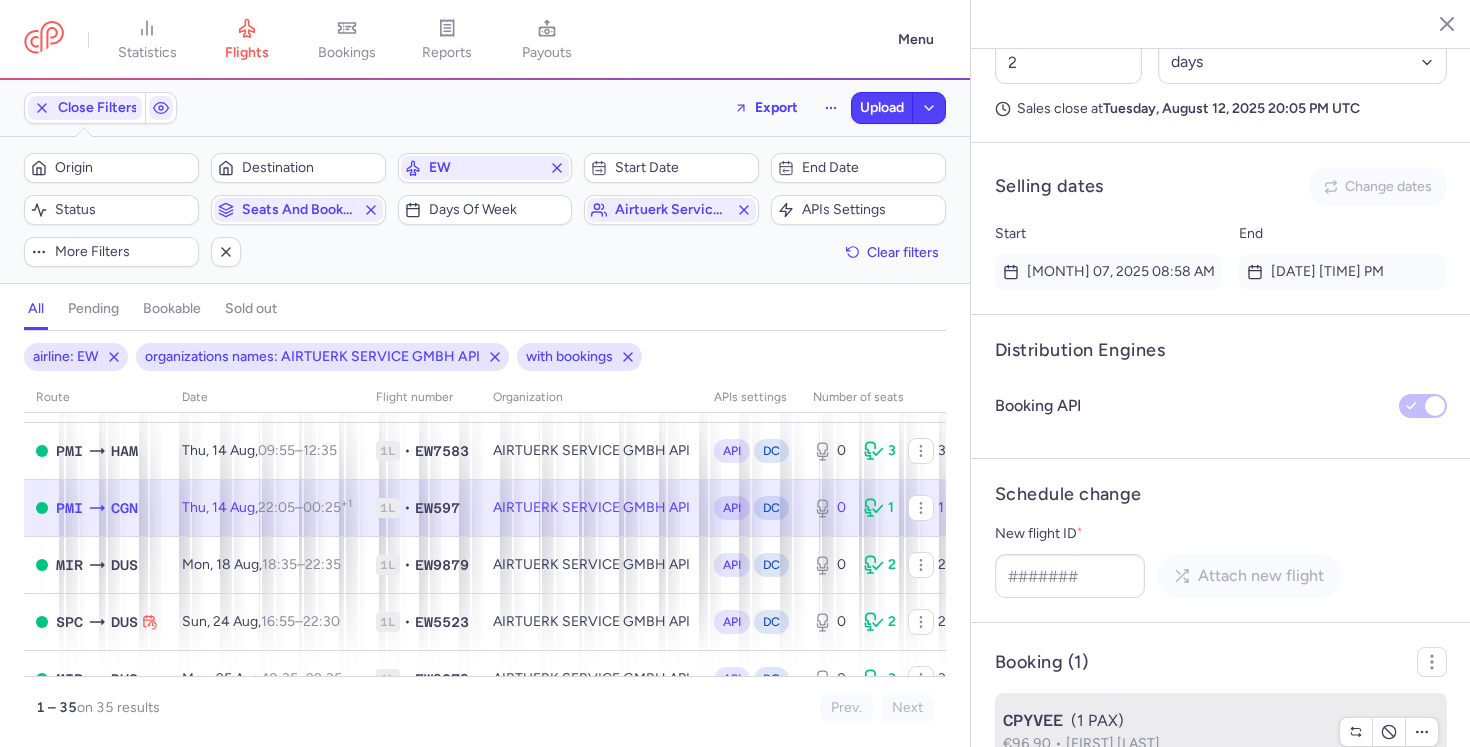 click on "Victor ARENAS ALVARINO" at bounding box center [1113, 743] 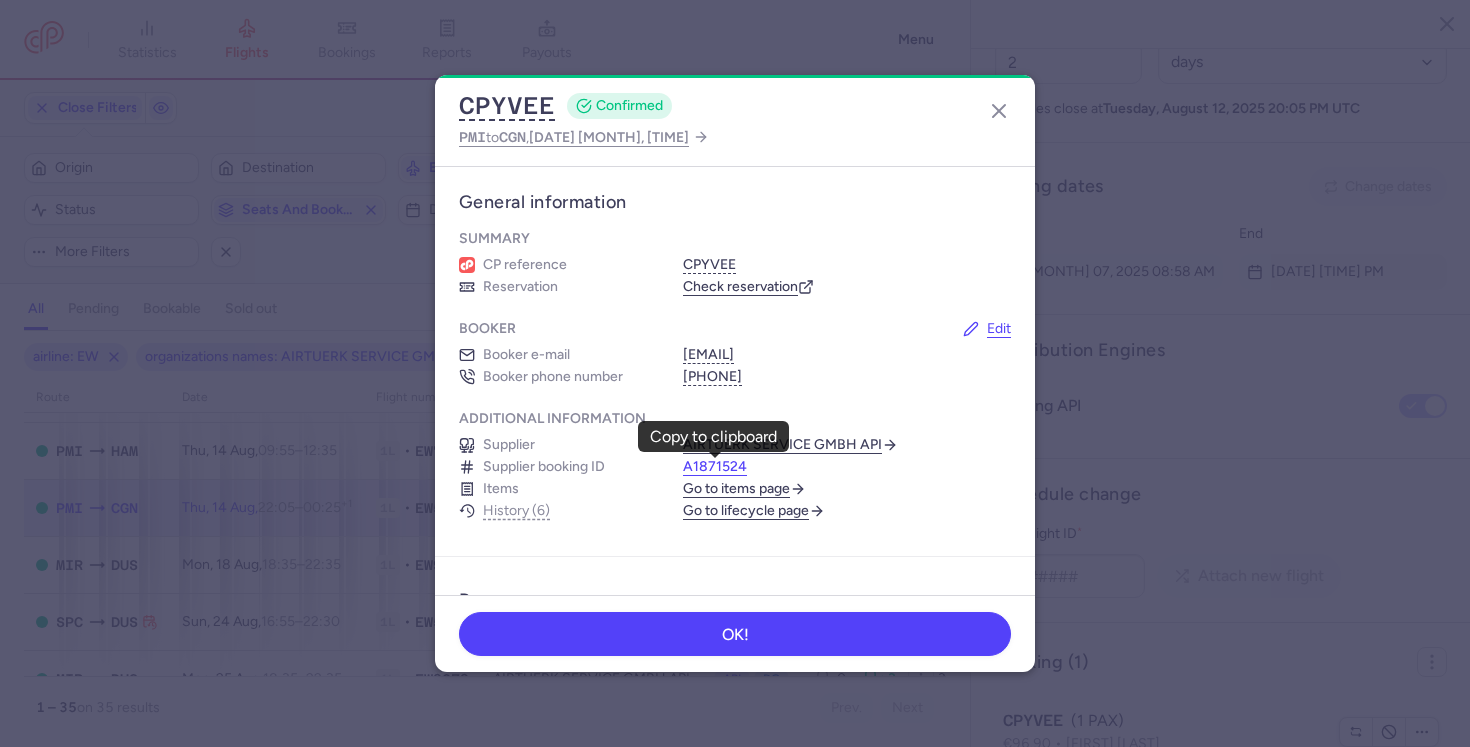 click on "A1871524" at bounding box center (715, 467) 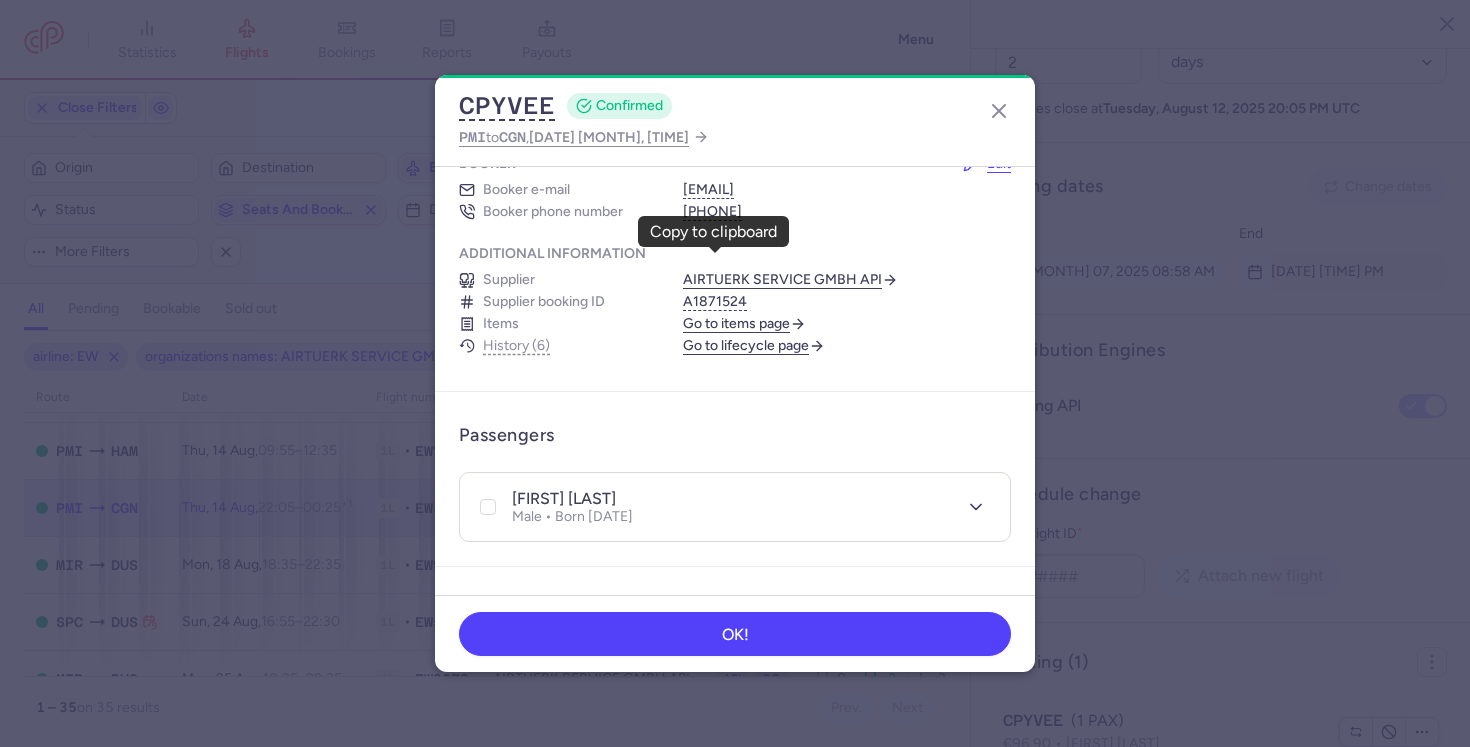 scroll, scrollTop: 227, scrollLeft: 0, axis: vertical 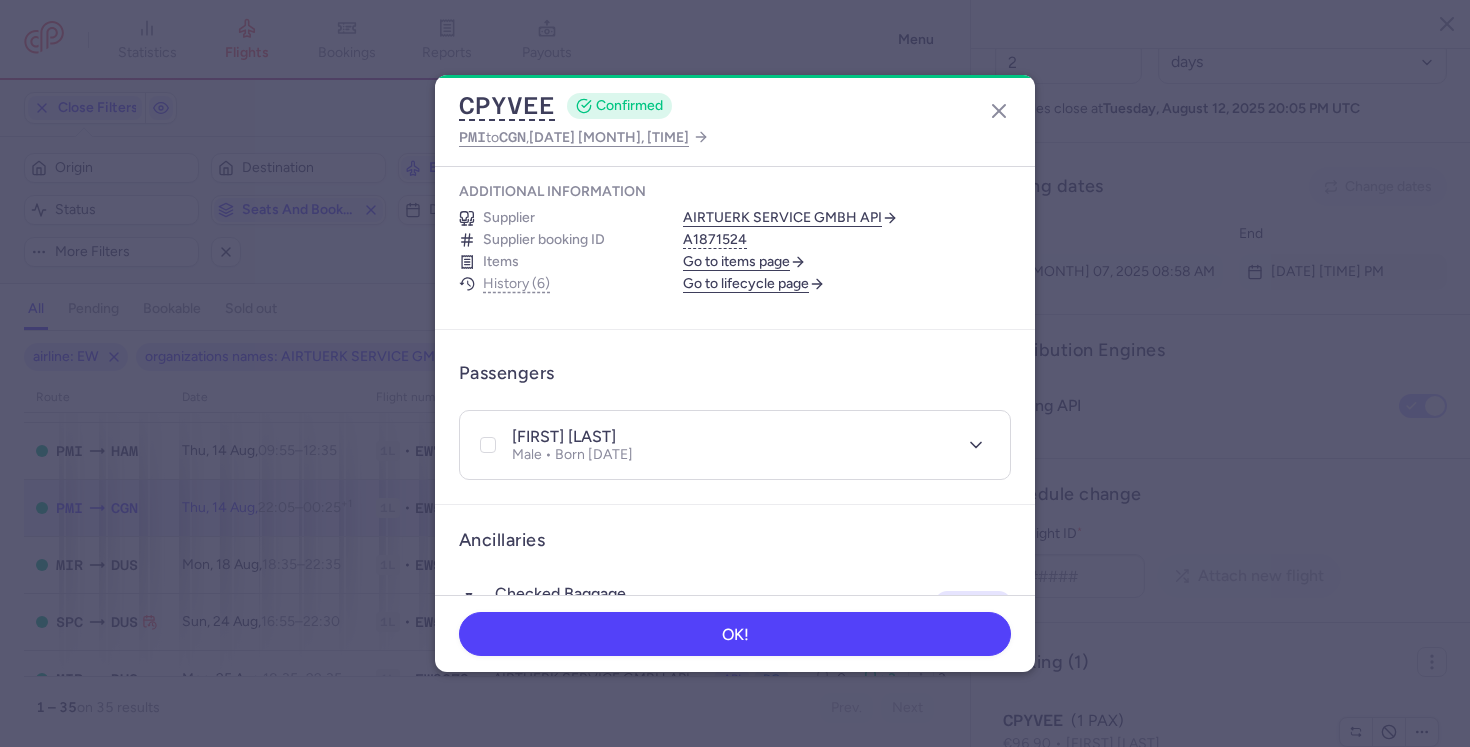 drag, startPoint x: 563, startPoint y: 436, endPoint x: 707, endPoint y: 439, distance: 144.03125 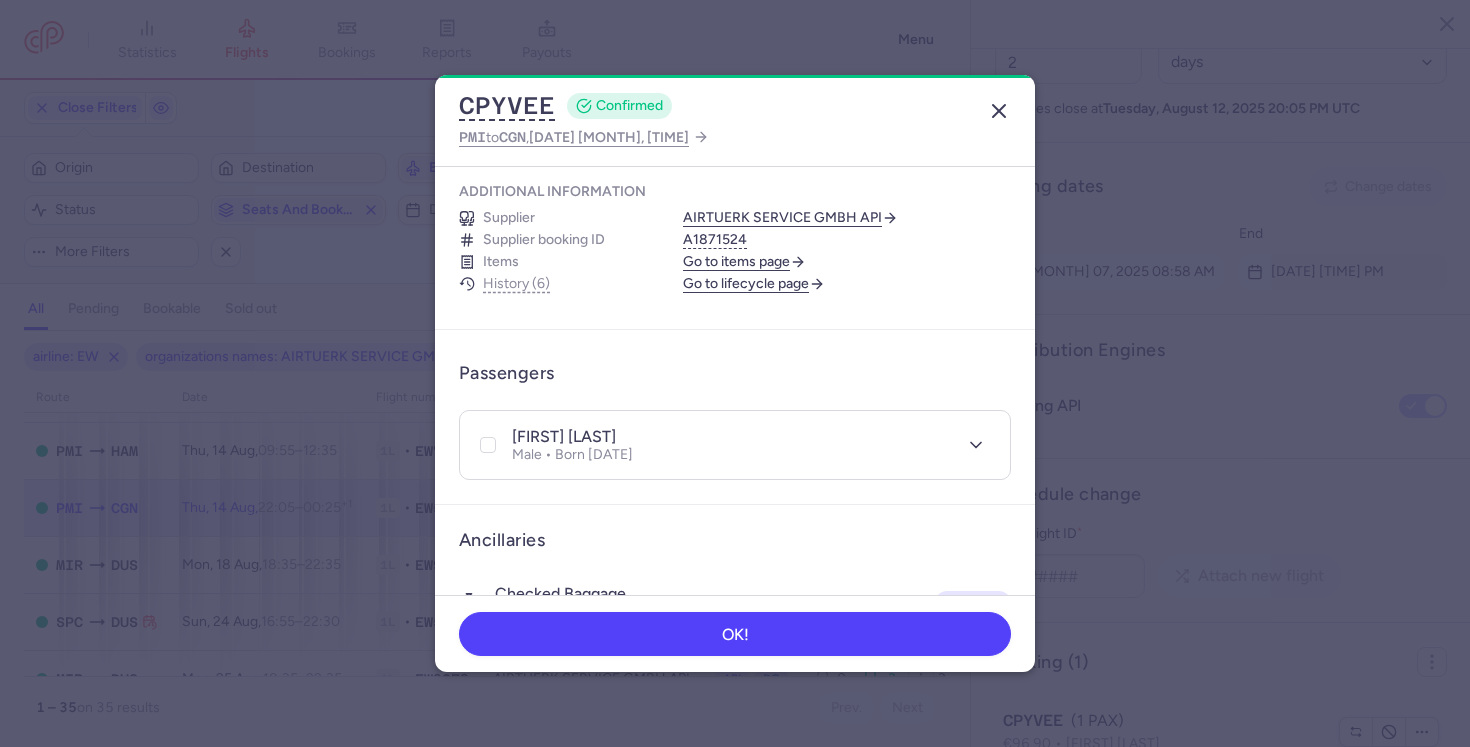 click 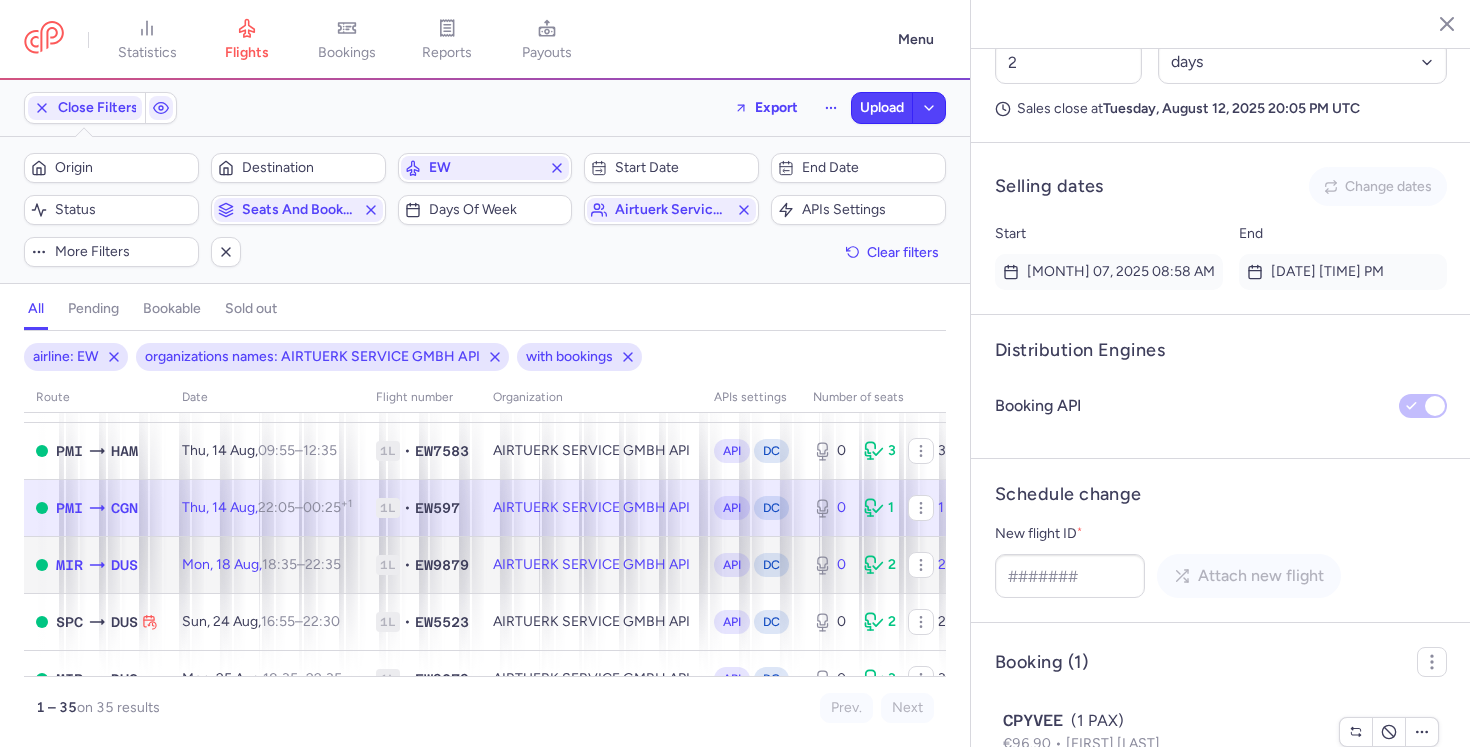 click on "AIRTUERK SERVICE GMBH API" 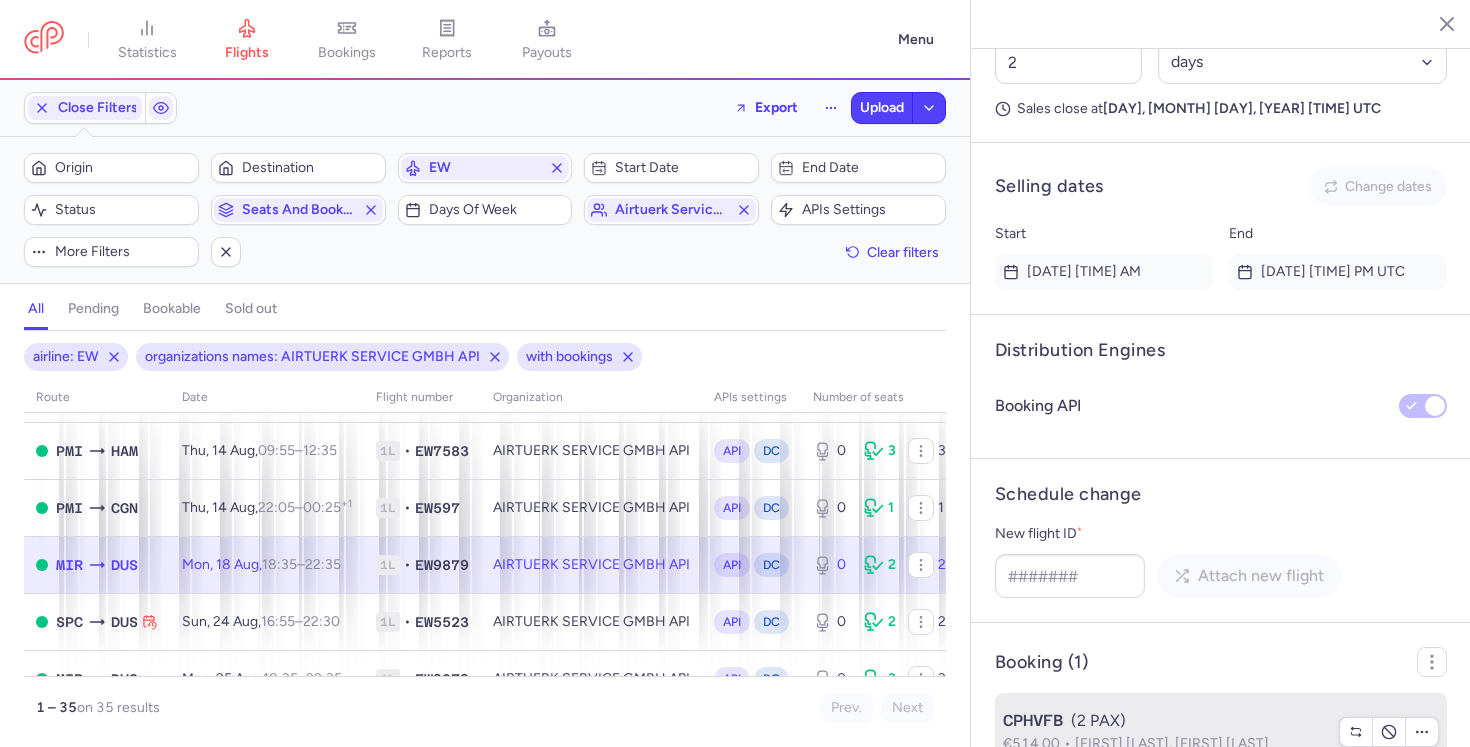 click on "Maged OMAR, Seyma OMAR" at bounding box center [1172, 743] 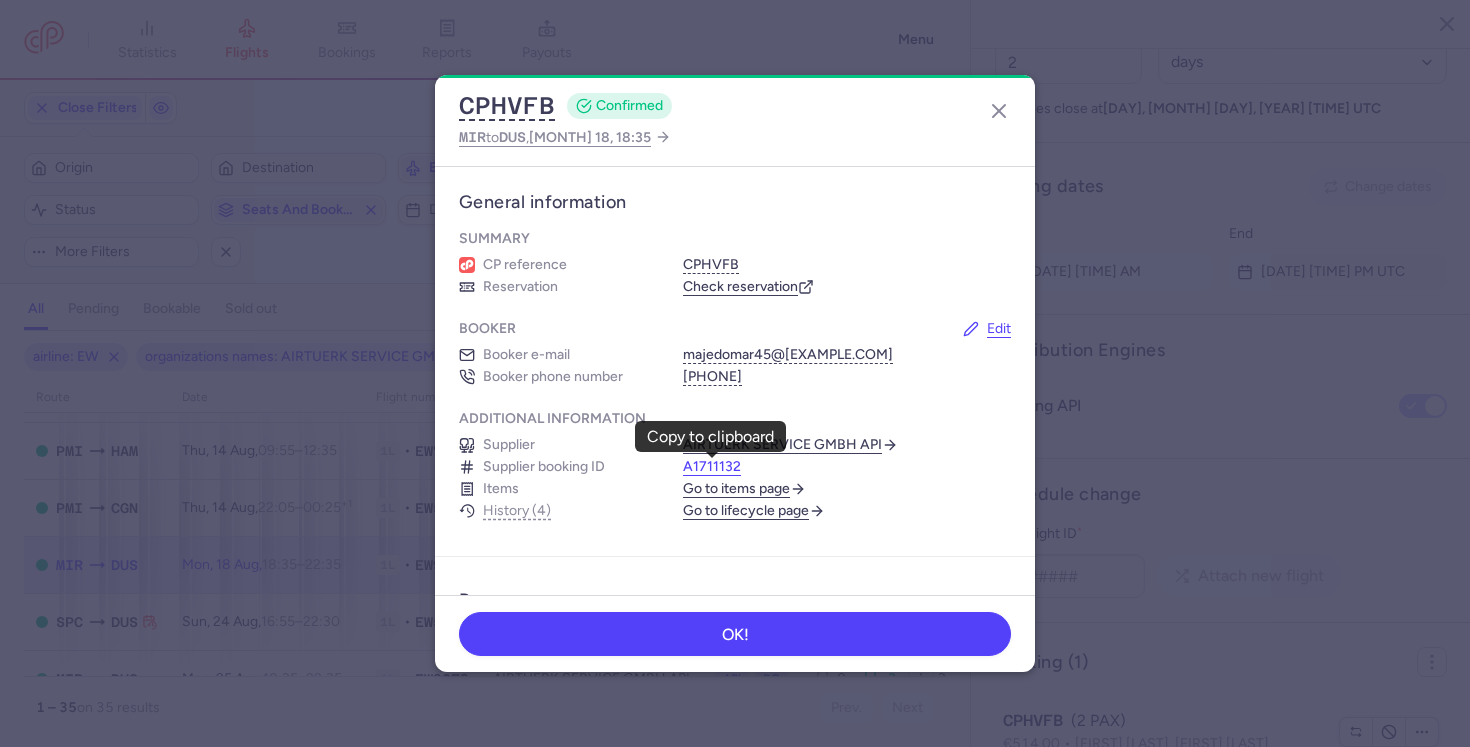 click on "A1711132" at bounding box center [712, 467] 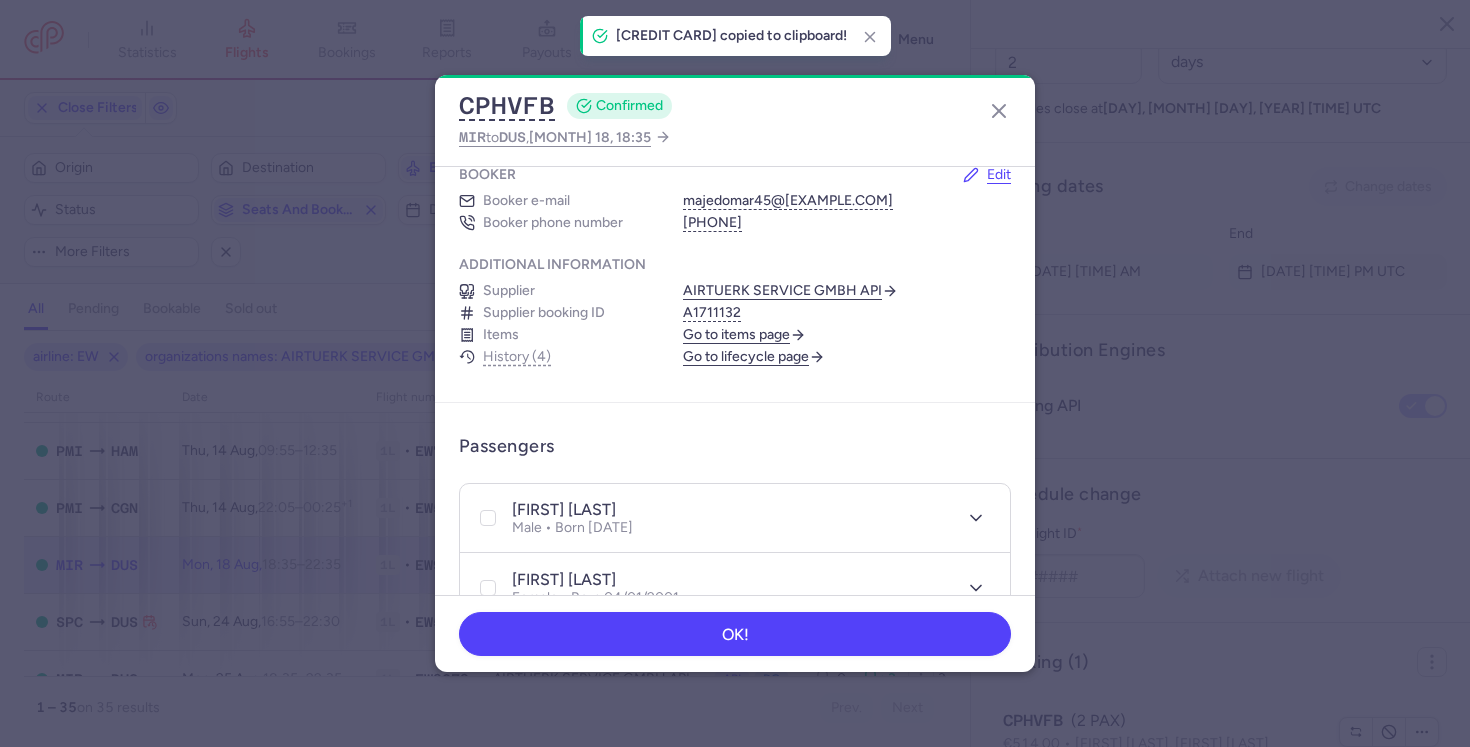 scroll, scrollTop: 156, scrollLeft: 0, axis: vertical 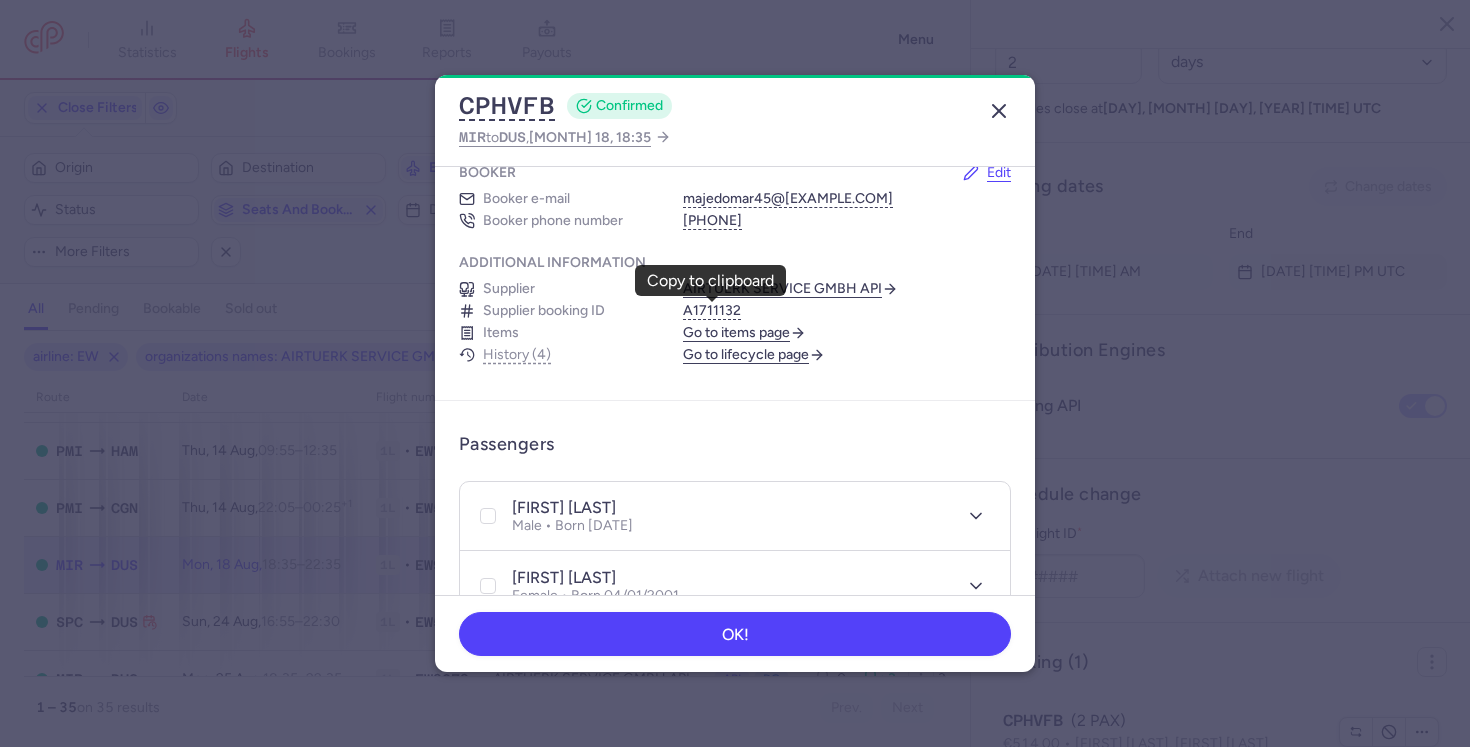 click 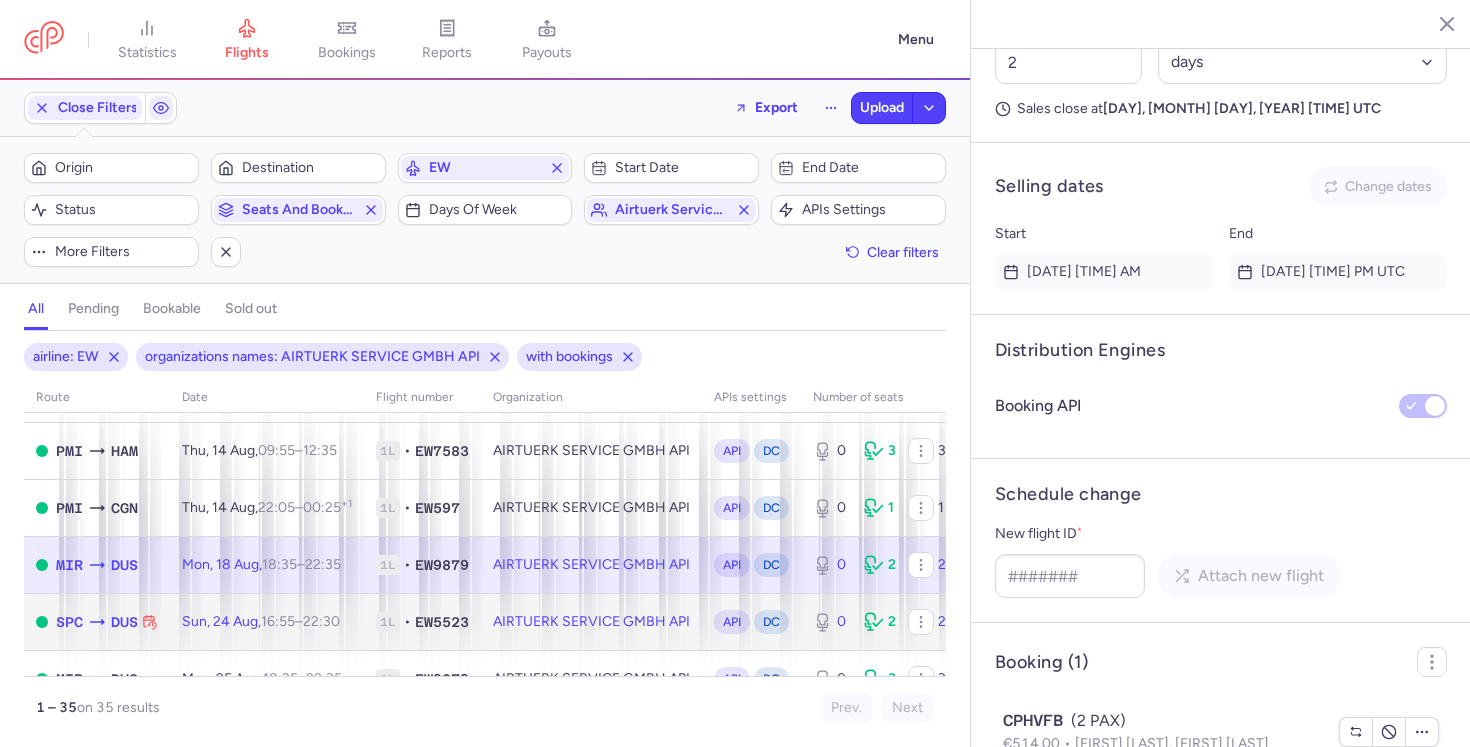 click on "AIRTUERK SERVICE GMBH API" 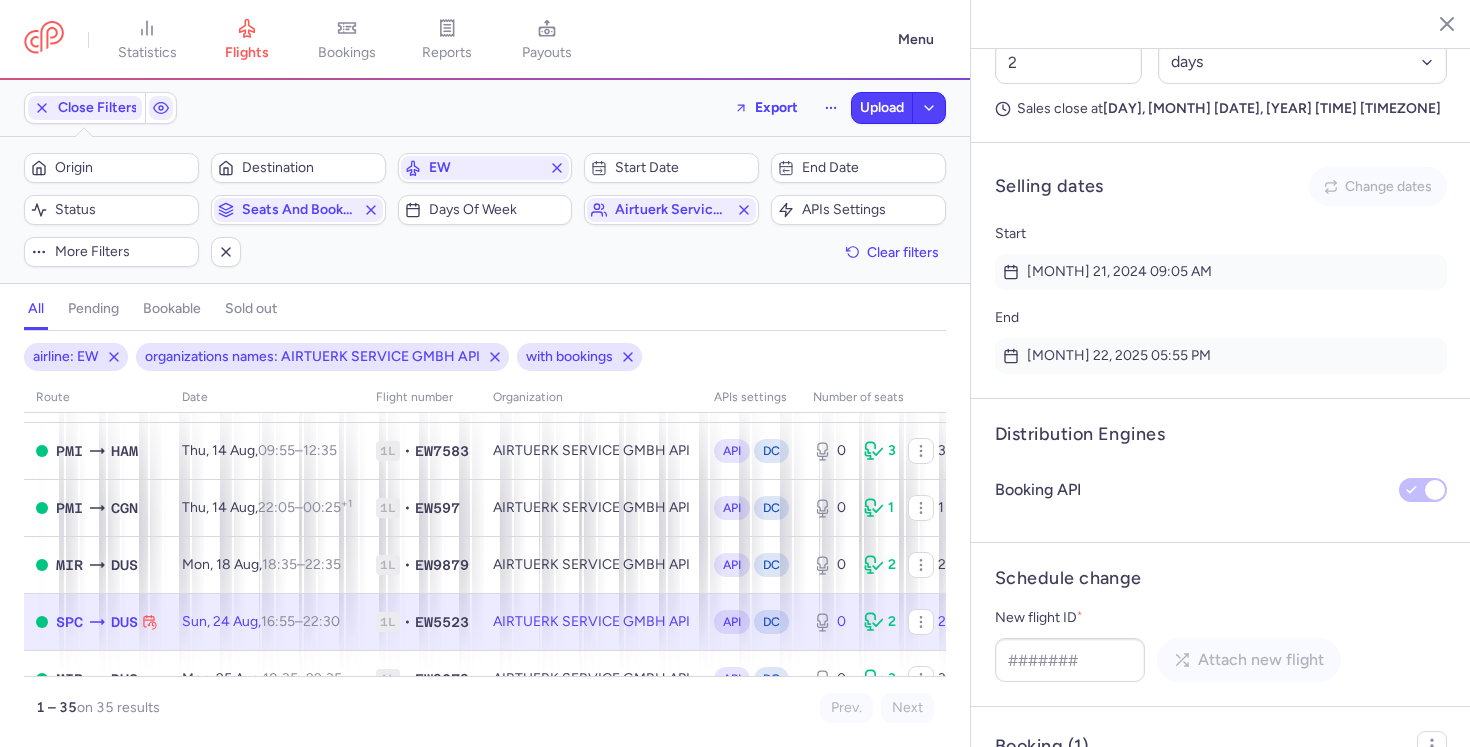 click on "Ralf PERLOWSKI, Dorothee UETER" at bounding box center [1172, 827] 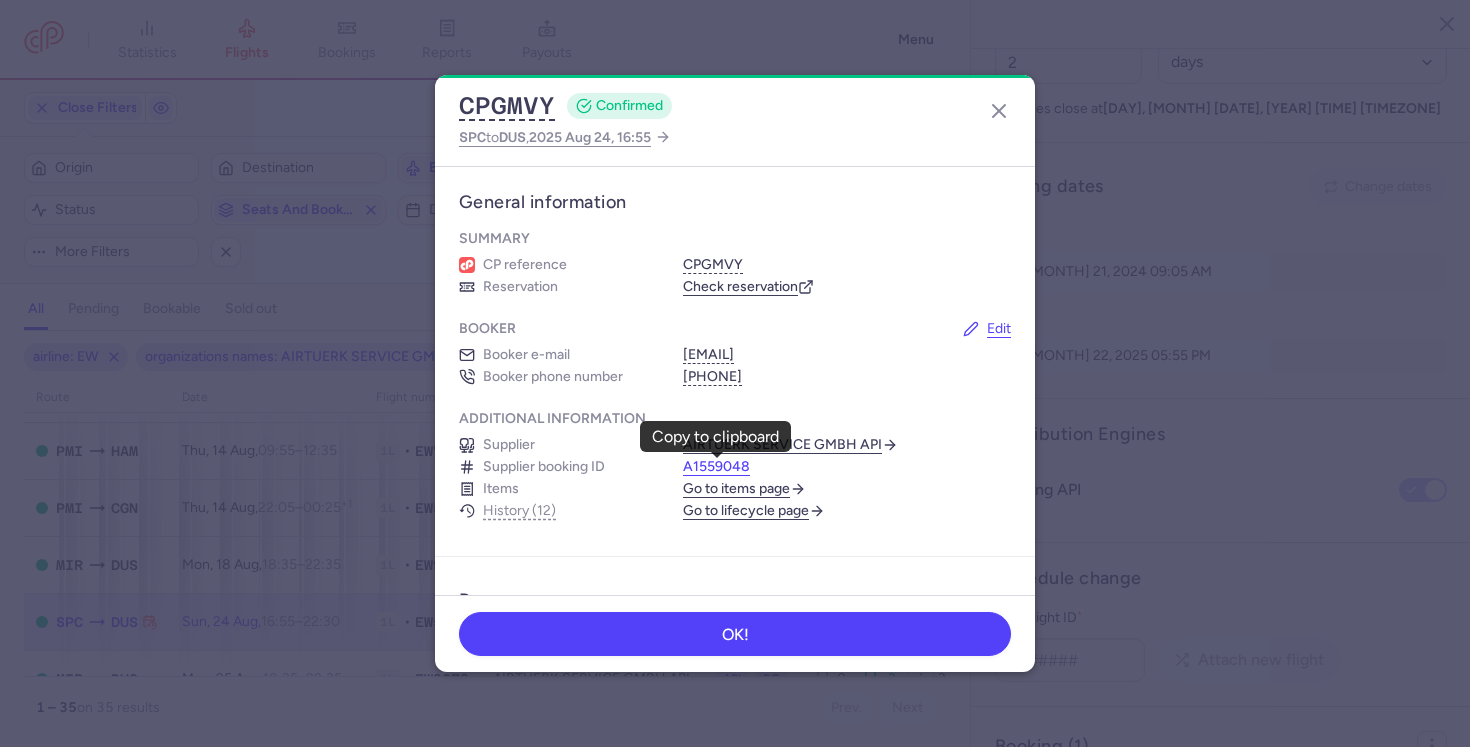 click on "A1559048" at bounding box center (716, 467) 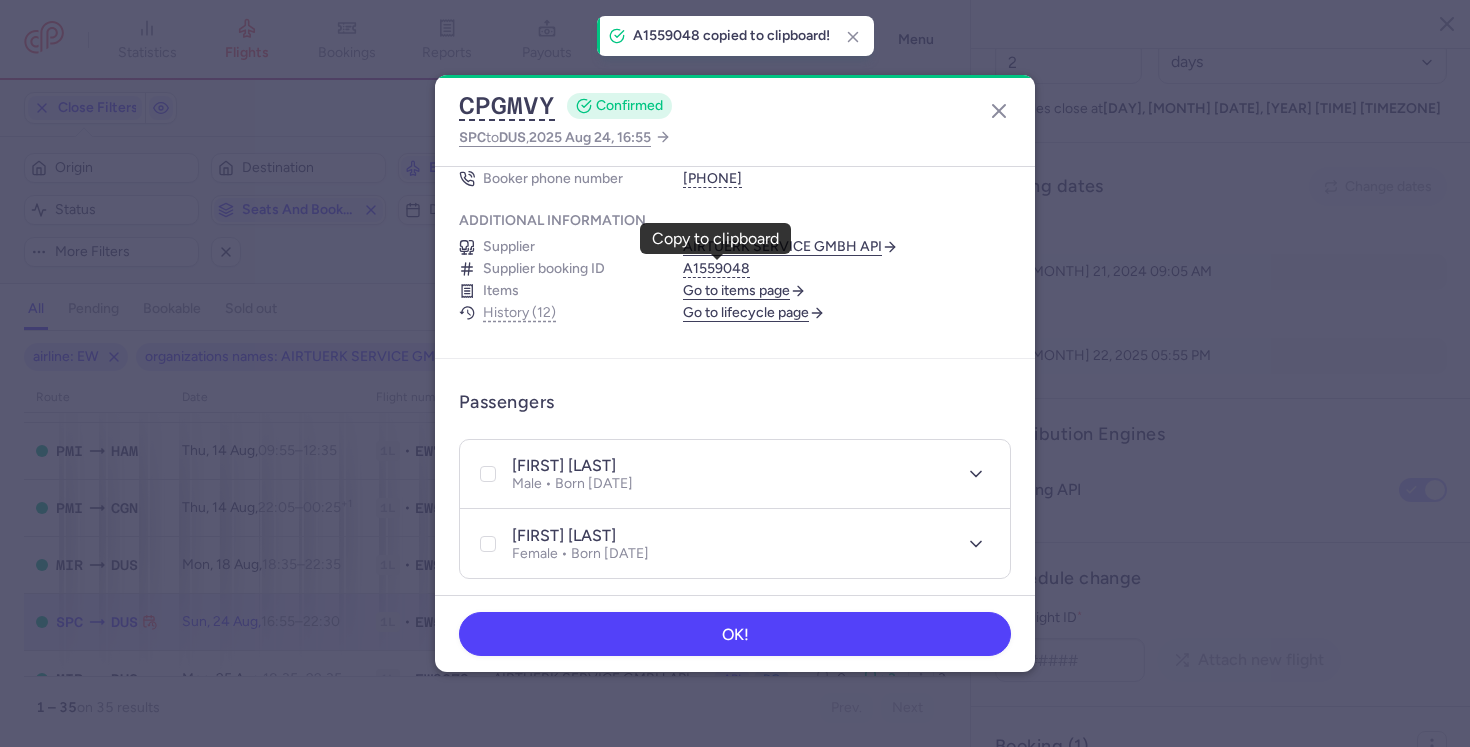 scroll, scrollTop: 203, scrollLeft: 0, axis: vertical 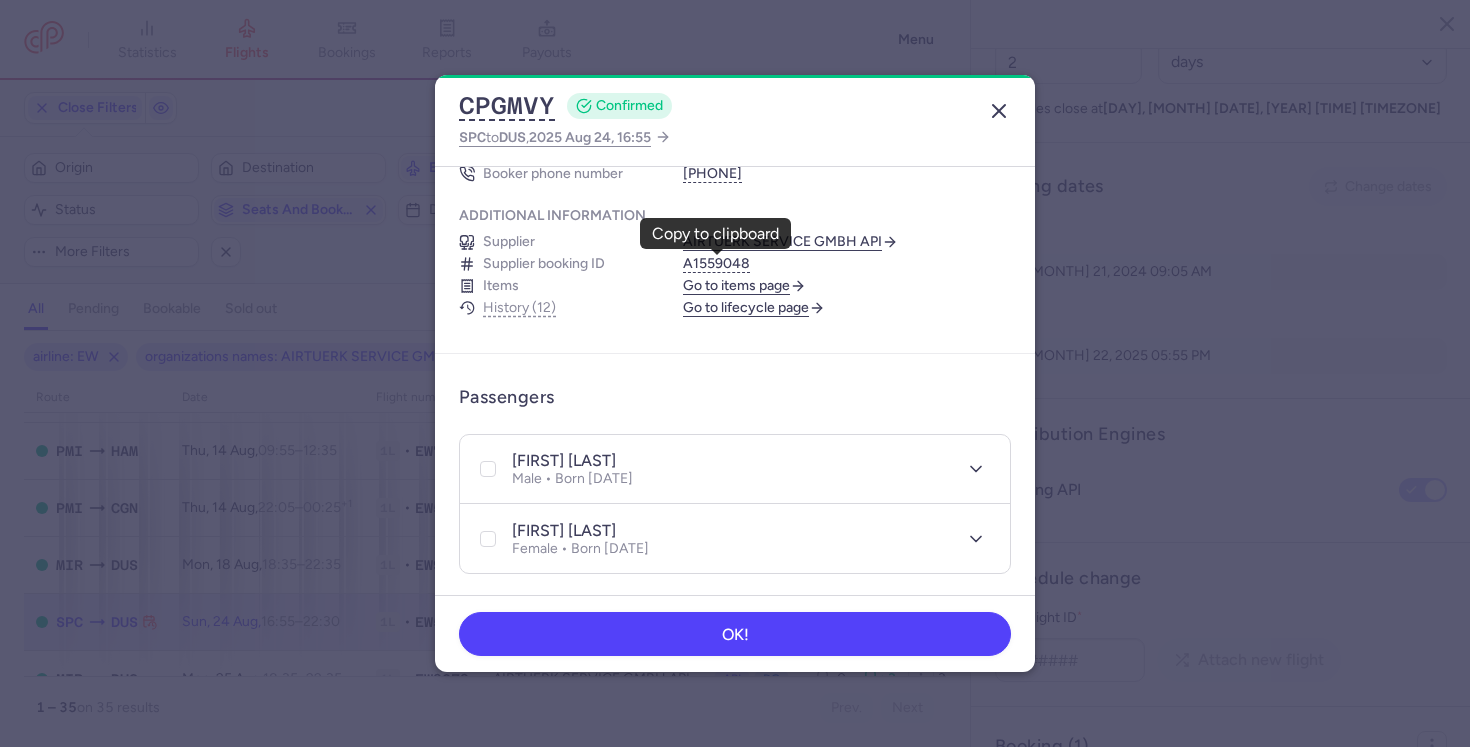 click 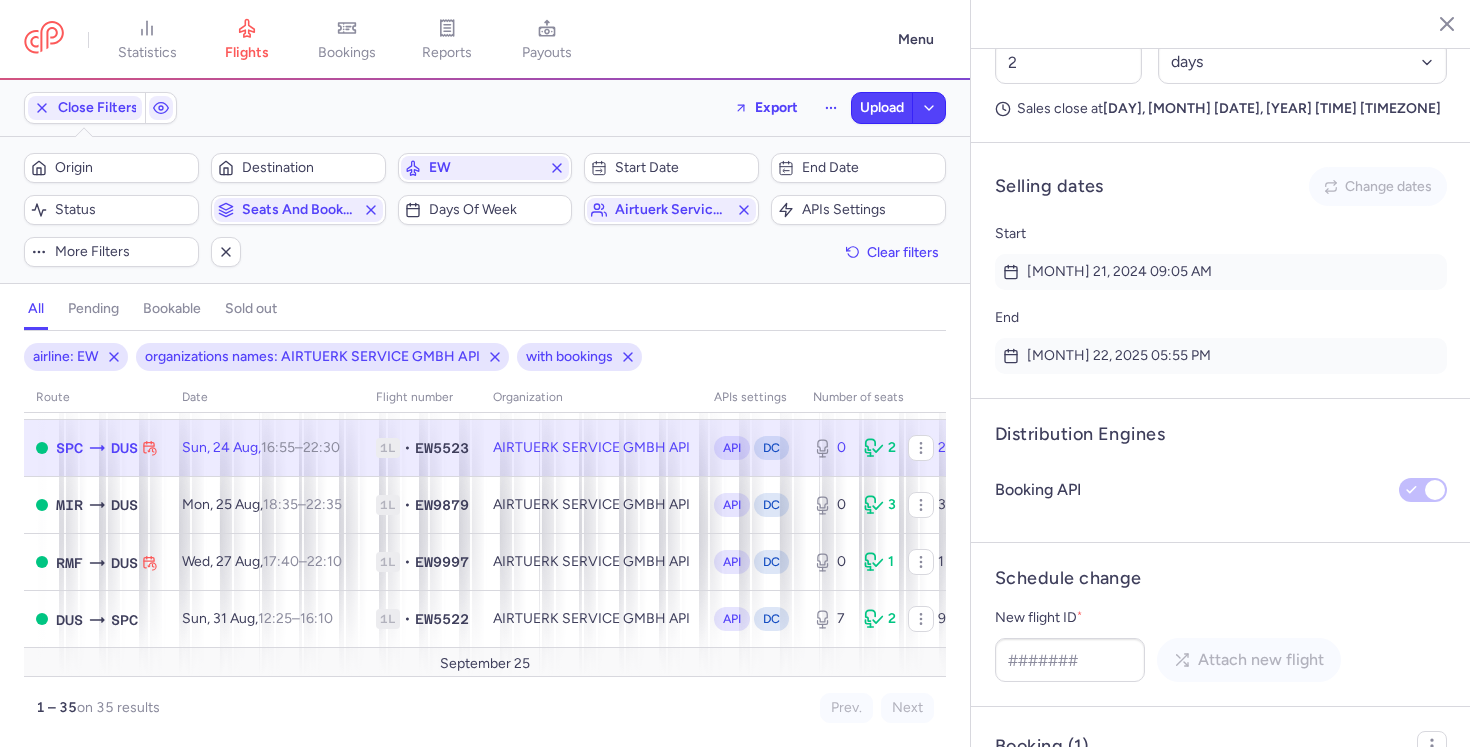 scroll, scrollTop: 902, scrollLeft: 0, axis: vertical 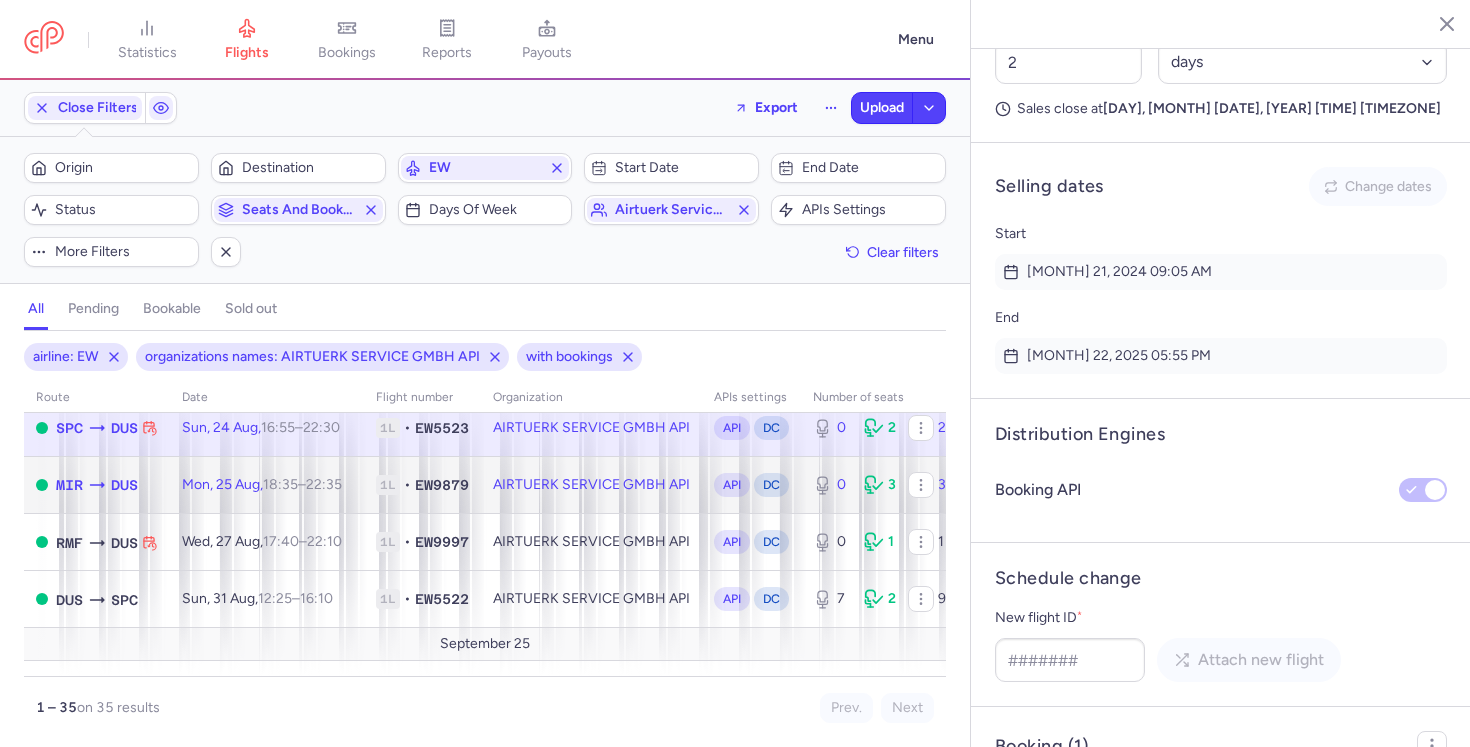 click on "AIRTUERK SERVICE GMBH API" 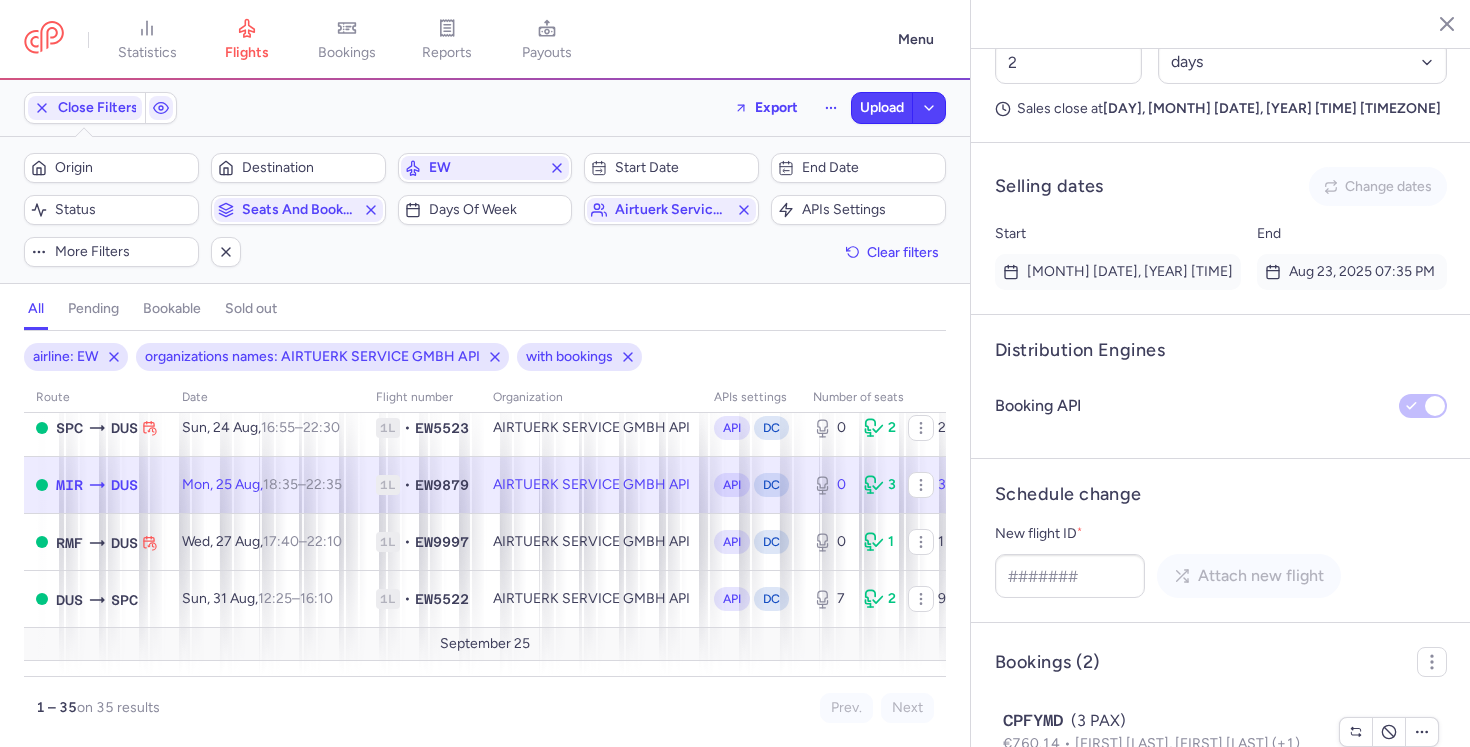 scroll, scrollTop: 1319, scrollLeft: 0, axis: vertical 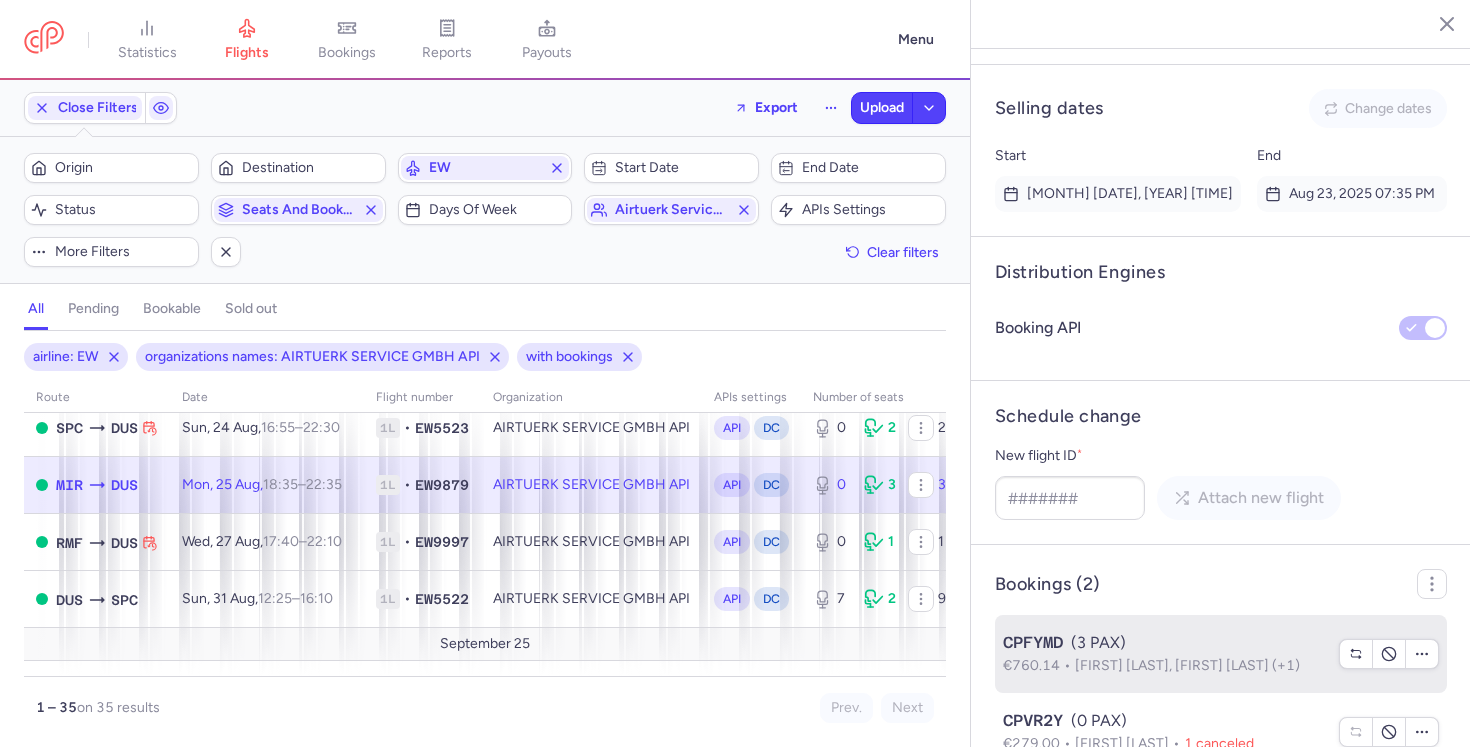 click on "Souhila HAMED KHODJA, Rayen Emir GHALI (+1)" at bounding box center [1187, 665] 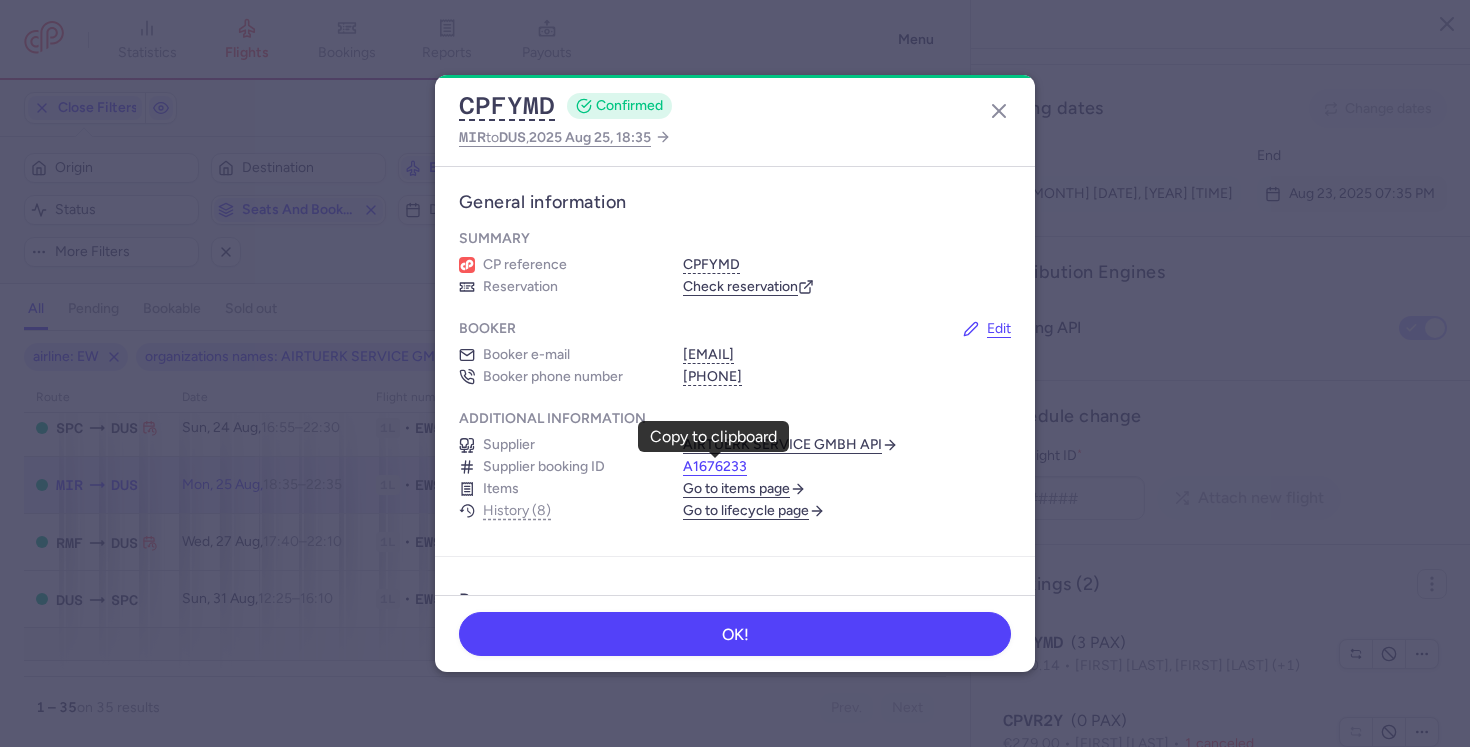 click on "A1676233" at bounding box center (715, 467) 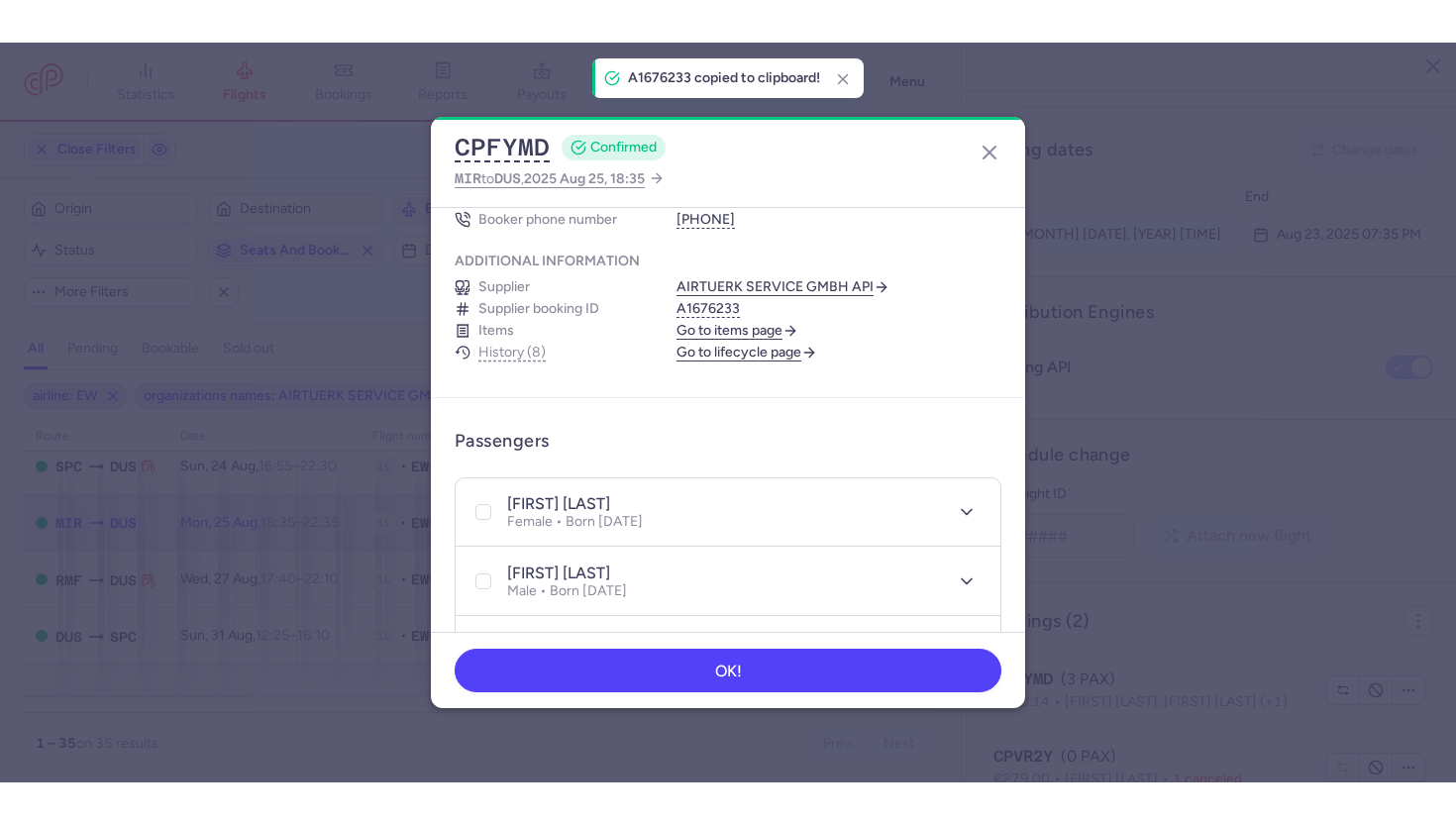 scroll, scrollTop: 197, scrollLeft: 0, axis: vertical 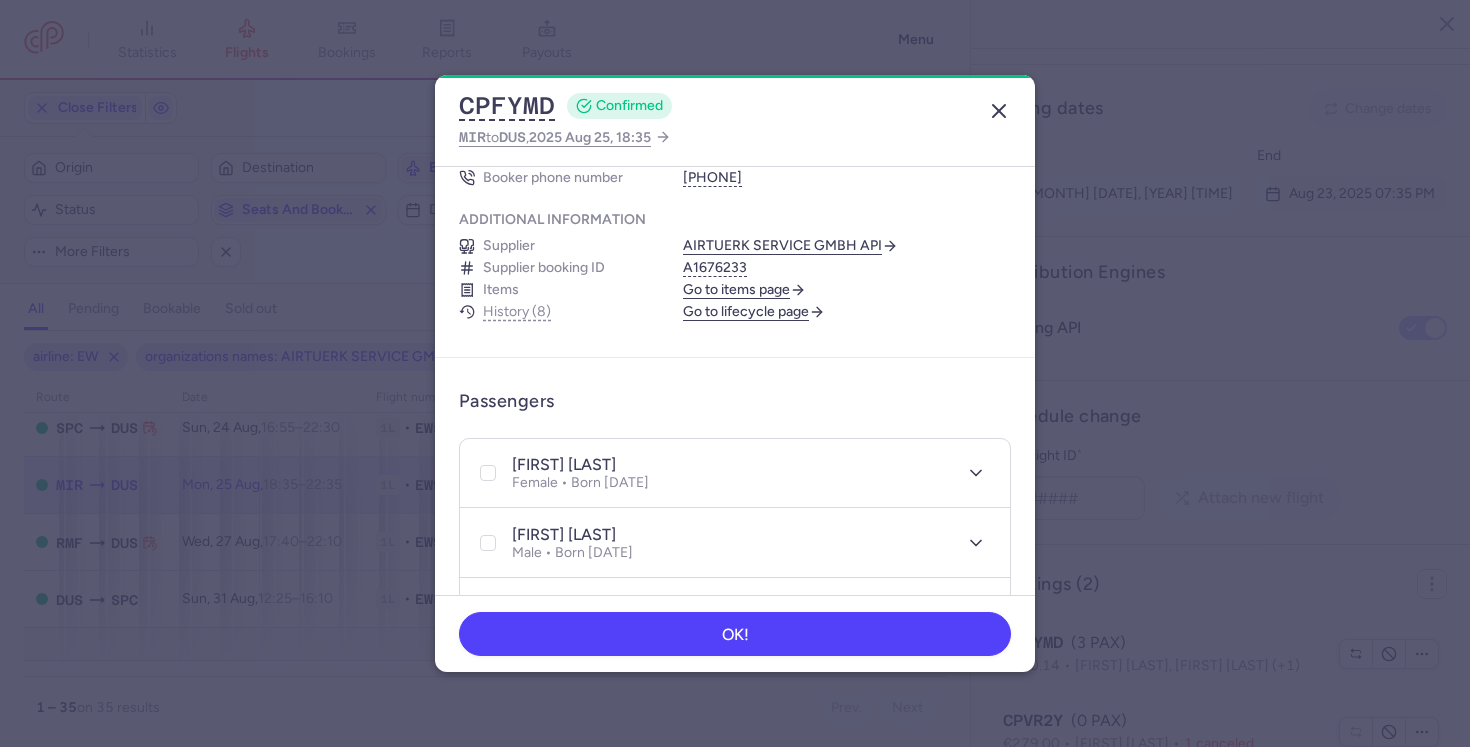 click 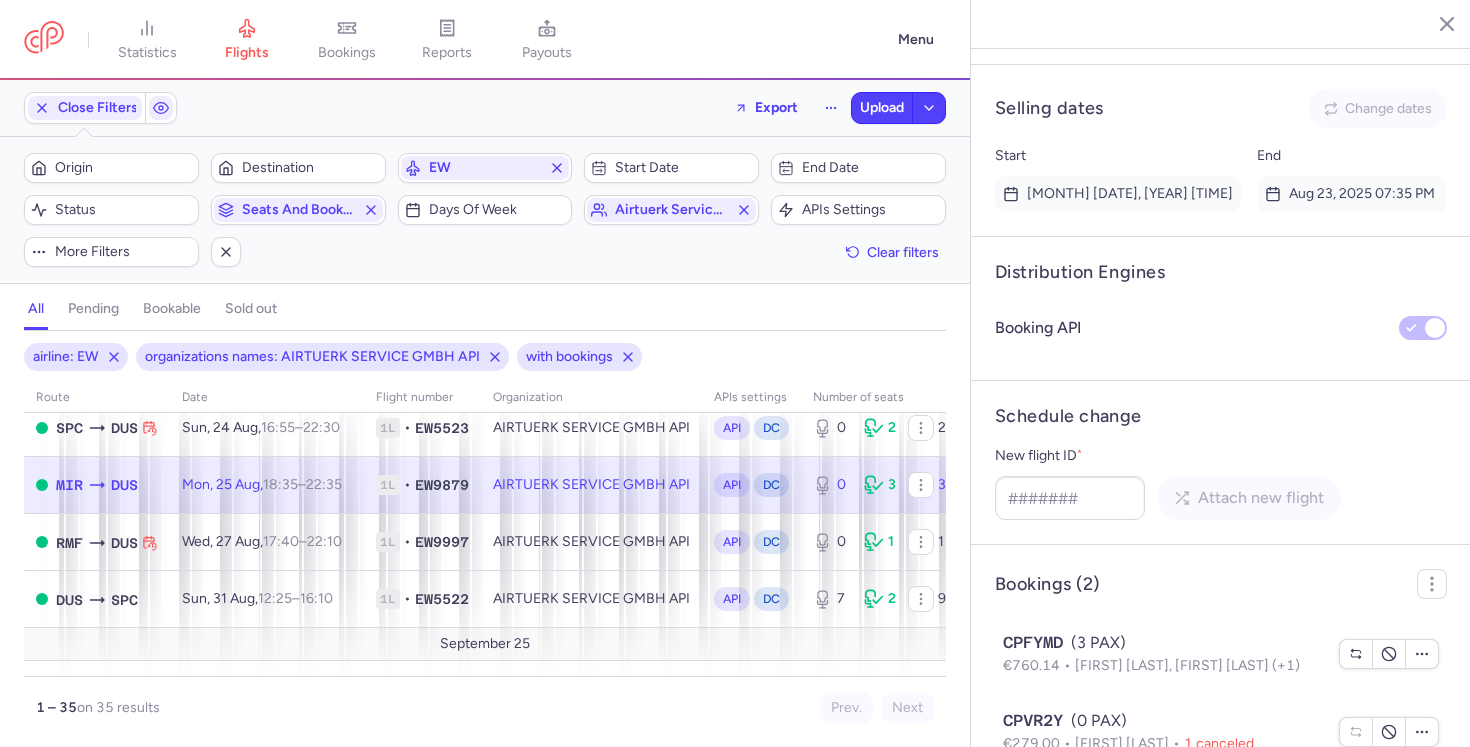 click at bounding box center [1432, 23] 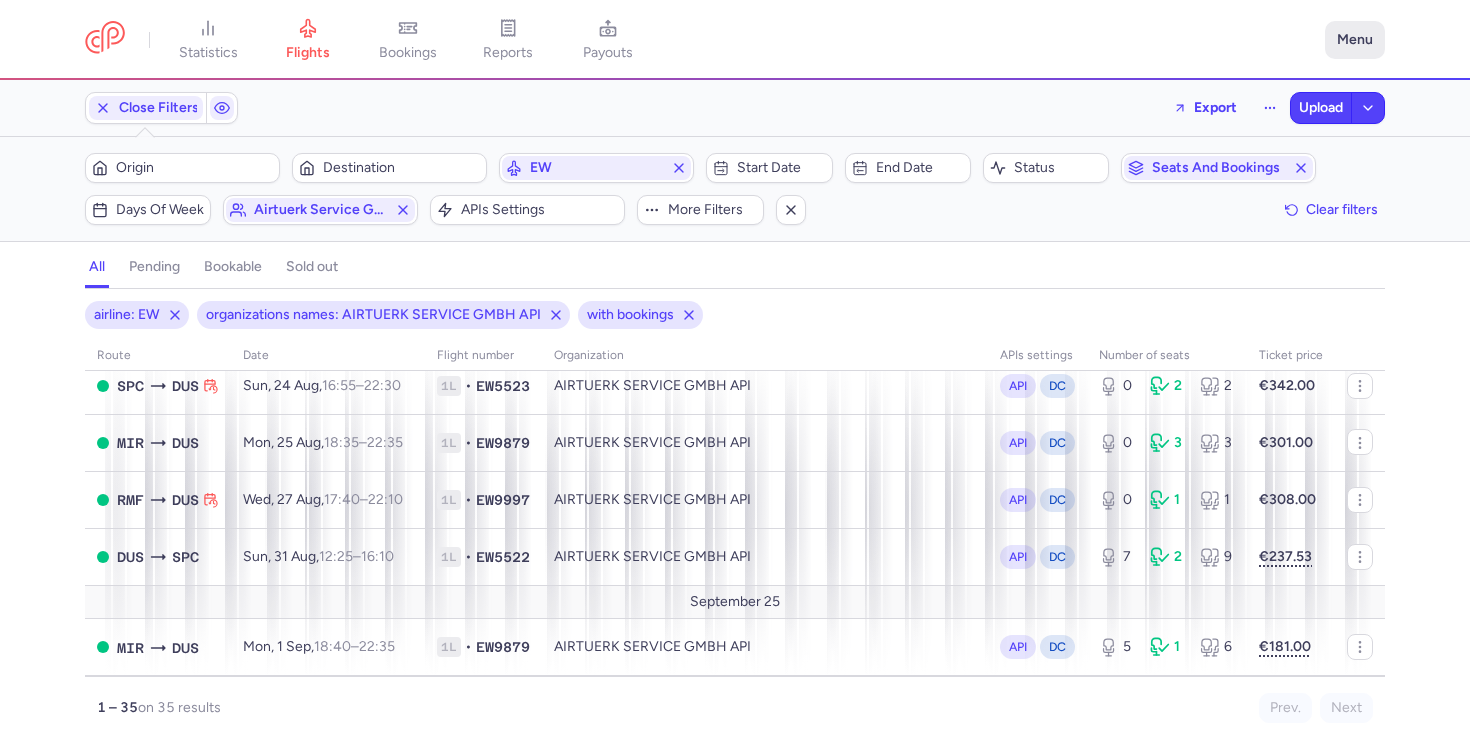 click on "Menu" at bounding box center [1355, 40] 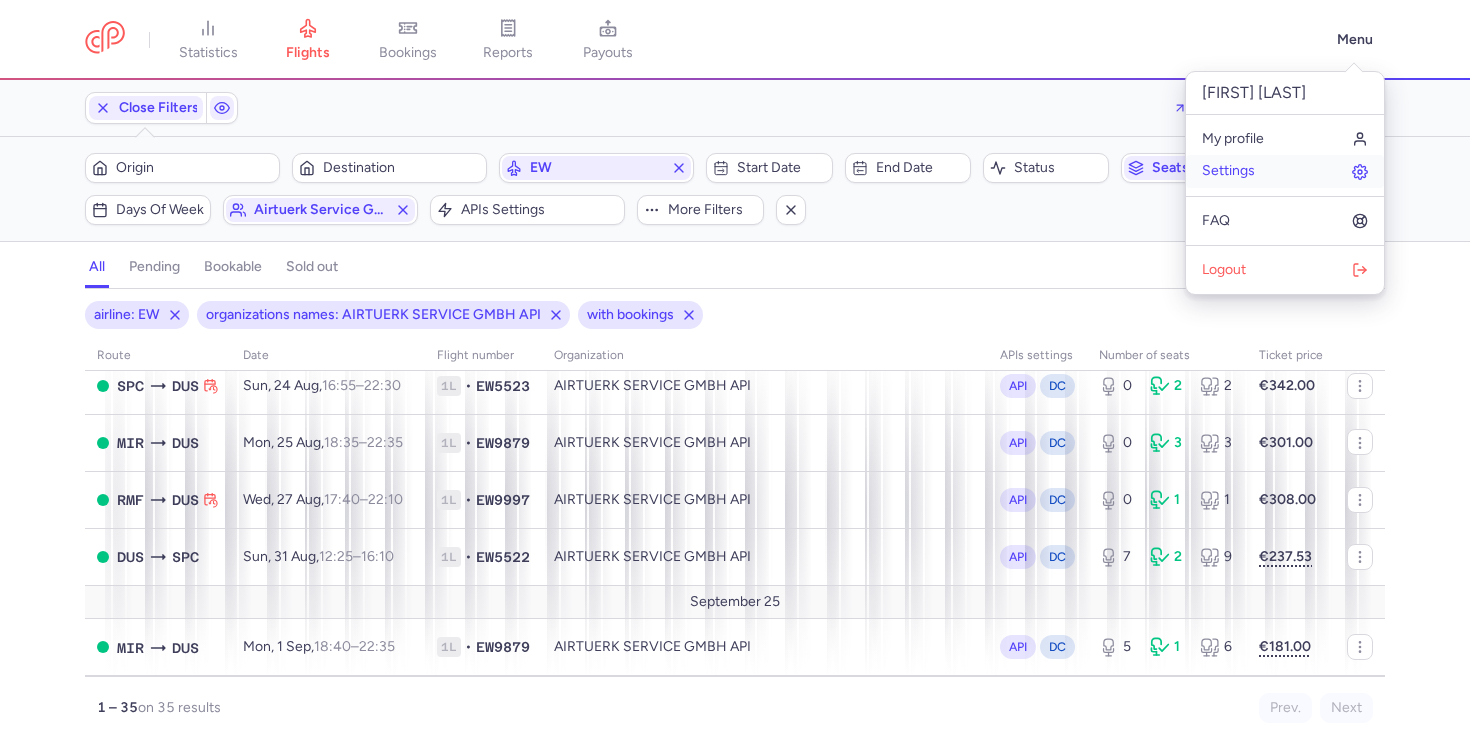 click on "Settings" at bounding box center [1228, 171] 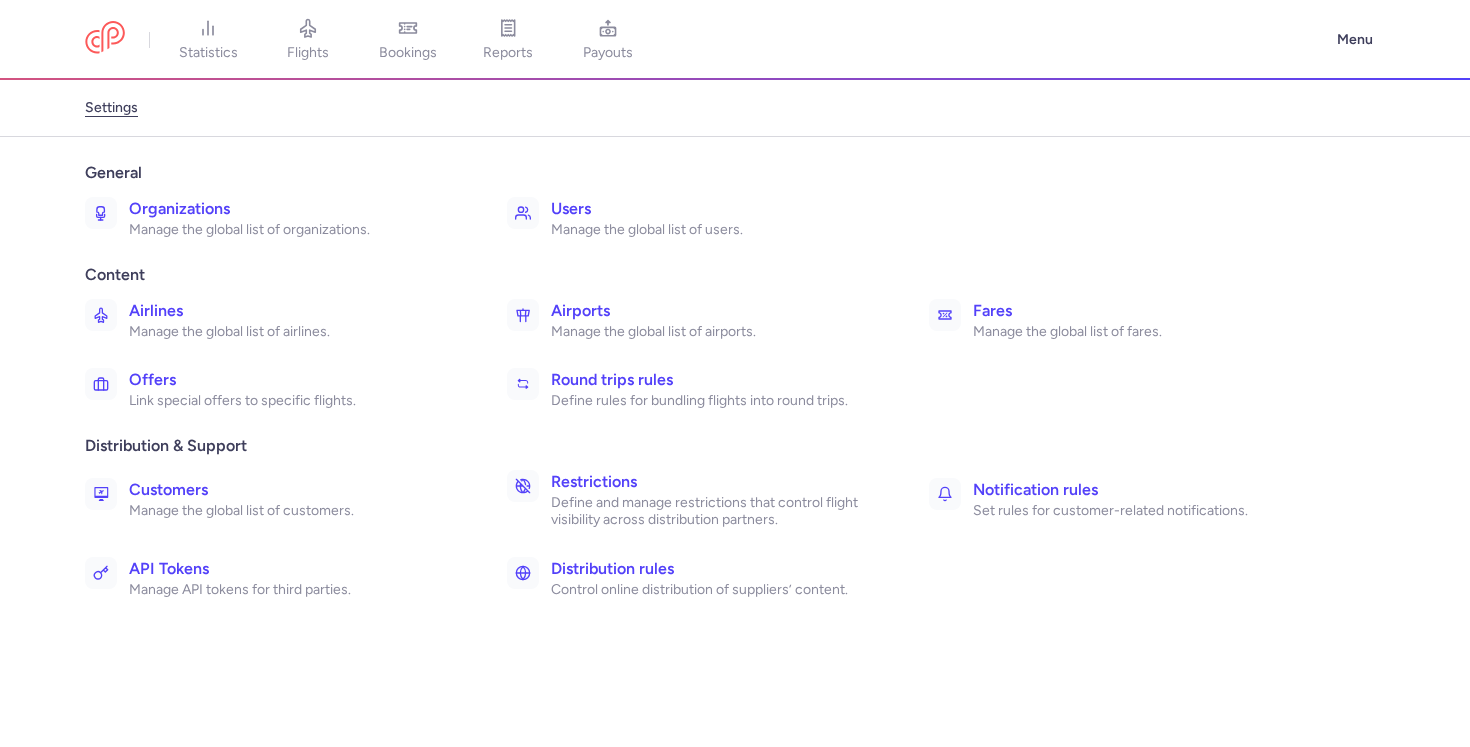 click on "Organizations" at bounding box center (296, 209) 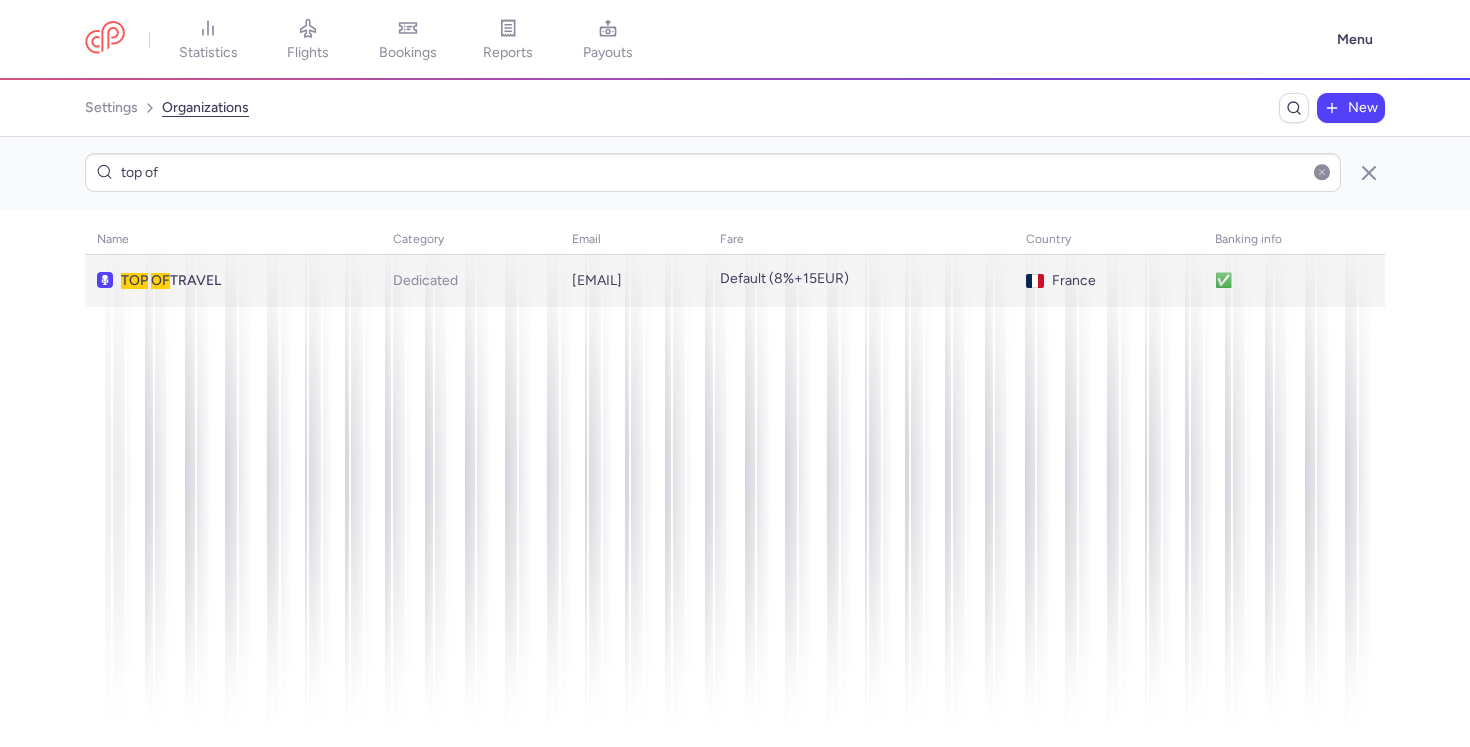 type on "top of" 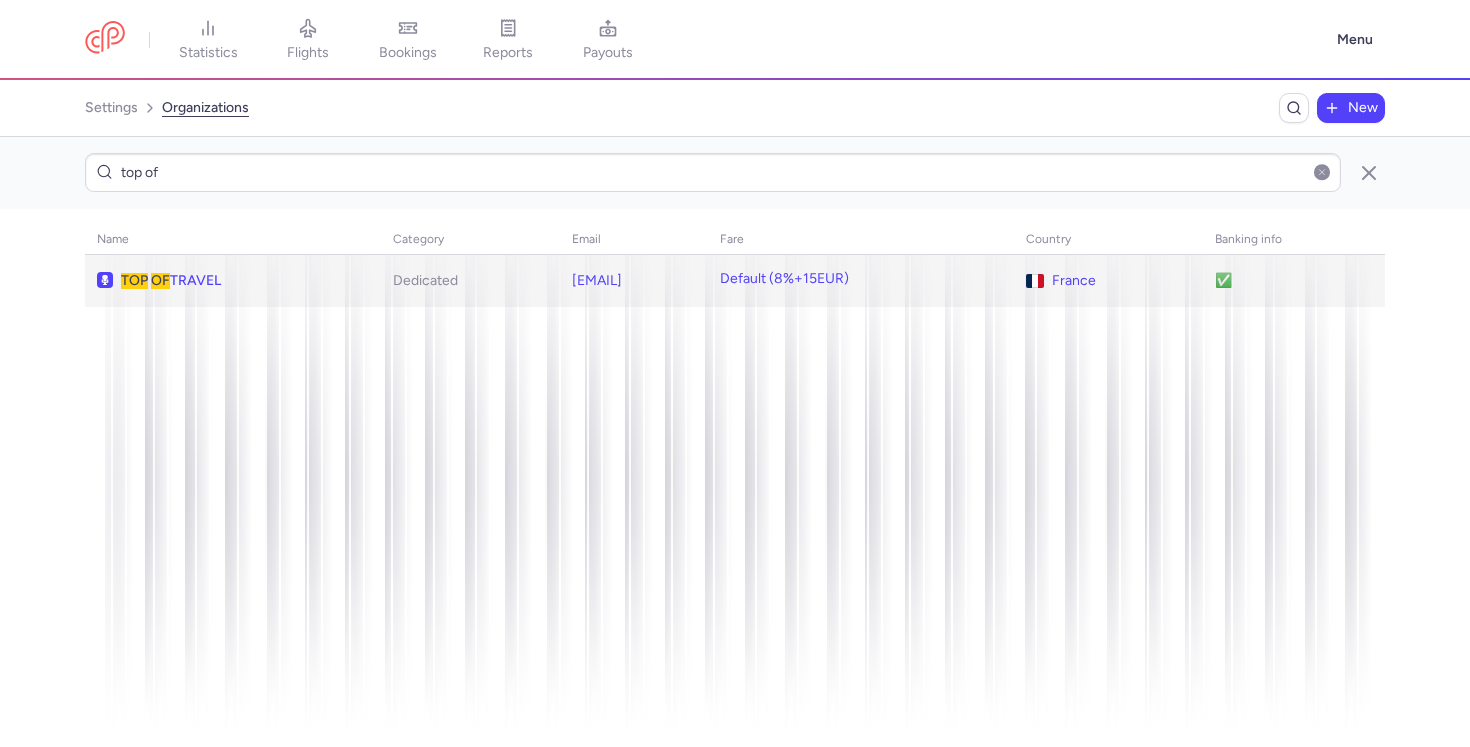 click on "TOP   OF  TRAVEL" 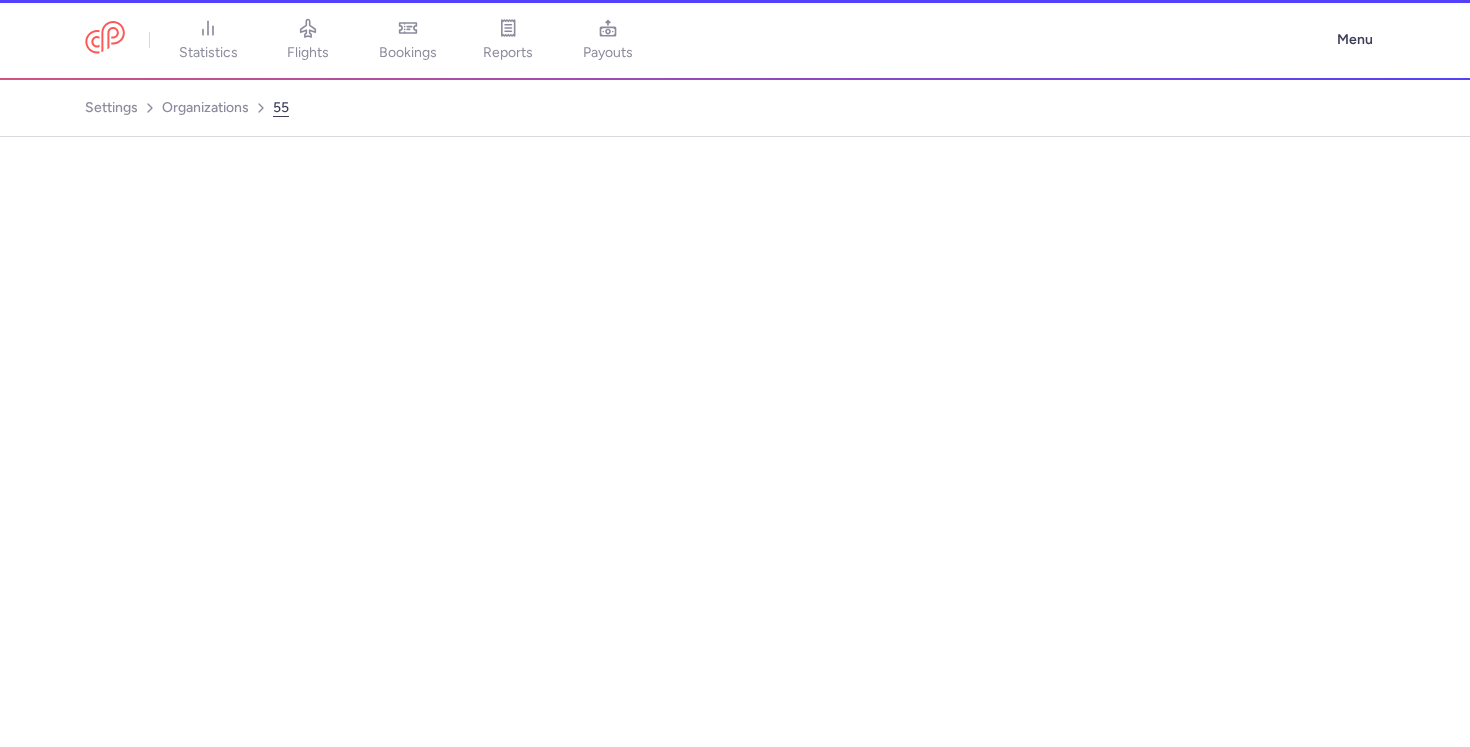 select on "DEDICATED" 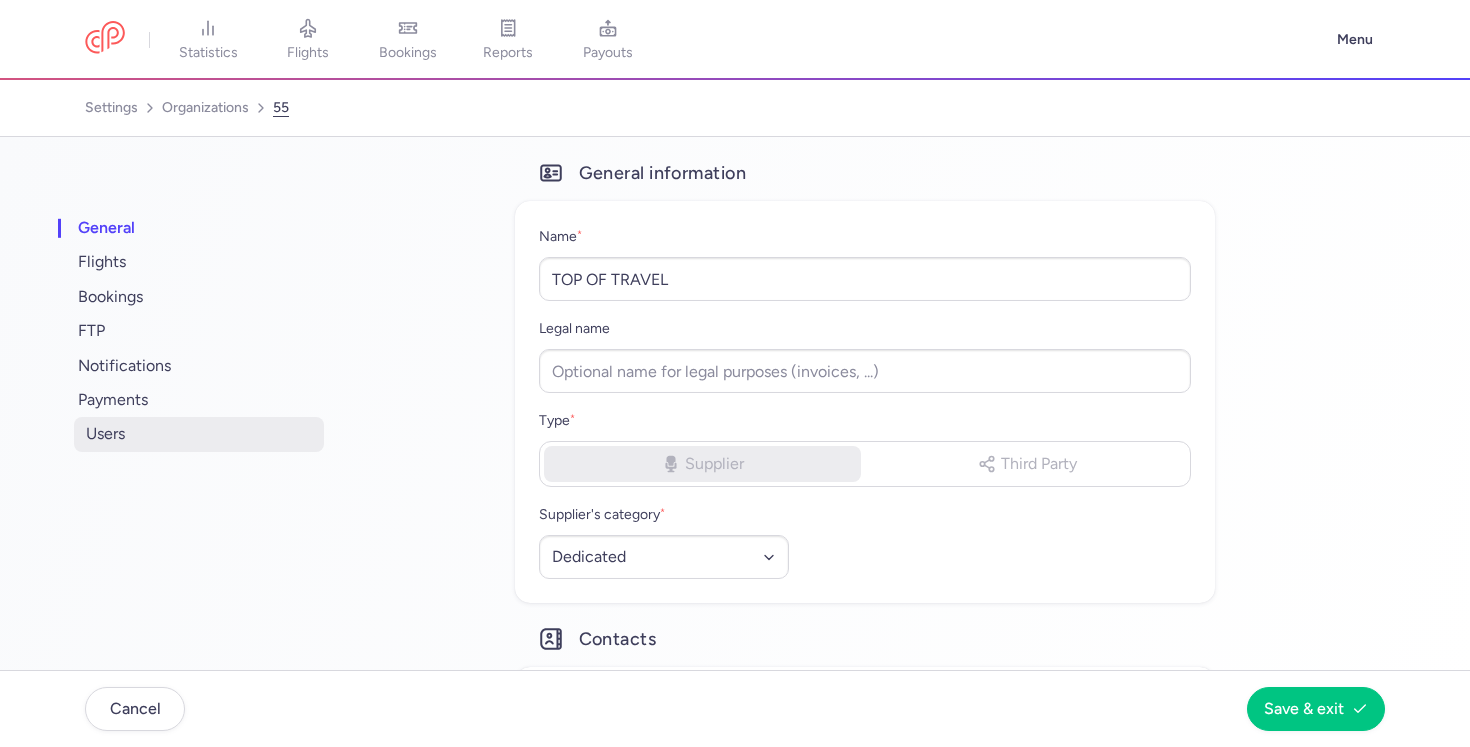 click on "users" at bounding box center (199, 434) 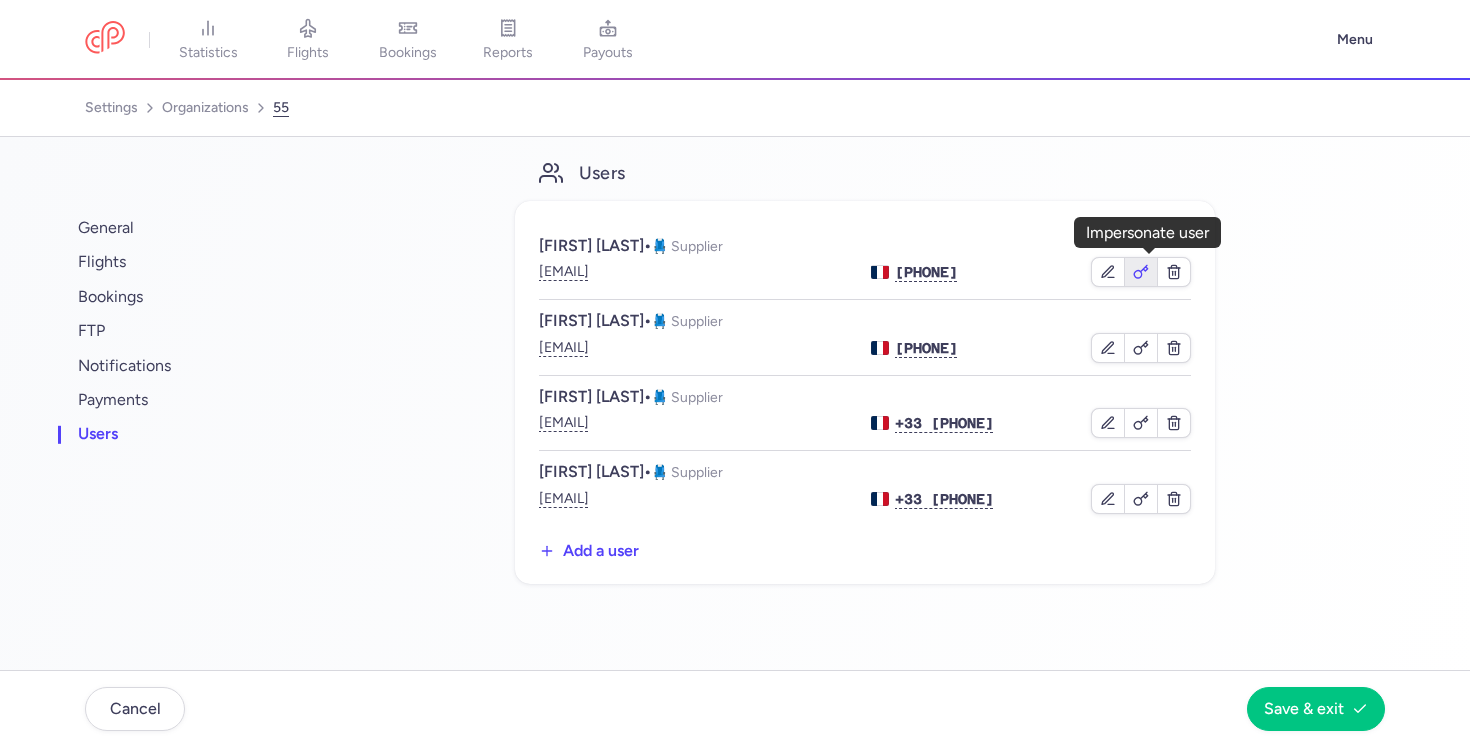 click 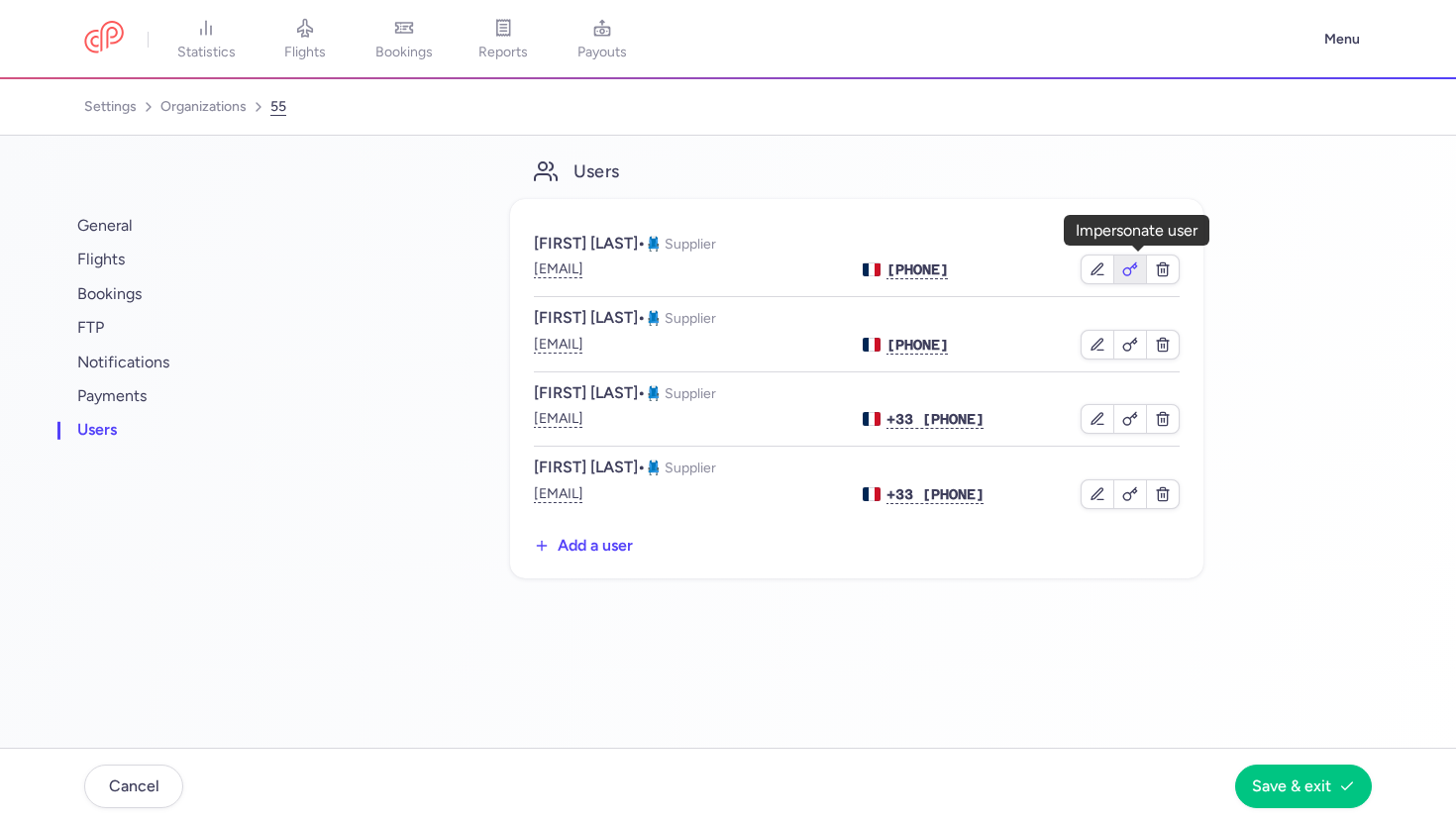 type 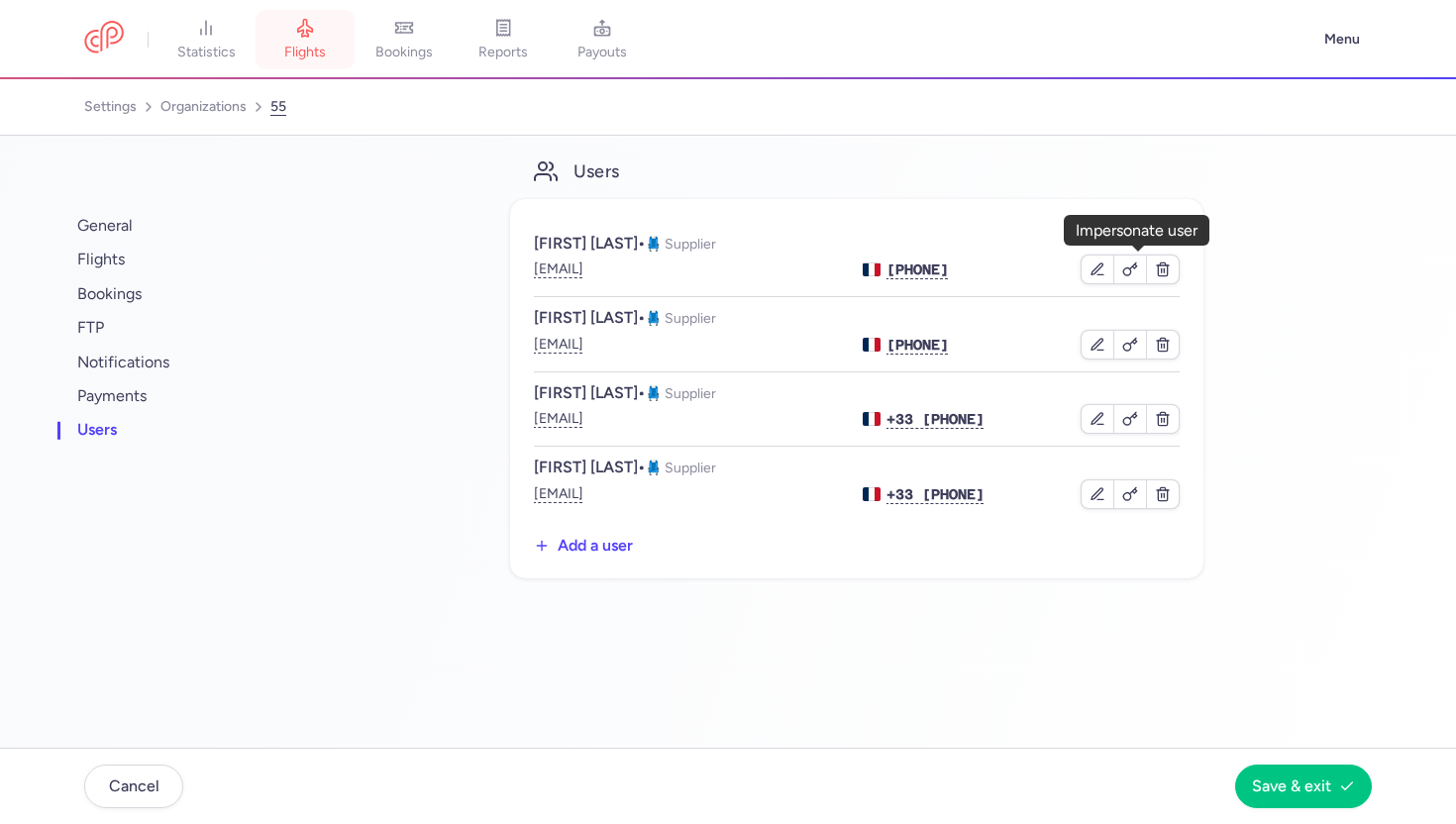 click on "flights" at bounding box center (305, 40) 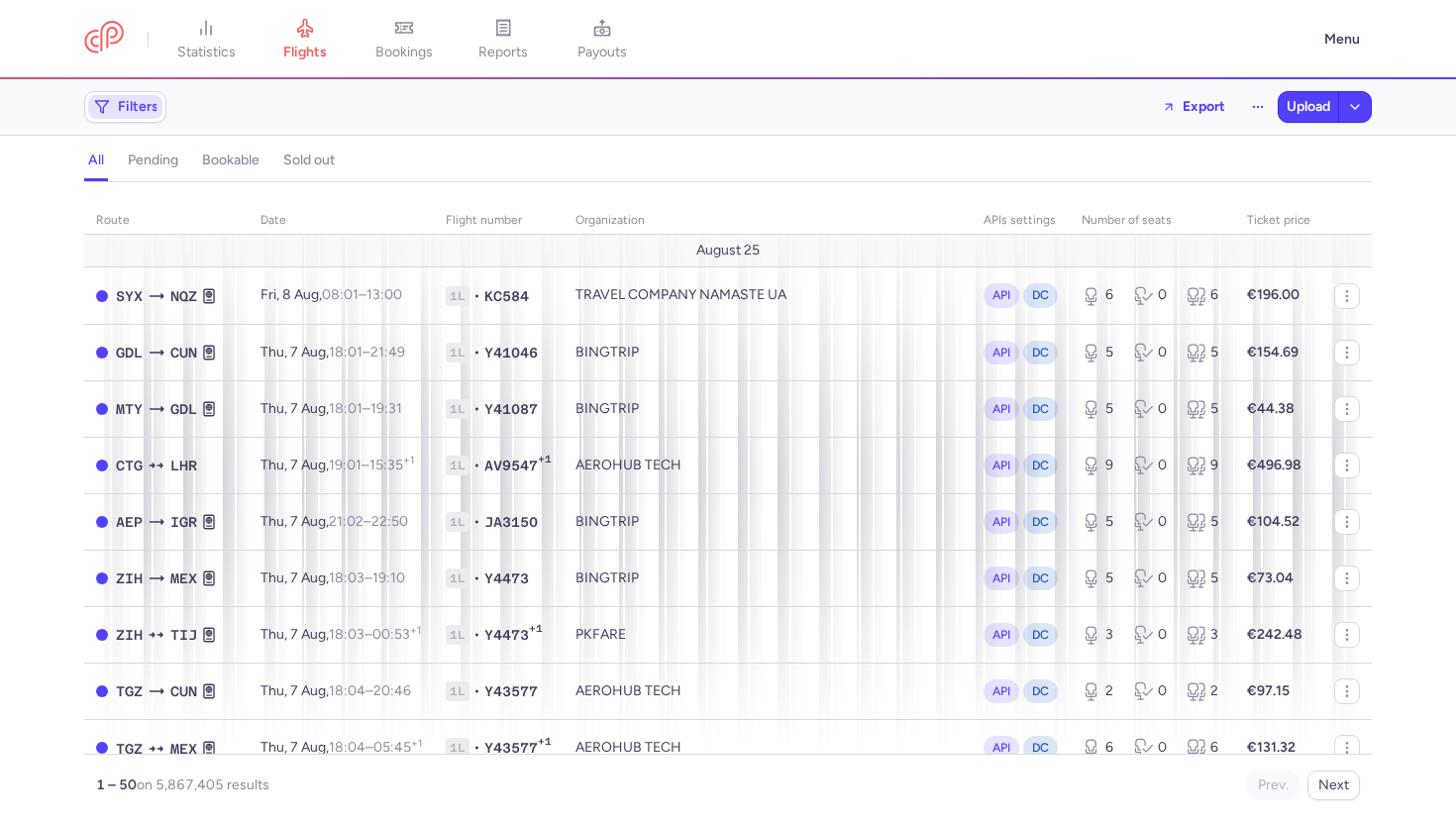 click on "Filters" 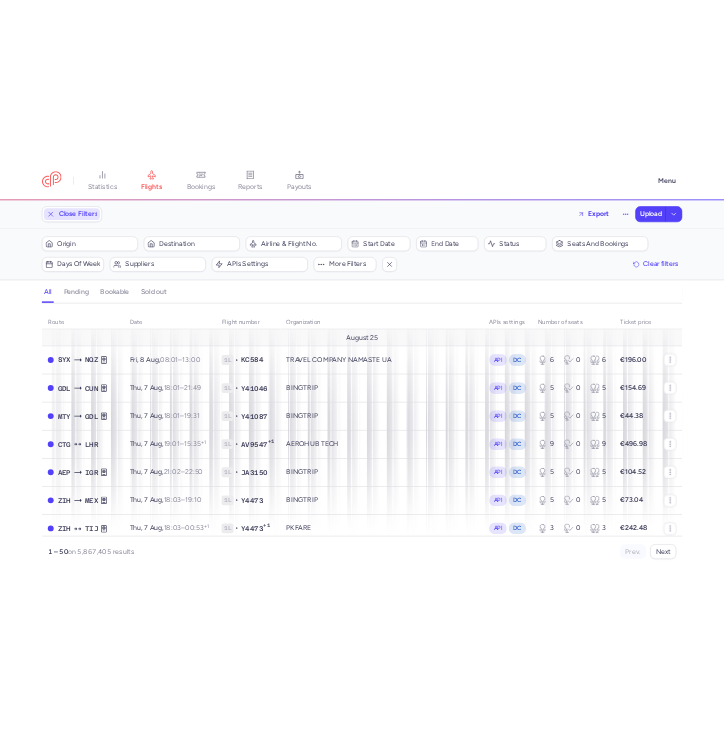 scroll, scrollTop: 0, scrollLeft: 0, axis: both 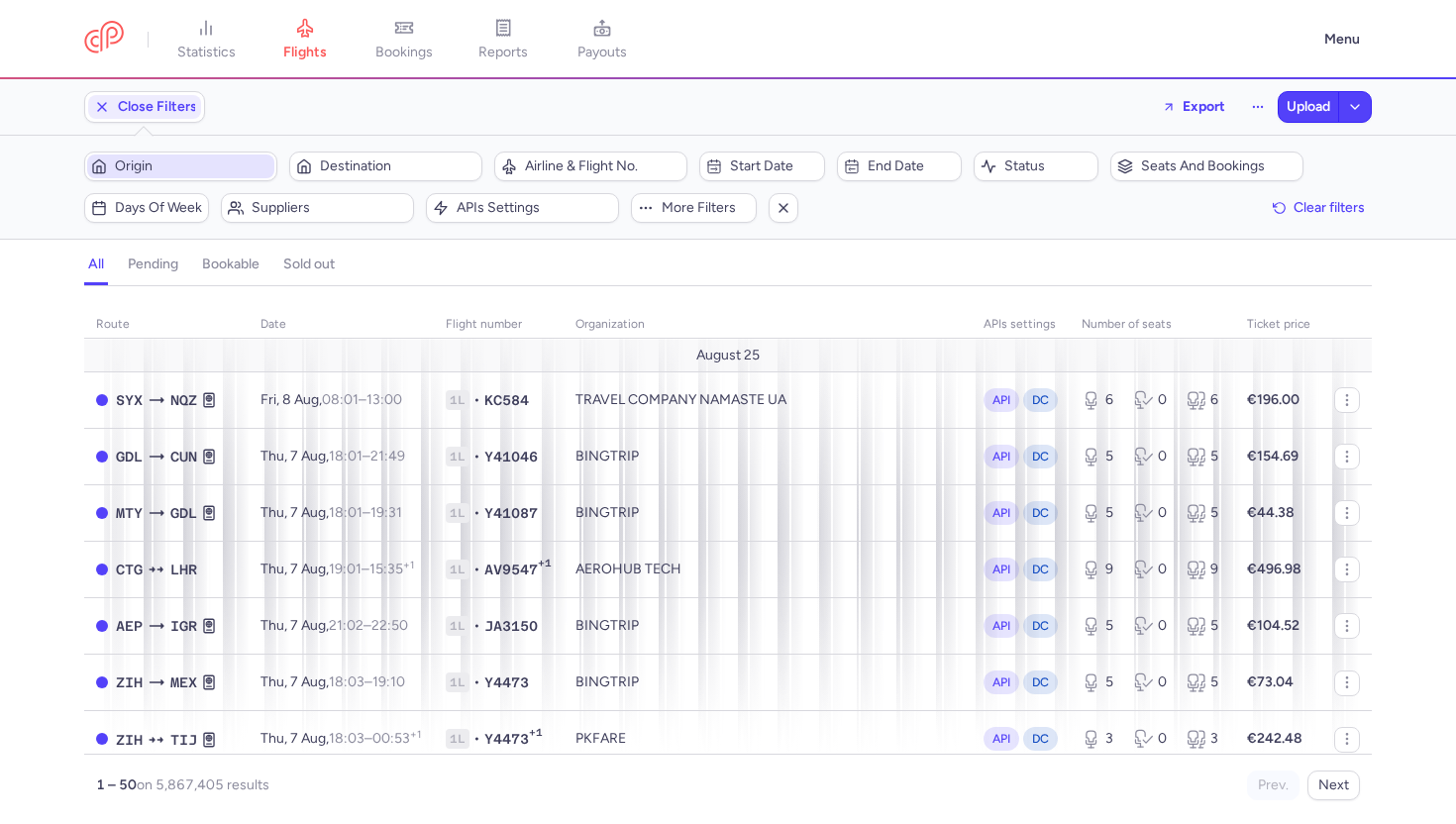 click on "Origin" at bounding box center [192, 166] 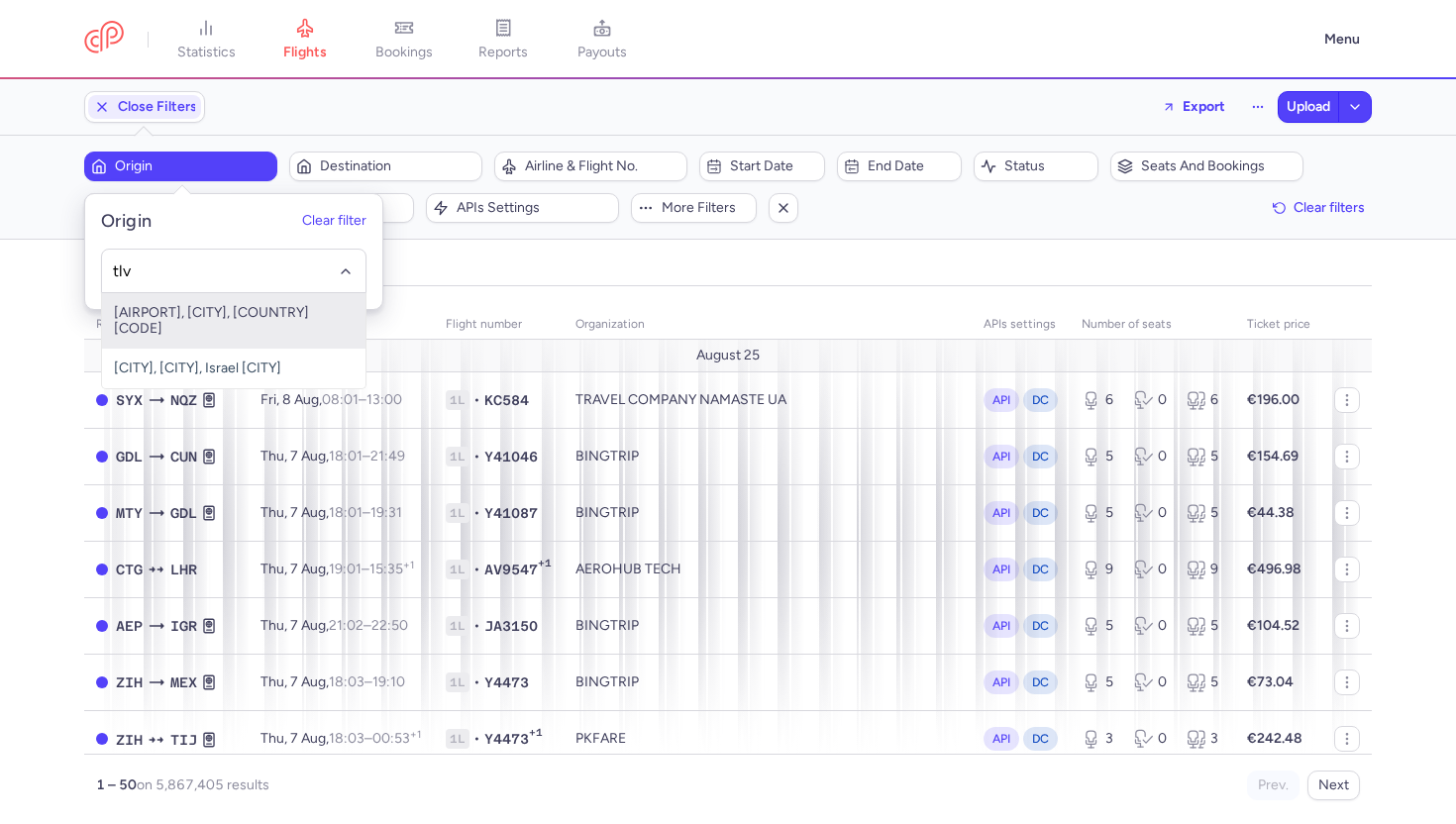 click on "Ben Gurion International, Tel Aviv, Israel TLV" at bounding box center [234, 321] 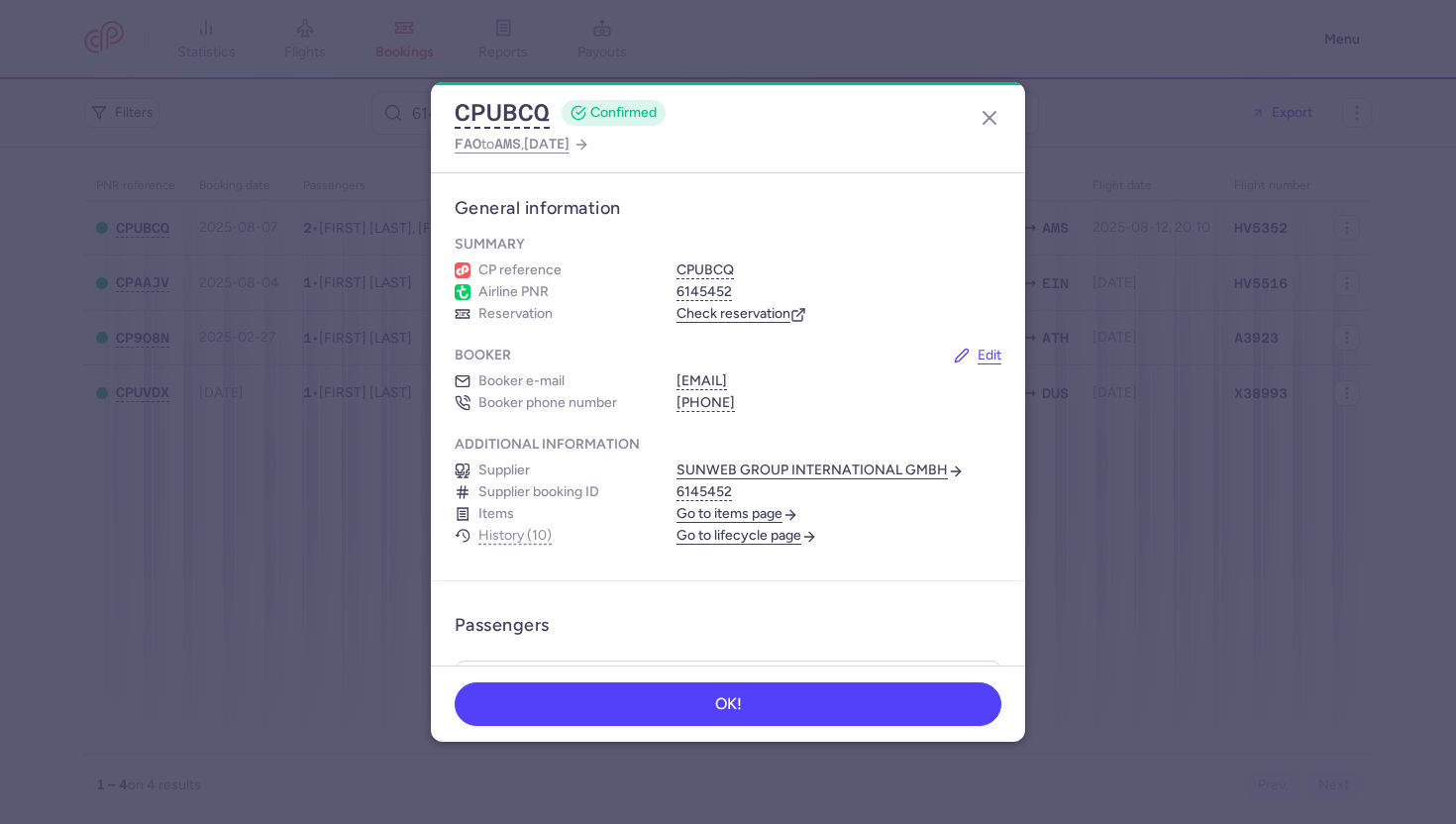 scroll, scrollTop: 0, scrollLeft: 0, axis: both 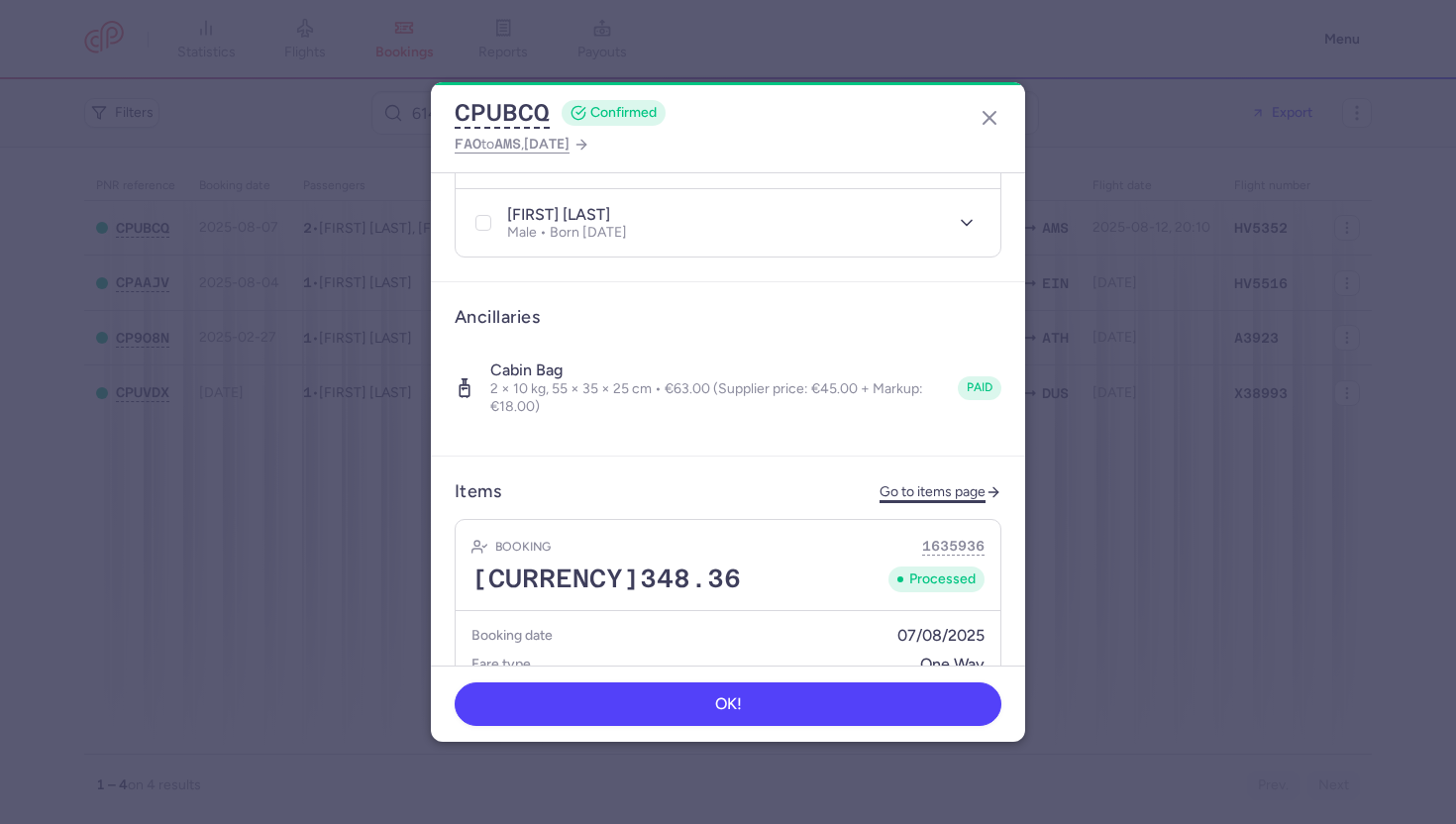 click on "Go to items page" 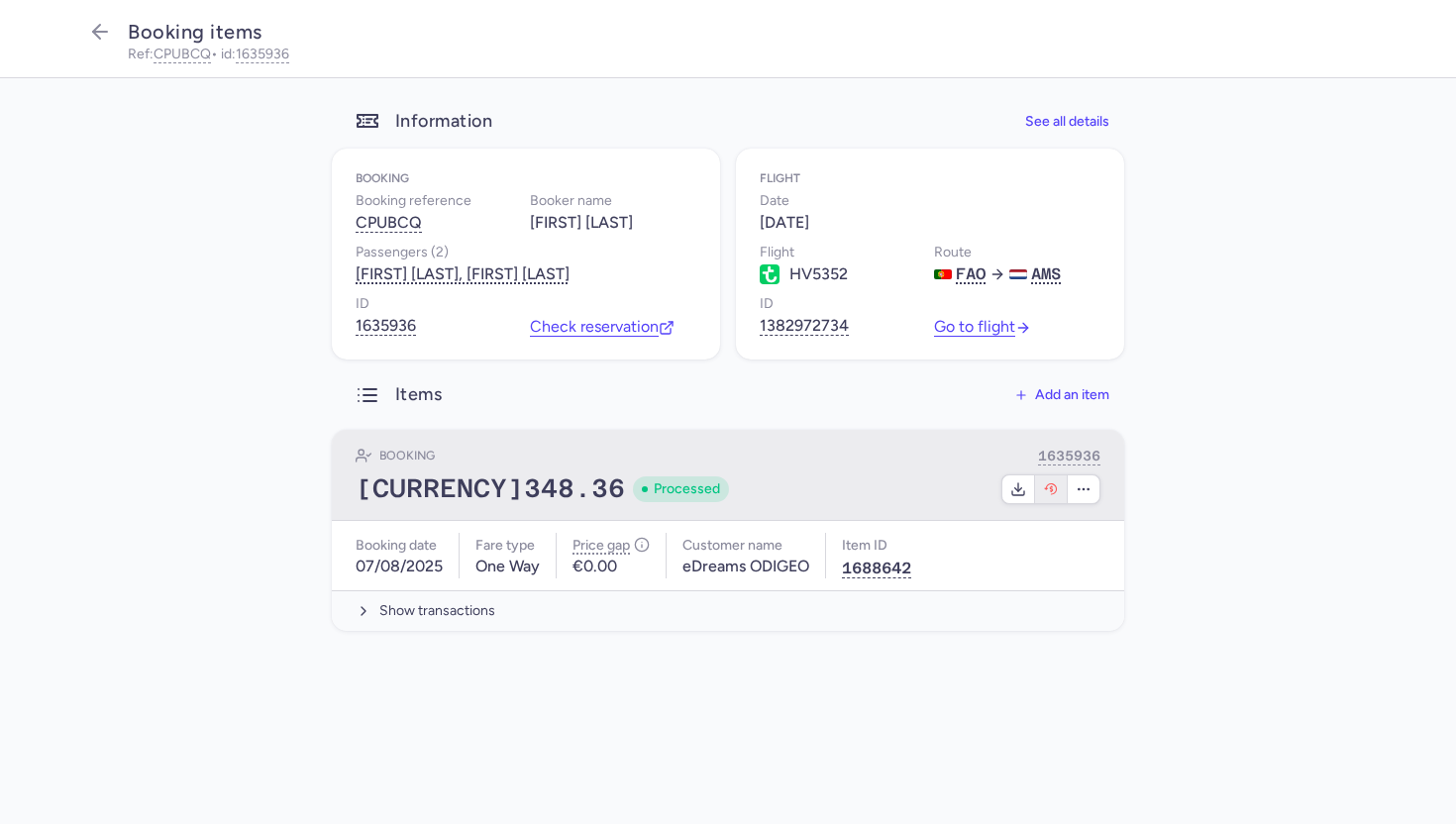 click 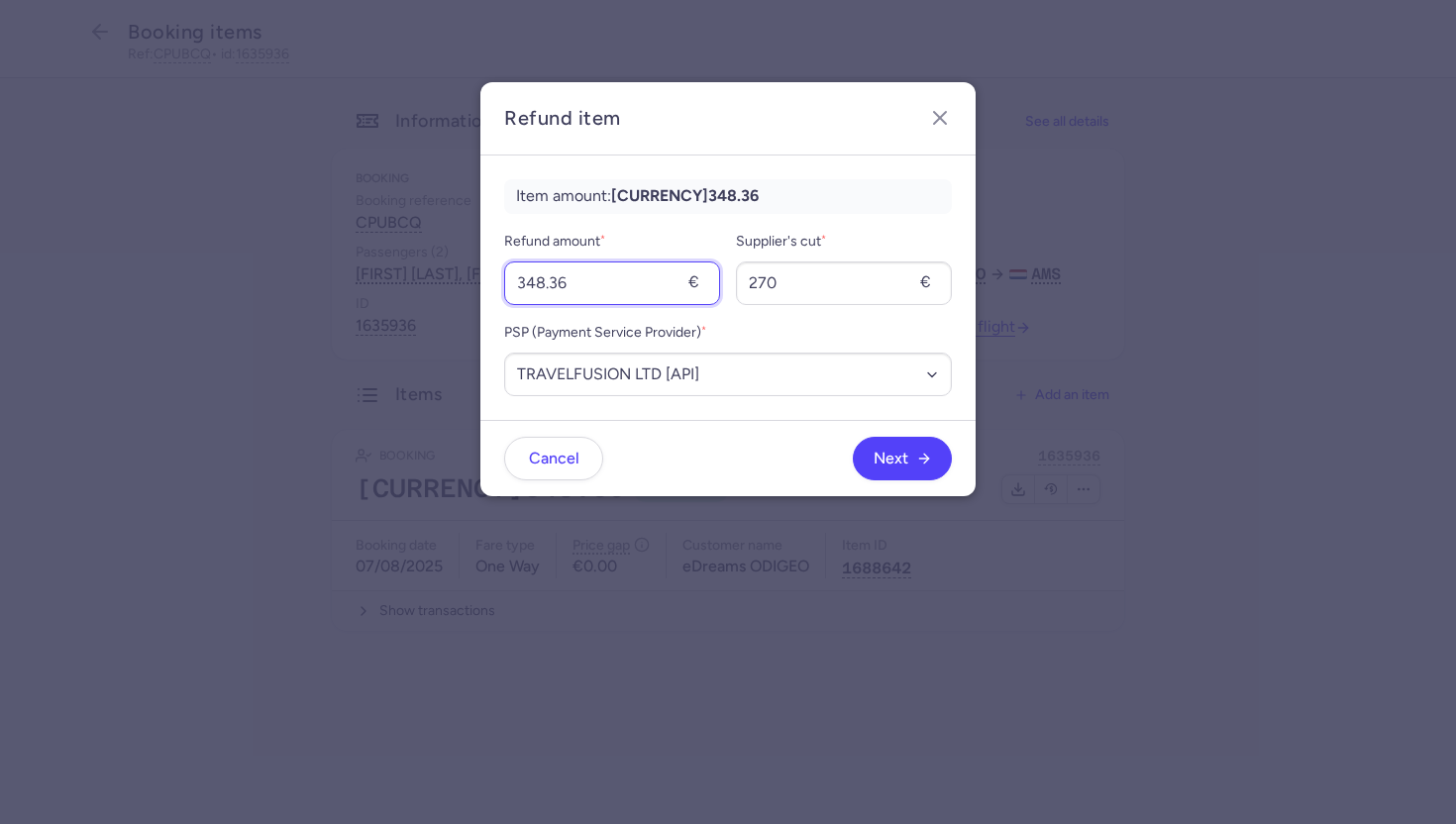 click on "348.36" at bounding box center [612, 283] 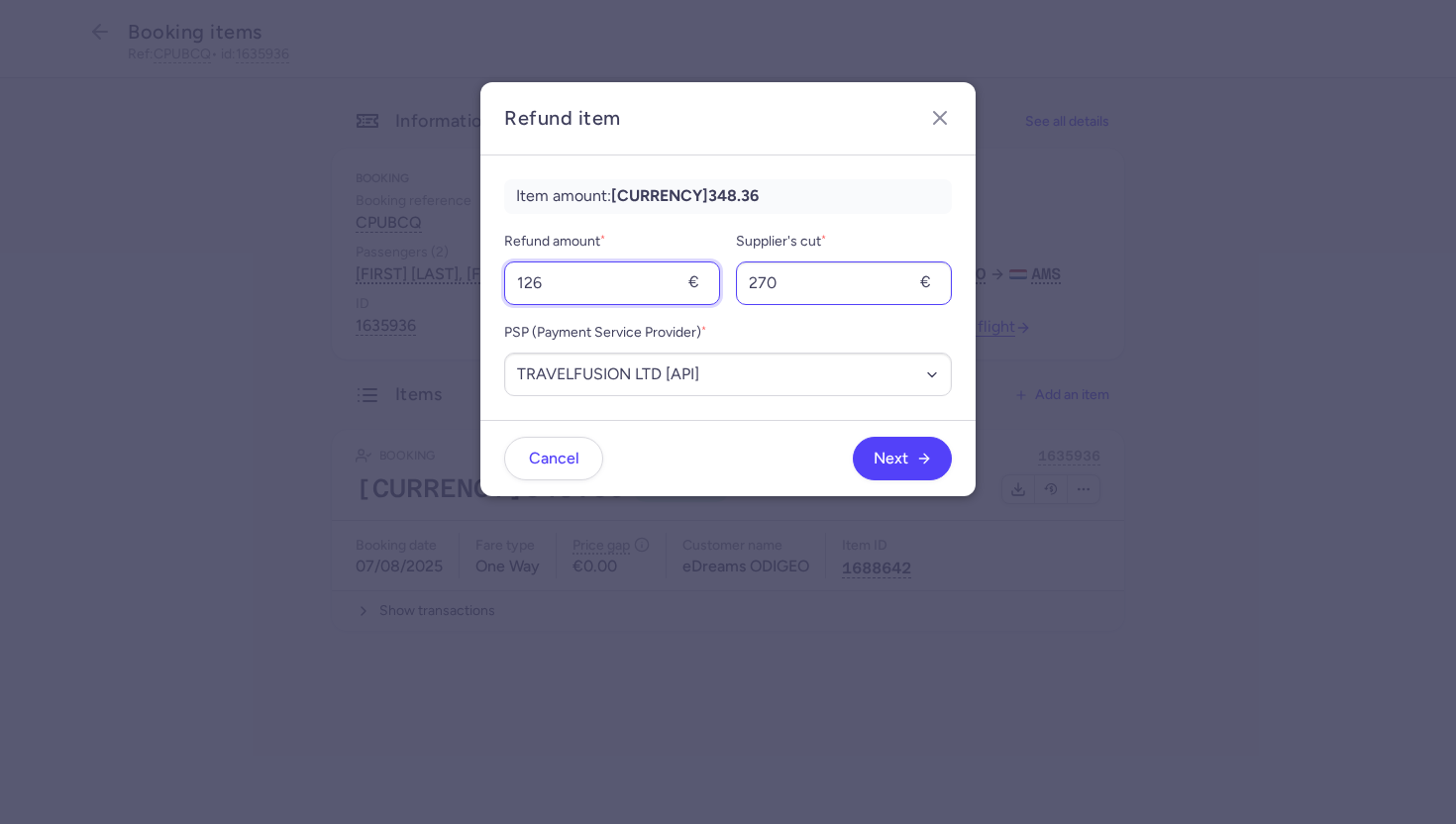 type on "126" 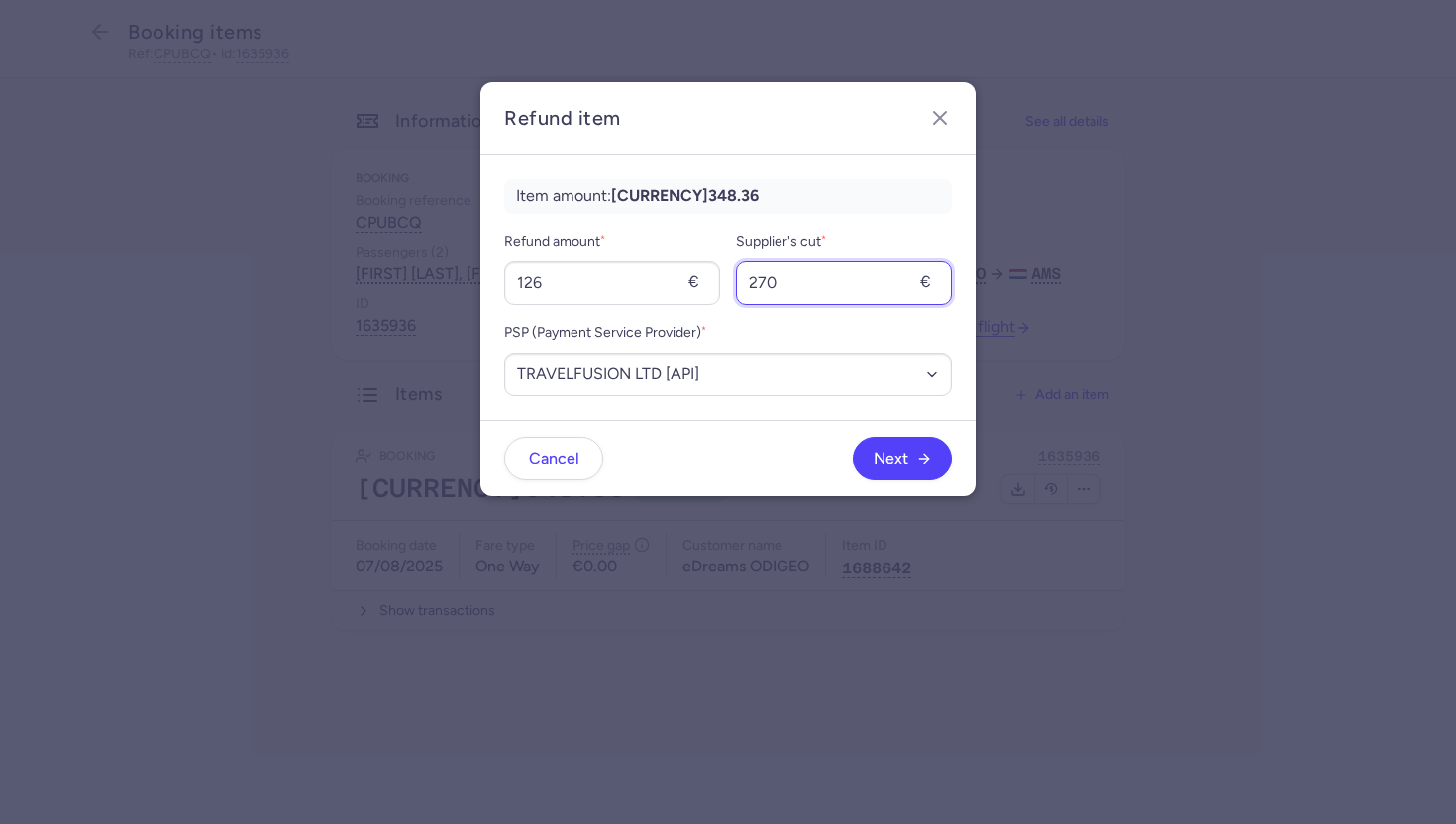 click on "270" at bounding box center (844, 283) 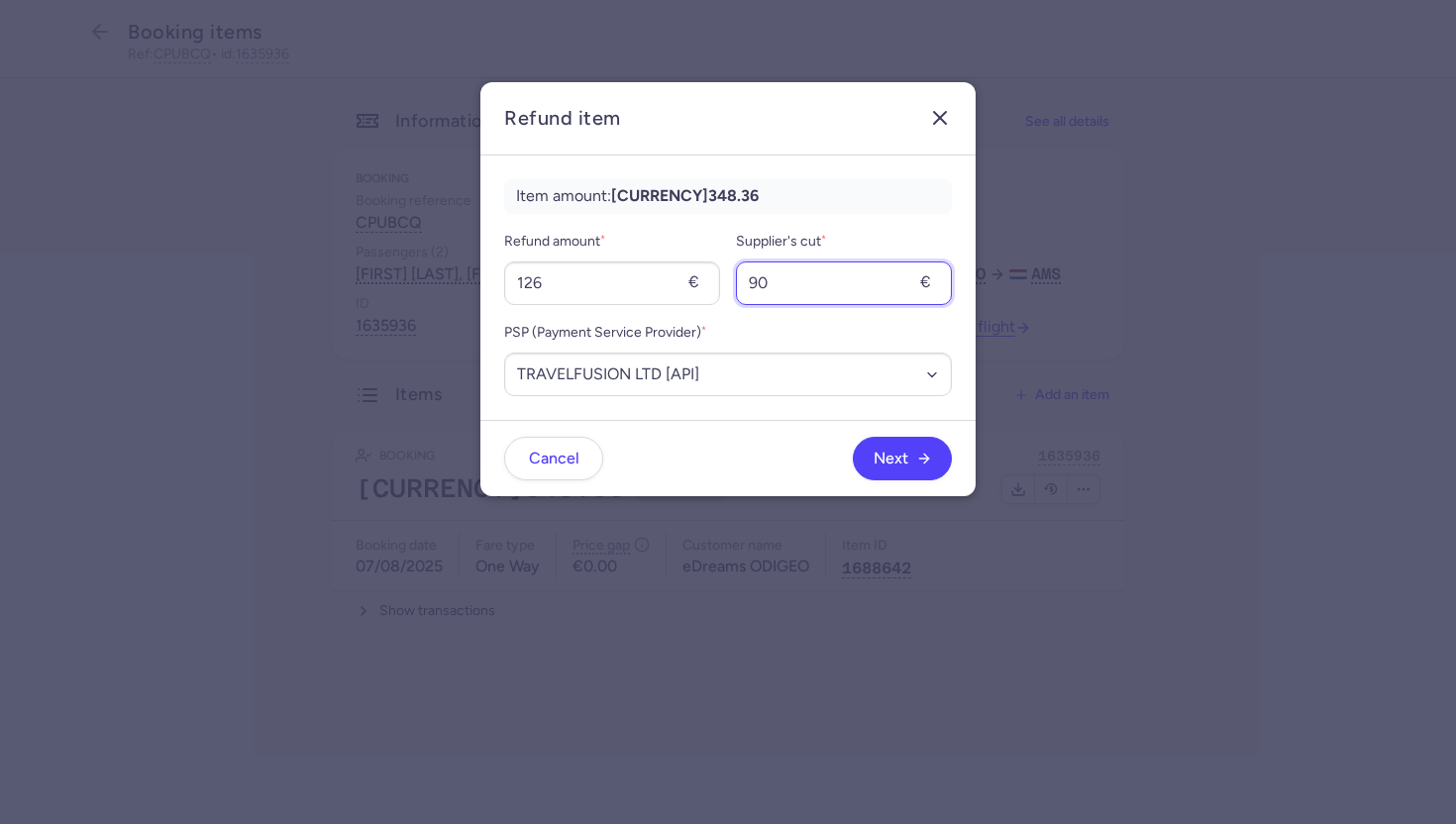 type on "90" 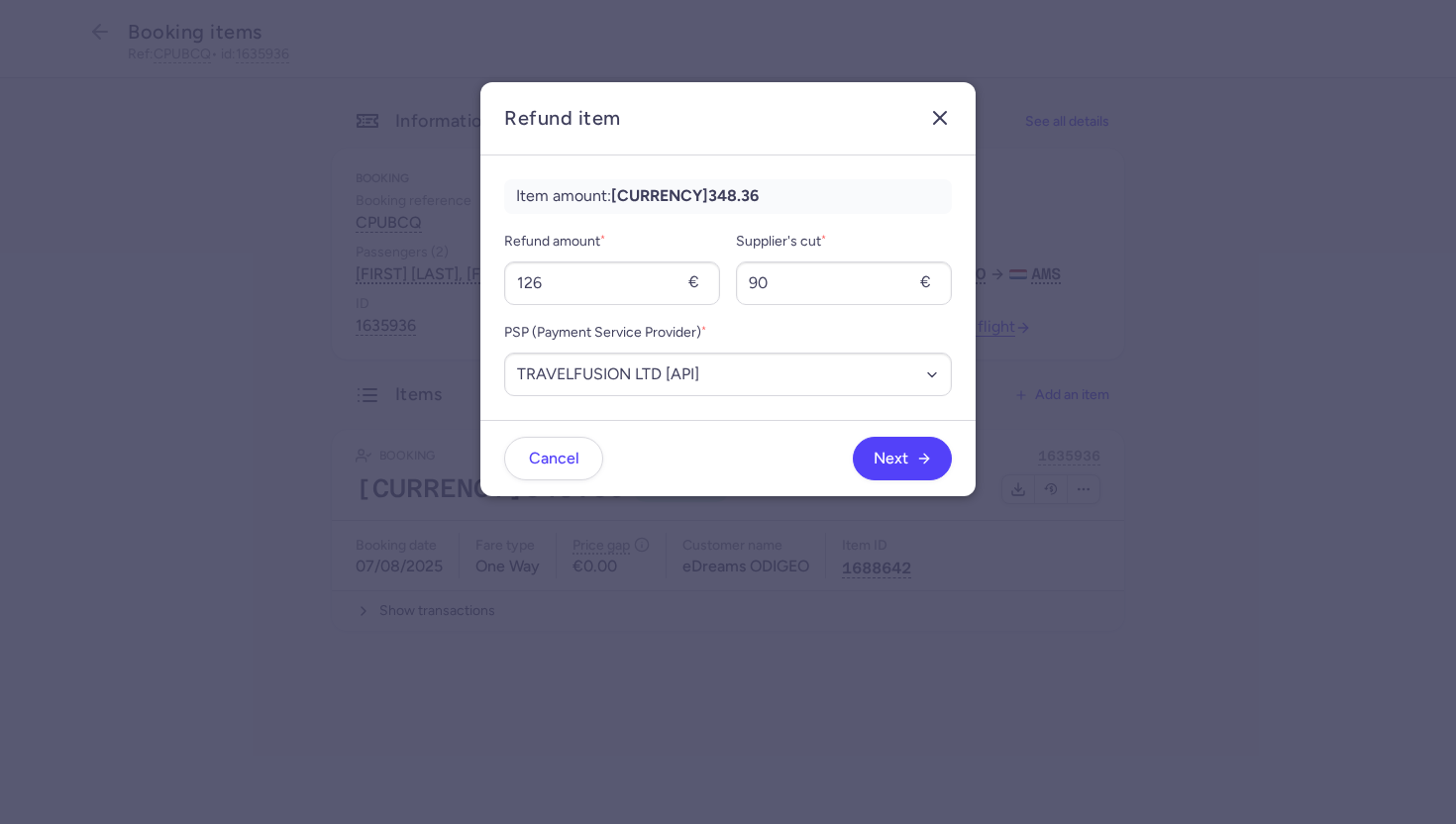 click 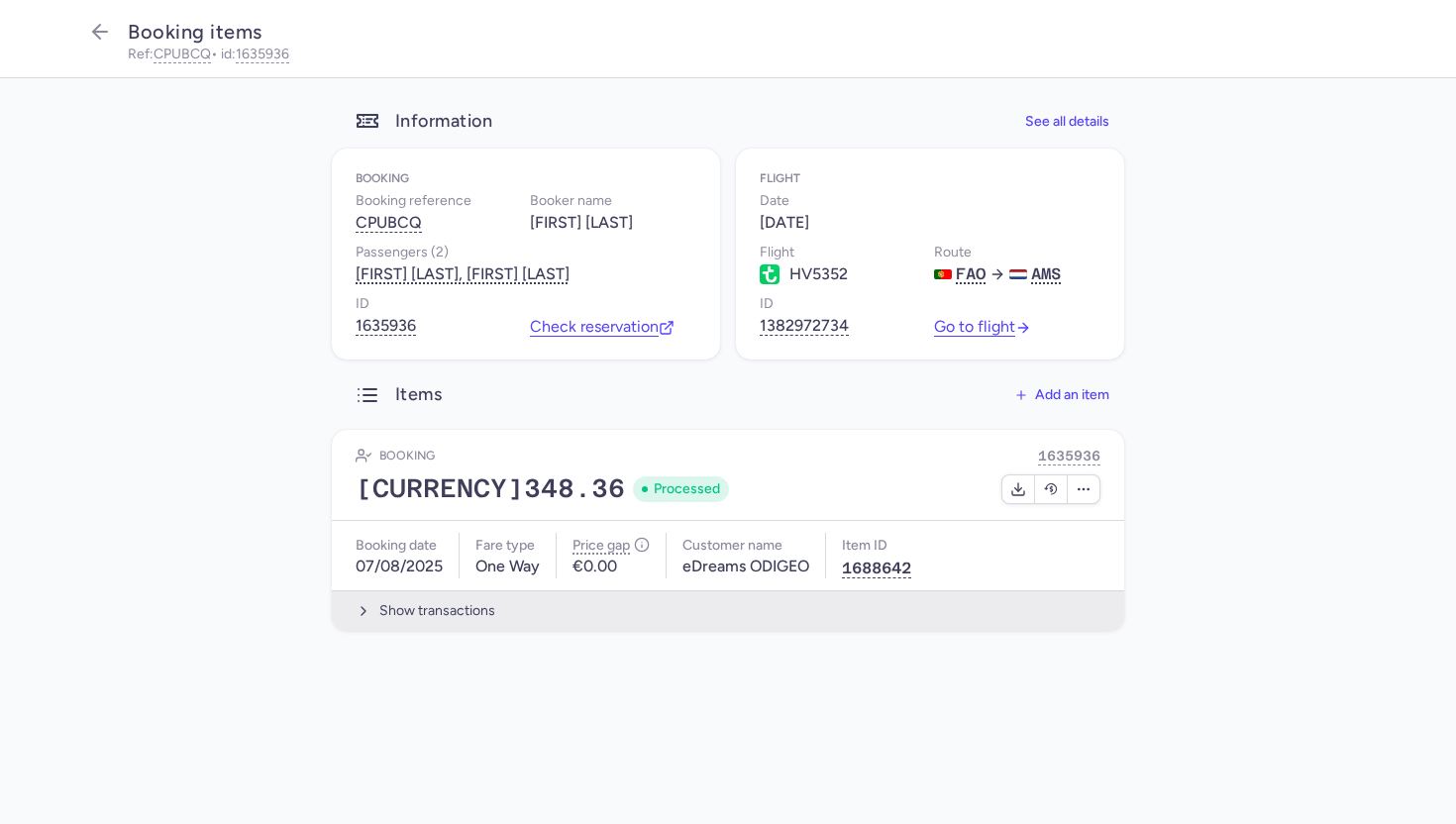 click on "Show transactions" at bounding box center [728, 610] 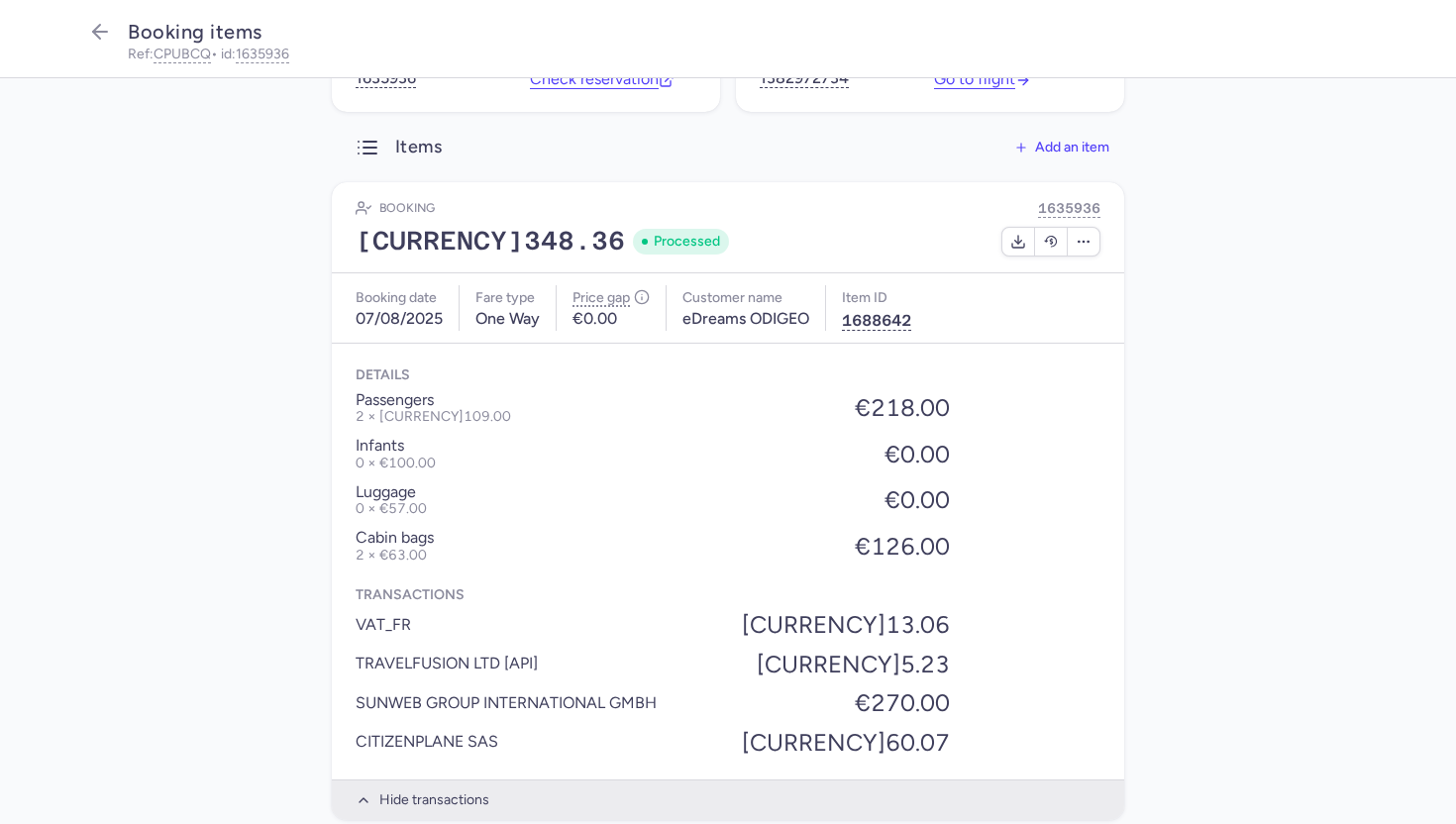 scroll, scrollTop: 254, scrollLeft: 0, axis: vertical 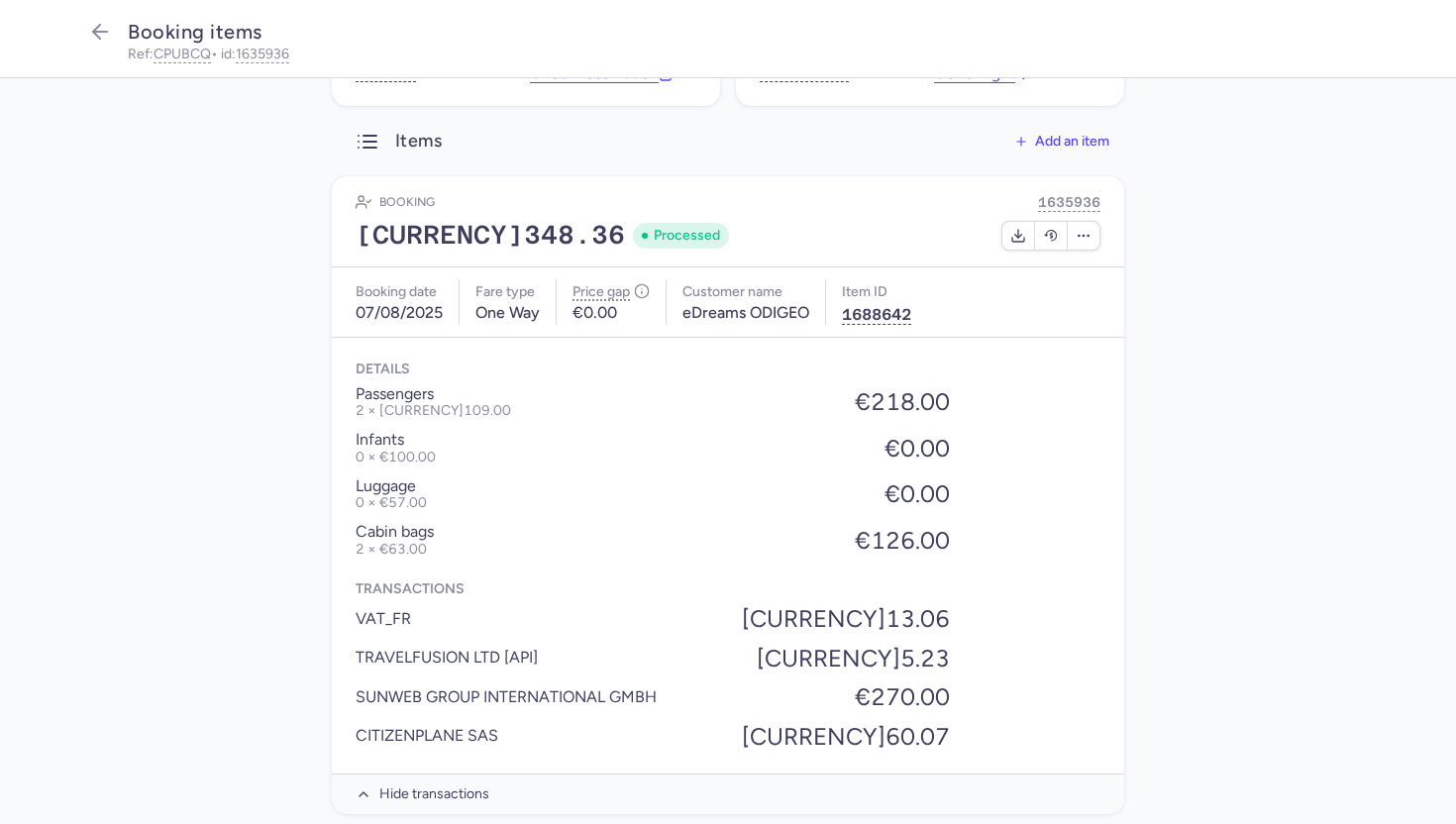 click on "Booking items  Ref:  CPUBCQ  • id:  1635936" 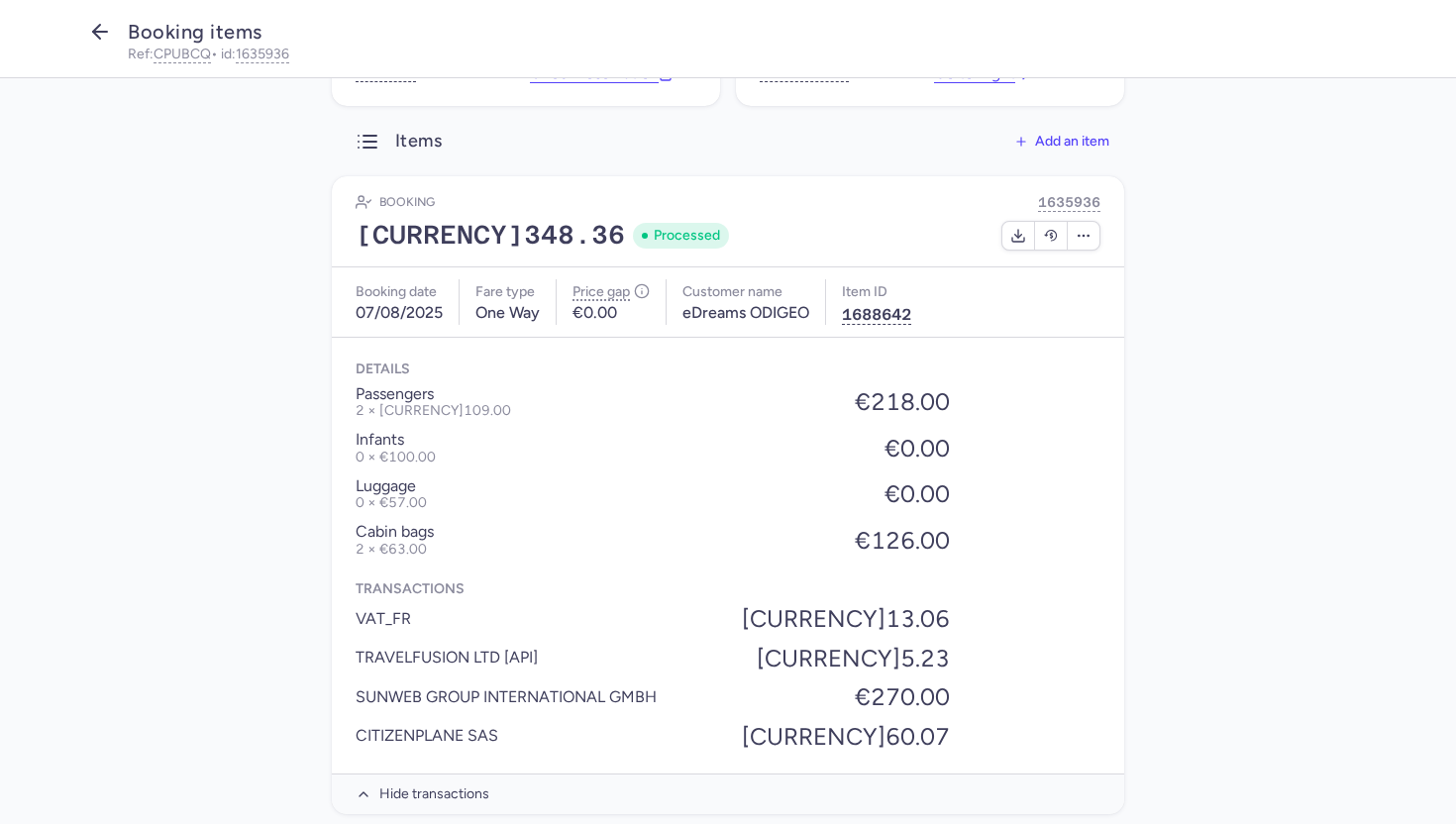 click 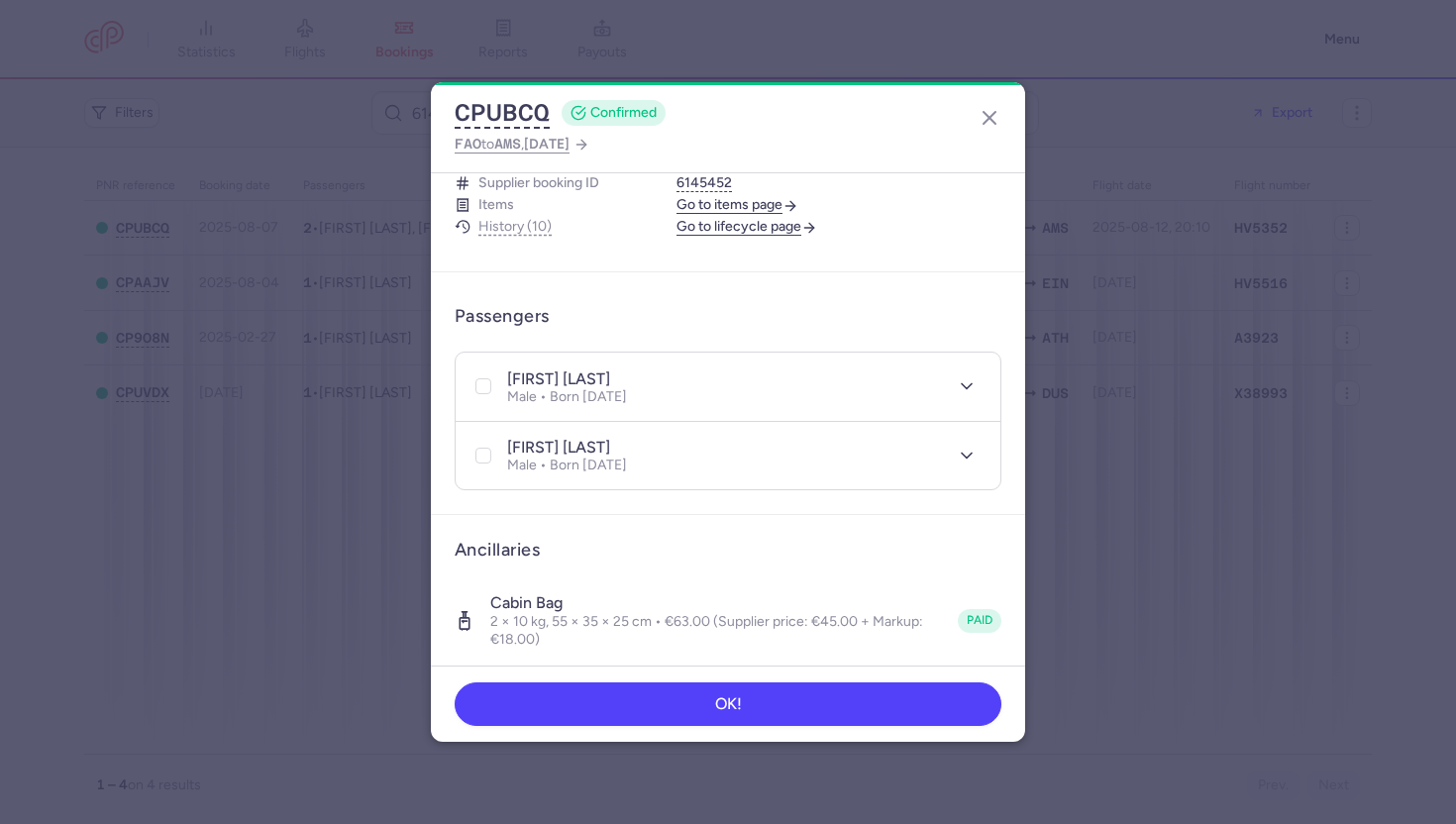 scroll, scrollTop: 586, scrollLeft: 0, axis: vertical 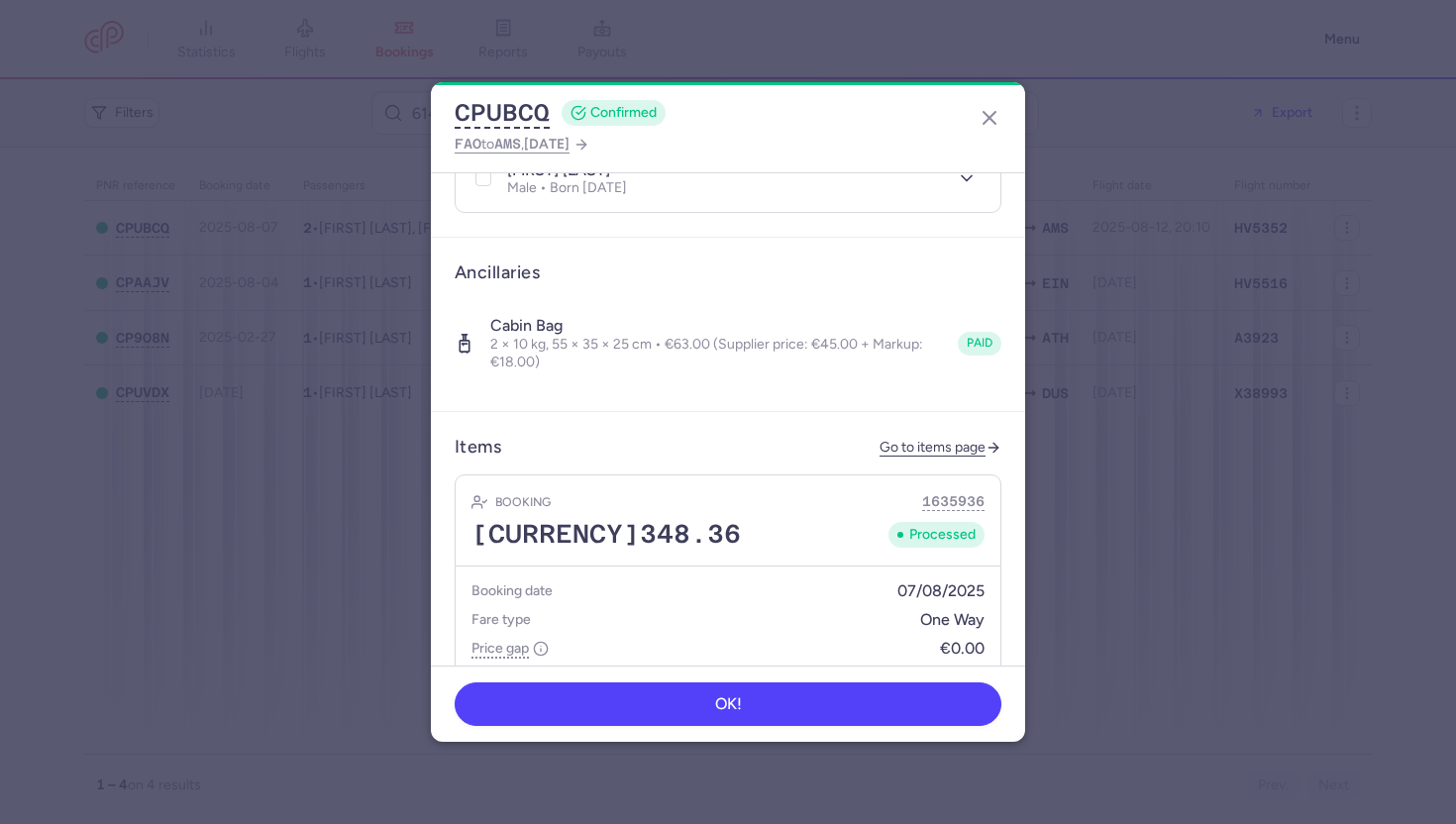 click on "Items  Go to items page" at bounding box center [728, 447] 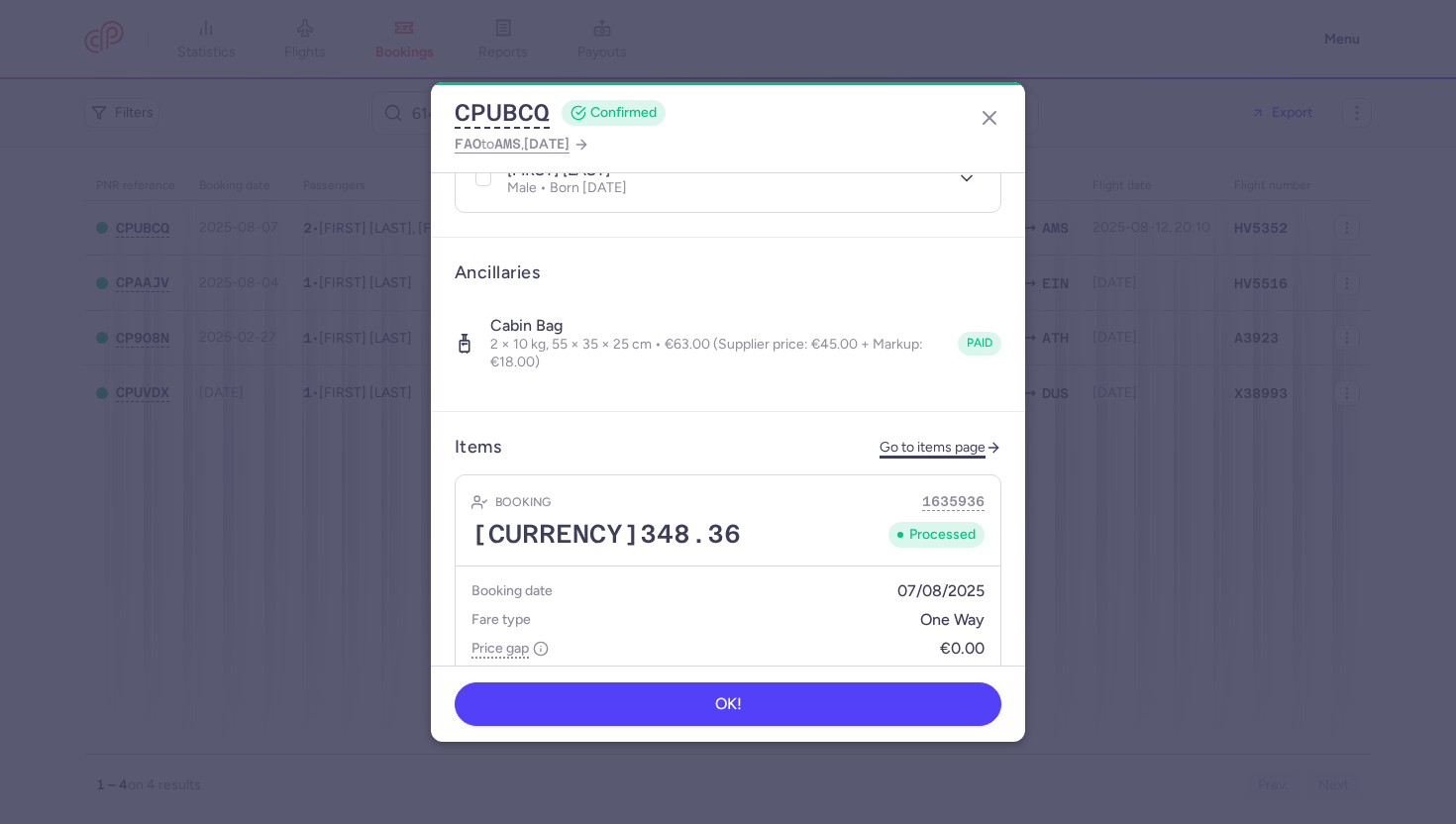 click on "Go to items page" 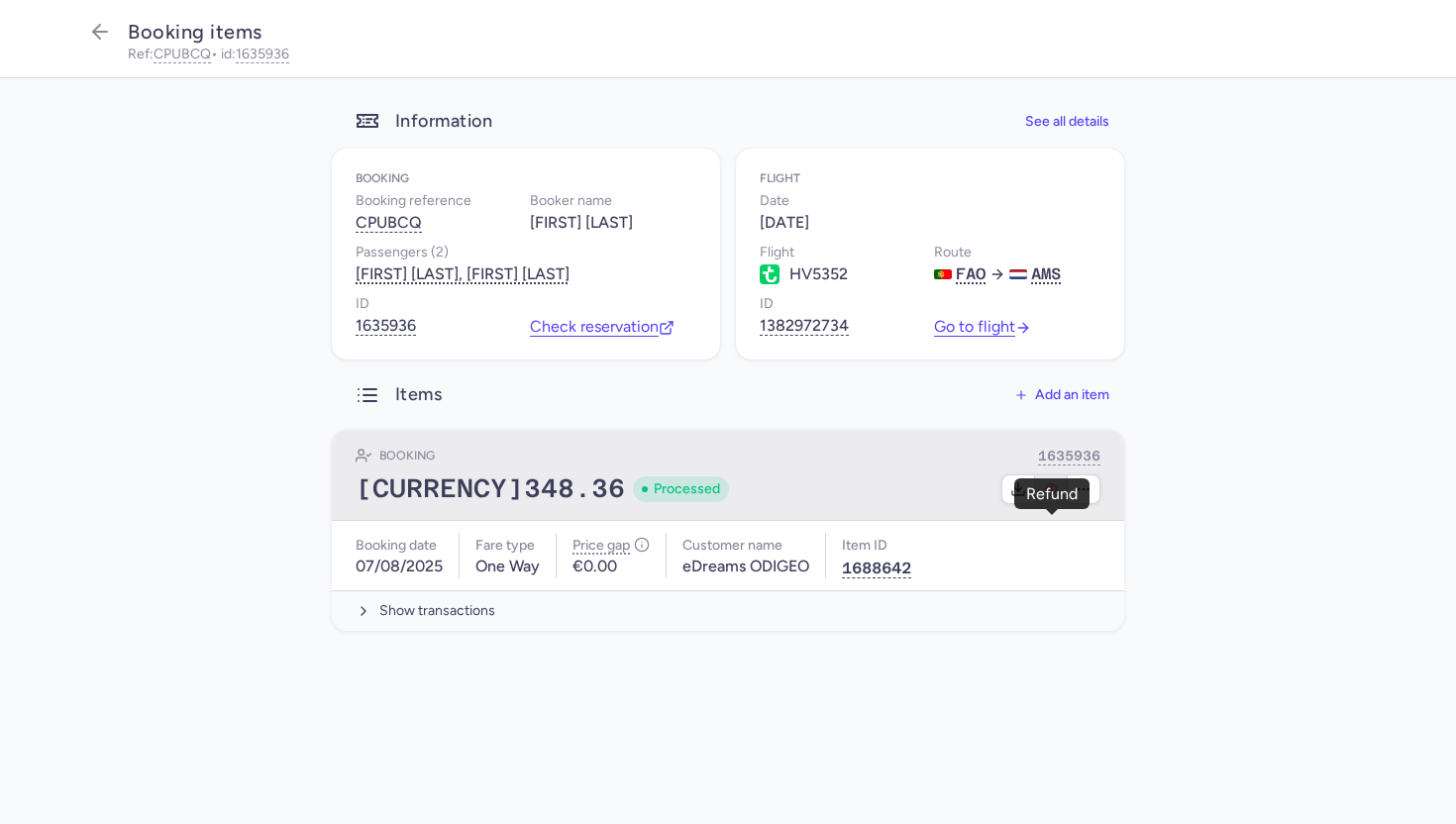 click 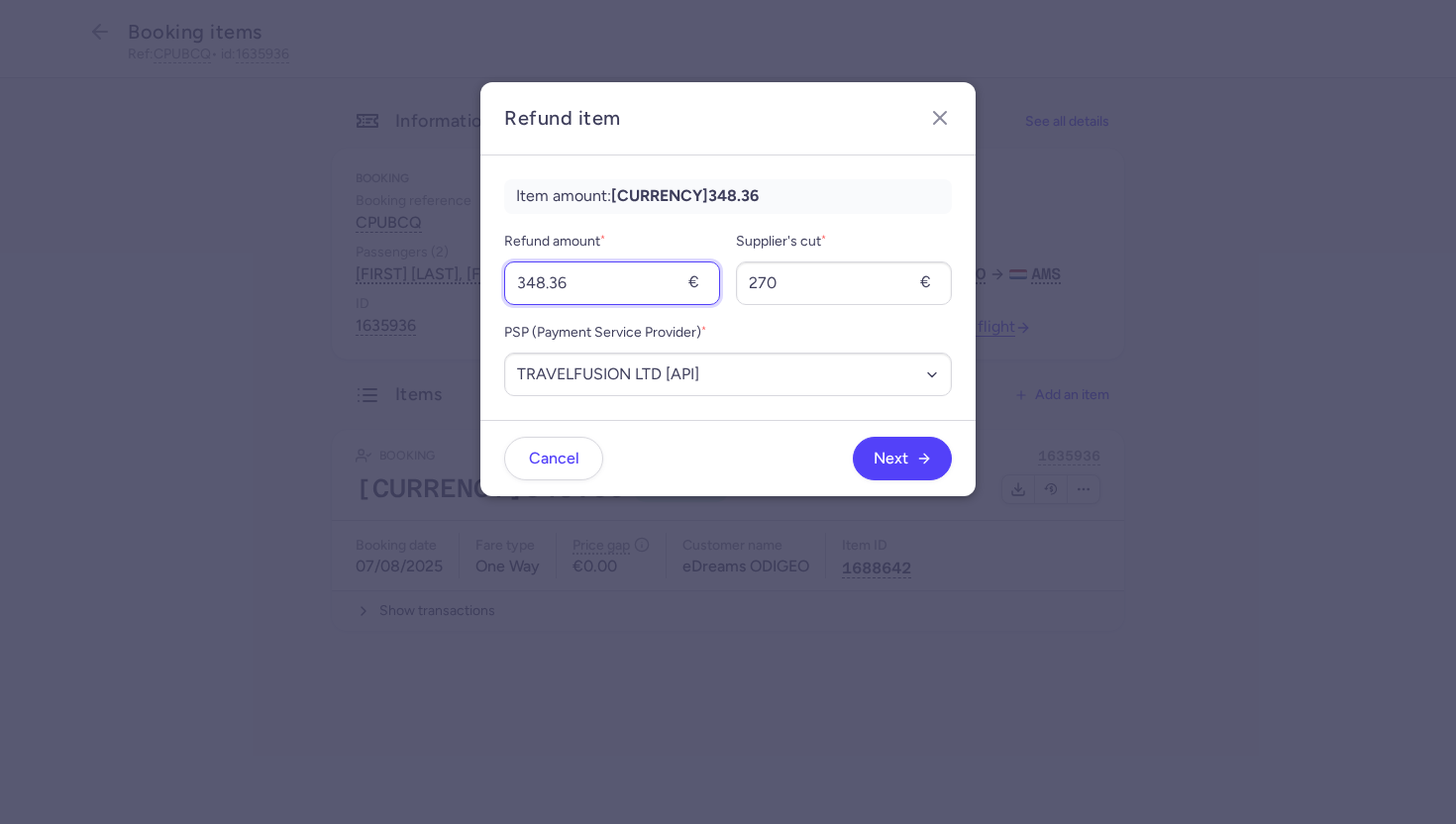 click on "348.36" at bounding box center (612, 283) 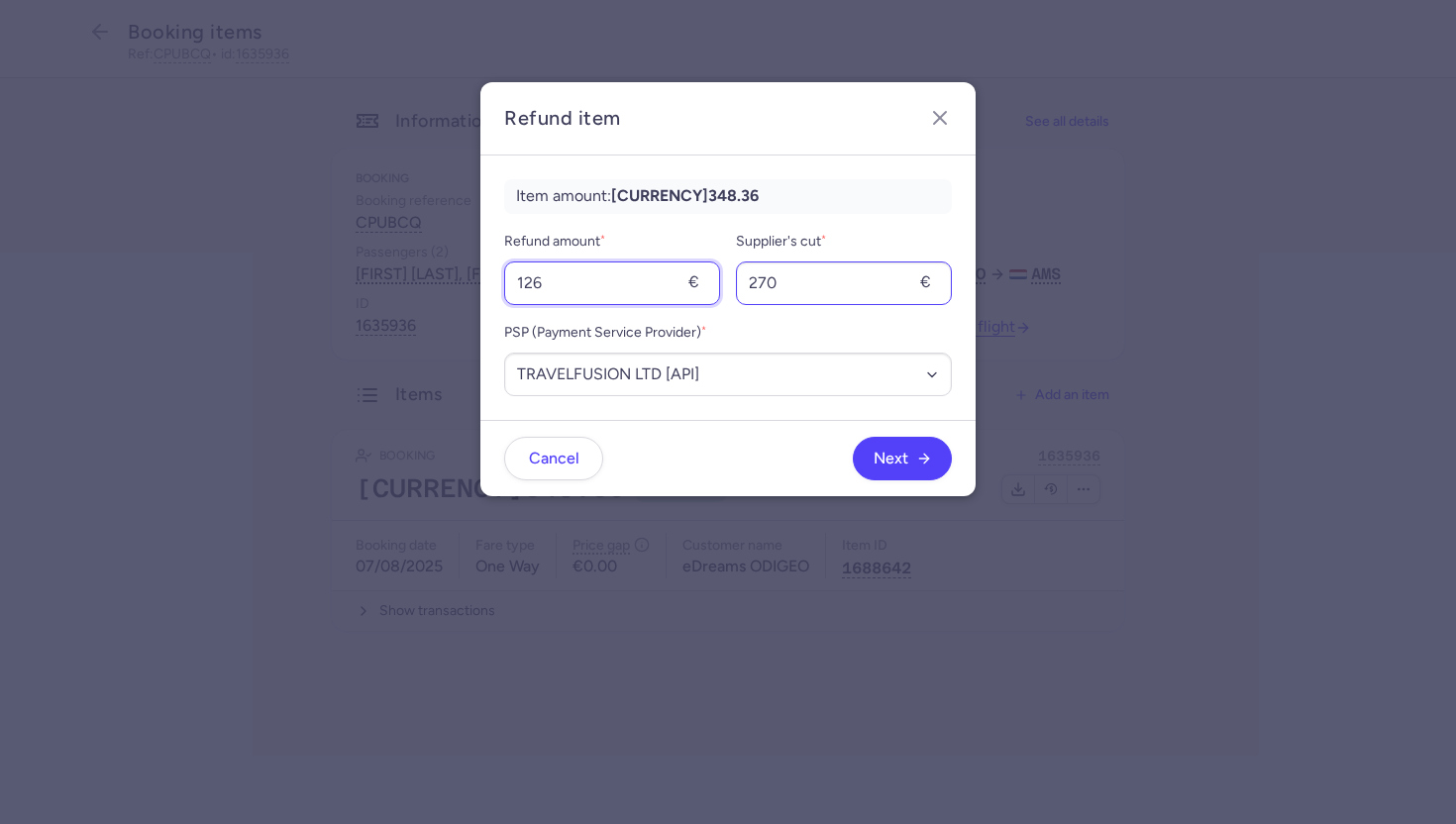 type on "126" 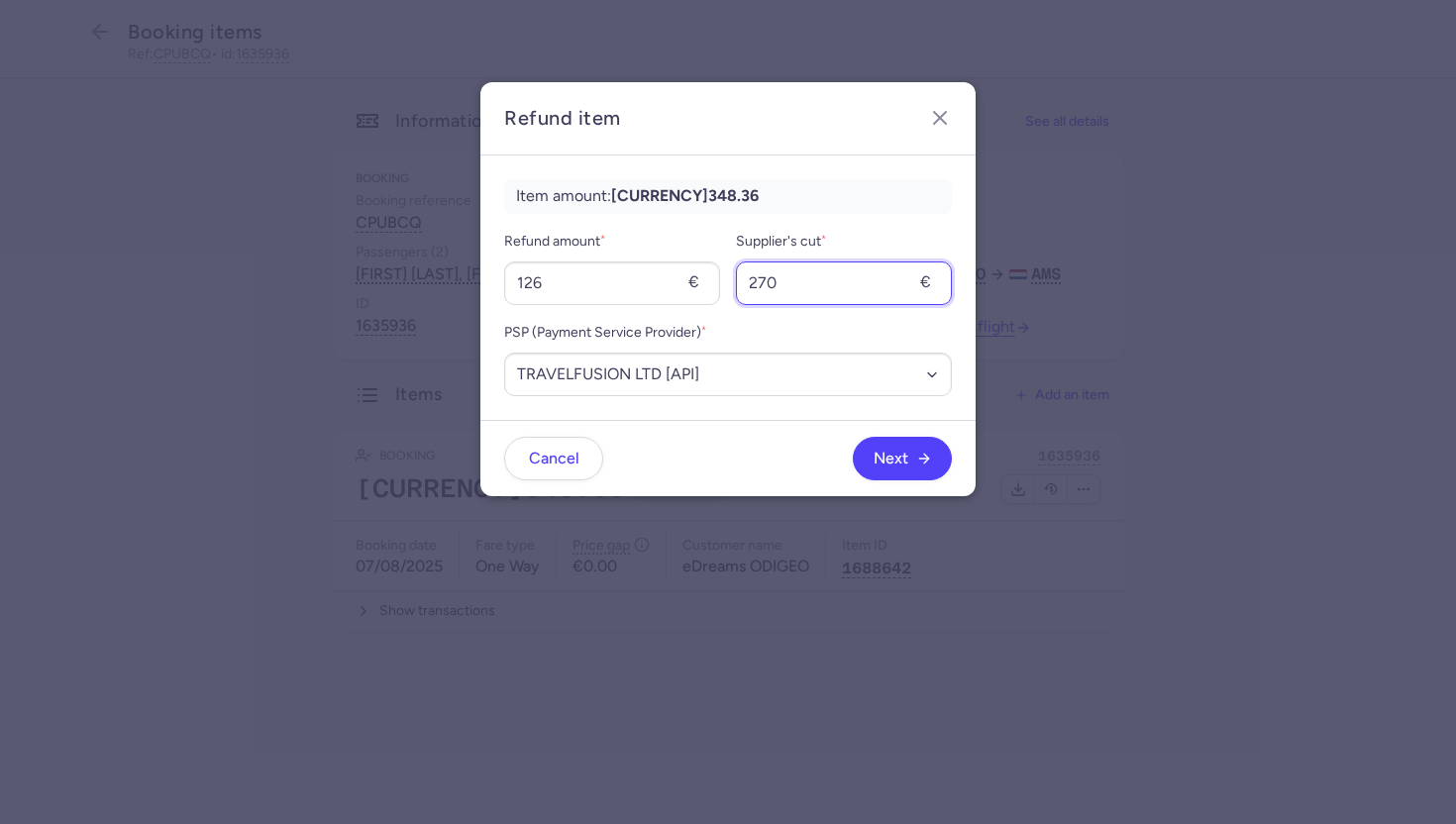 click on "270" at bounding box center (844, 283) 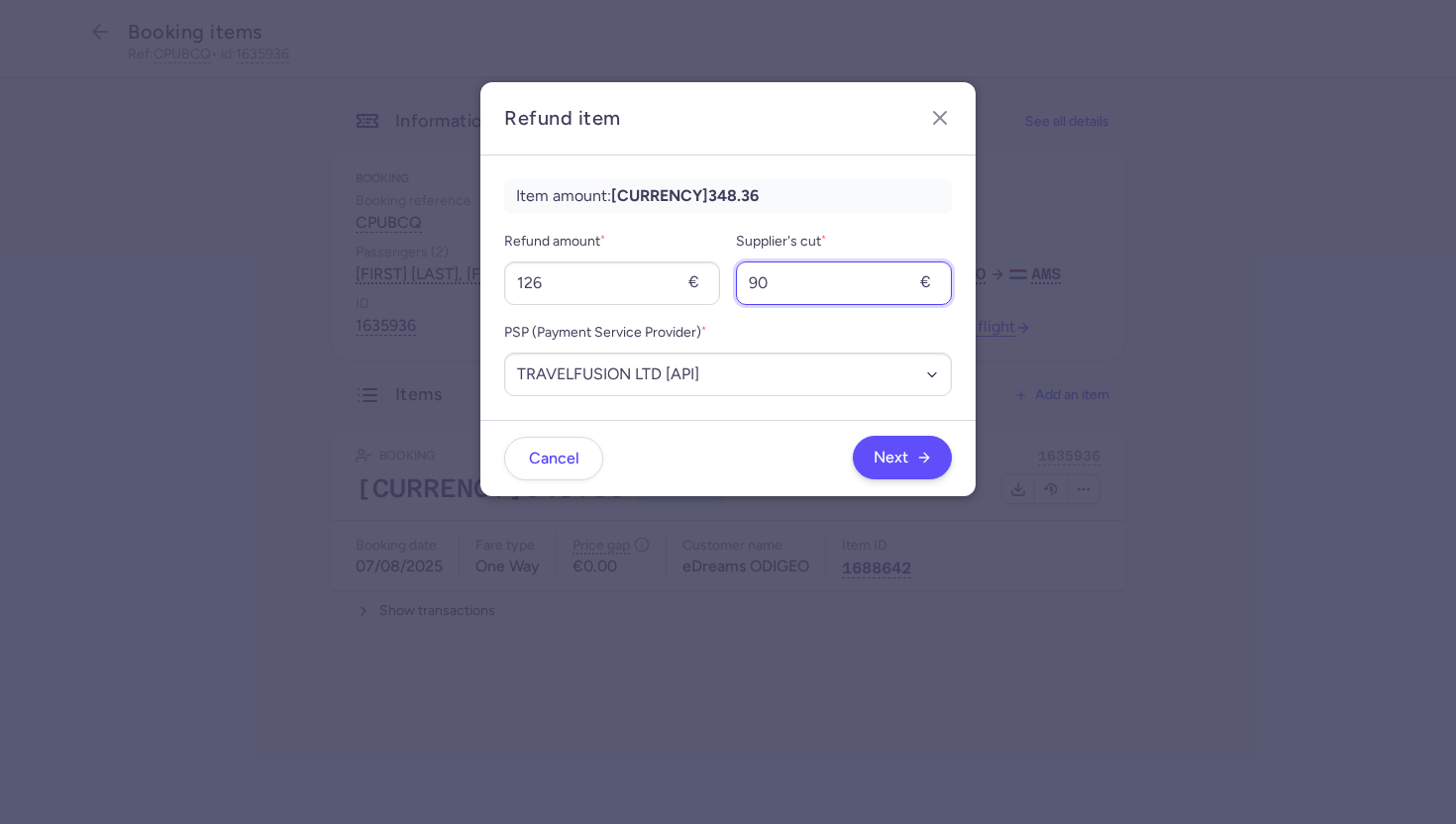 type on "90" 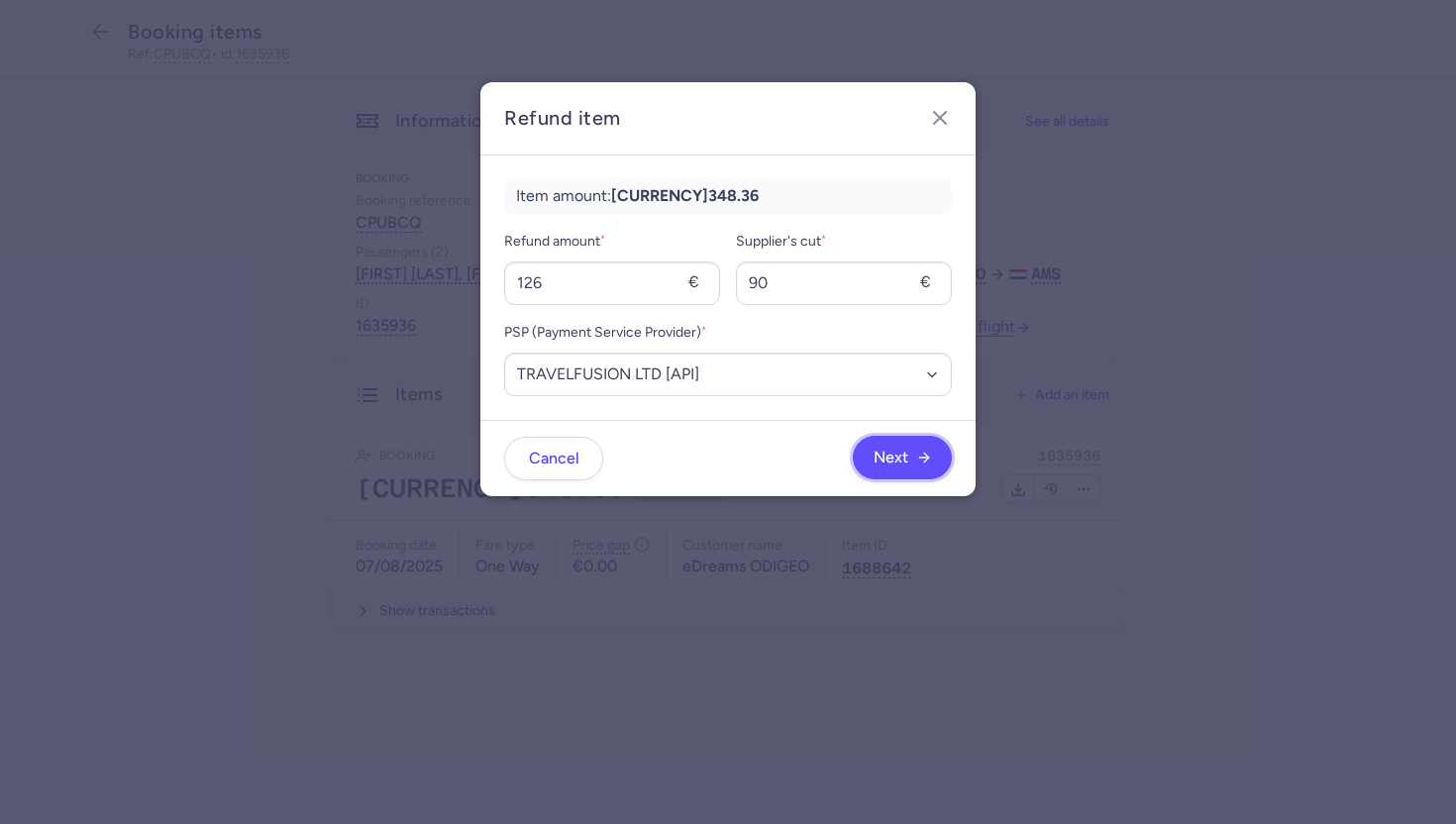 click on "Next" at bounding box center (902, 458) 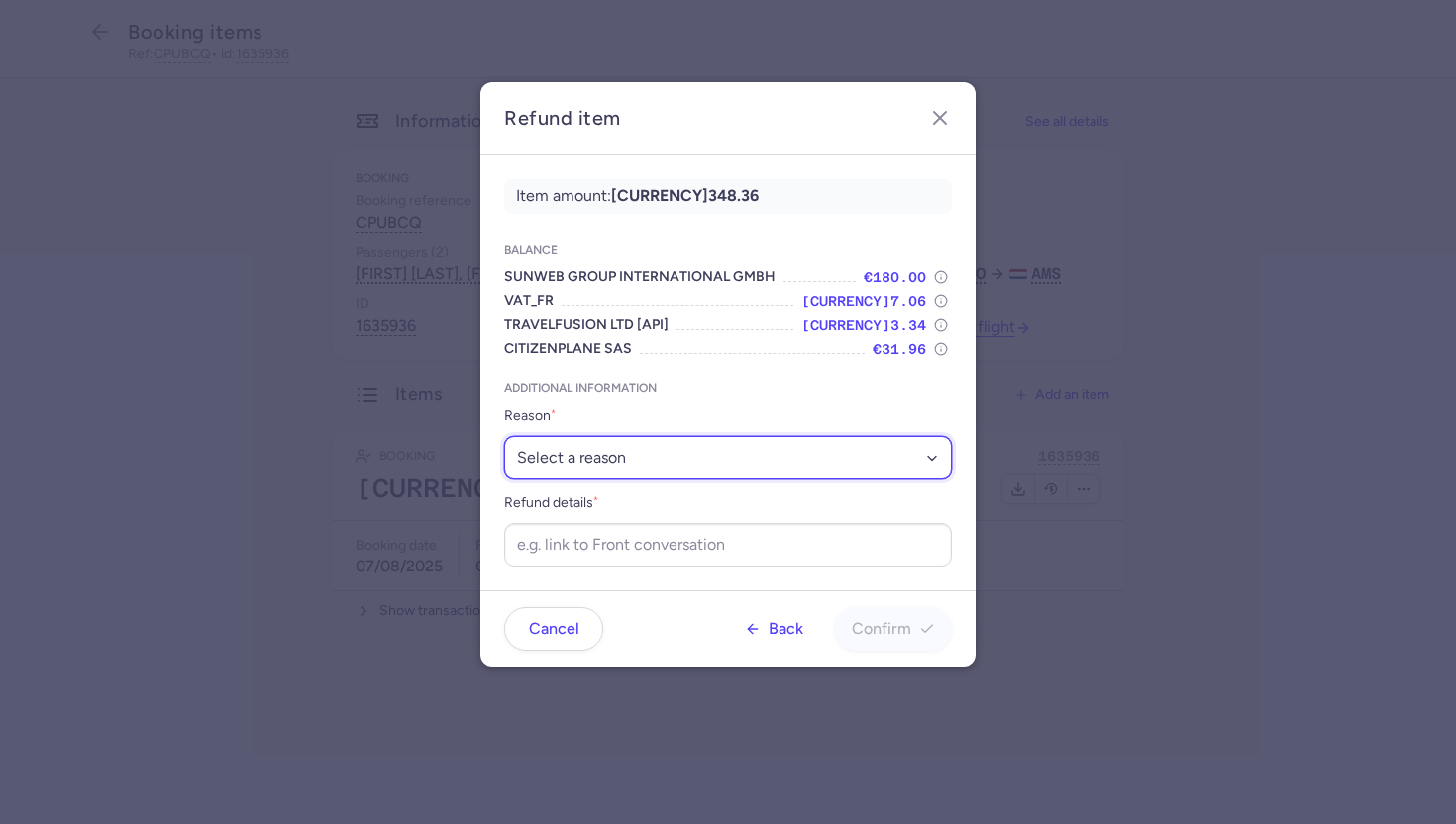 click on "Select a reason ✈️ Airline ceasing ops 💼 Ancillary issue 📄 APIS missing ⚙️ CitizenPlane error ⛔️ Denied boarding 🔁 Duplicate ❌ Flight canceled 🕵🏼‍♂️ Fraud 🎁 Goodwill 🎫 Goodwill allowance 🙃 Other 💺 Overbooking 💸 Refund with penalty 🙅 Schedule change not accepted 🤕 Supplier error 💵 Tax refund ❓ Unconfirmed booking" at bounding box center (728, 458) 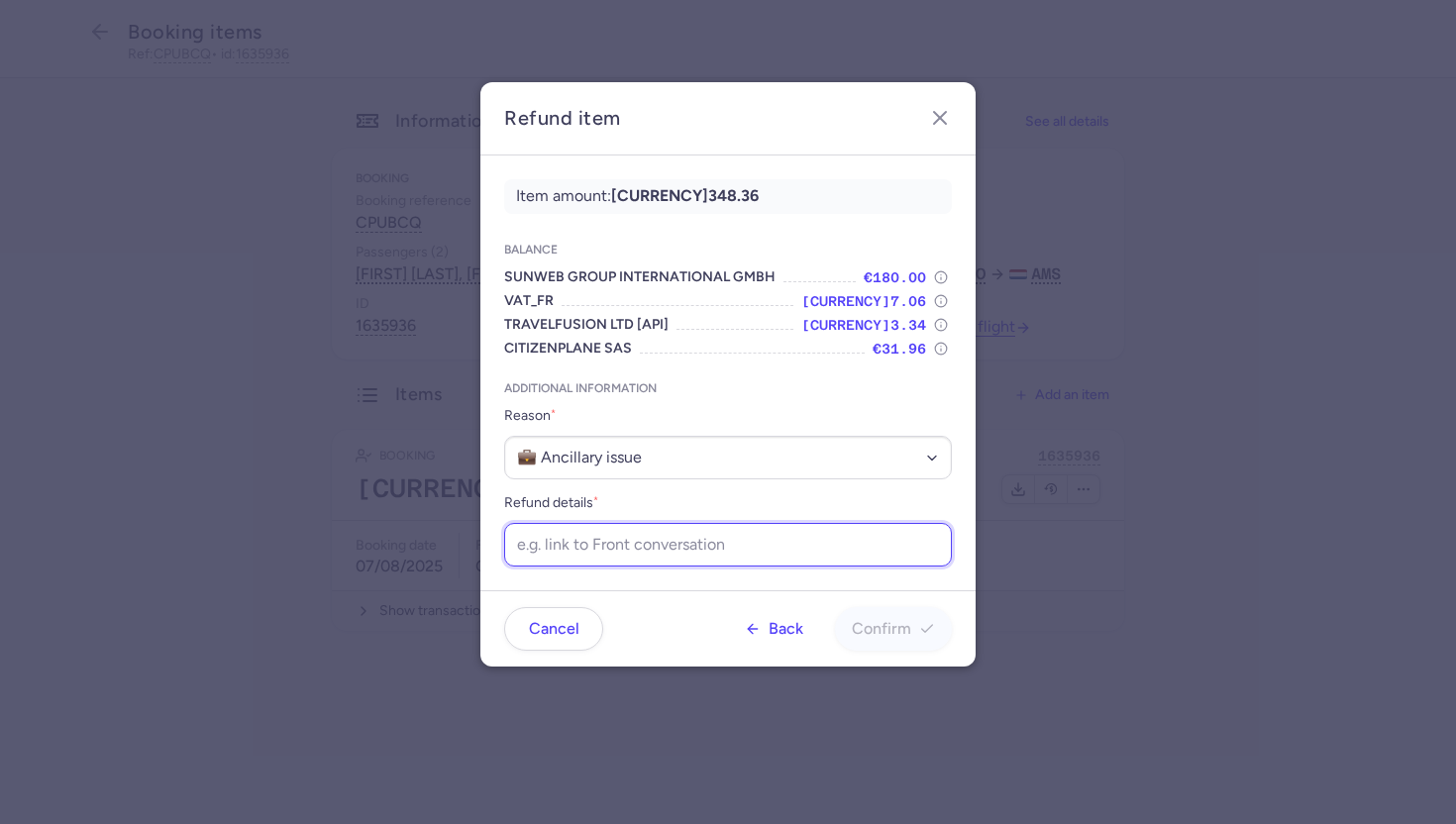 click on "Refund details  *" at bounding box center [728, 545] 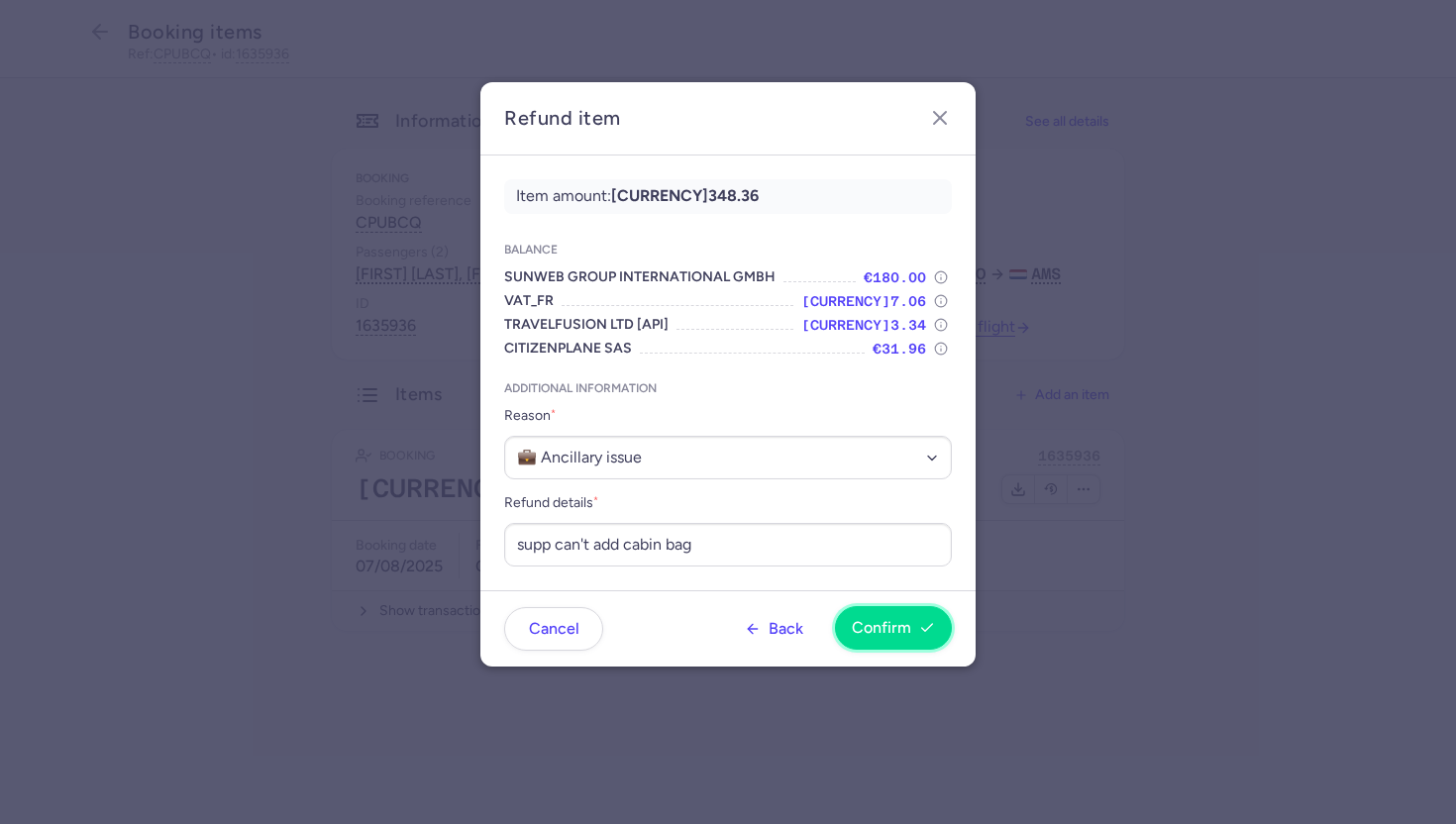 click on "Confirm" at bounding box center (882, 628) 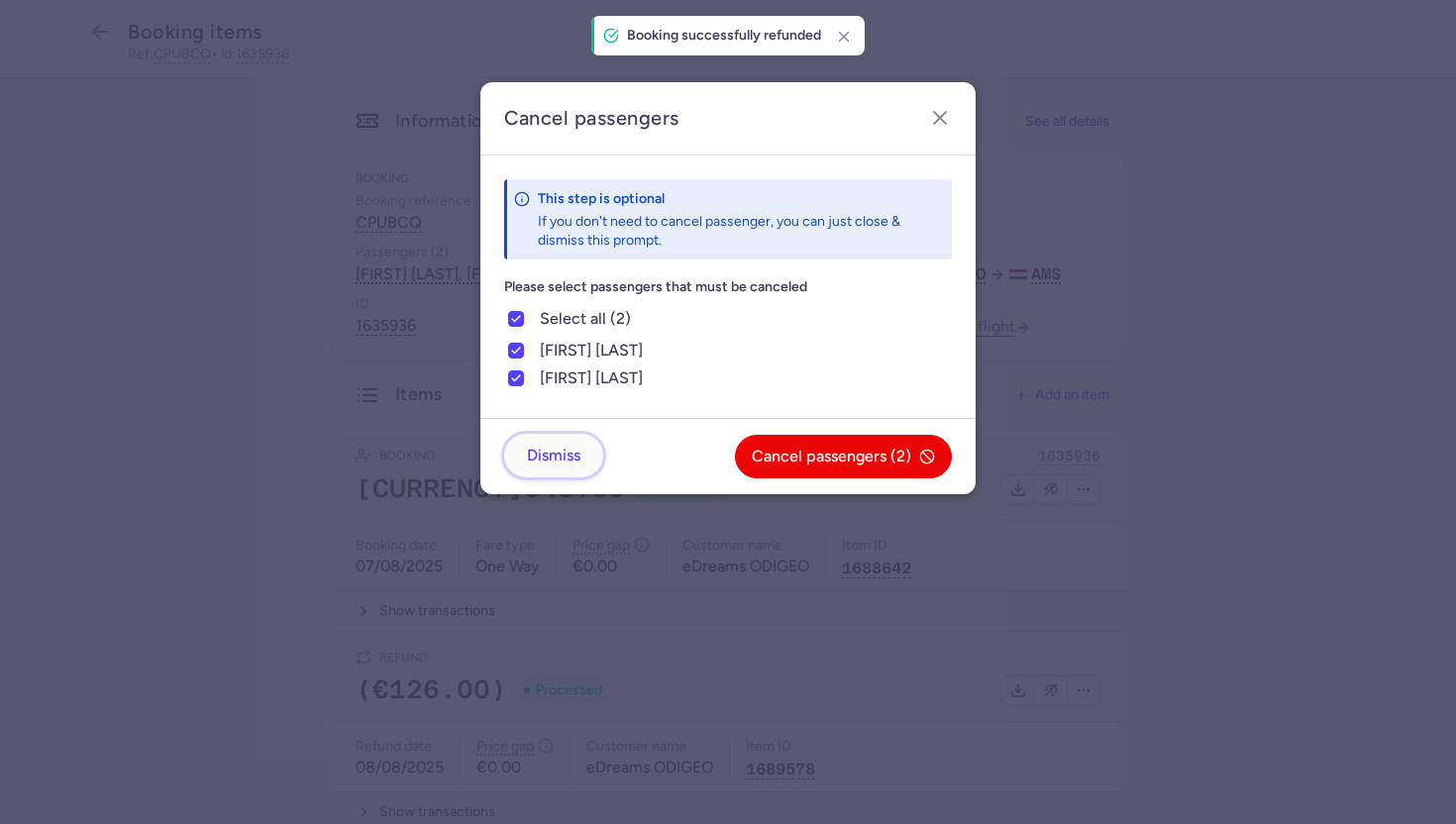 click on "Dismiss" 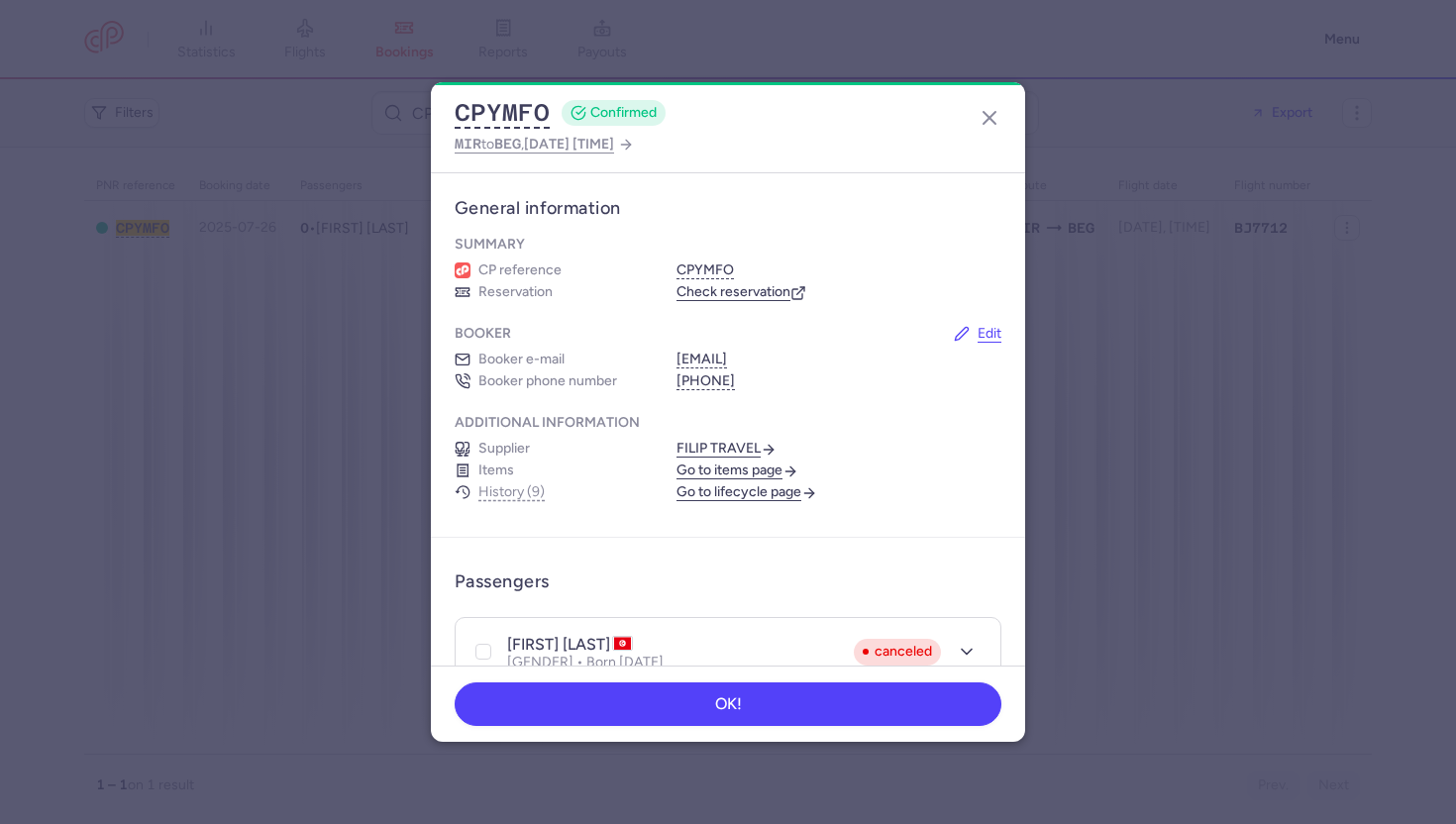 scroll, scrollTop: 0, scrollLeft: 0, axis: both 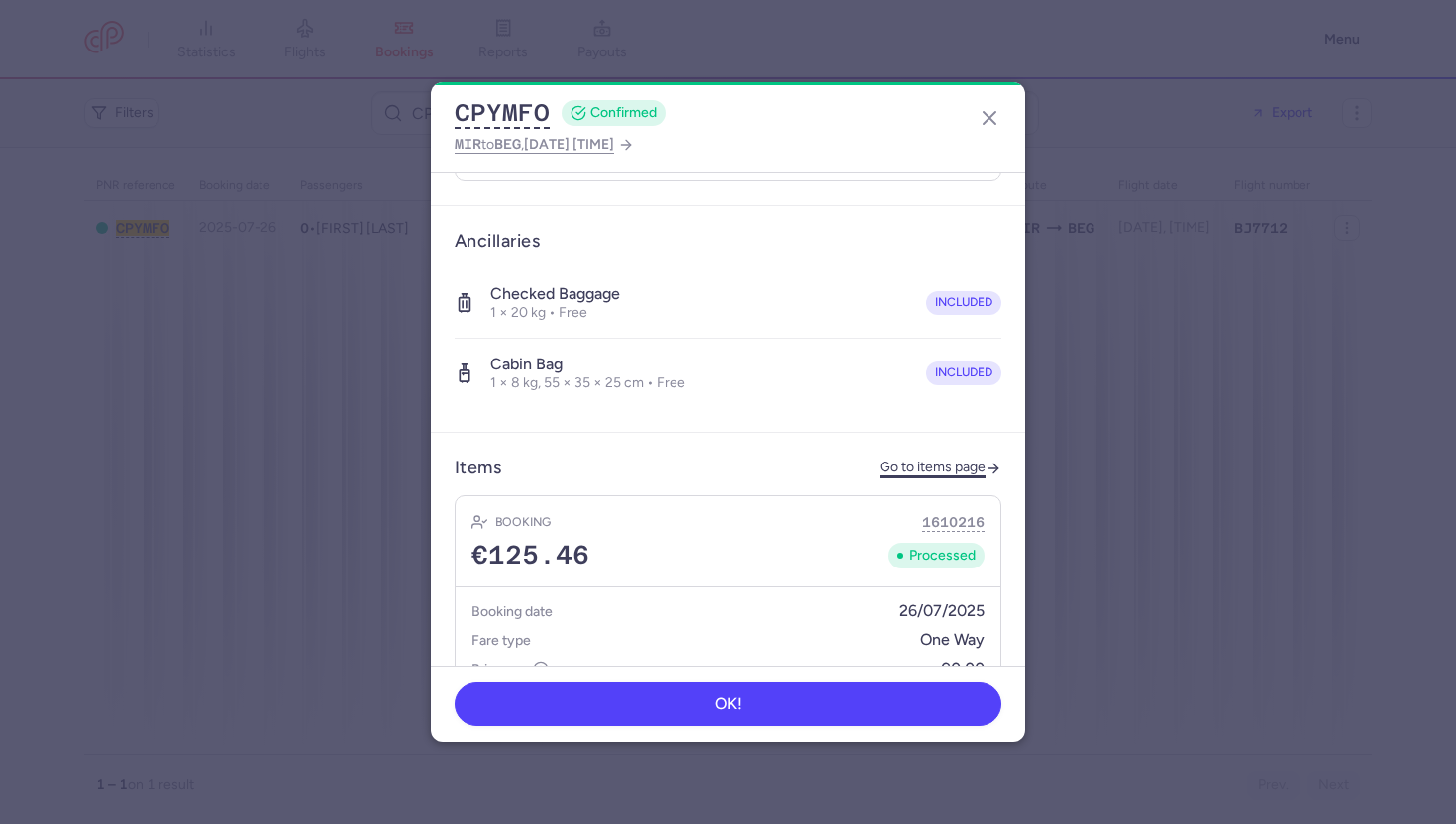 click on "Go to items page" 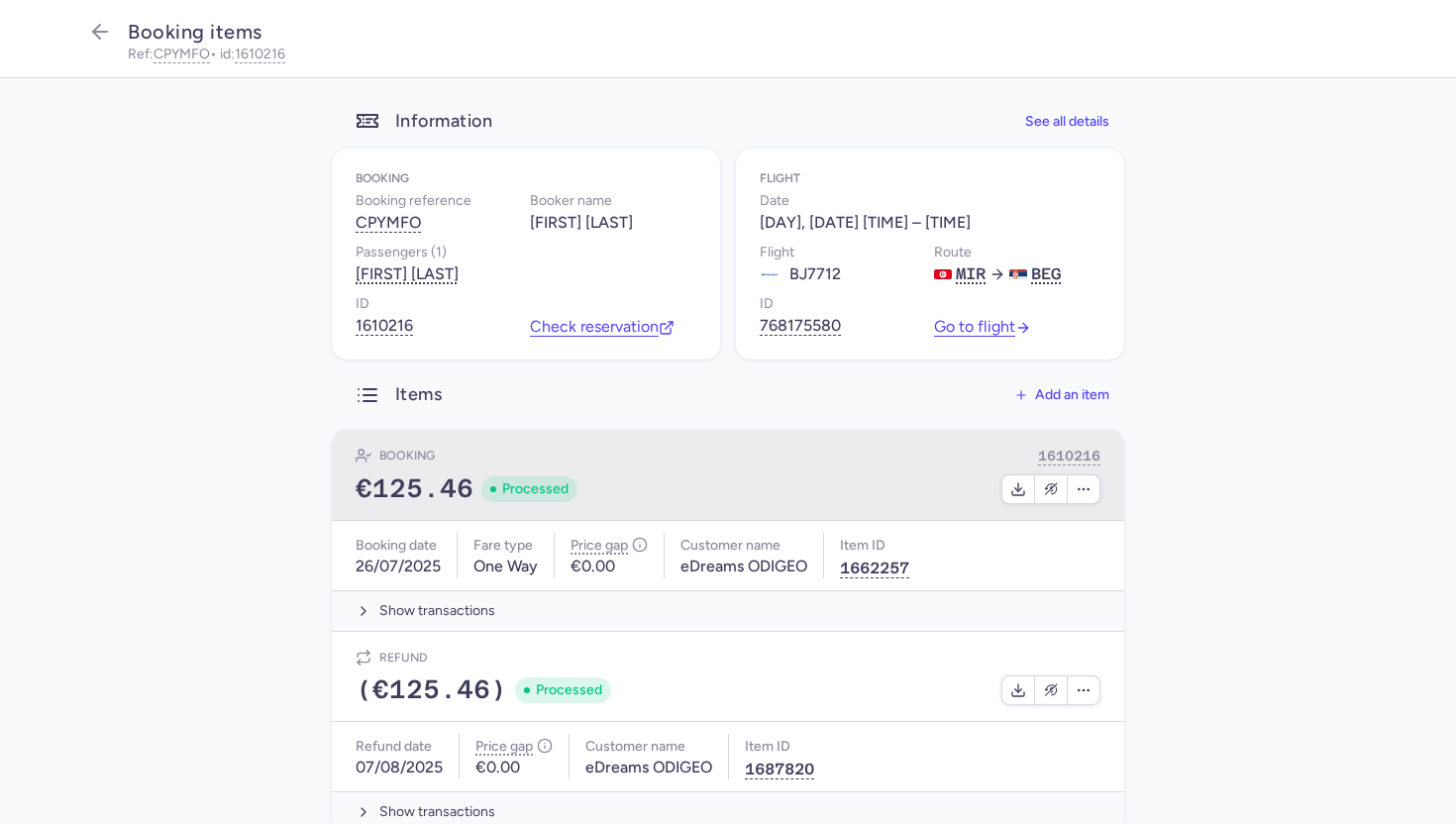scroll, scrollTop: 55, scrollLeft: 0, axis: vertical 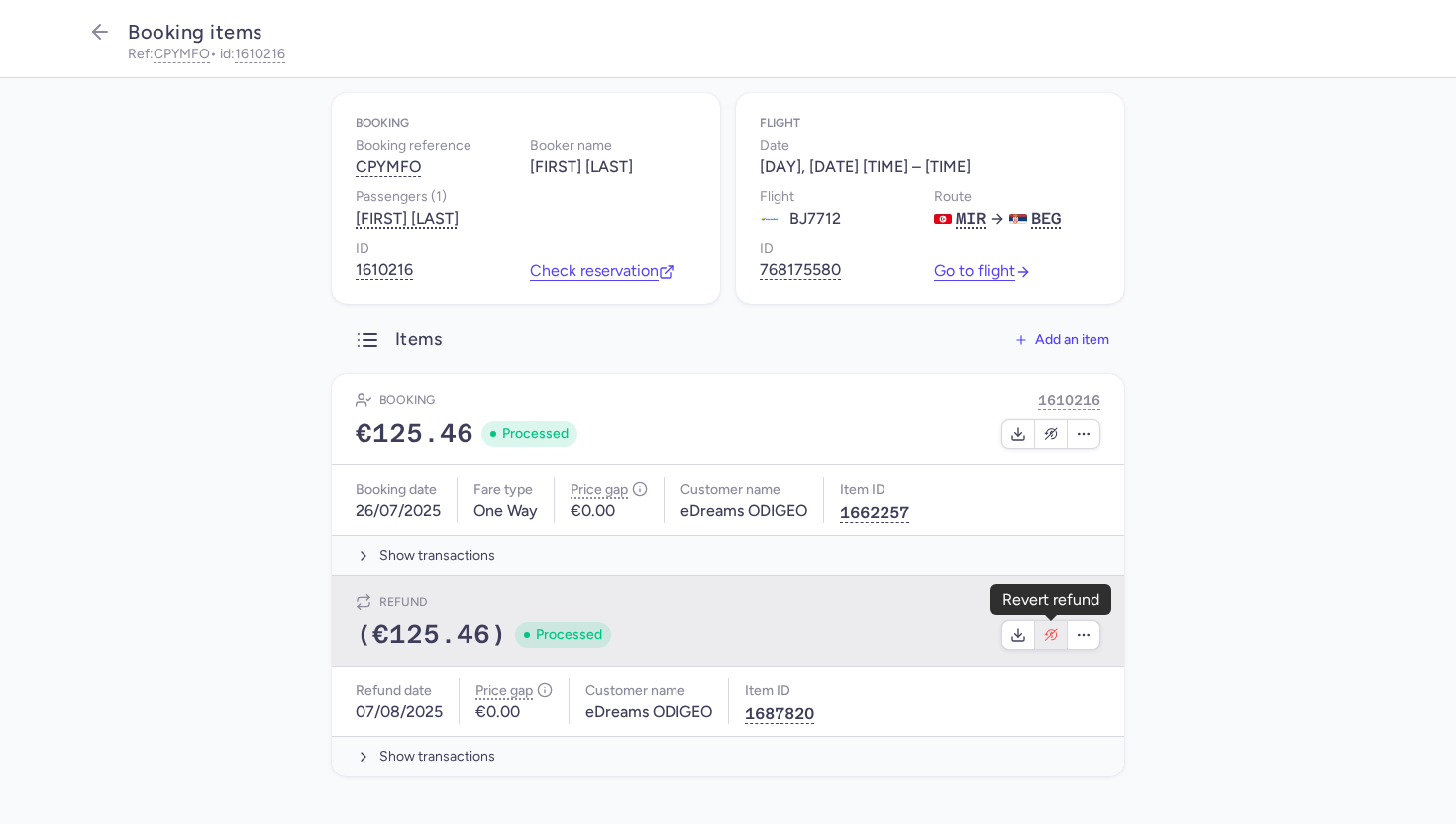click 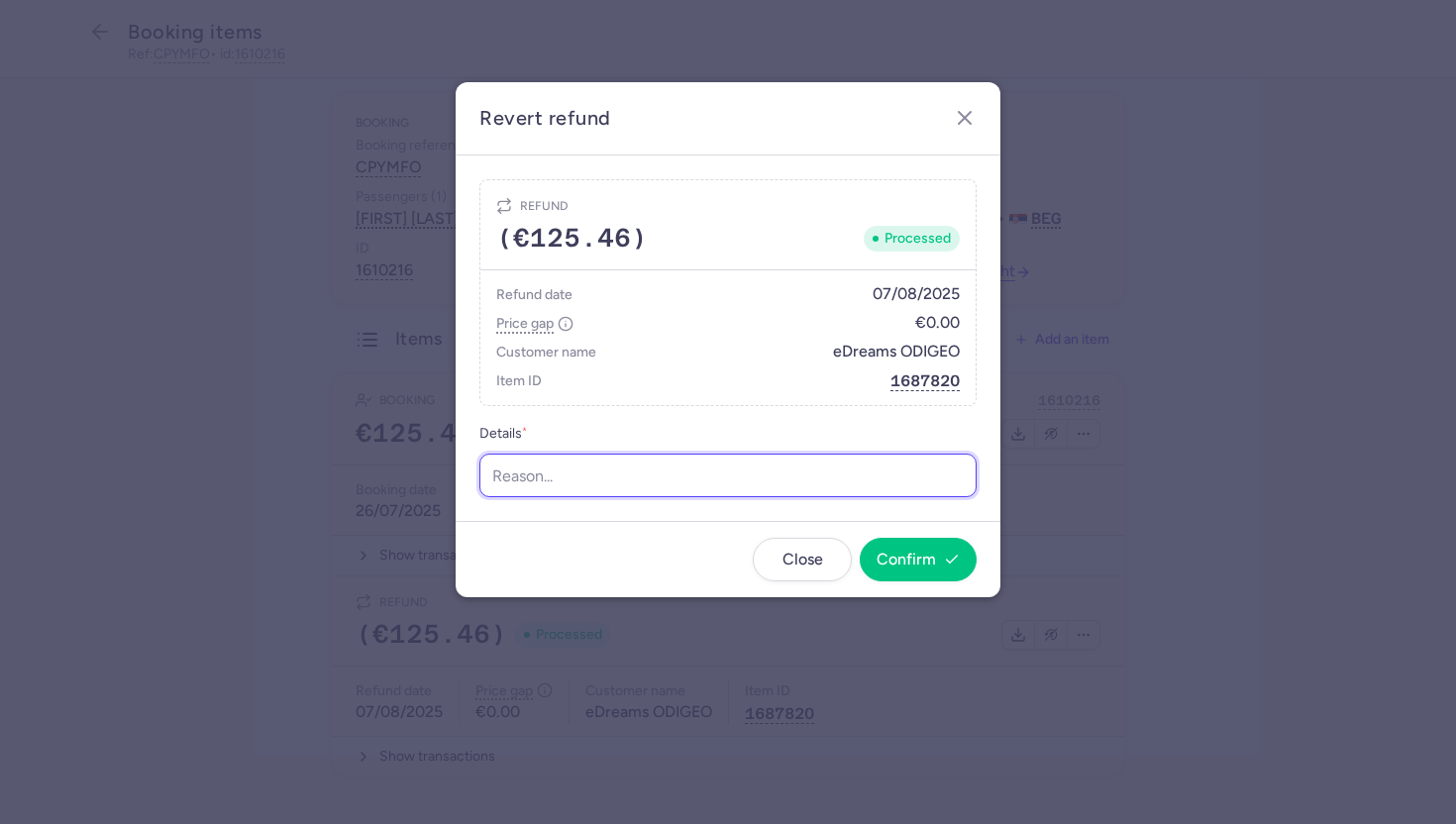 click on "Details  *" at bounding box center (728, 475) 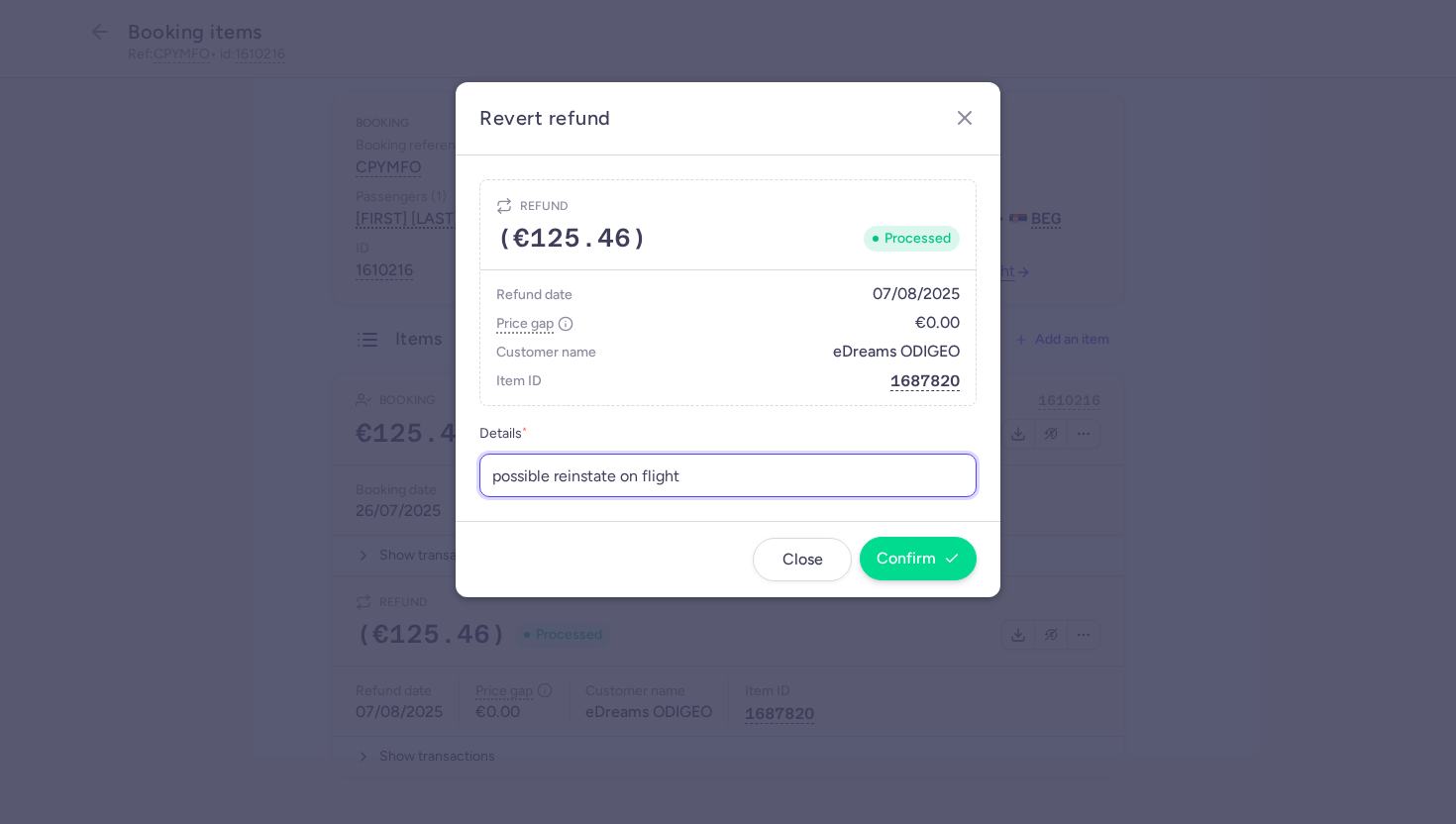 type on "possible reinstate on flight" 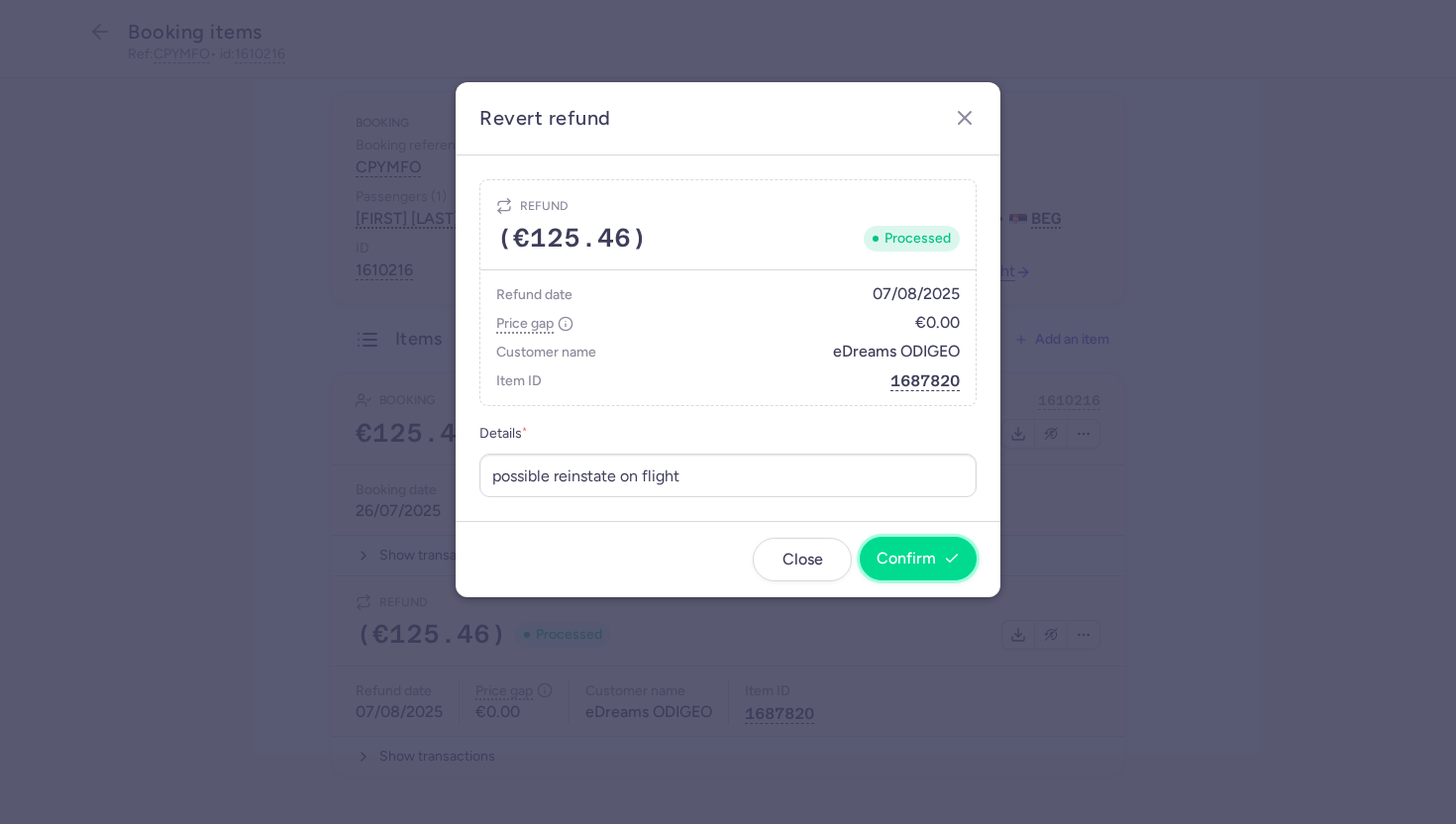 click on "Confirm" at bounding box center [918, 559] 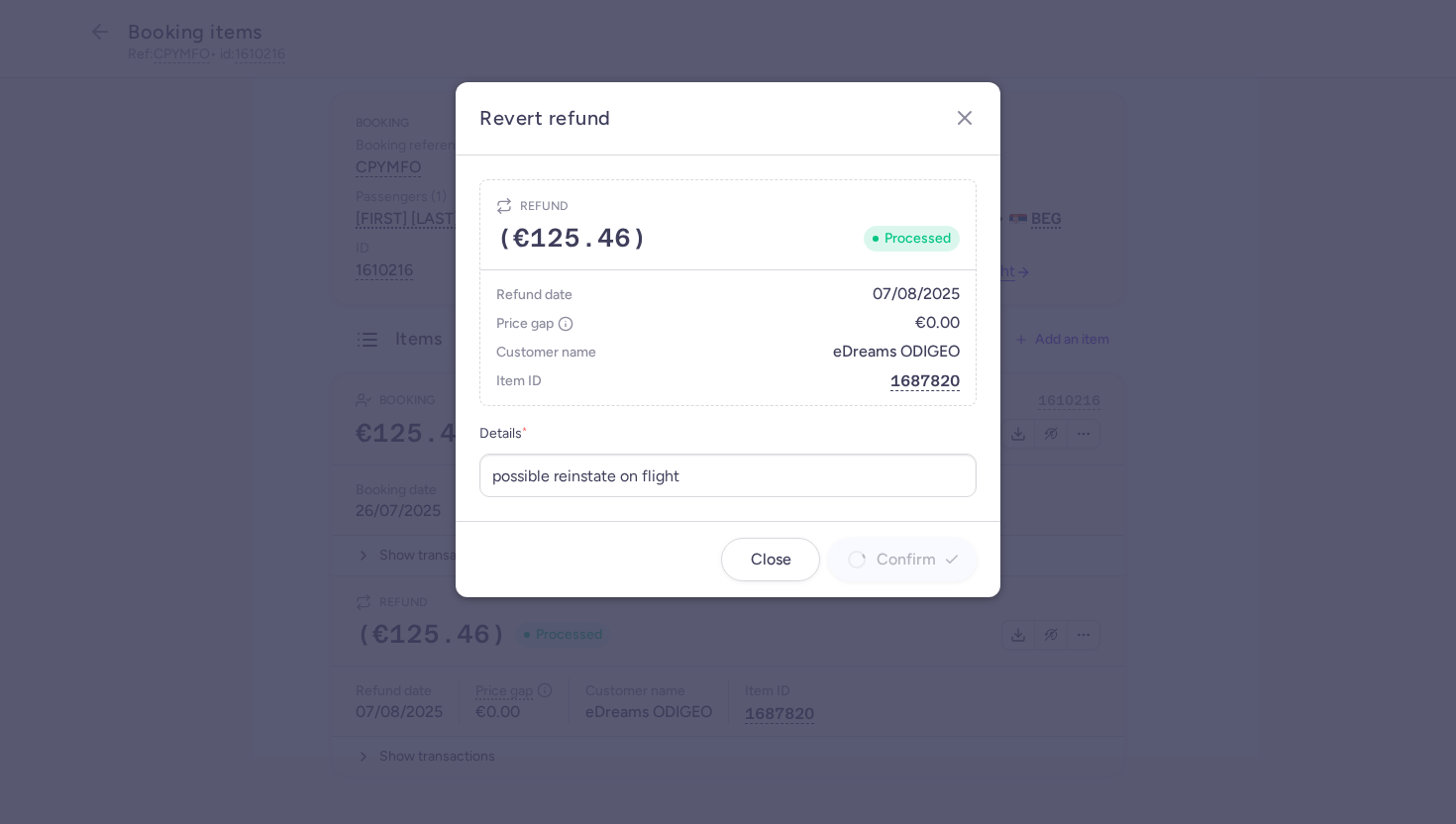 scroll, scrollTop: 0, scrollLeft: 0, axis: both 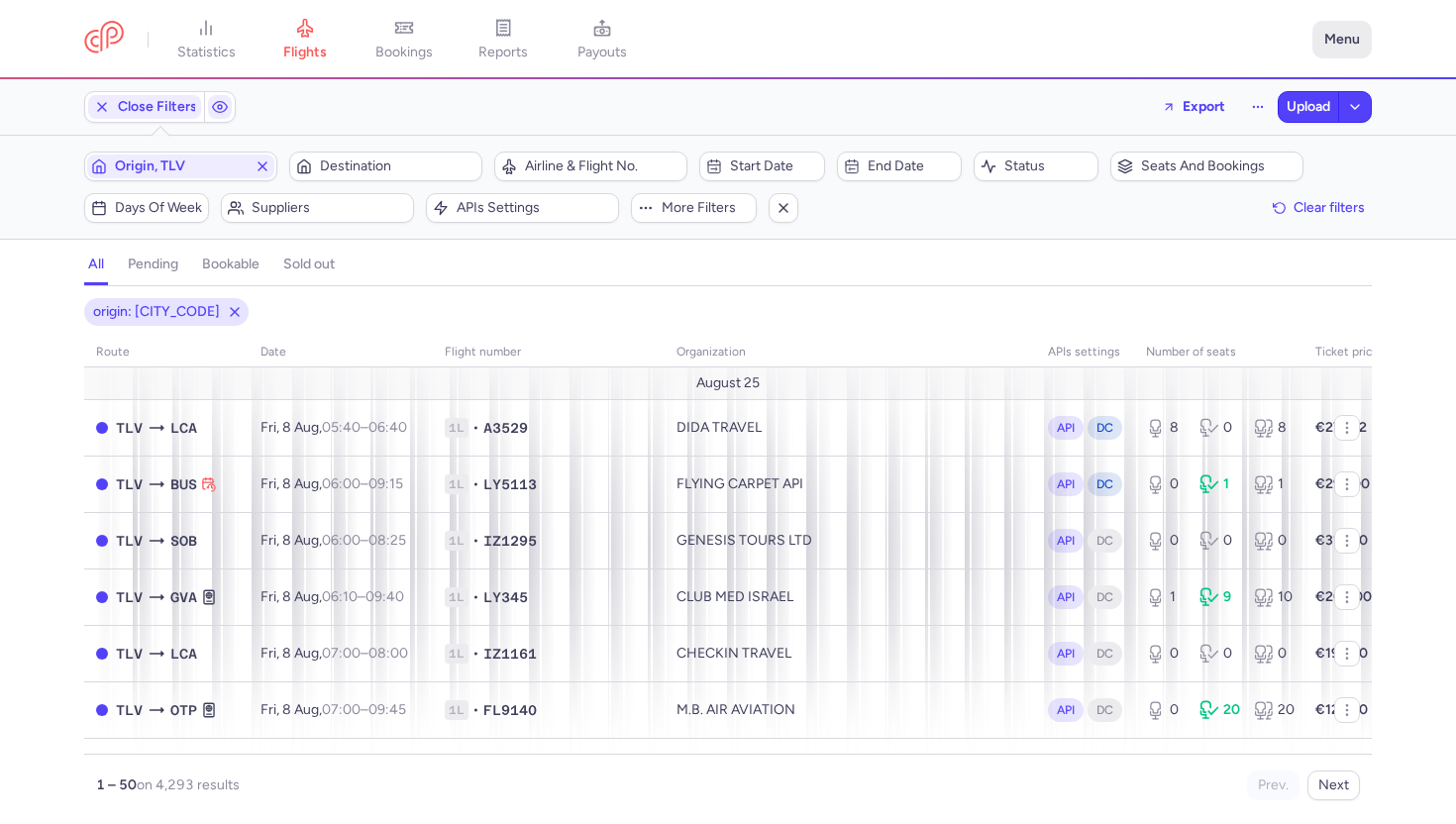 click on "Menu" at bounding box center [1342, 40] 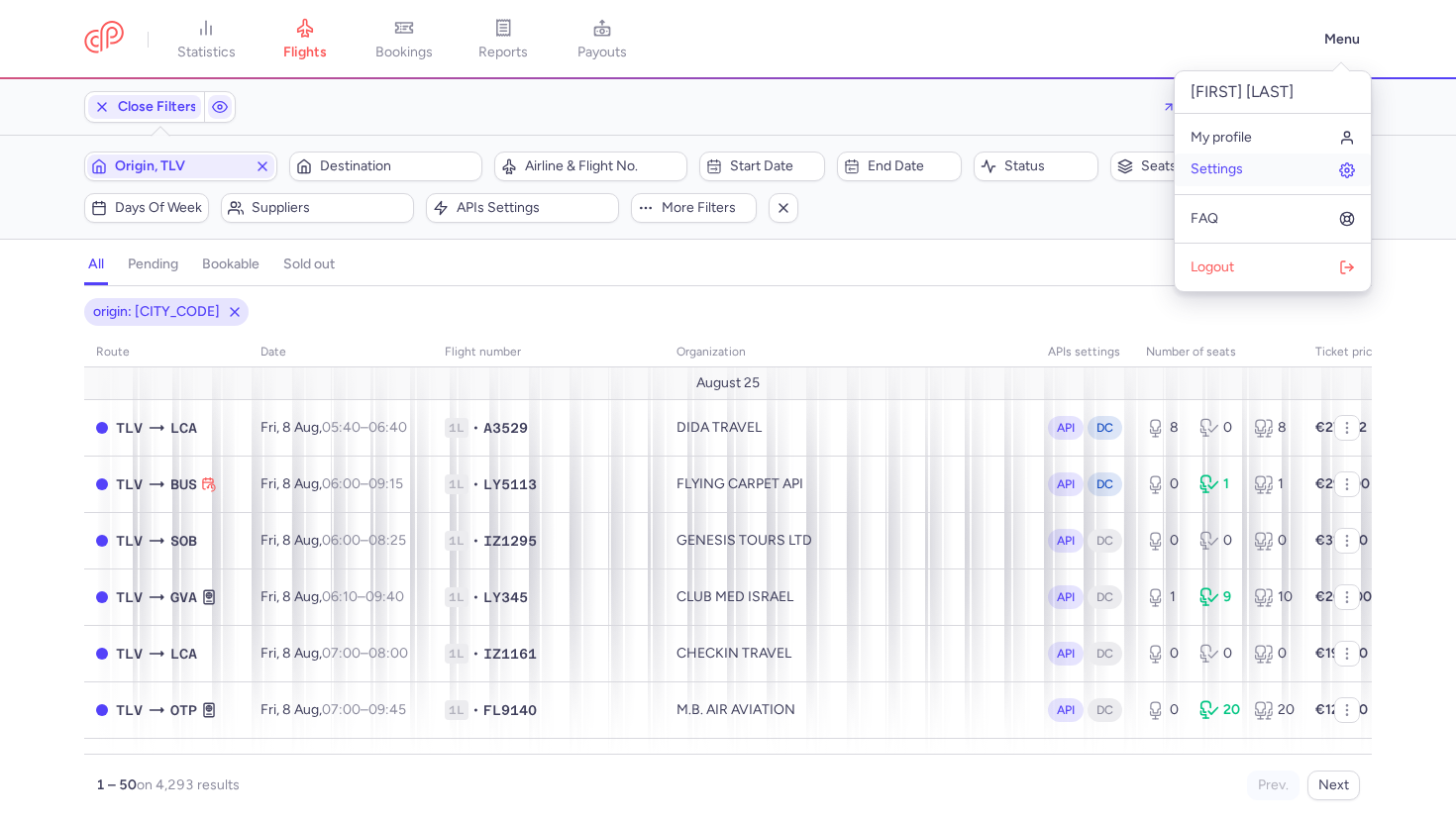 click on "Settings" at bounding box center (1273, 169) 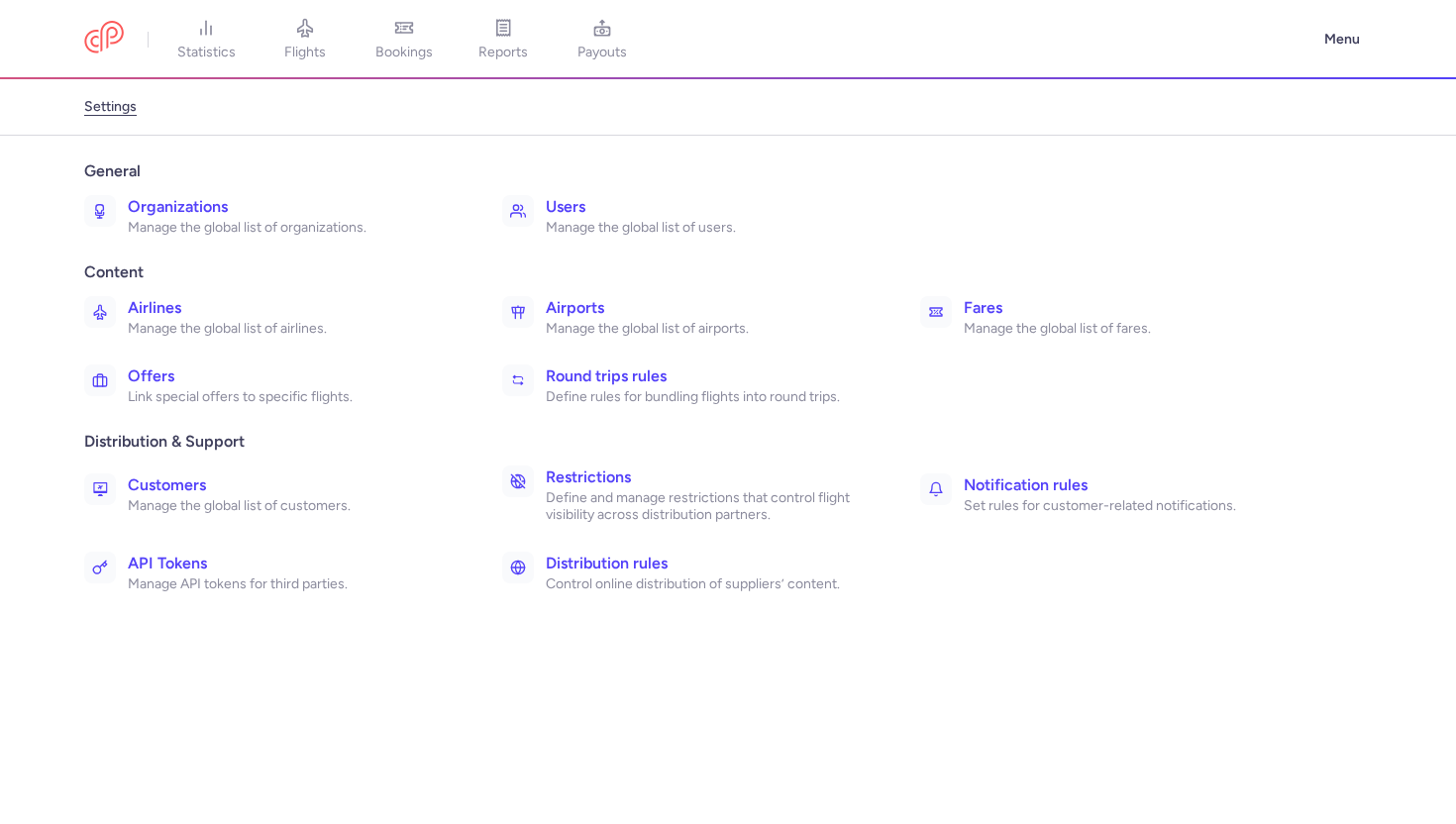 click on "Manage the global list of organizations." at bounding box center [293, 228] 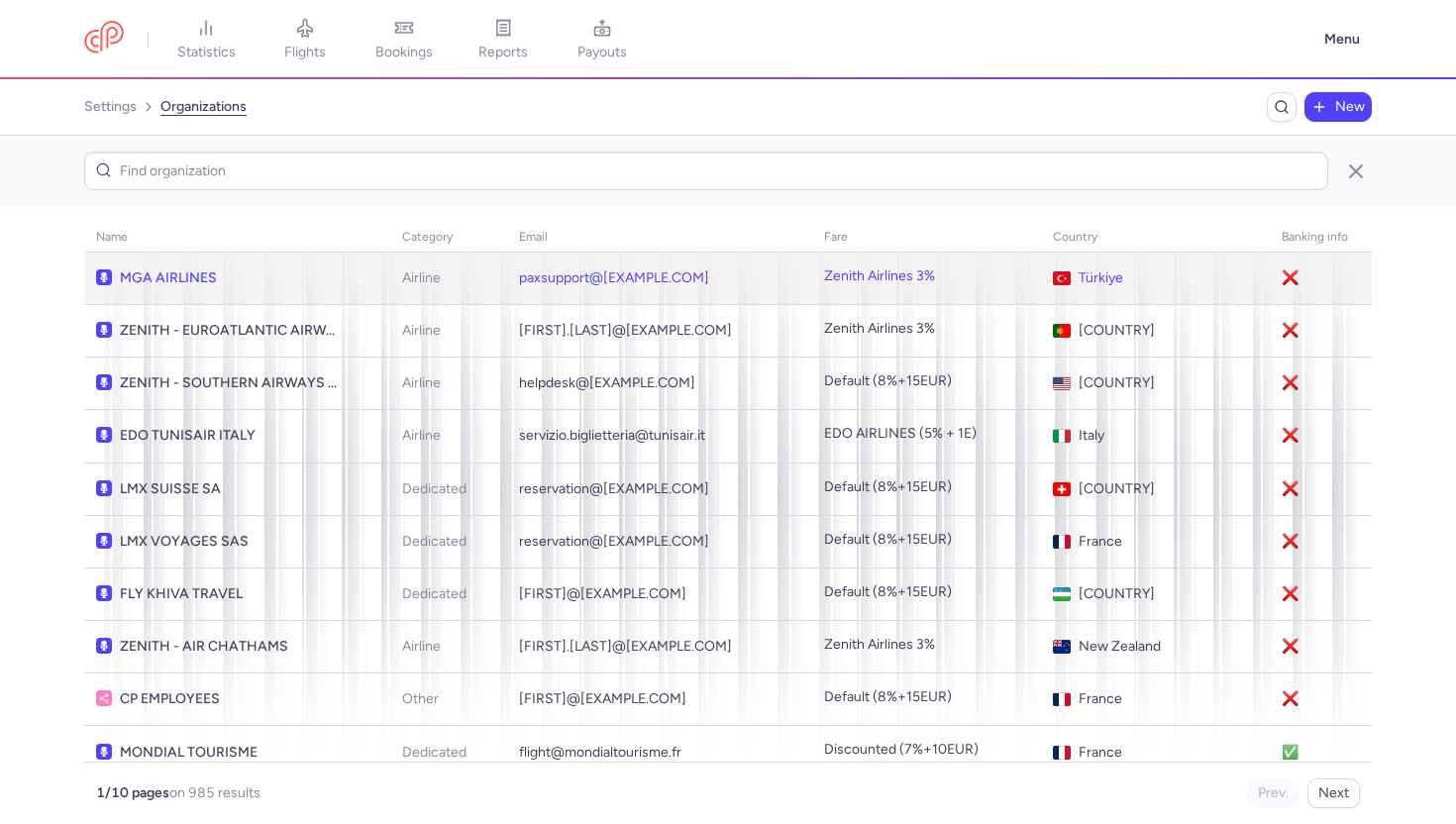 click on "MGA AIRLINES" at bounding box center (231, 278) 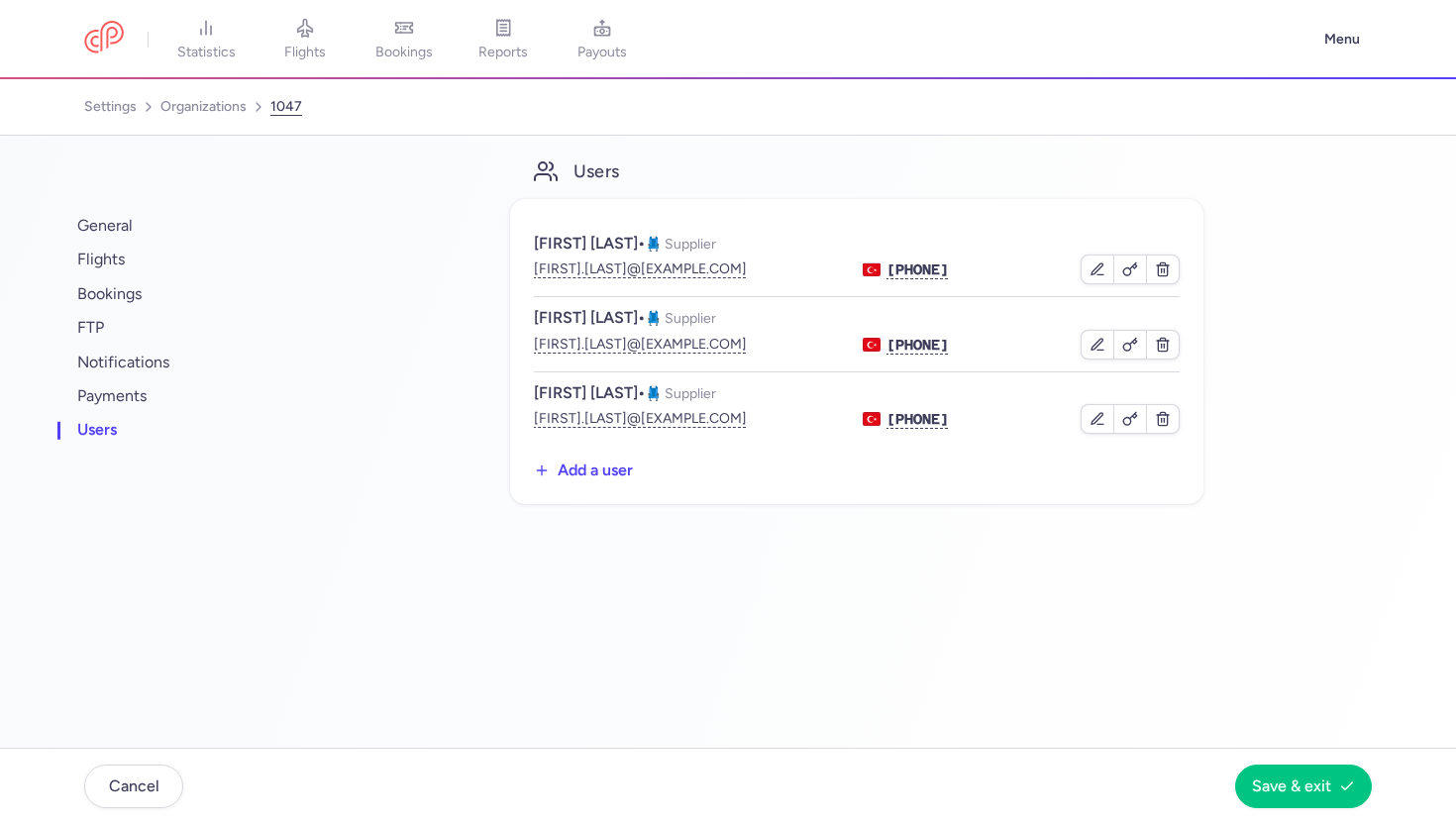 click on "Add a user" 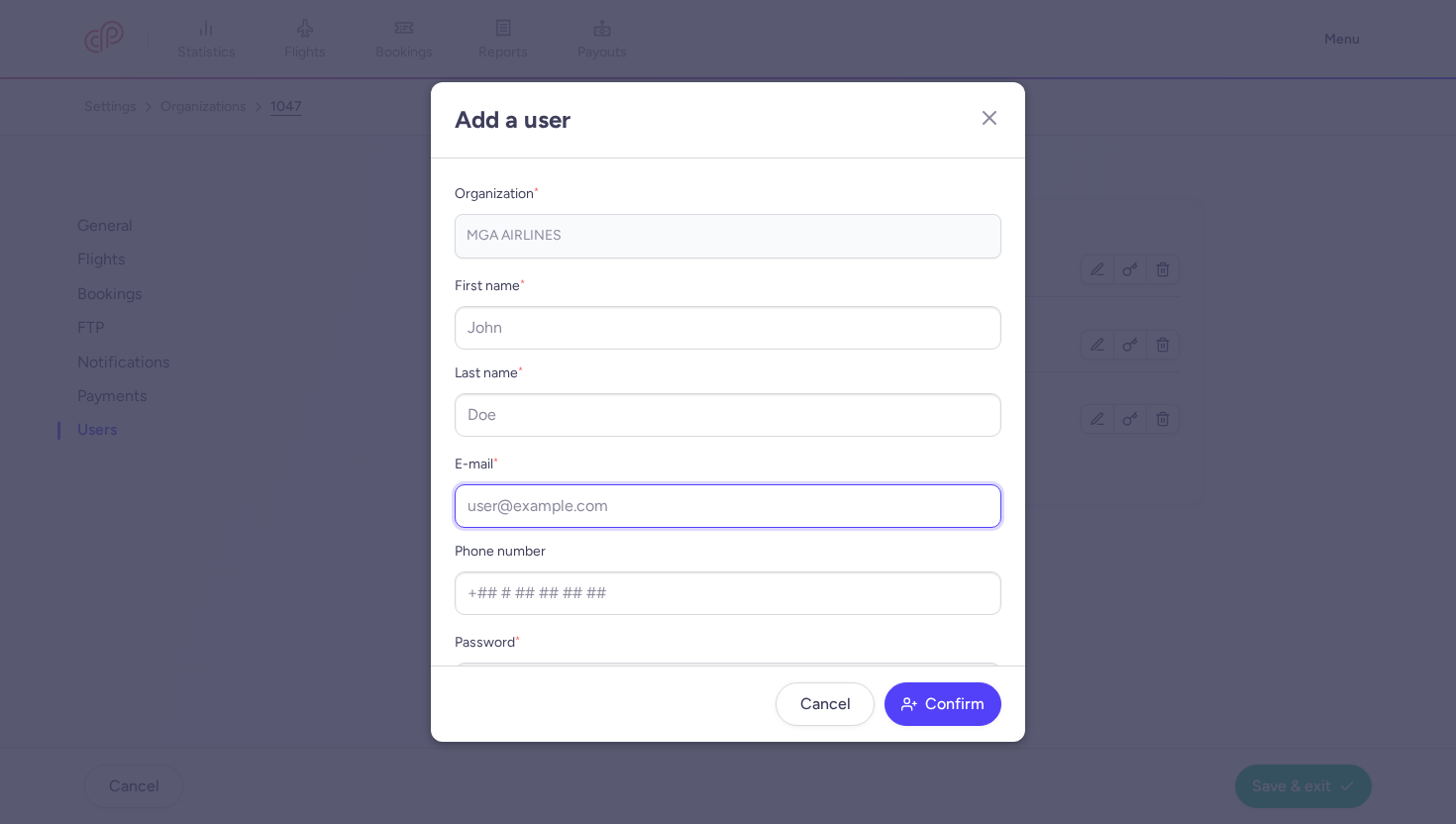 click on "E-mail  *" at bounding box center (728, 506) 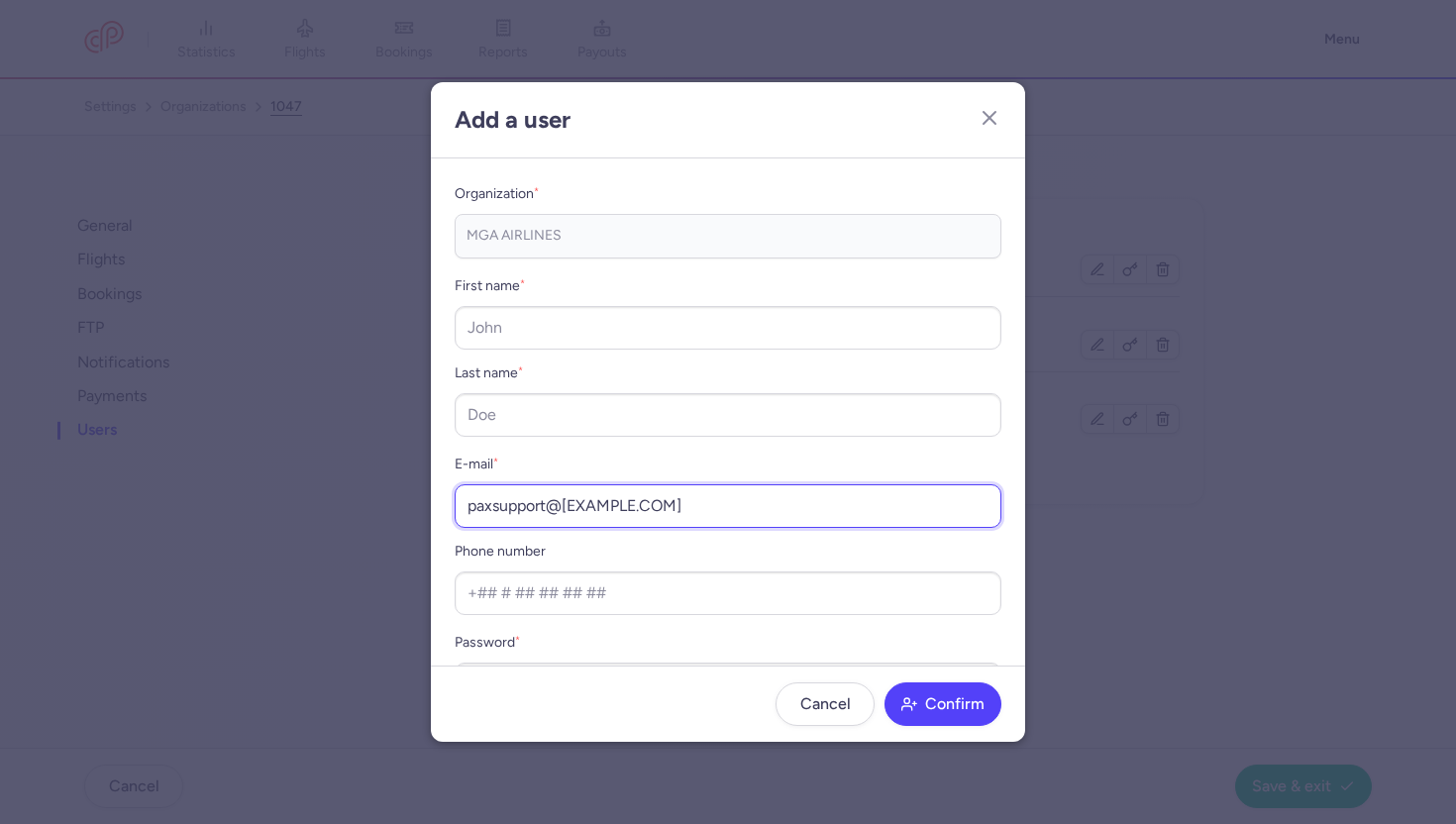 type on "paxsupport@mga.aero" 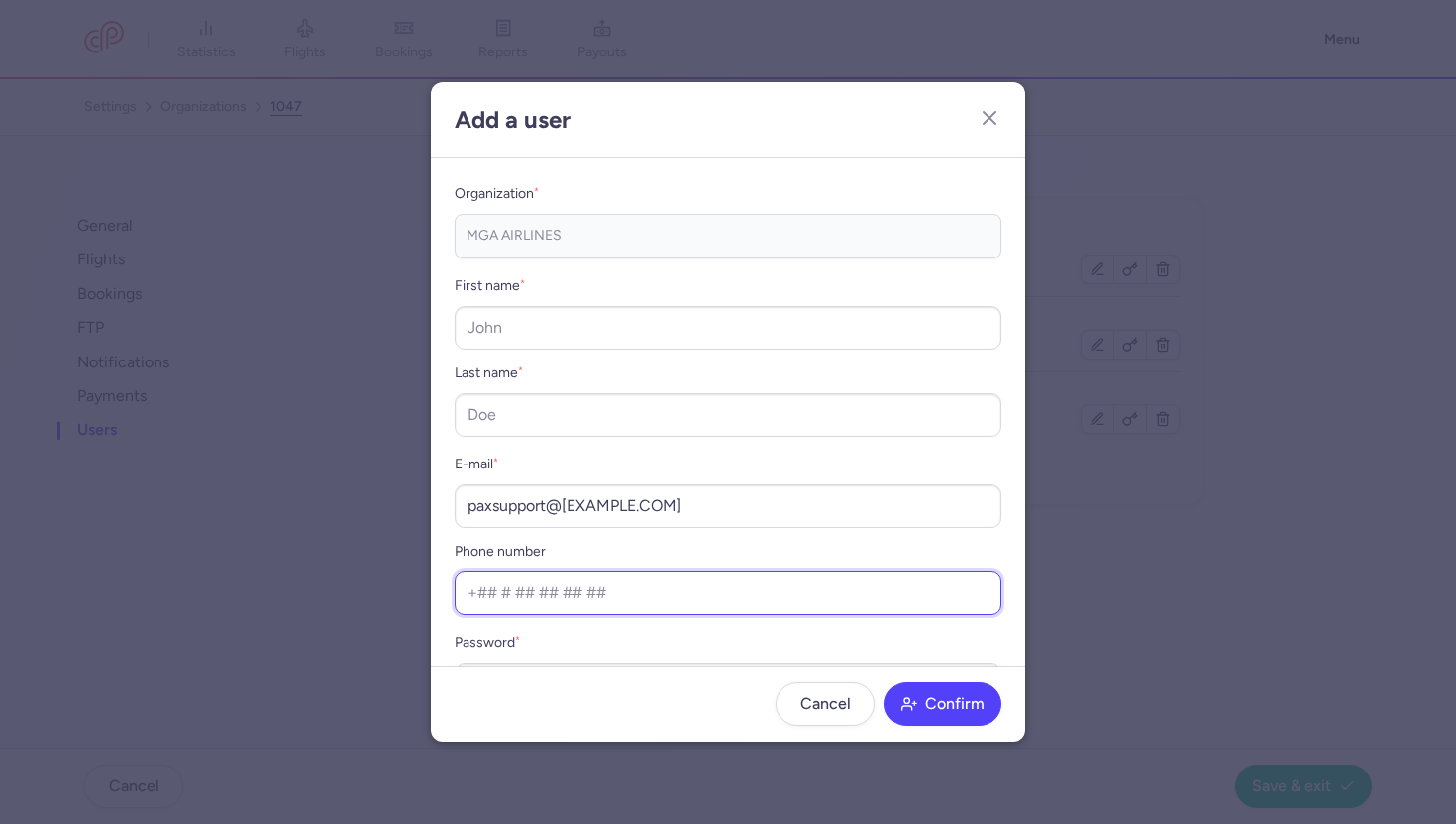 click on "Phone number" at bounding box center (728, 593) 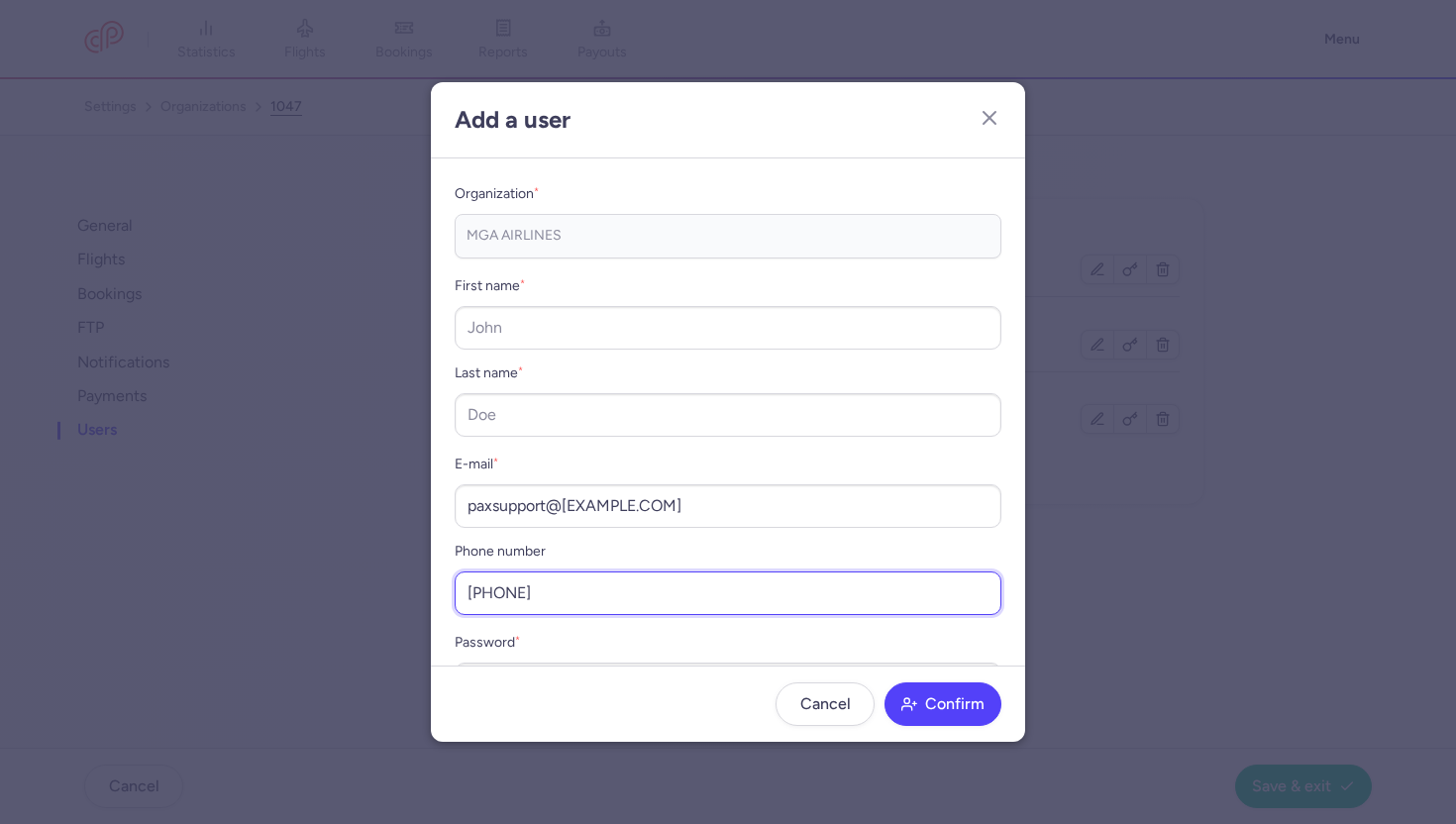 type on "00908507772777" 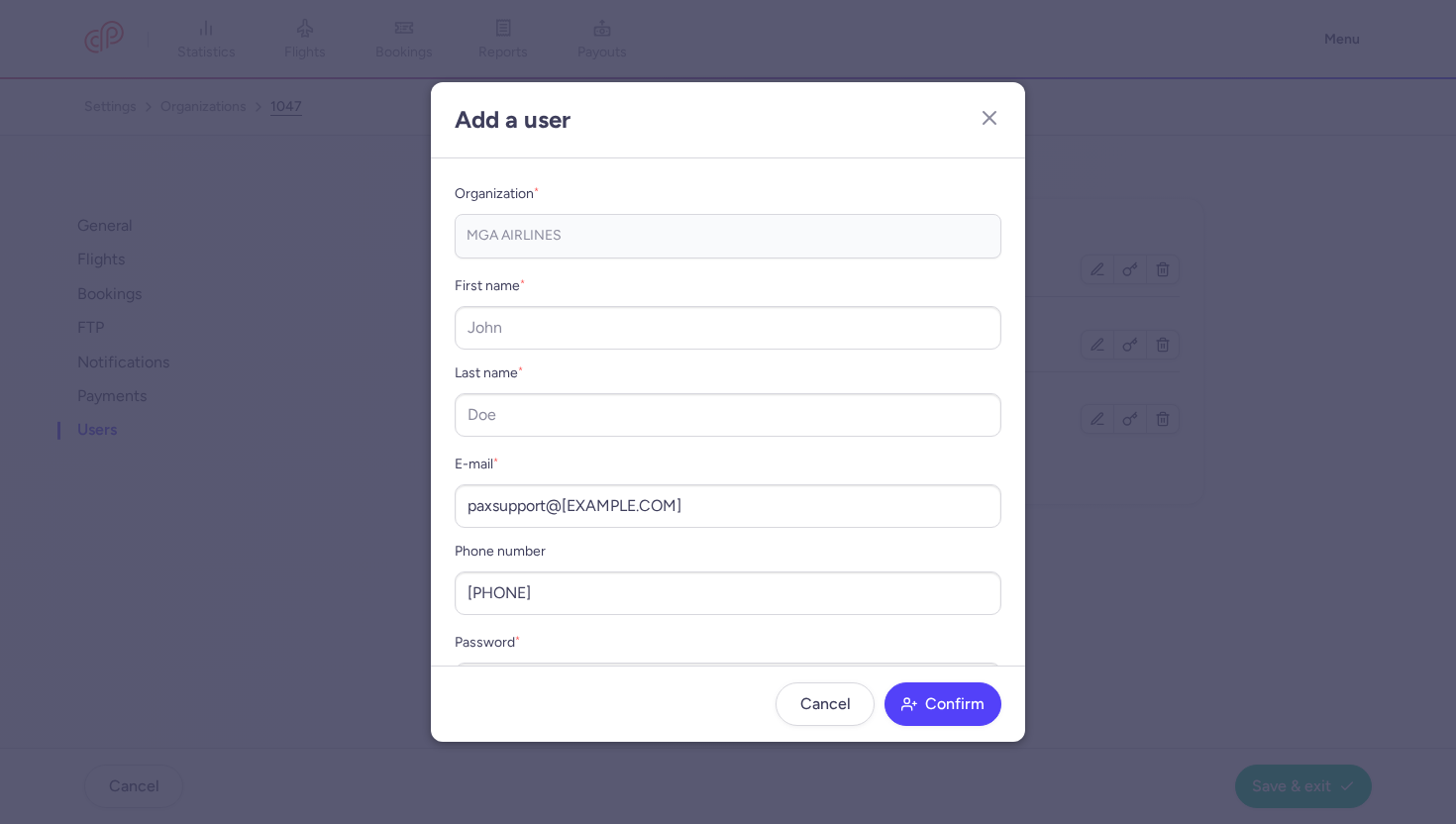 click on "Password  *" at bounding box center [728, 643] 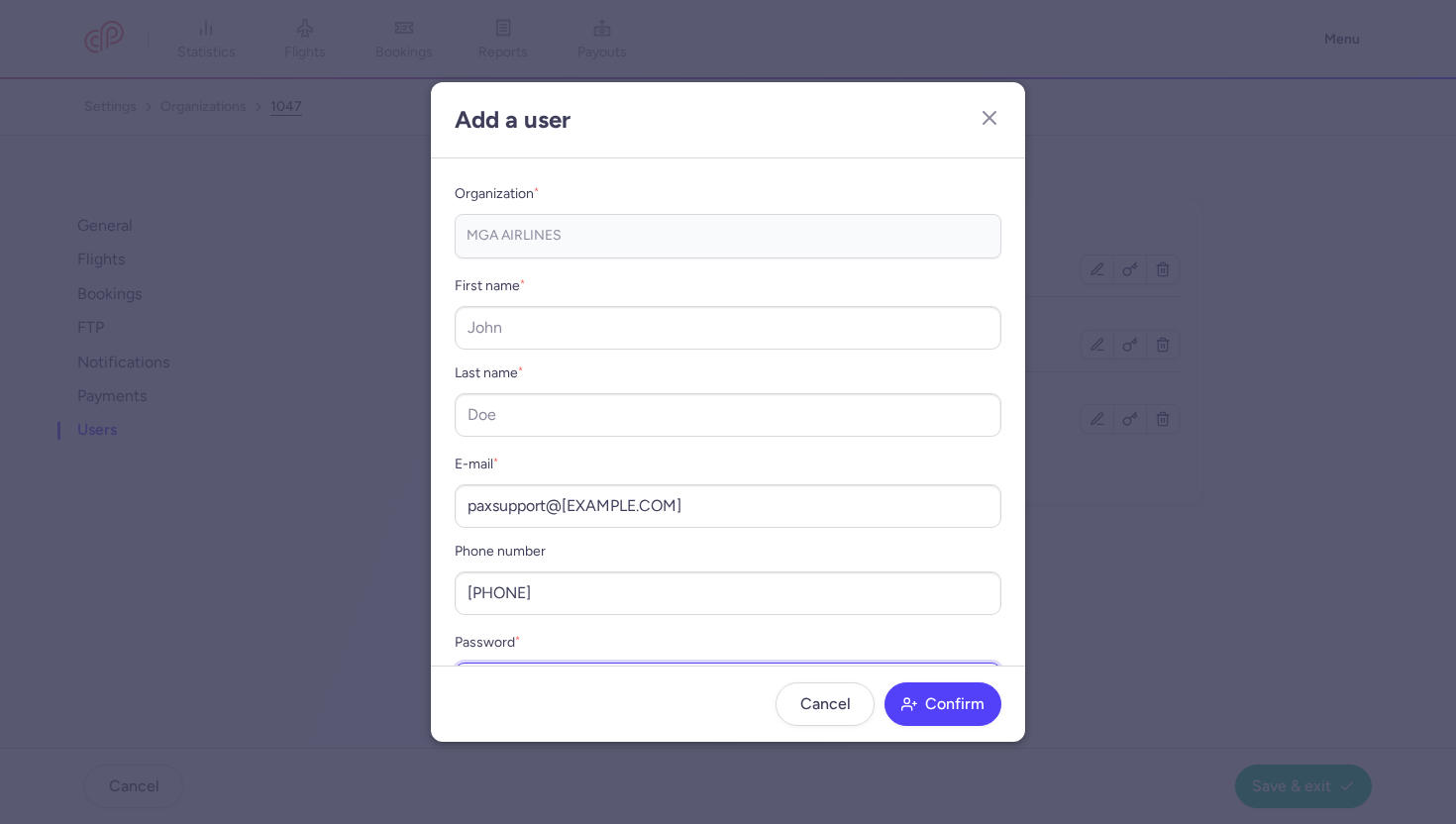 scroll, scrollTop: 41, scrollLeft: 0, axis: vertical 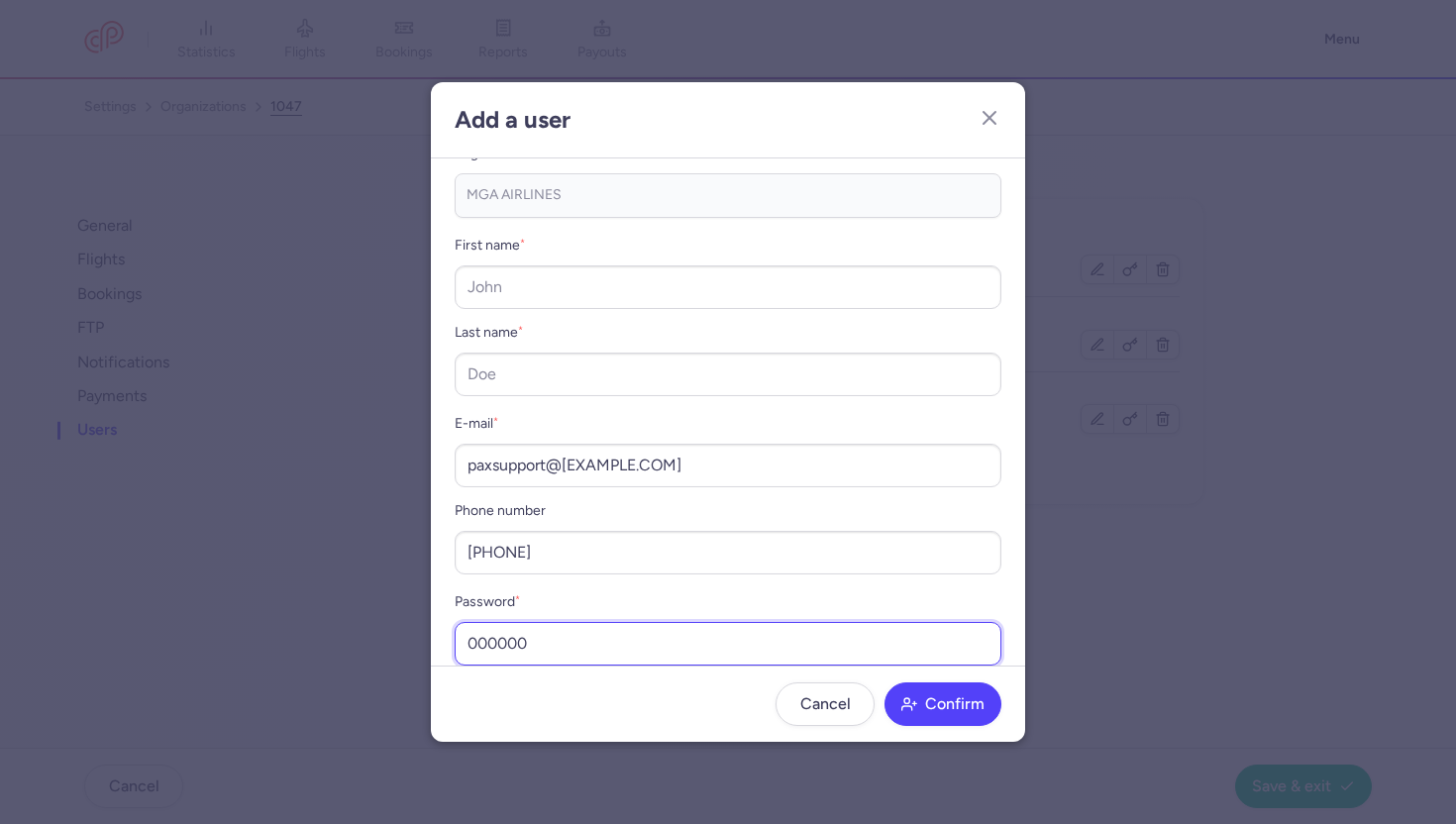 type on "000000" 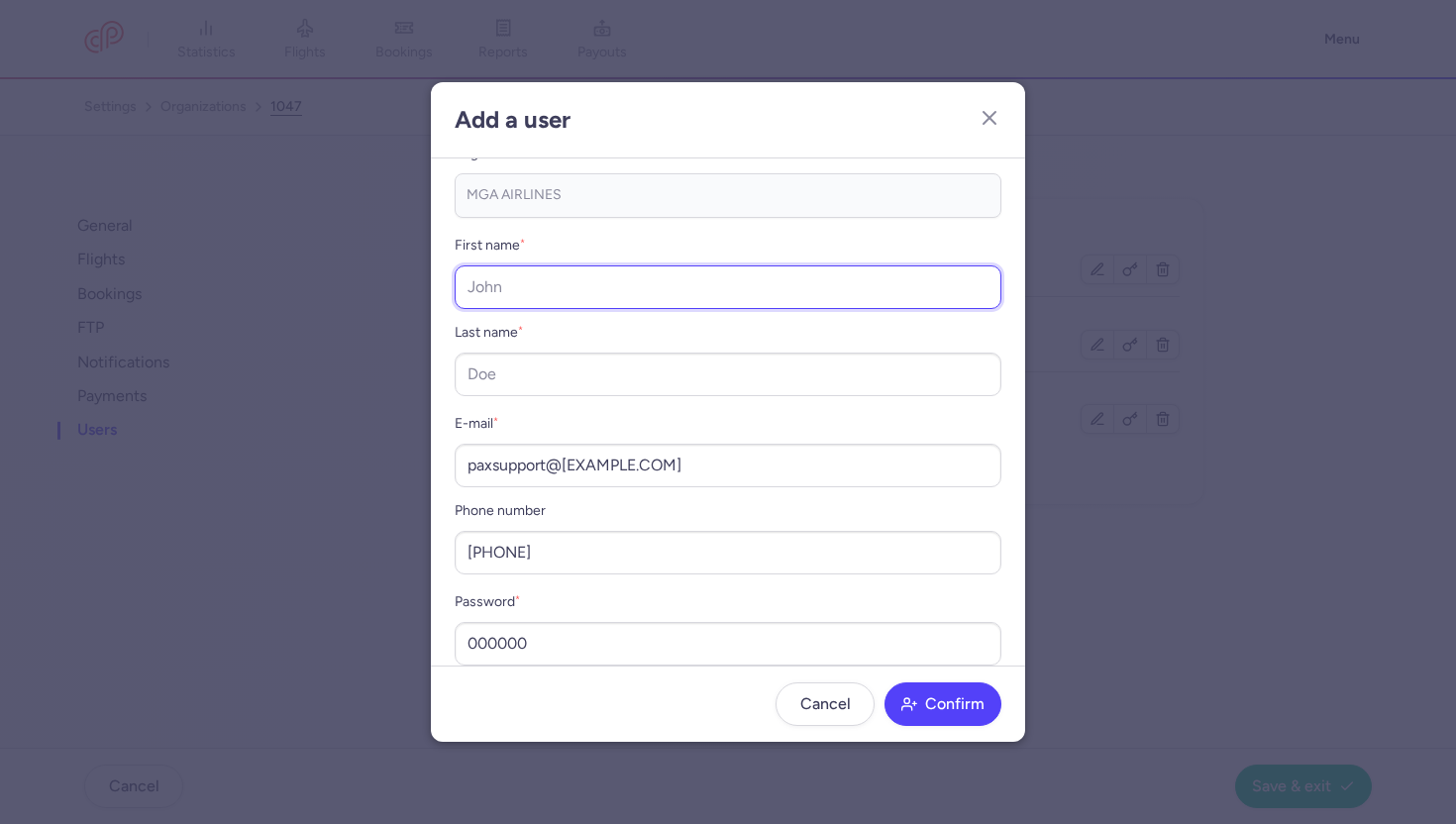 click on "First name  *" at bounding box center (728, 287) 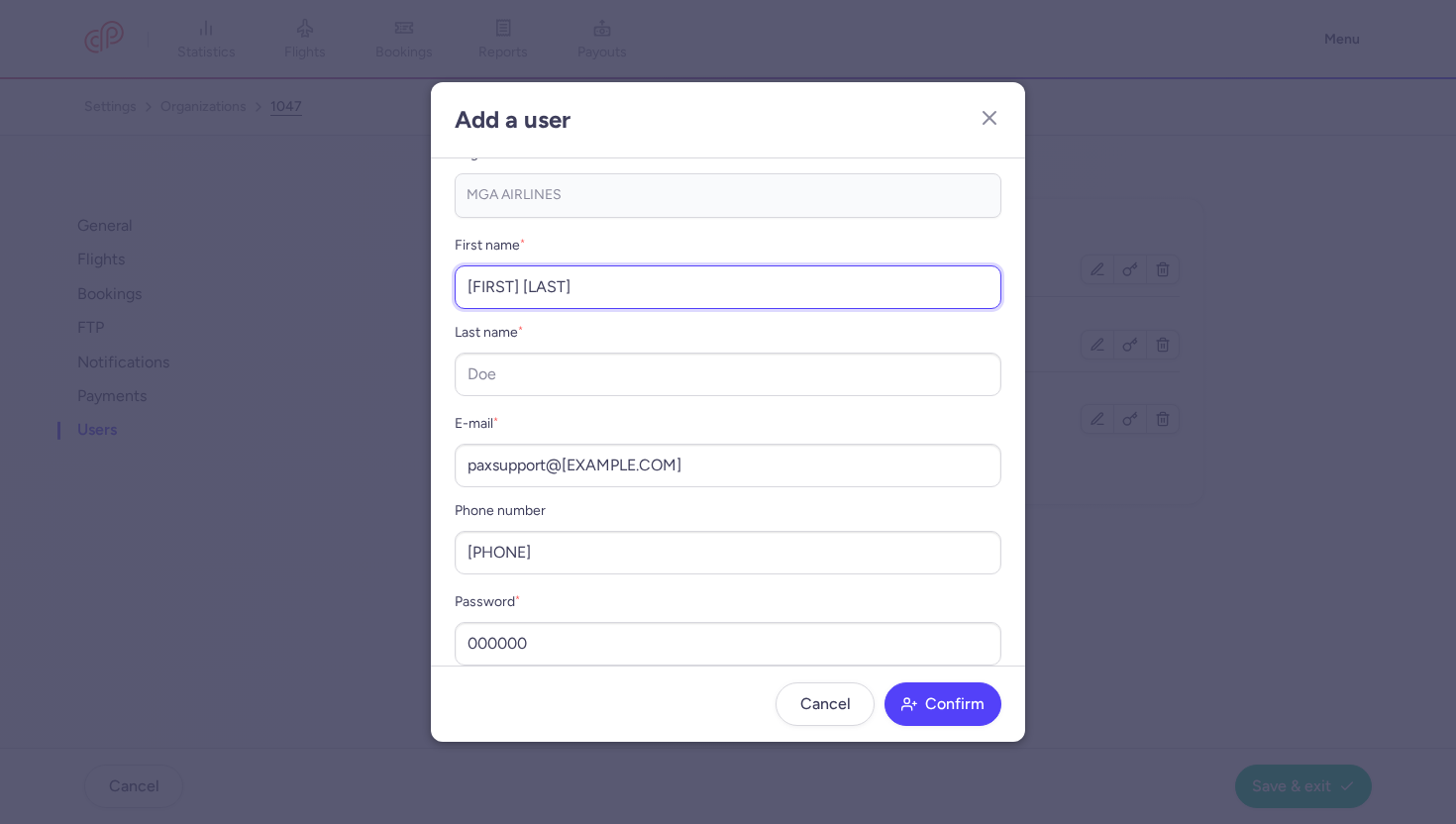 drag, startPoint x: 516, startPoint y: 285, endPoint x: 632, endPoint y: 281, distance: 116.06895 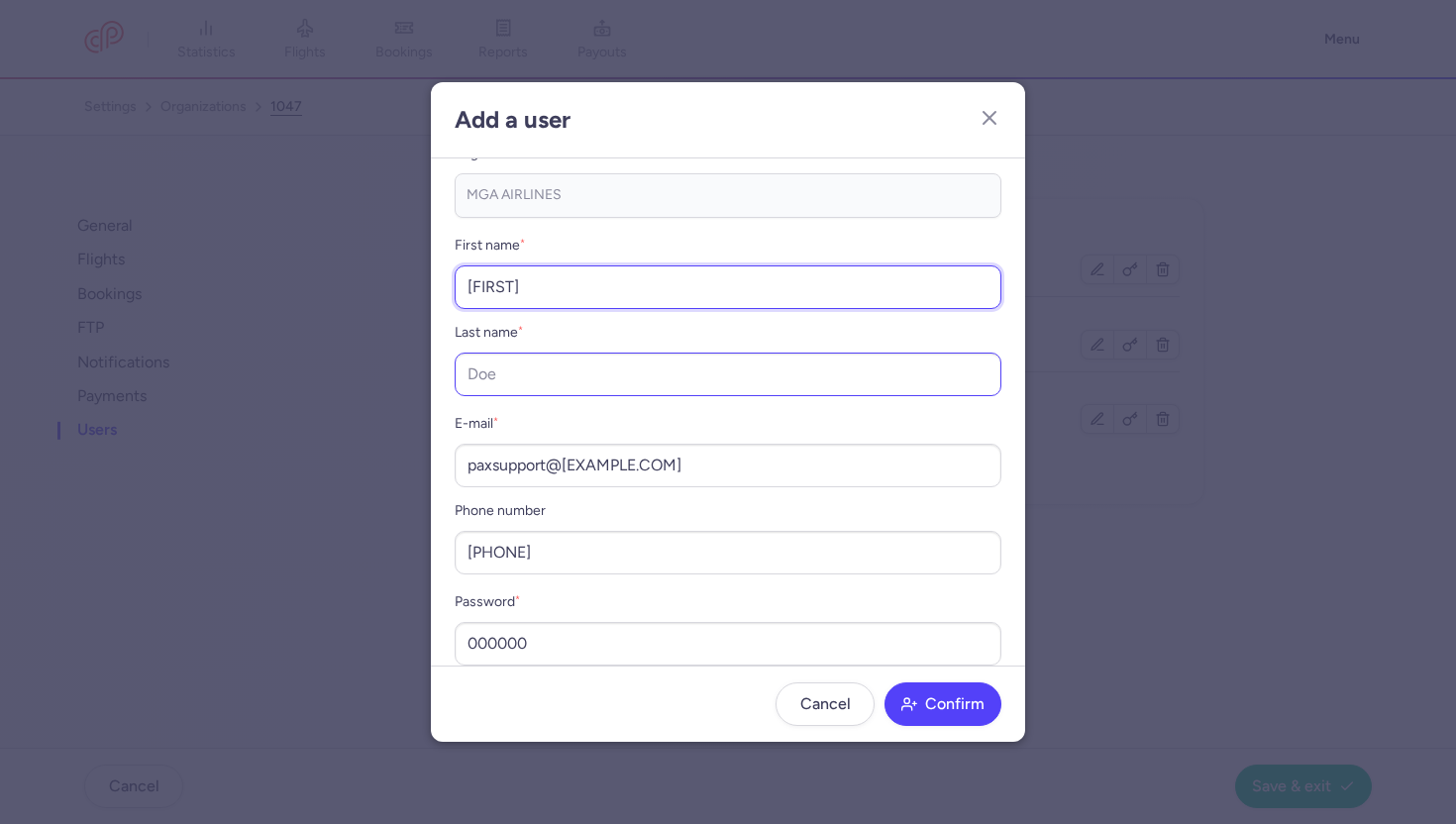 type on "PELIN" 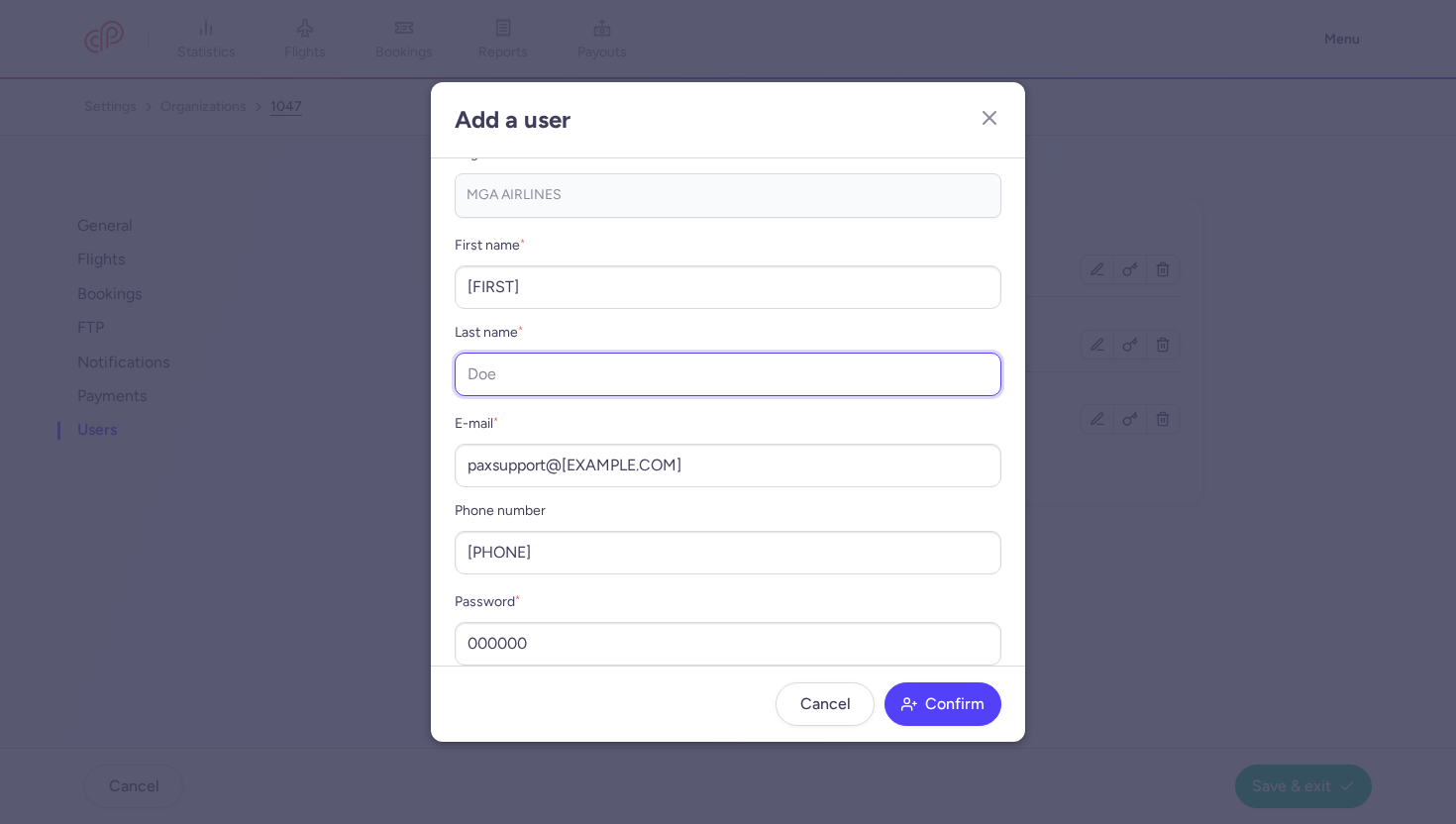 click on "Last name  *" at bounding box center (728, 374) 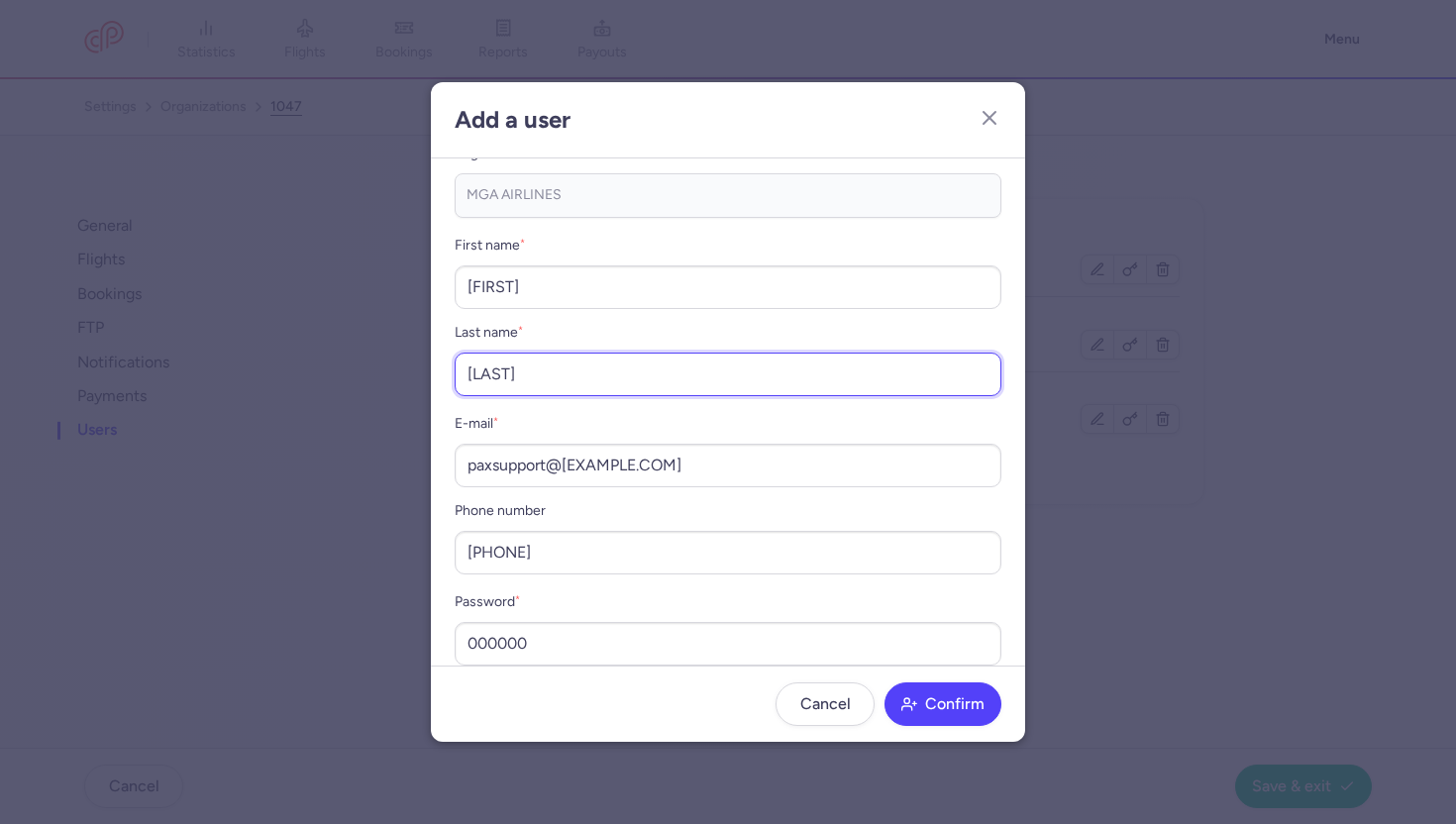 scroll, scrollTop: 64, scrollLeft: 0, axis: vertical 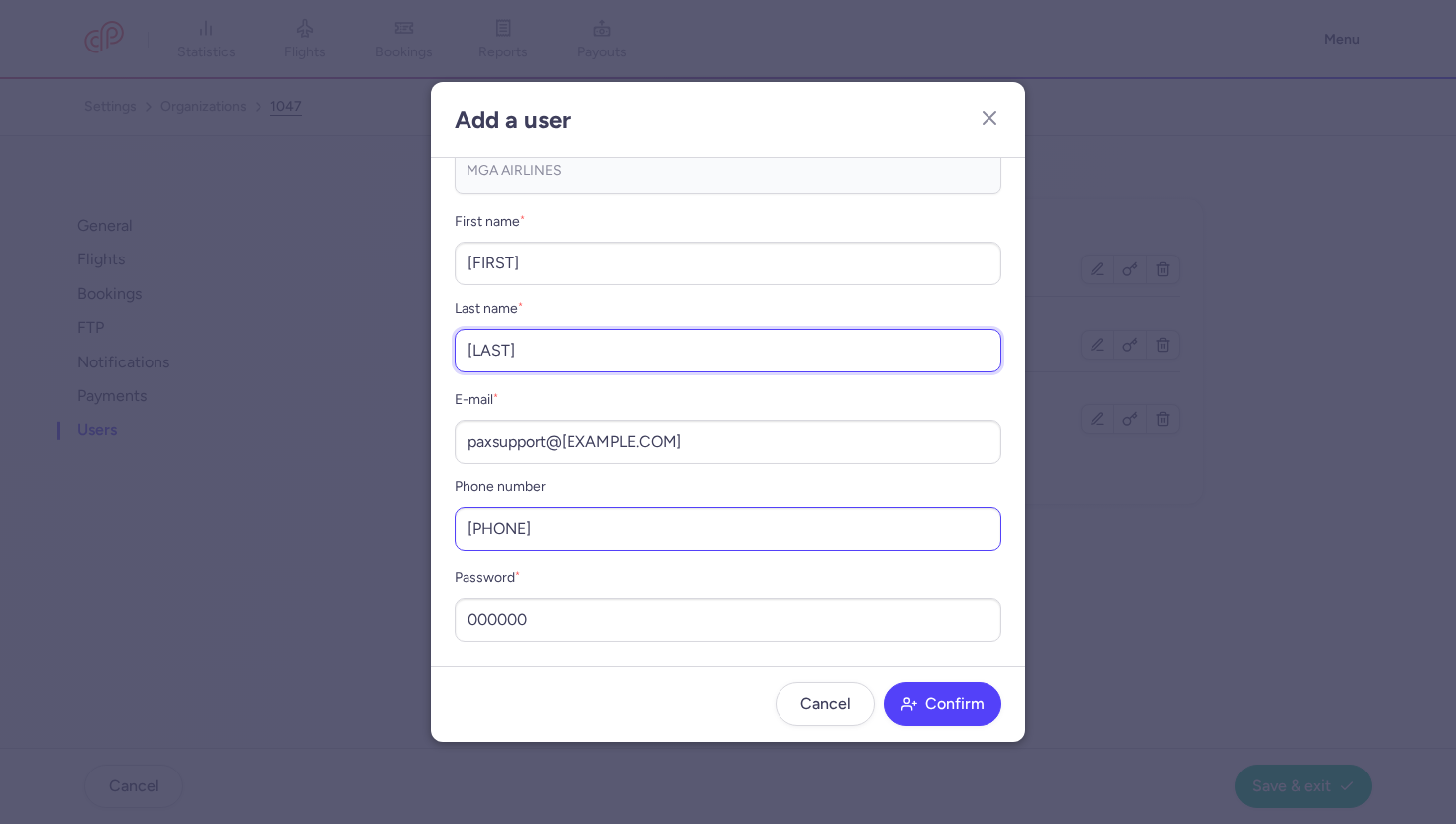 type on "CILINGIR" 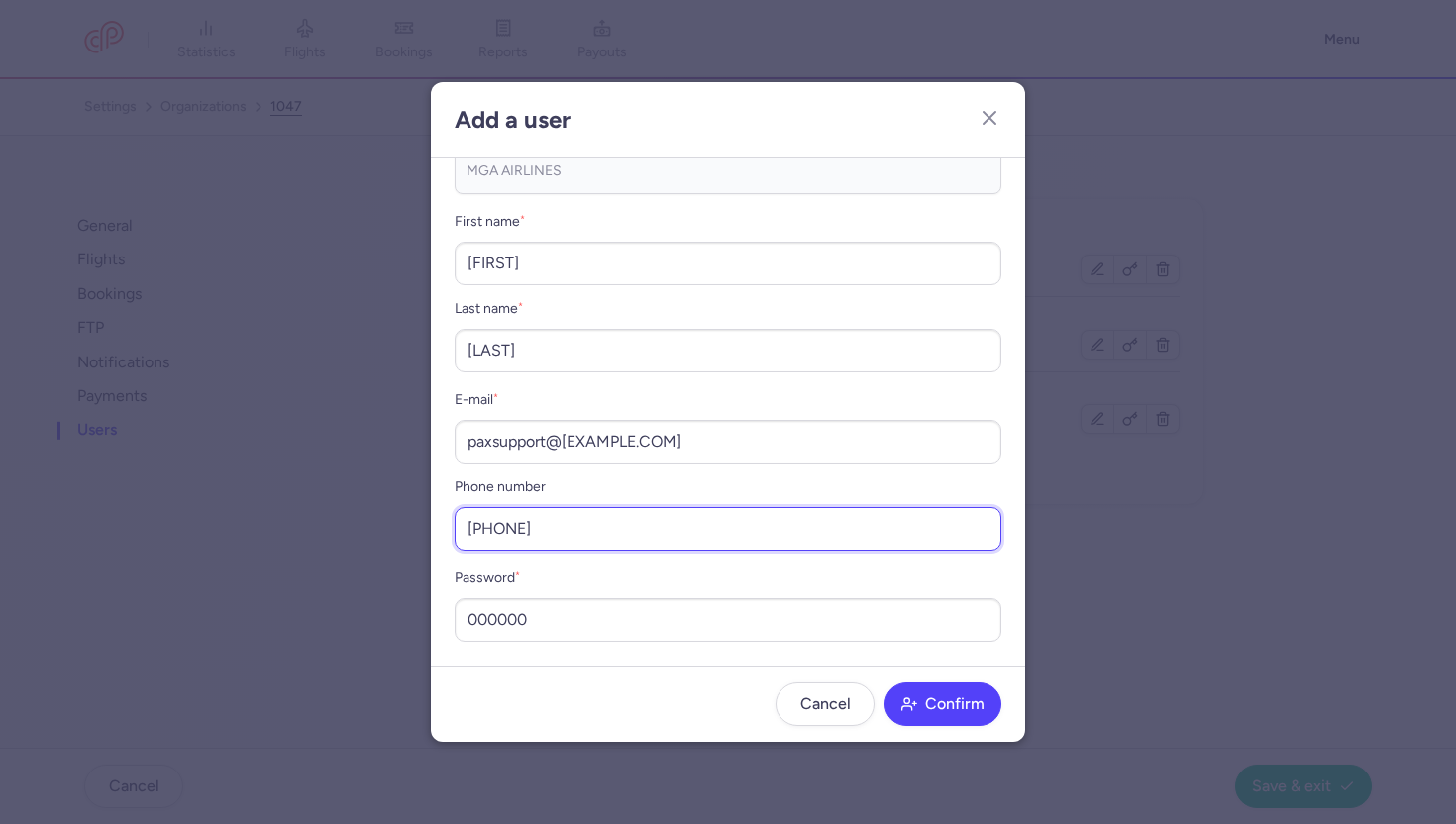click on "00908507772777" at bounding box center (728, 529) 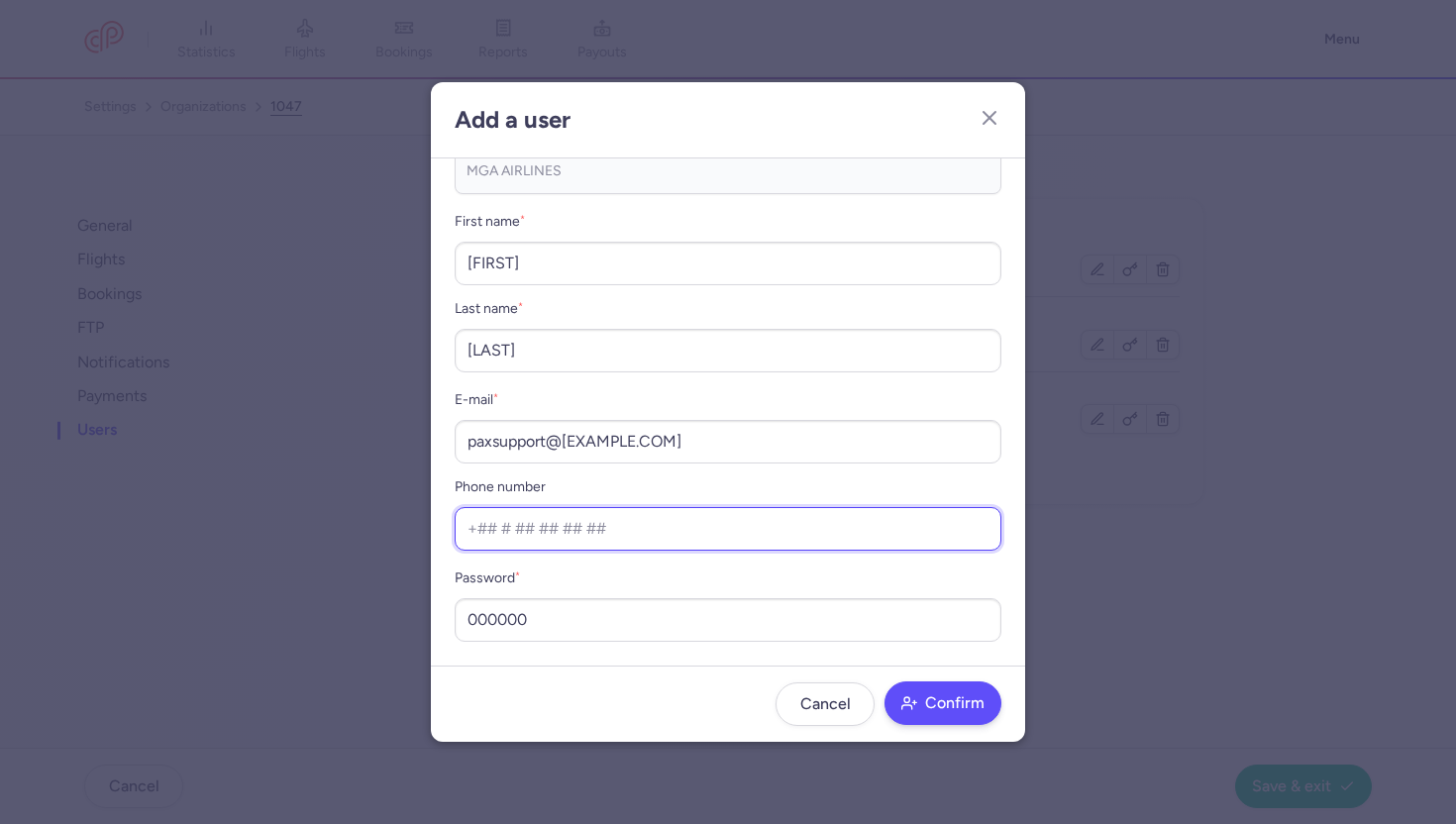 type 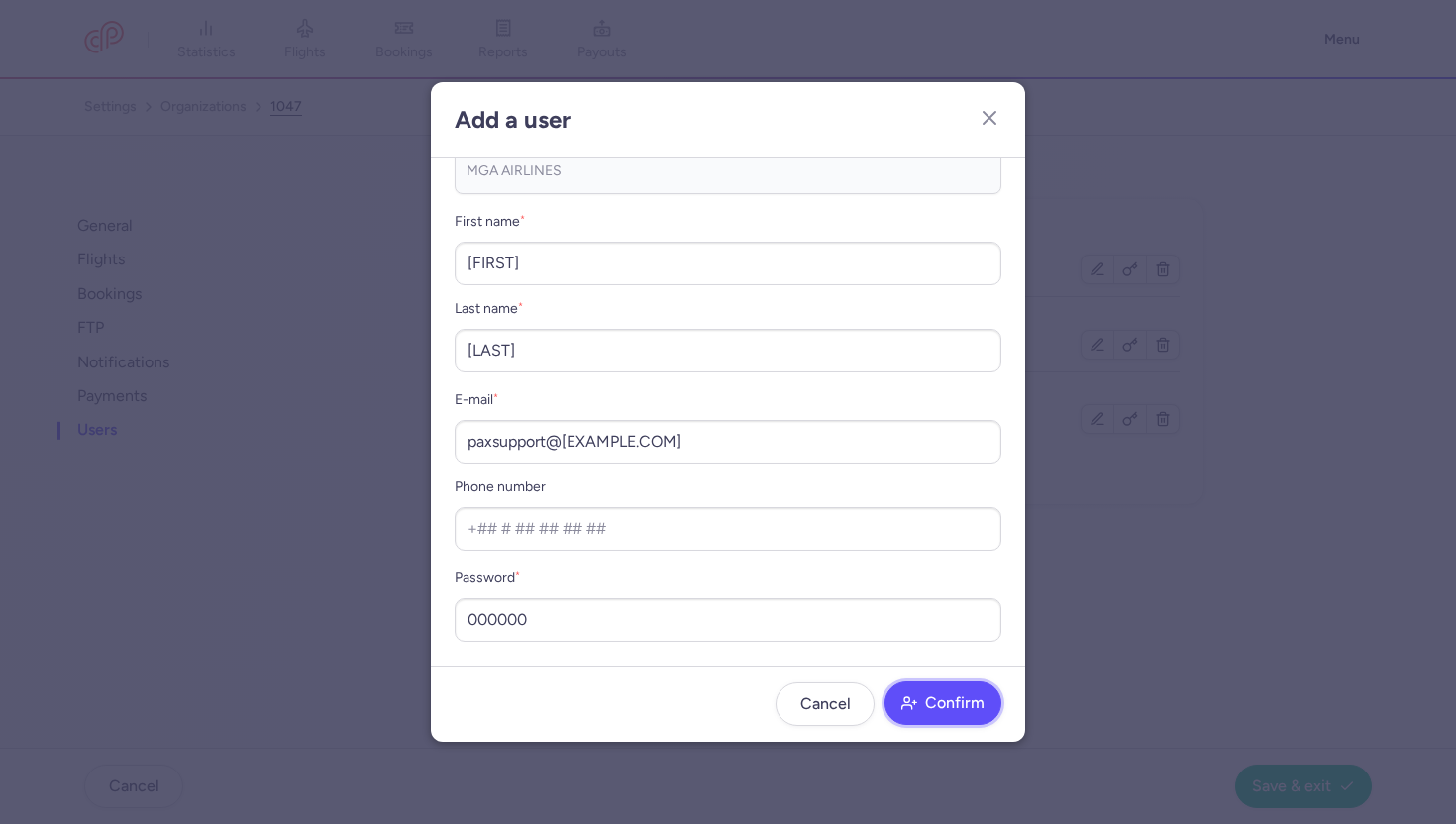 click on "Confirm" at bounding box center (955, 703) 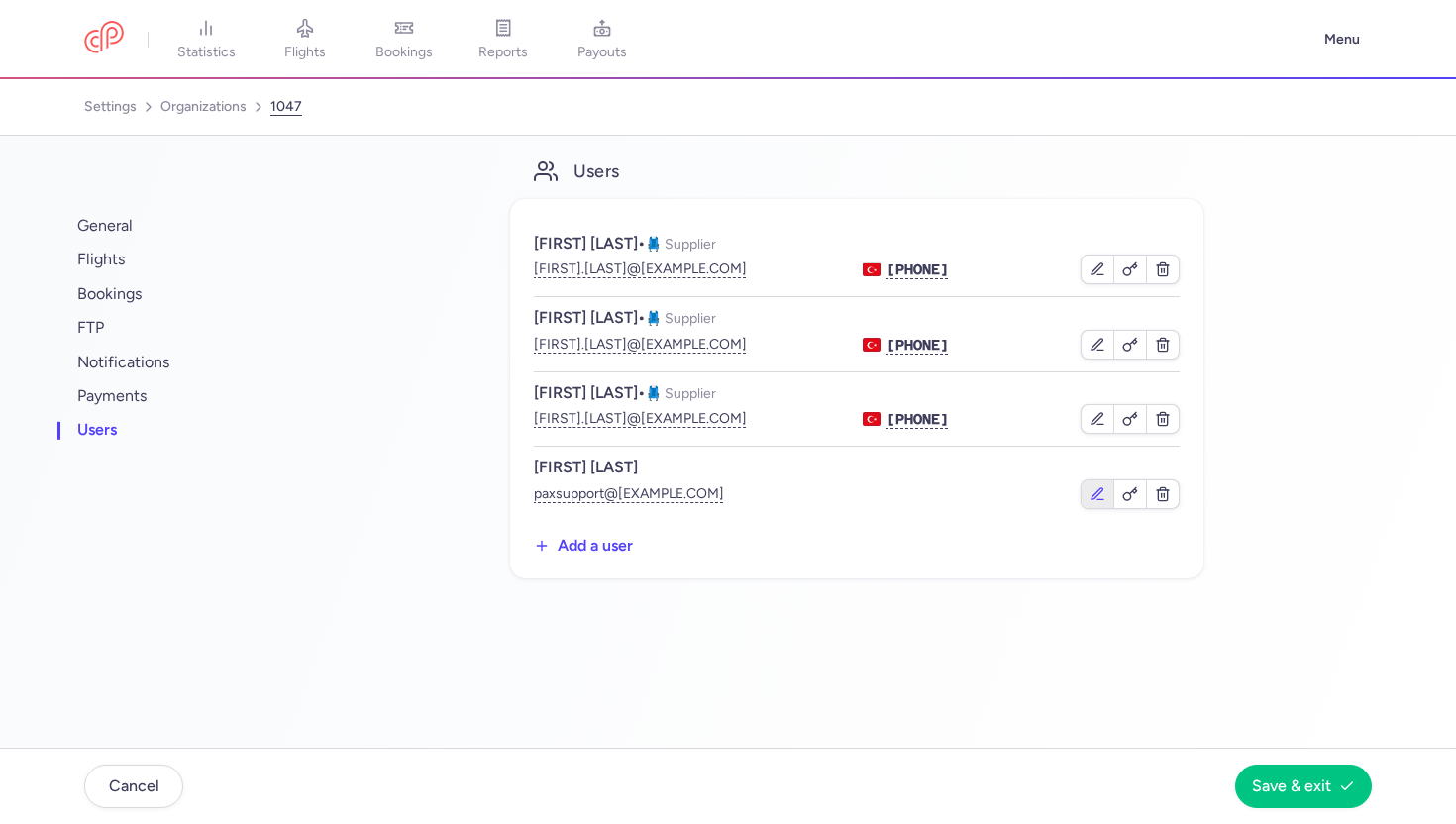 click 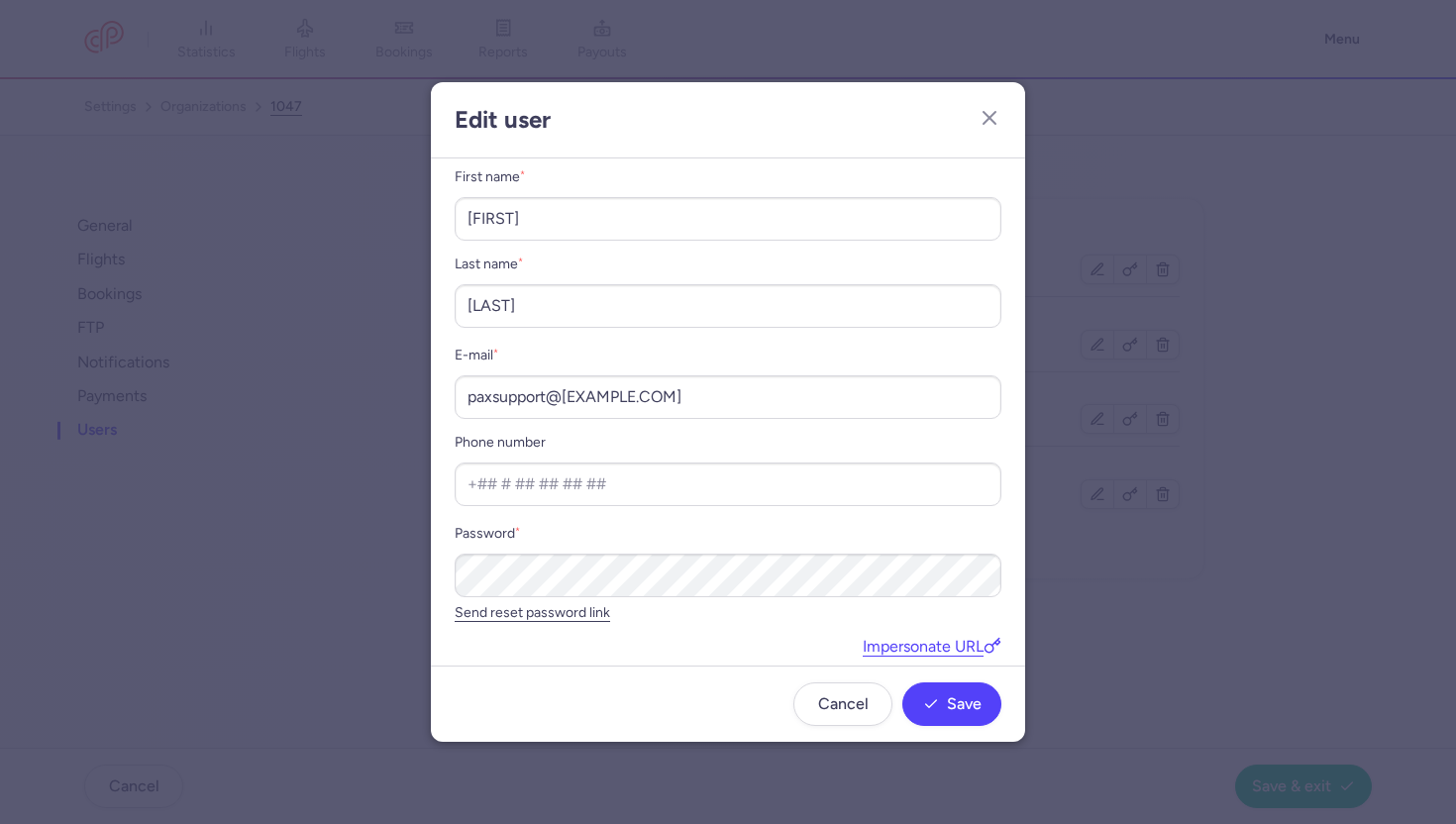 scroll, scrollTop: 206, scrollLeft: 0, axis: vertical 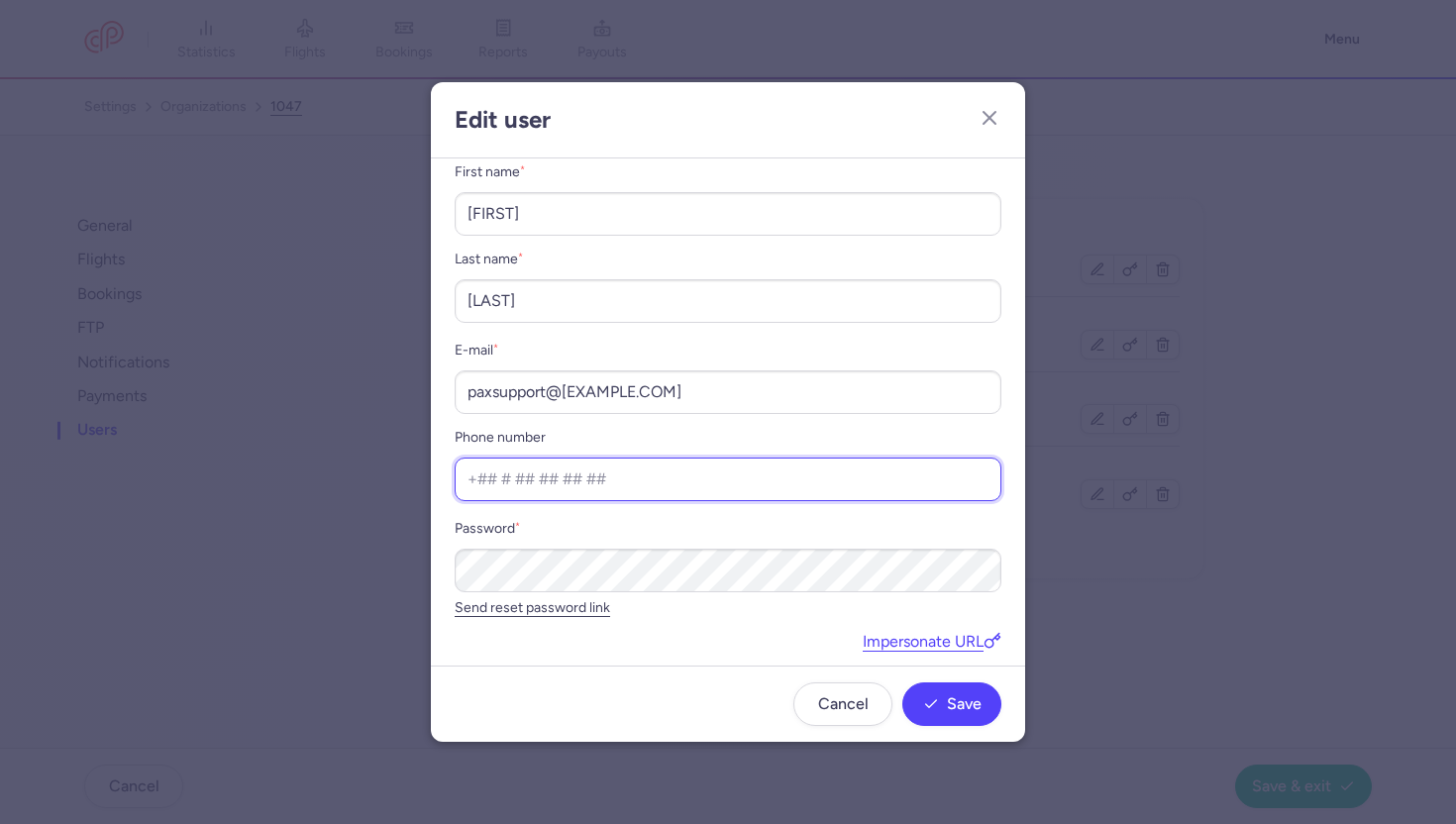 click on "Phone number" at bounding box center [728, 479] 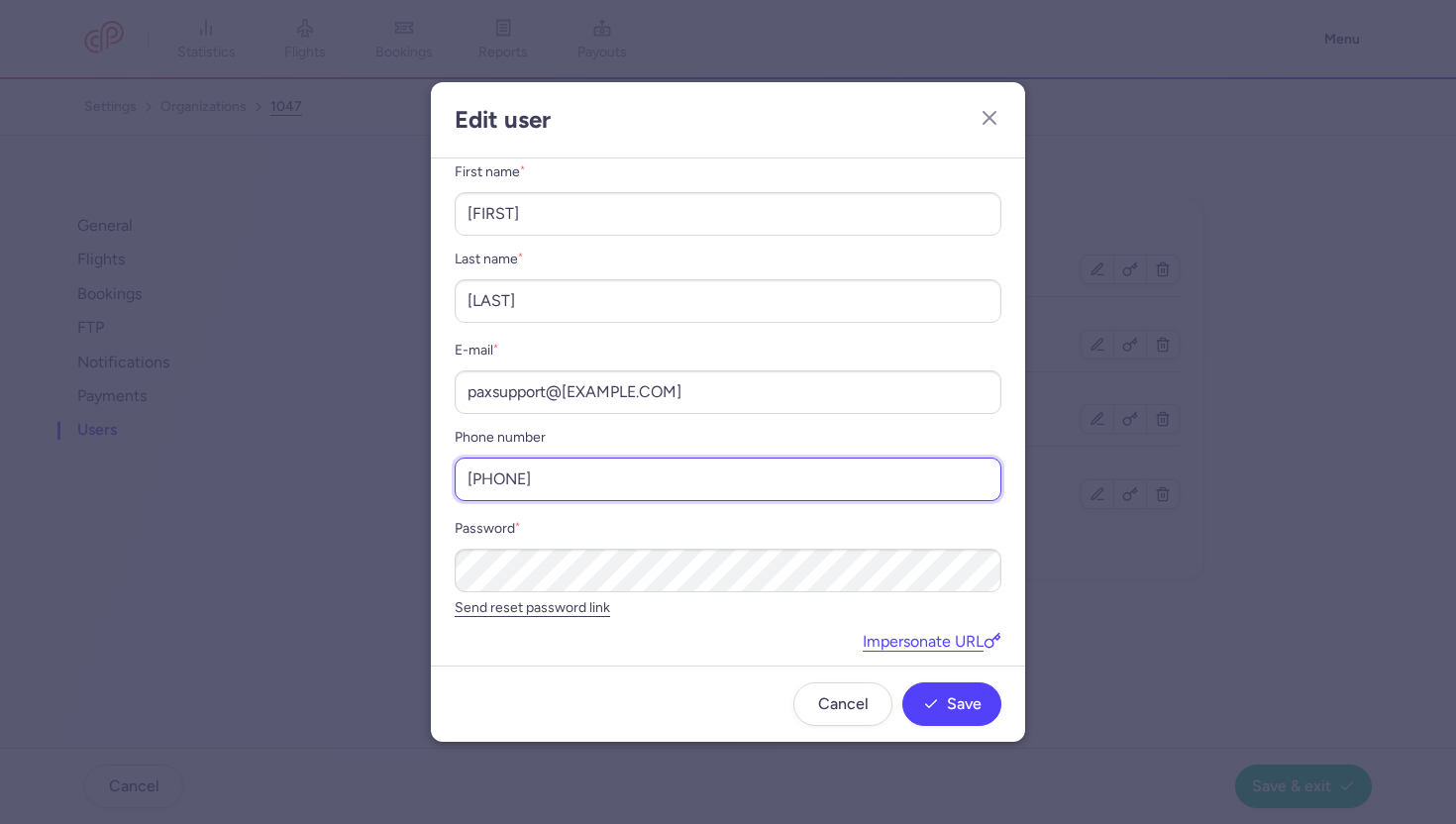 click on "00908507772777" at bounding box center [728, 479] 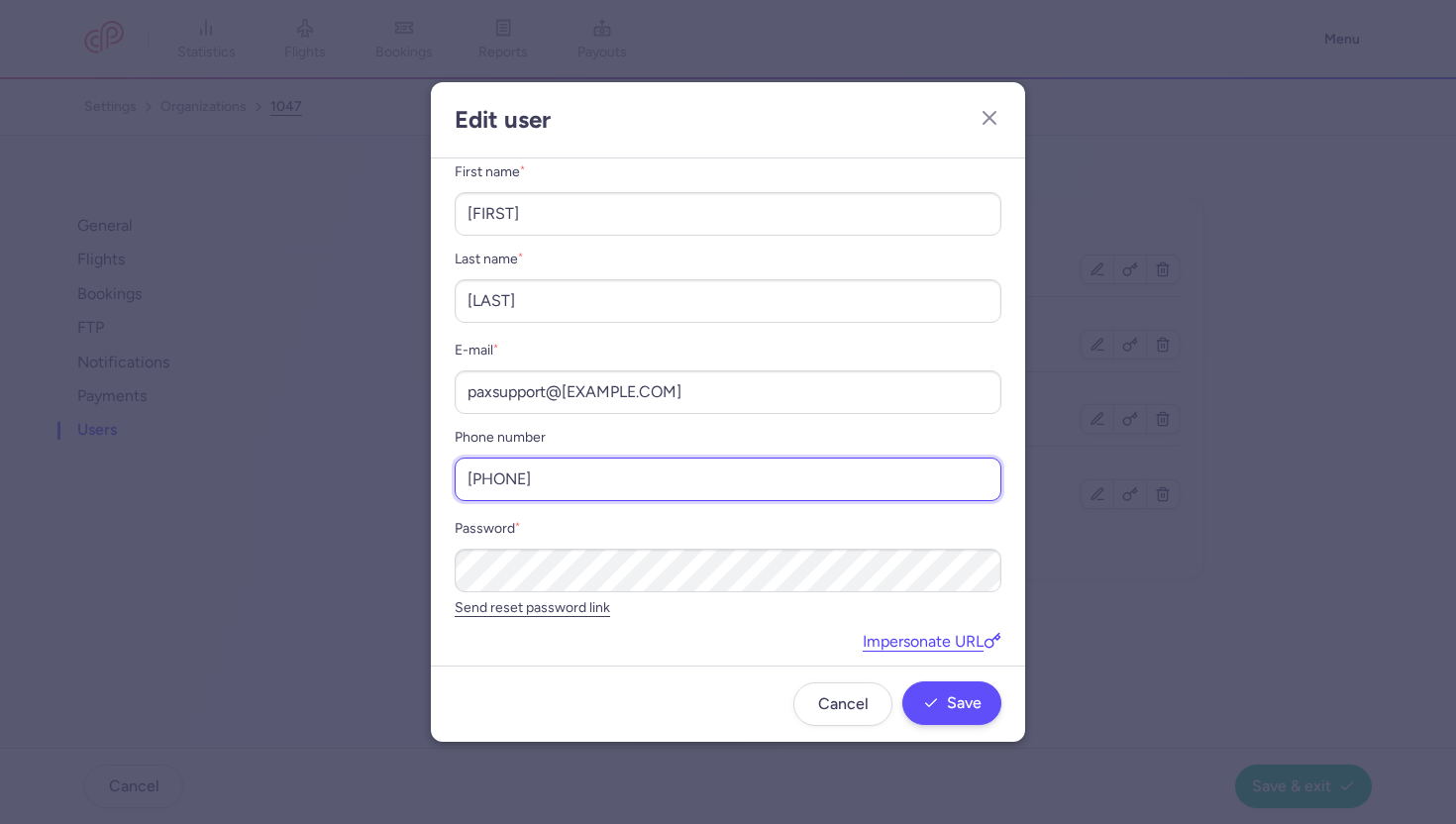 type on "+908507772777" 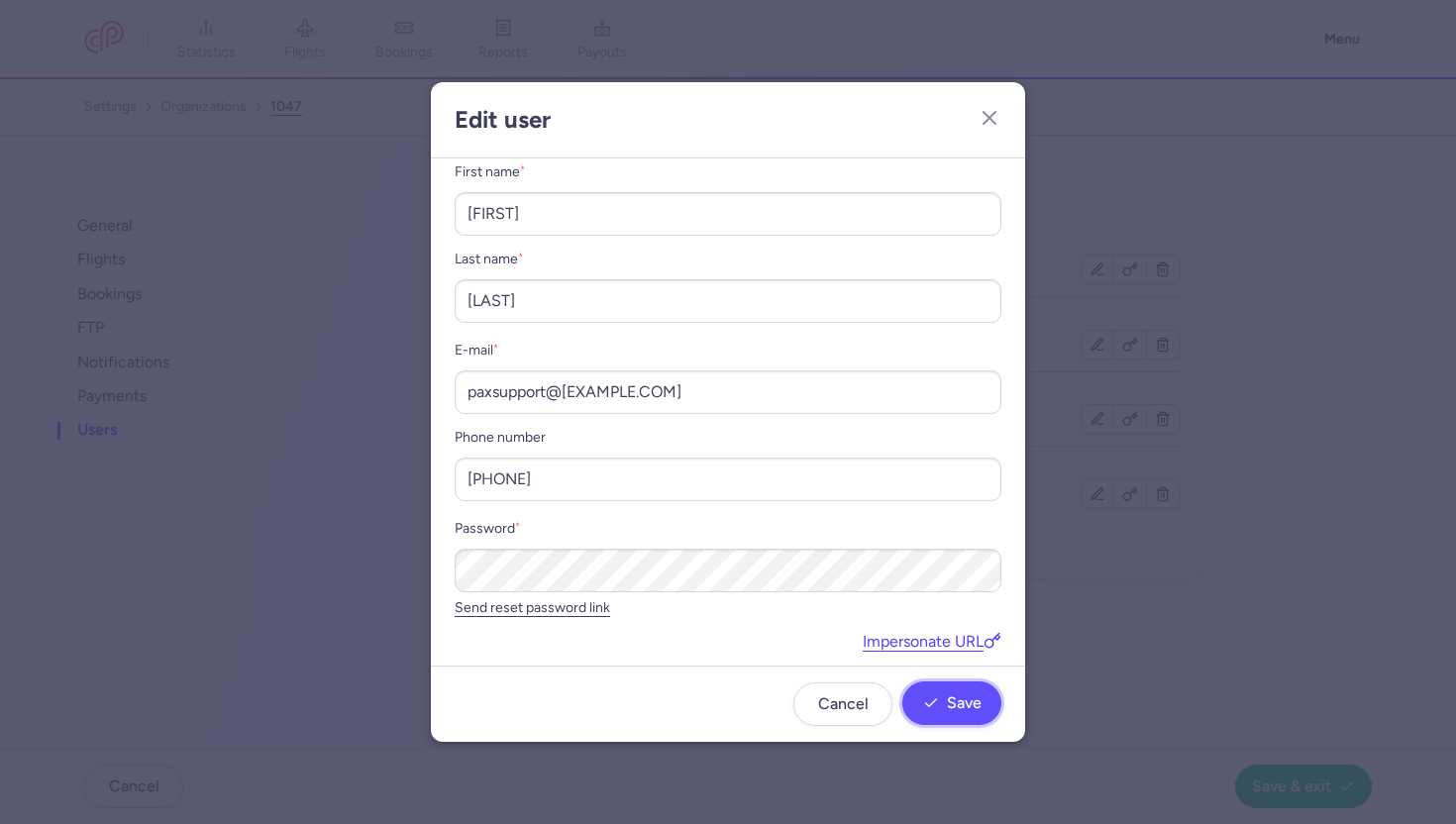click on "Save" at bounding box center [952, 703] 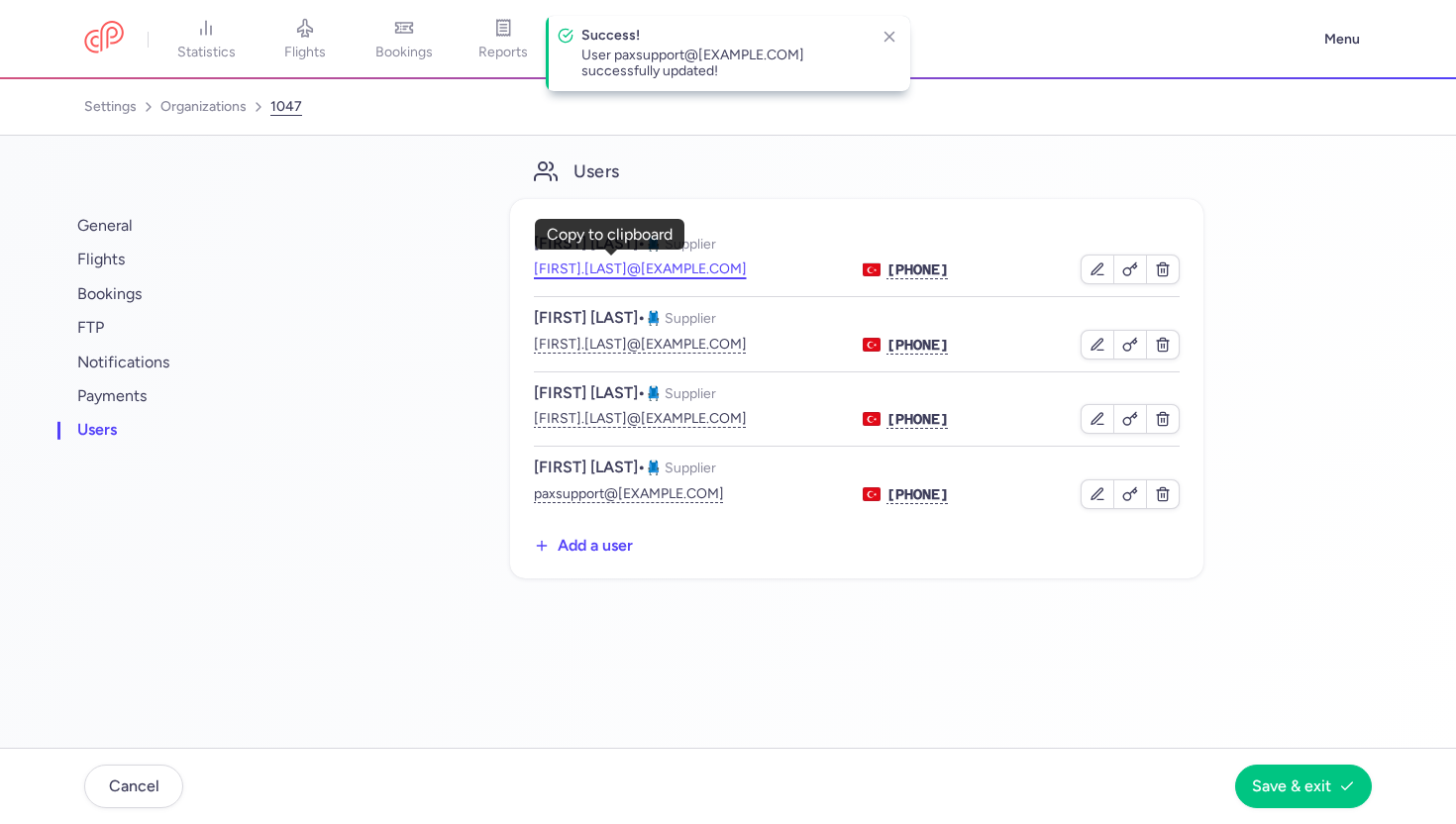 click on "cem.yilmaz@mga.aero" at bounding box center [640, 269] 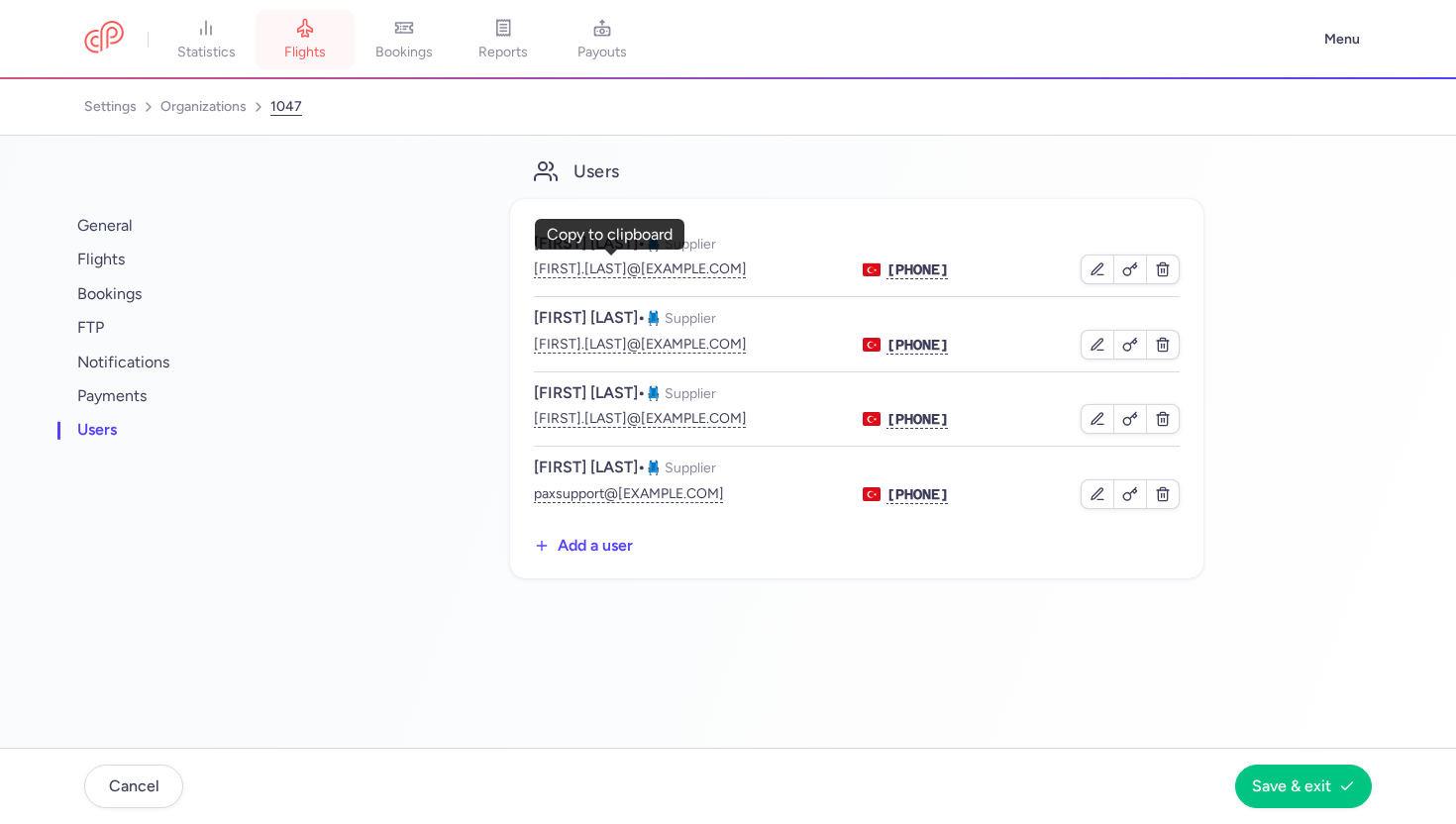 click on "flights" at bounding box center (305, 40) 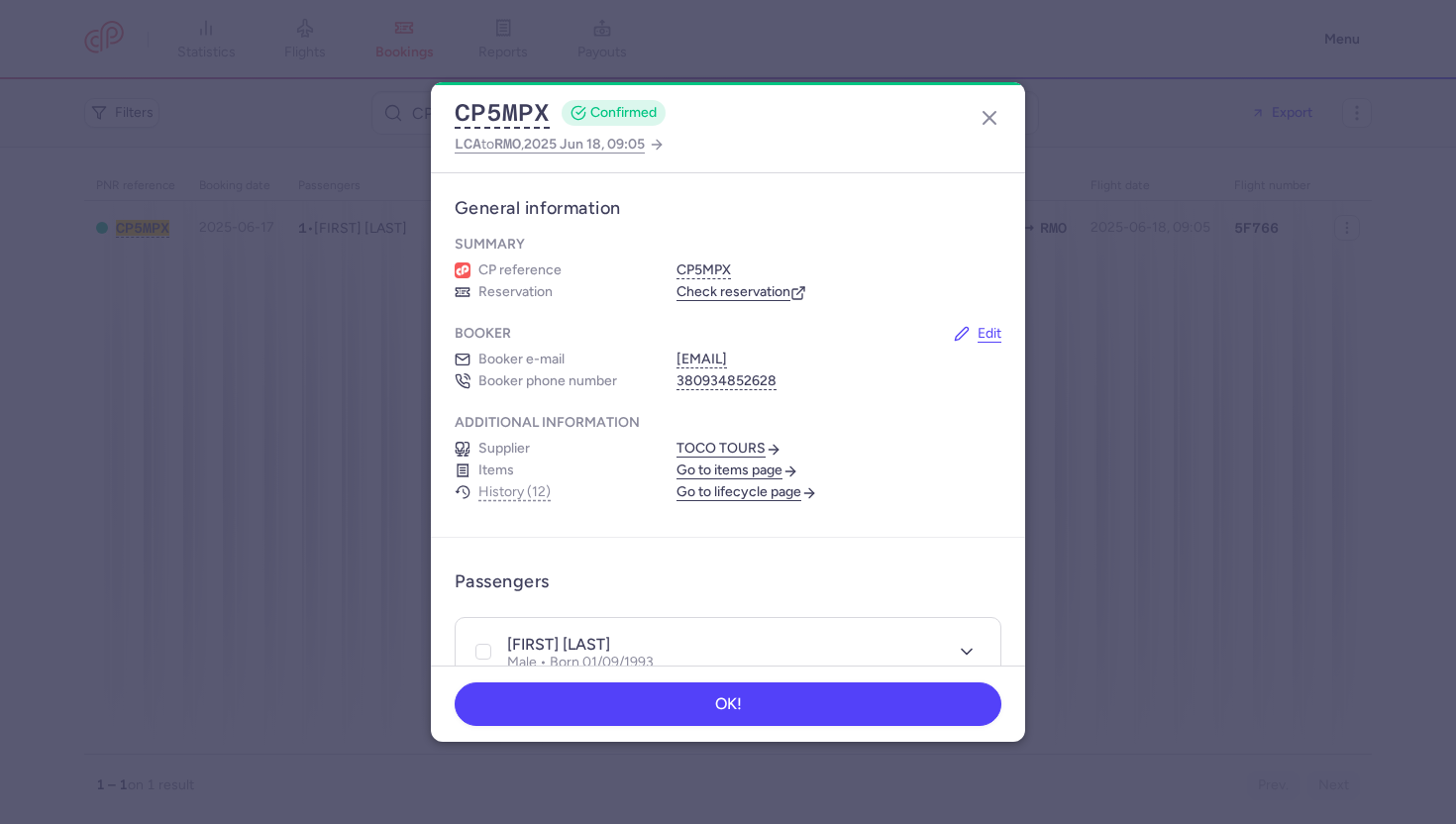 scroll, scrollTop: 0, scrollLeft: 0, axis: both 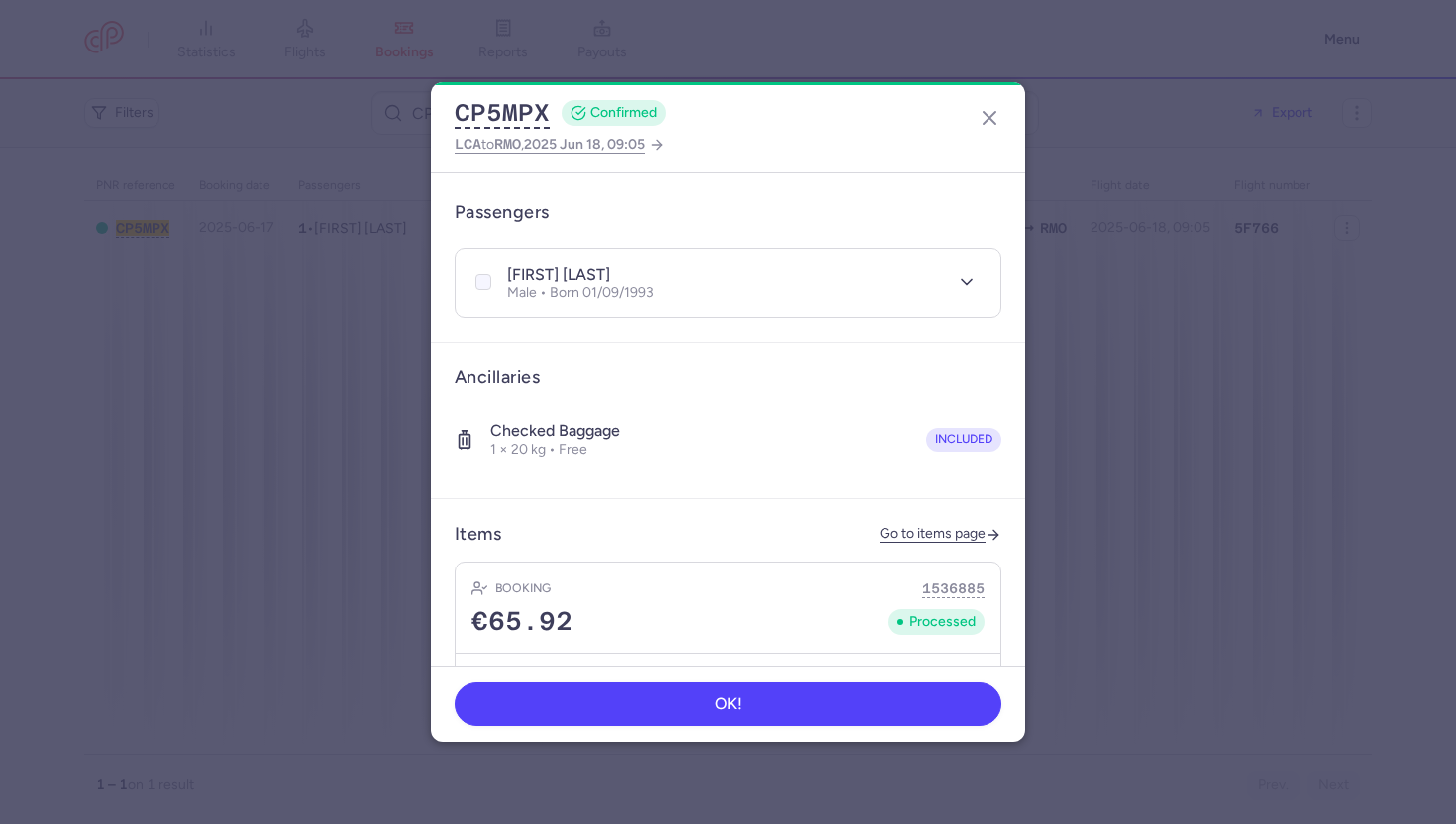 click 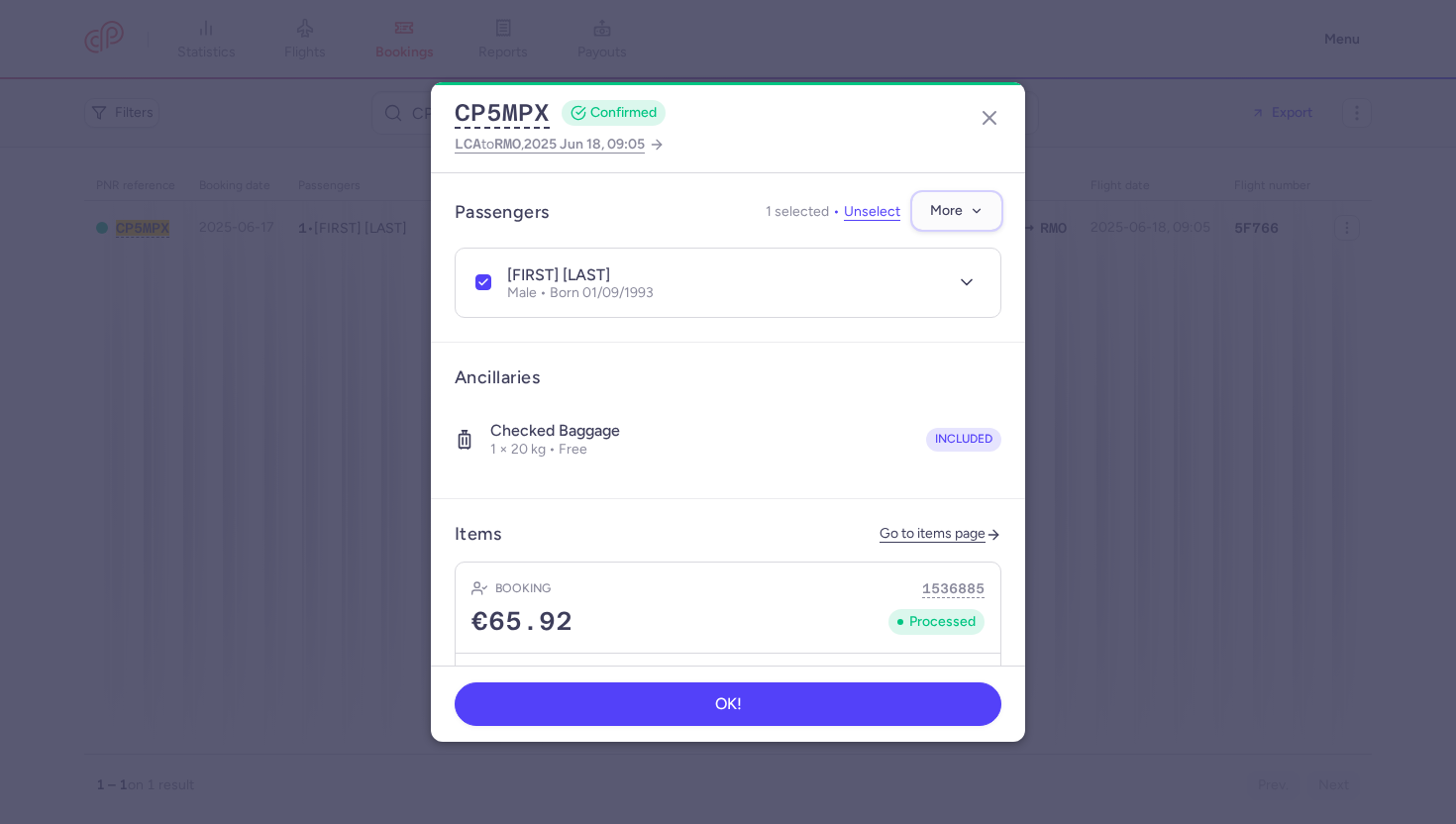 click on "More" 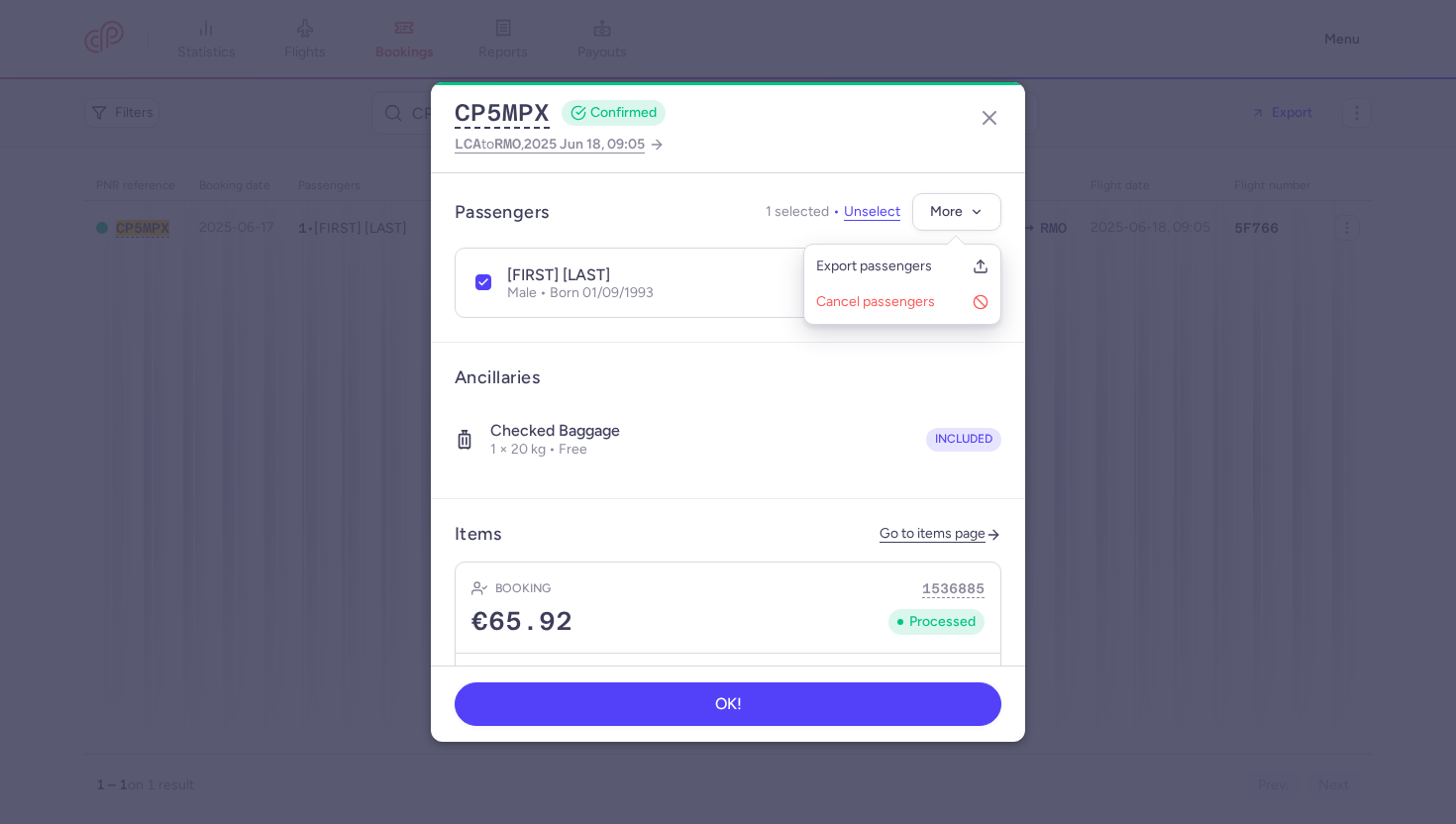 click on "Passengers 1 selected  Unselect  More" at bounding box center [728, 212] 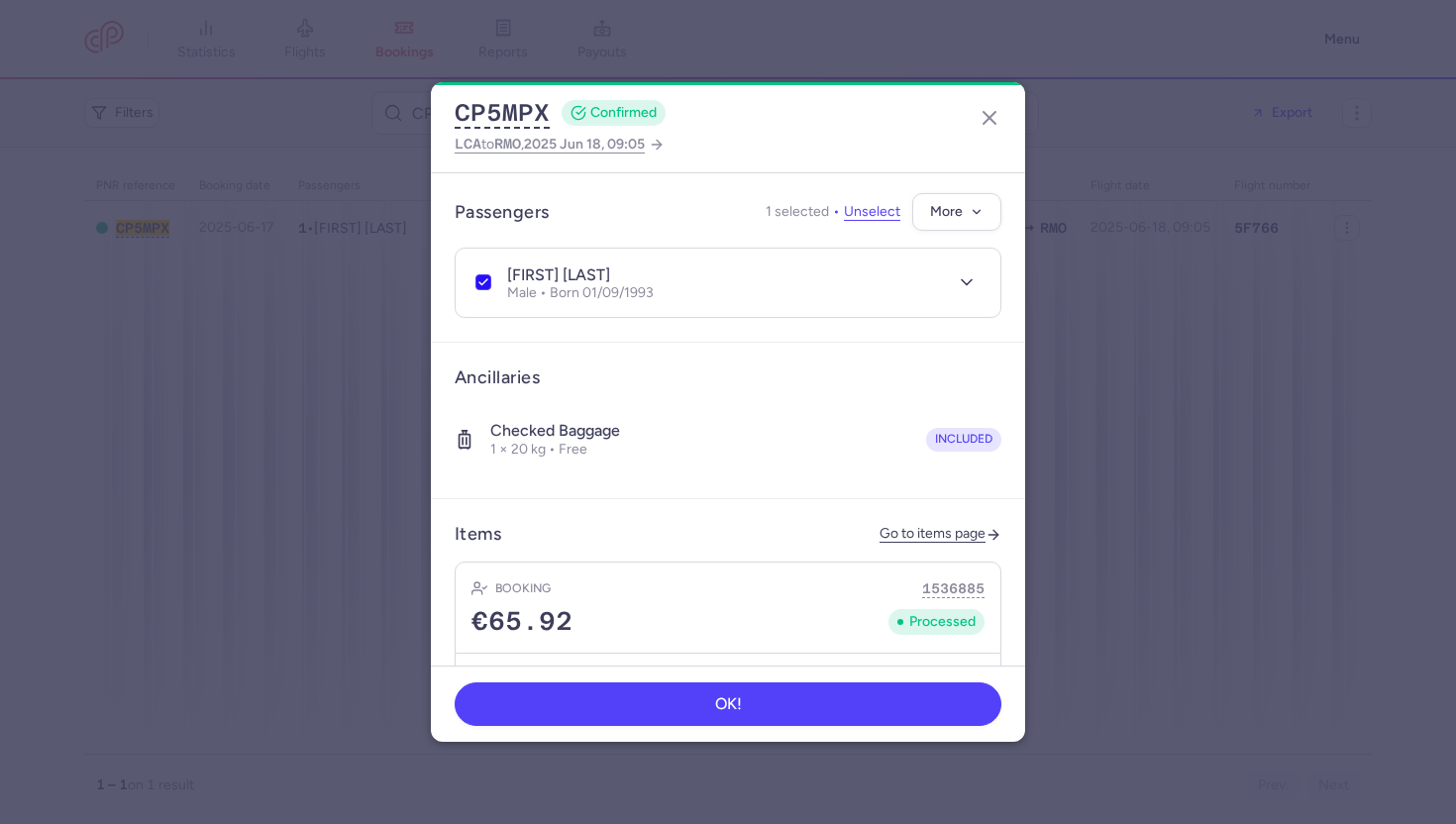 click 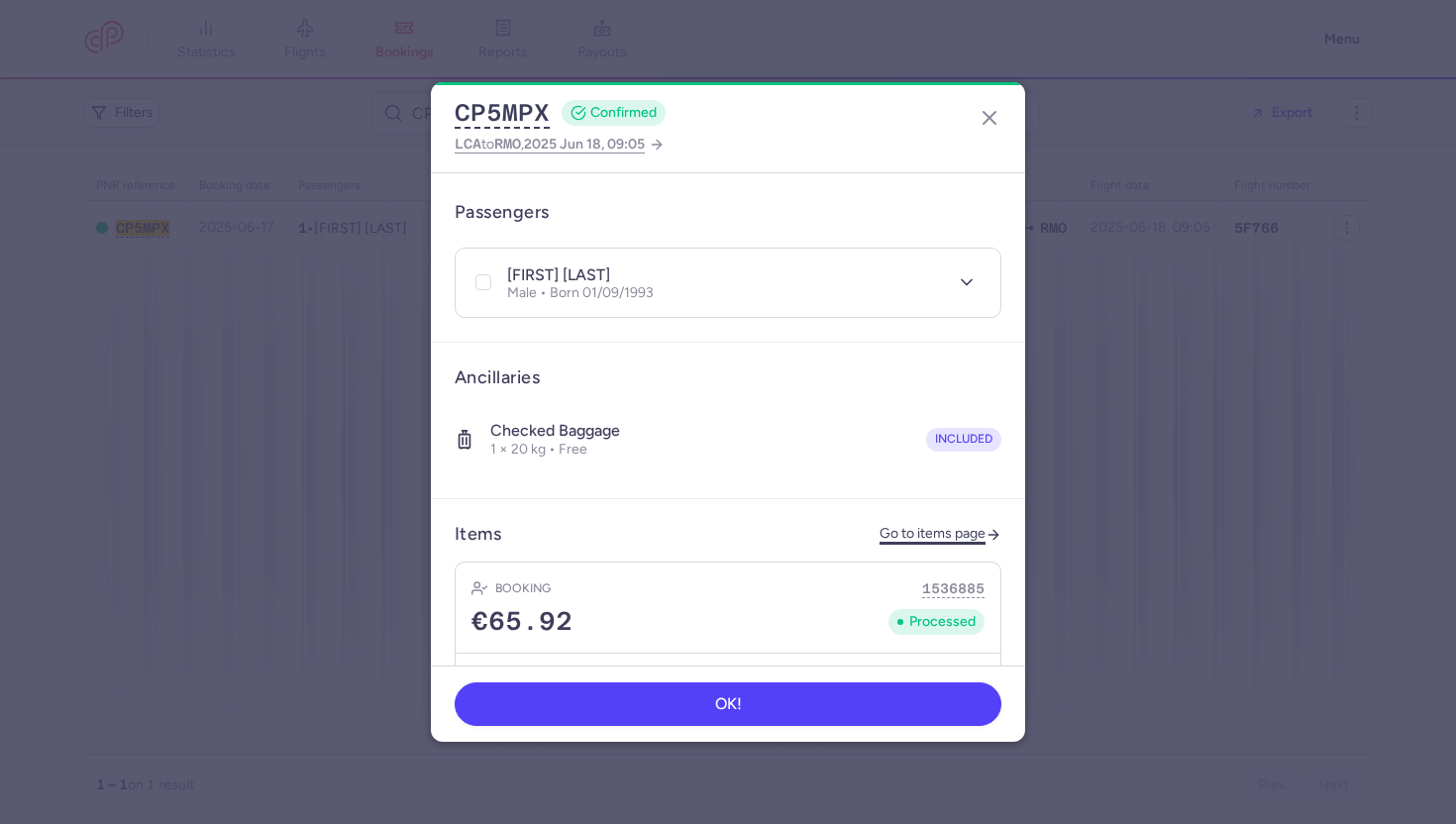 click on "Go to items page" 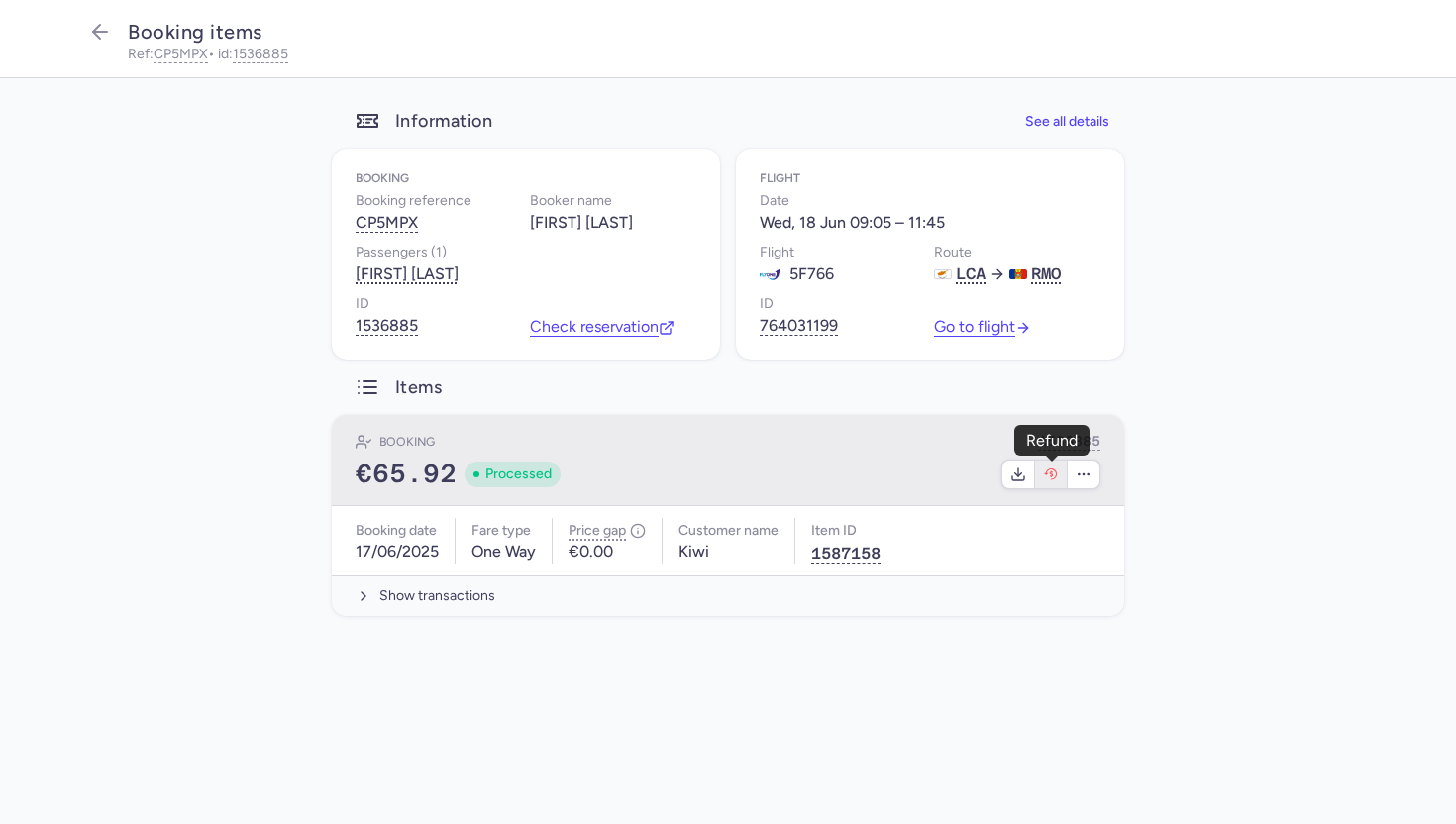 click 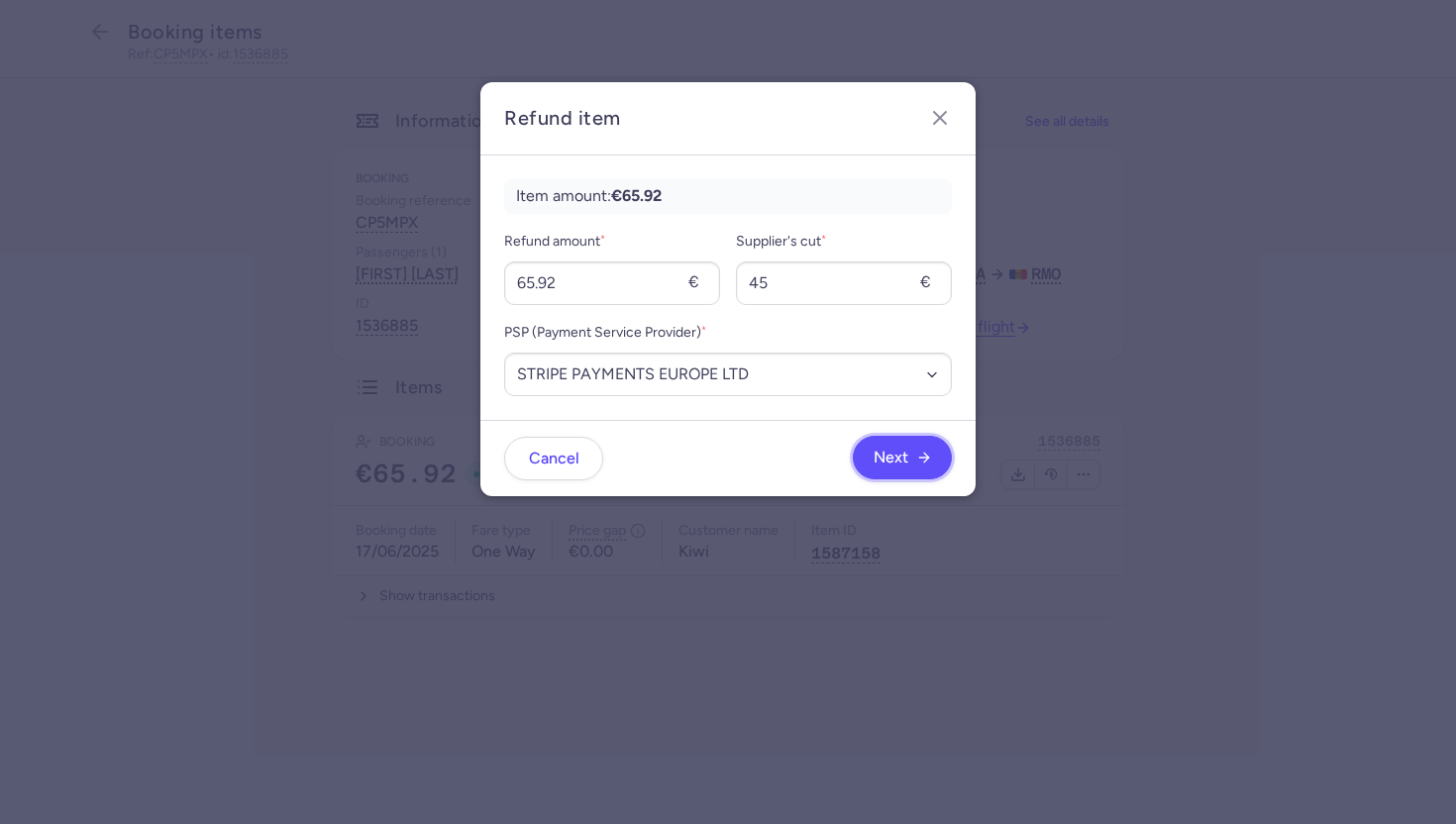 click on "Next" at bounding box center [902, 458] 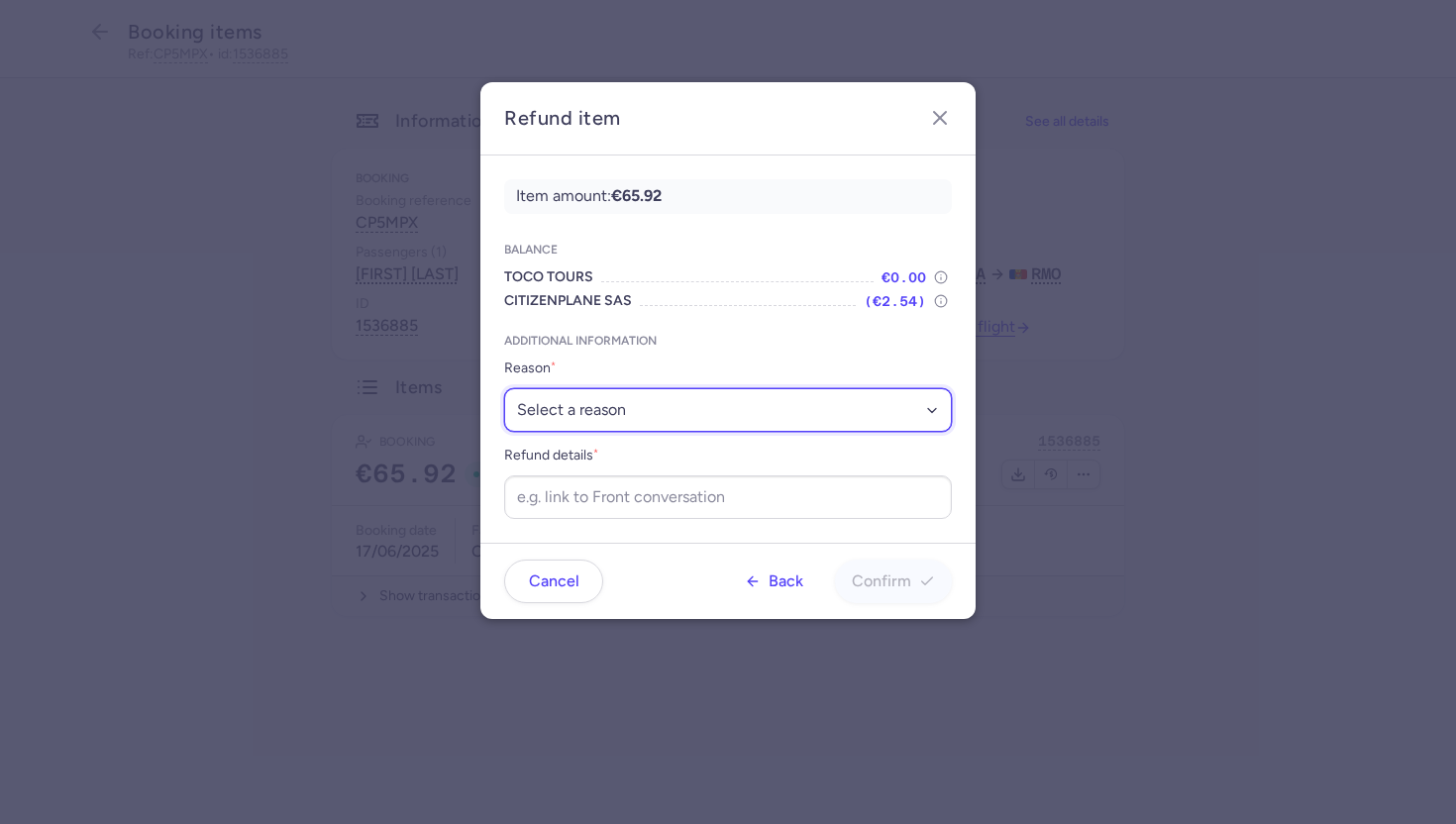 click on "Select a reason ✈️ Airline ceasing ops 💼 Ancillary issue 📄 APIS missing ⚙️ CitizenPlane error ⛔️ Denied boarding 🔁 Duplicate ❌ Flight canceled 🕵🏼‍♂️ Fraud 🎁 Goodwill 🎫 Goodwill allowance 🙃 Other 💺 Overbooking 💸 Refund with penalty 🙅 Schedule change not accepted 🤕 Supplier error 💵 Tax refund ❓ Unconfirmed booking" at bounding box center (728, 410) 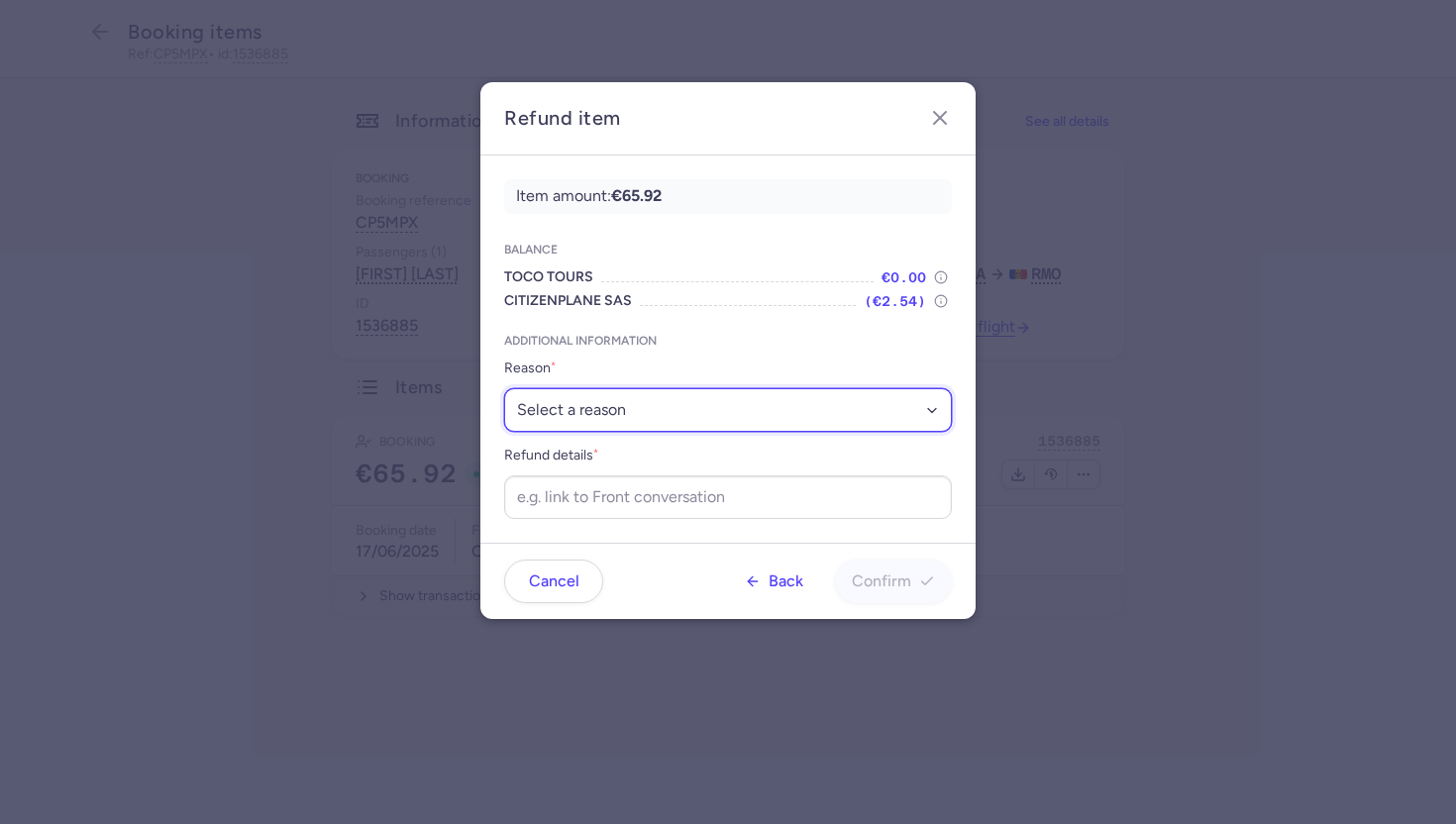 select on "DENIED_BOARDING" 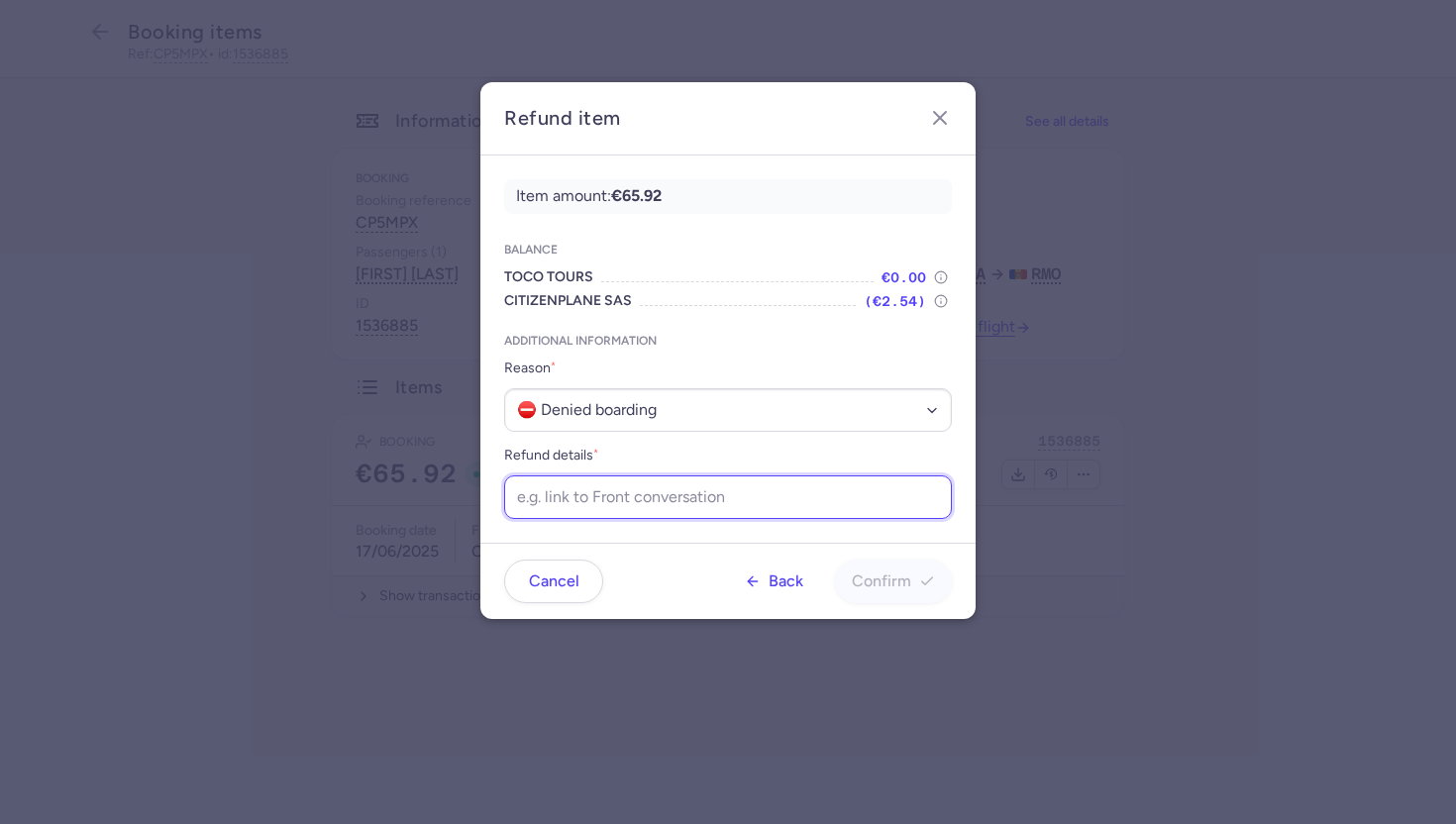 click on "Refund details  *" at bounding box center [728, 497] 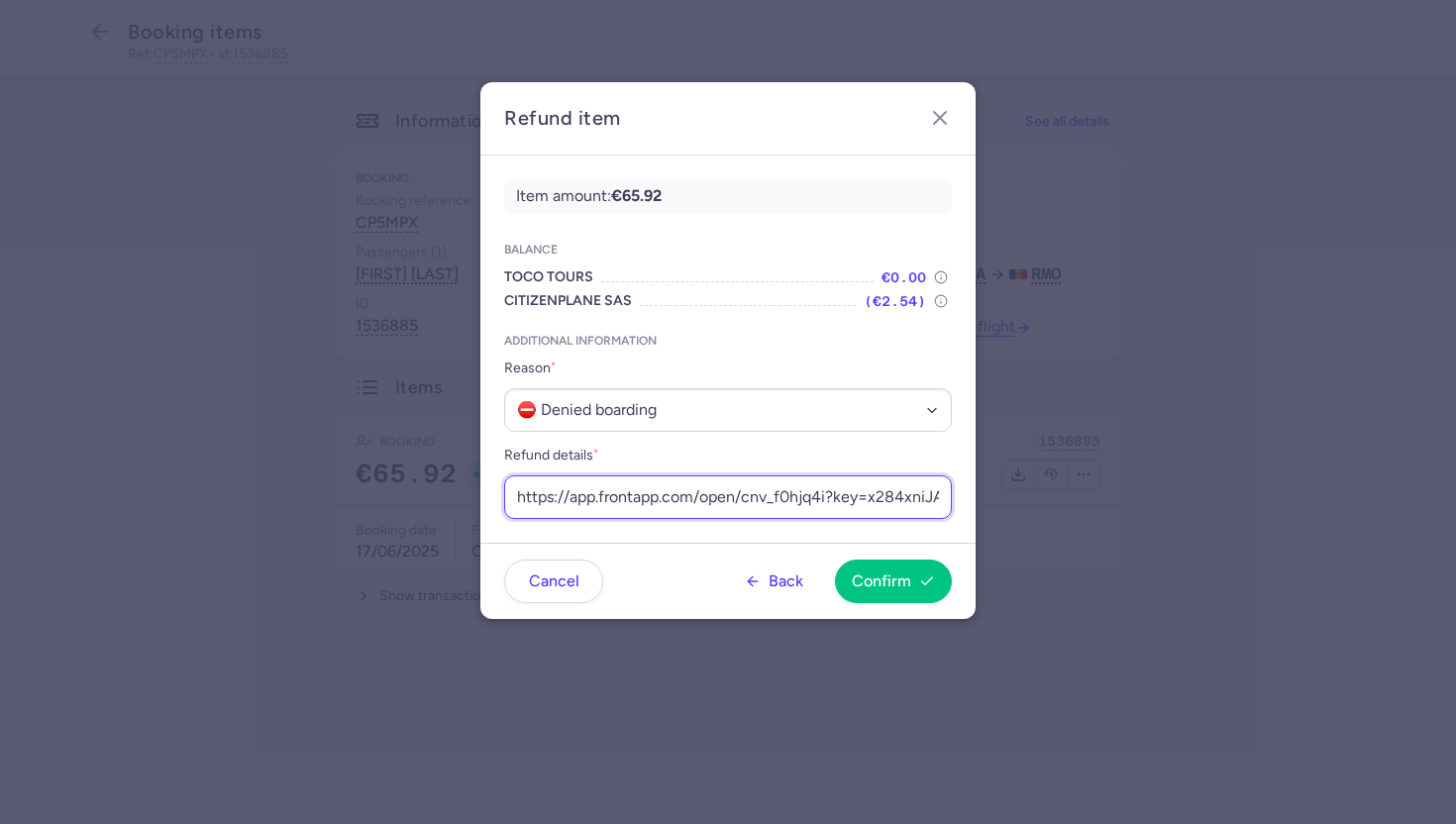 scroll, scrollTop: 0, scrollLeft: 211, axis: horizontal 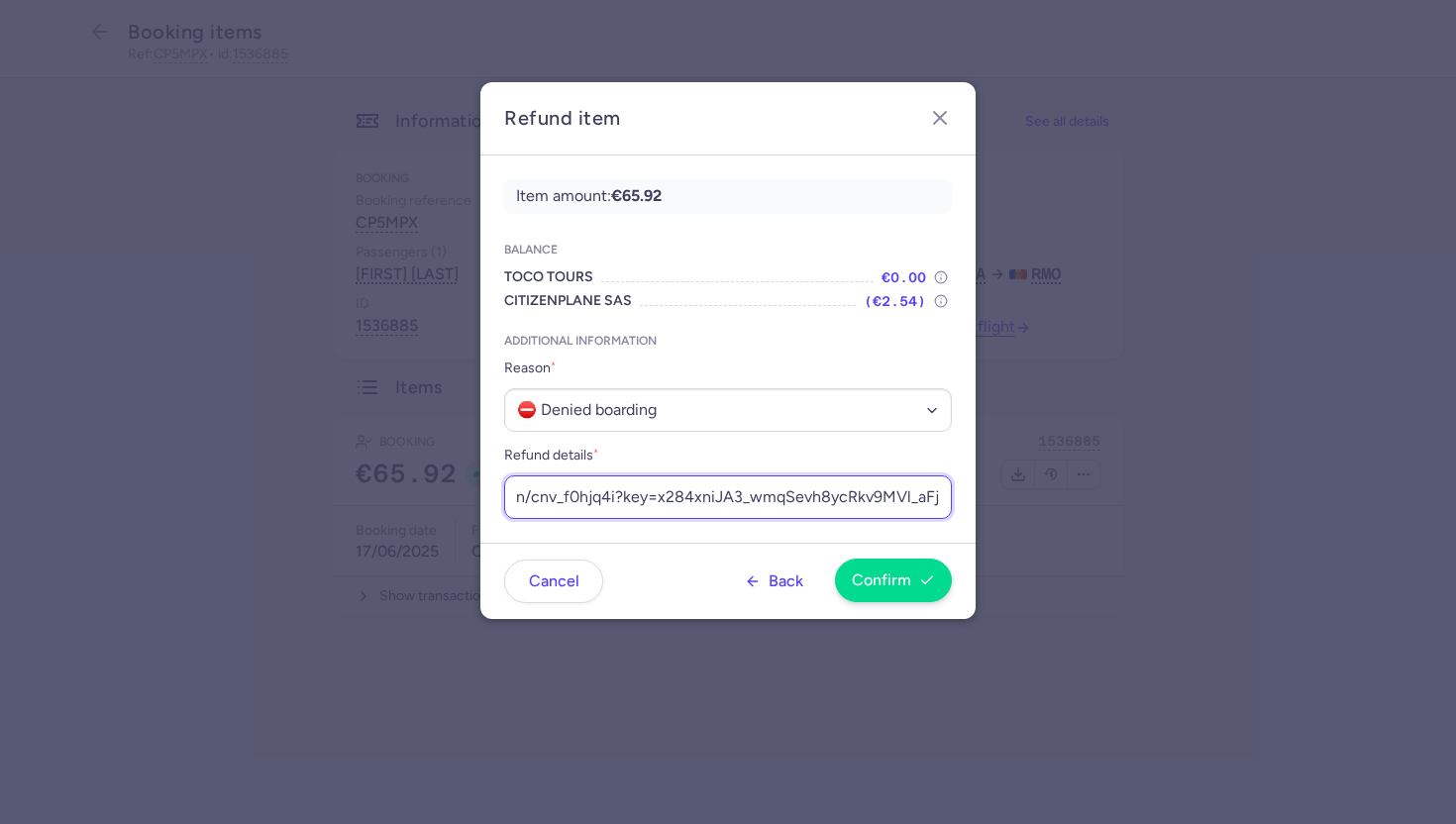 type on "https://app.frontapp.com/open/cnv_f0hjq4i?key=x284xniJA3_wmqSevh8ycRkv9MVl_aFj" 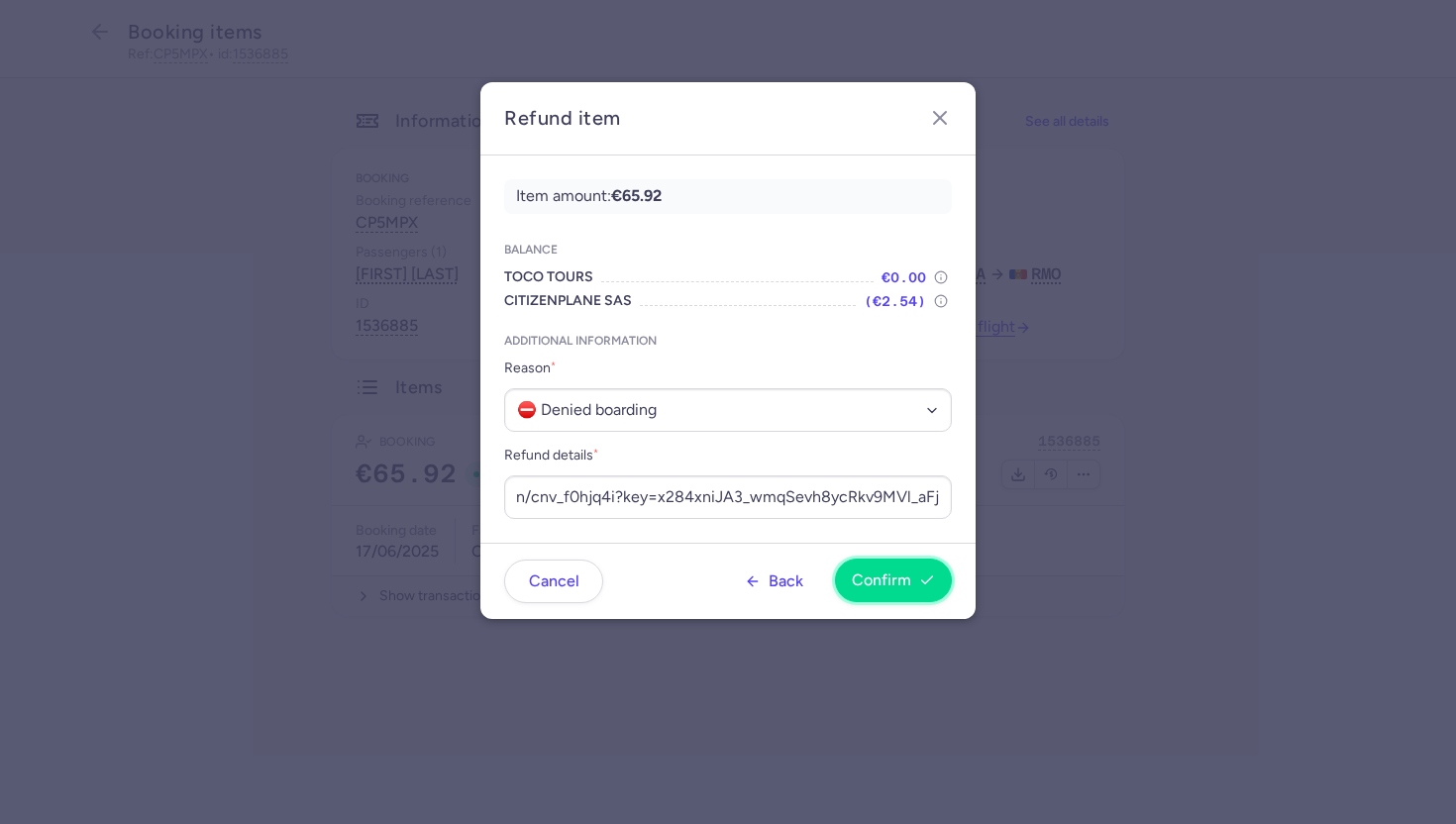 click on "Confirm" at bounding box center (882, 580) 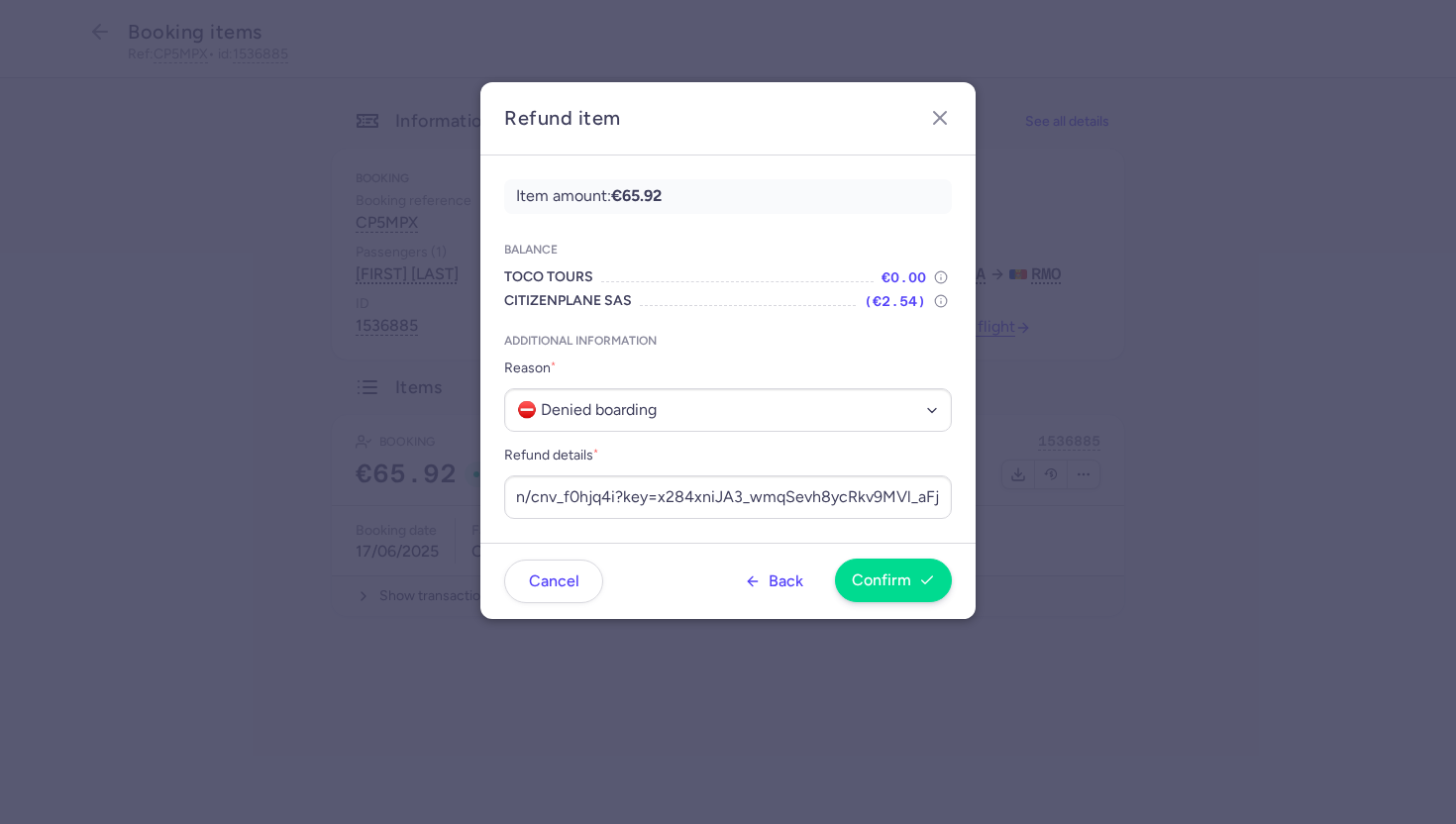 scroll, scrollTop: 0, scrollLeft: 0, axis: both 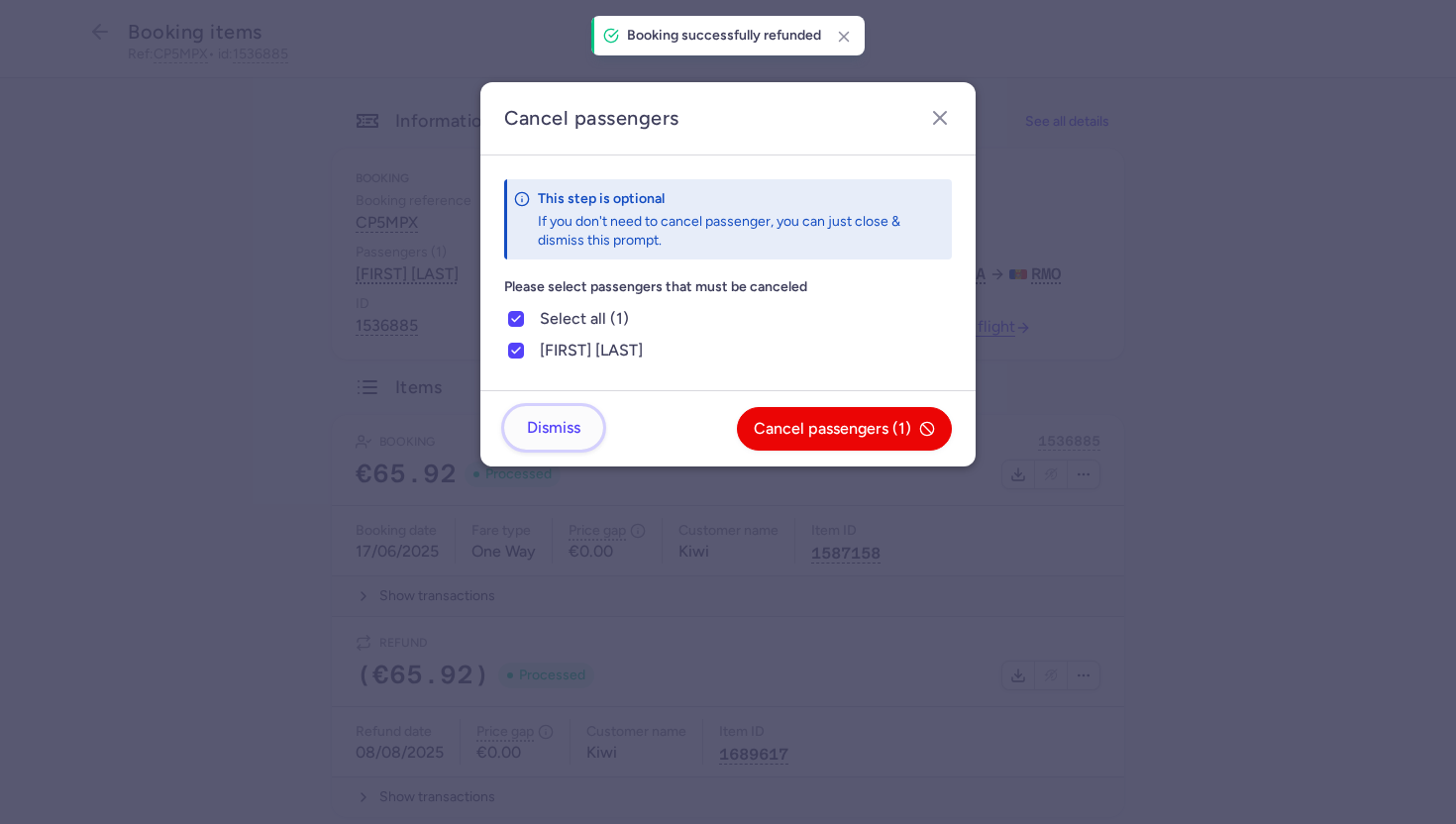 click on "Dismiss" 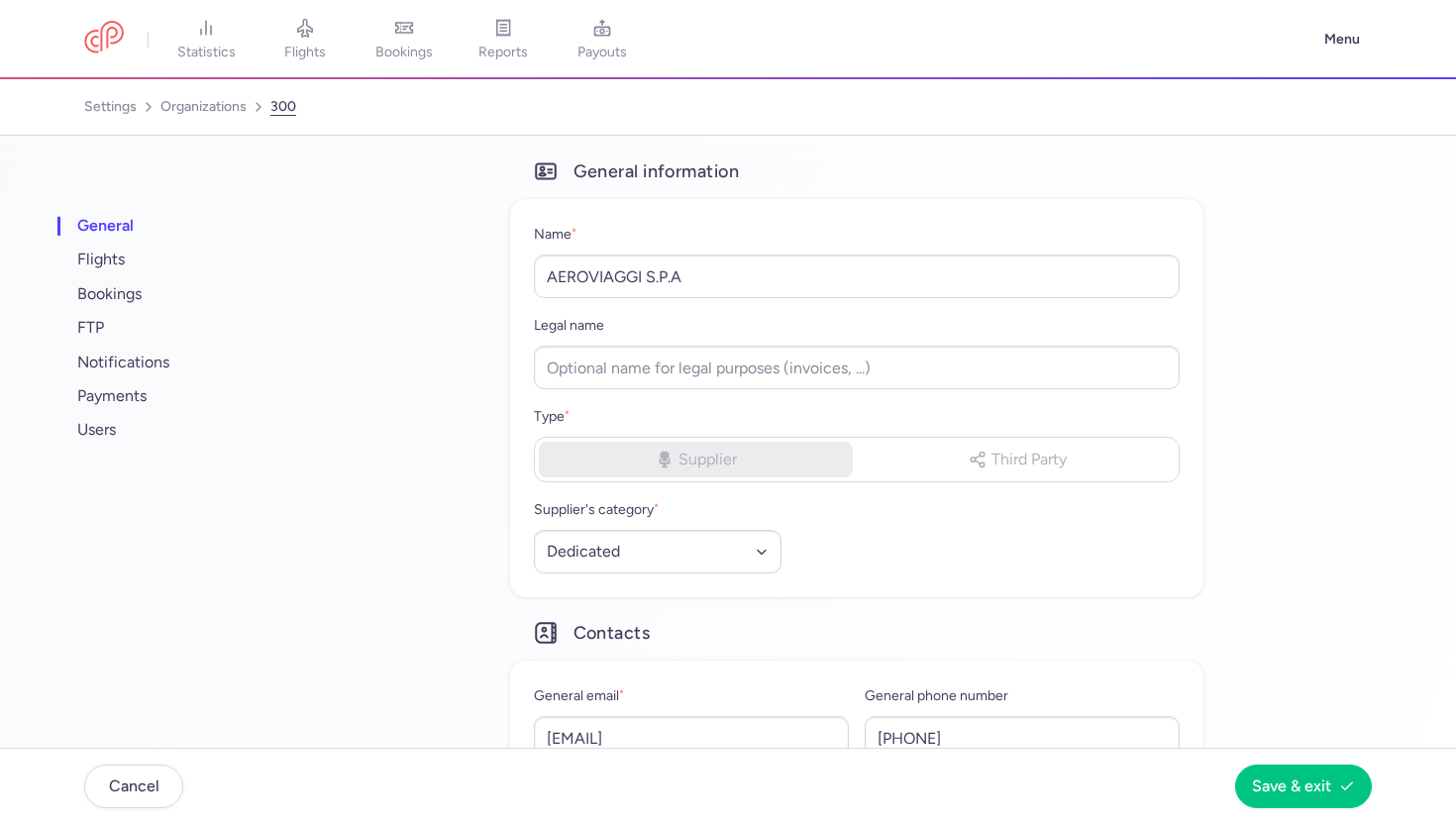 select on "DEDICATED" 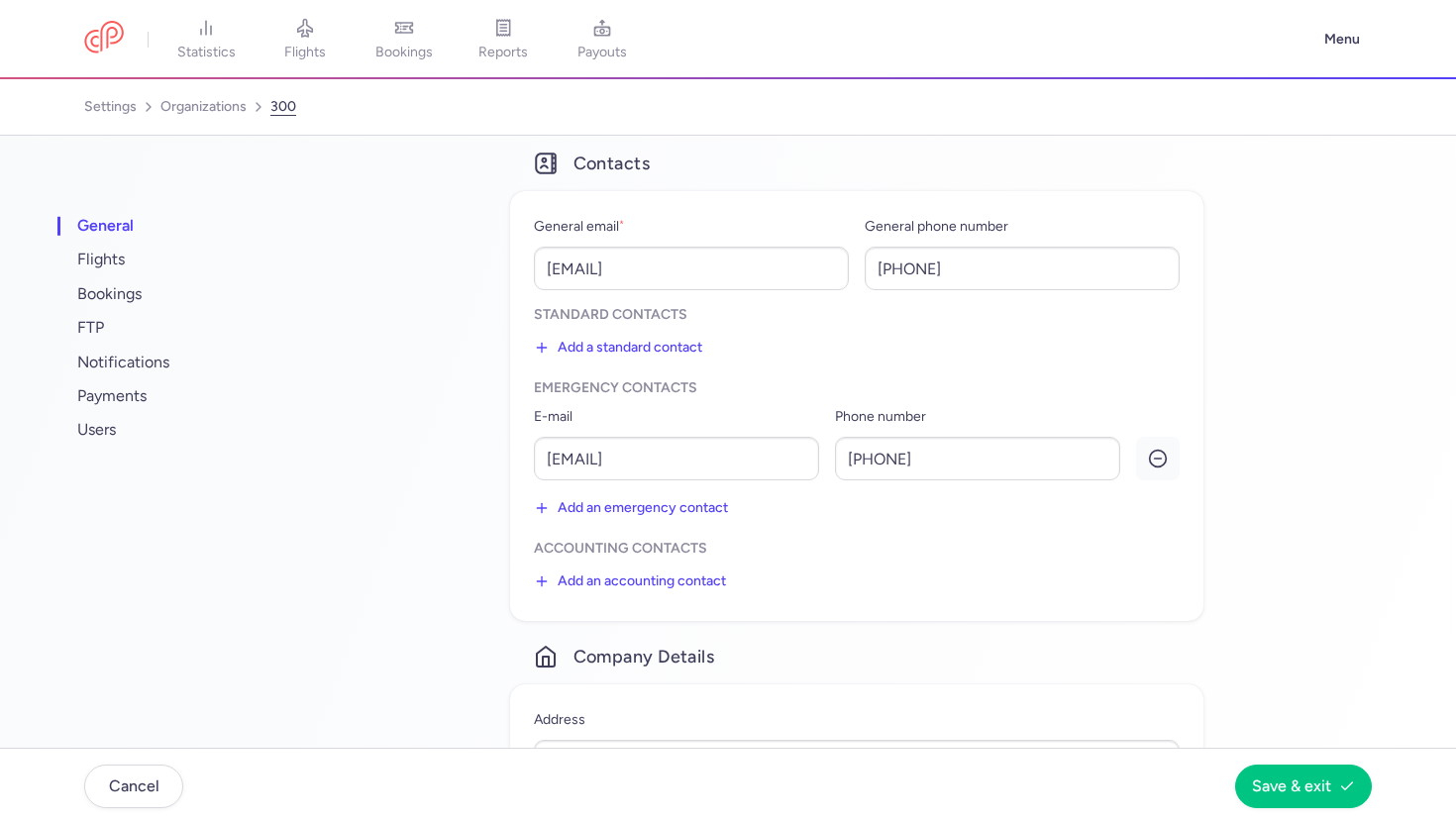 scroll, scrollTop: 472, scrollLeft: 0, axis: vertical 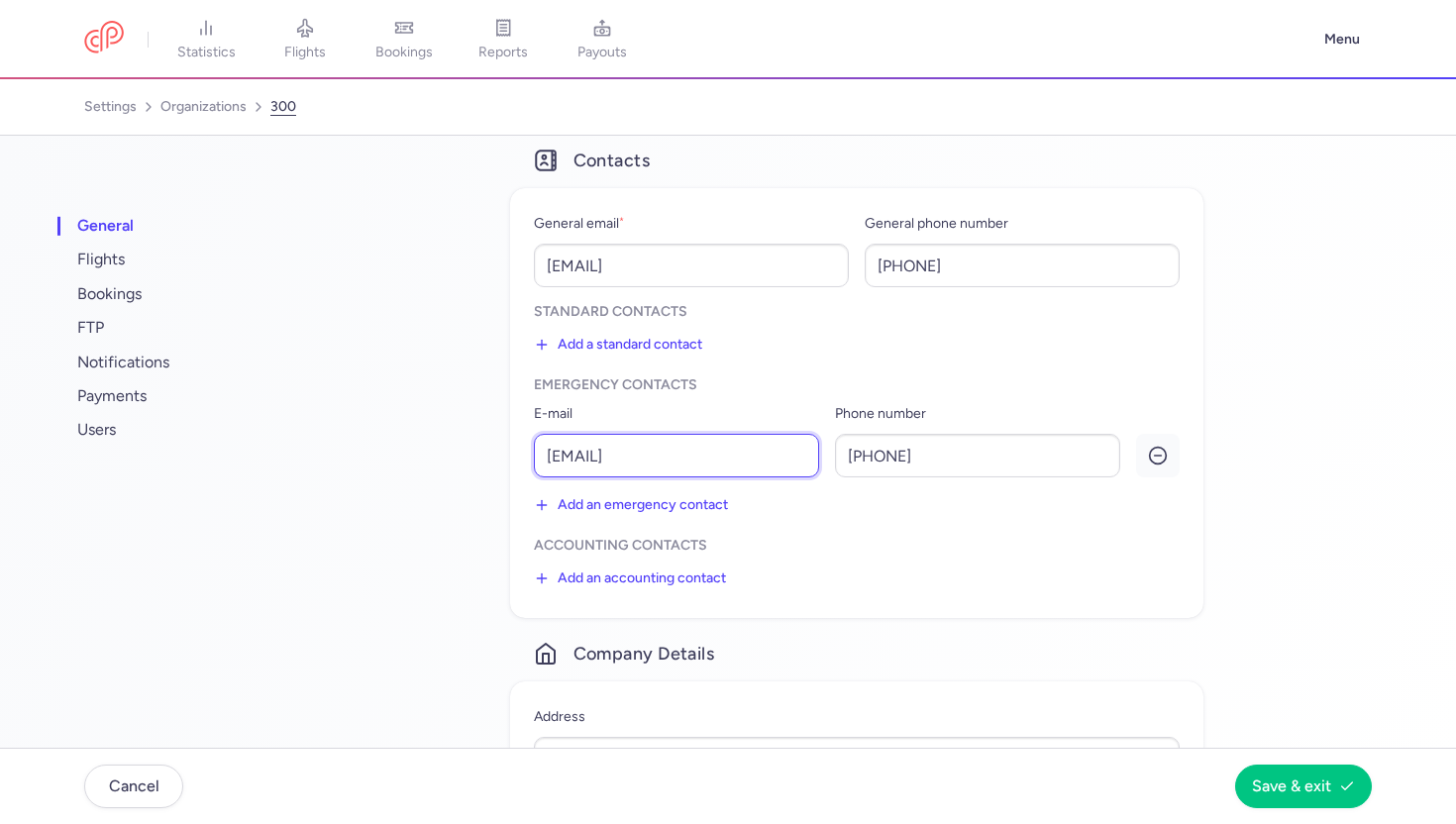 click on "[EMAIL]" at bounding box center [676, 456] 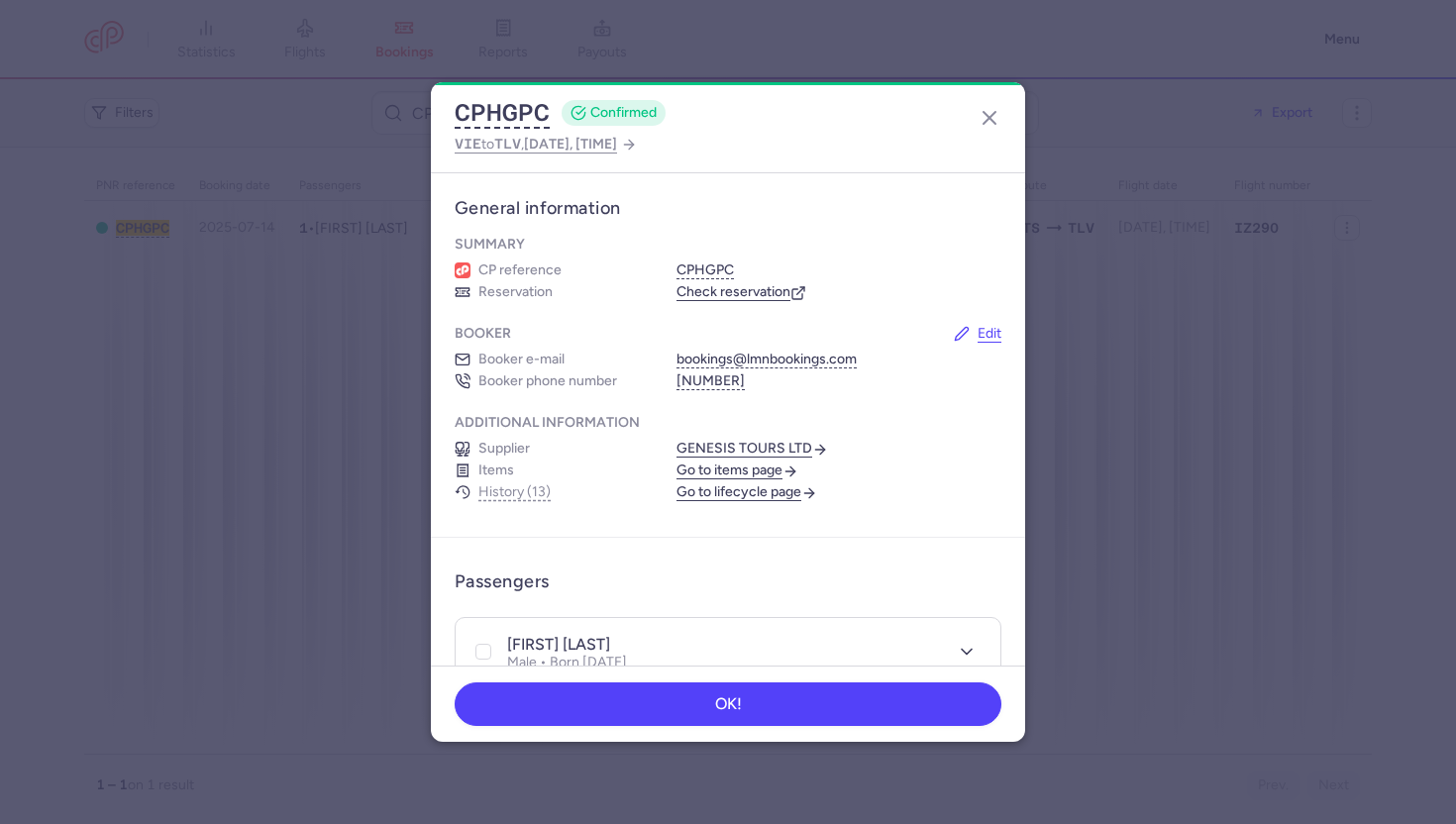scroll, scrollTop: 0, scrollLeft: 0, axis: both 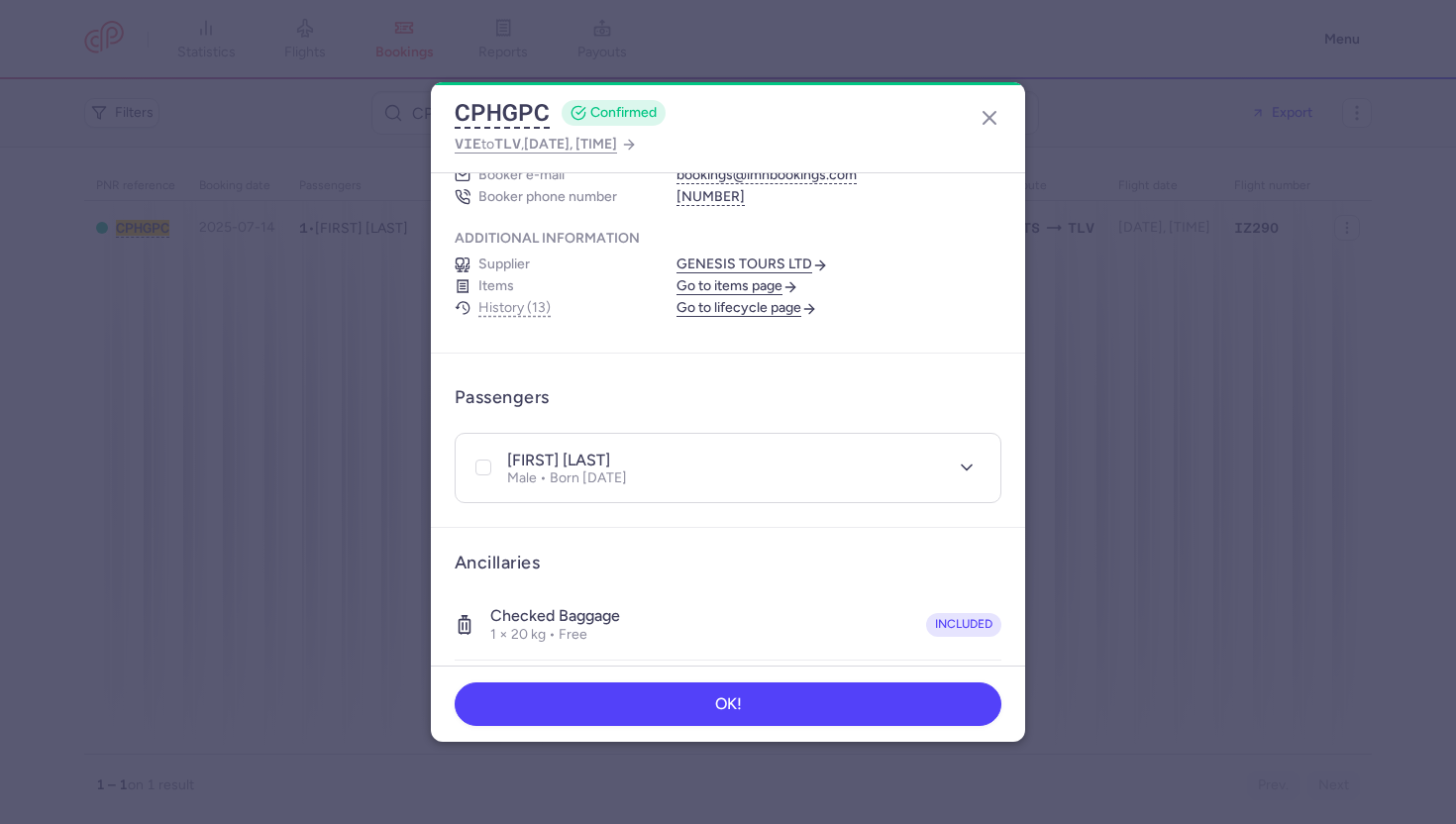 click on "Go to items page" at bounding box center [737, 286] 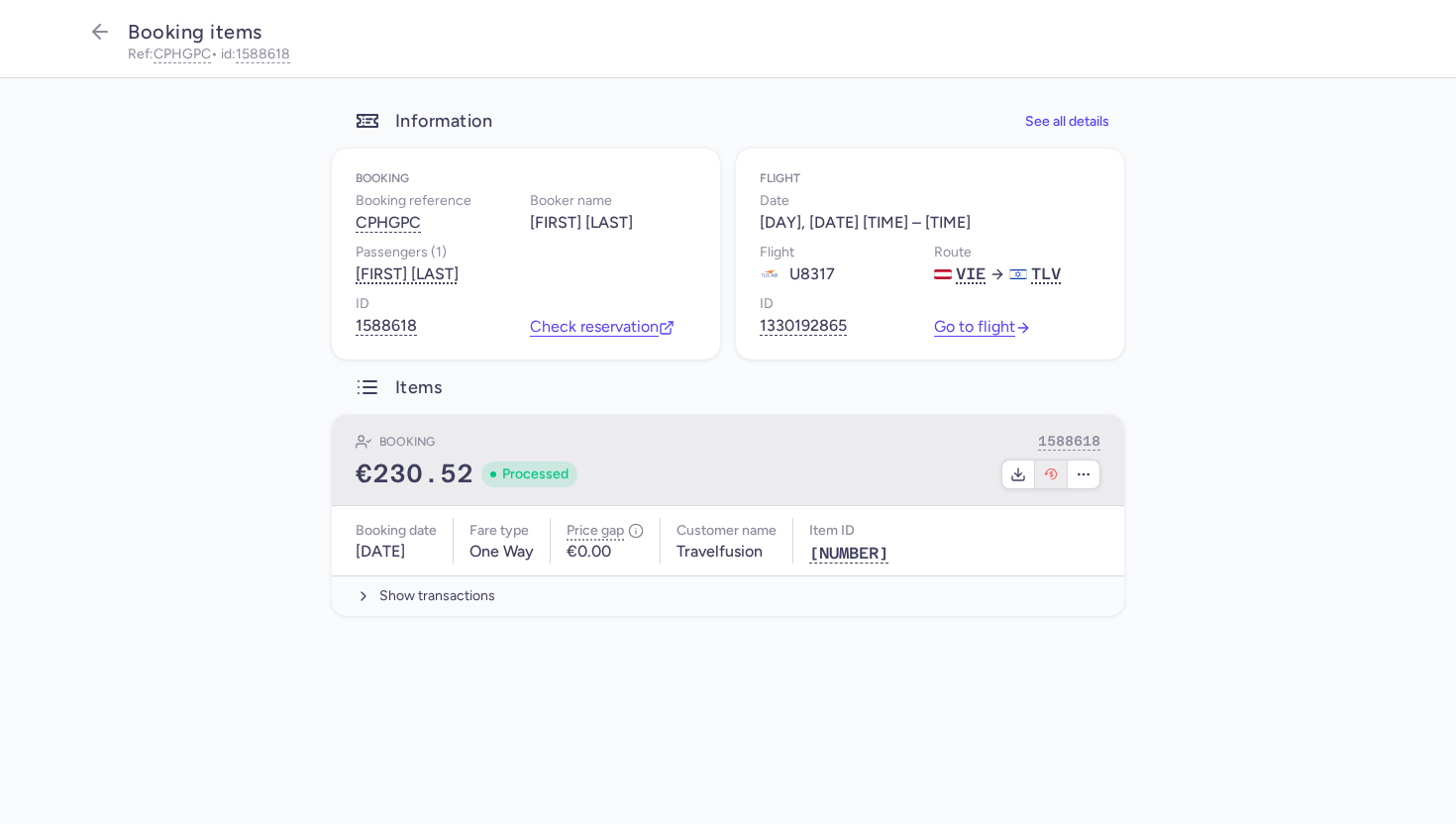 click 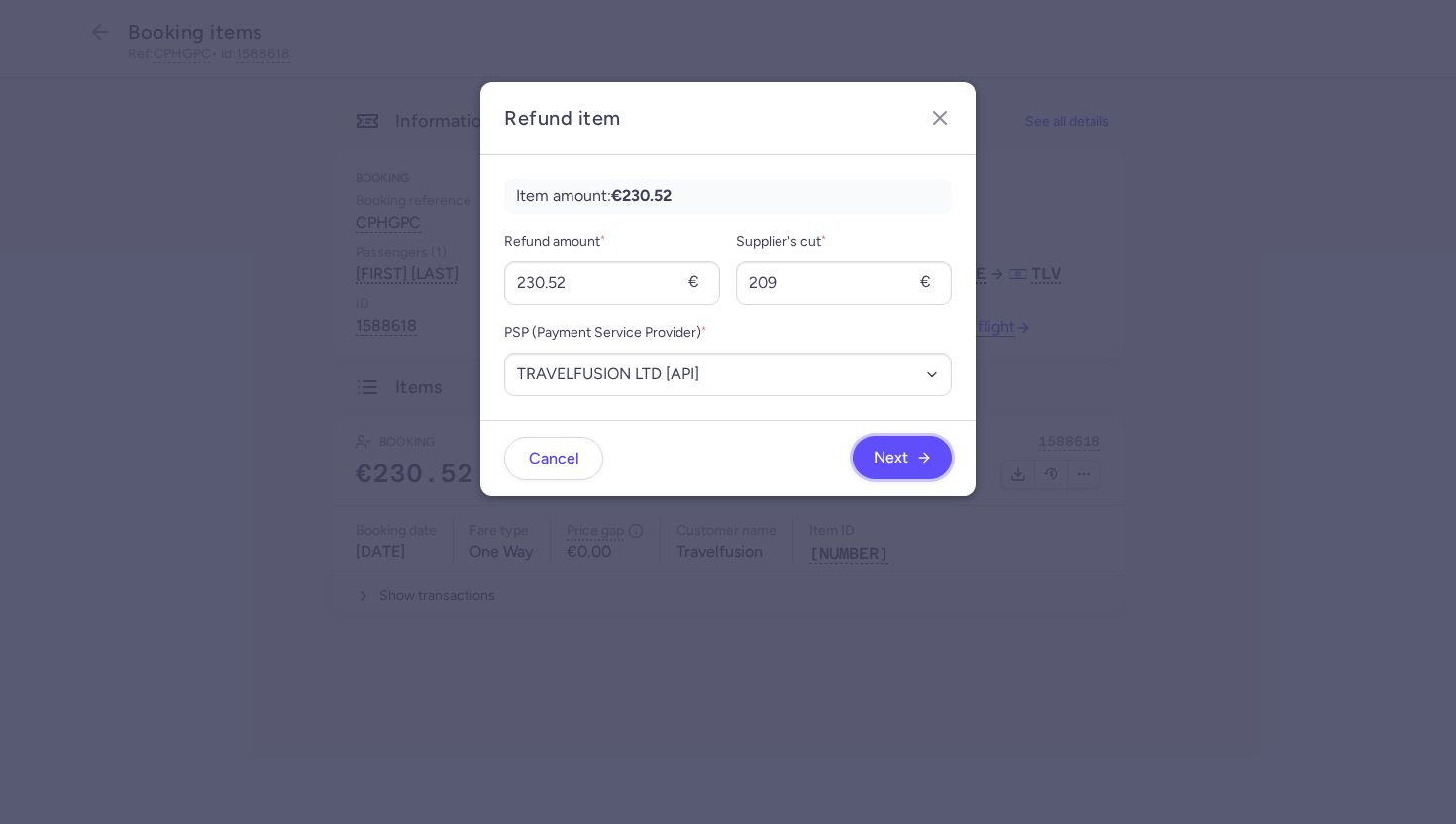 click on "Next" at bounding box center [890, 458] 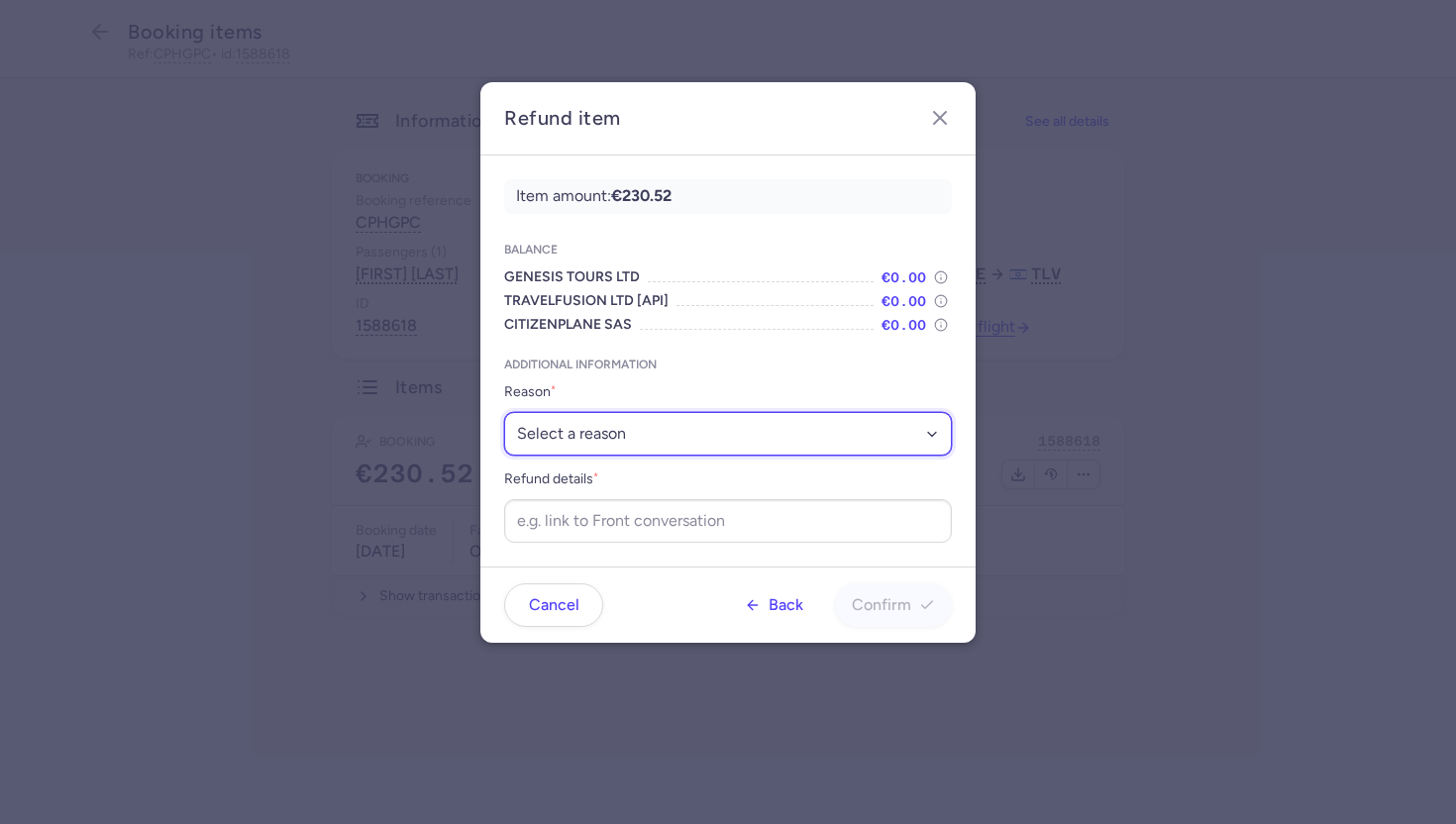 click on "Select a reason ✈️ Airline ceasing ops 💼 Ancillary issue 📄 APIS missing ⚙️ CitizenPlane error ⛔️ Denied boarding 🔁 Duplicate ❌ Flight canceled 🕵🏼‍♂️ Fraud 🎁 Goodwill 🎫 Goodwill allowance 🙃 Other 💺 Overbooking 💸 Refund with penalty 🙅 Schedule change not accepted 🤕 Supplier error 💵 Tax refund ❓ Unconfirmed booking" at bounding box center (728, 434) 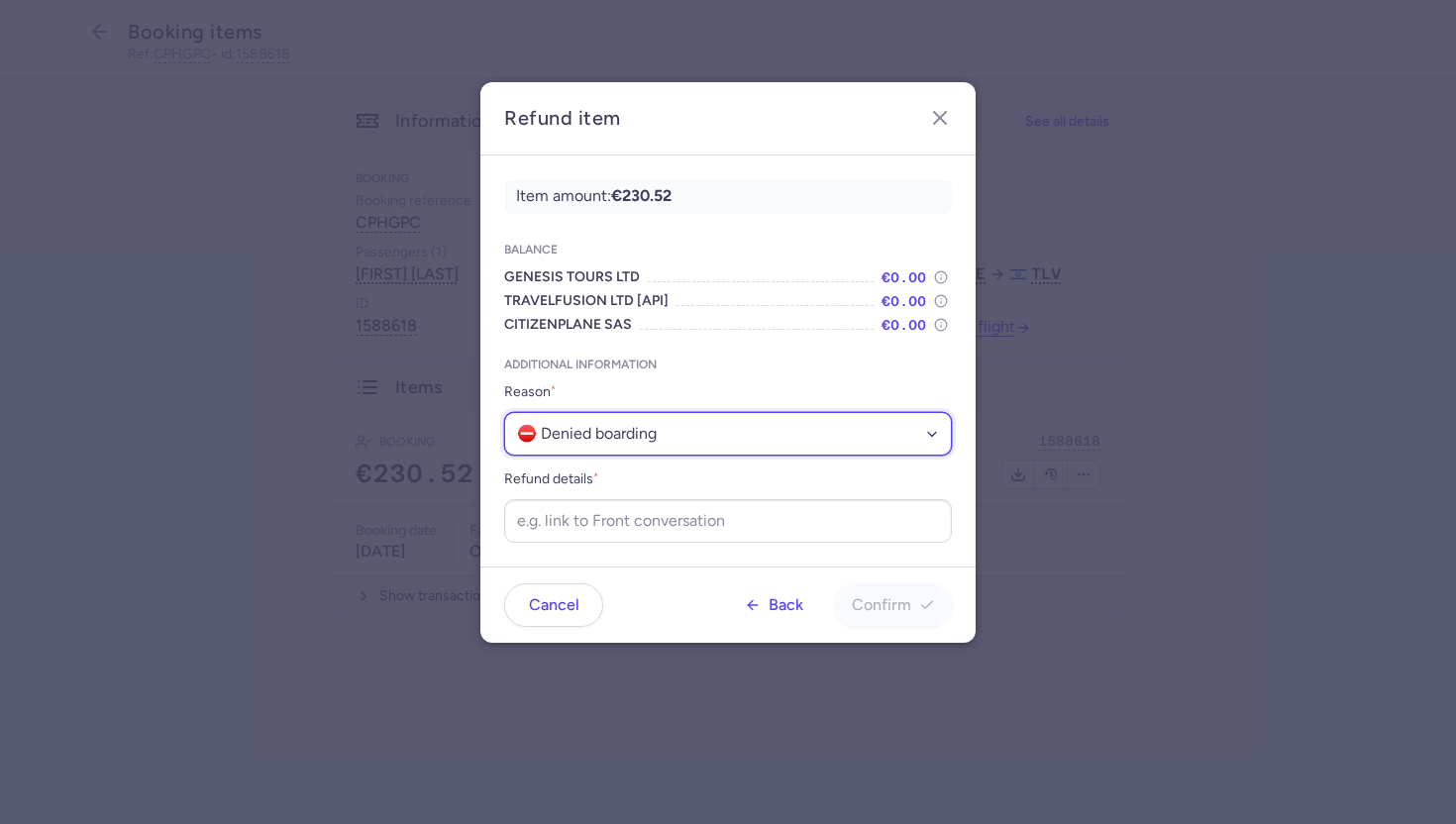 click on "Select a reason ✈️ Airline ceasing ops 💼 Ancillary issue 📄 APIS missing ⚙️ CitizenPlane error ⛔️ Denied boarding 🔁 Duplicate ❌ Flight canceled 🕵🏼‍♂️ Fraud 🎁 Goodwill 🎫 Goodwill allowance 🙃 Other 💺 Overbooking 💸 Refund with penalty 🙅 Schedule change not accepted 🤕 Supplier error 💵 Tax refund ❓ Unconfirmed booking" at bounding box center (728, 434) 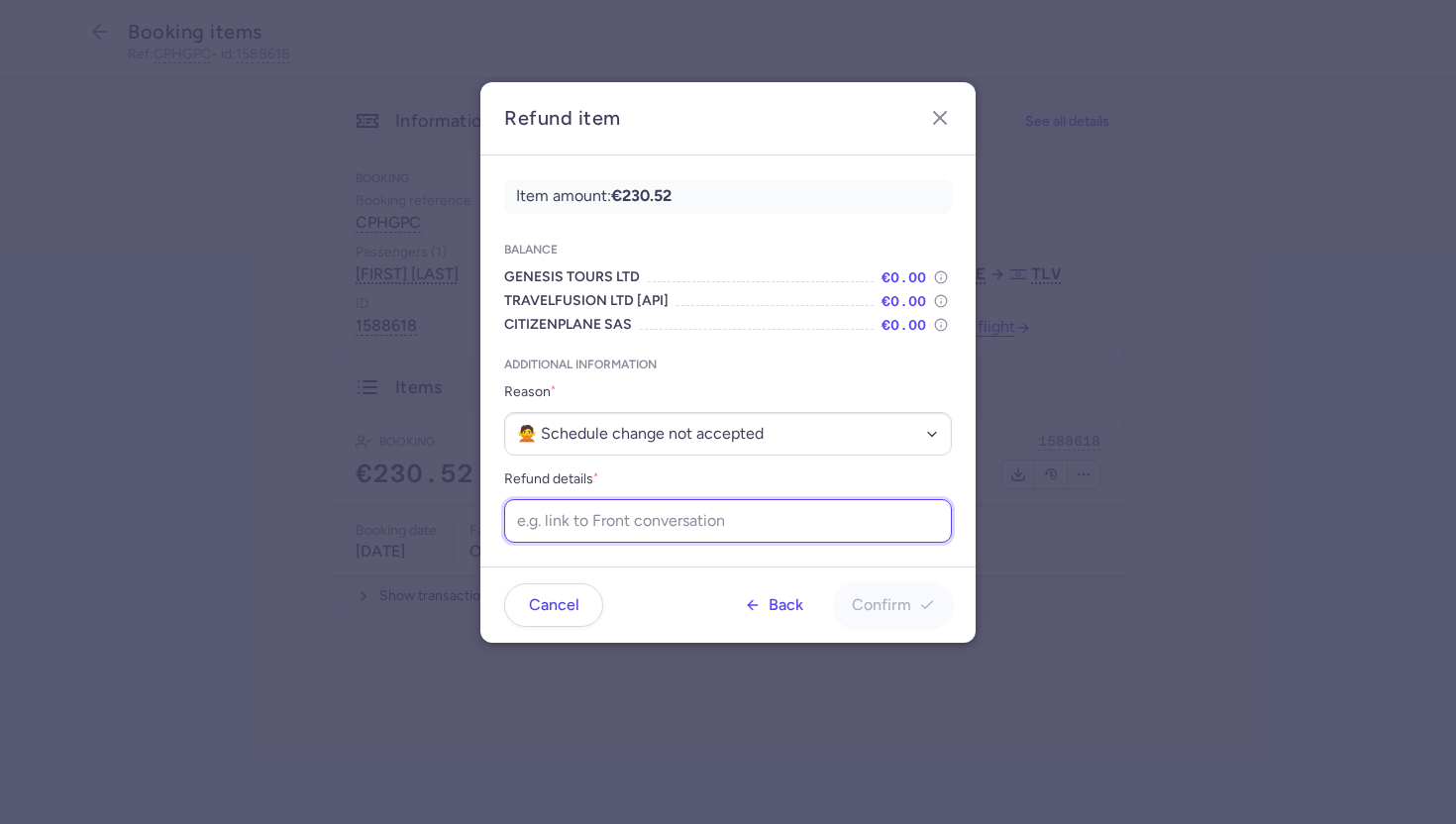 click on "Refund details  *" at bounding box center (728, 521) 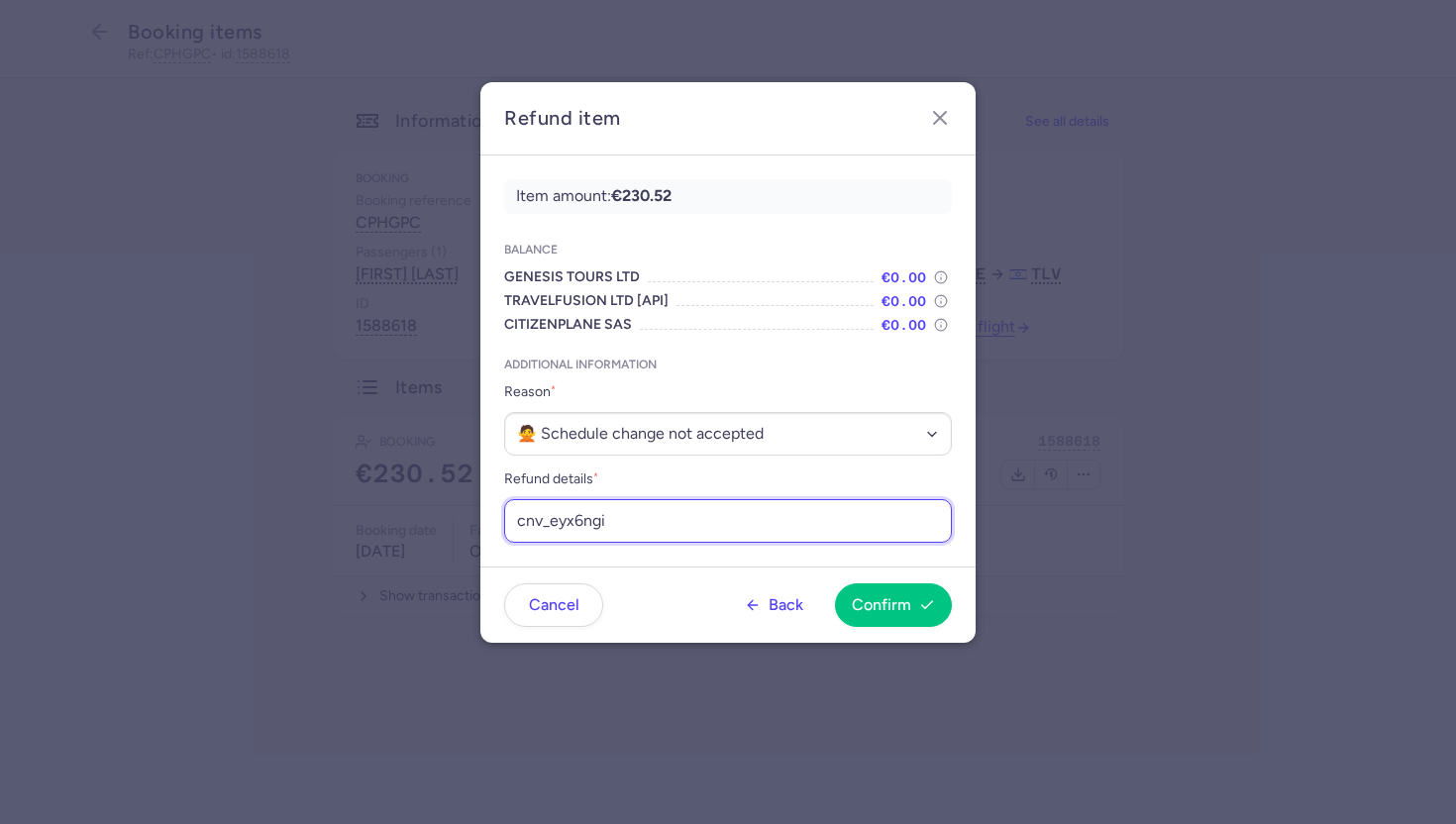 type on "cnv_eyx6ngi" 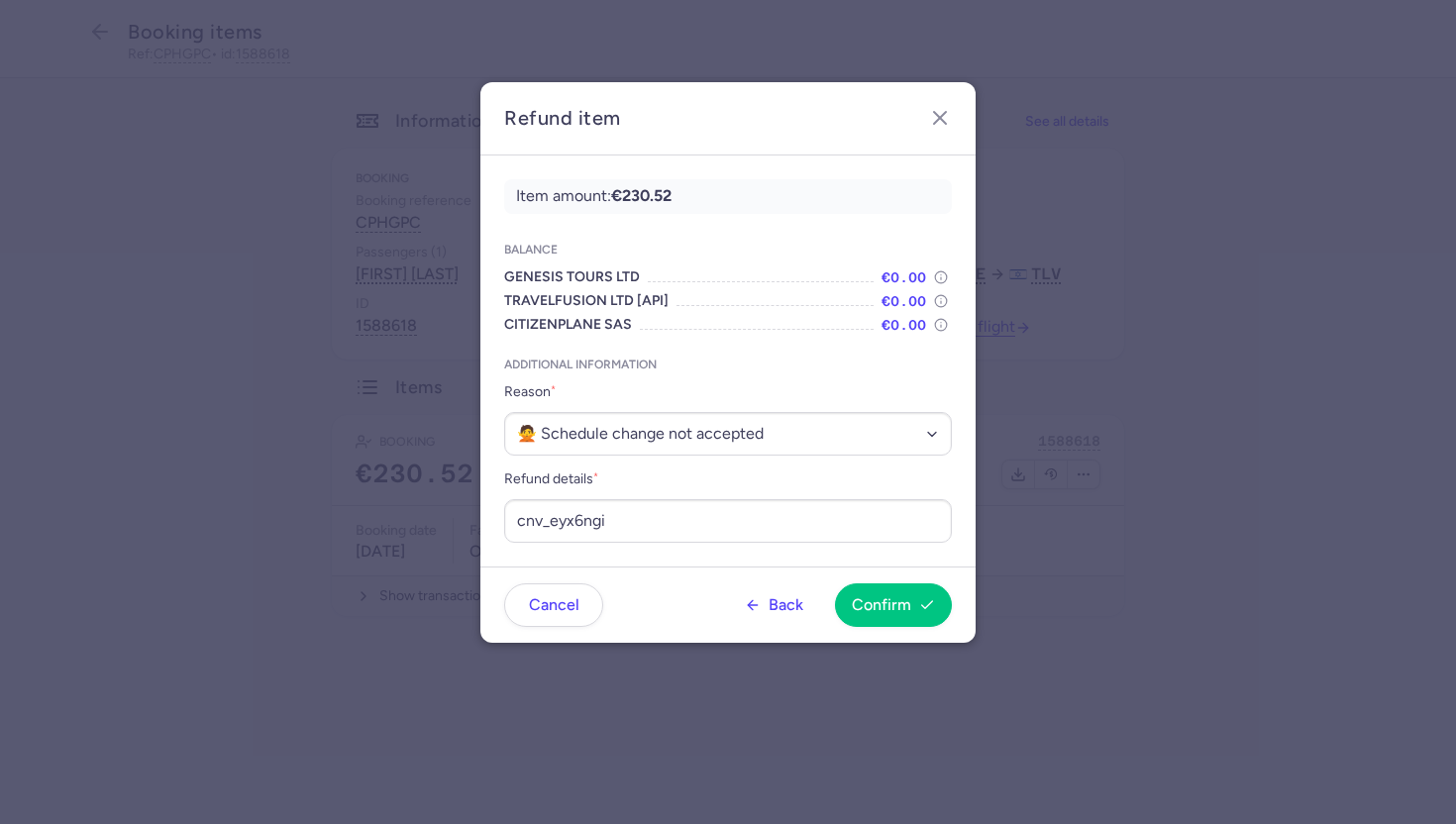 click on "Cancel  Back  Confirm" 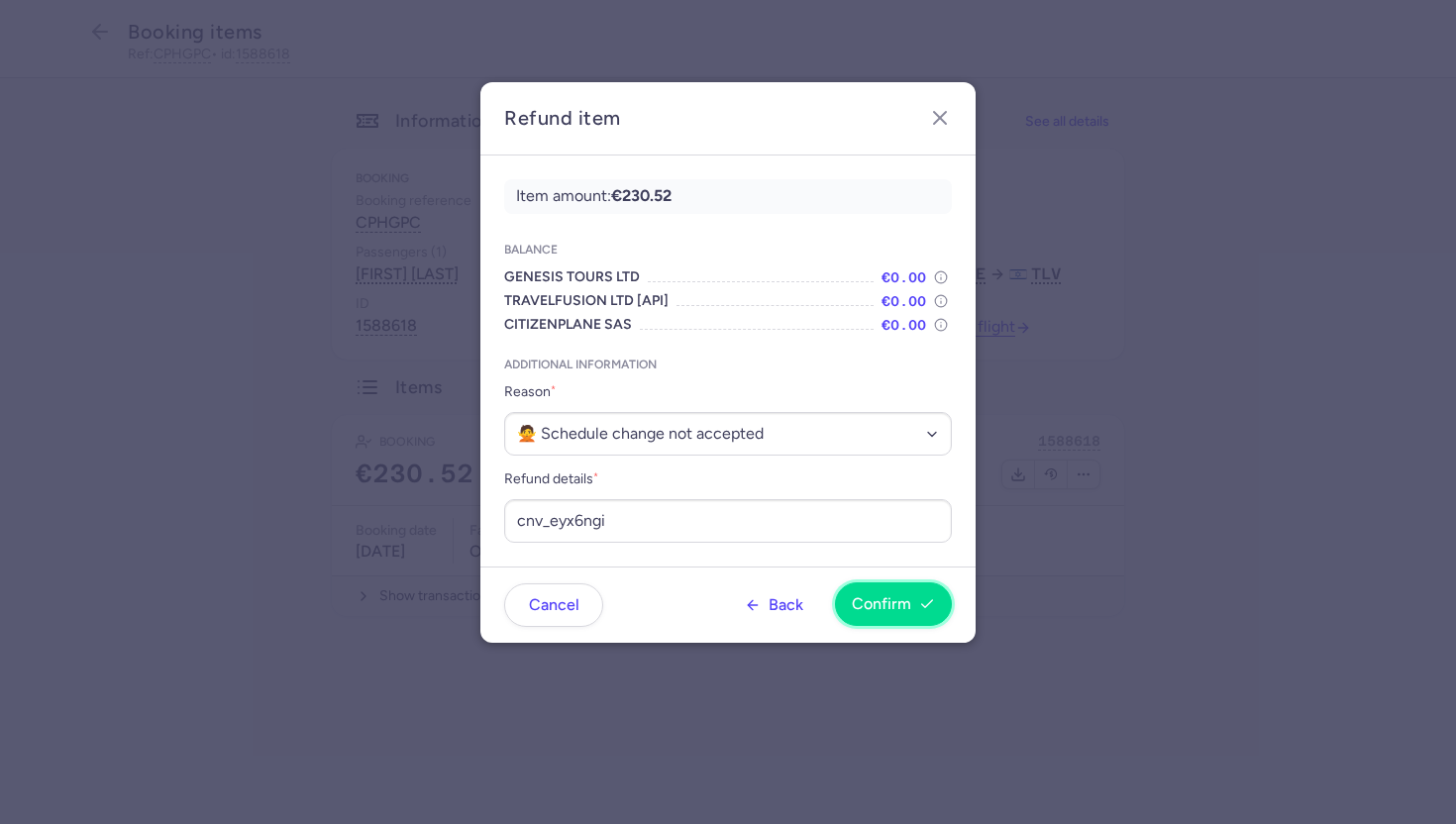 click on "Confirm" at bounding box center [882, 604] 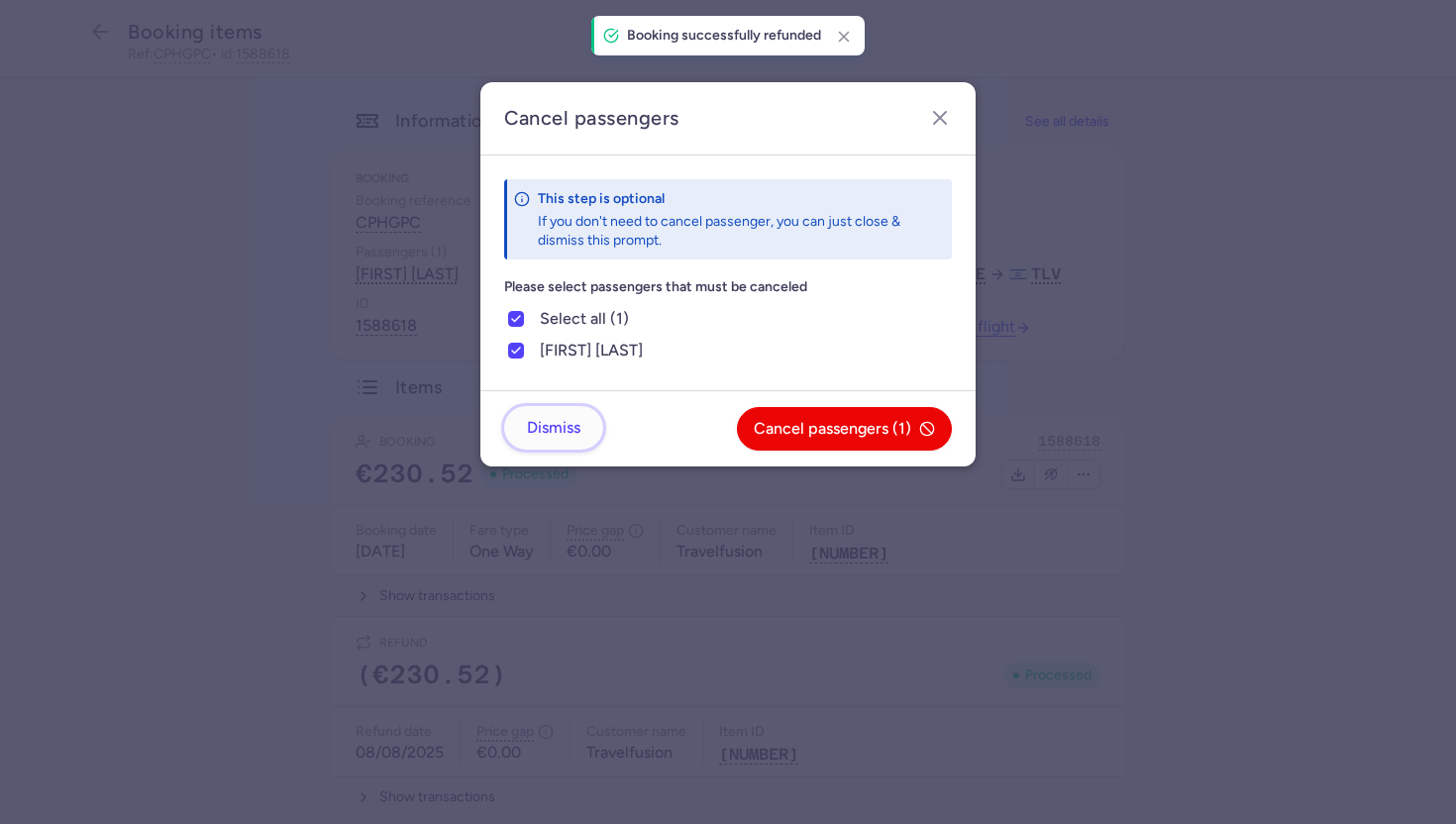 click on "Dismiss" 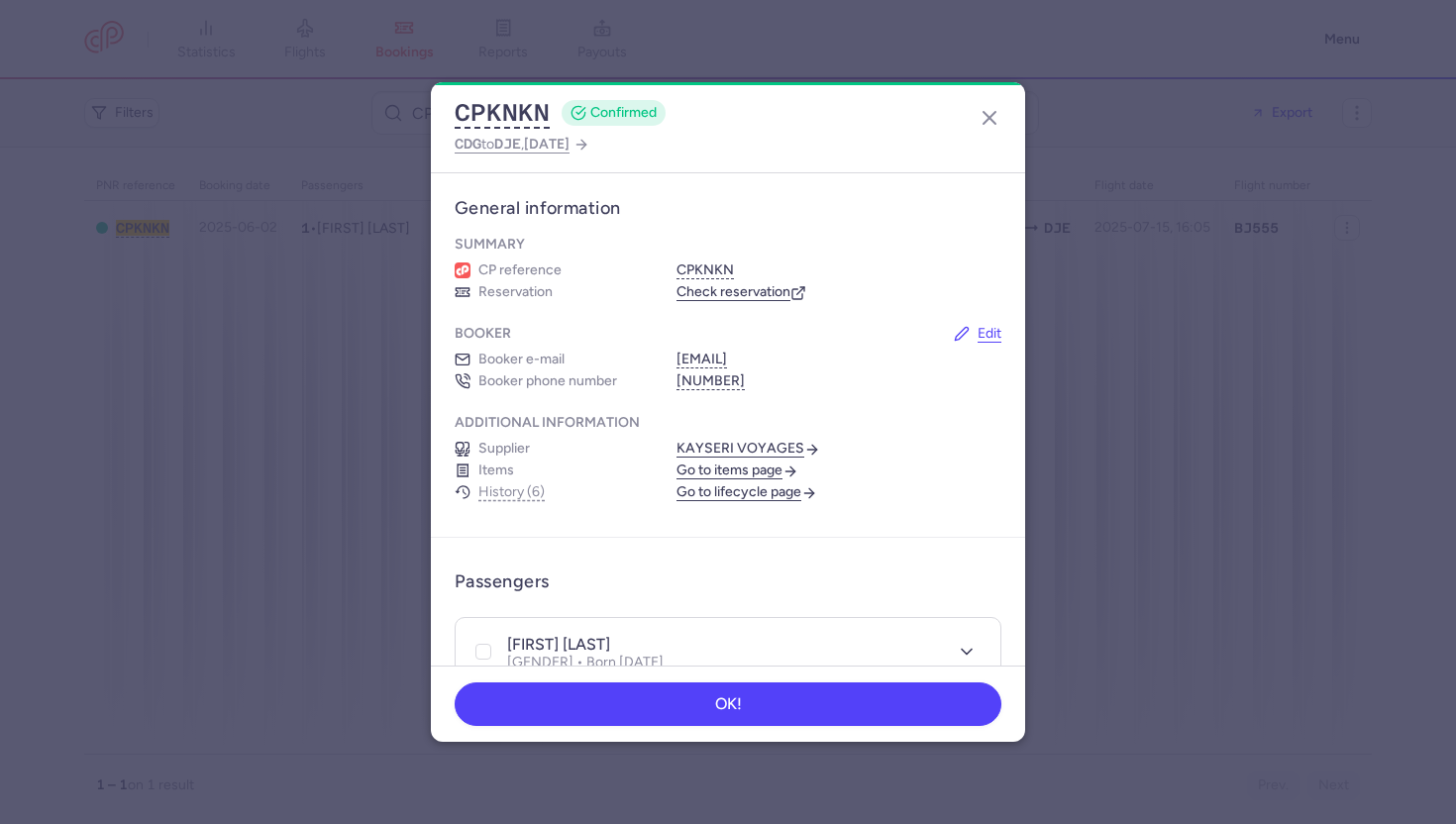 scroll, scrollTop: 0, scrollLeft: 0, axis: both 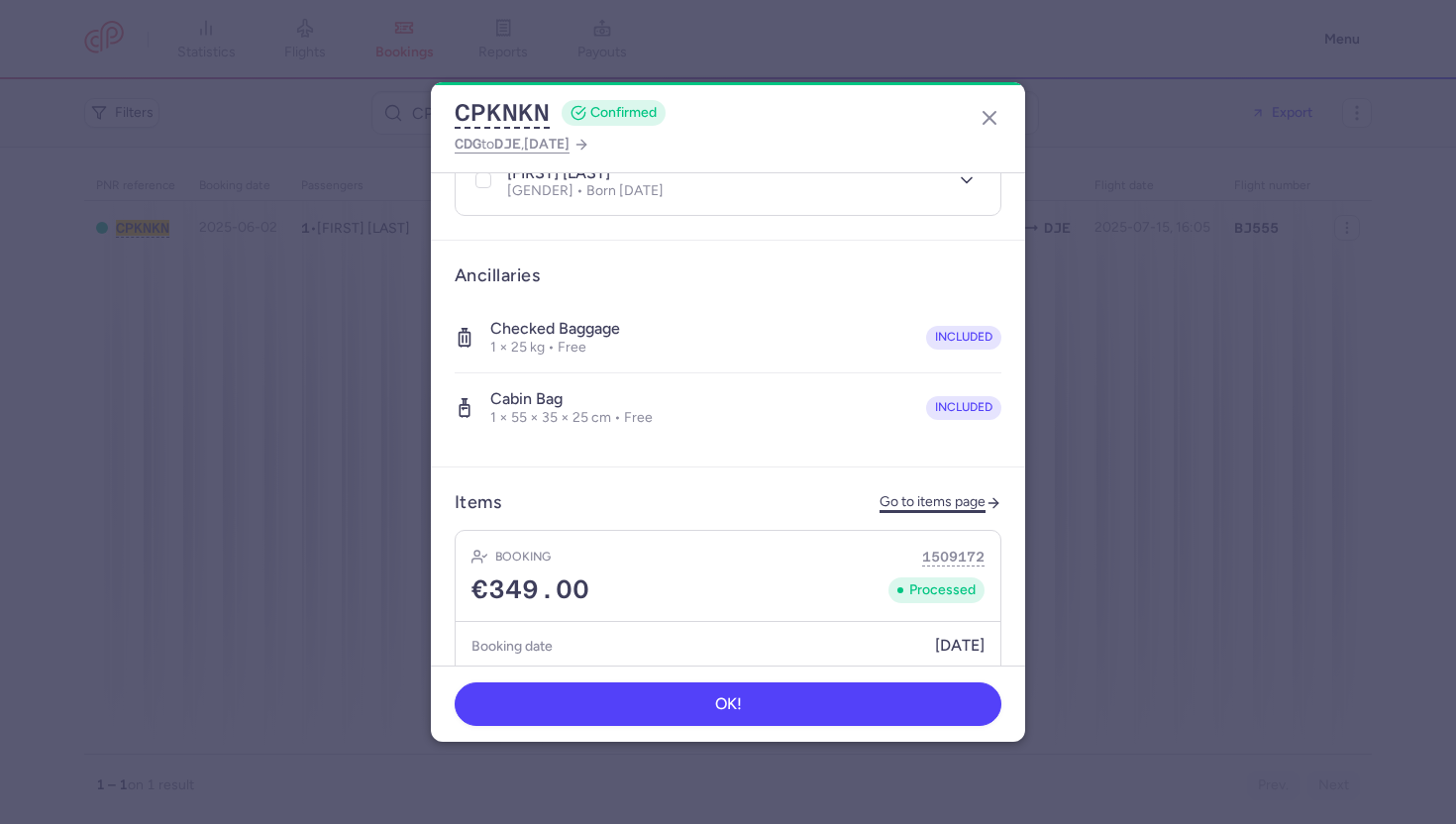 click on "Go to items page" 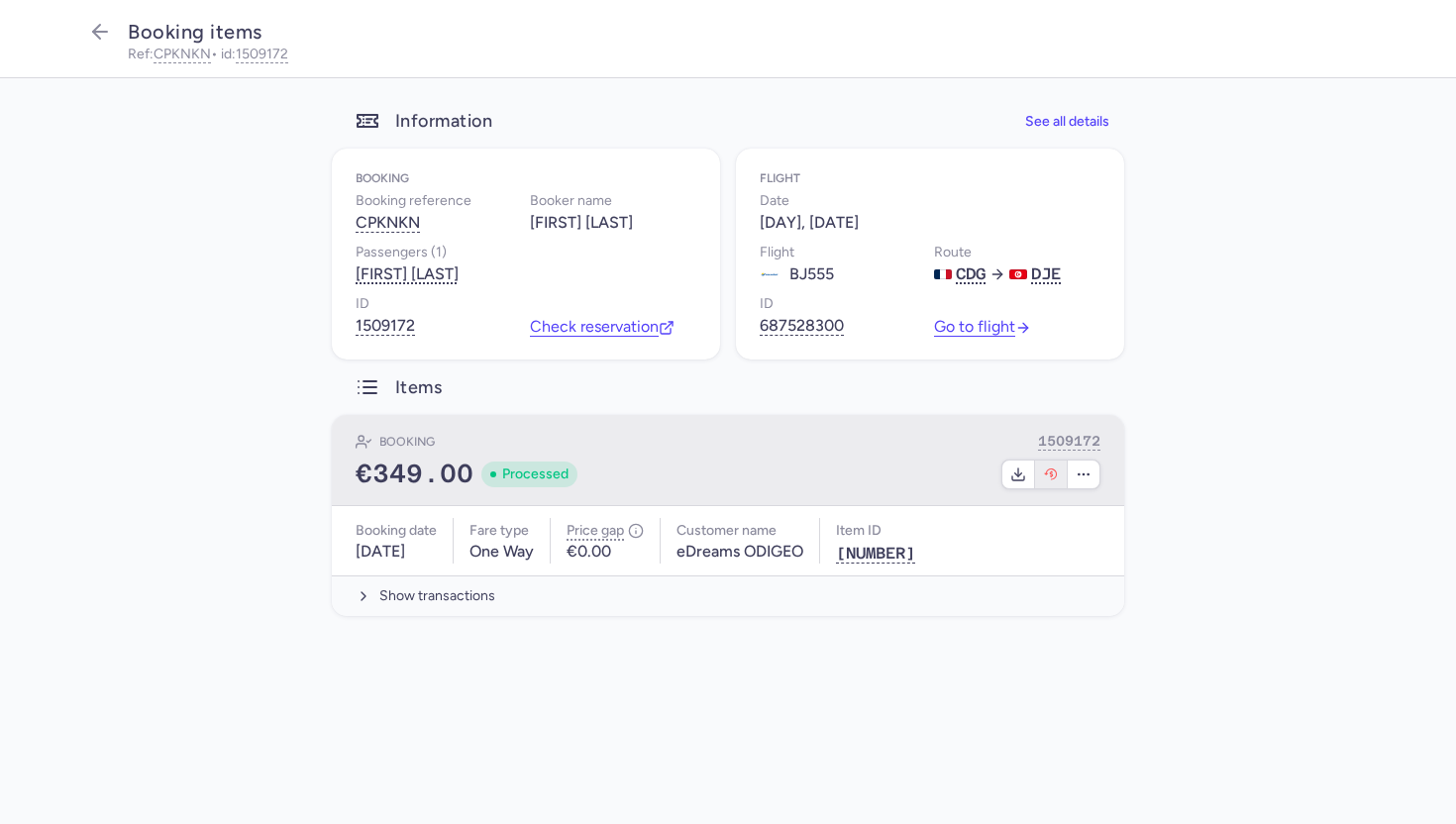 click 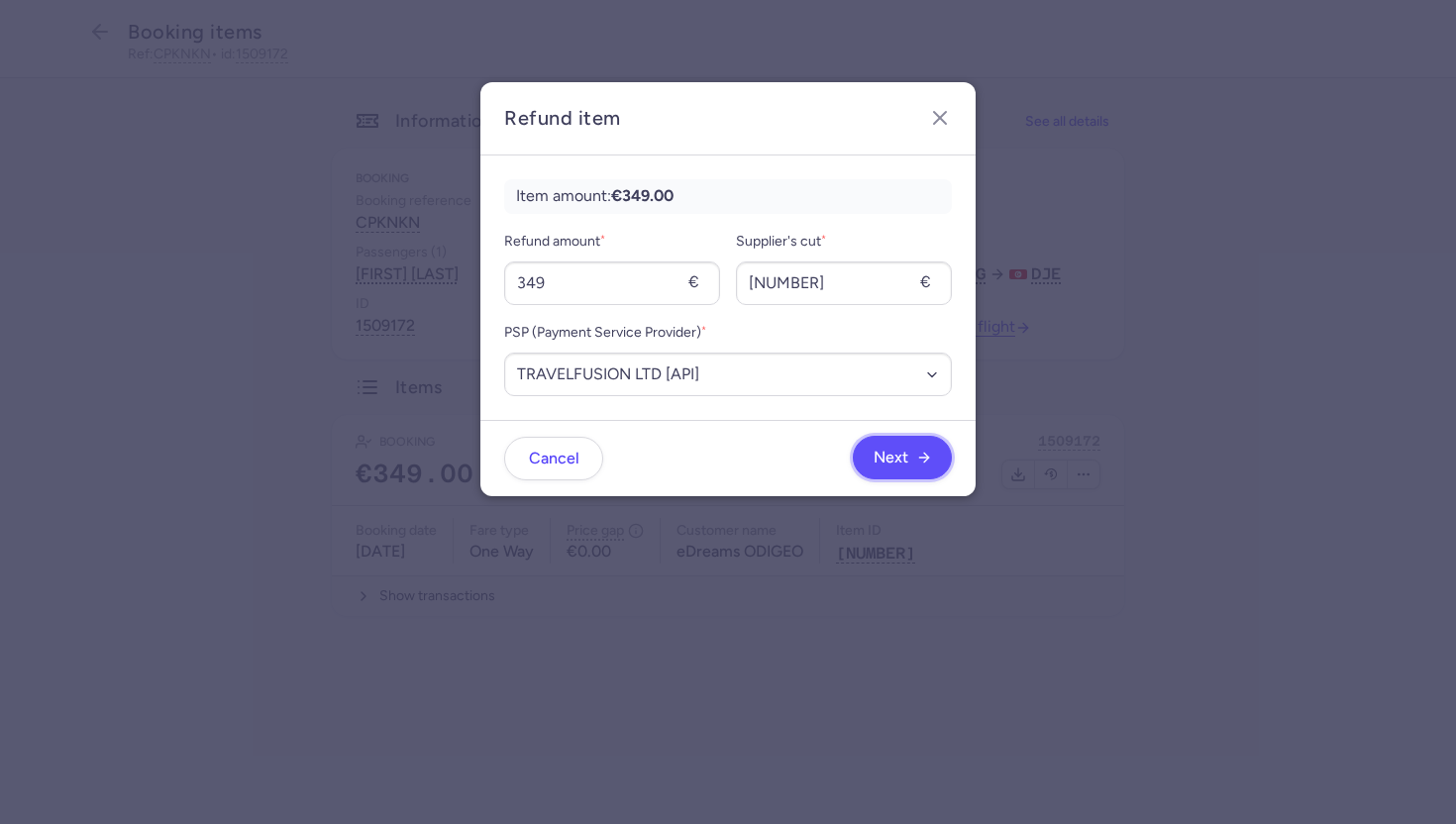 click on "Next" at bounding box center (890, 458) 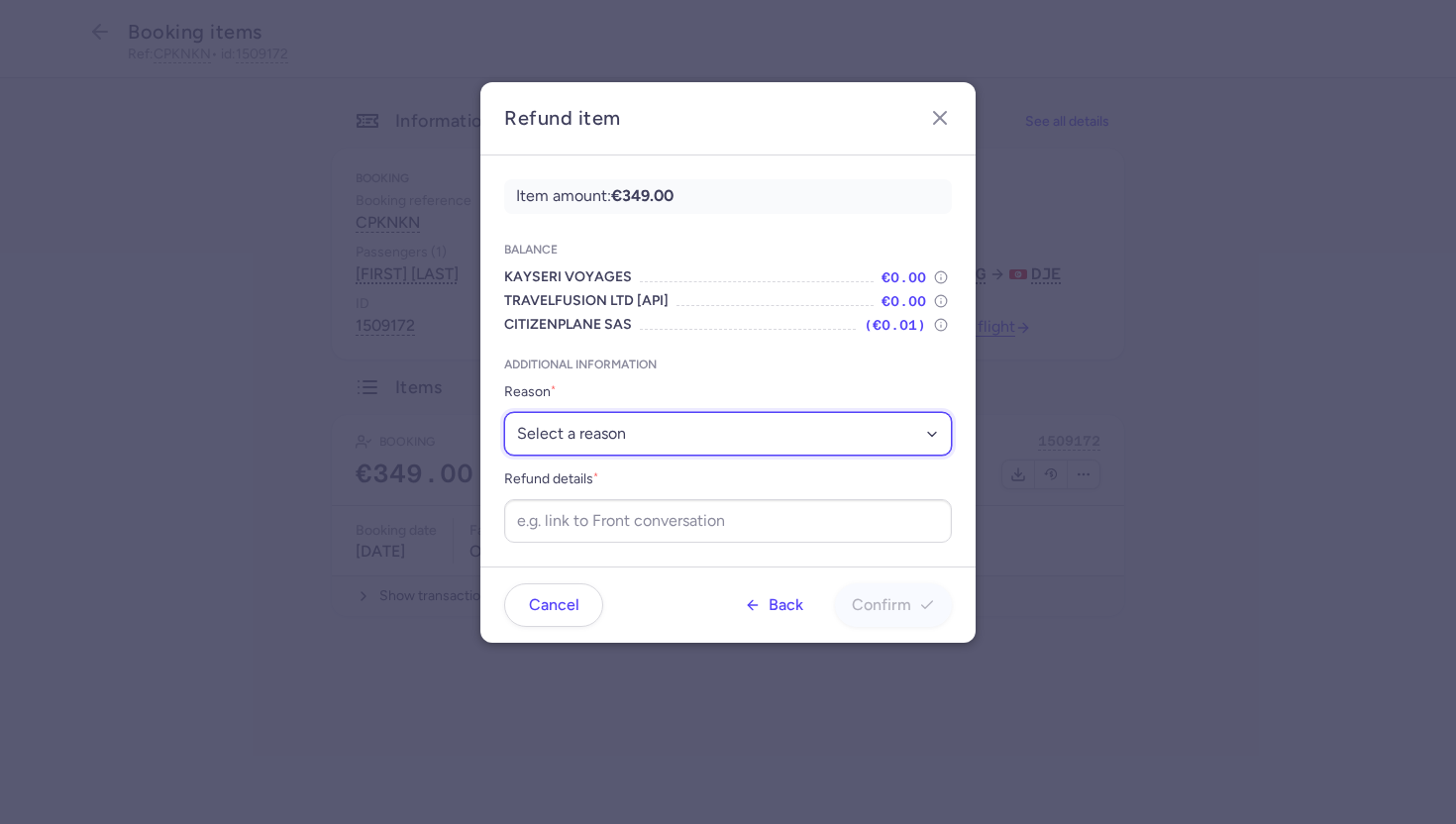 click on "Select a reason ✈️ Airline ceasing ops 💼 Ancillary issue 📄 APIS missing ⚙️ CitizenPlane error ⛔️ Denied boarding 🔁 Duplicate ❌ Flight canceled 🕵🏼‍♂️ Fraud 🎁 Goodwill 🎫 Goodwill allowance 🙃 Other 💺 Overbooking 💸 Refund with penalty 🙅 Schedule change not accepted 🤕 Supplier error 💵 Tax refund ❓ Unconfirmed booking" at bounding box center (728, 434) 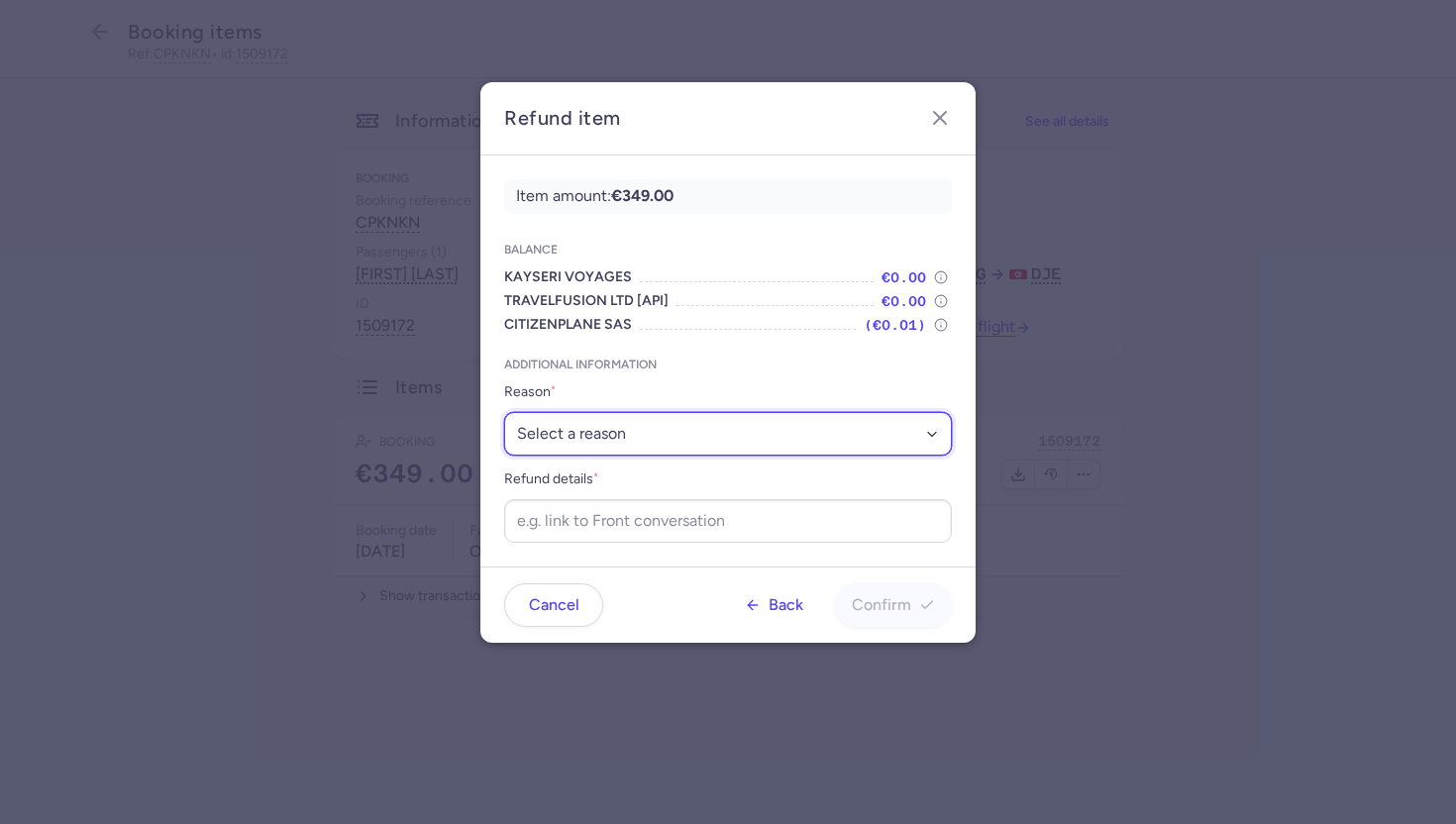 select on "DENIED_BOARDING" 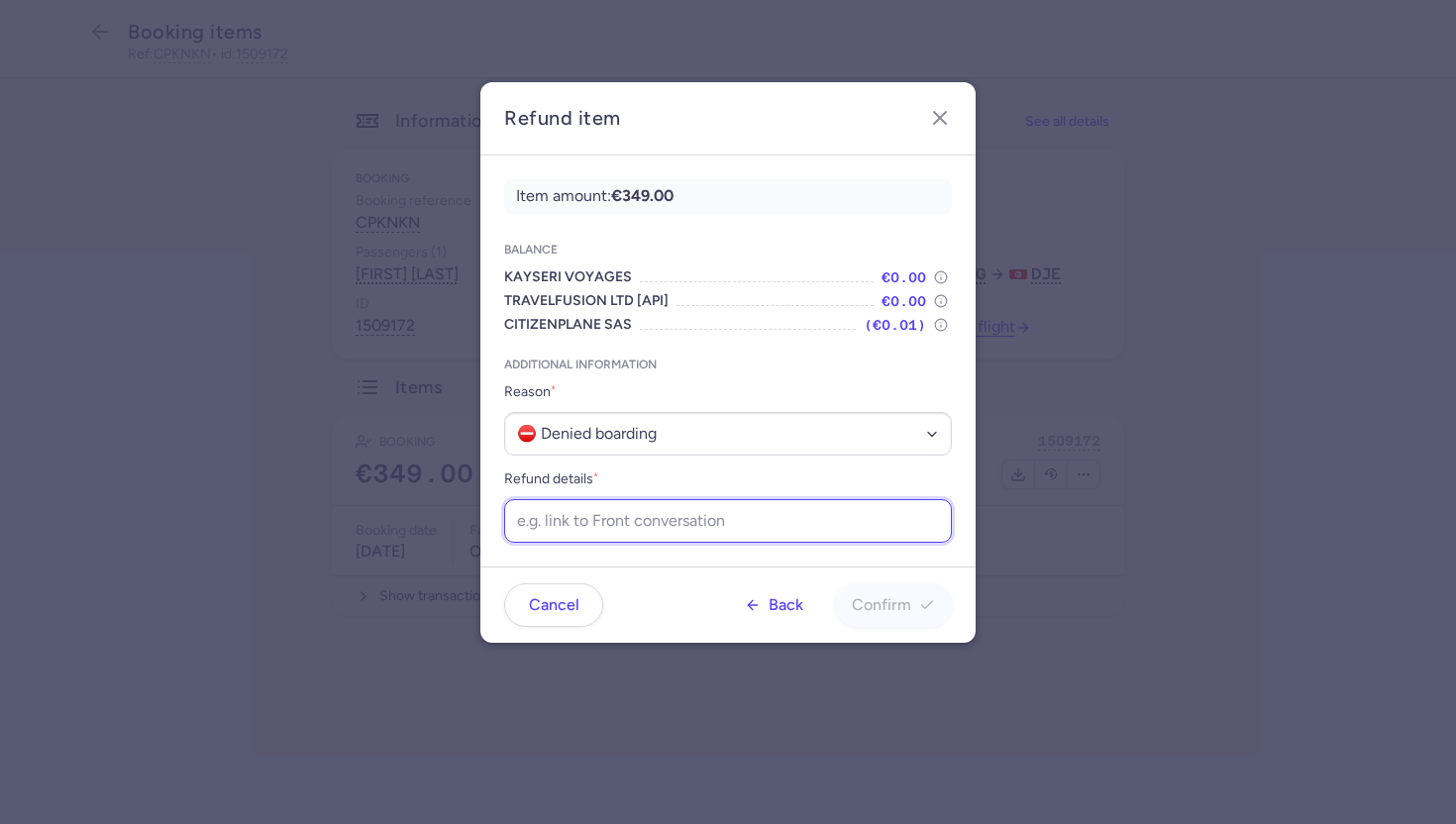 click on "Refund details  *" at bounding box center [728, 521] 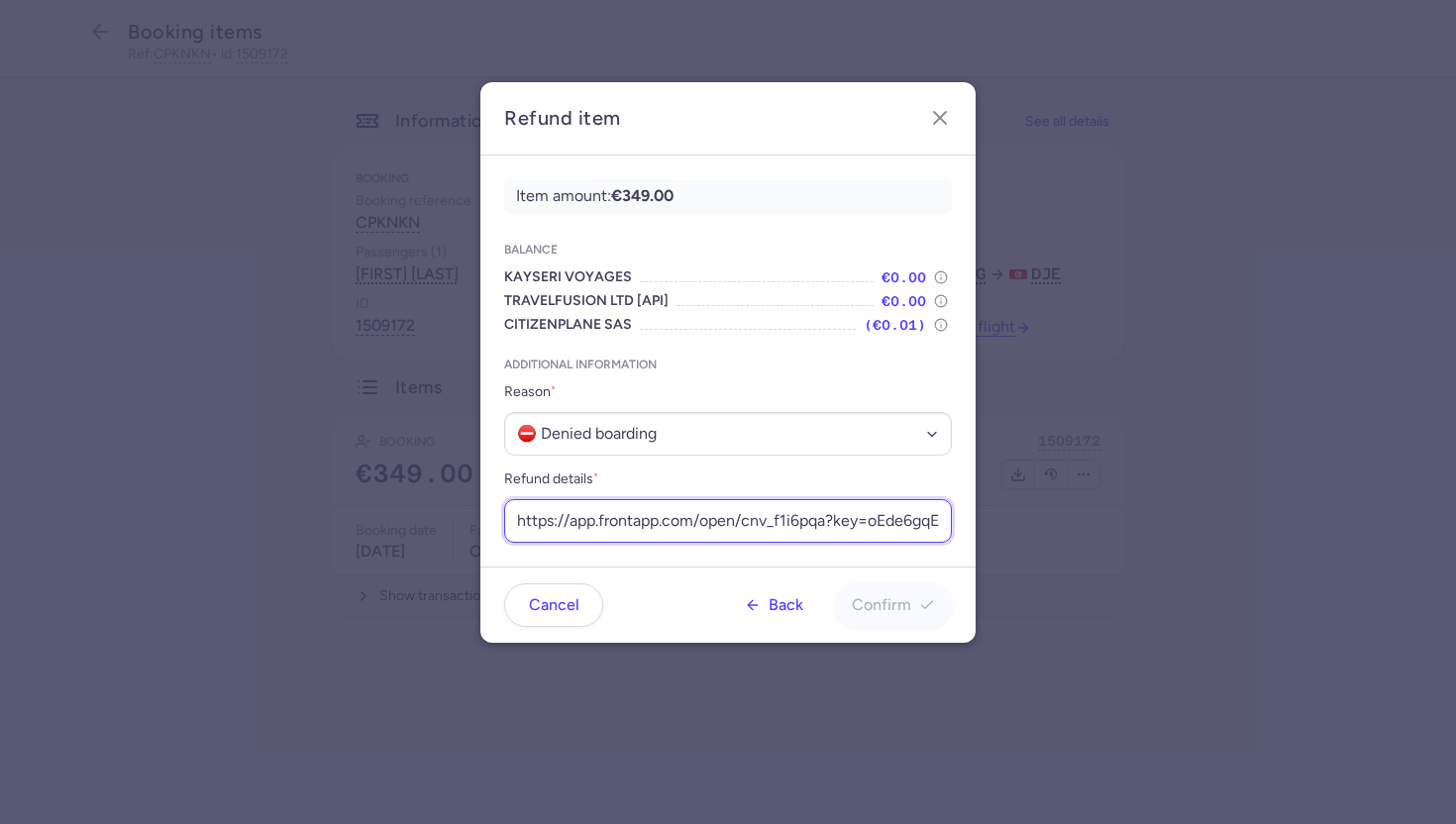 scroll, scrollTop: 0, scrollLeft: 225, axis: horizontal 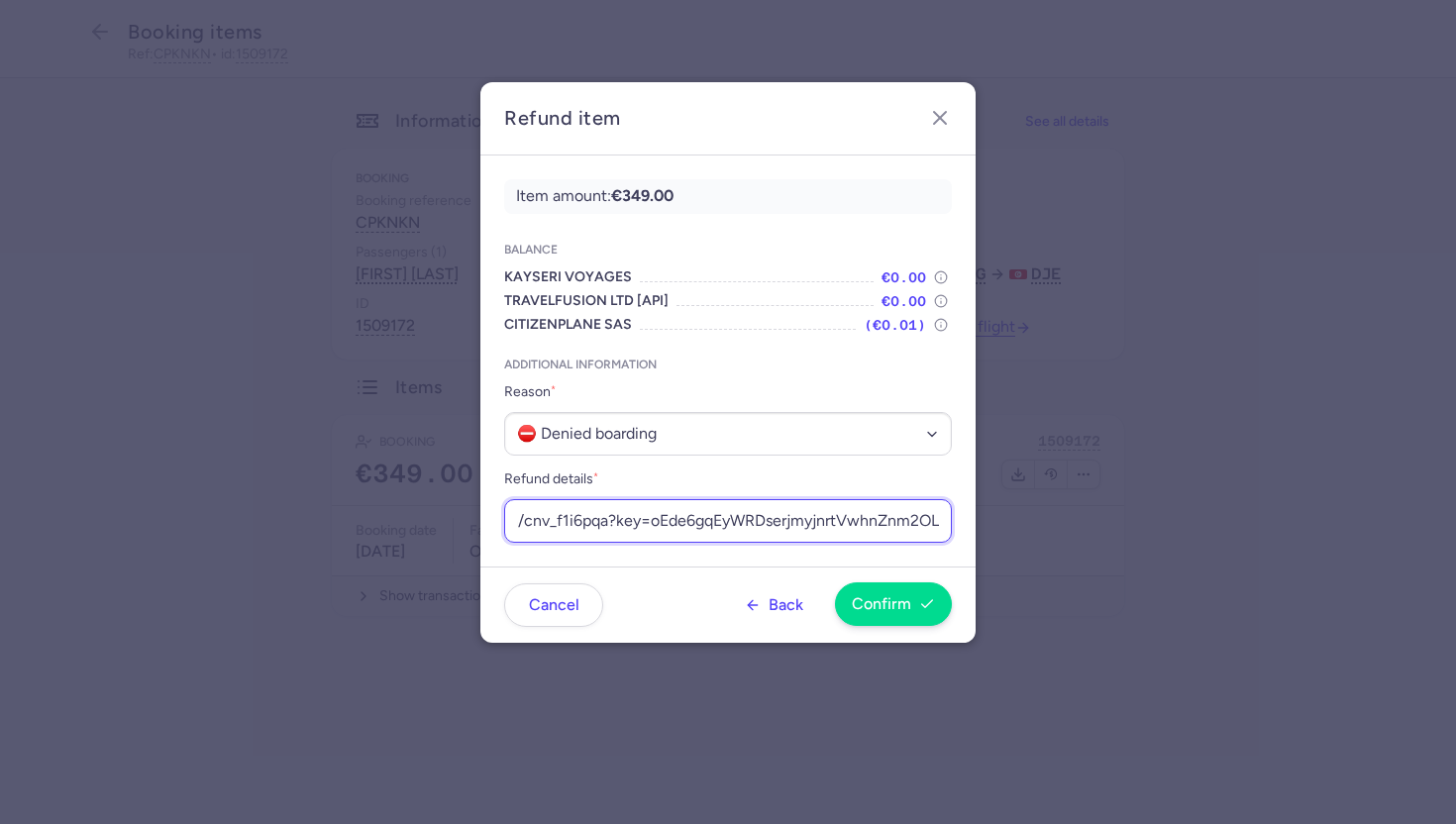 type on "https://app.frontapp.com/open/cnv_f1i6pqa?key=oEde6gqEyWRDserjmyjnrtVwhnZnm2OL" 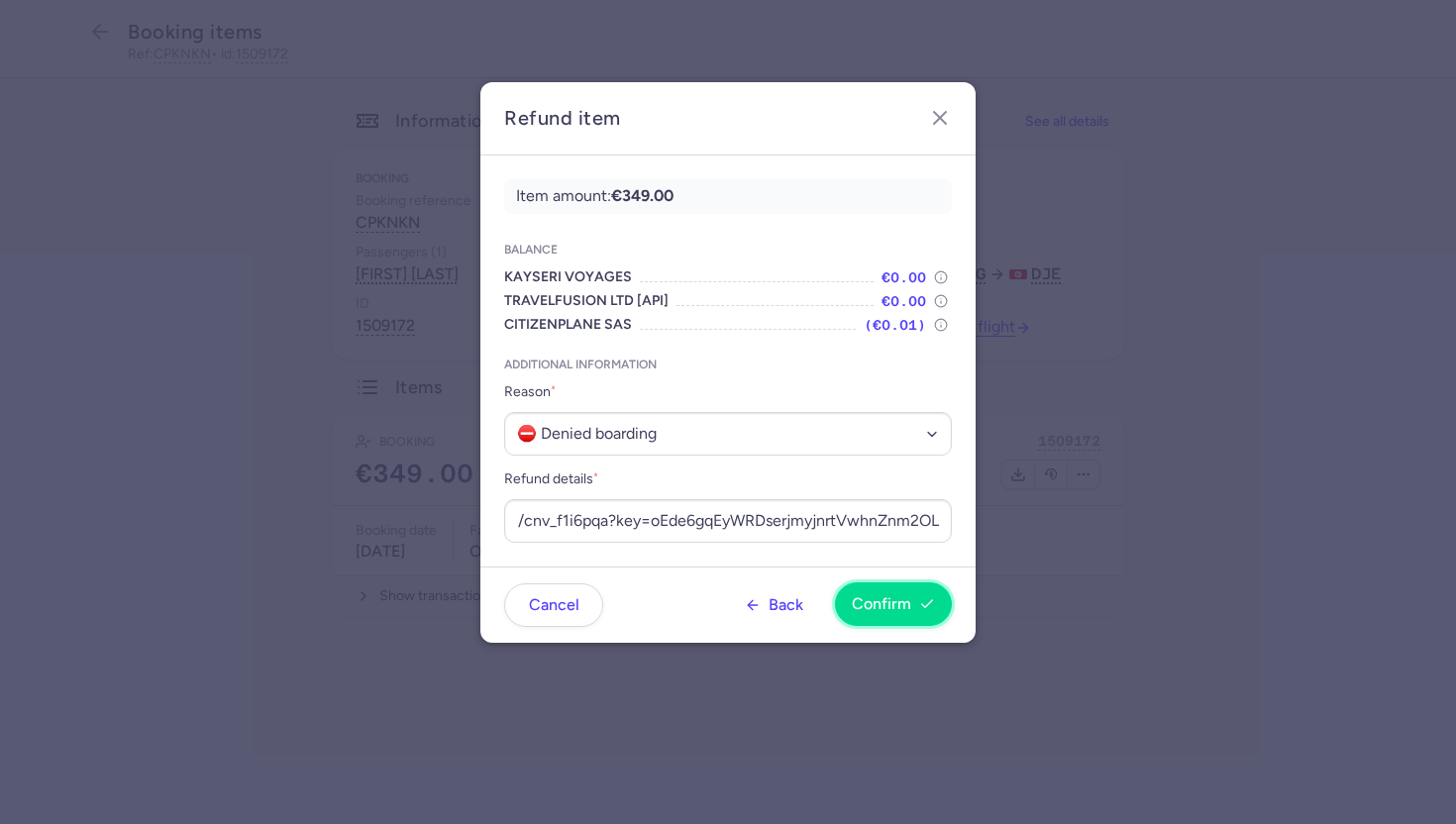 click on "Confirm" at bounding box center [882, 604] 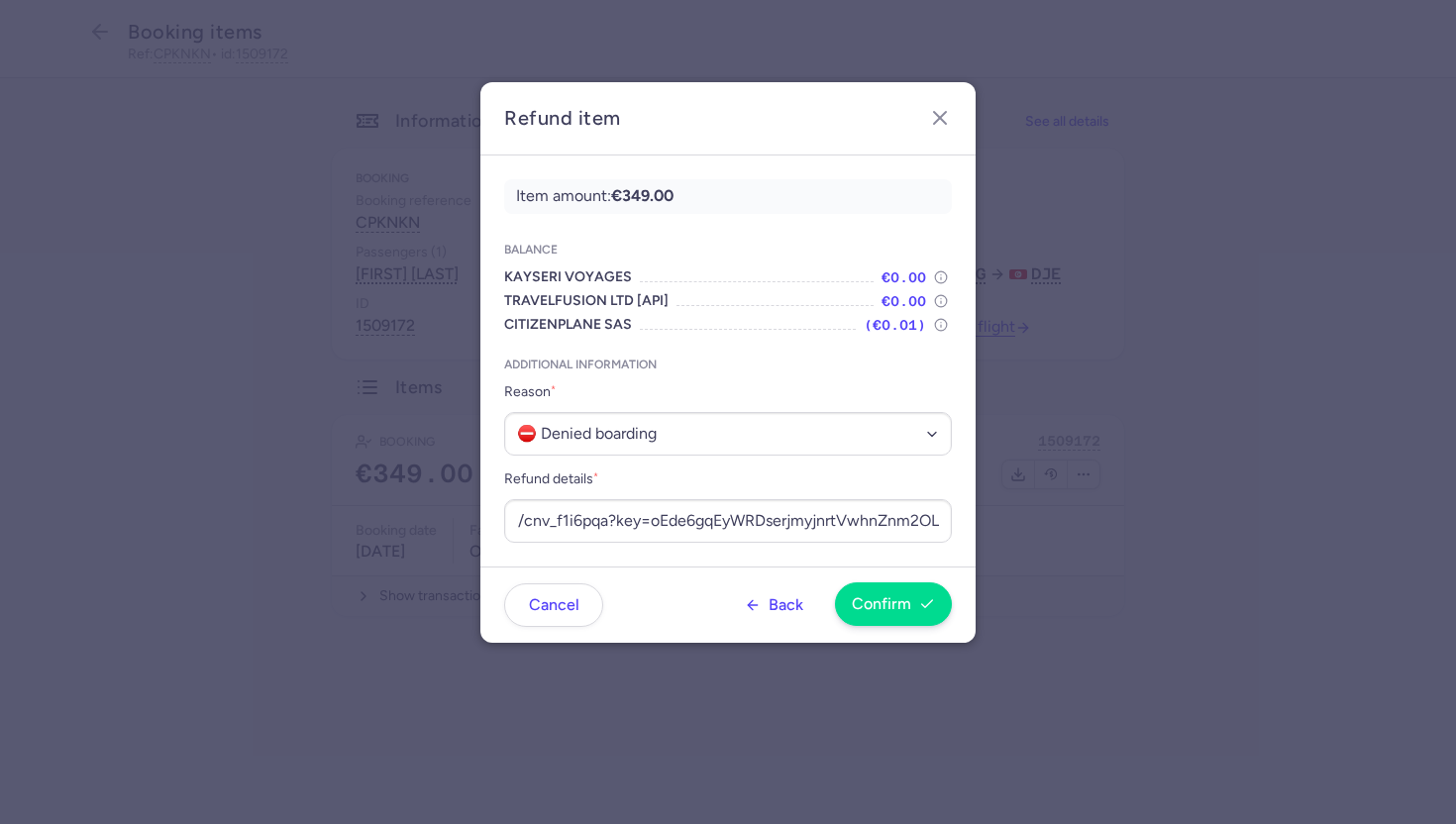 scroll, scrollTop: 0, scrollLeft: 0, axis: both 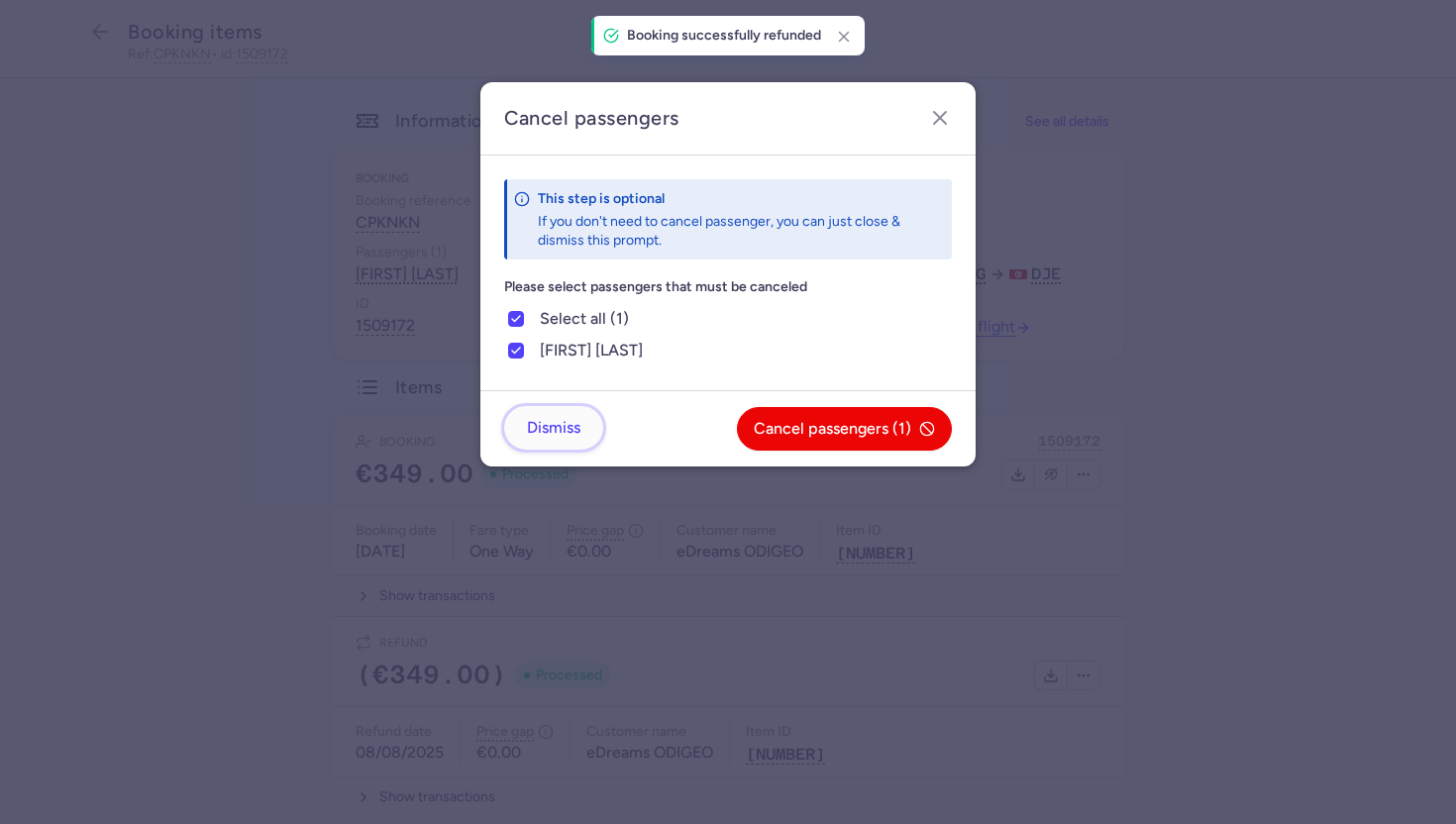 click on "Dismiss" 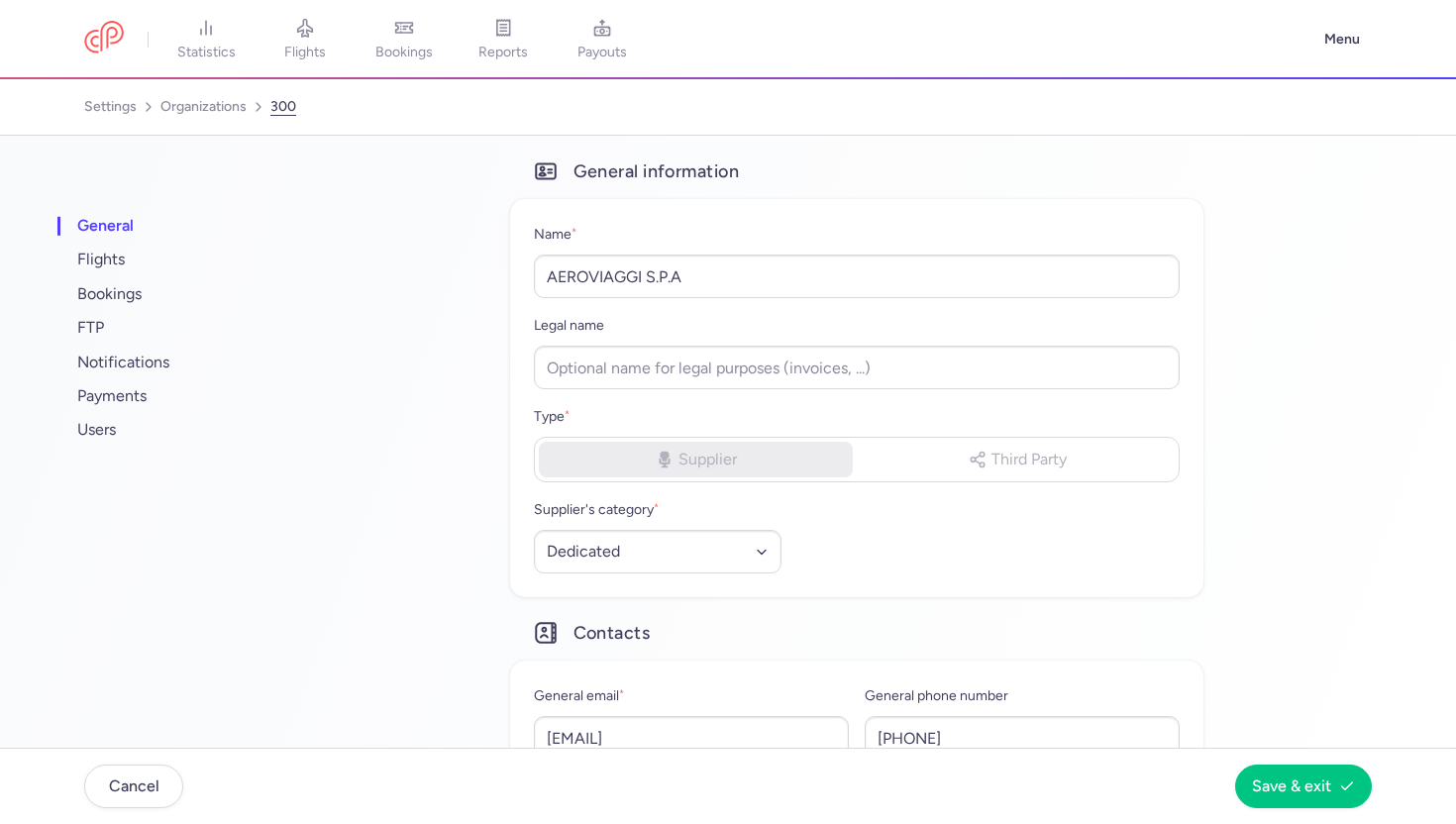 select on "DEDICATED" 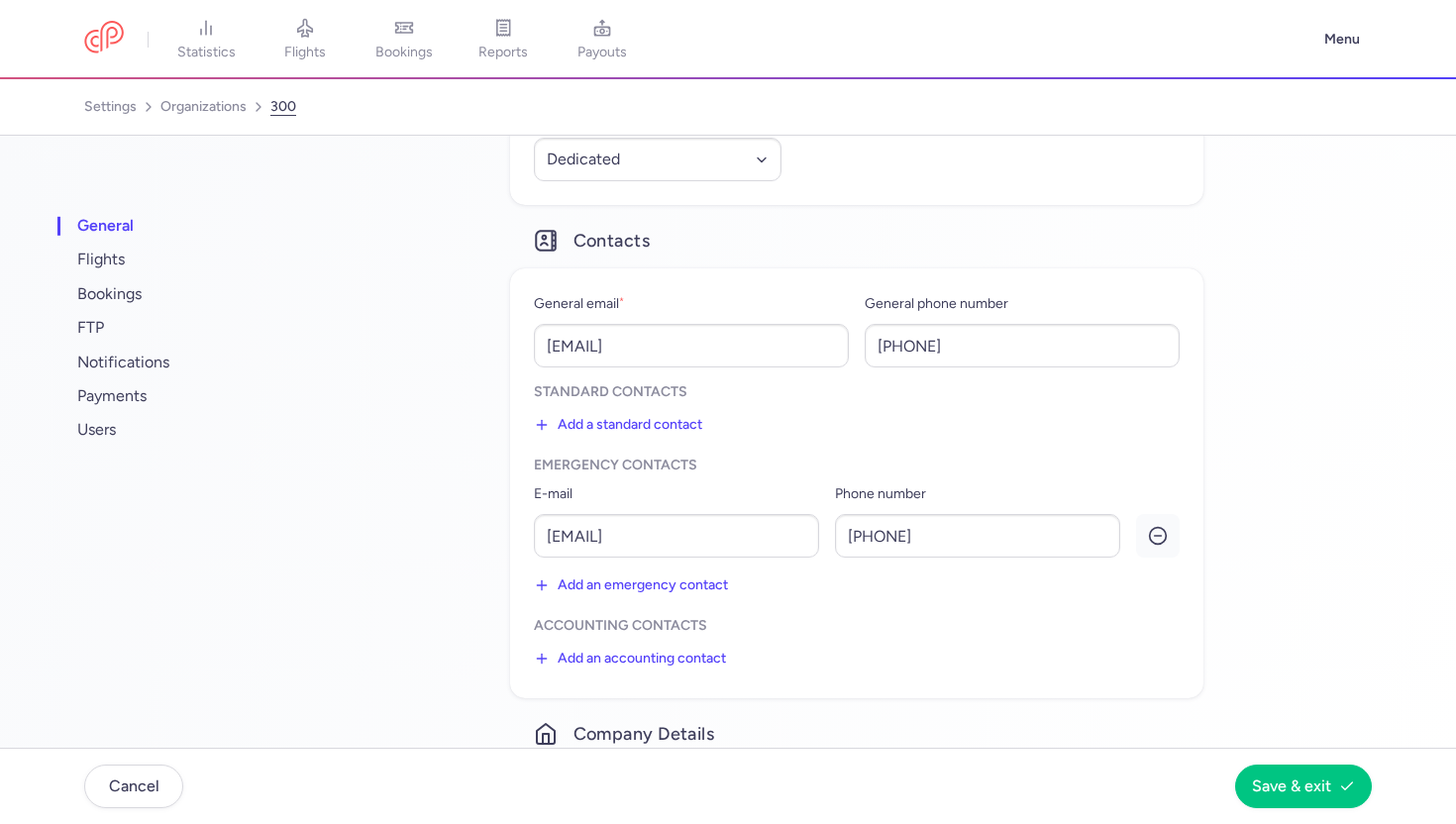 scroll, scrollTop: 397, scrollLeft: 0, axis: vertical 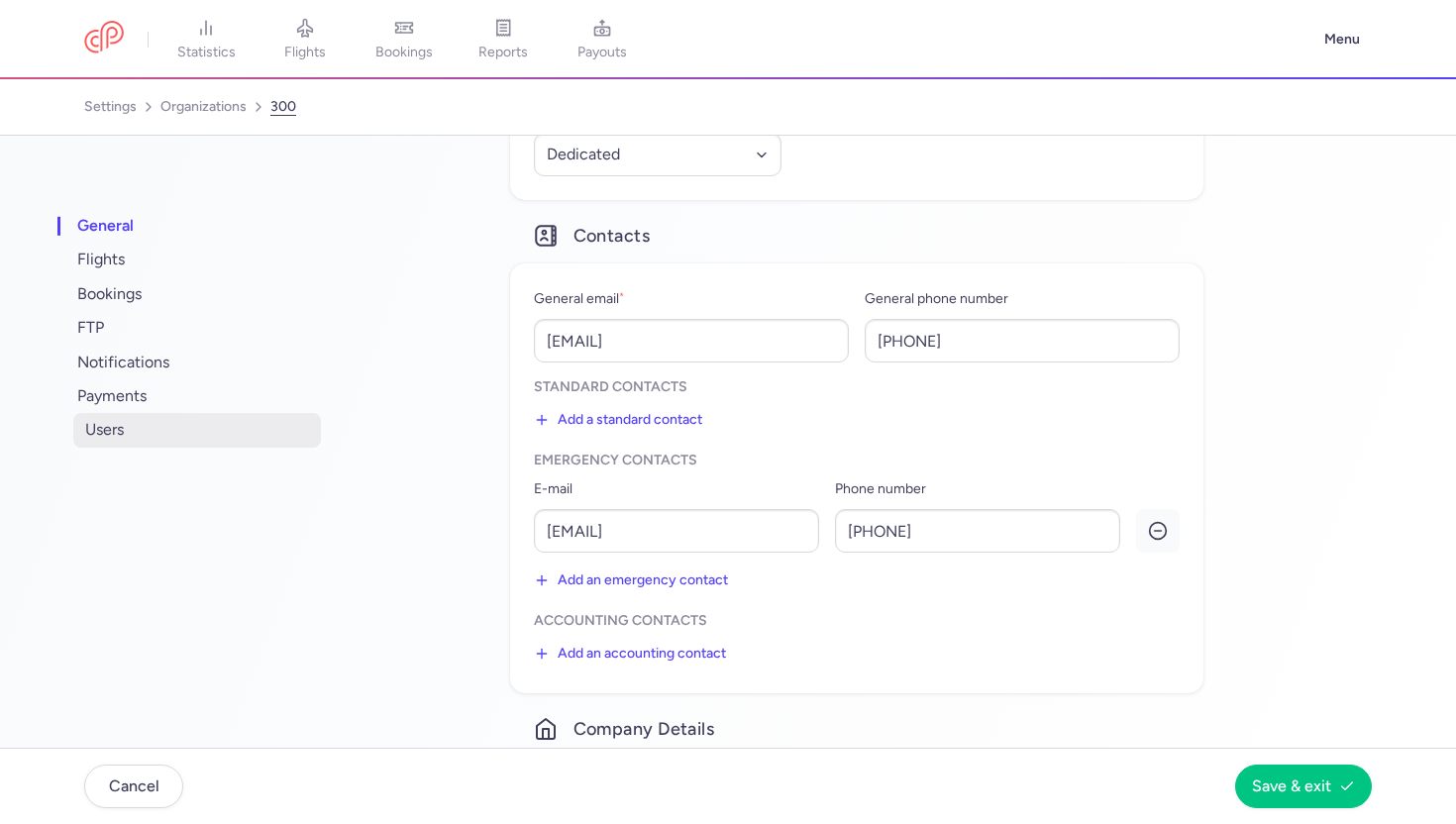 click on "users" at bounding box center (197, 430) 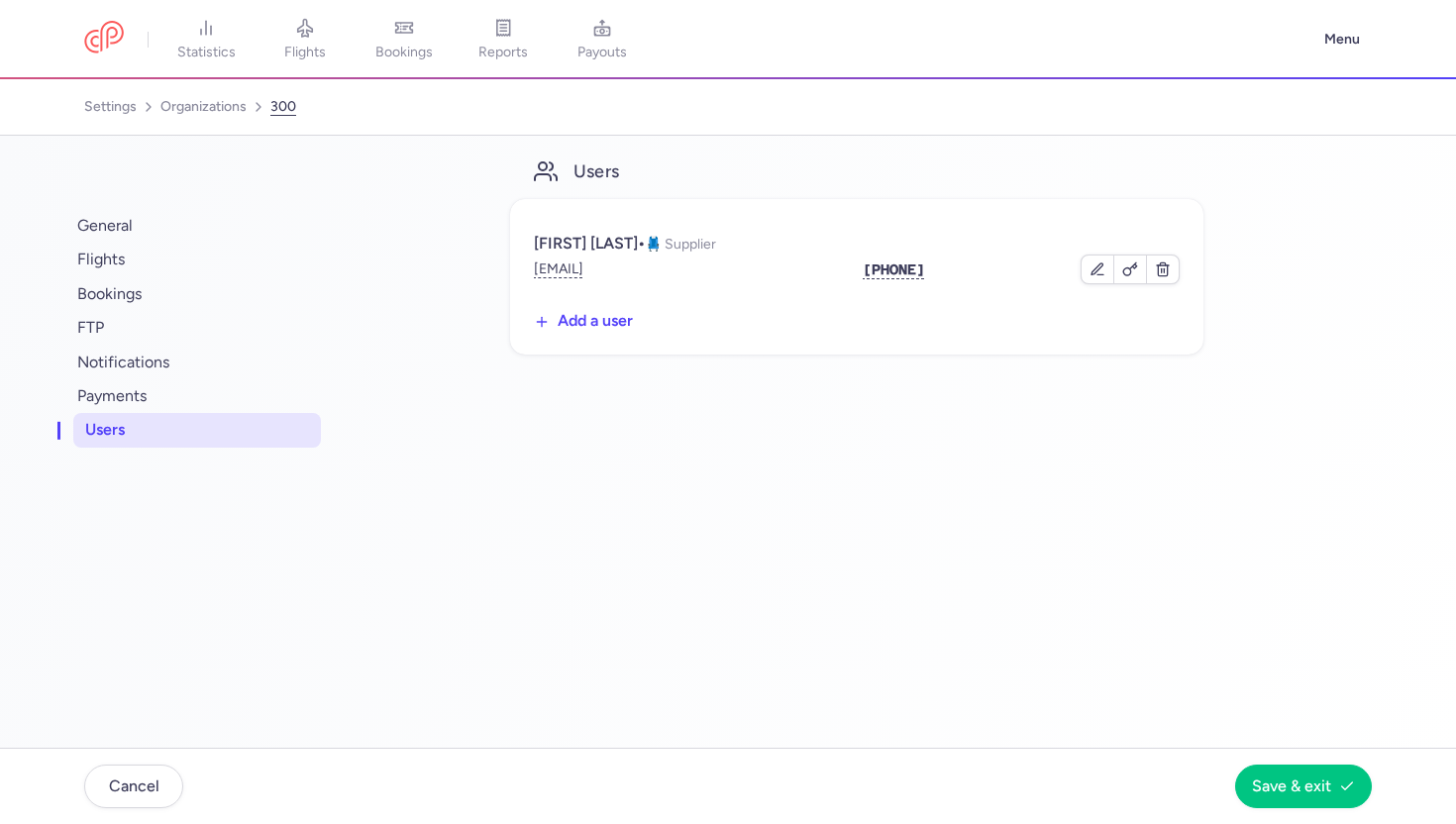 scroll, scrollTop: 0, scrollLeft: 0, axis: both 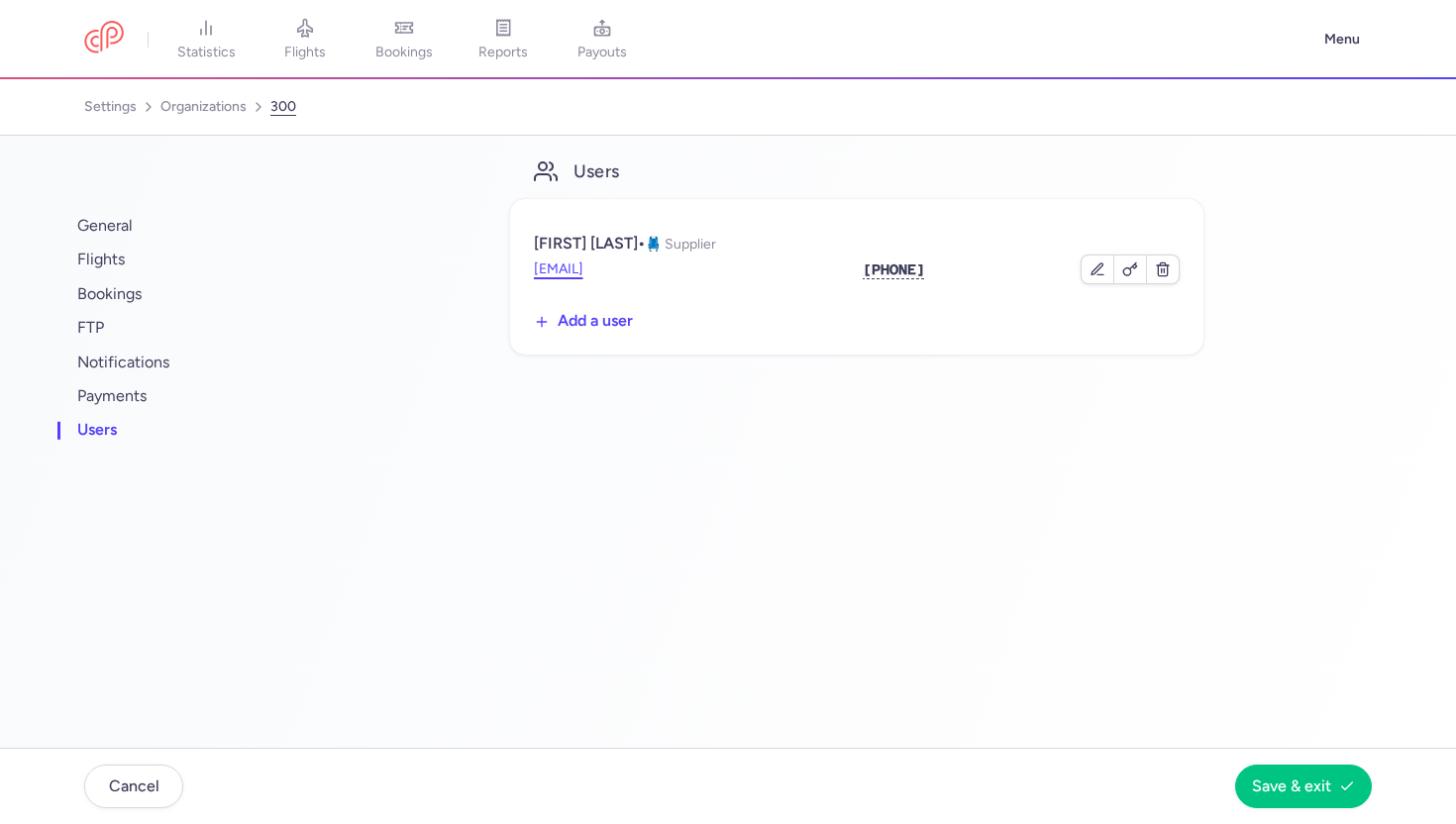 click on "charter@aeroviaggi.it" at bounding box center [559, 269] 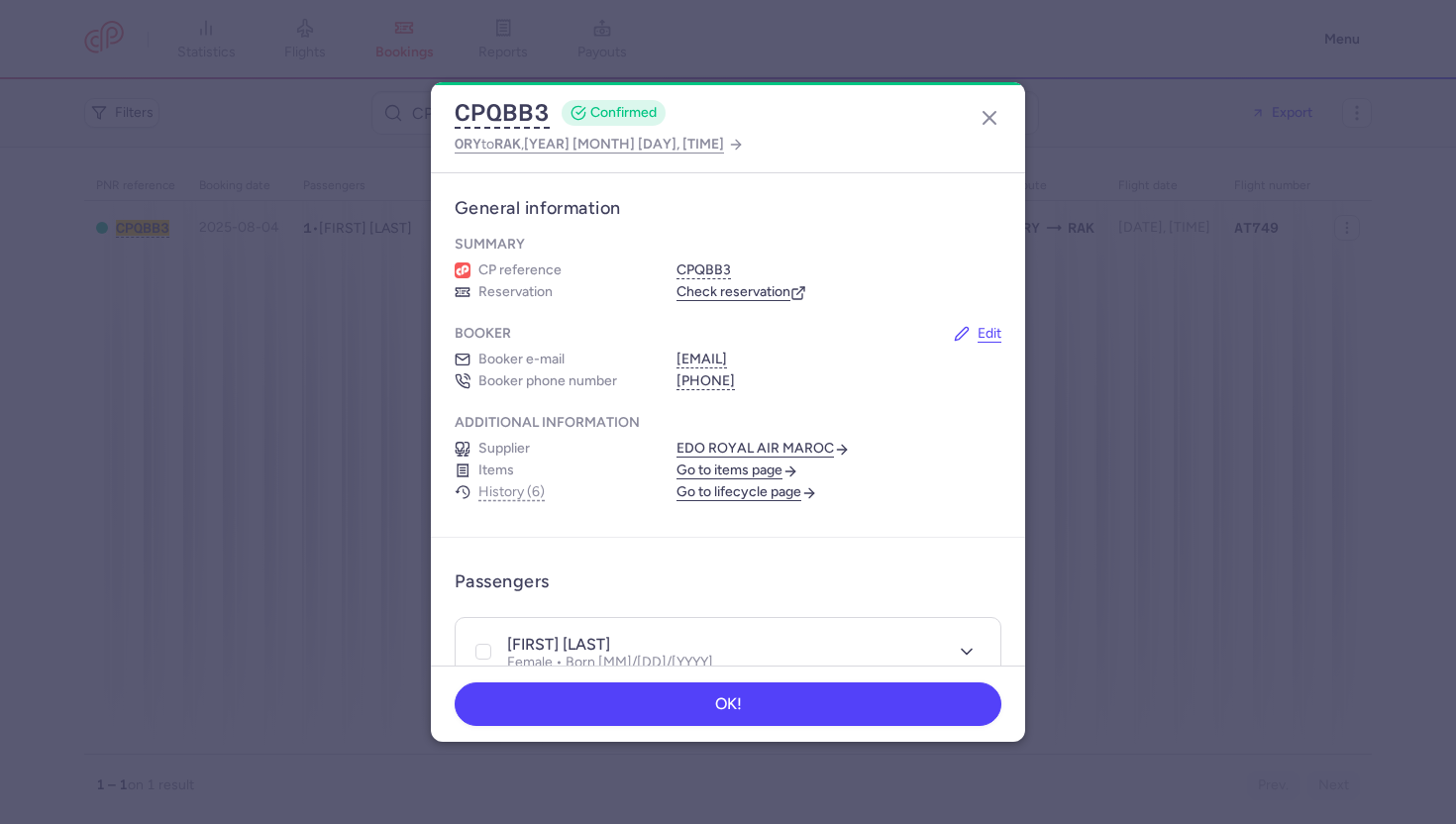 scroll, scrollTop: 0, scrollLeft: 0, axis: both 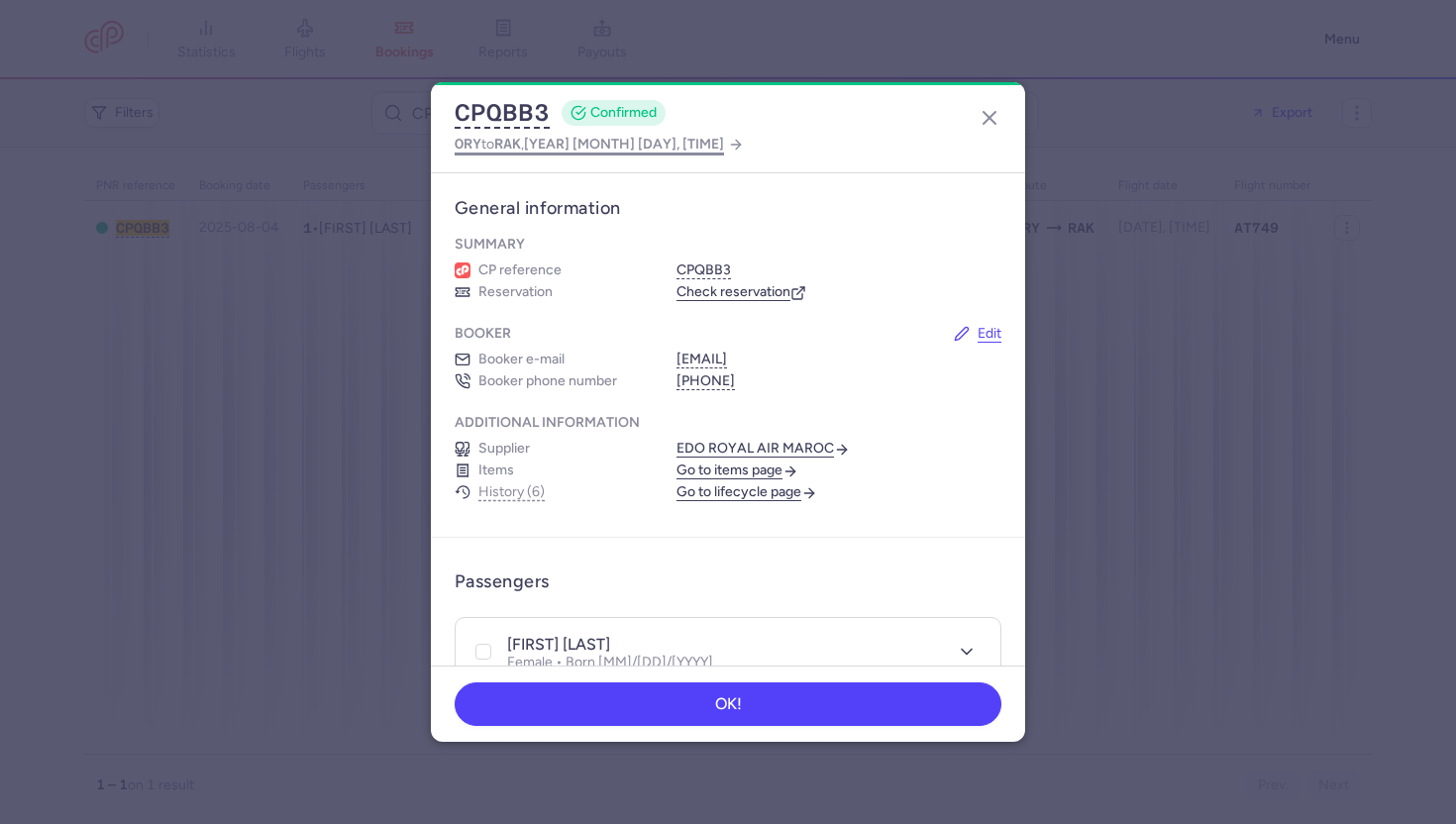 click on "[YEAR] [MONTH] [DAY], [TIME]" at bounding box center [624, 144] 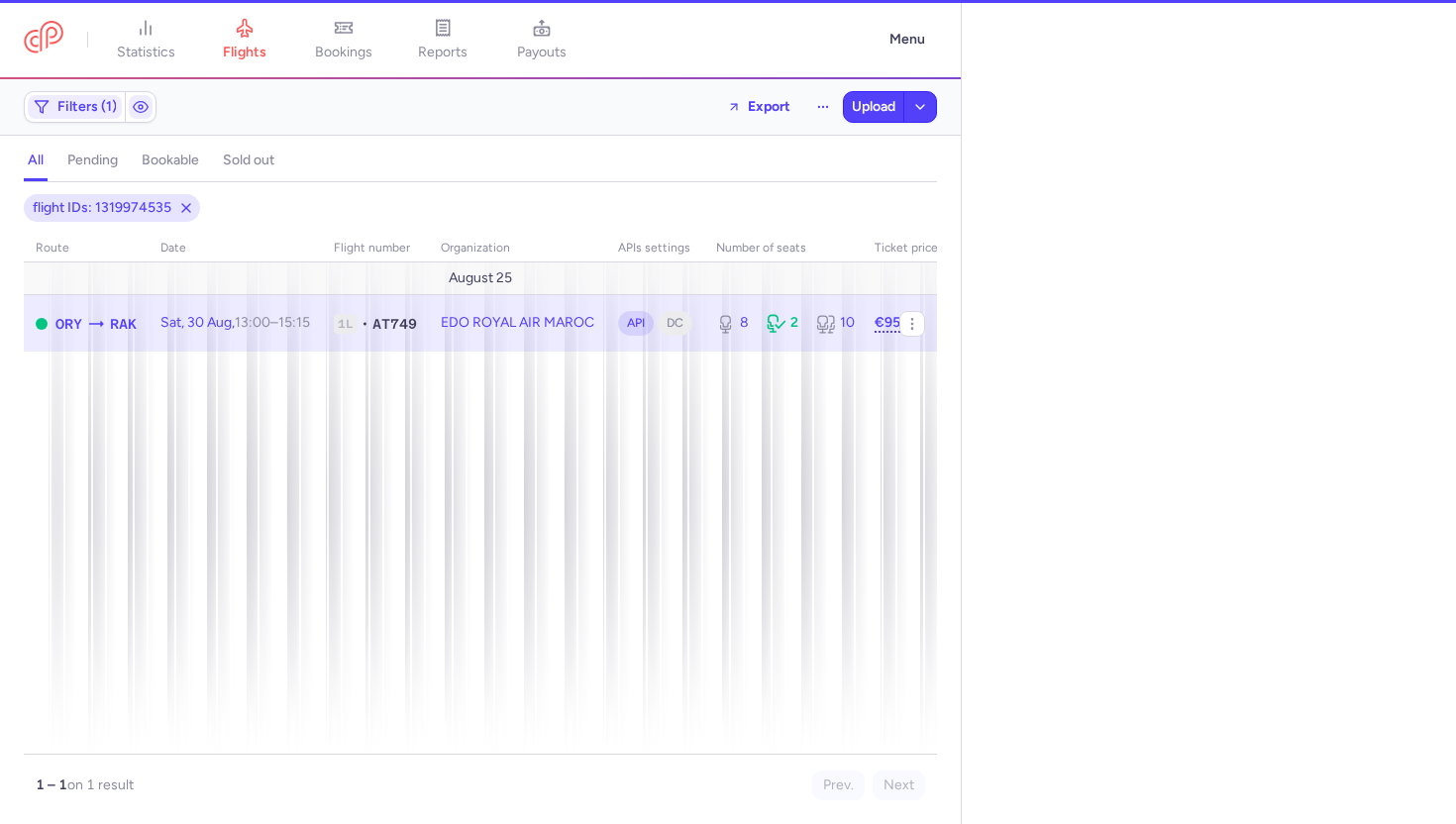 select on "days" 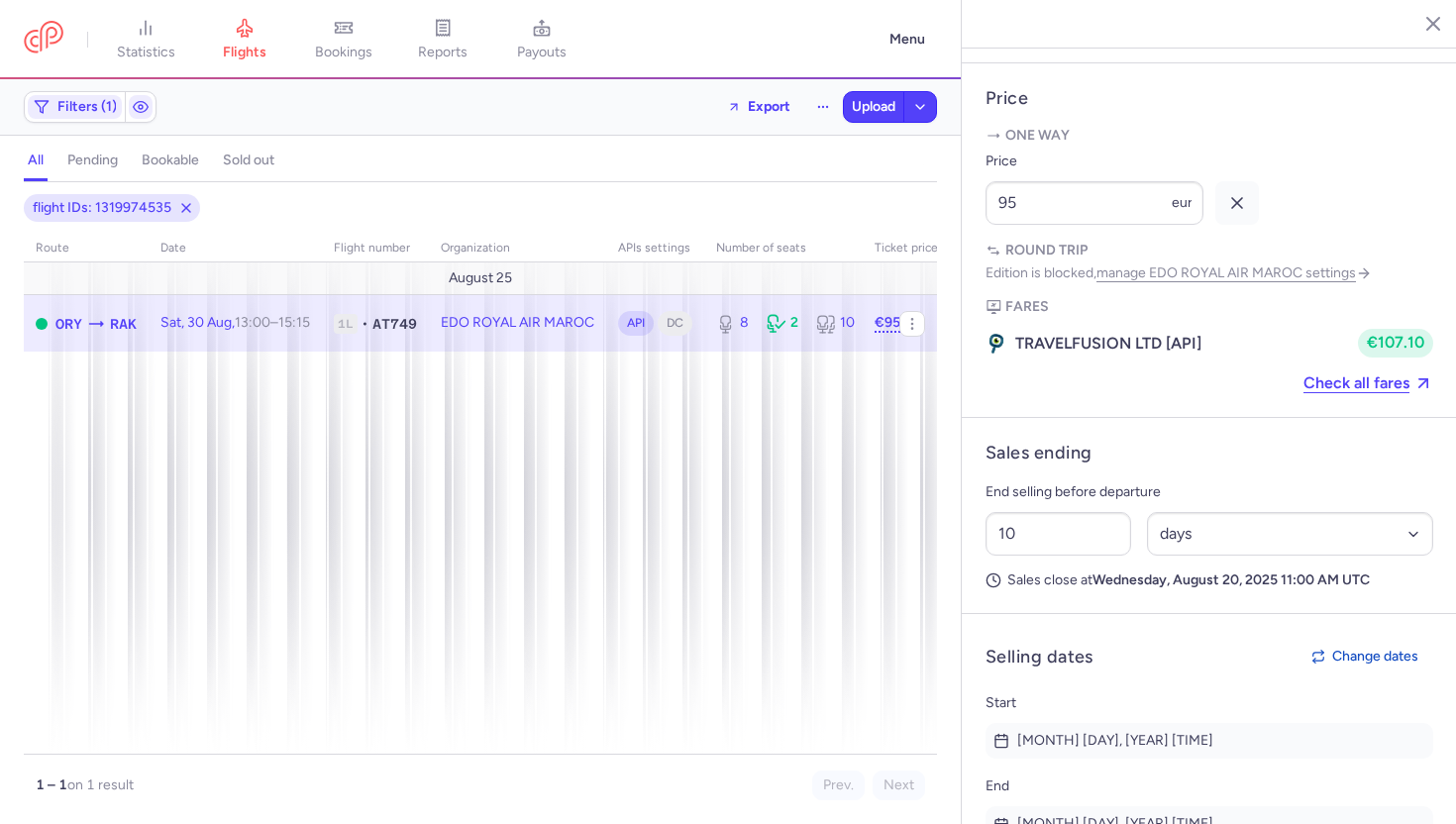 scroll, scrollTop: 871, scrollLeft: 0, axis: vertical 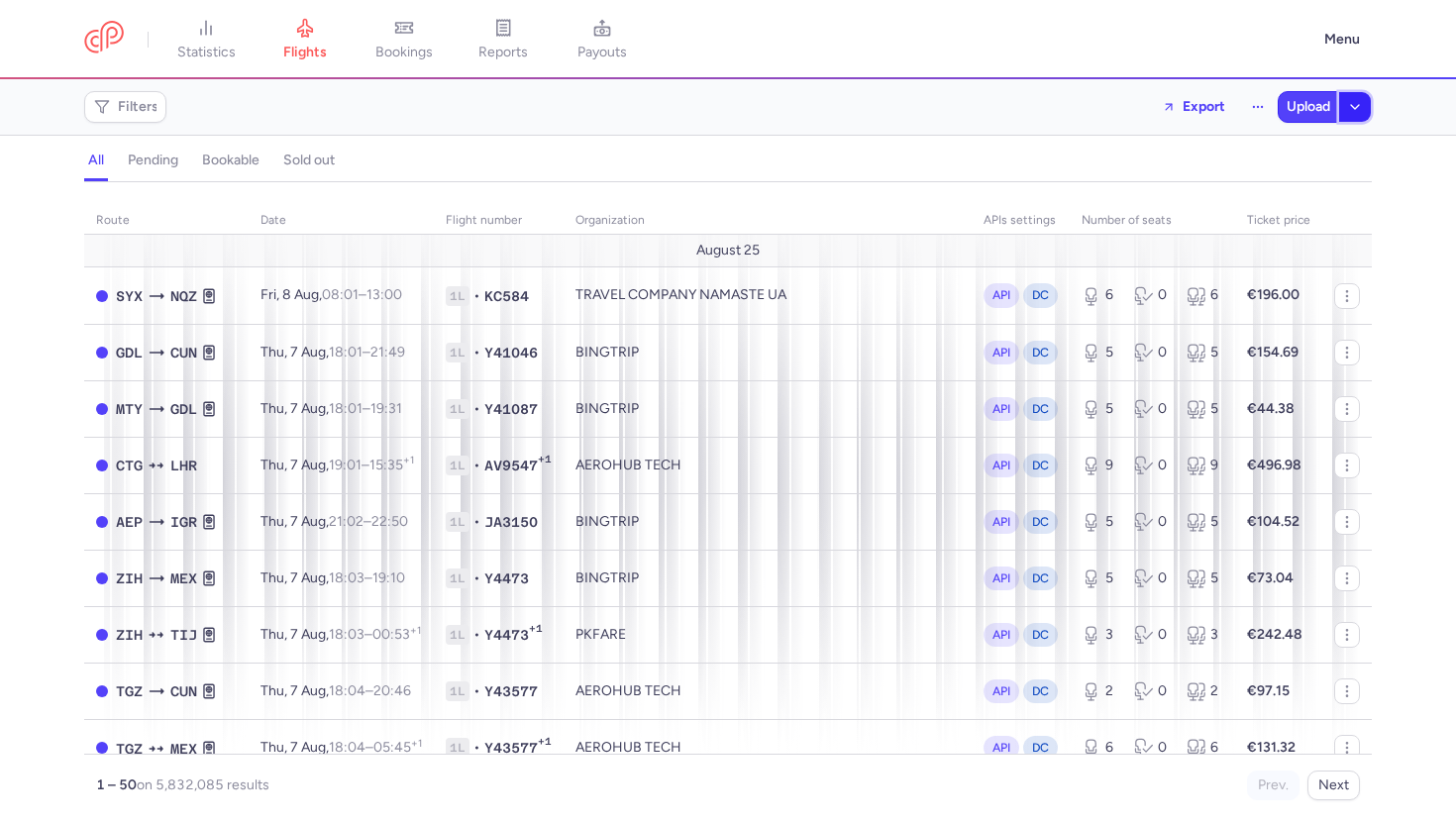click 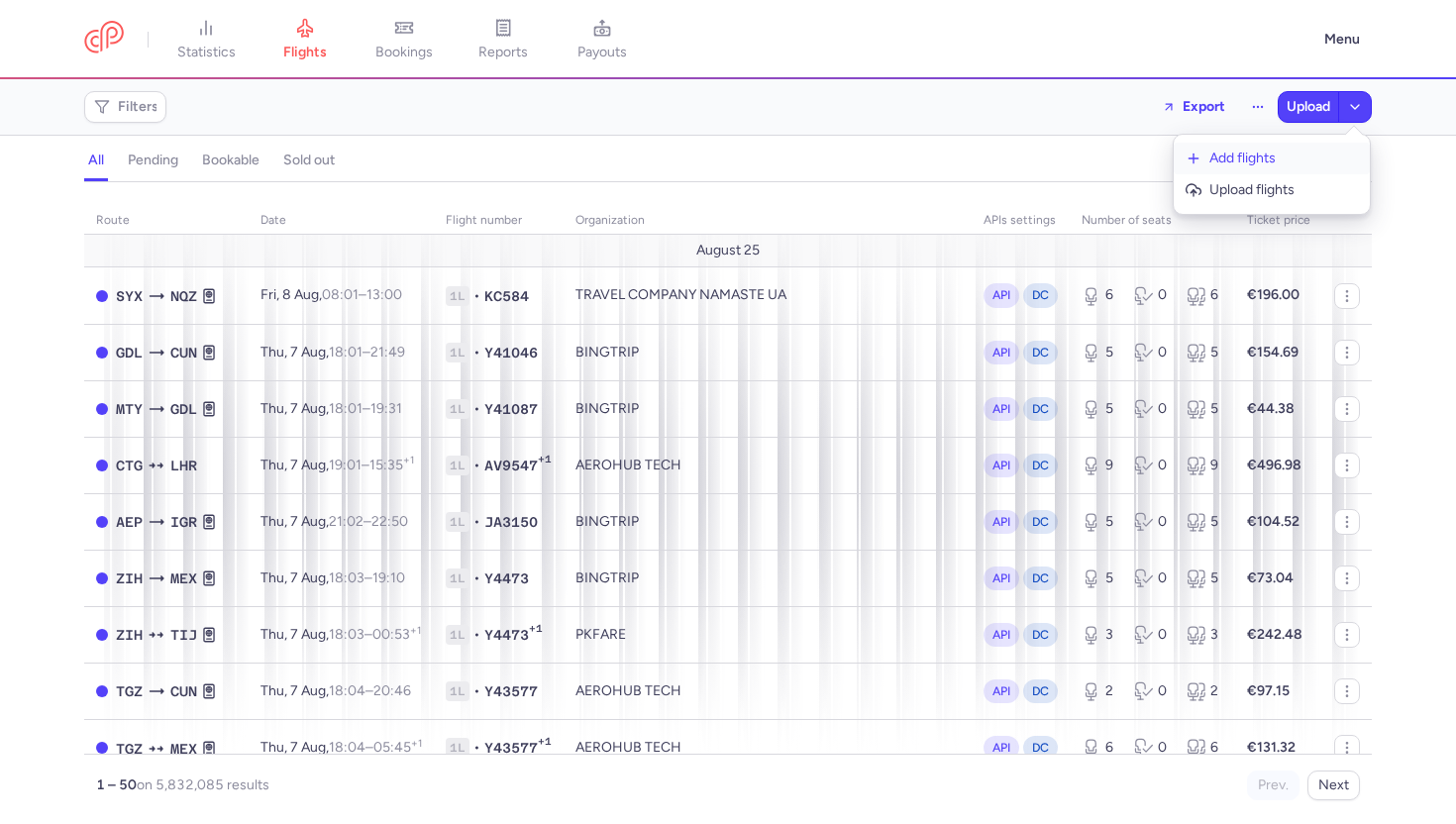 click on "Add flights" at bounding box center (1284, 158) 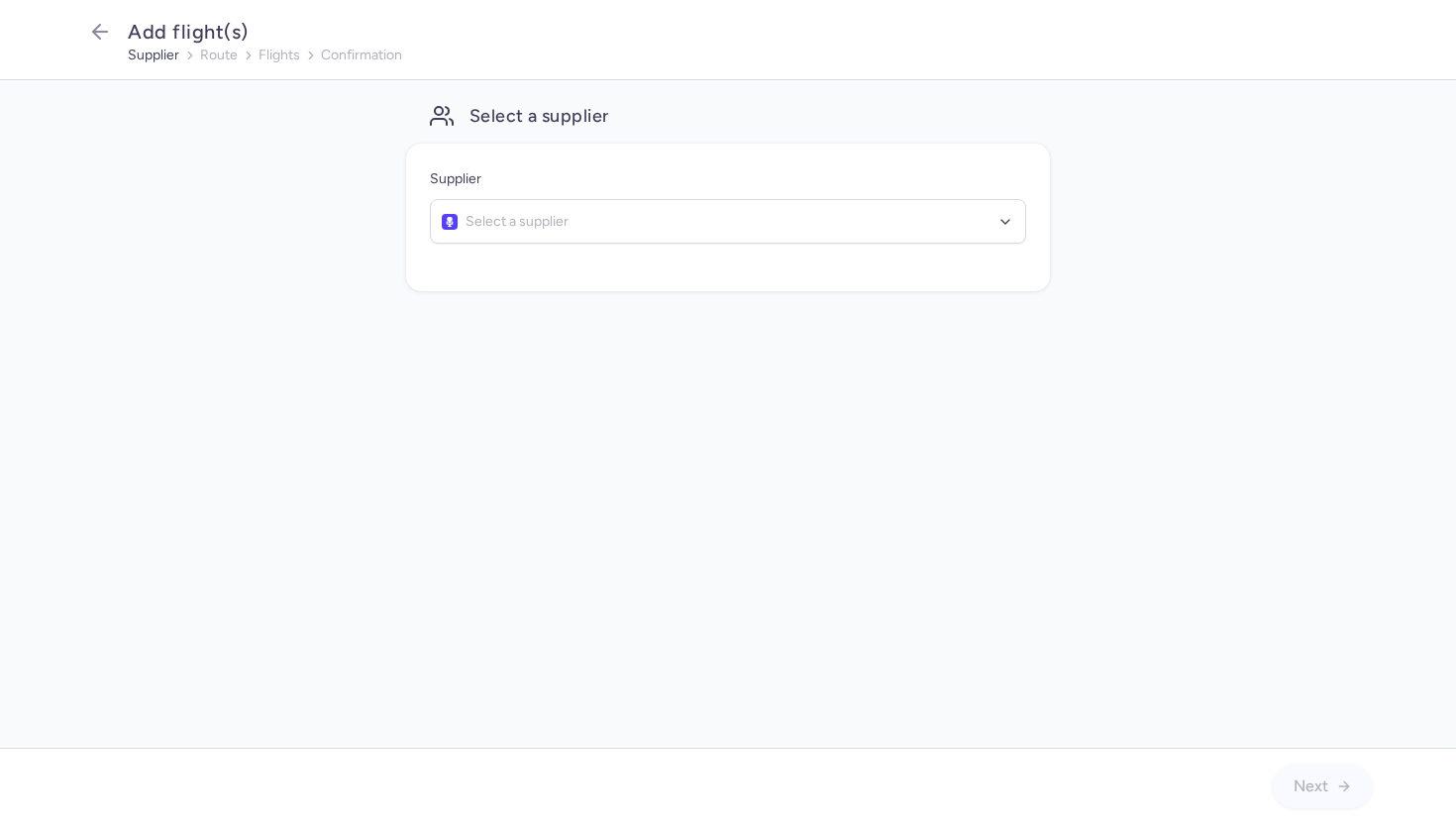 scroll, scrollTop: 0, scrollLeft: 0, axis: both 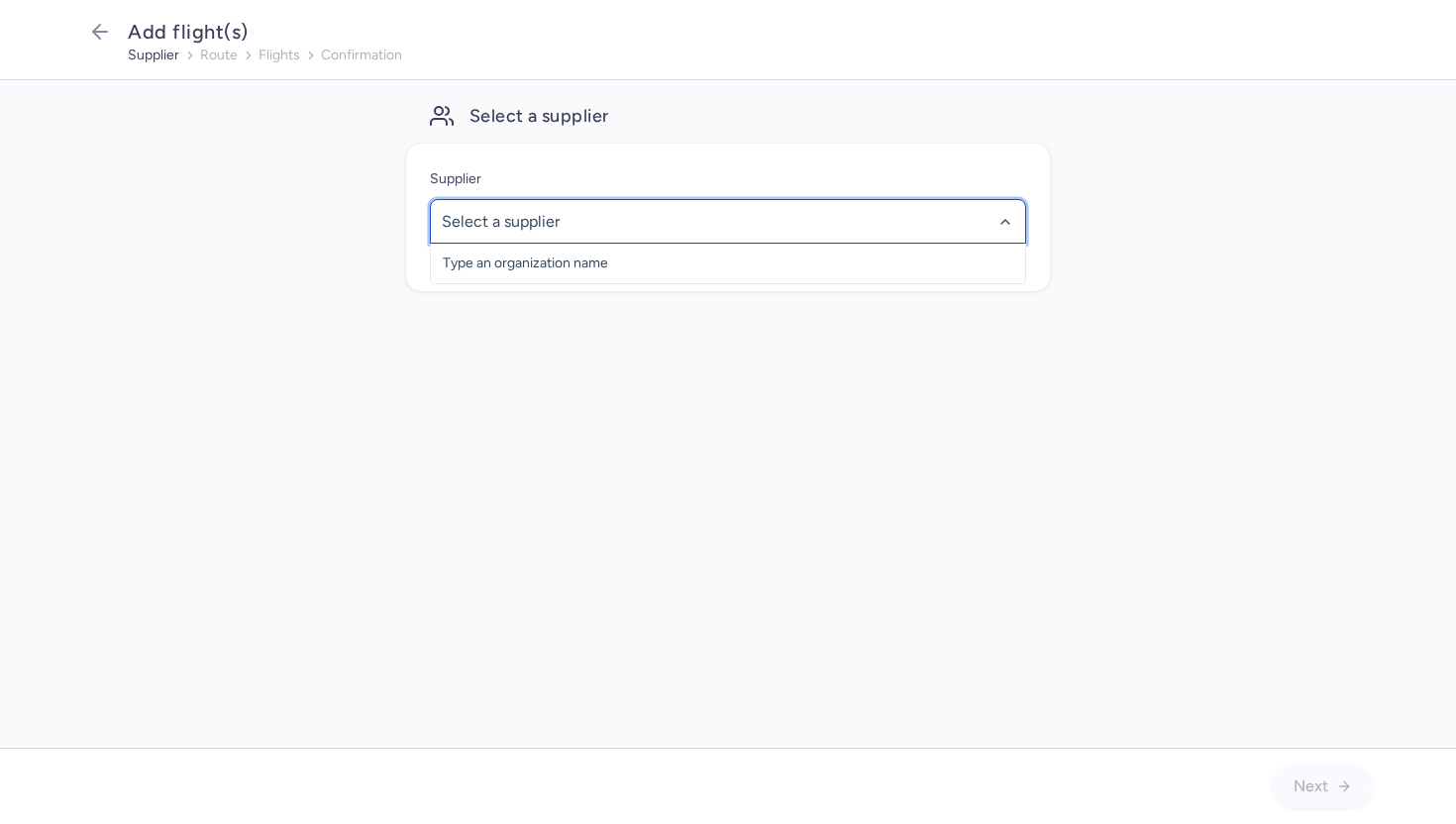 click at bounding box center [728, 221] 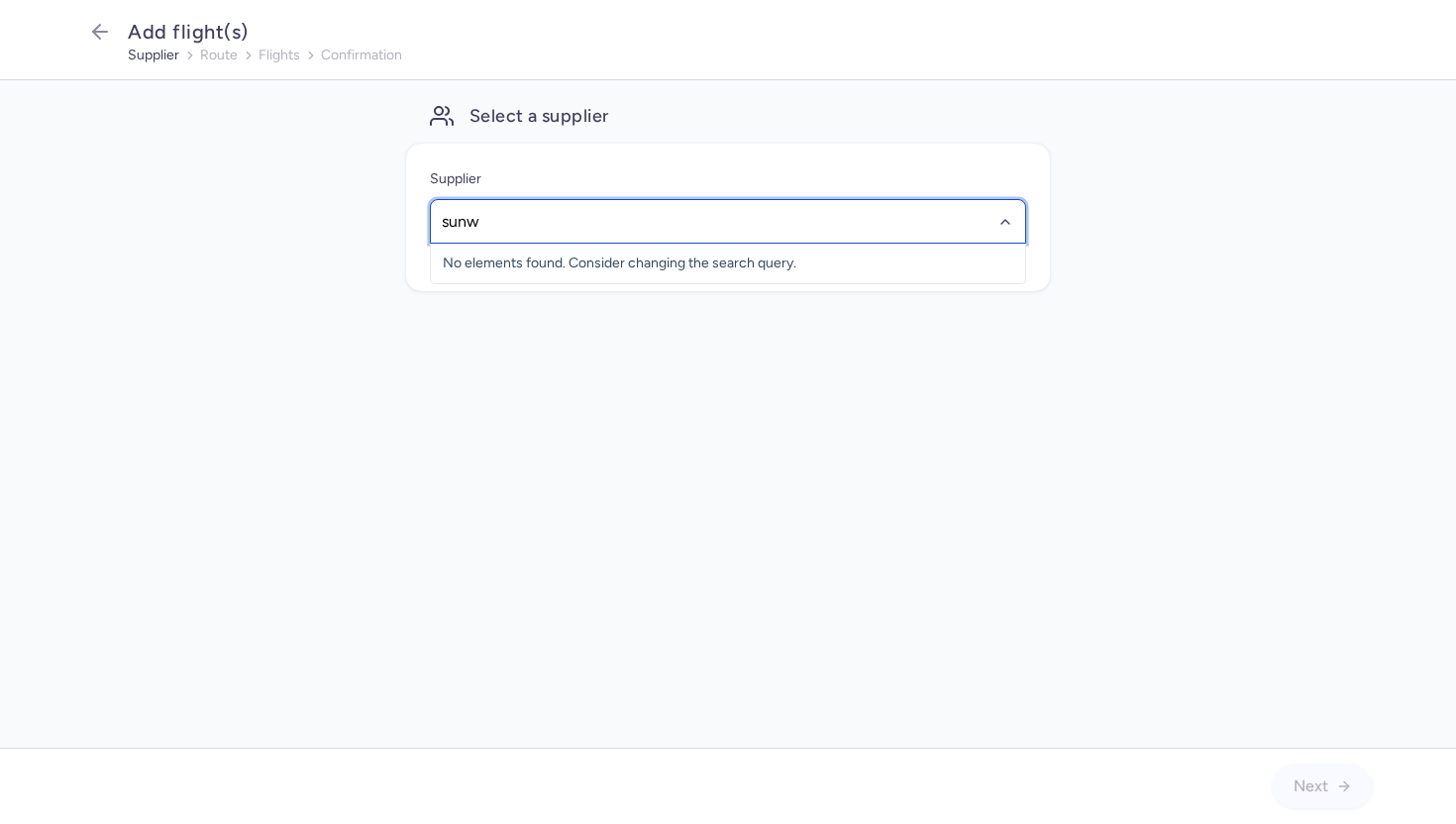 type on "sun" 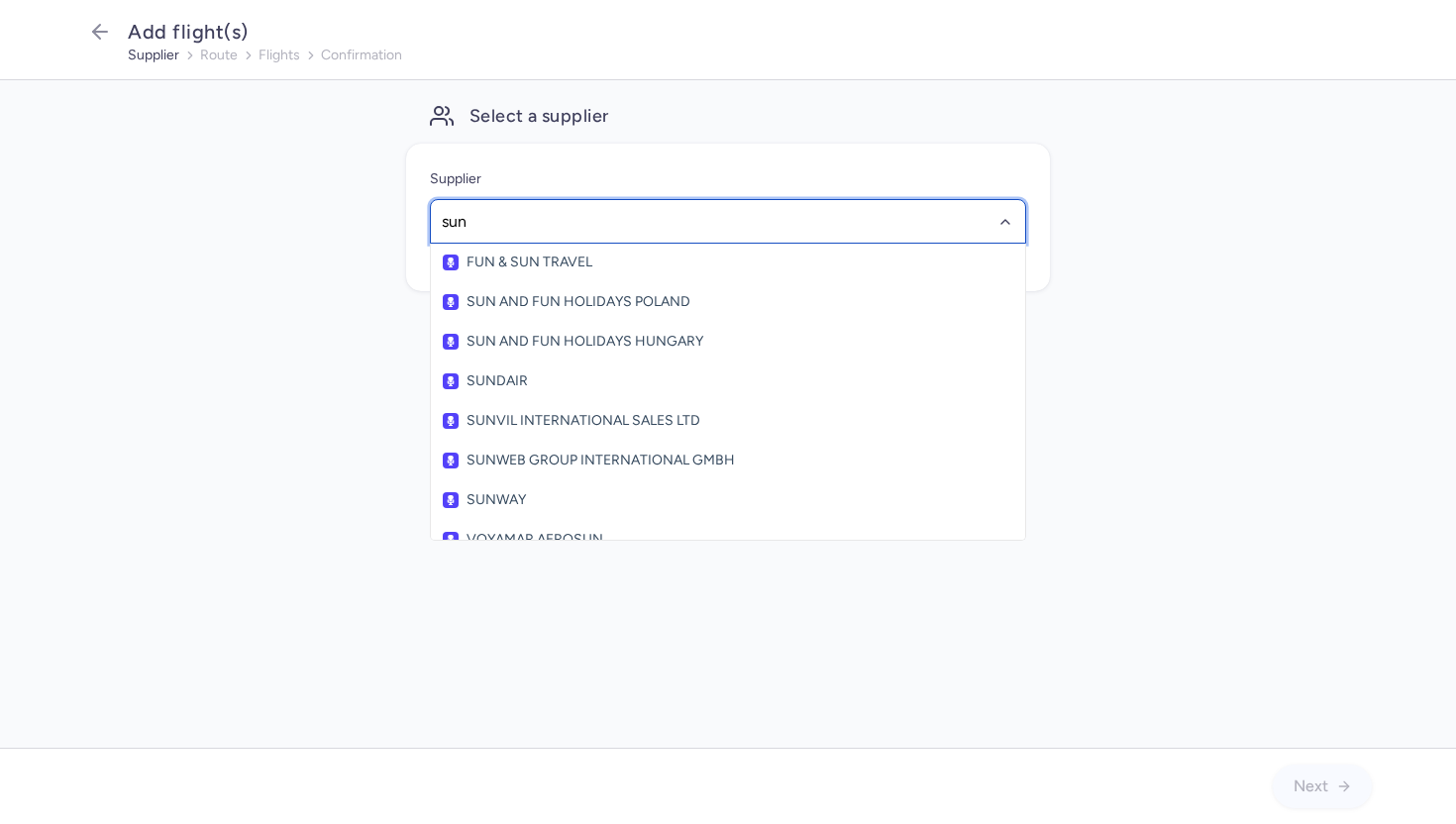 scroll, scrollTop: 213, scrollLeft: 0, axis: vertical 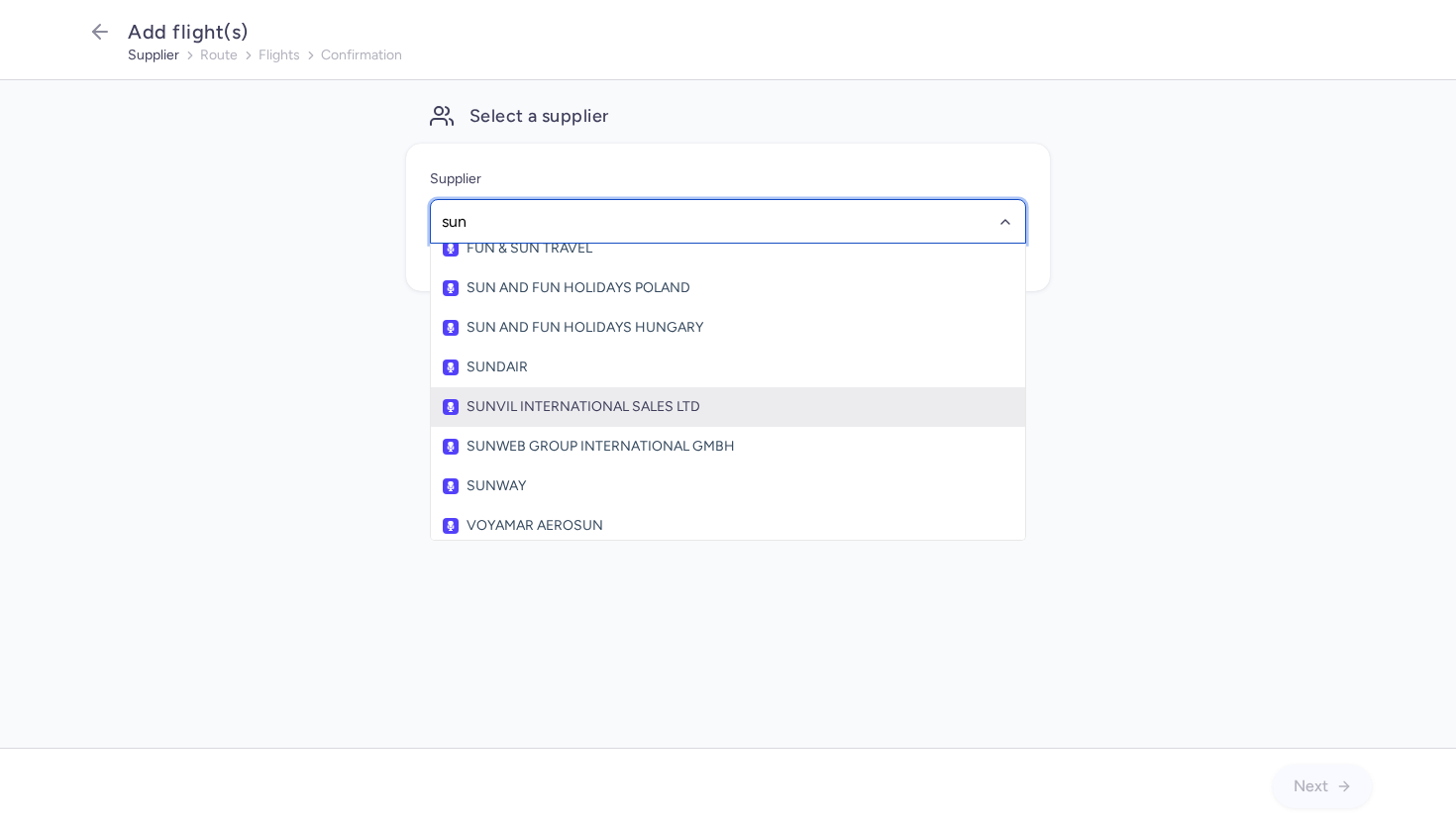 click on "SUNVIL INTERNATIONAL SALES LTD" 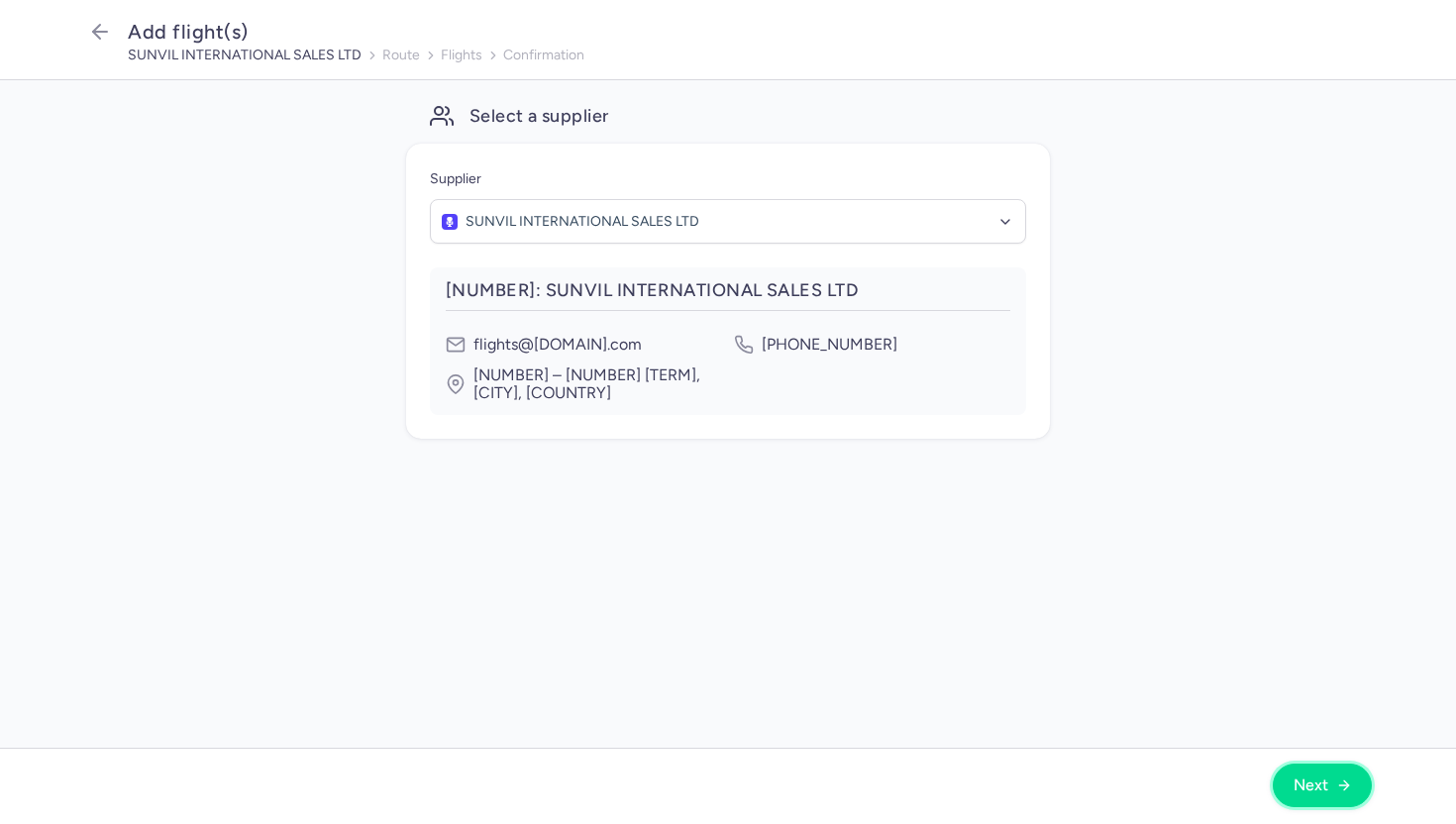 click on "Next" at bounding box center (1310, 785) 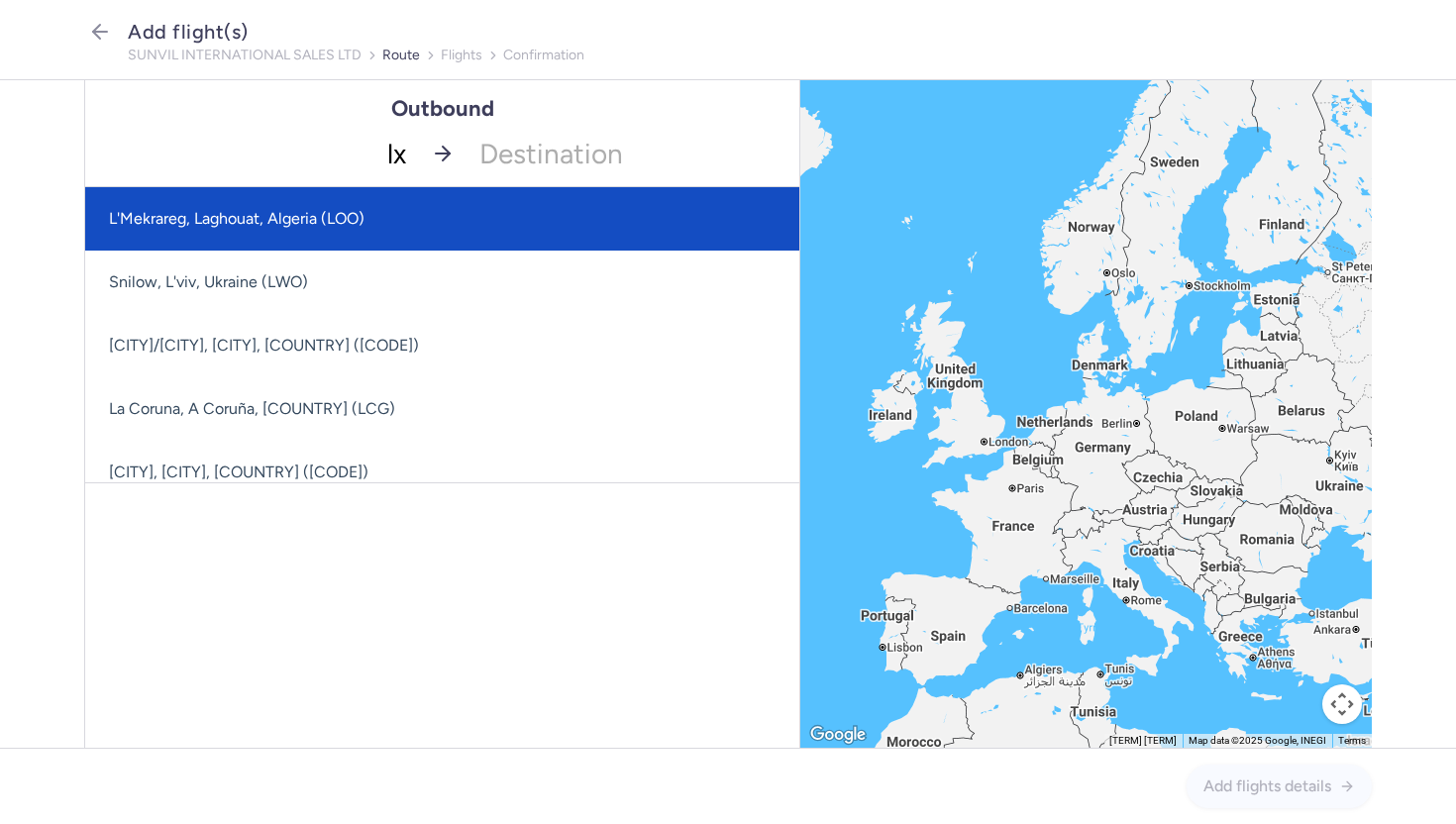 type on "lxs" 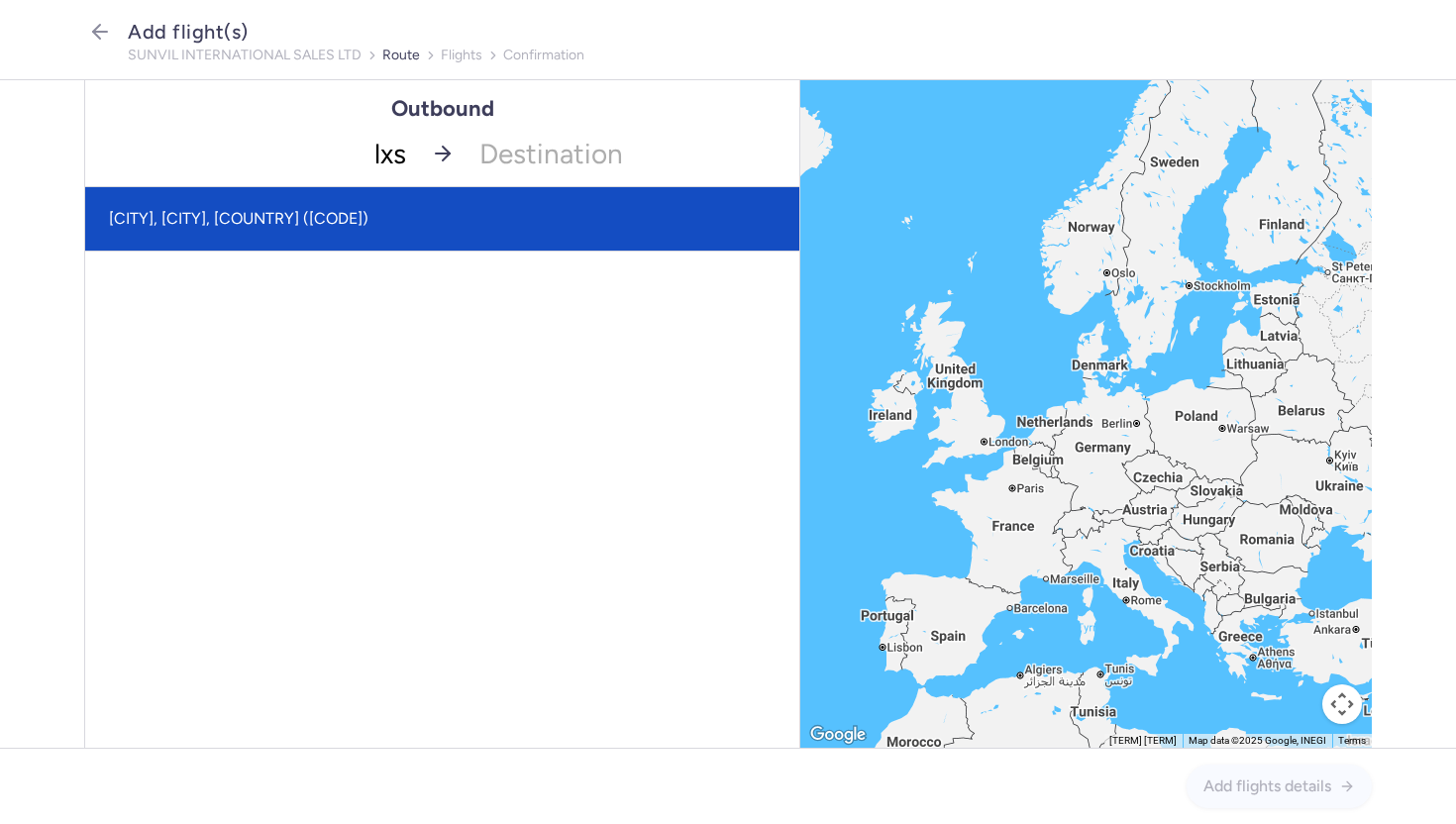 click on "[CITY], [CITY], [COUNTRY] ([CODE])" at bounding box center [442, 219] 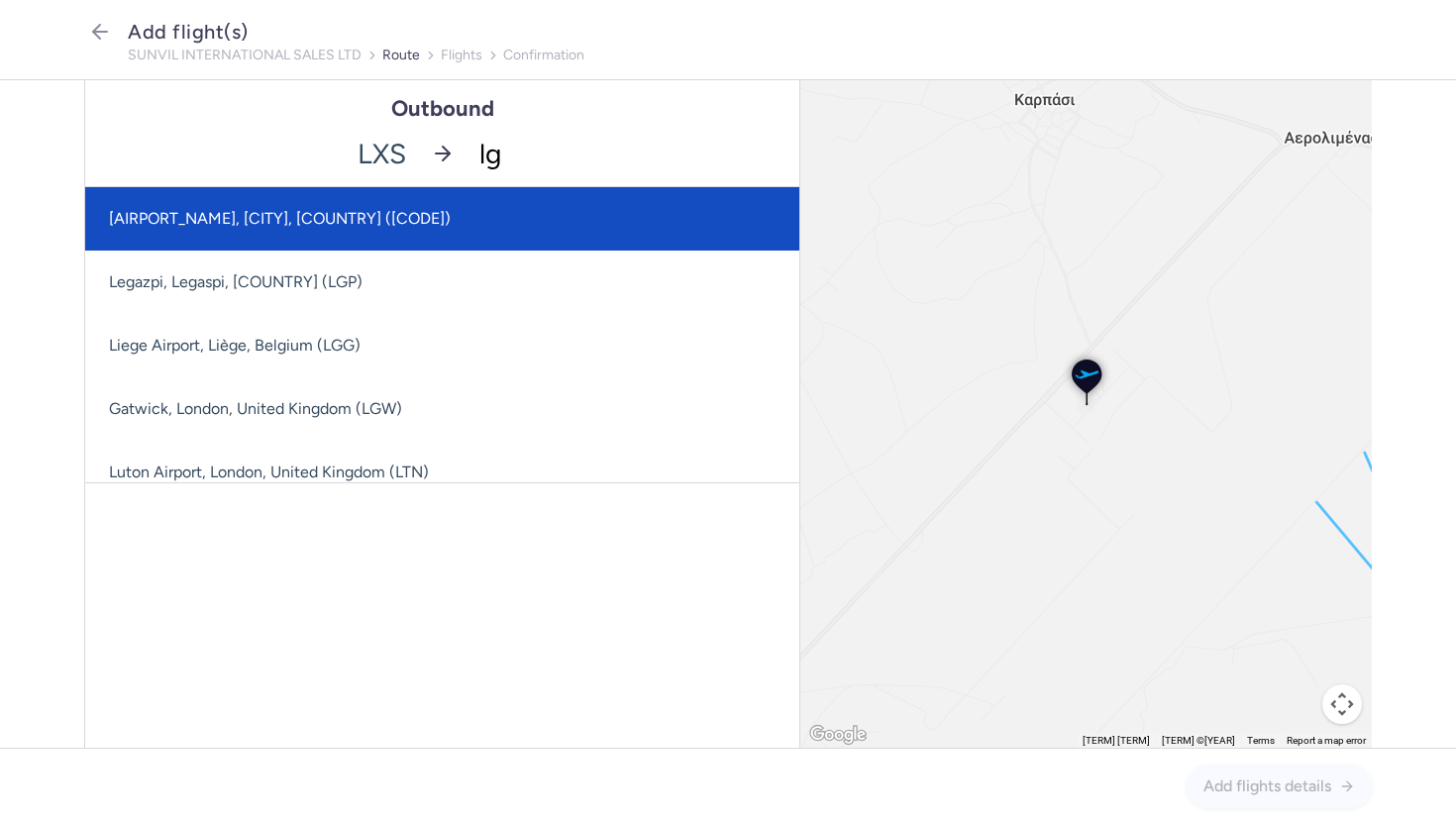 type on "lgw" 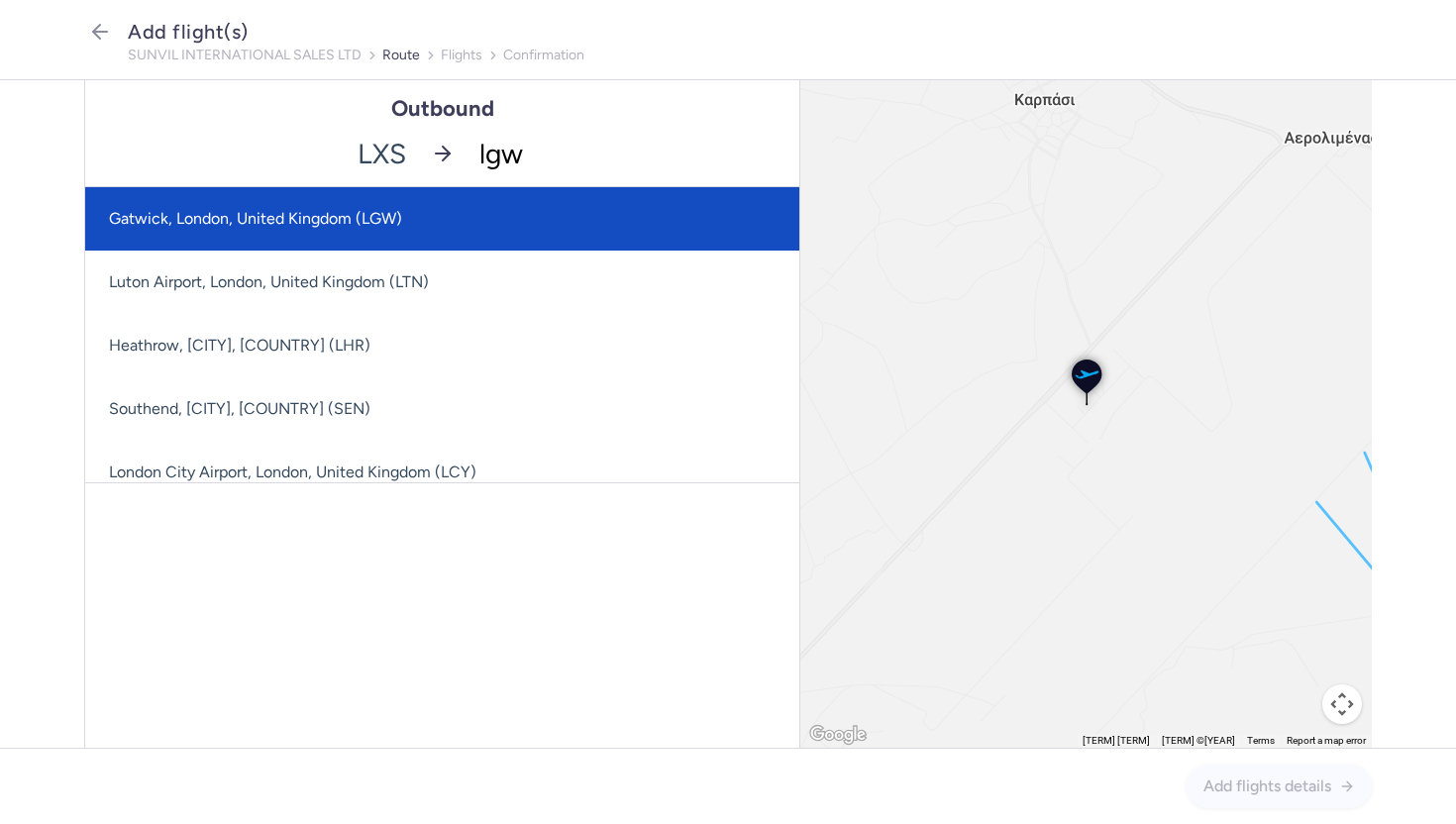 click on "Gatwick, London, United Kingdom (LGW)" at bounding box center (442, 219) 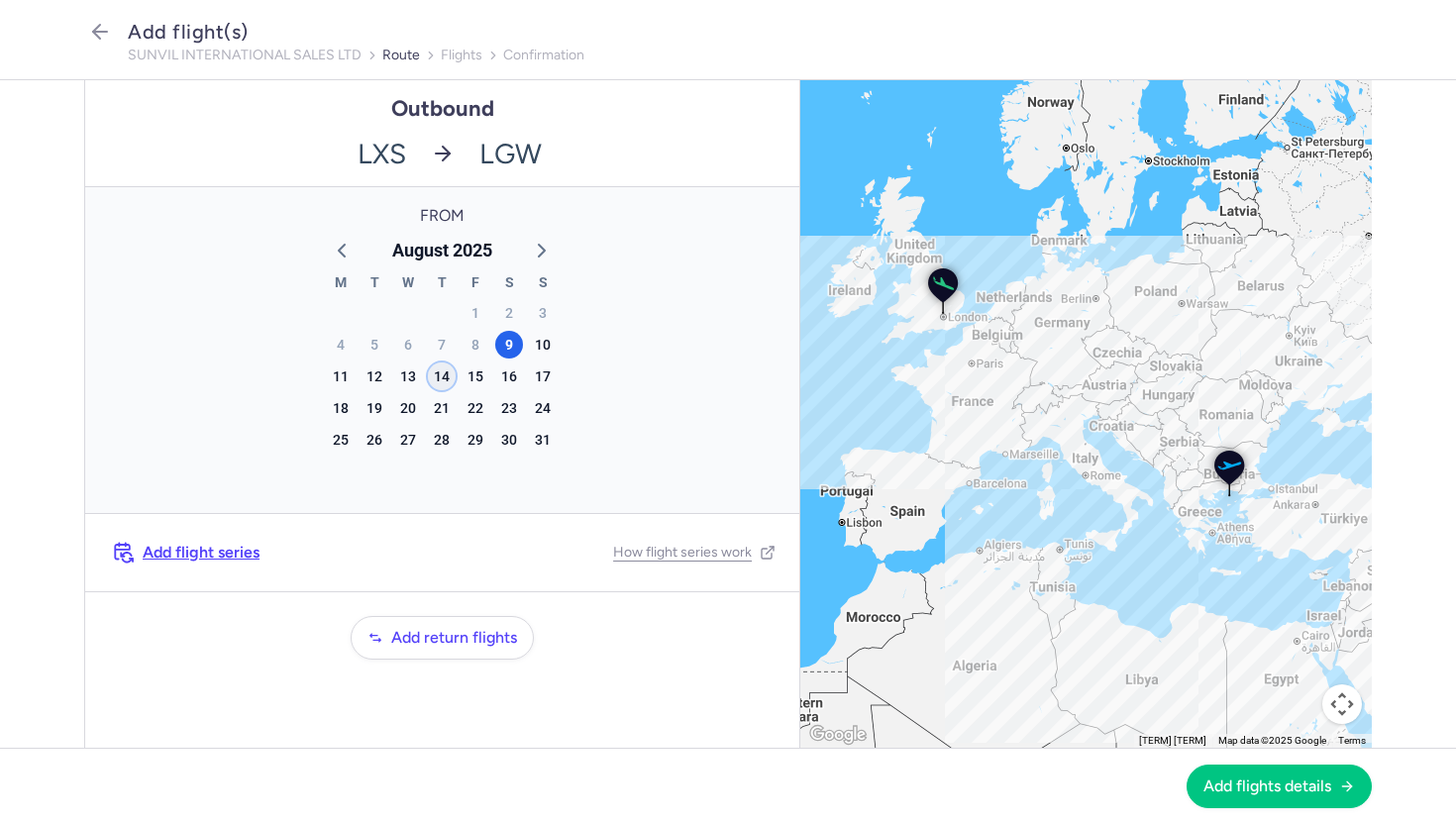 click on "14" 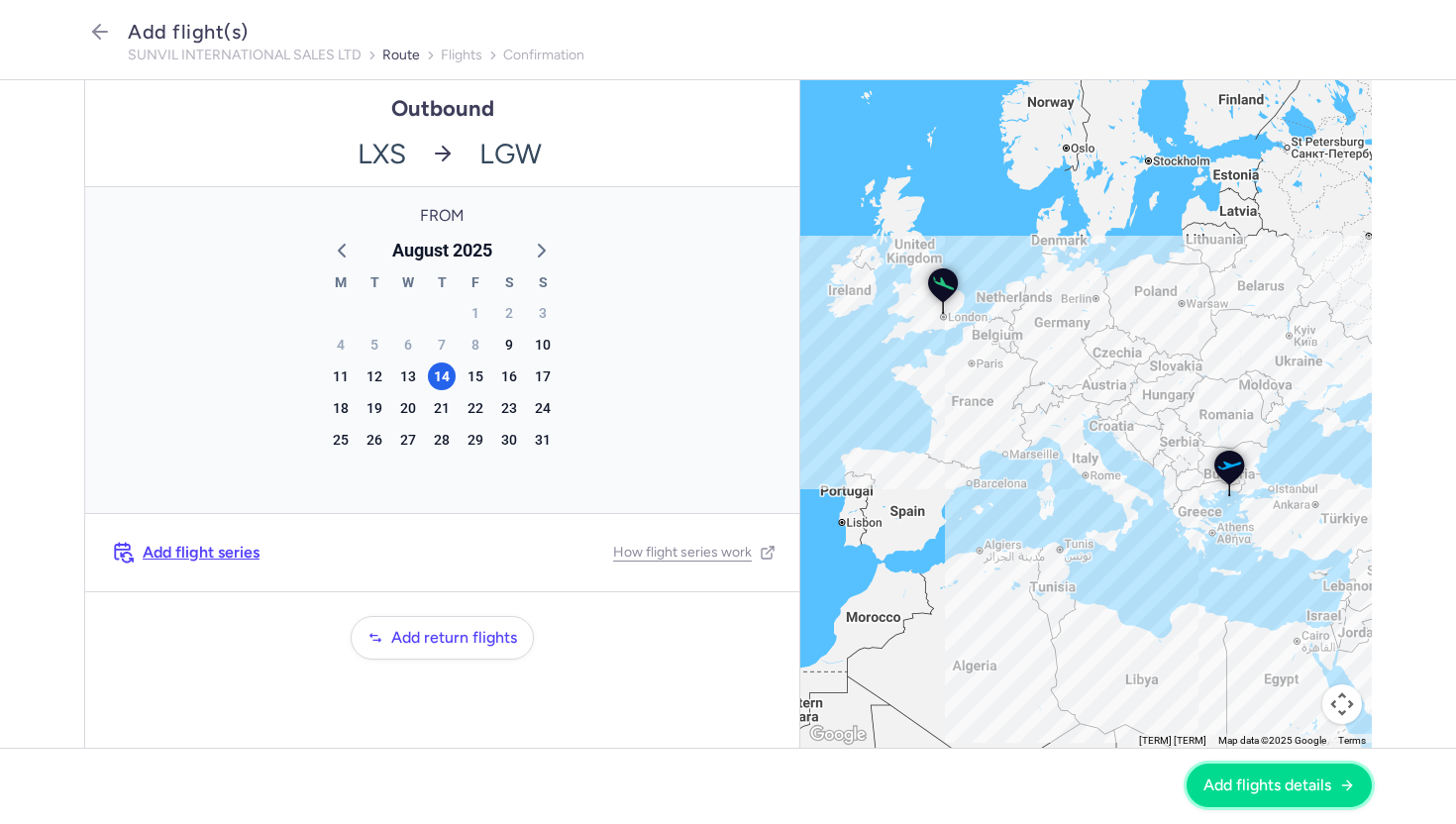 click on "Add flights details" at bounding box center [1267, 785] 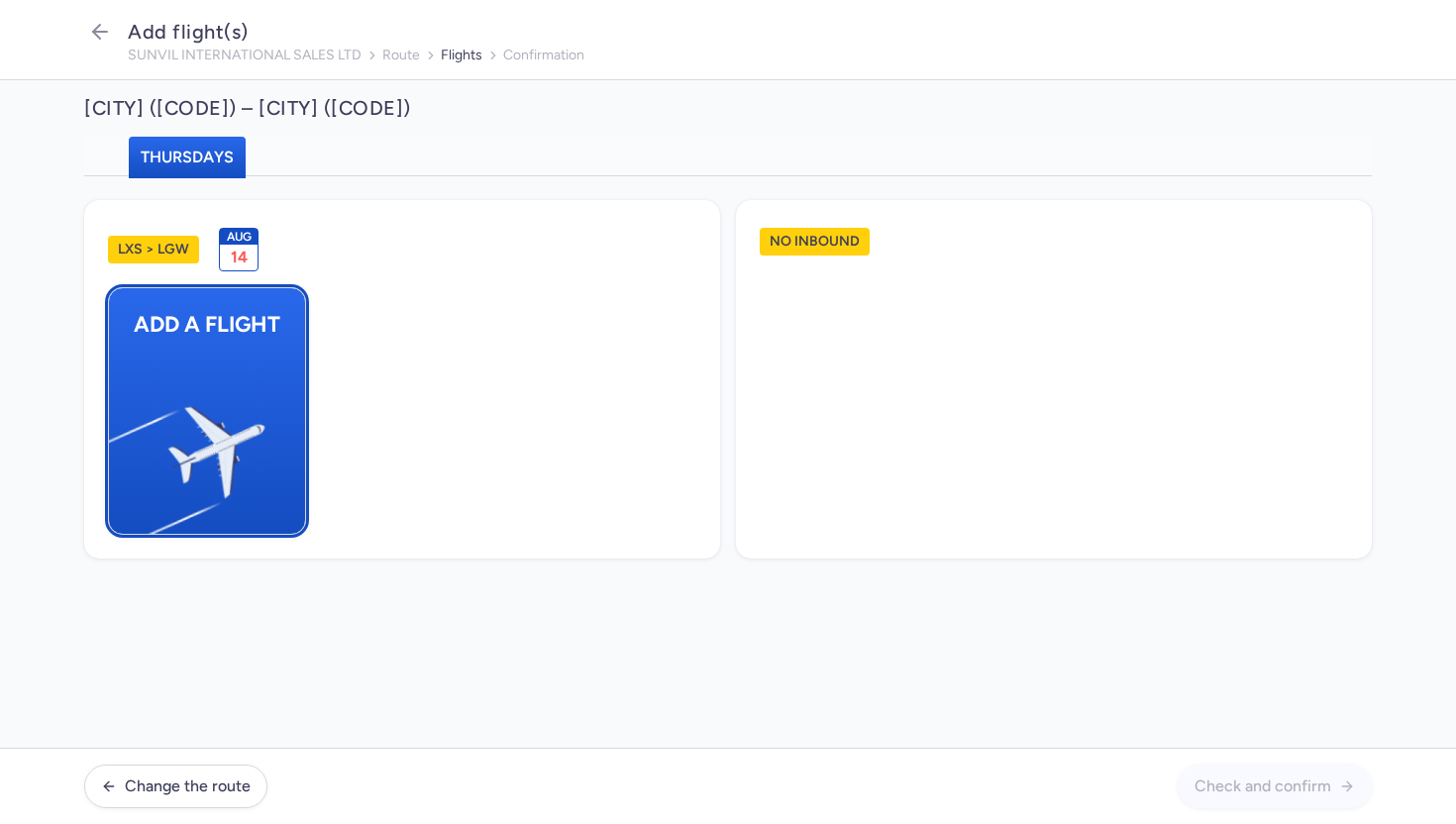 click at bounding box center (119, 444) 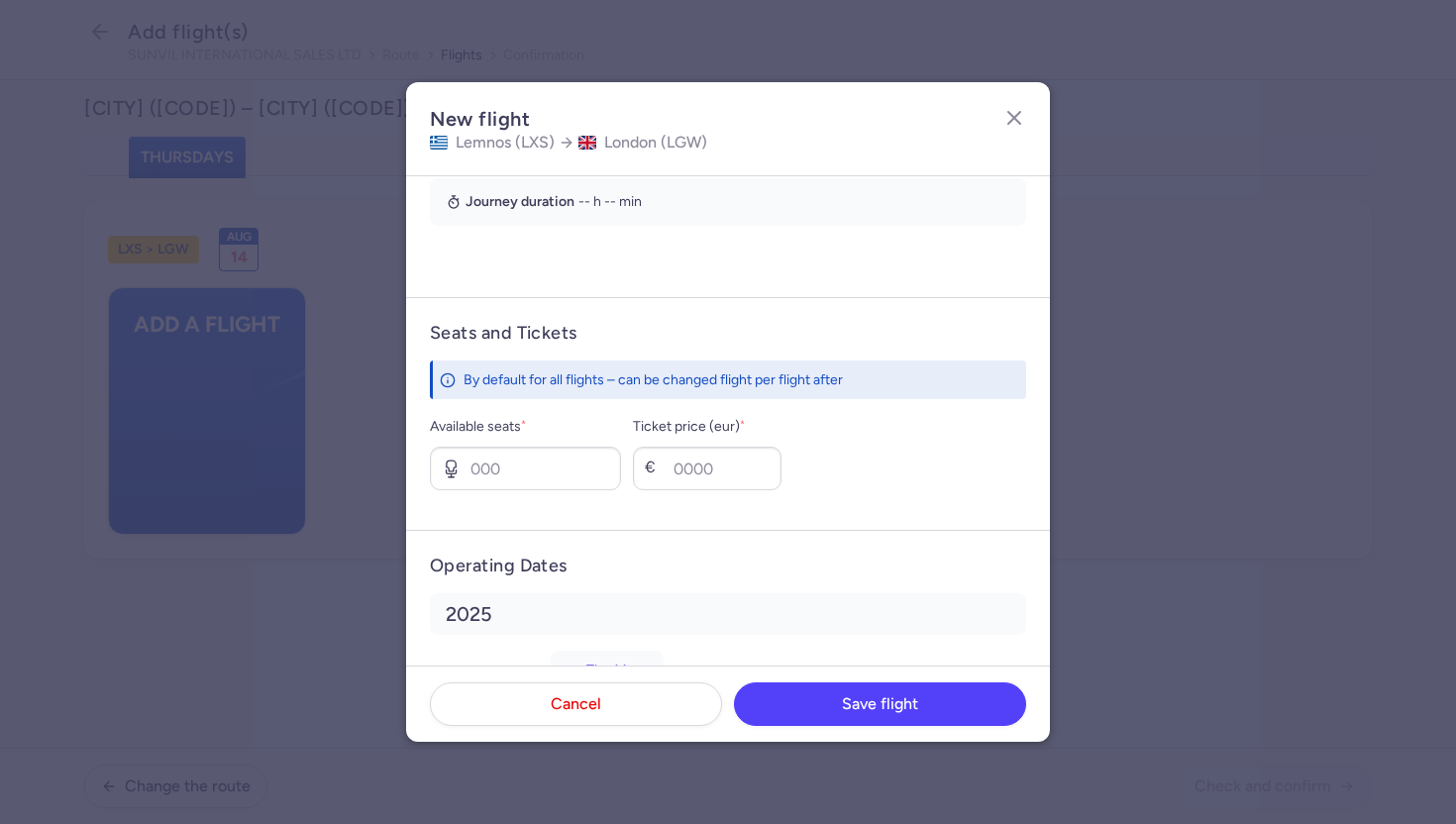scroll, scrollTop: 471, scrollLeft: 0, axis: vertical 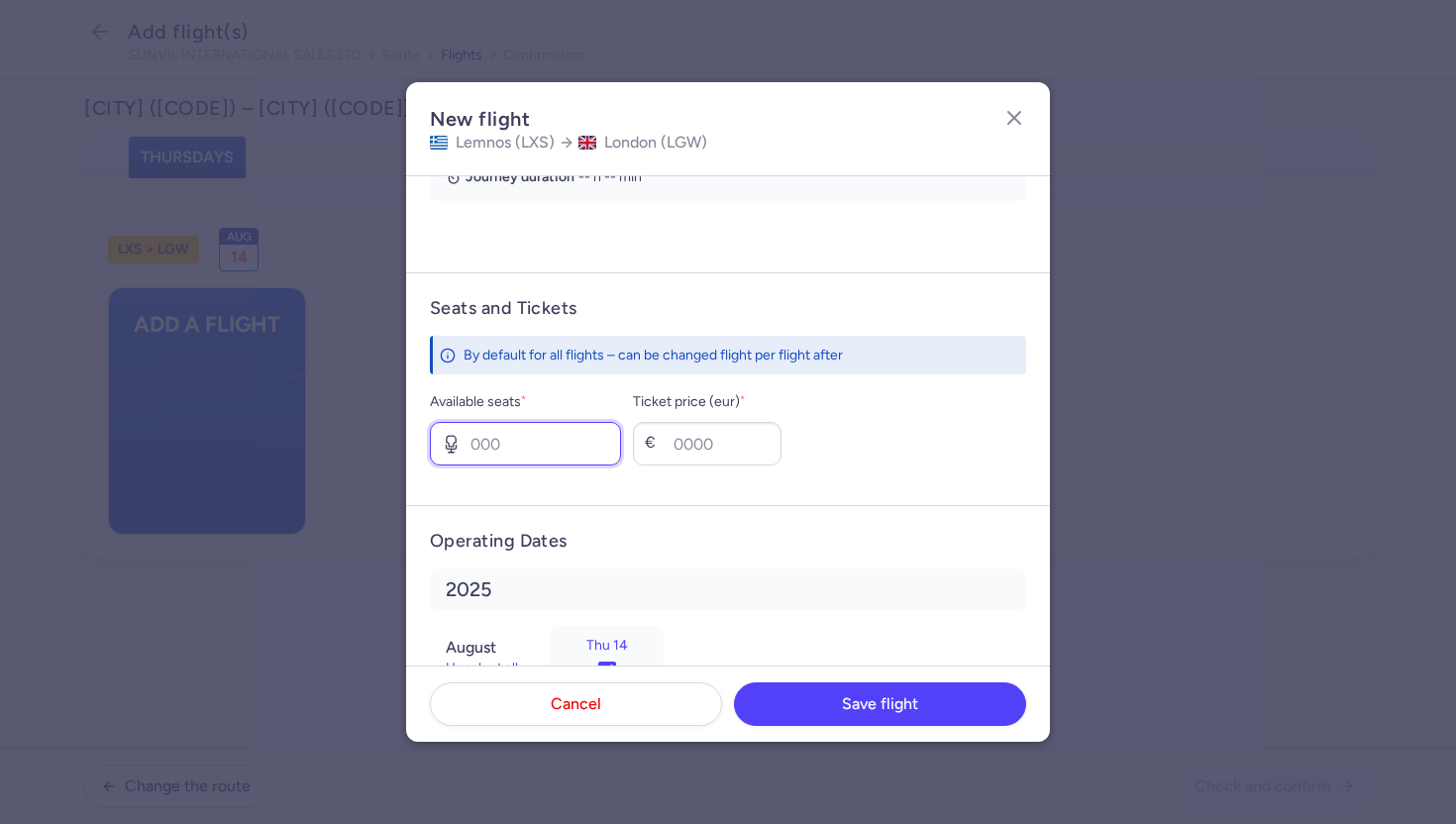 click on "Available seats  *" at bounding box center (525, 444) 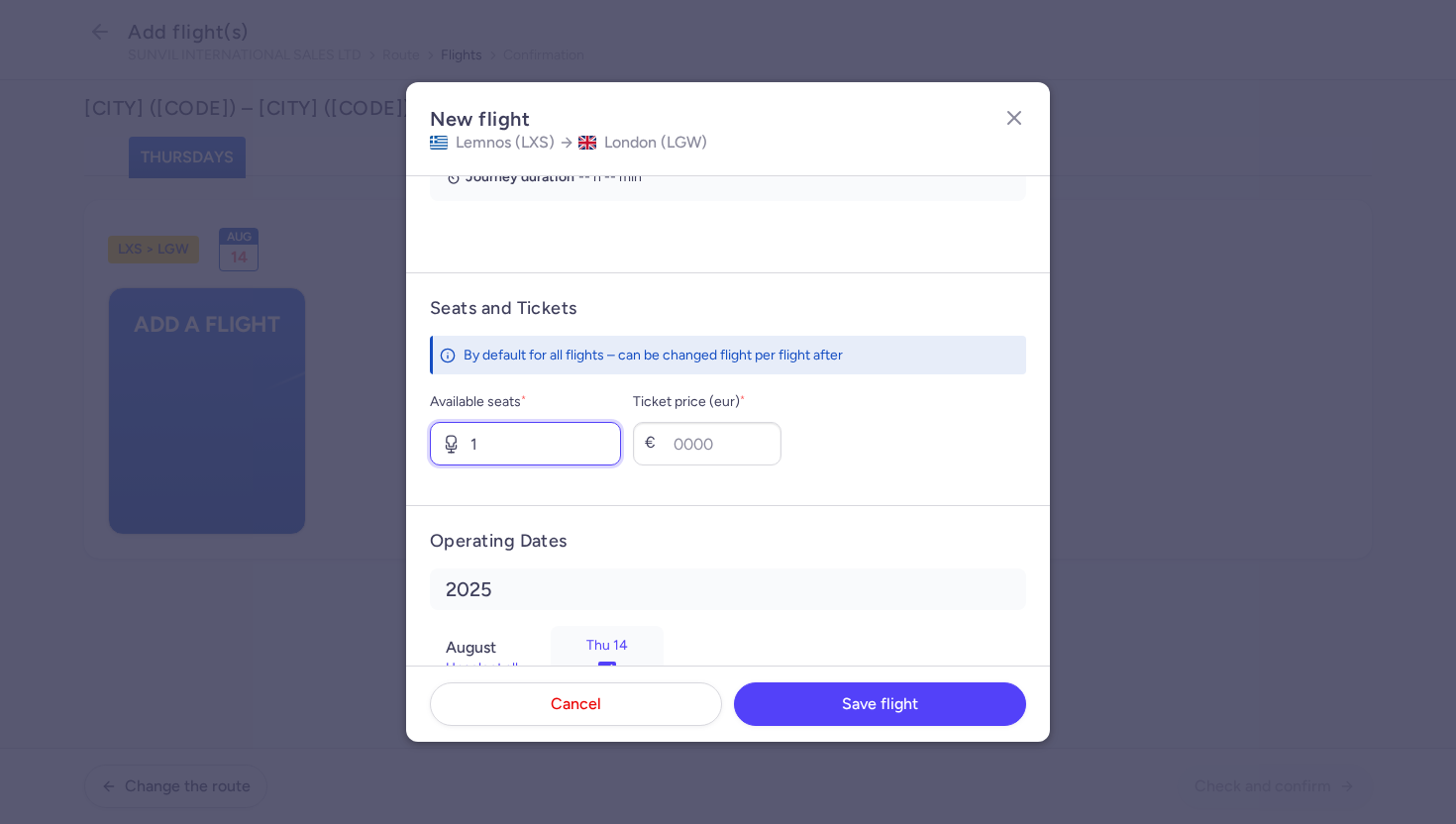 type on "1" 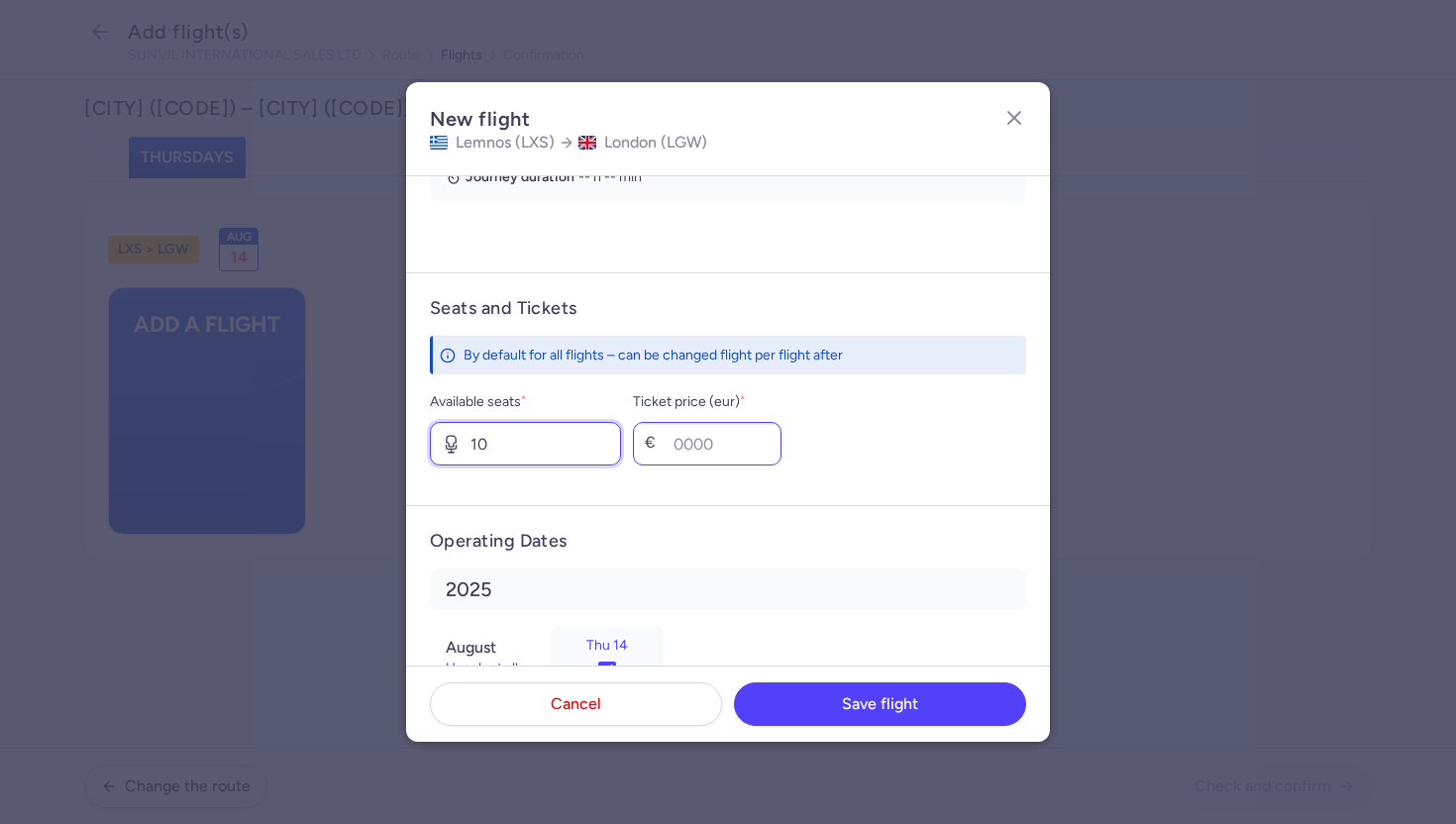 type on "10" 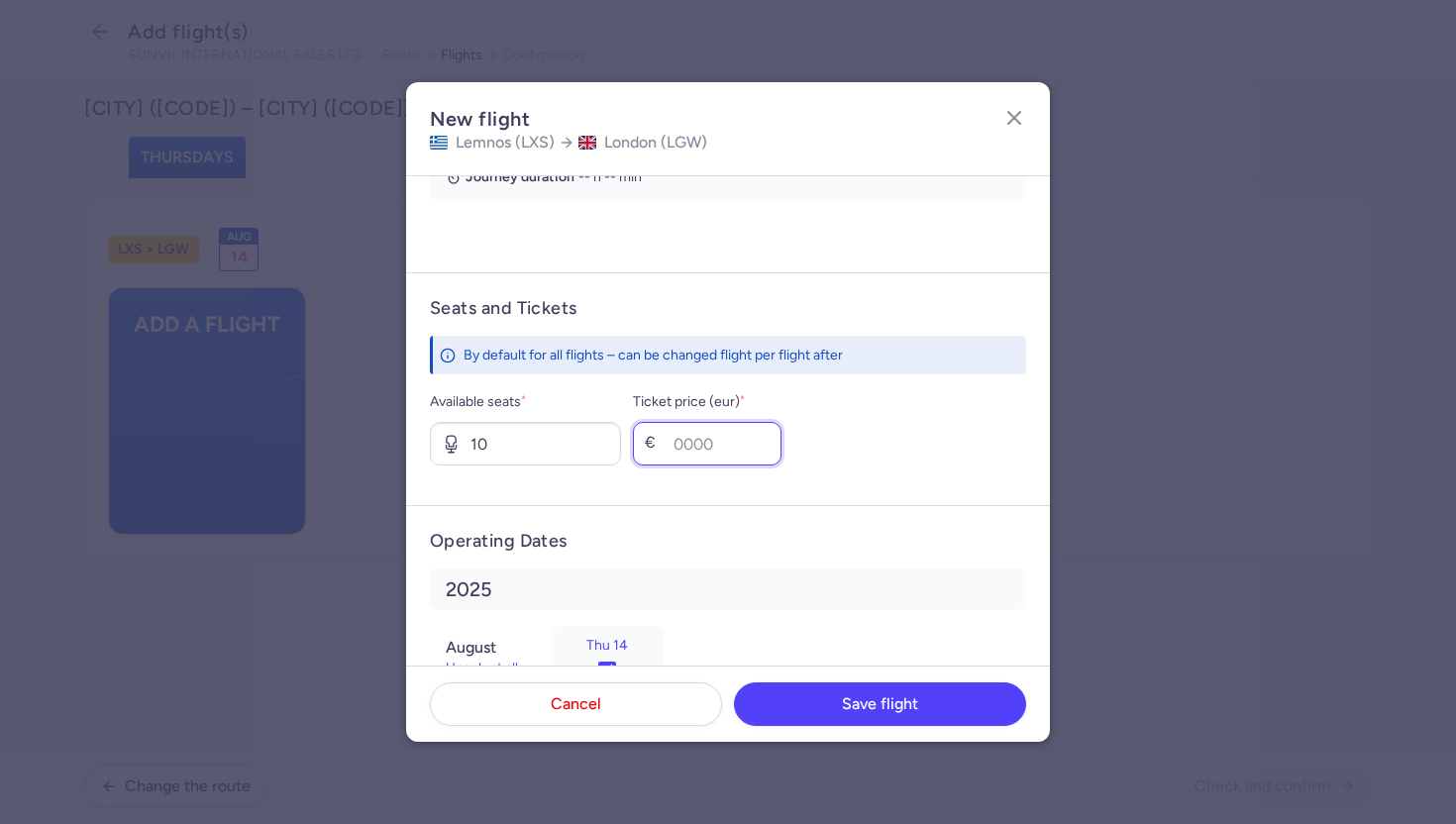 click on "Ticket price (eur)  *" at bounding box center [707, 444] 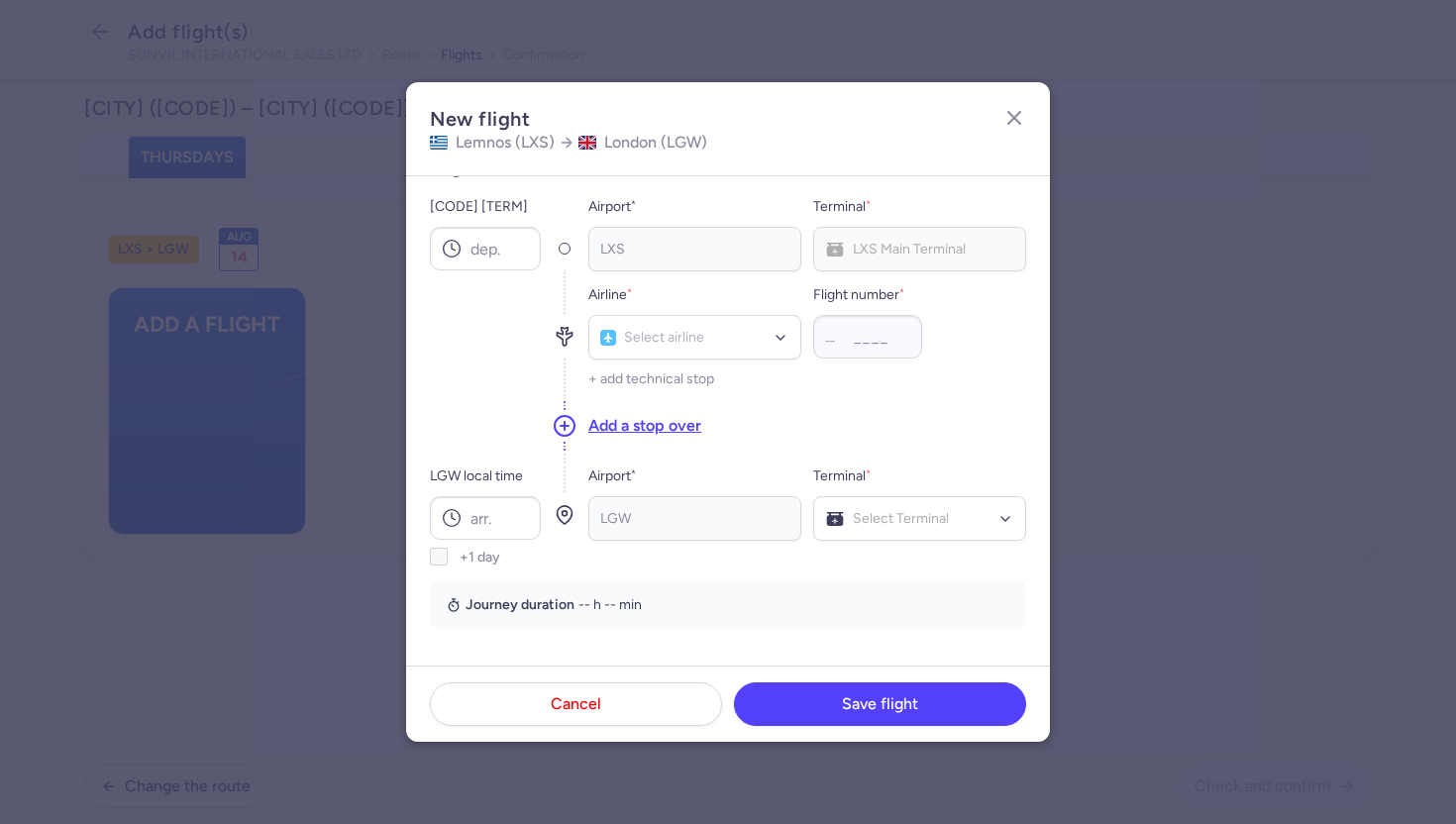 scroll, scrollTop: 0, scrollLeft: 0, axis: both 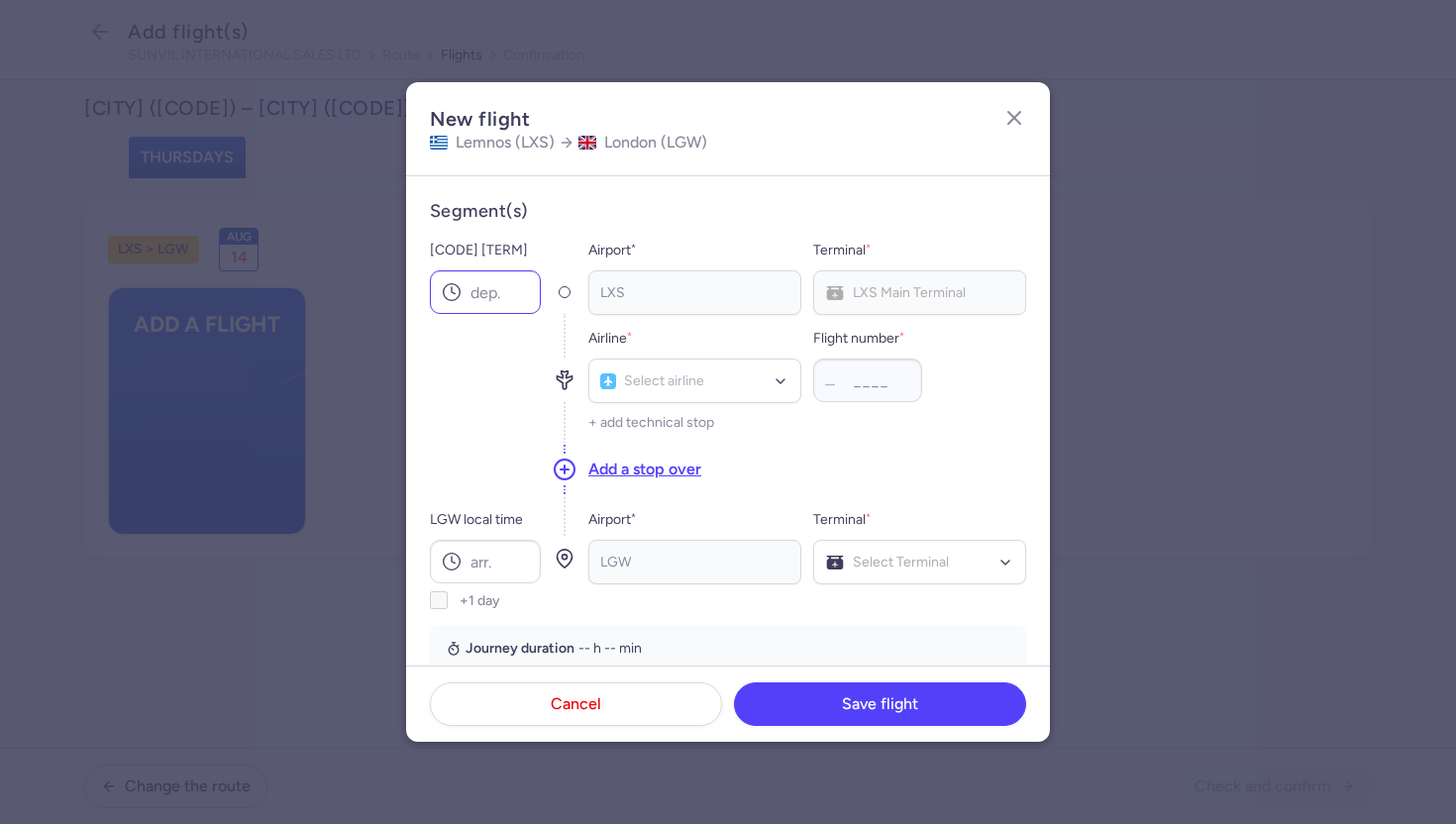 type on "100" 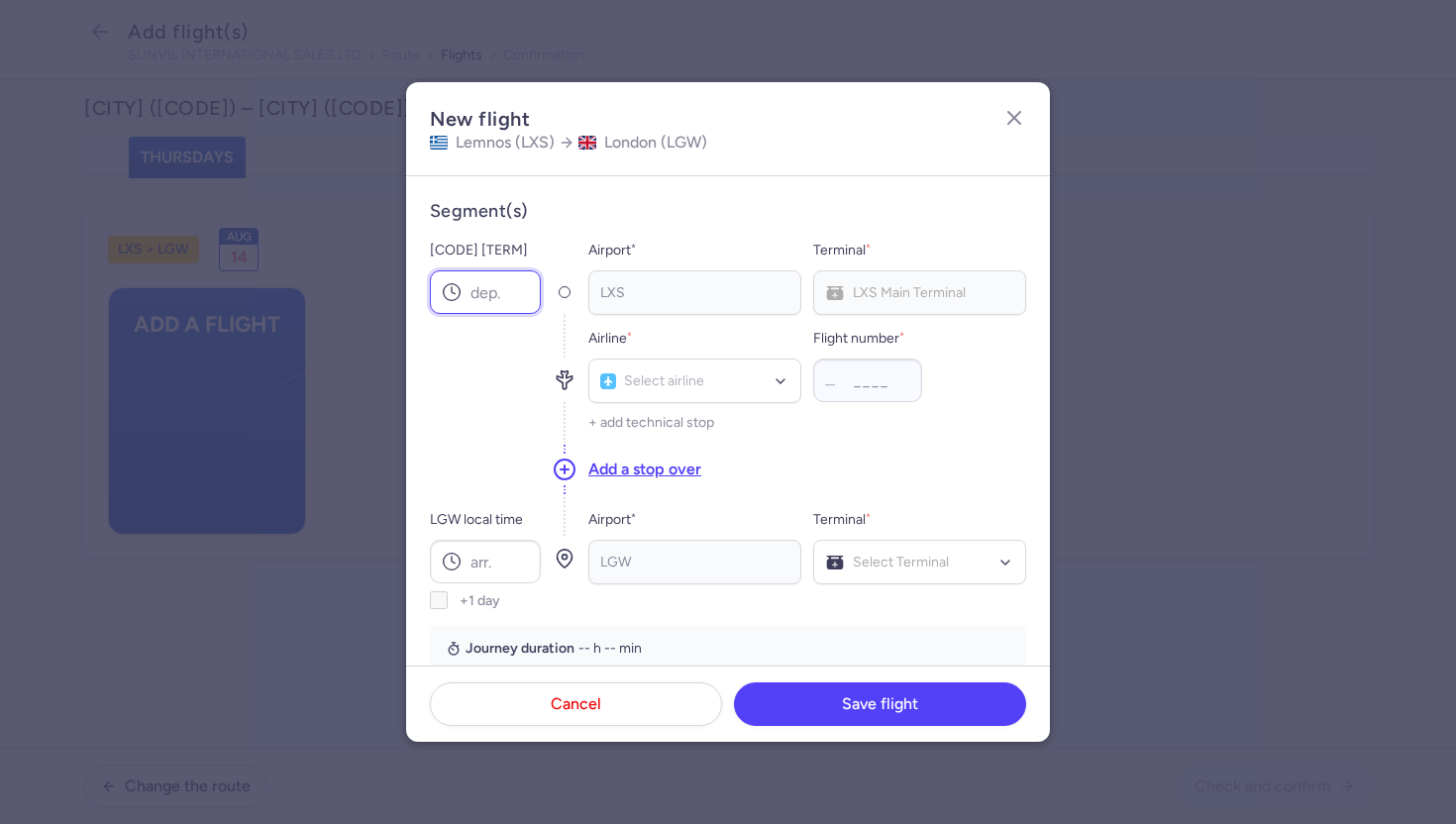 click on "[CODE] [TERM]" at bounding box center [485, 292] 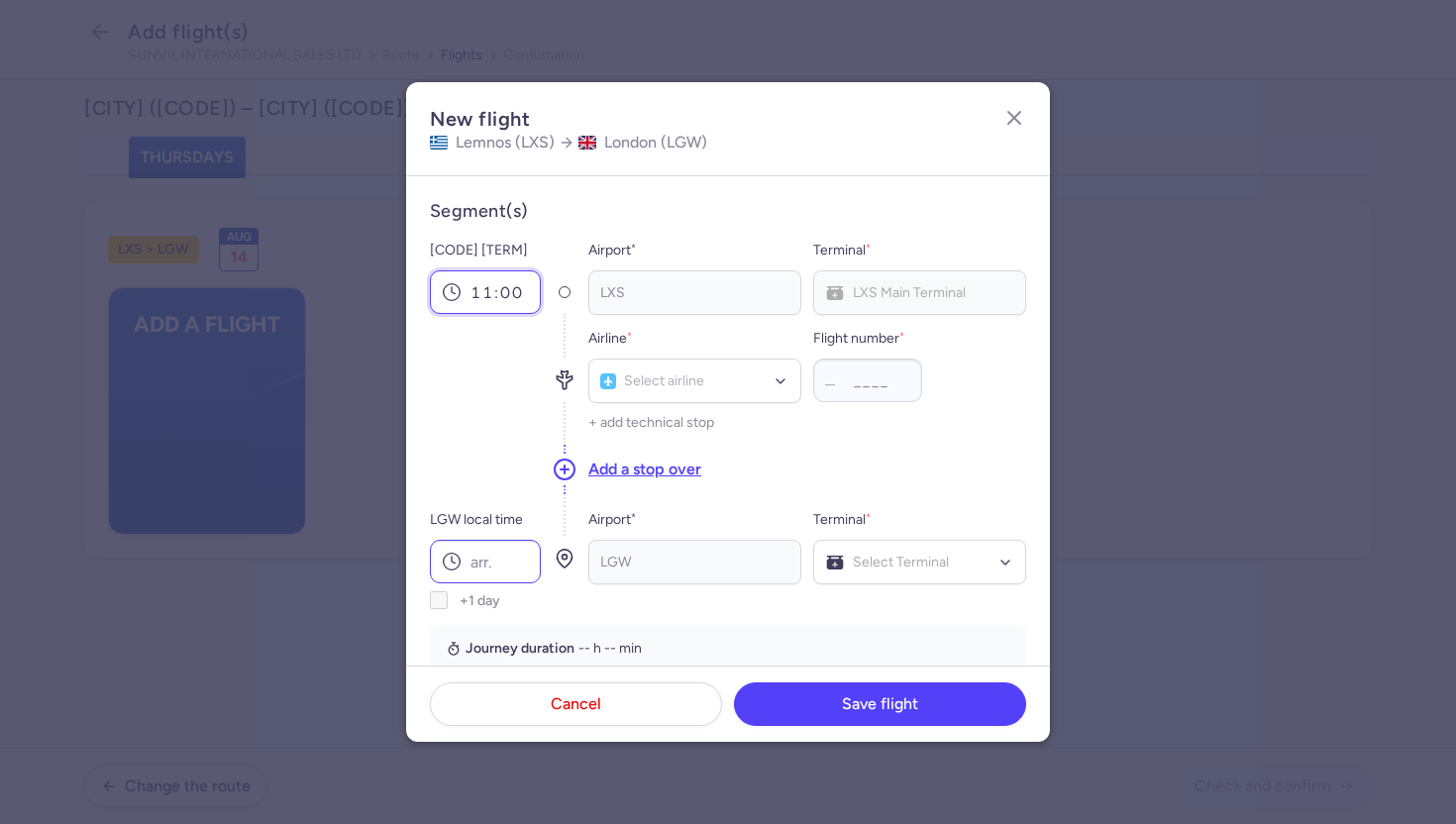 type on "11:00" 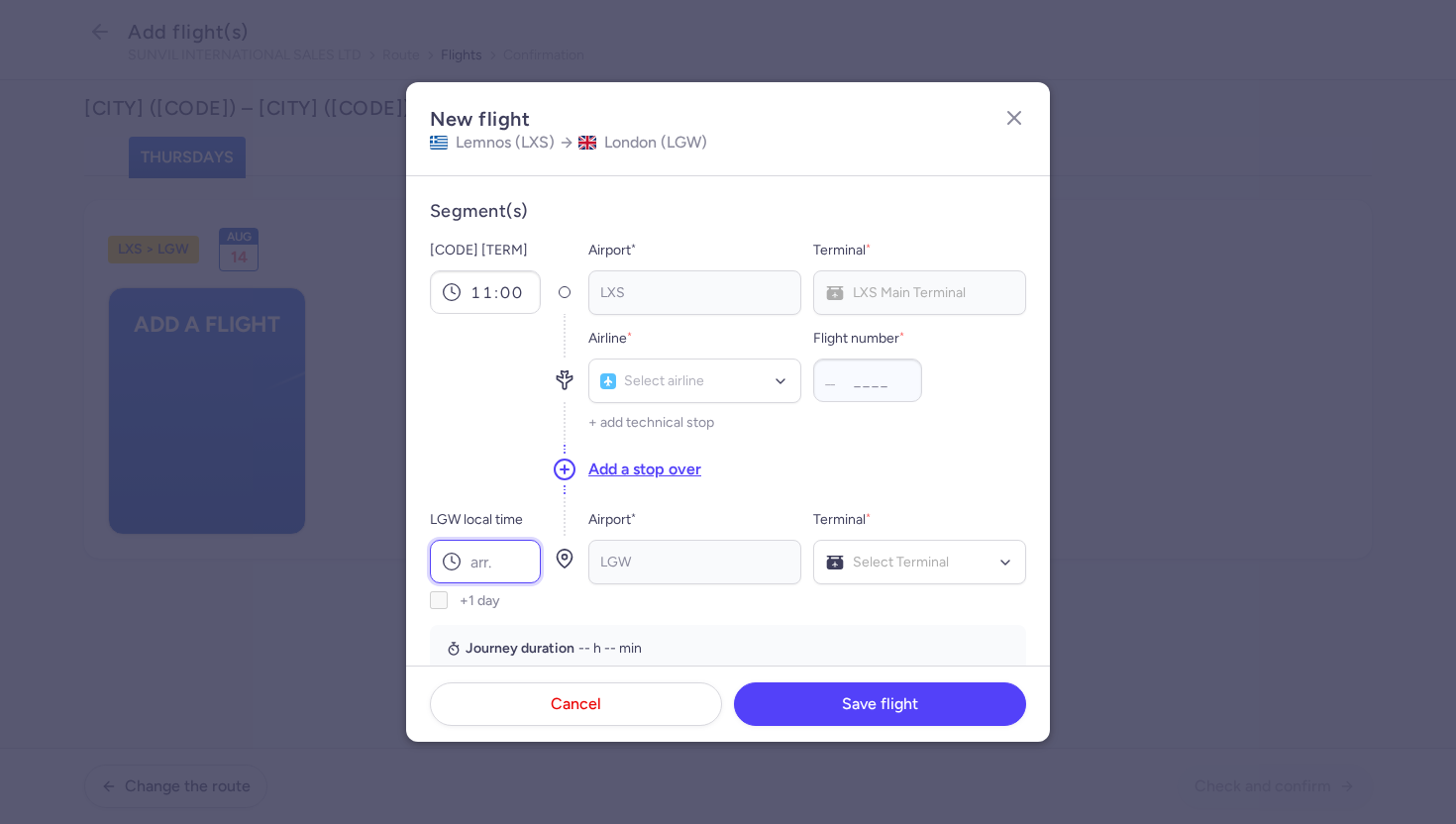 click on "LGW local time" at bounding box center [485, 562] 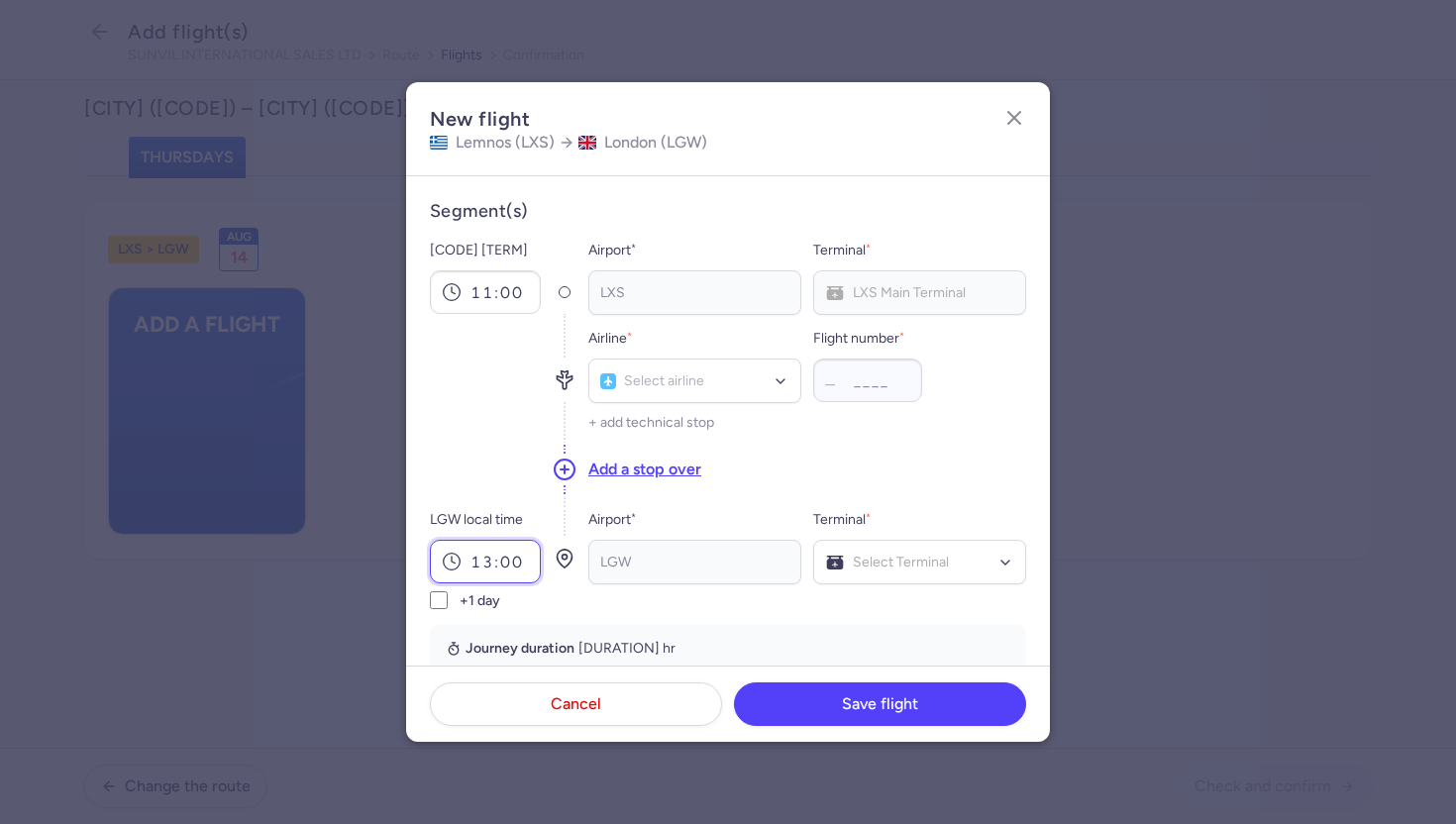 type on "13:00" 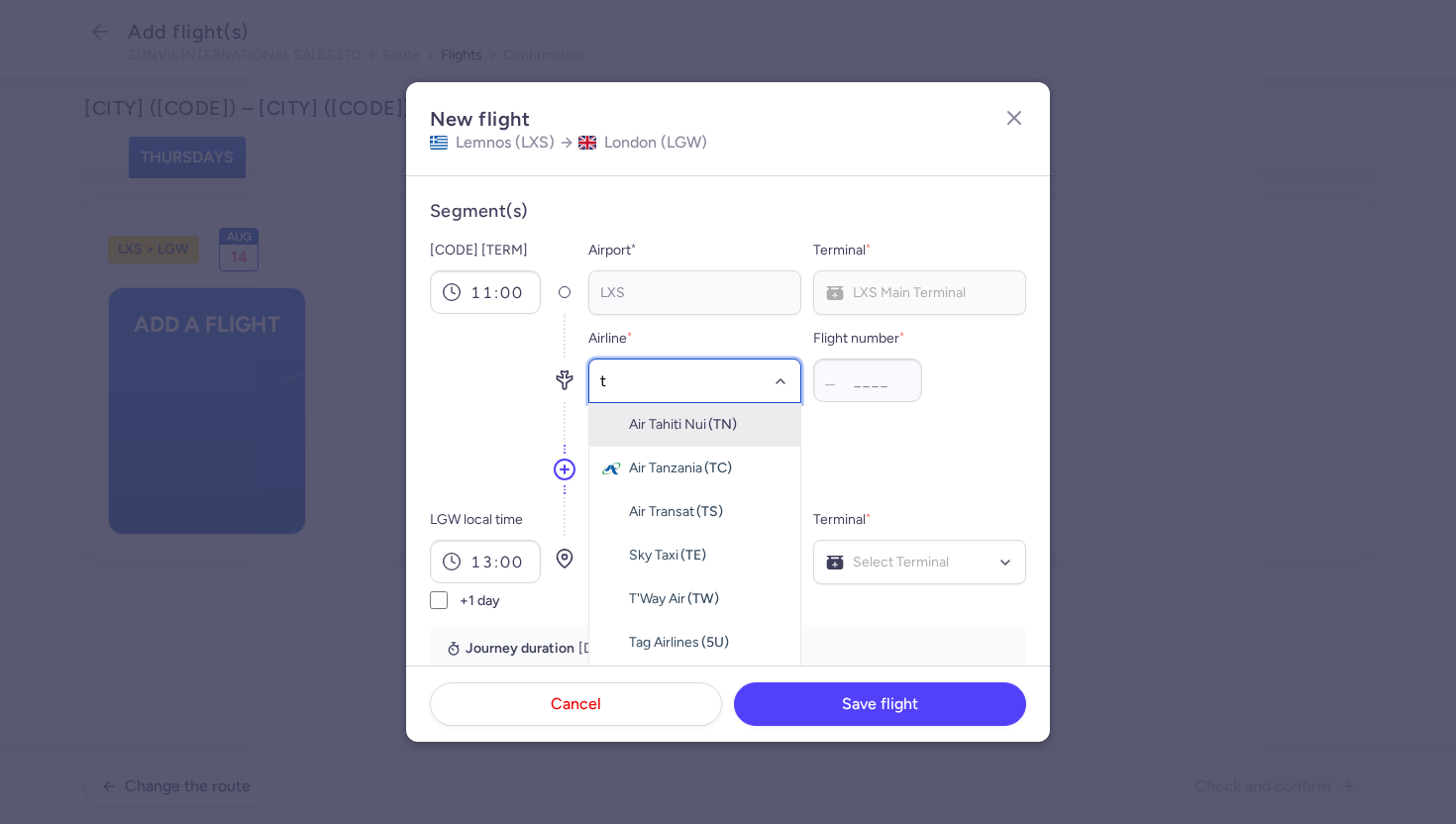 type on "to" 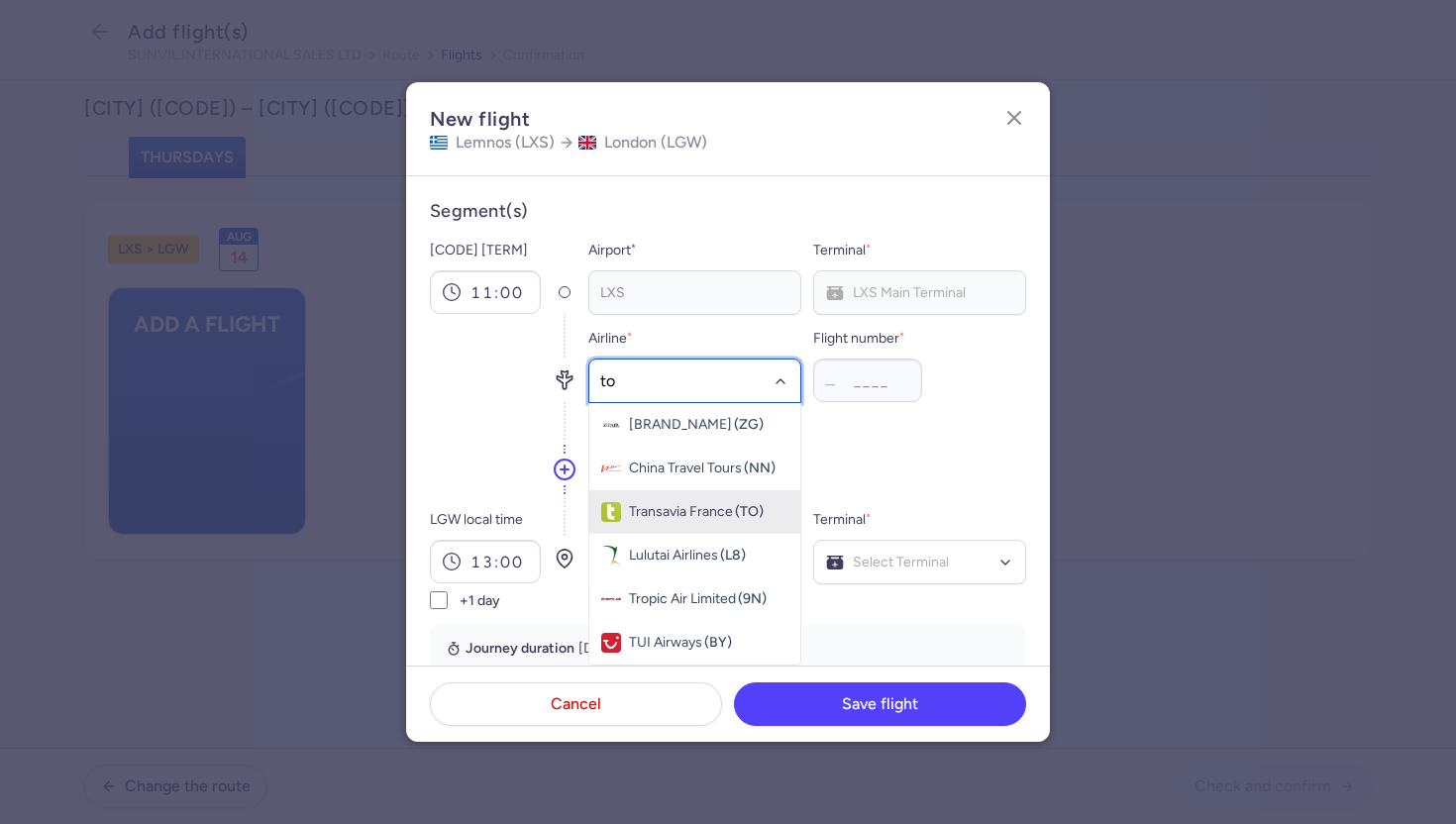 click on "Transavia France" at bounding box center (680, 512) 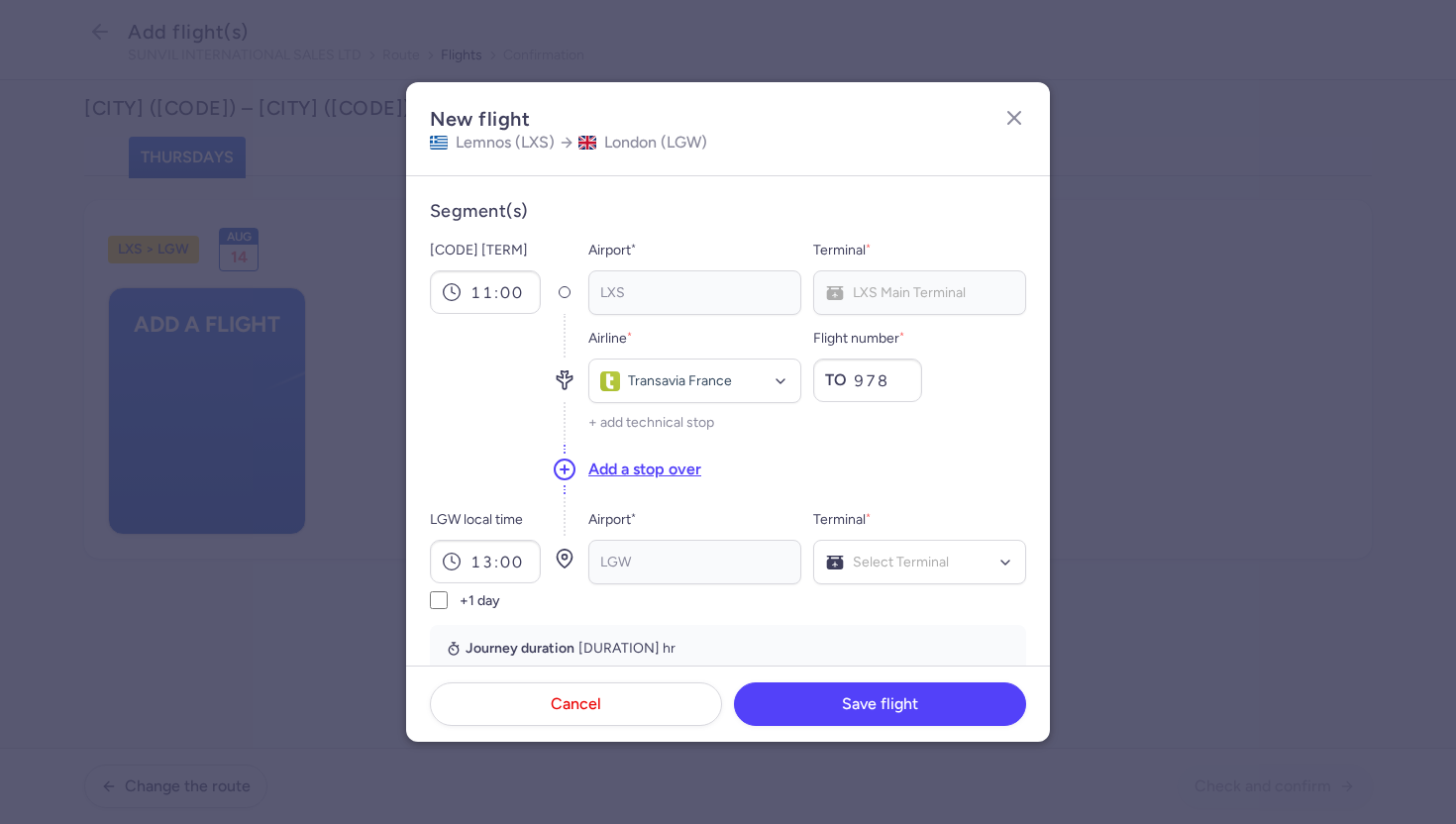 type on "978" 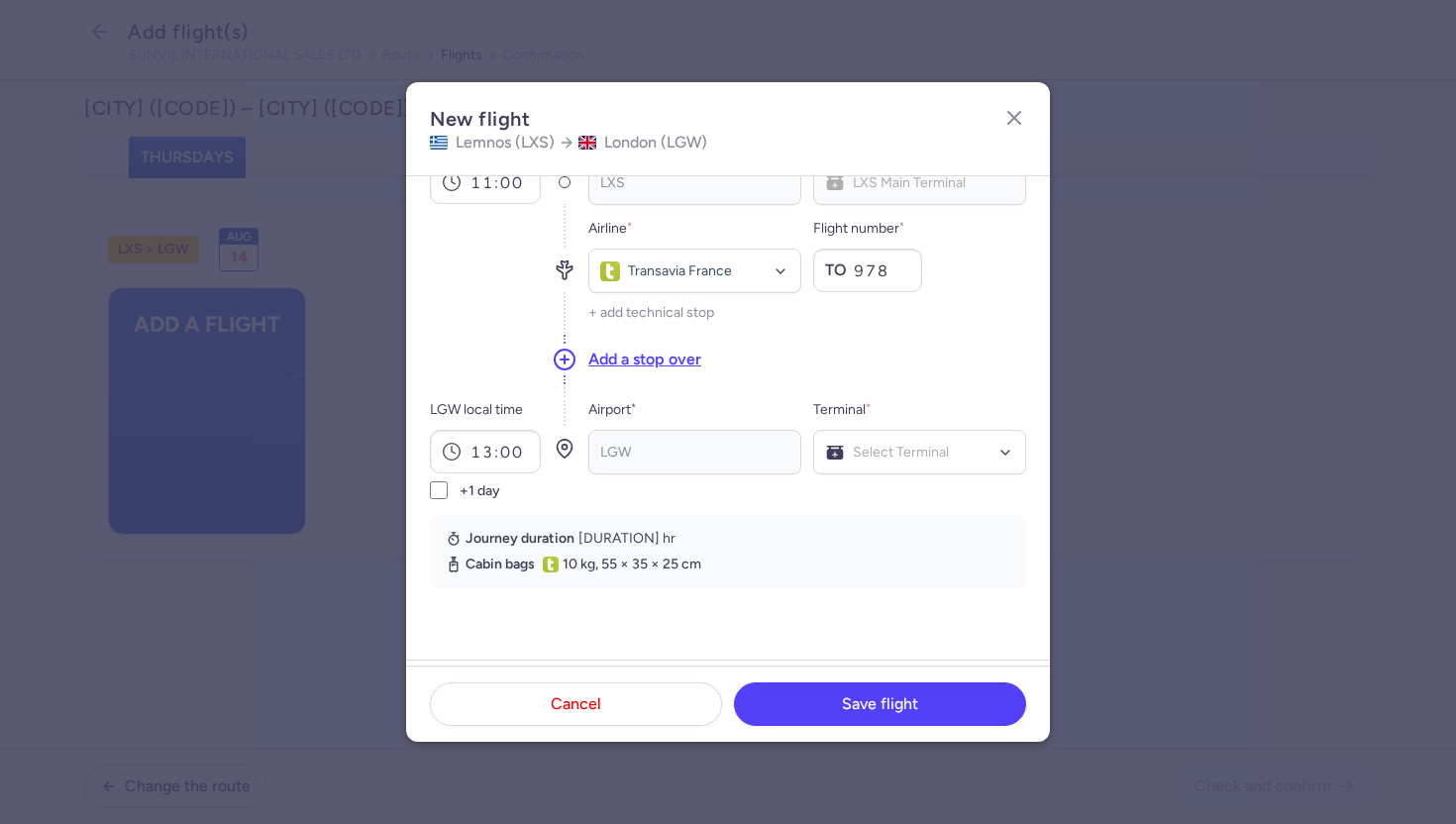 scroll, scrollTop: 62, scrollLeft: 0, axis: vertical 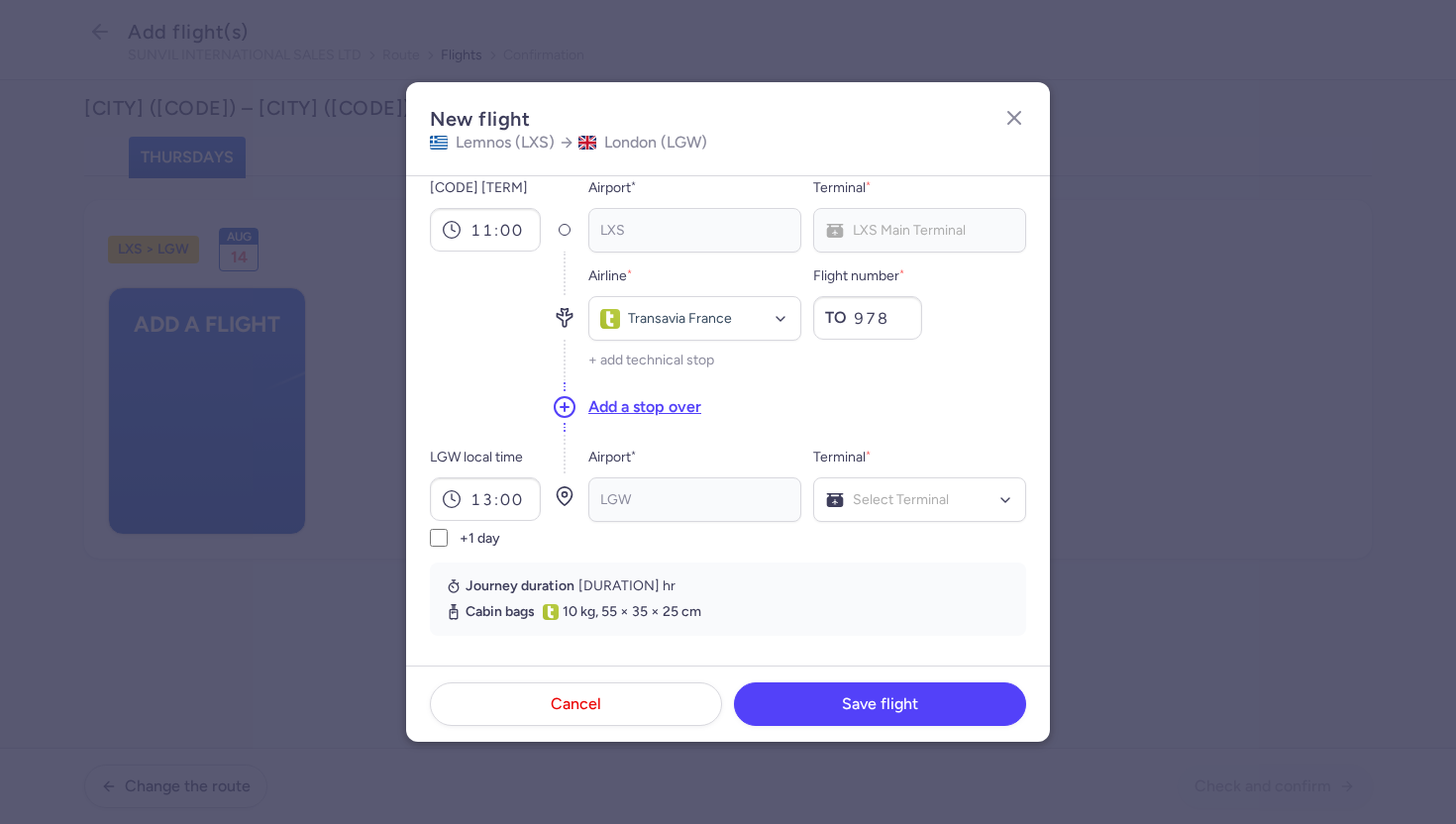 click on "New flight Lemnos (LXS) [CITY] (LGW)" at bounding box center [728, 129] 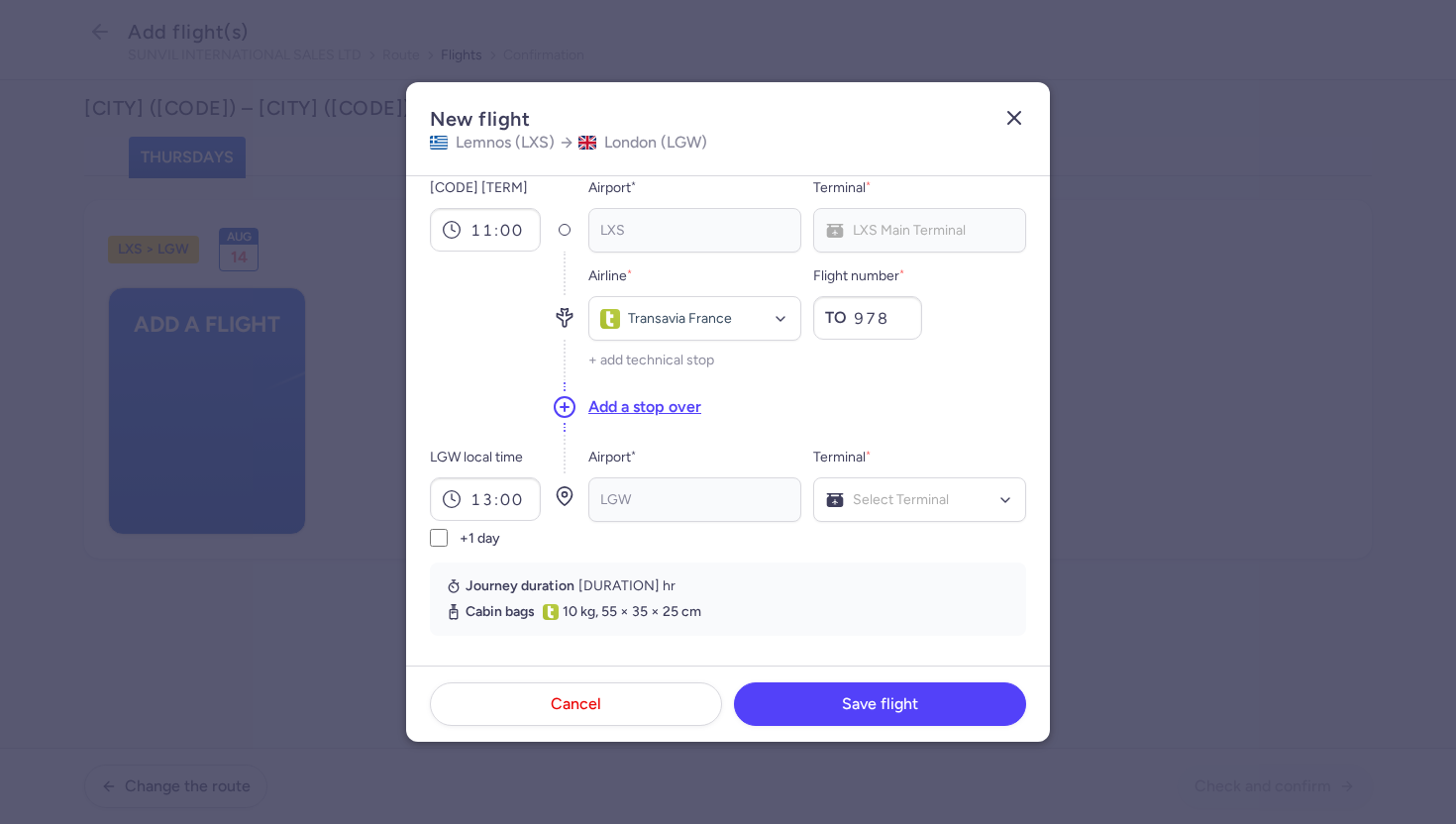 click 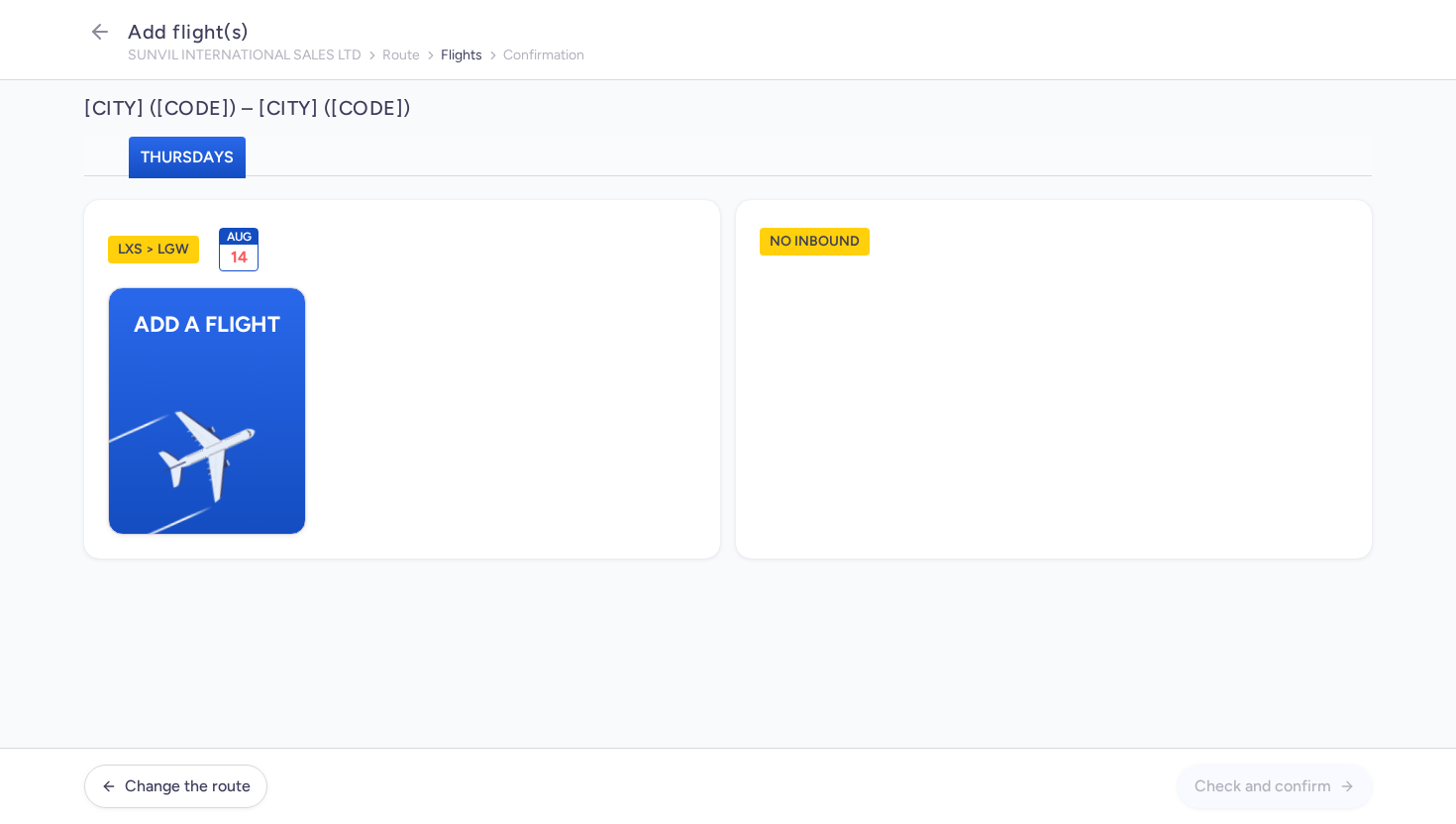click on "Add flight(s) SUNVIL INTERNATIONAL SALES LTD route flights confirmation" at bounding box center (728, 40) 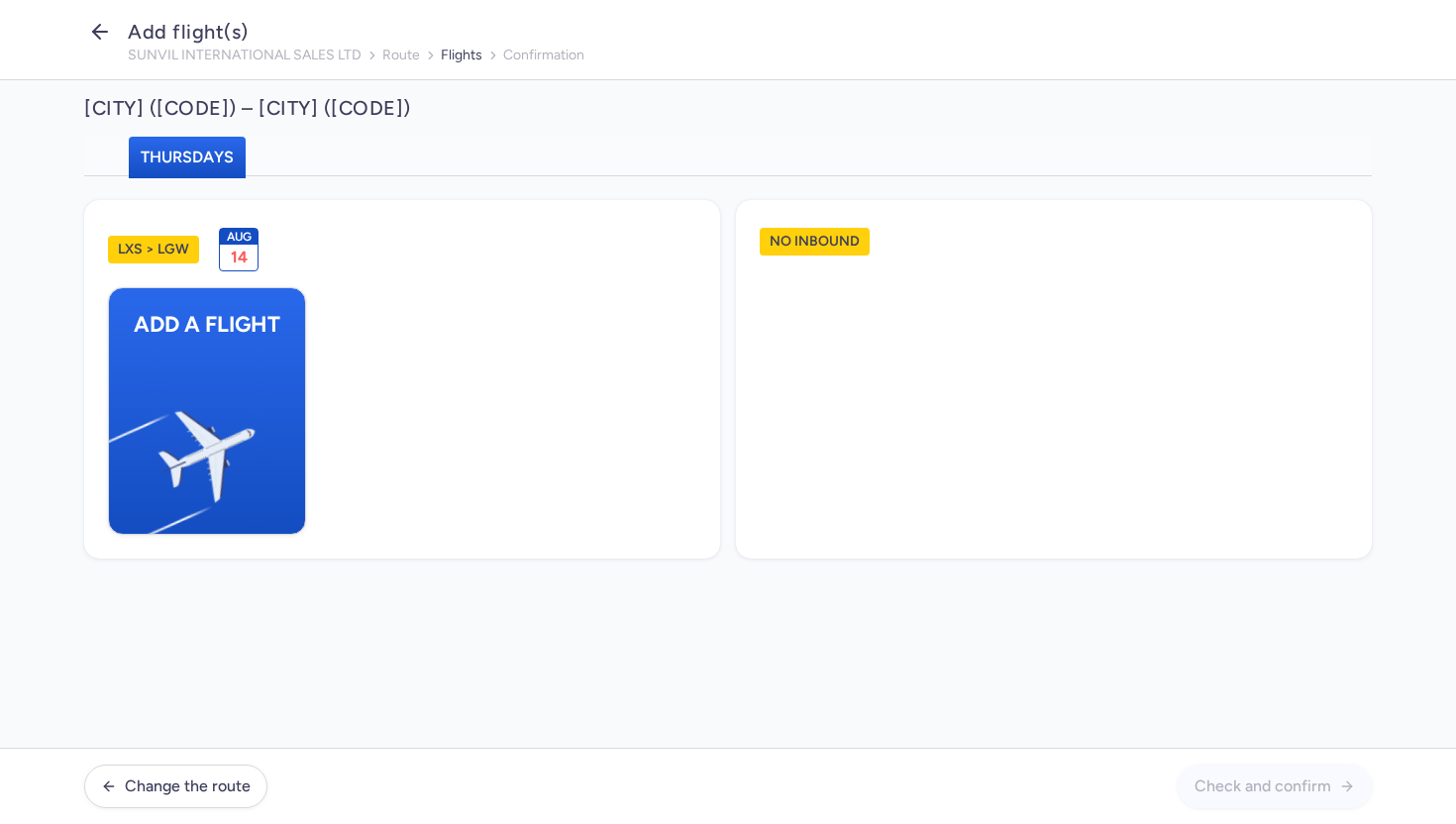 click 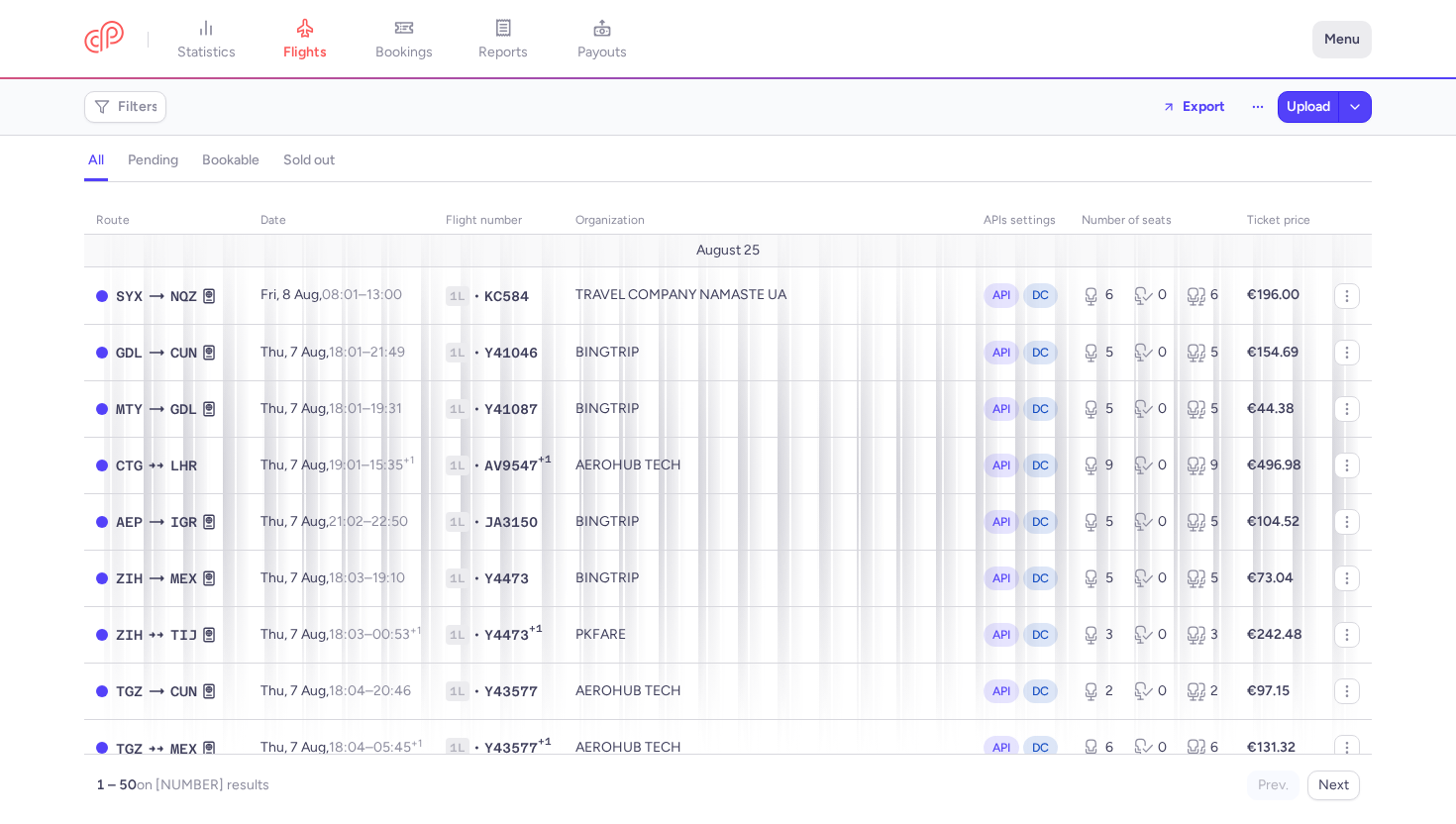 click on "Menu" 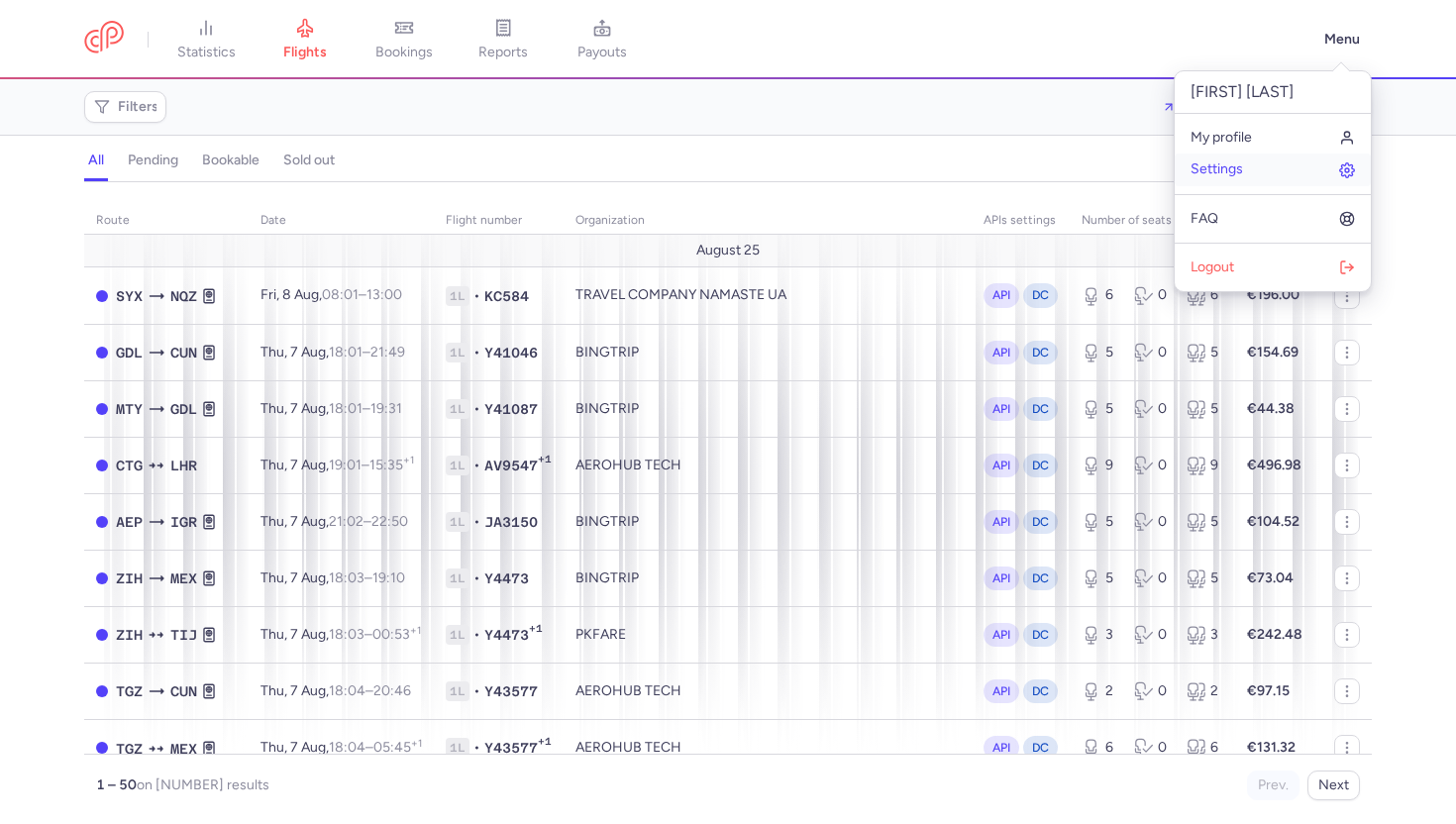 click on "Settings" at bounding box center (1216, 169) 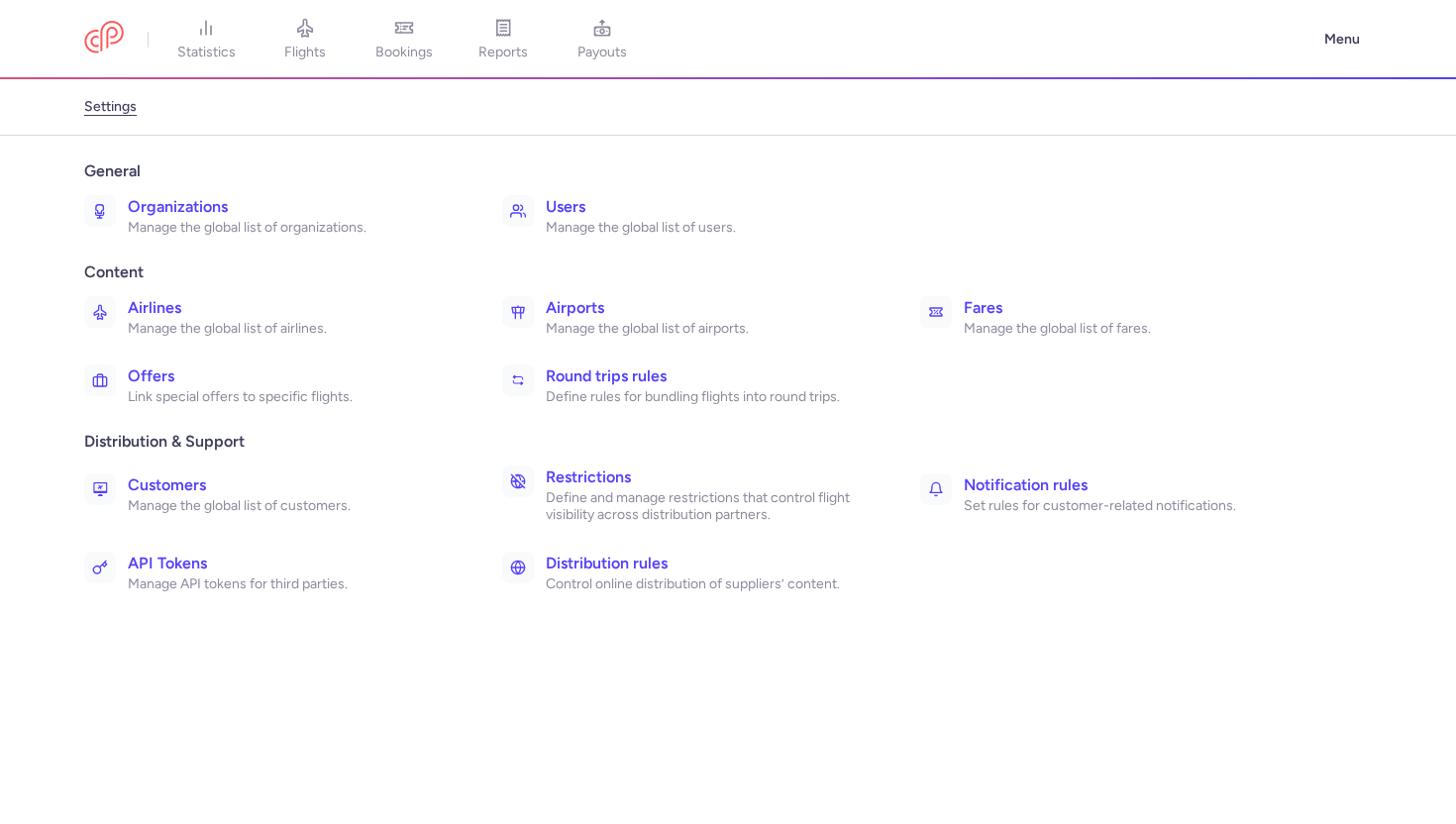 click on "Airlines" at bounding box center [293, 308] 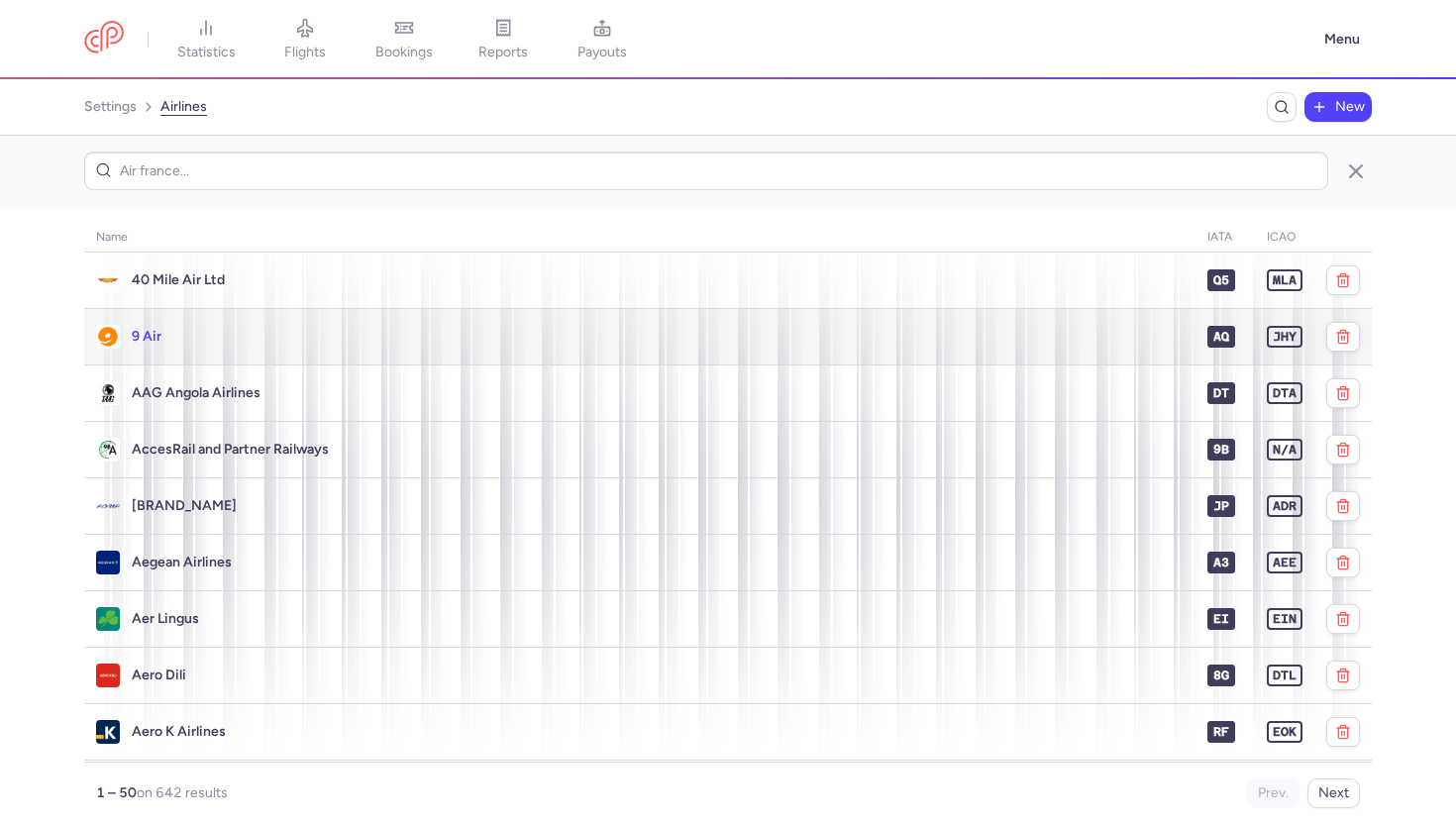 click on "9 Air" 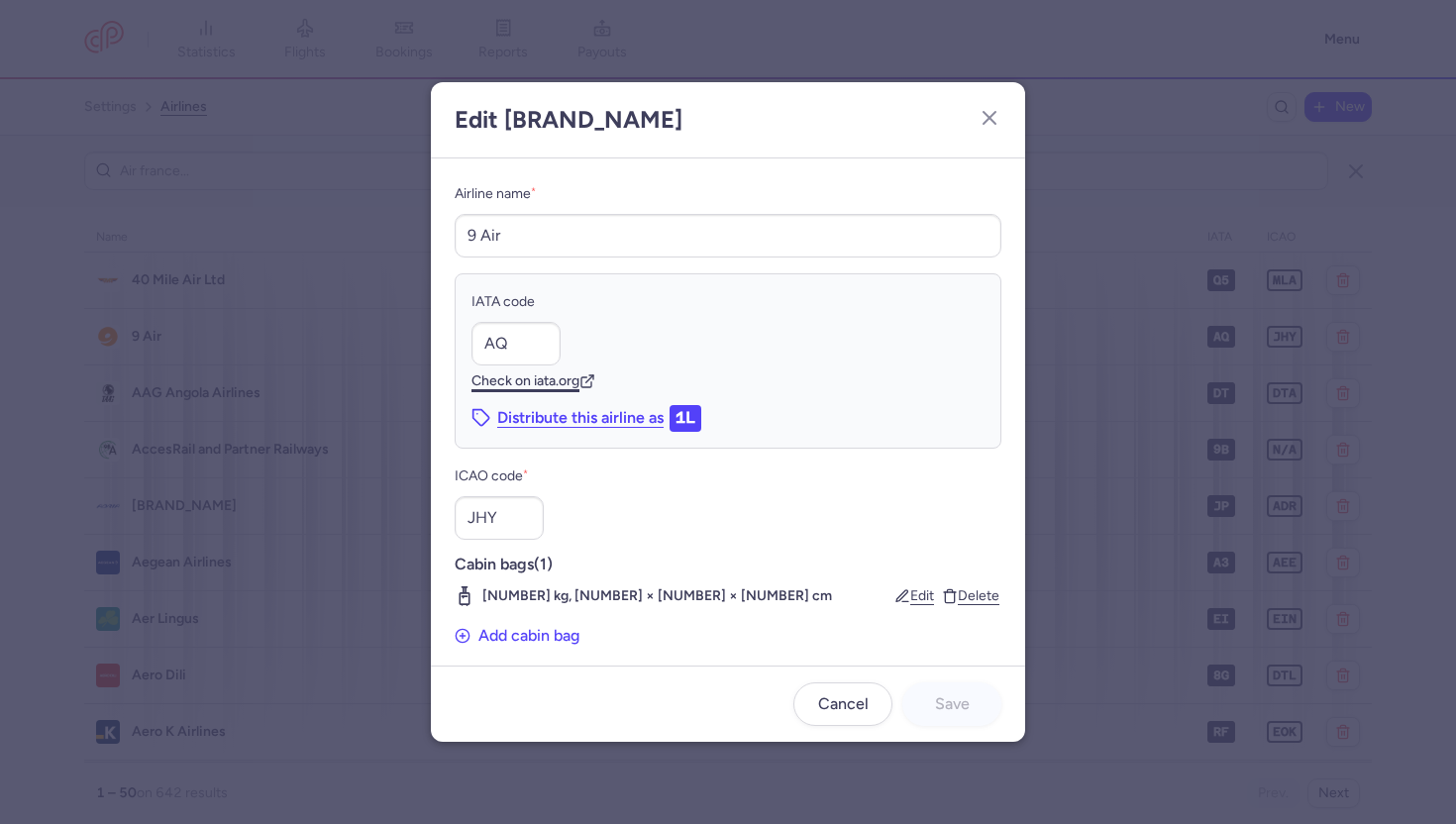 scroll, scrollTop: 12, scrollLeft: 0, axis: vertical 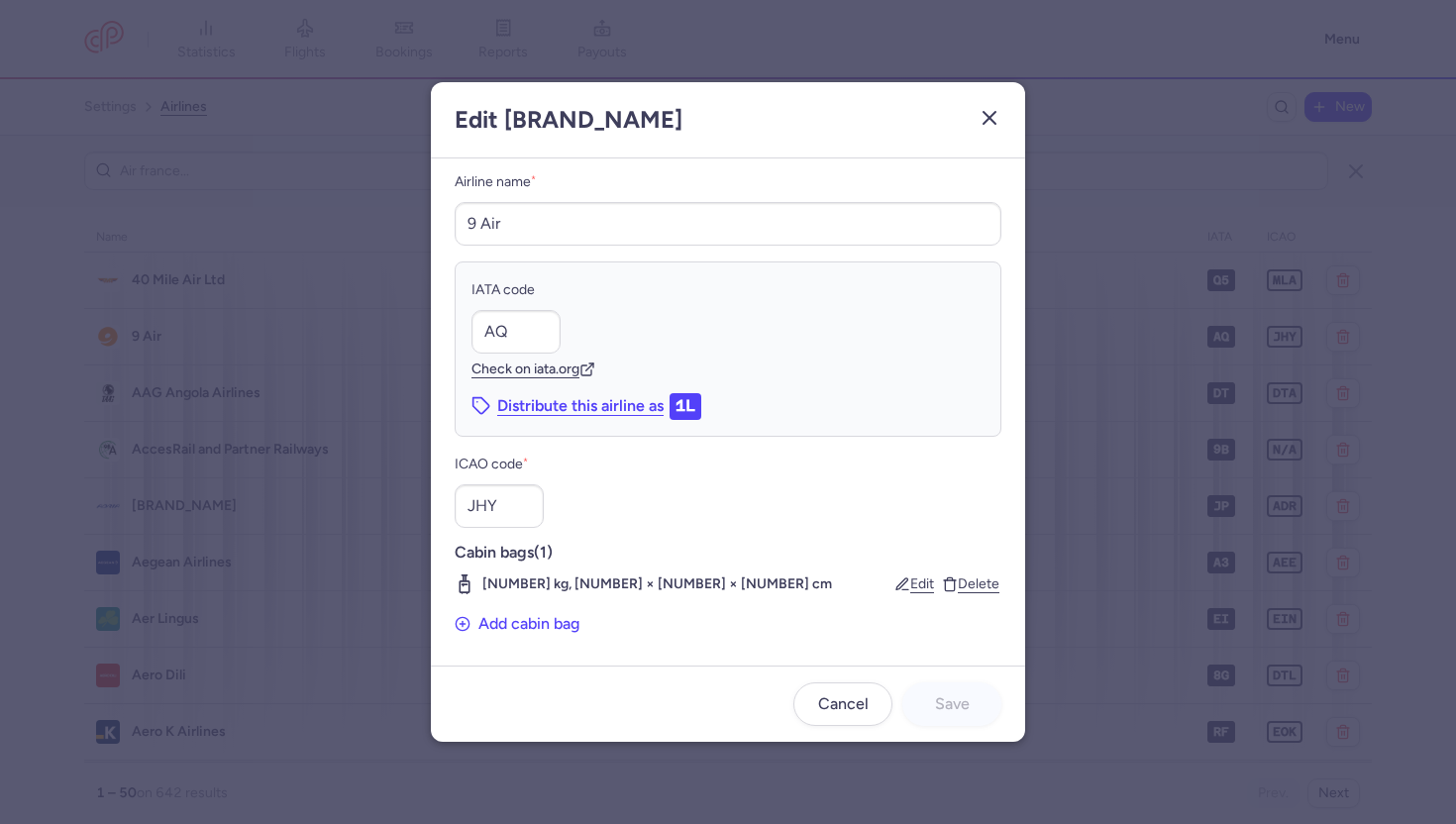 click 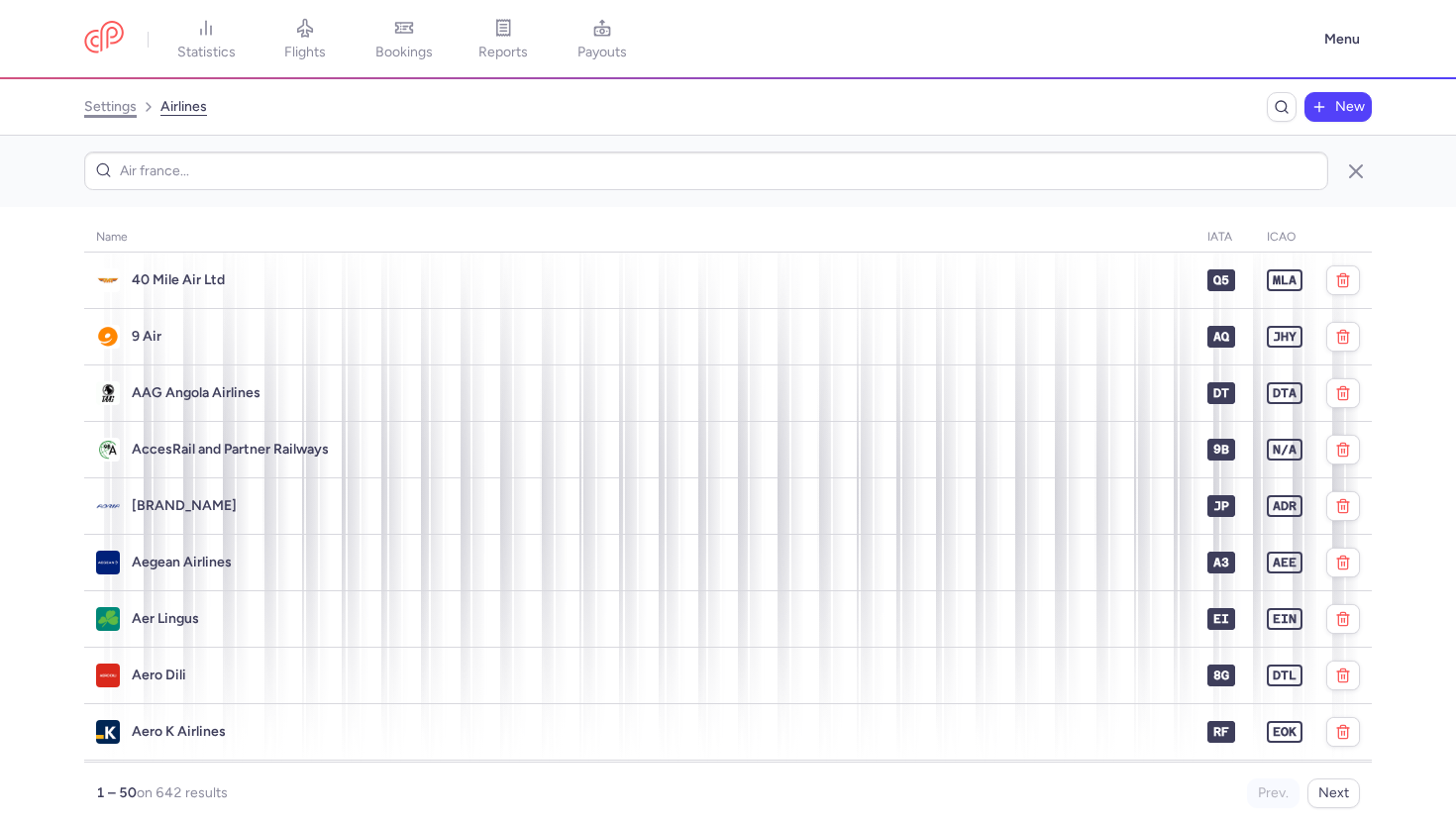 click on "settings" at bounding box center (110, 107) 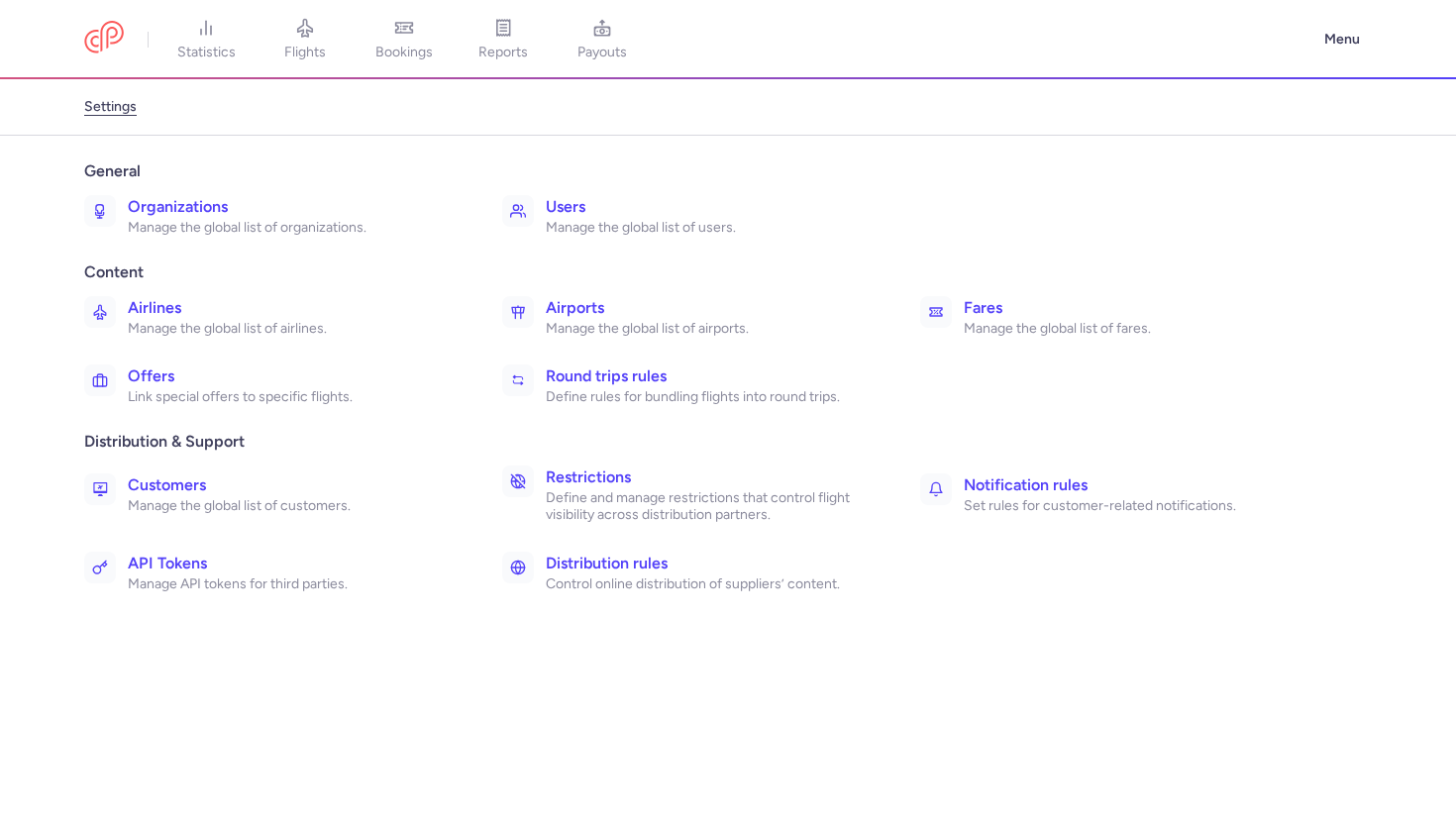 click on "Define and manage restrictions that control flight visibility across distribution partners." at bounding box center [711, 506] 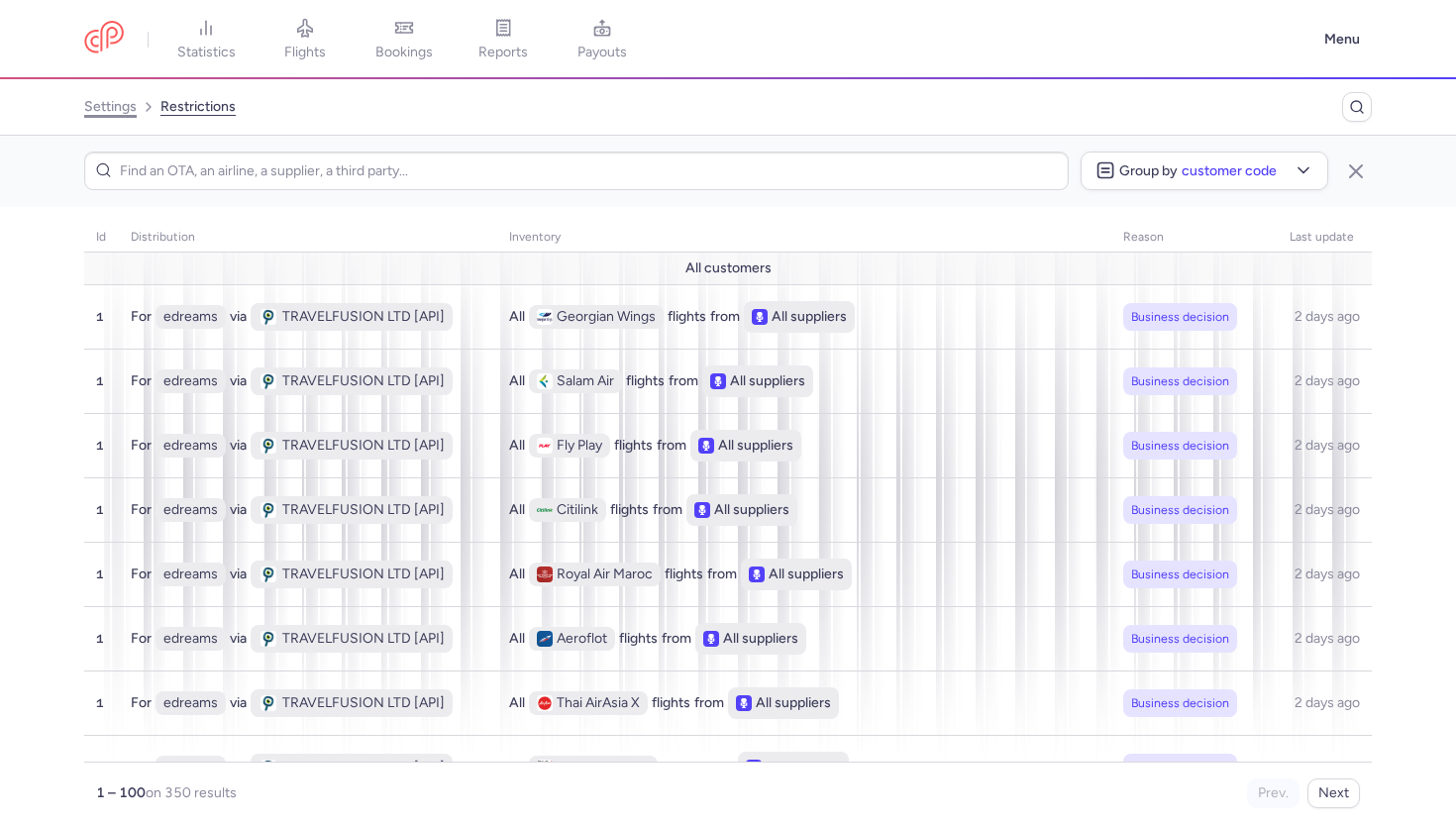 click on "settings" at bounding box center [110, 107] 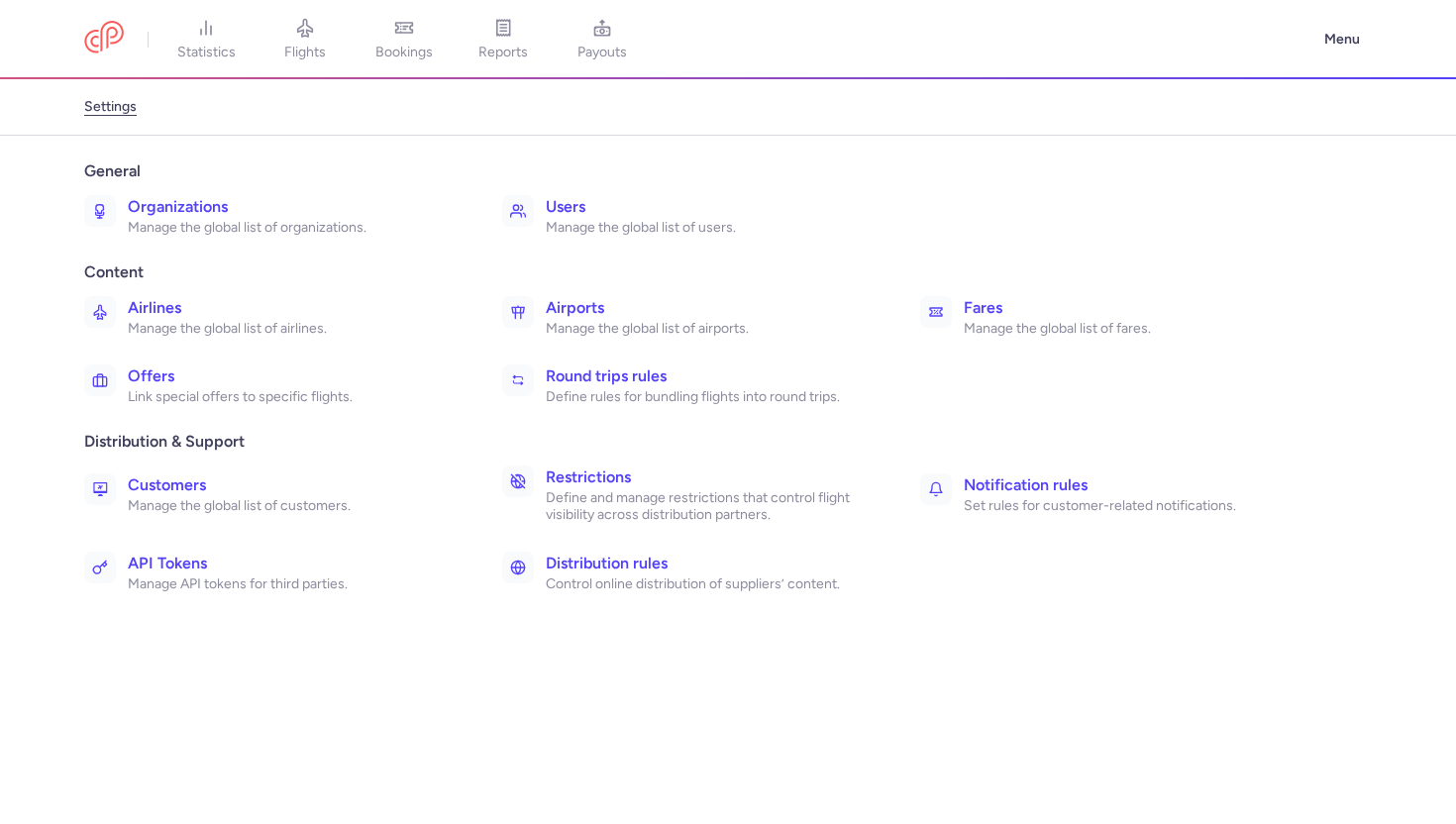 click on "Fares" at bounding box center [1129, 308] 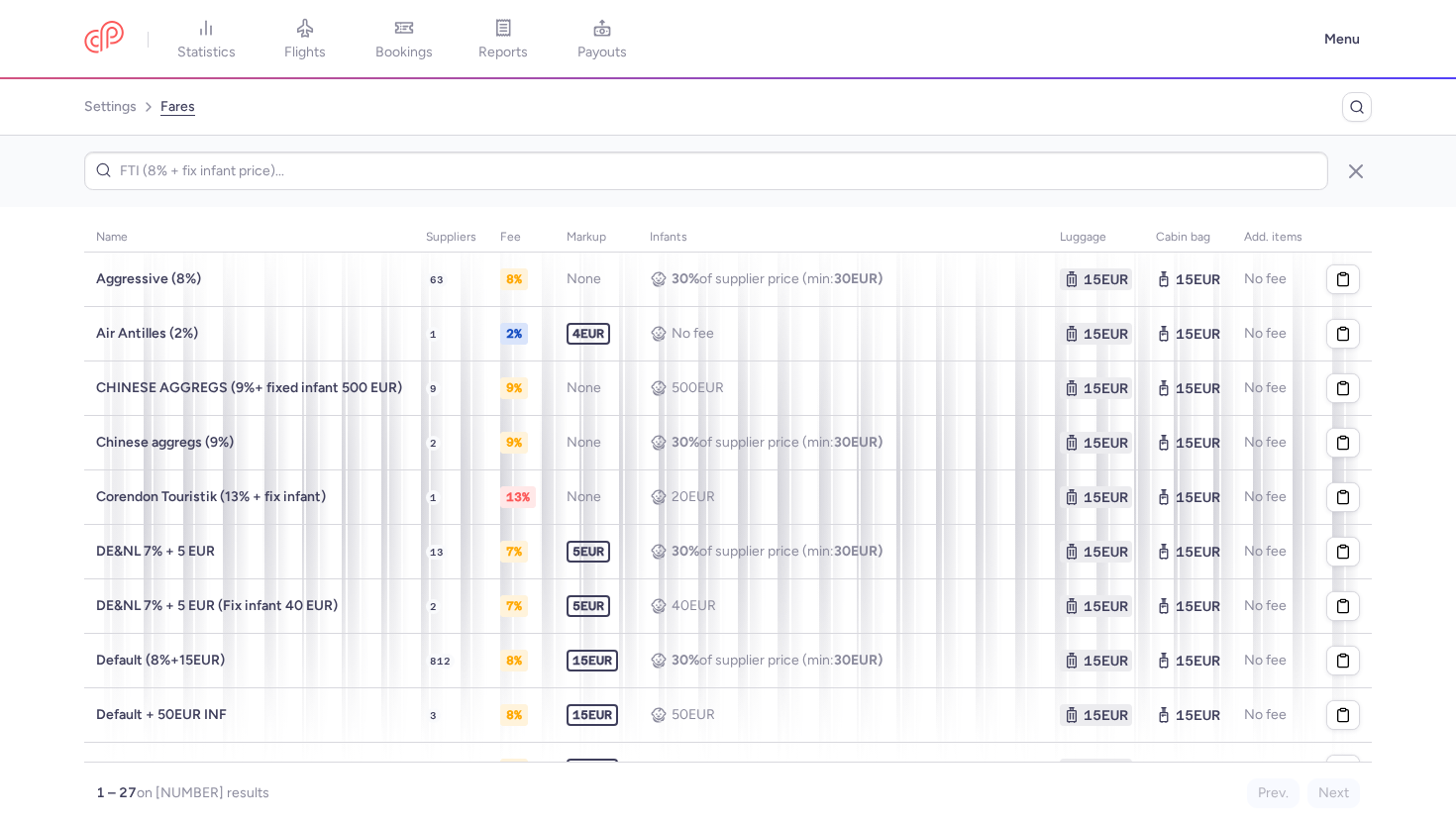 click on "settings fares" at bounding box center (728, 107) 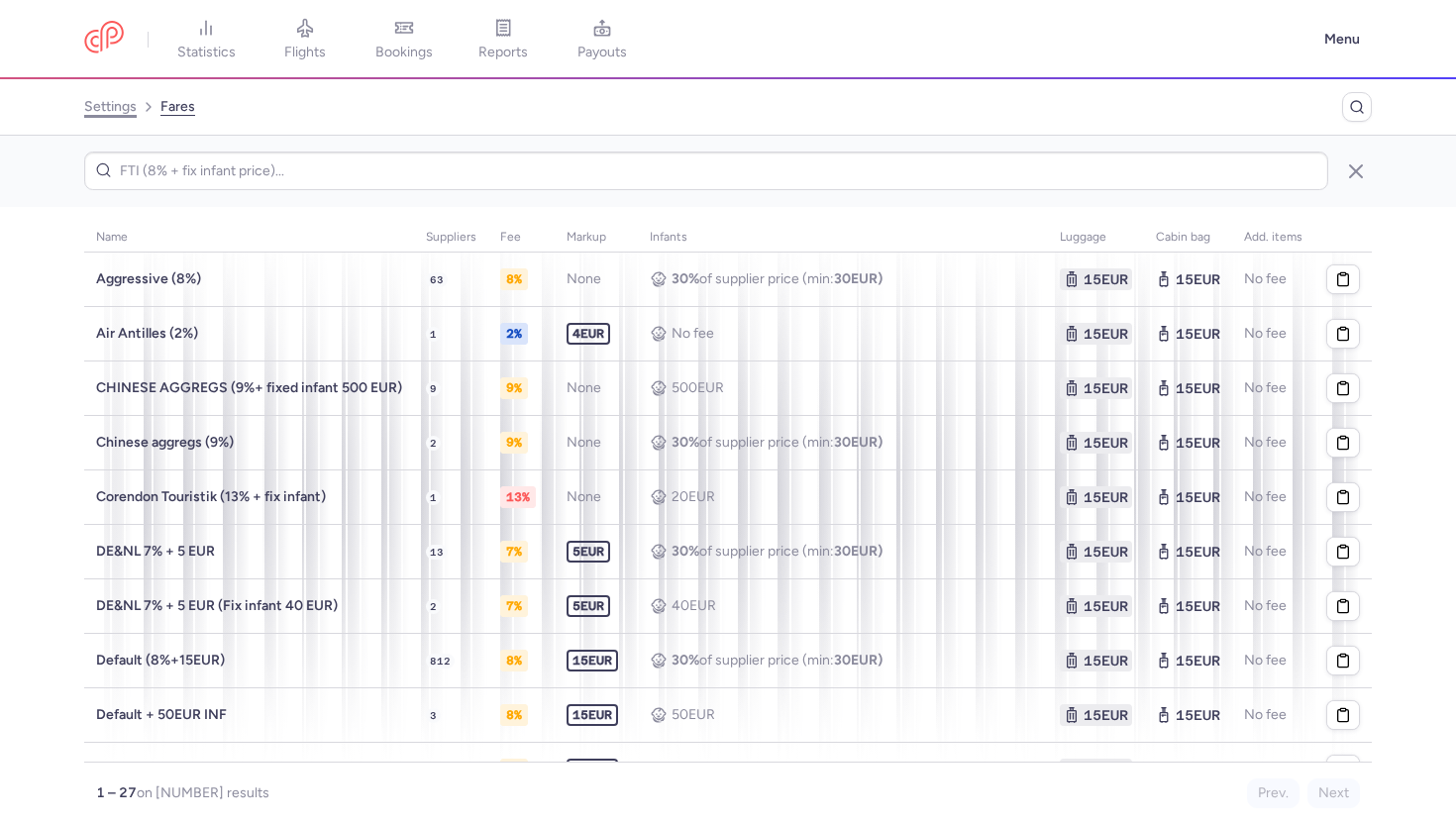 click on "settings" at bounding box center [110, 107] 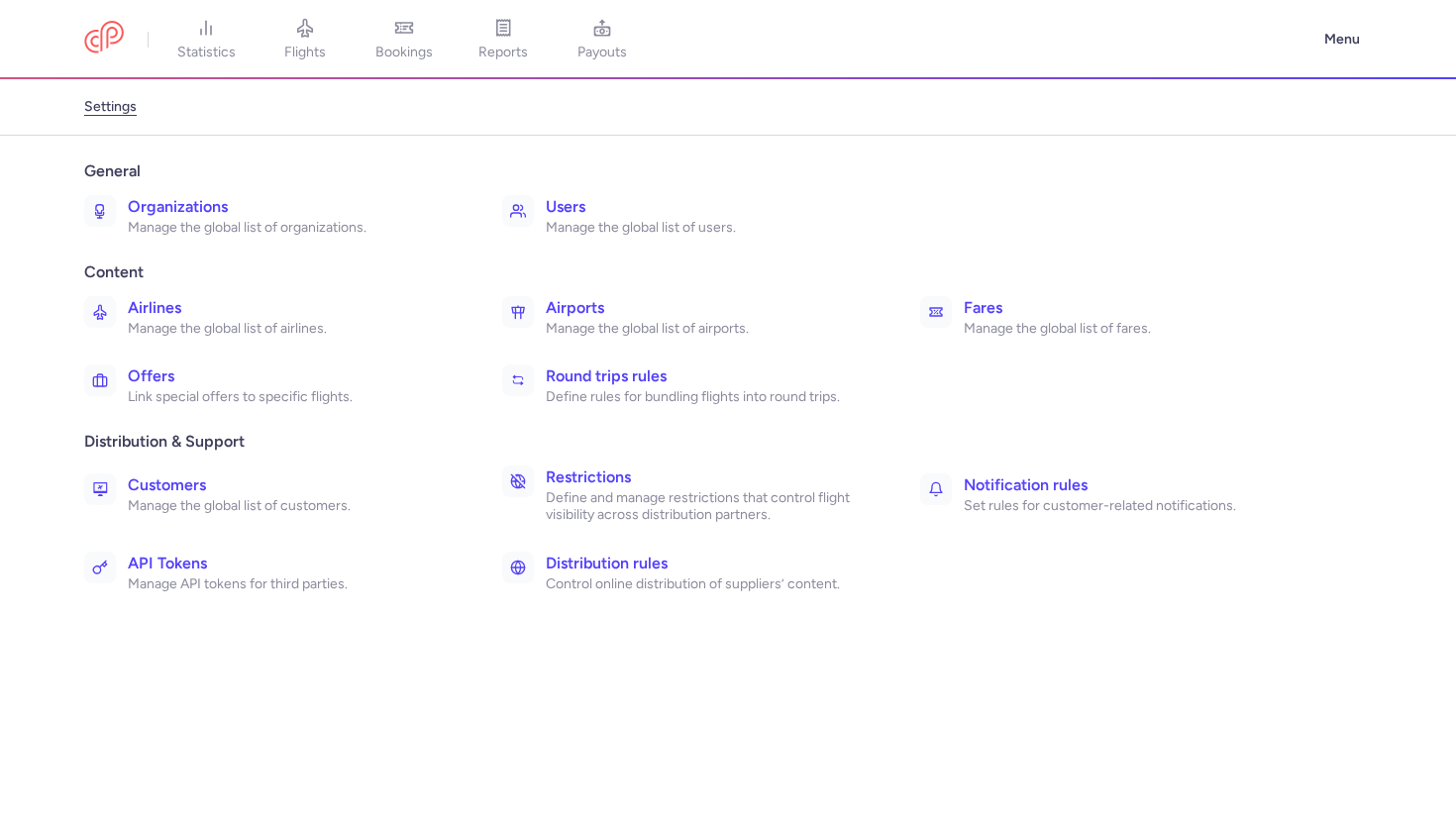 click on "Manage the global list of airports." at bounding box center [711, 329] 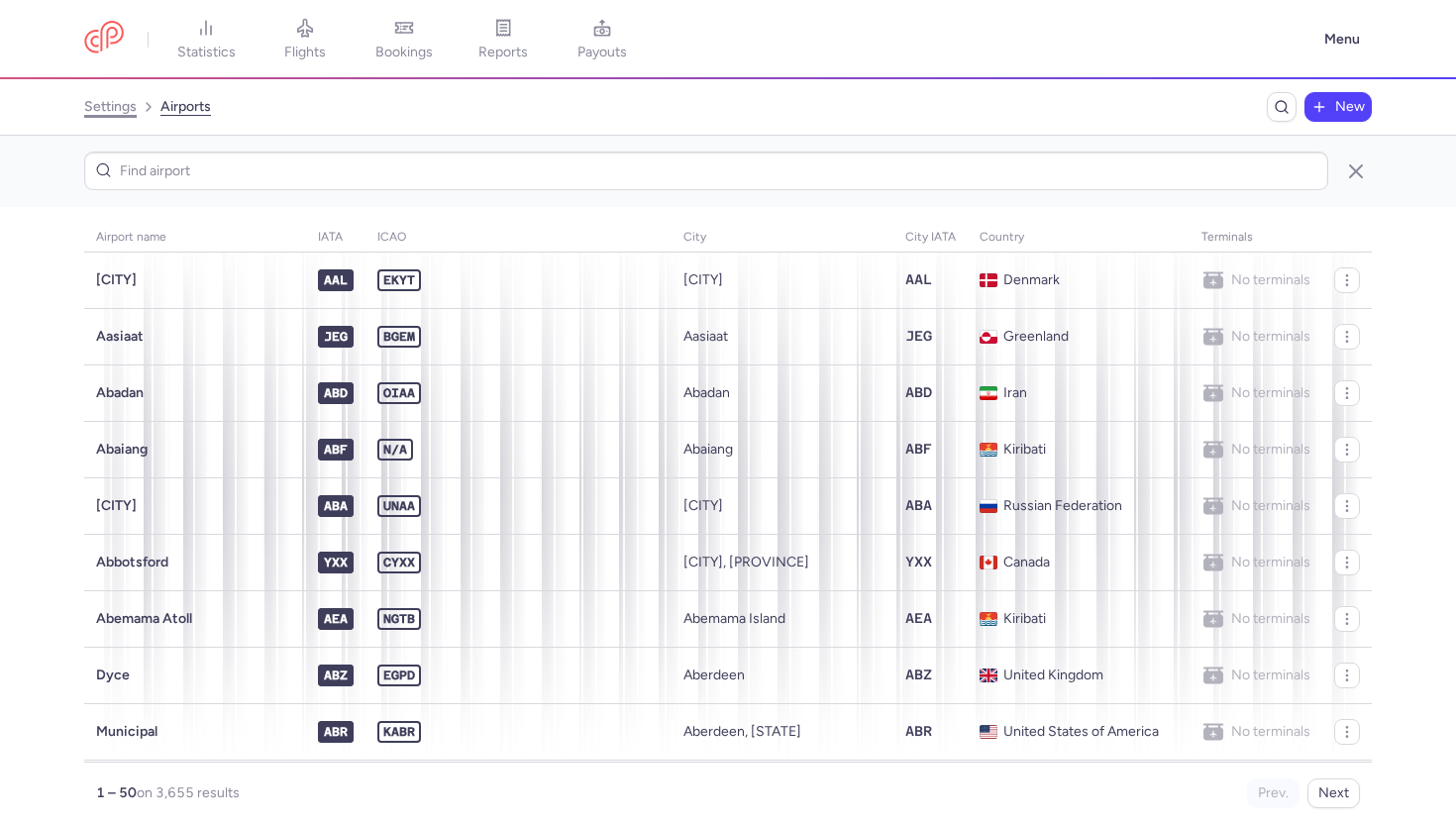 click on "settings" at bounding box center (110, 107) 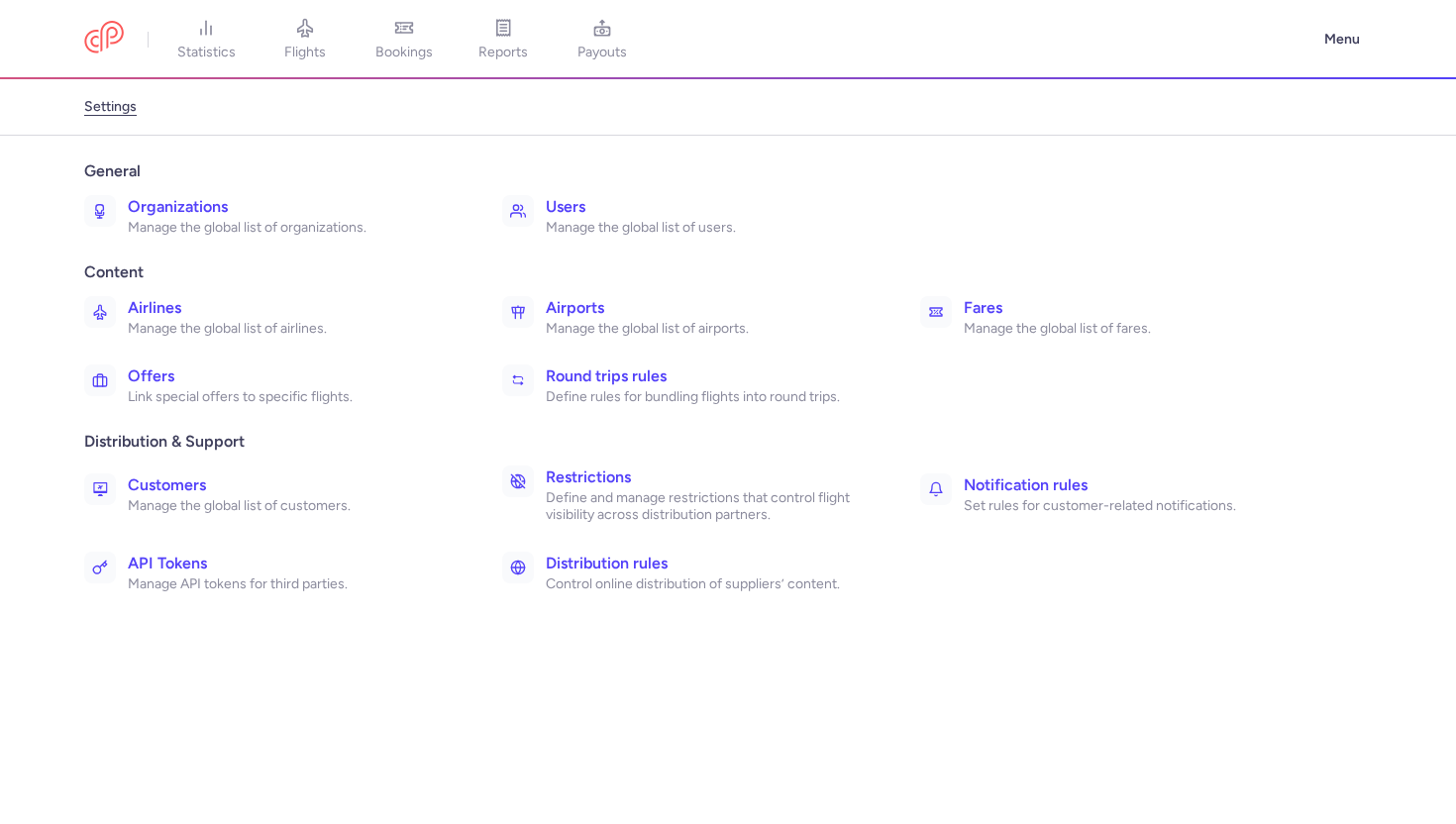 click on "Round trips rules" at bounding box center (711, 376) 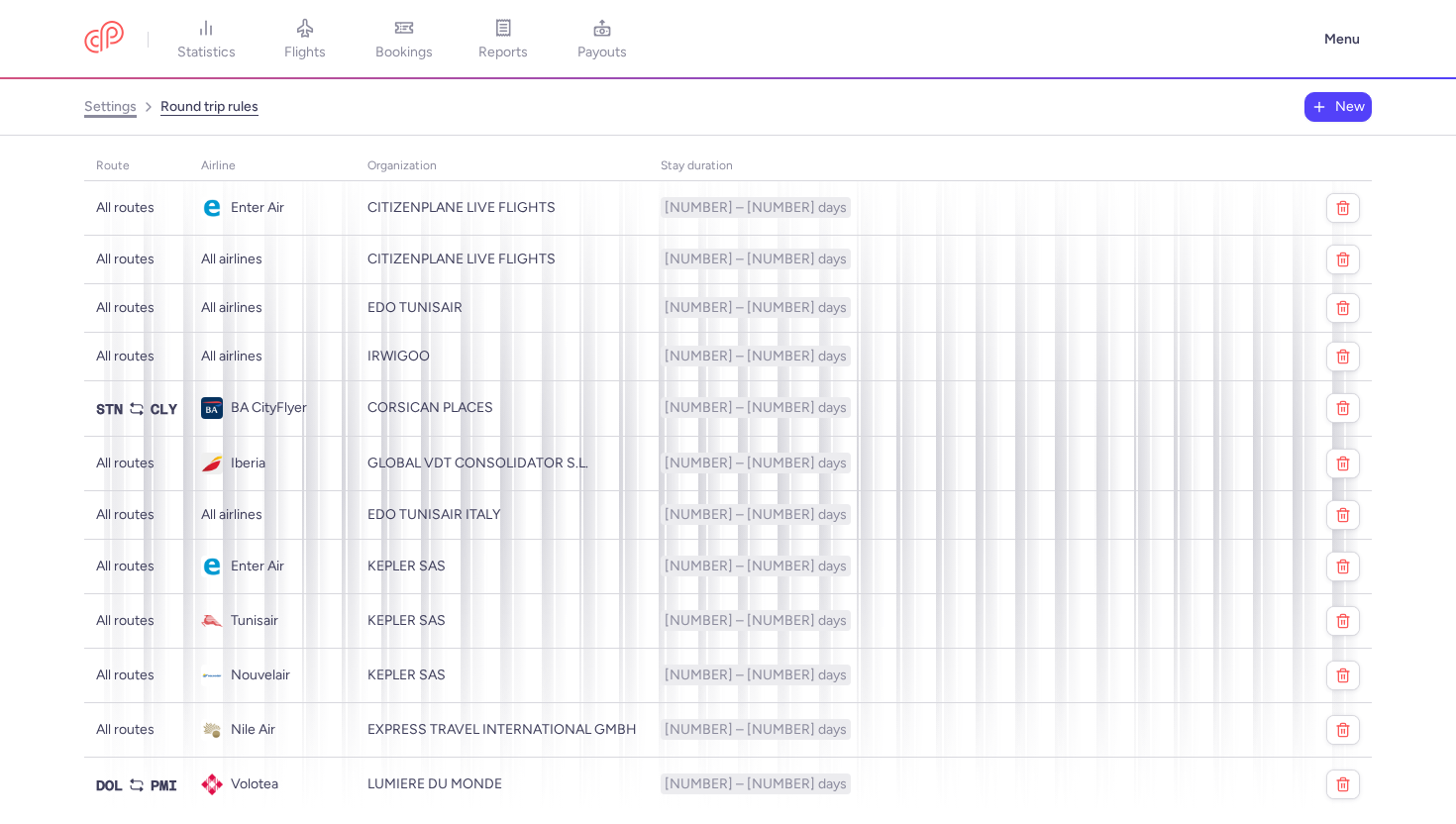 click on "settings" at bounding box center [110, 107] 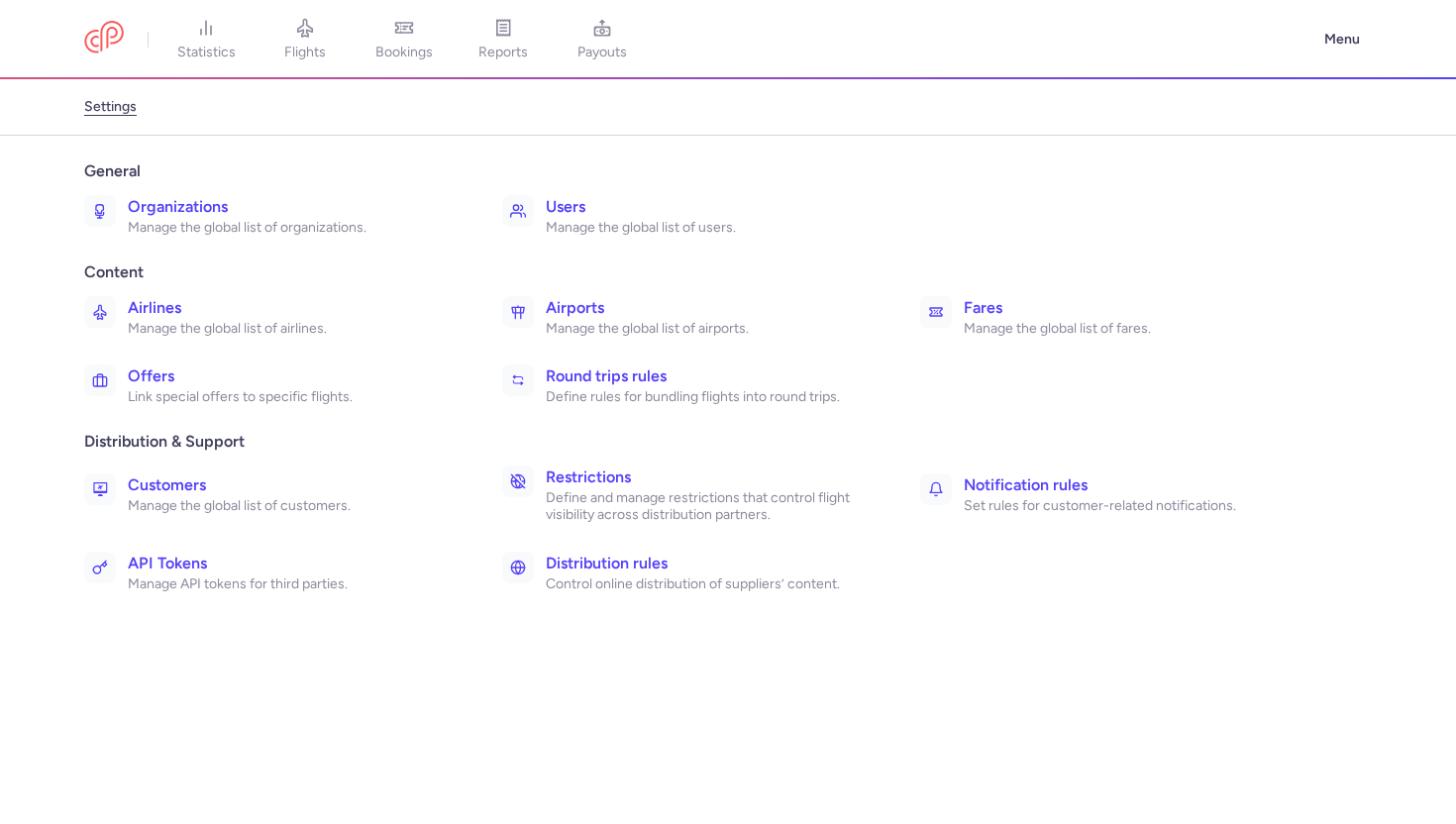 click on "Manage the global list of airlines." at bounding box center (293, 329) 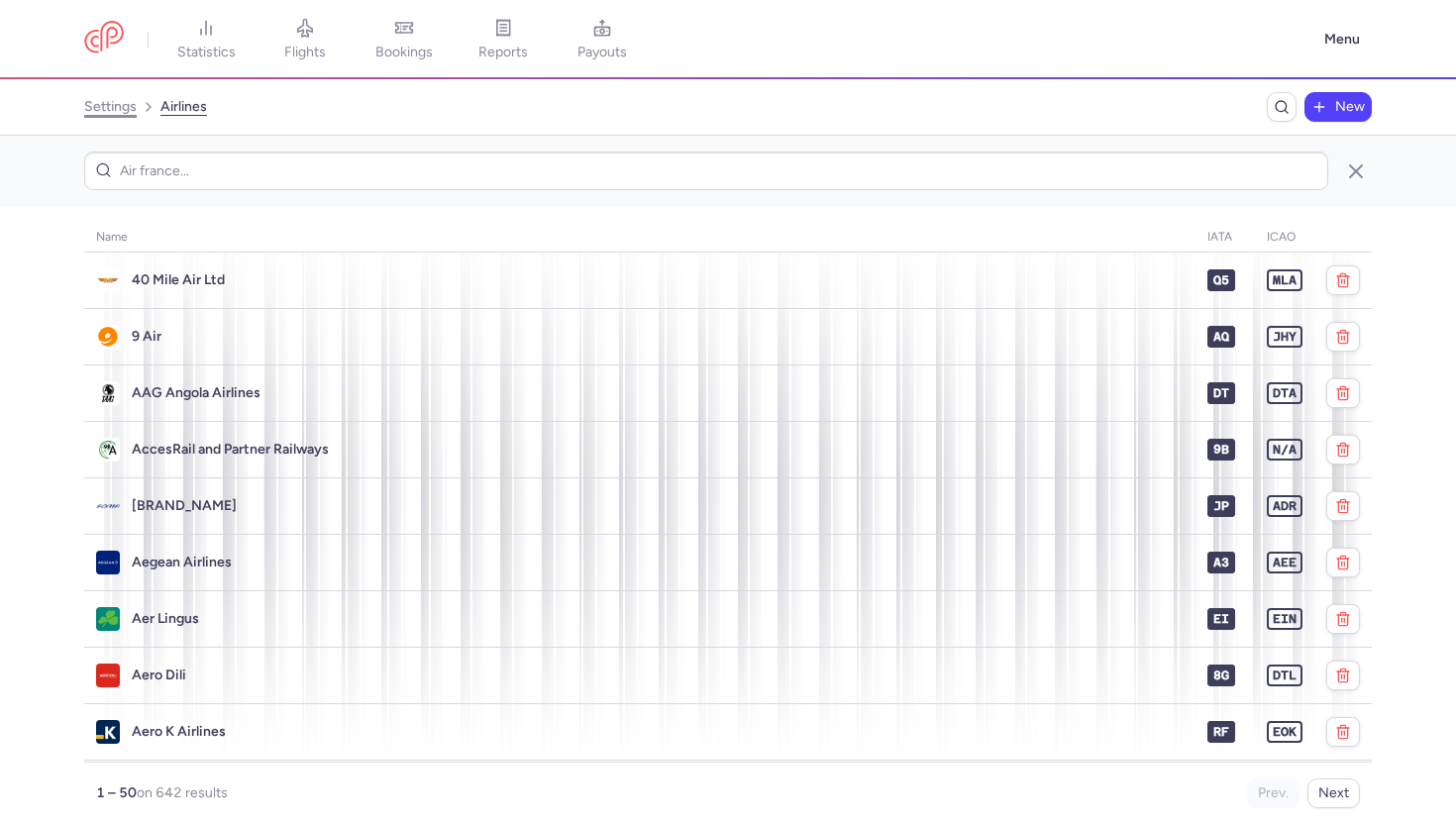click on "settings" at bounding box center [110, 107] 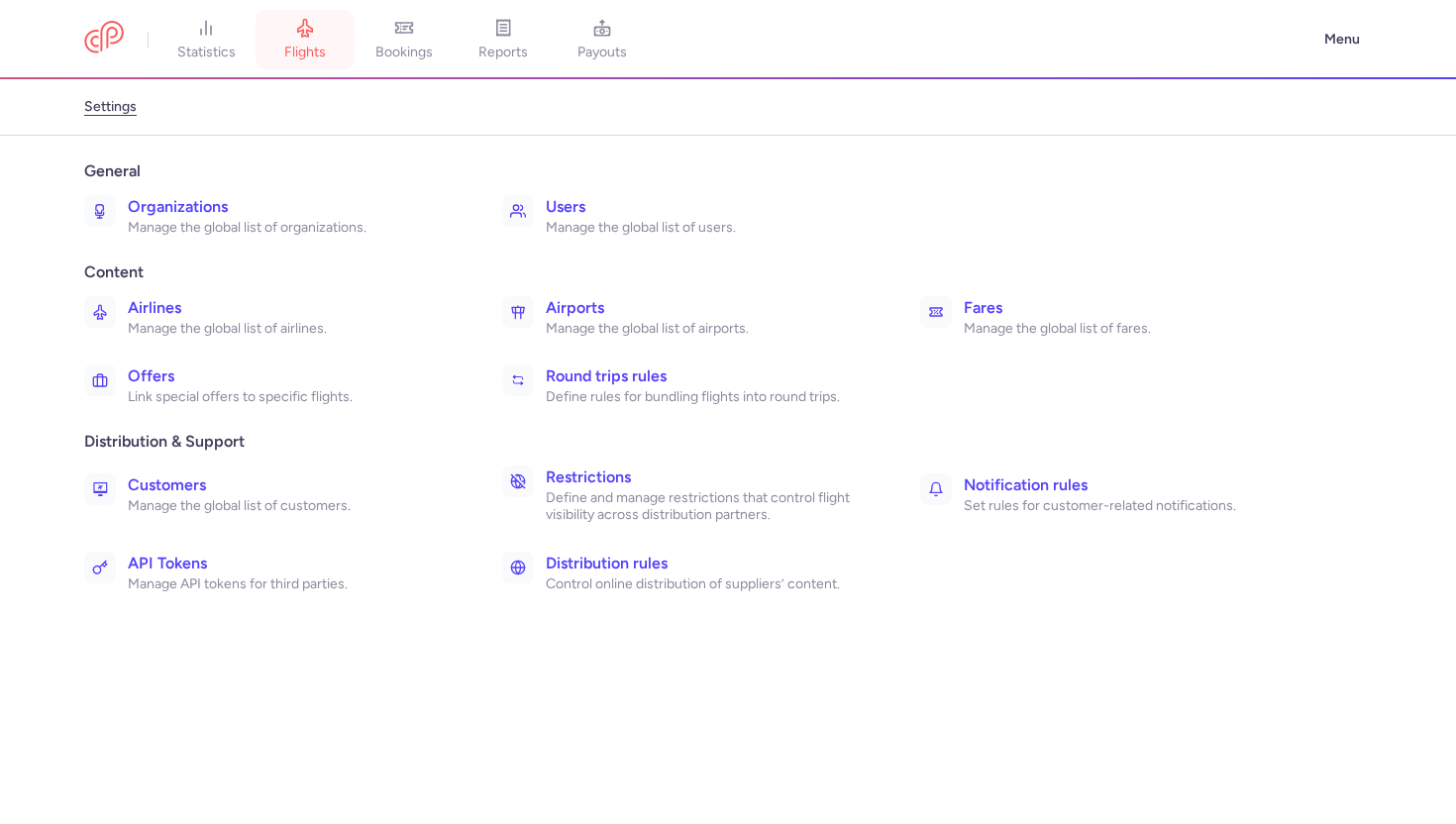 click on "flights" at bounding box center [305, 52] 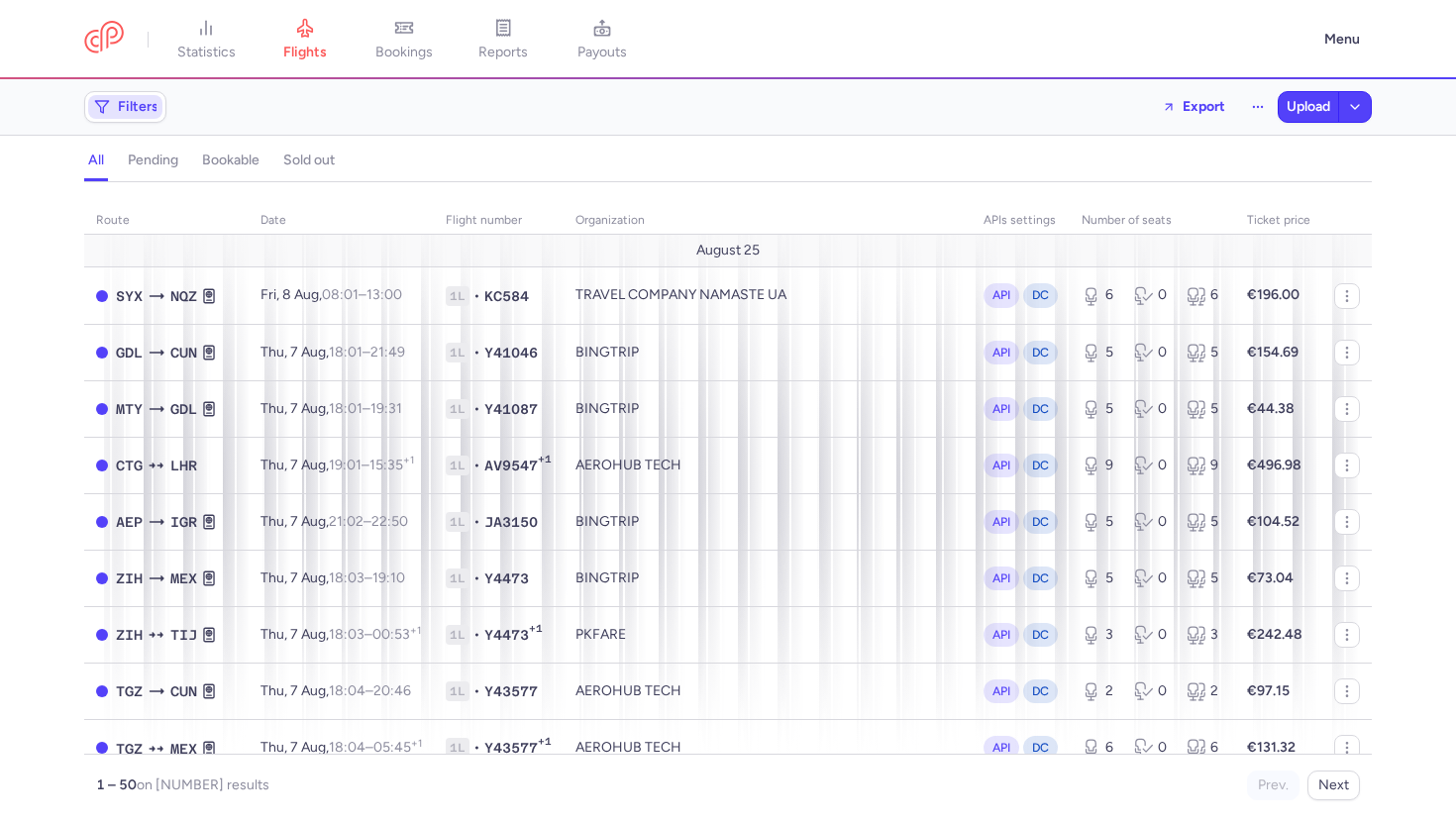click on "Filters" 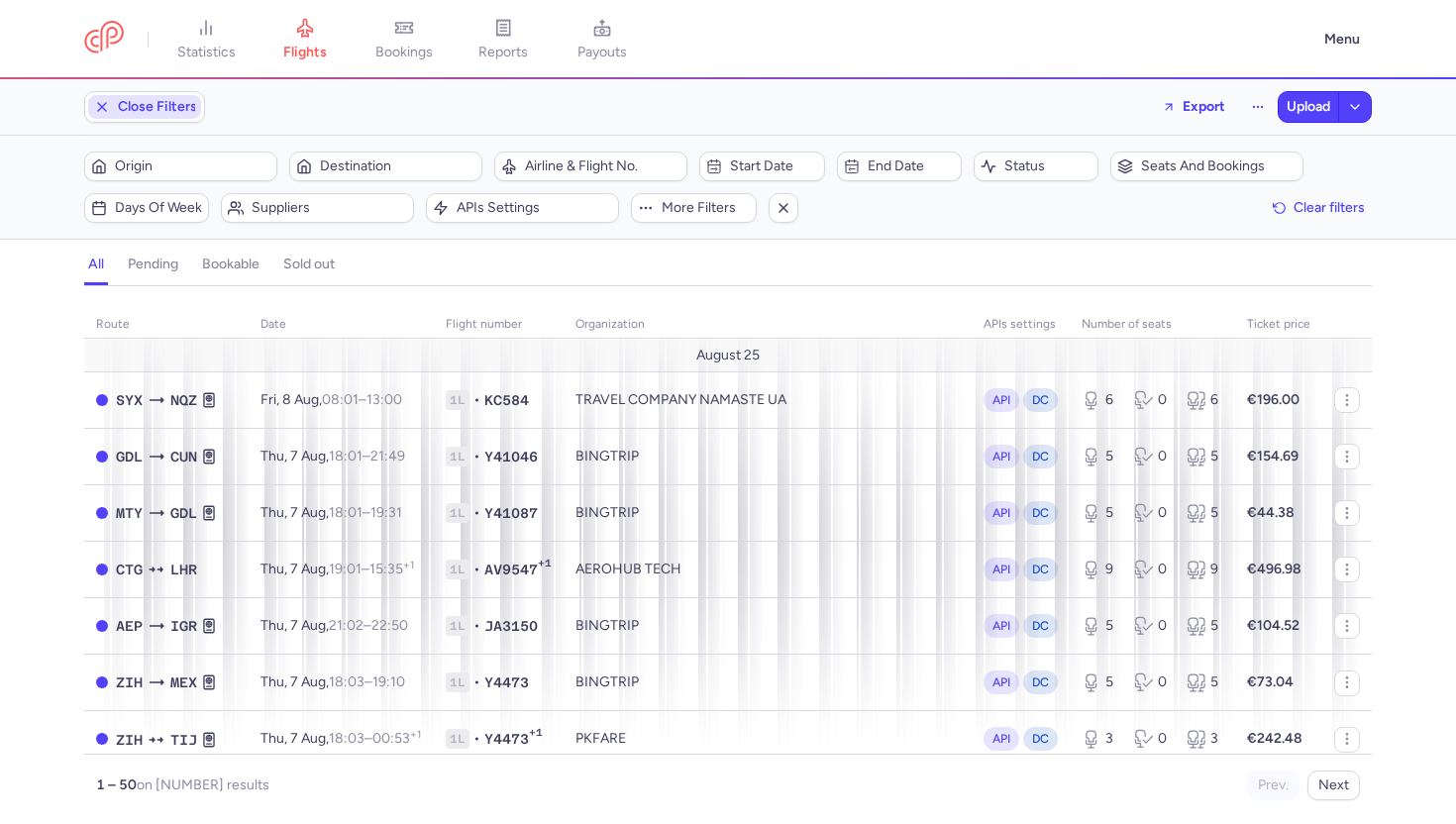 scroll, scrollTop: 0, scrollLeft: 0, axis: both 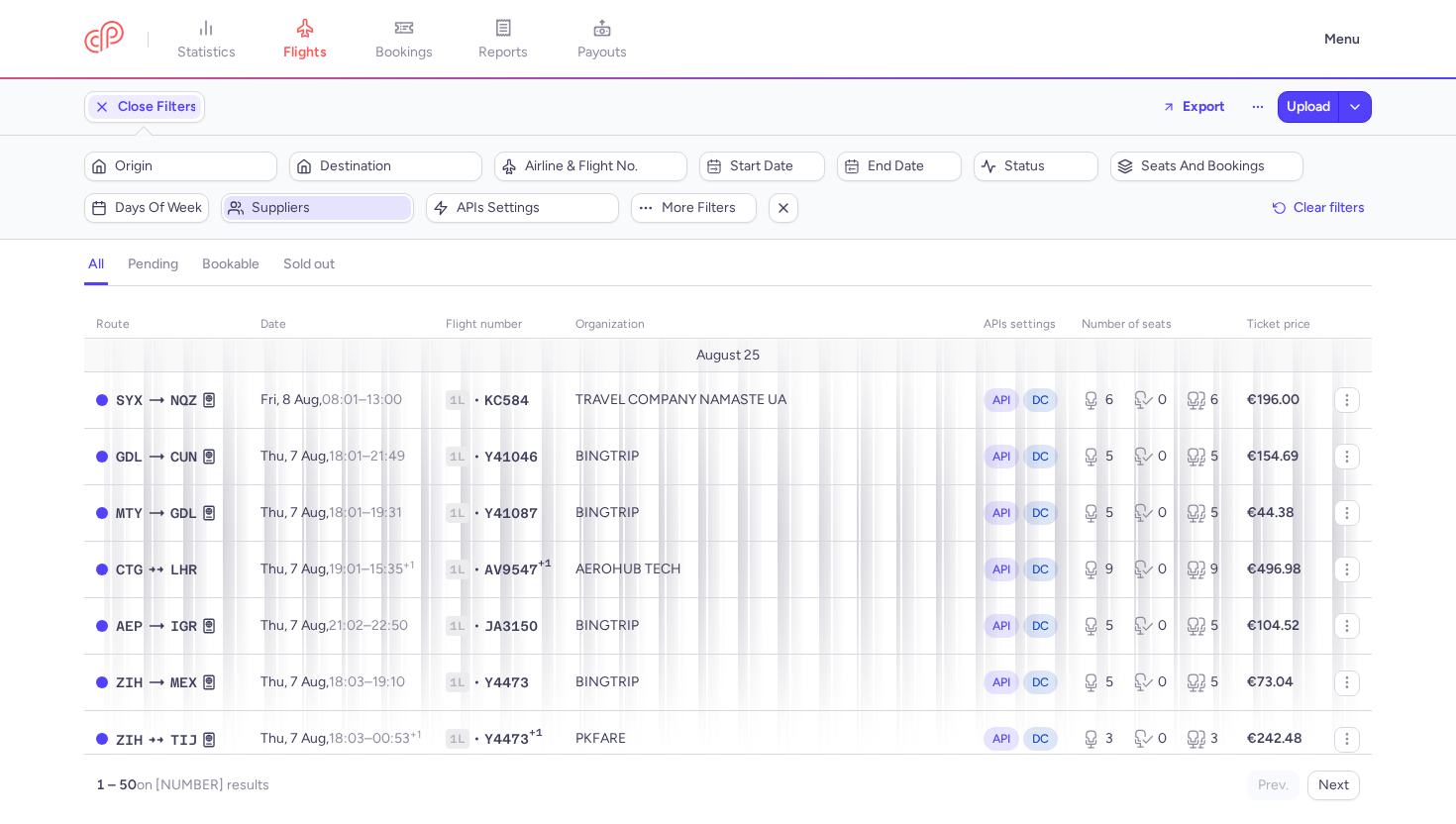 click on "Suppliers" at bounding box center [329, 208] 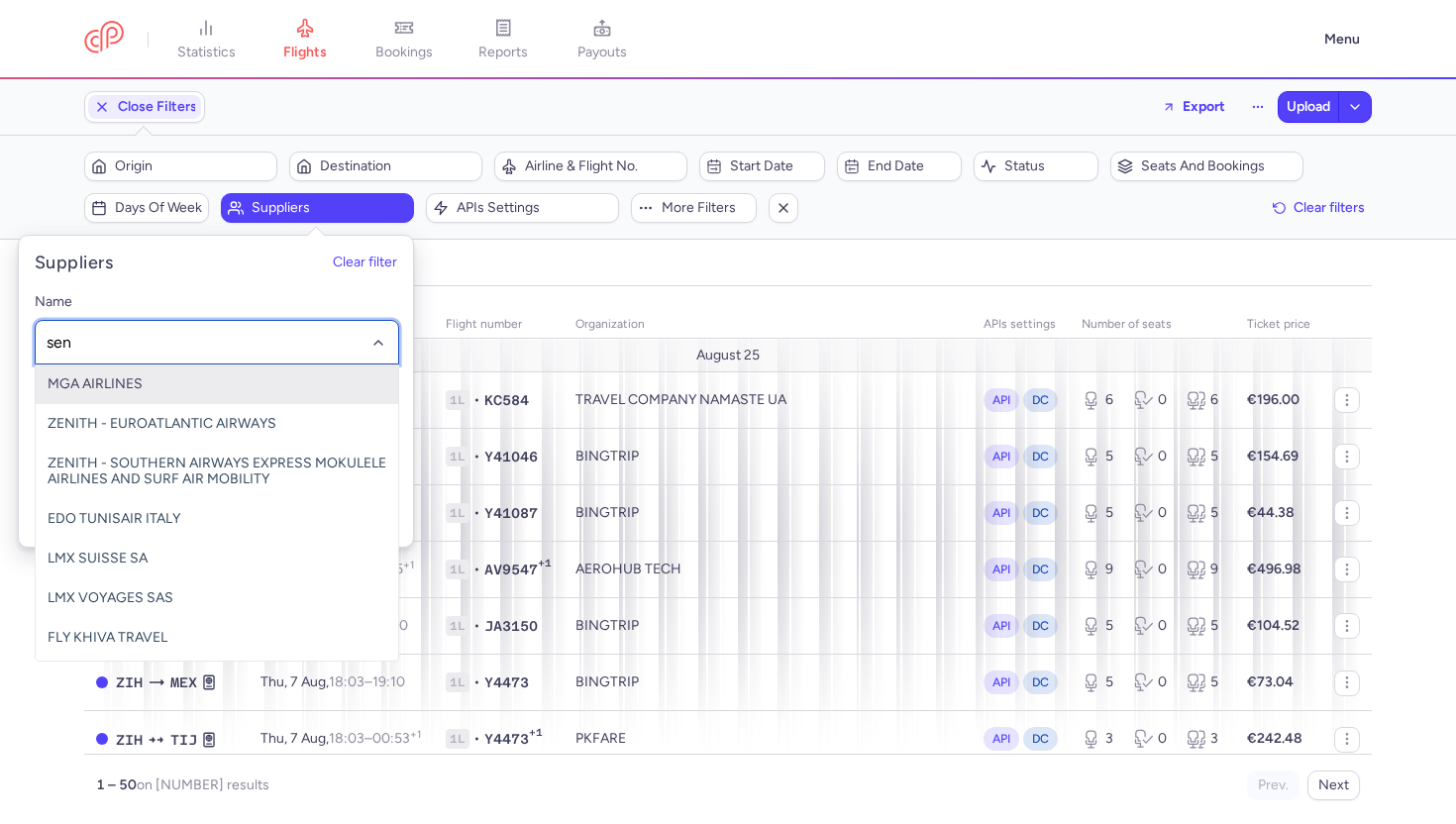 type on "sens" 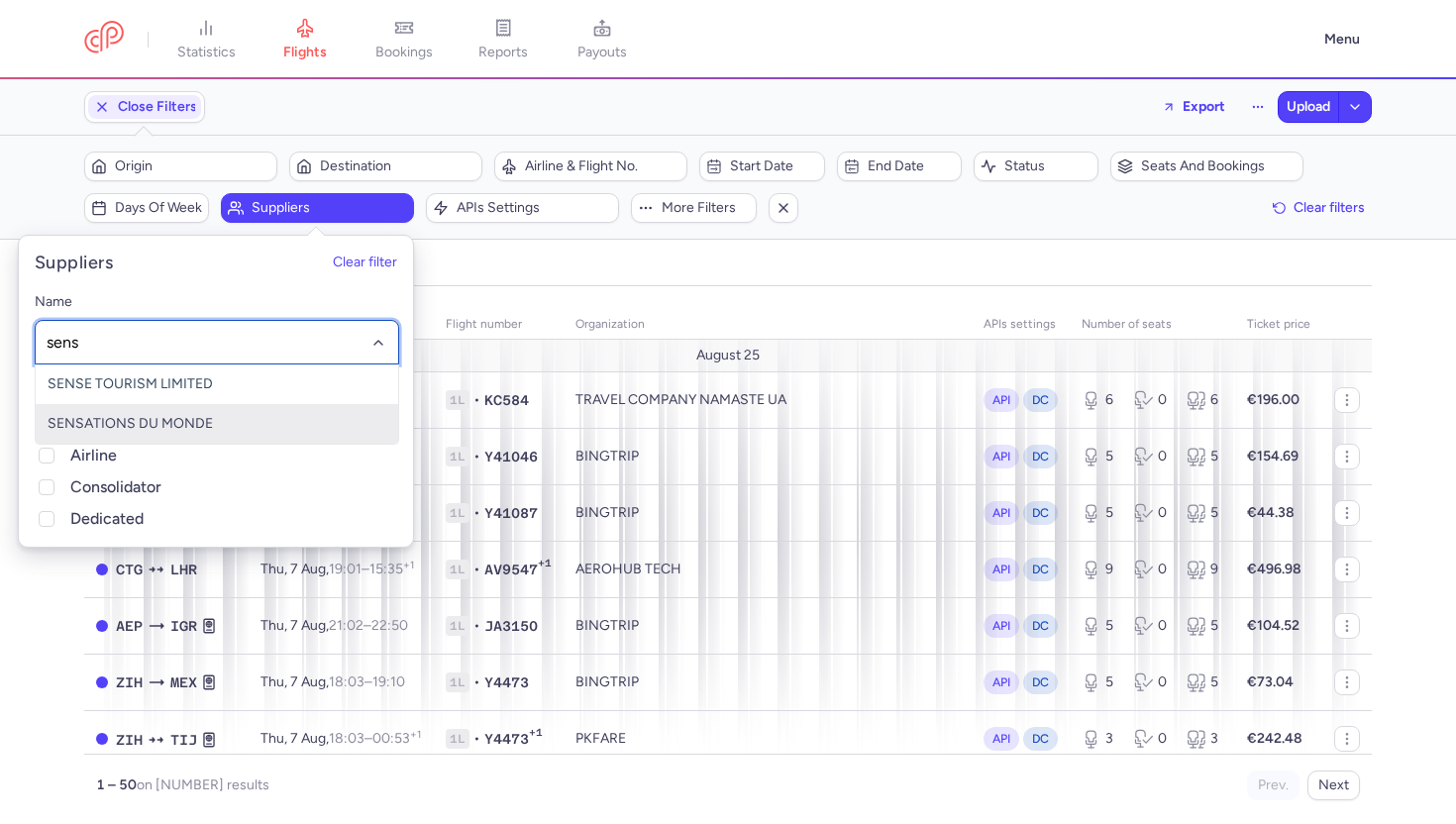 click on "SENSATIONS DU MONDE" at bounding box center (217, 424) 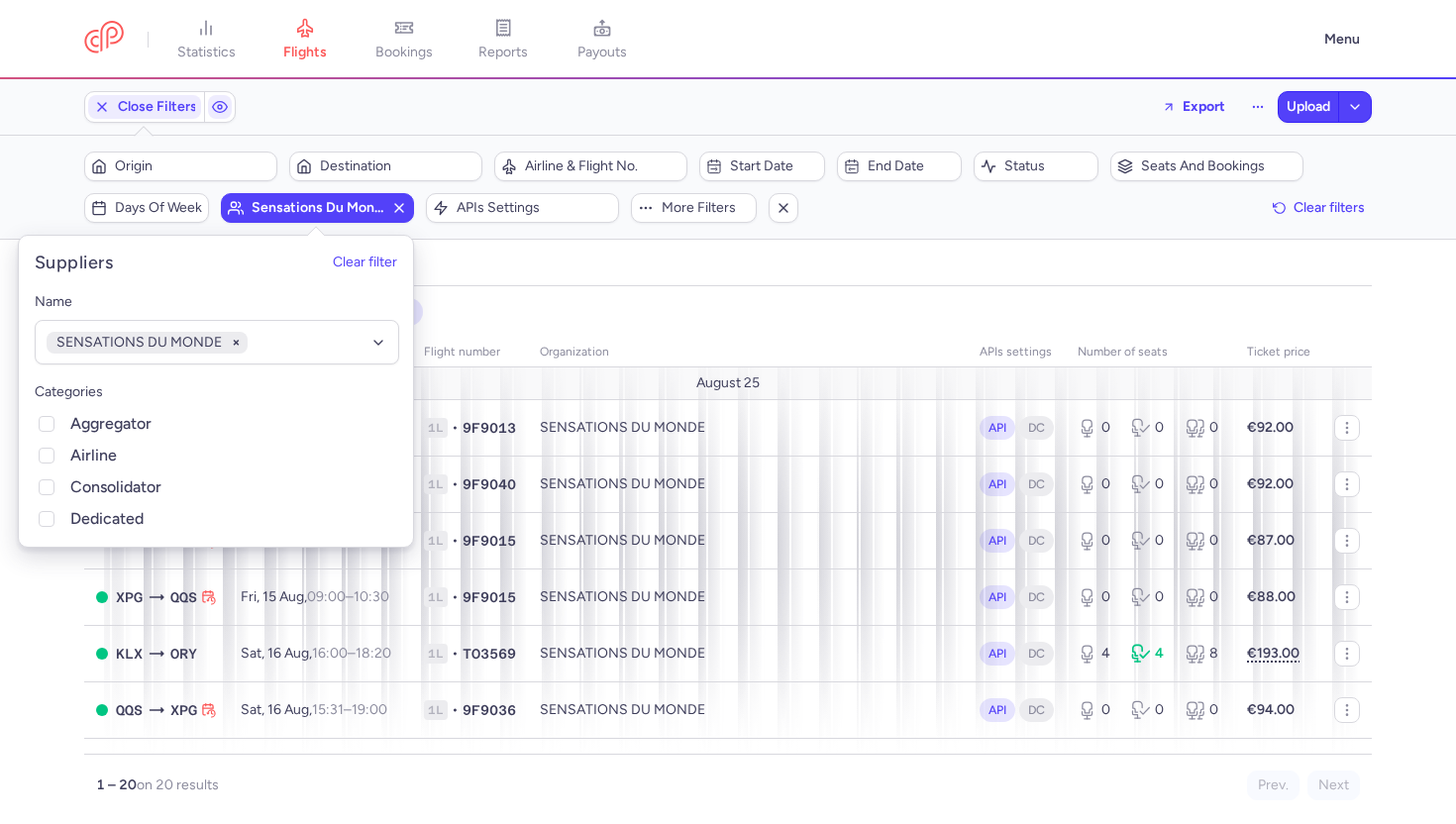 click on "all pending bookable sold out" at bounding box center [728, 268] 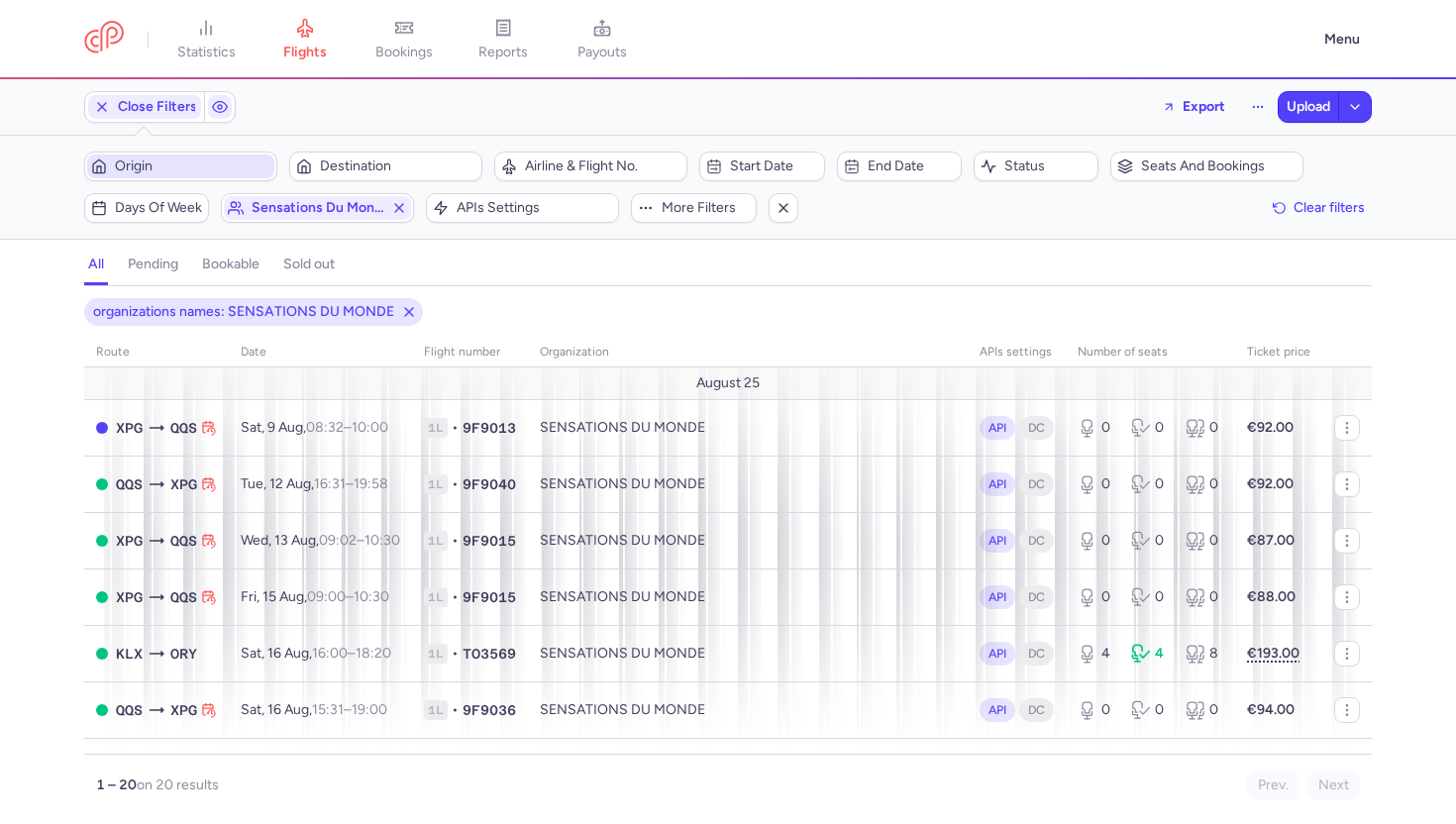 click on "Origin" at bounding box center (192, 166) 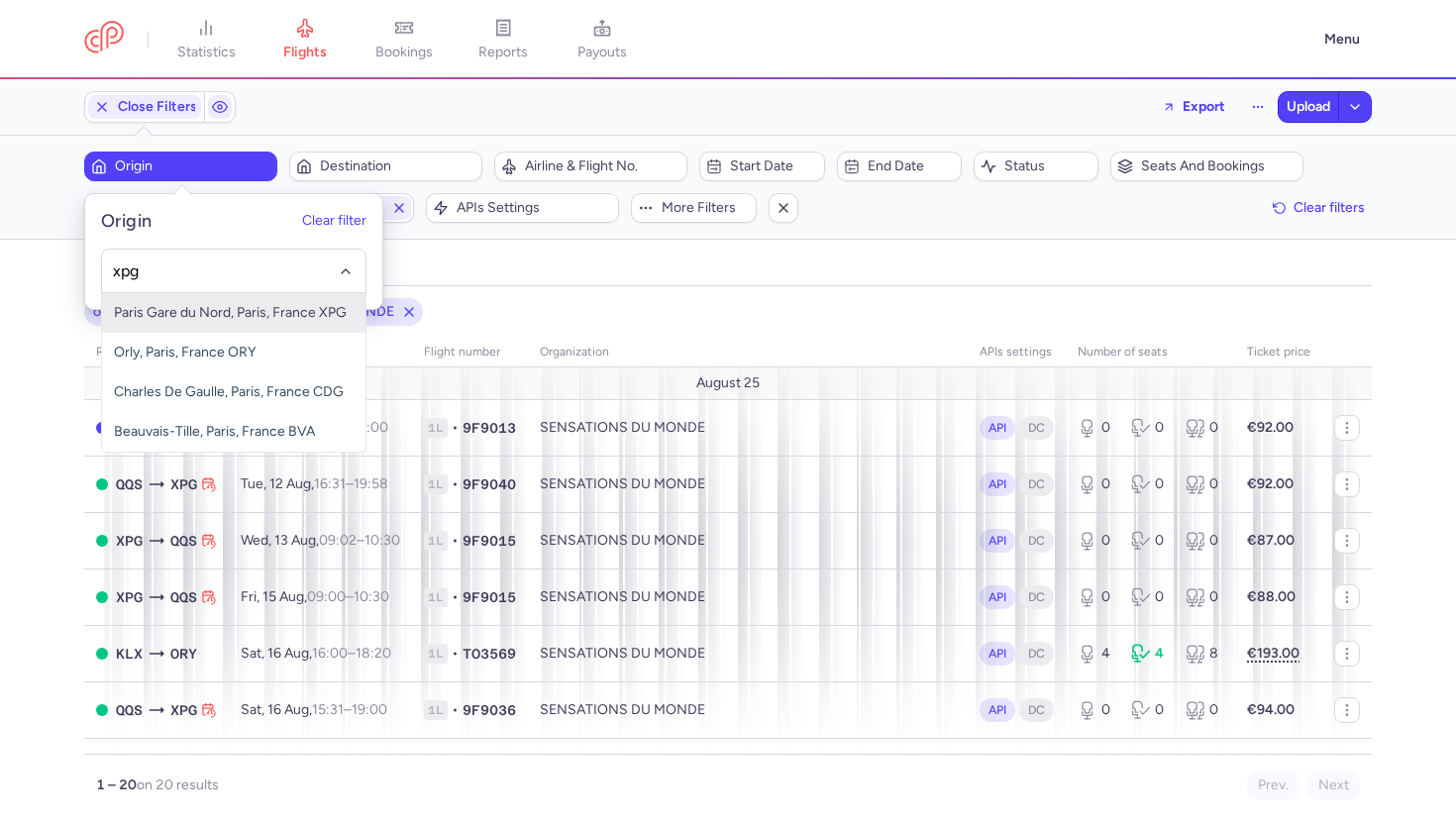click on "Paris Gare du Nord, Paris, France XPG" at bounding box center (234, 313) 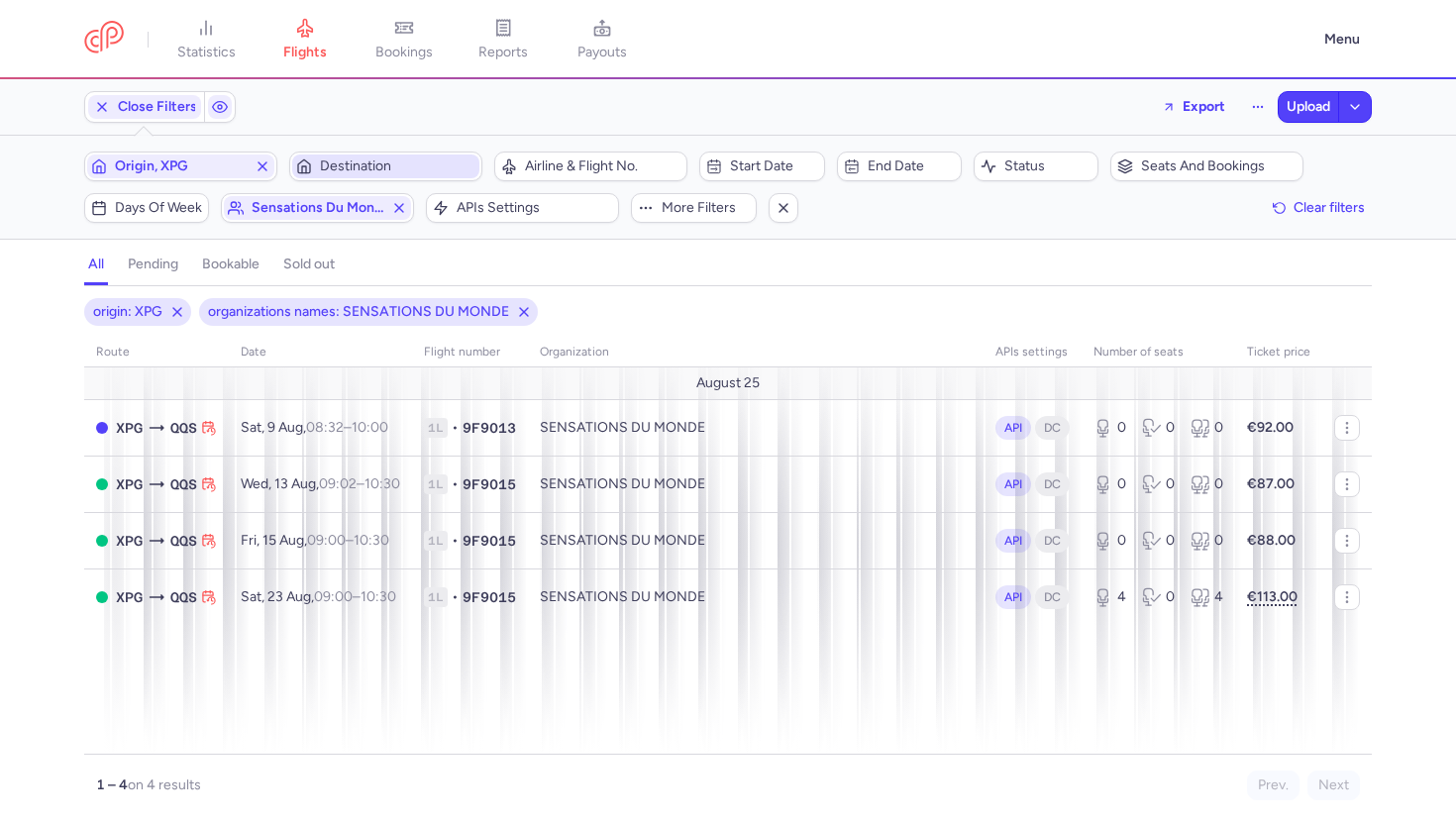 click on "Destination" at bounding box center (397, 166) 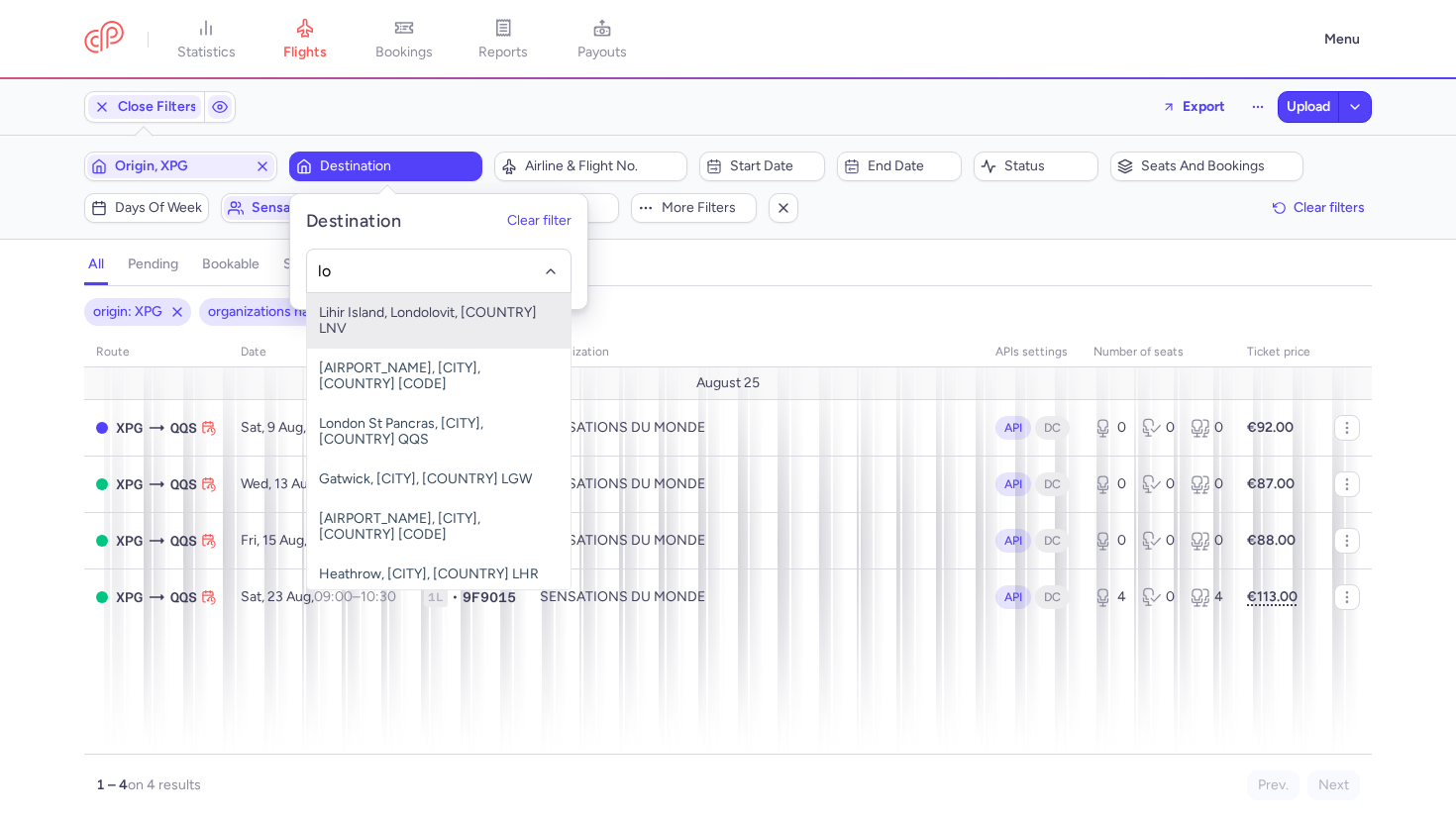 type on "l" 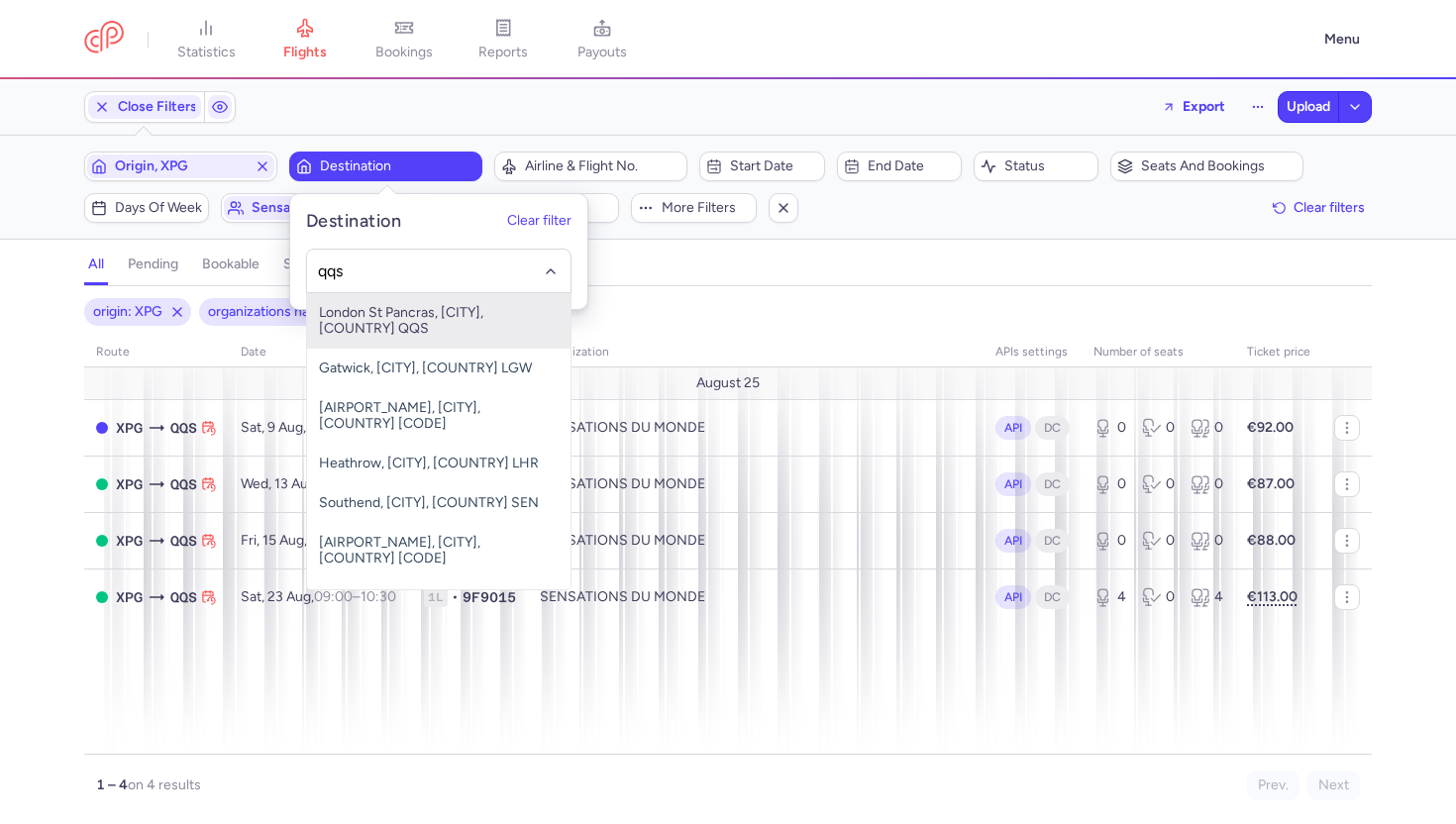 click on "London St Pancras, London, United Kingdom QQS" at bounding box center (439, 321) 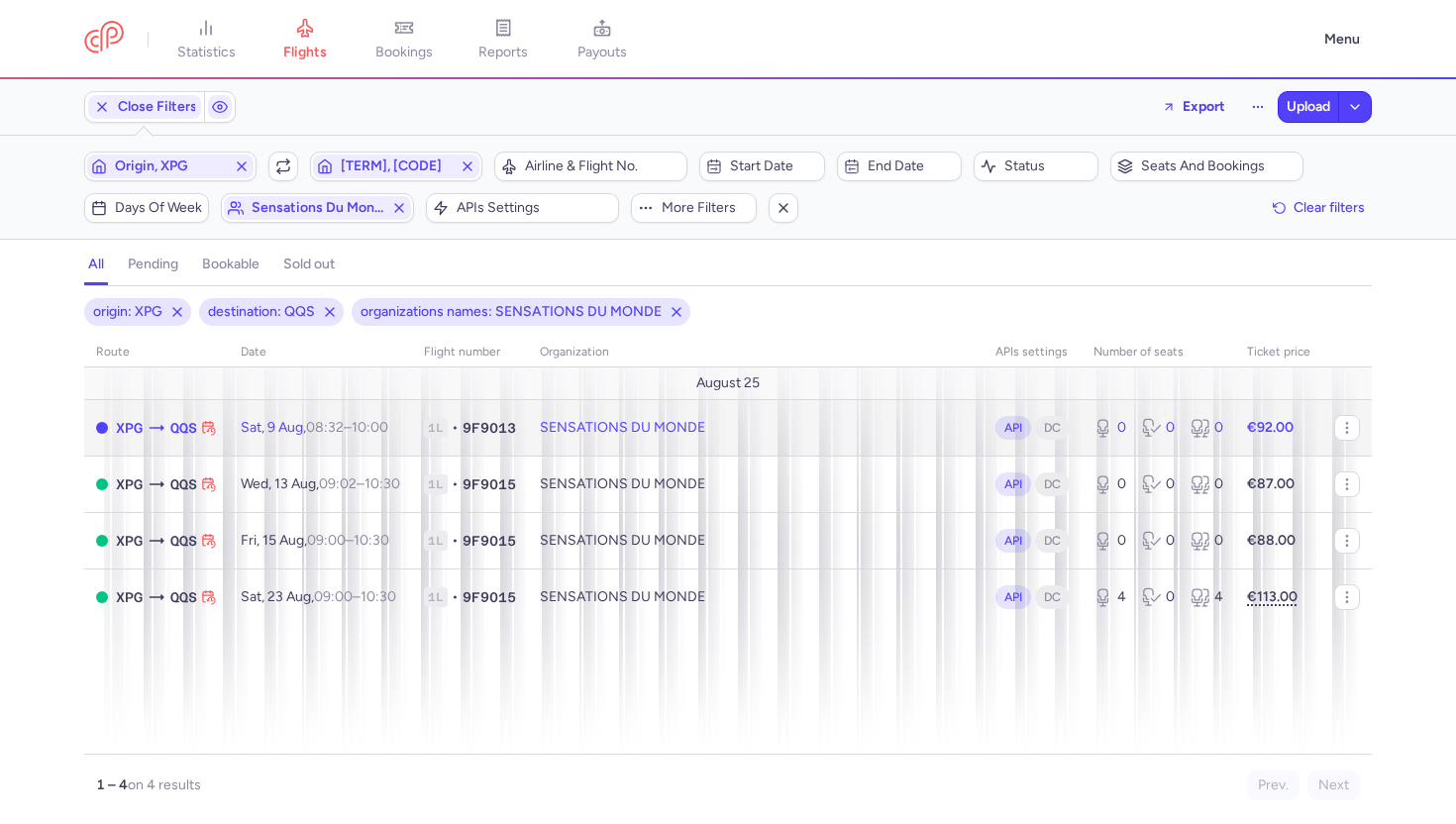 click on "1L • 9F9013" 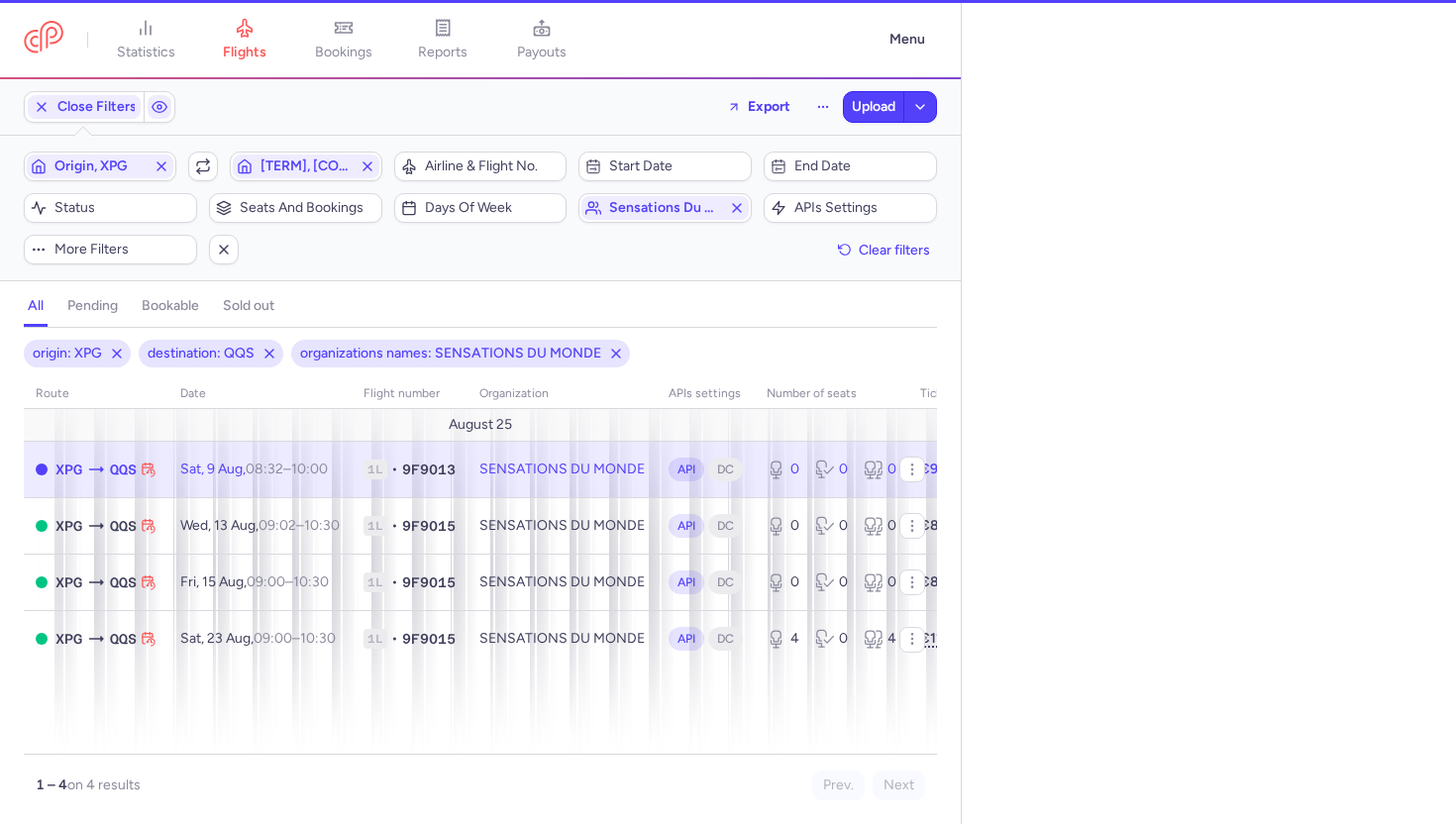 select on "days" 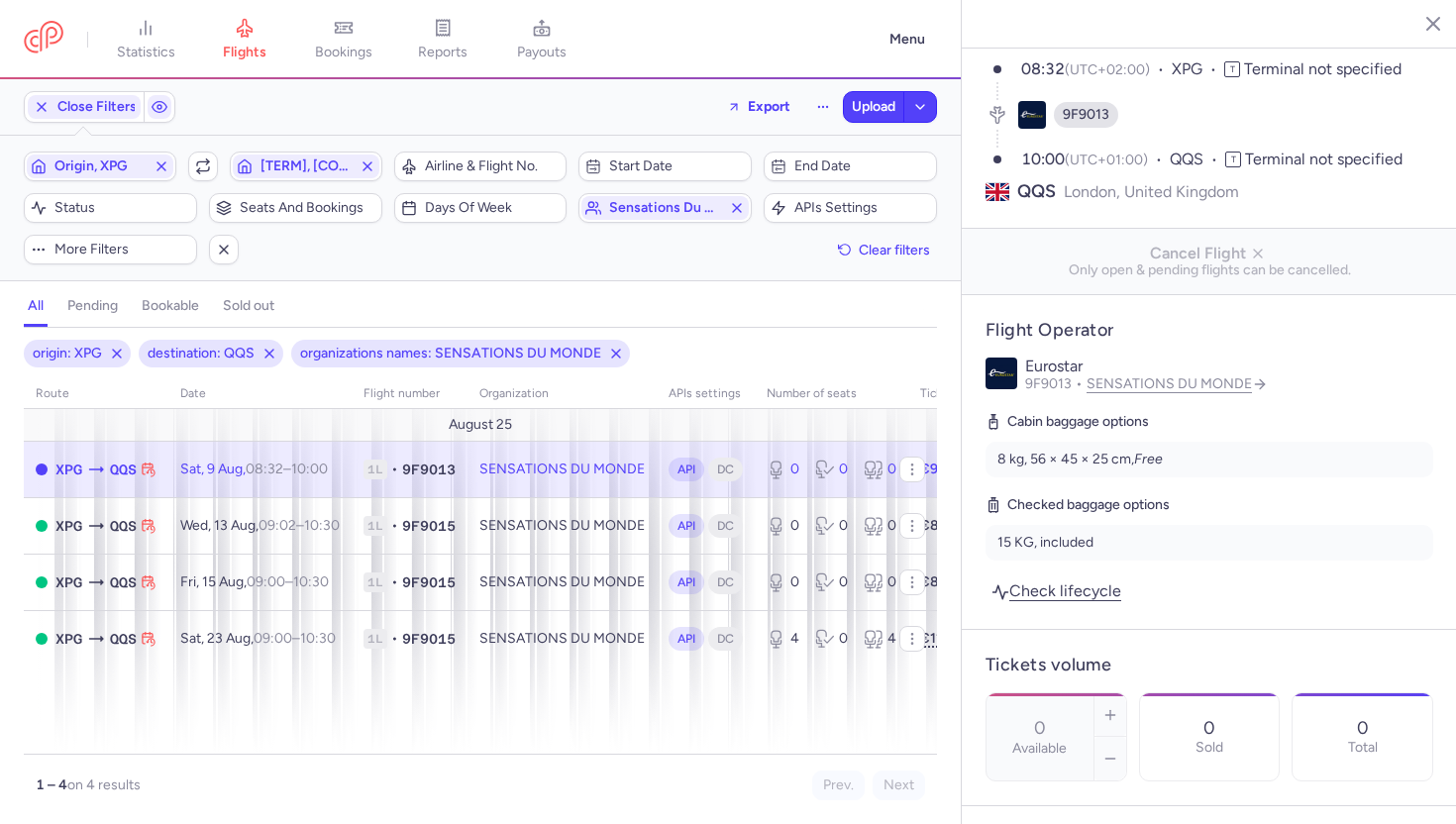 scroll, scrollTop: 0, scrollLeft: 0, axis: both 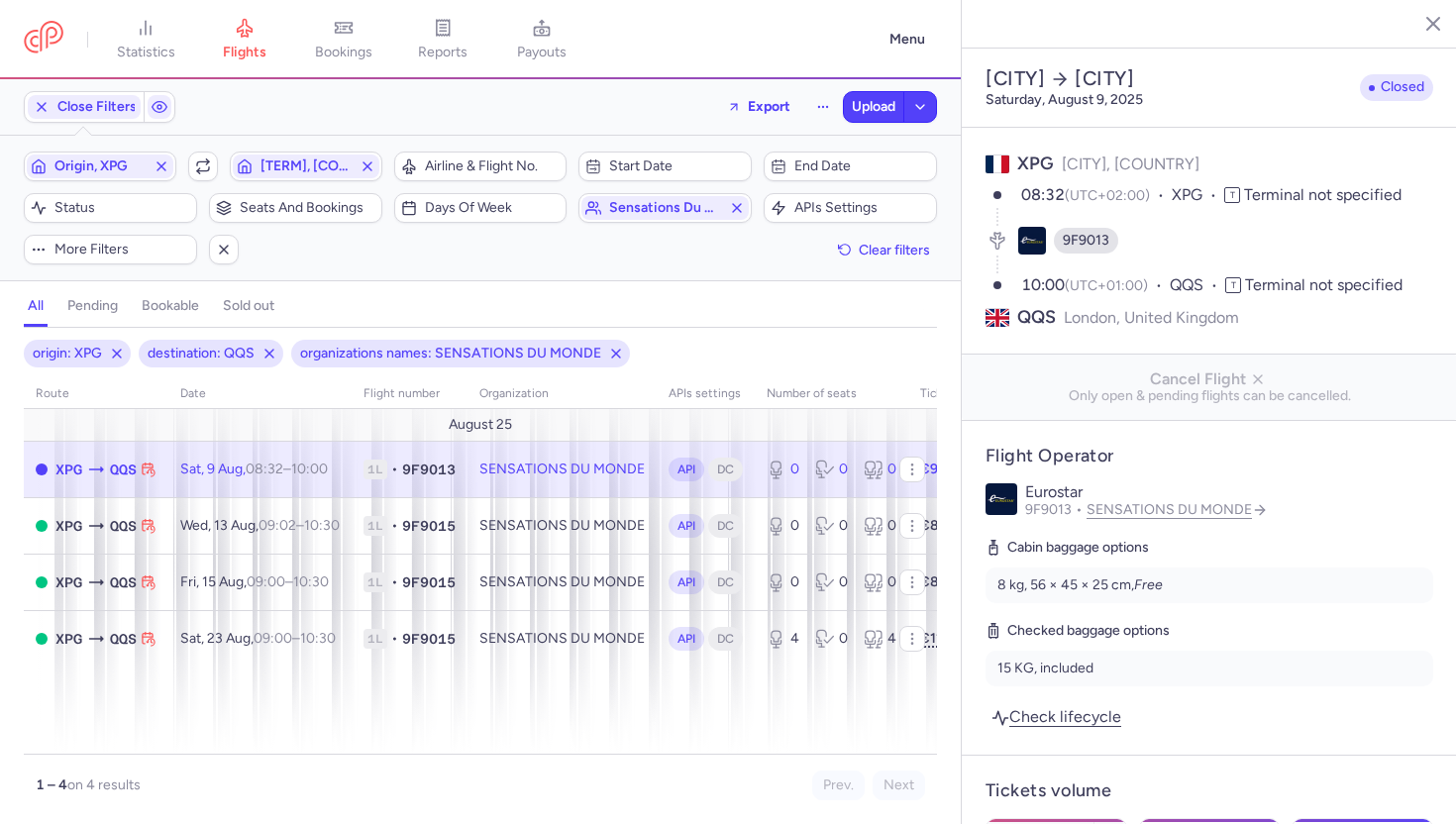 click 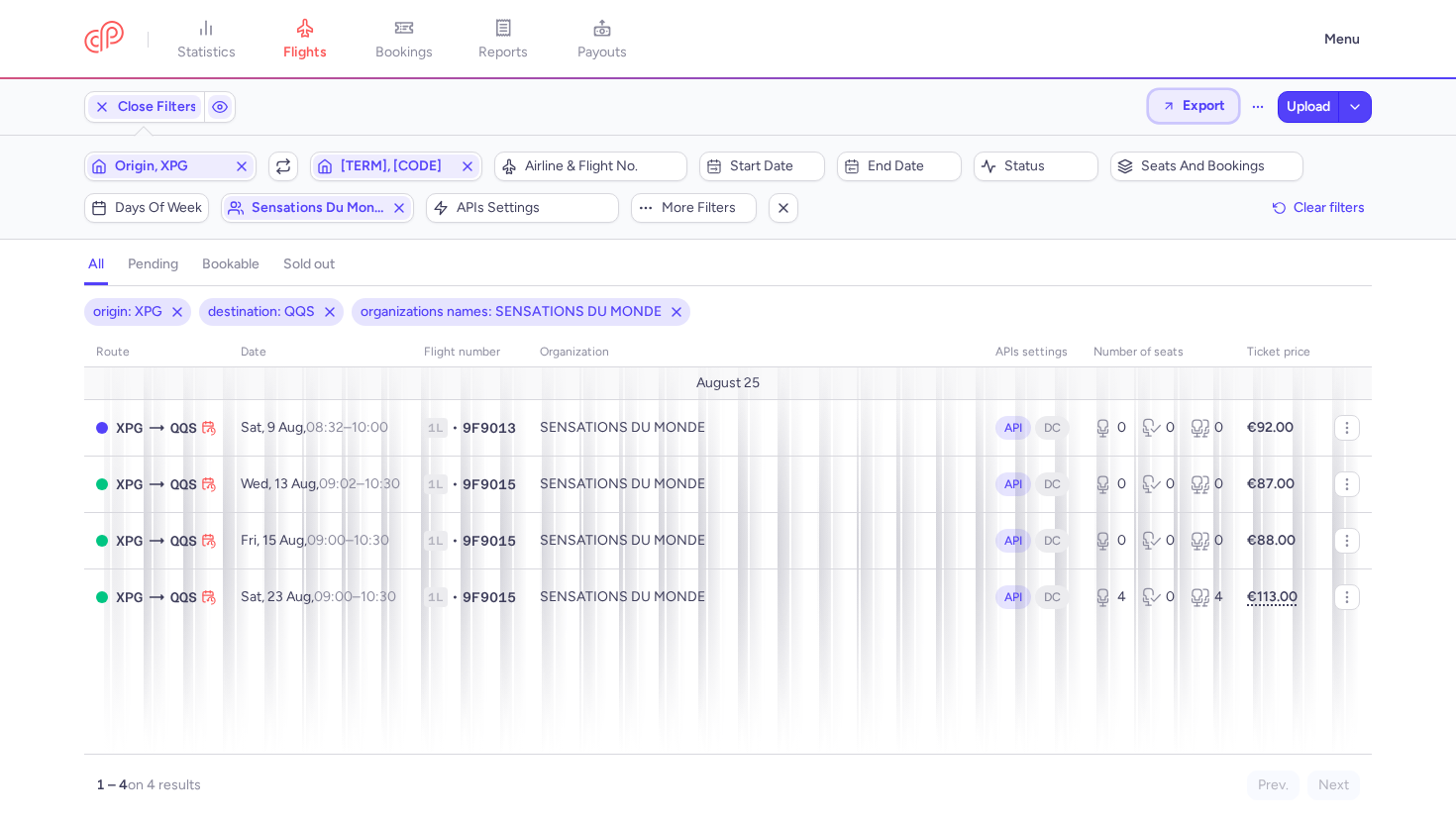 click on "Export" at bounding box center [1203, 105] 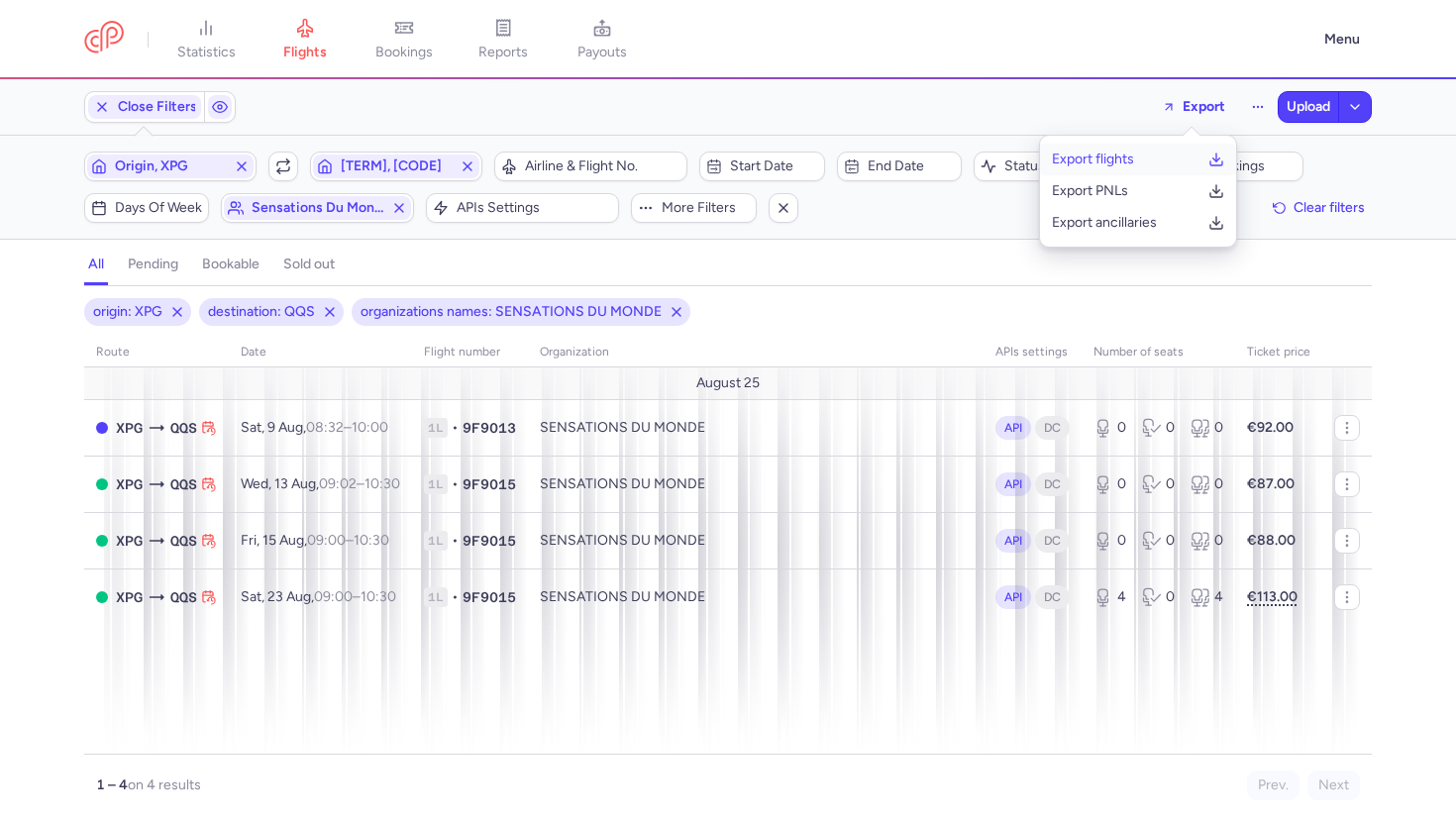 click on "Export flights" at bounding box center [1092, 159] 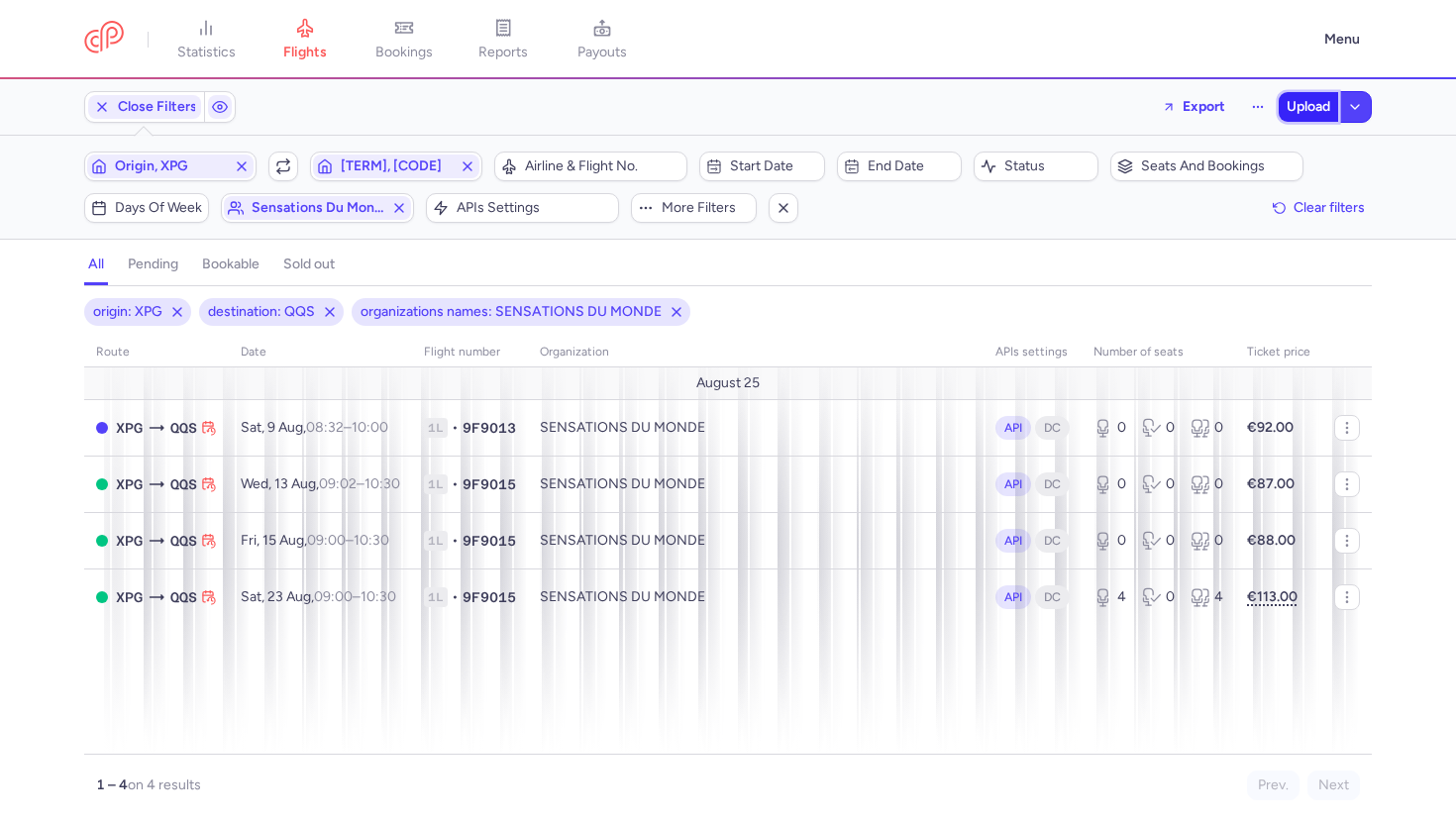 click on "Upload" at bounding box center [1308, 107] 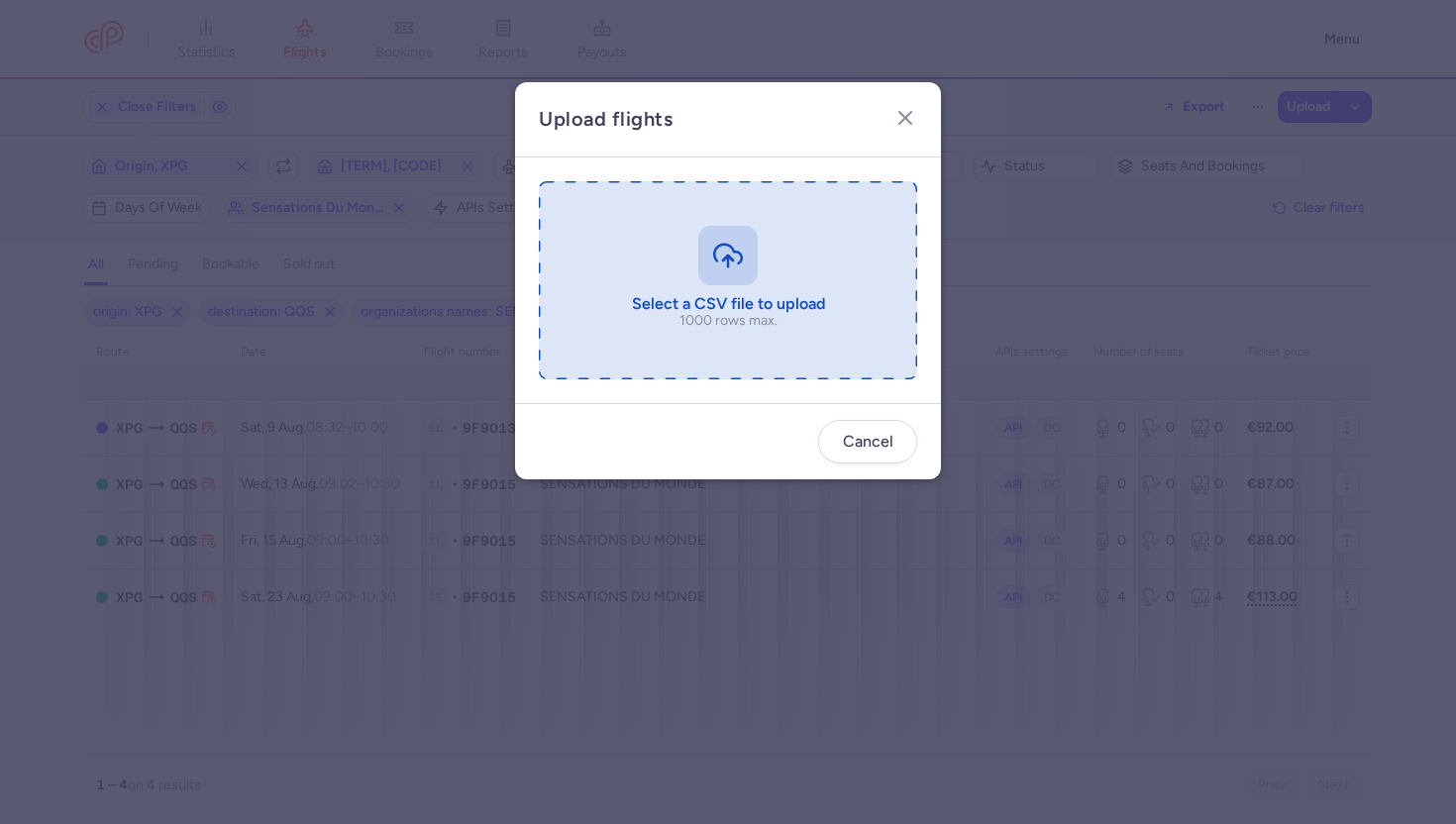 click at bounding box center (728, 280) 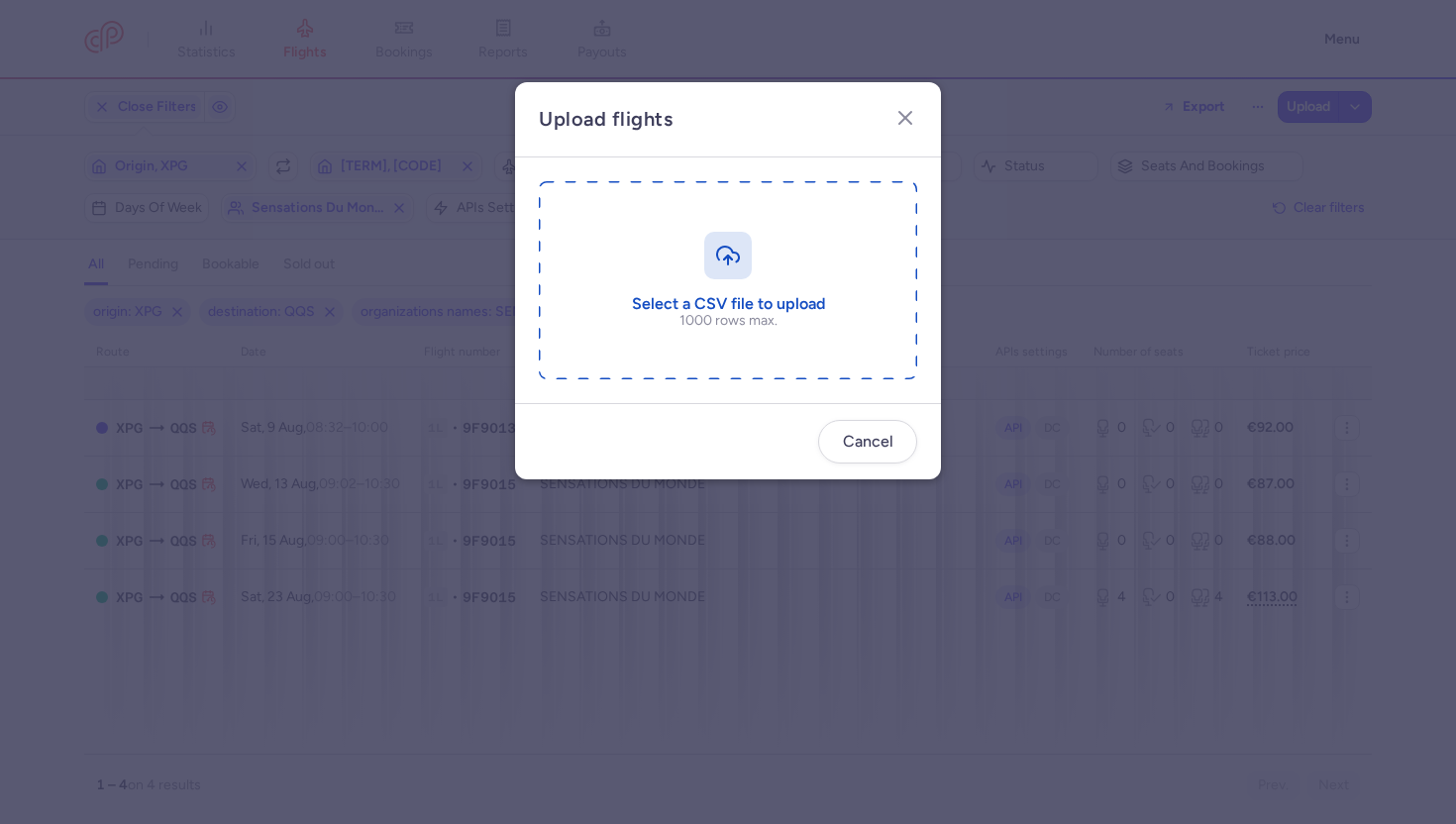 type on "C:\fakepath\export_flights_20250808,1343.csv" 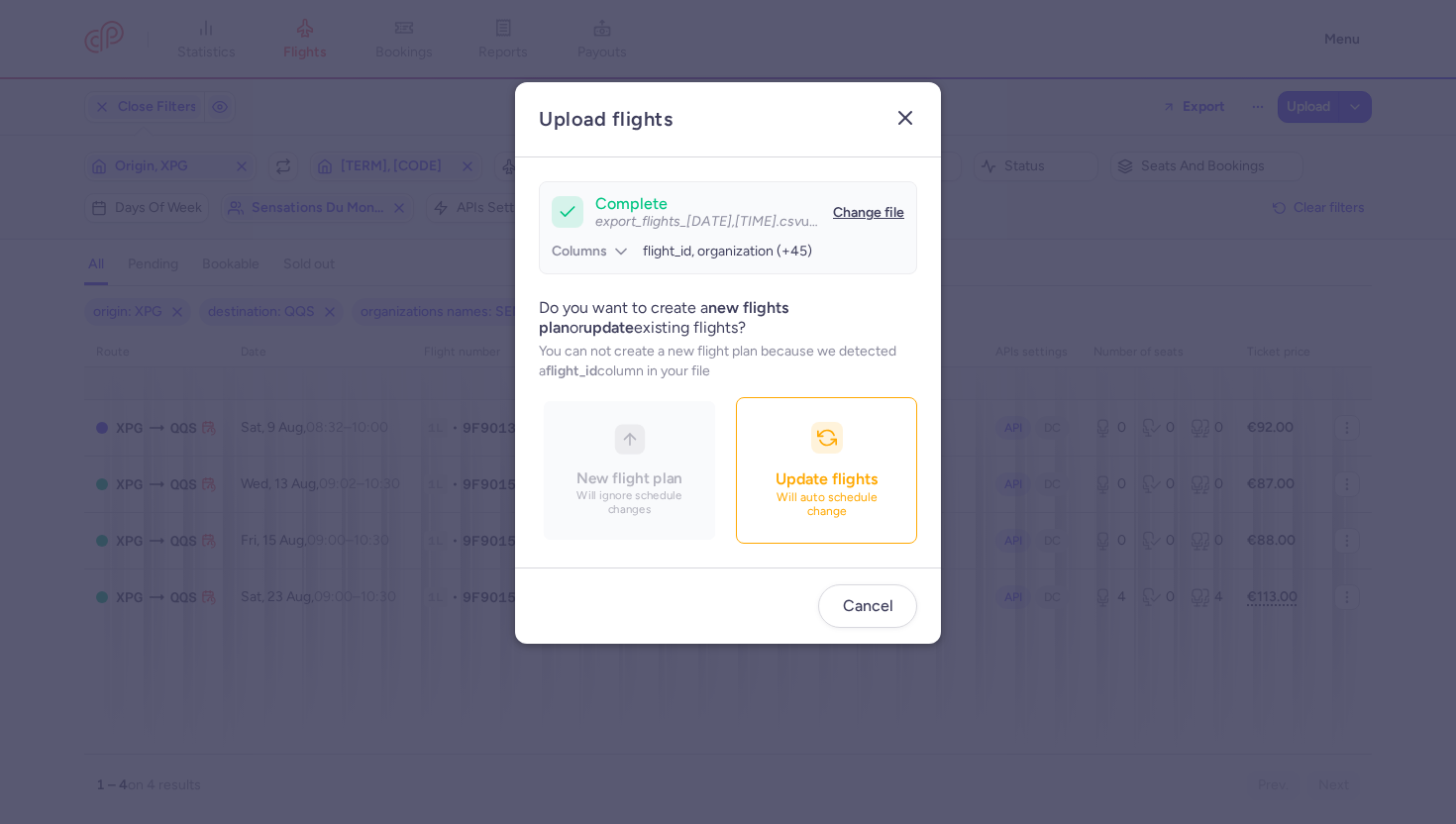 click 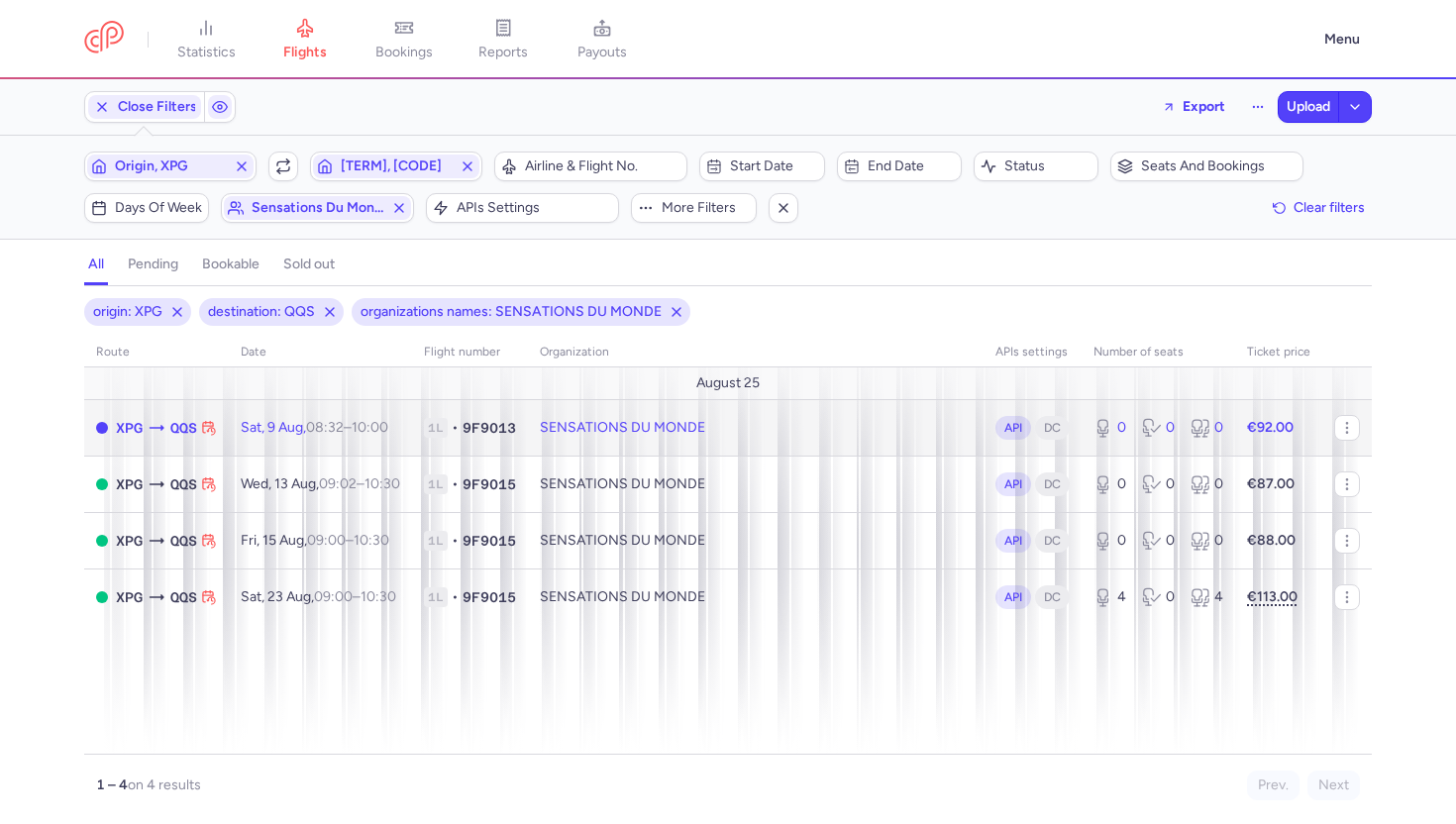 click on "SENSATIONS DU MONDE" 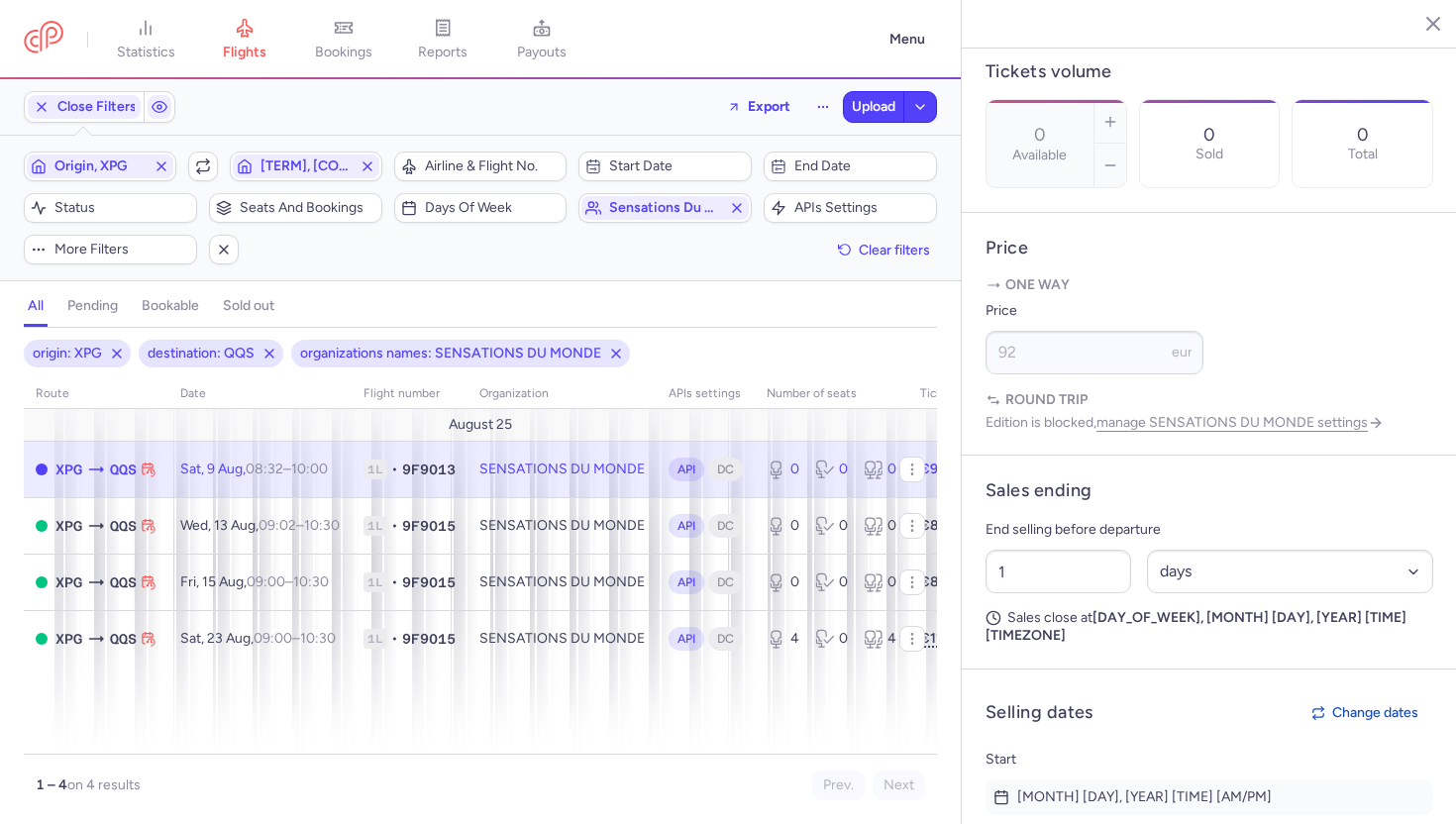 scroll, scrollTop: 720, scrollLeft: 0, axis: vertical 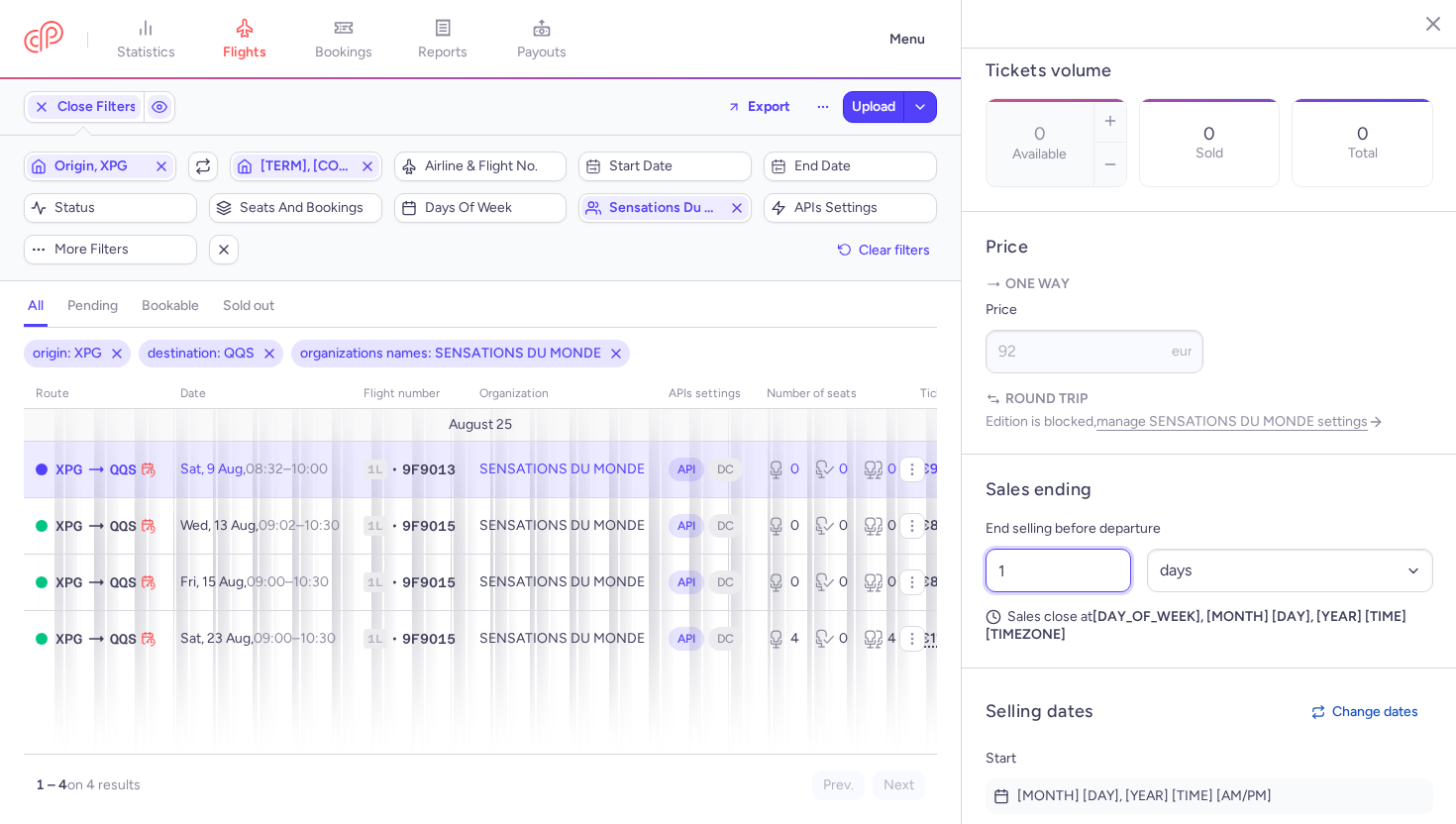click on "1" at bounding box center [1058, 570] 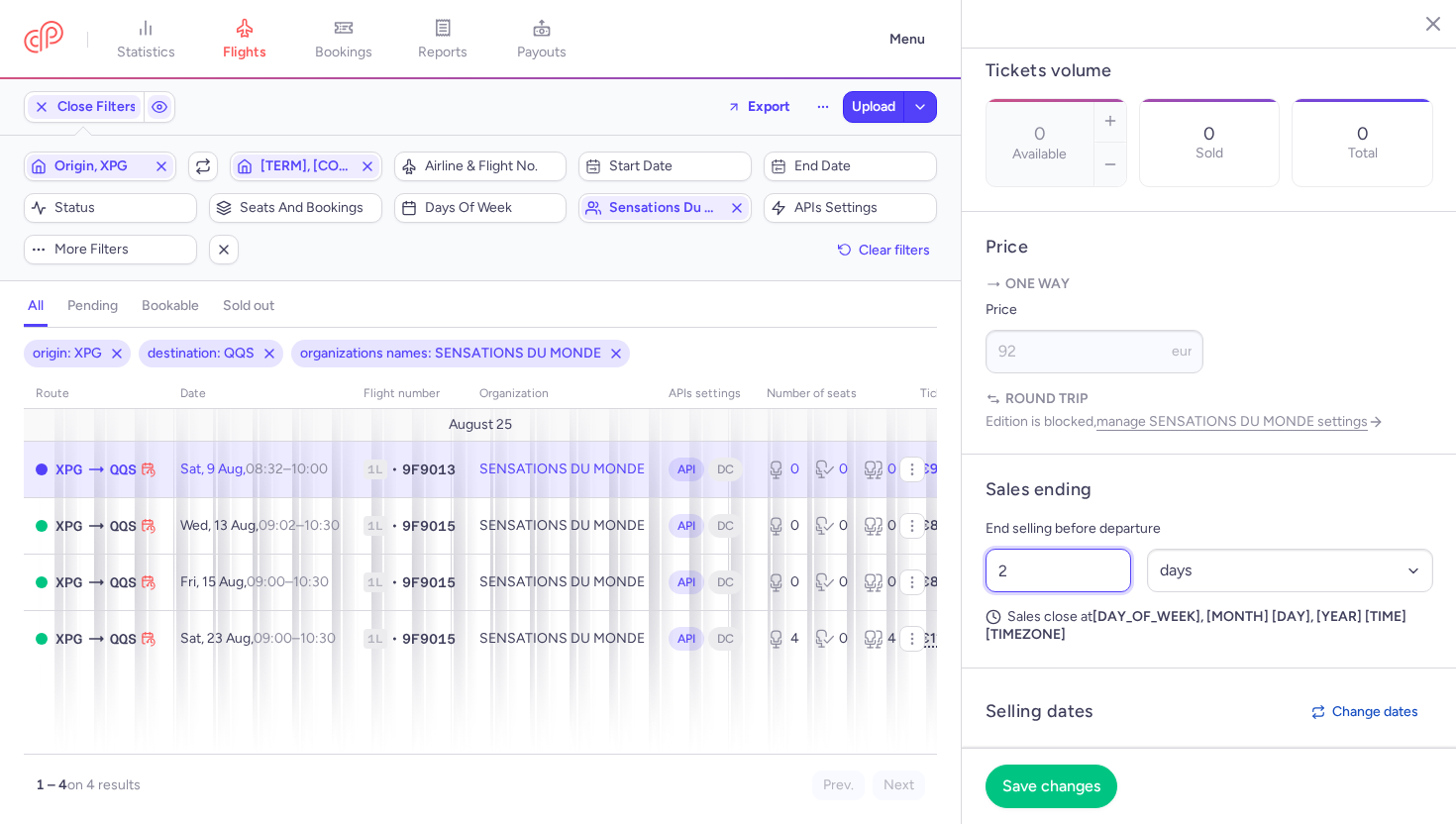 type on "2" 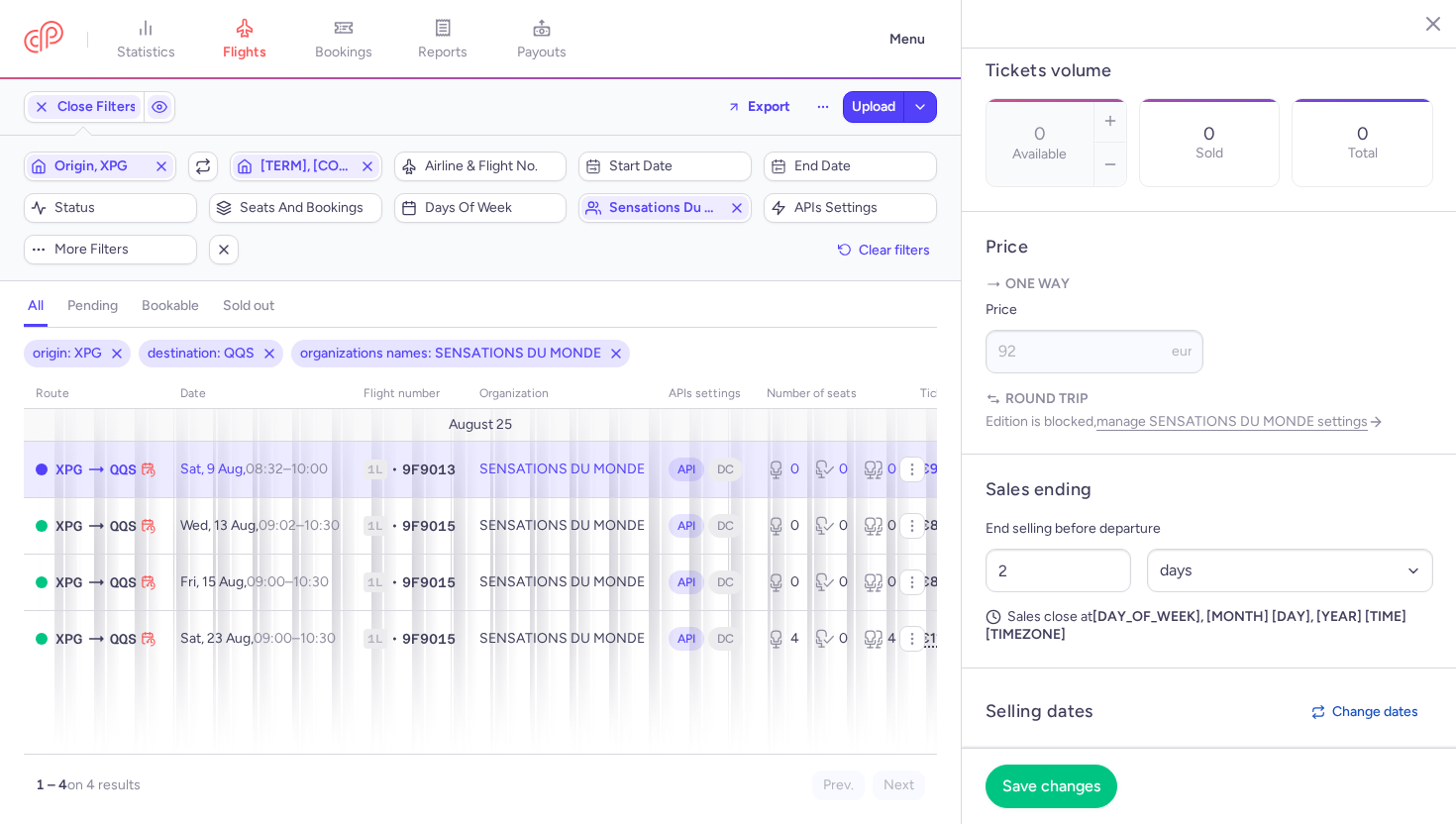 click on "Sales ending End selling before departure 2 Select an option hours days Sales close at  Thursday, August 7, 2025	06:32 AM UTC" at bounding box center [1209, 562] 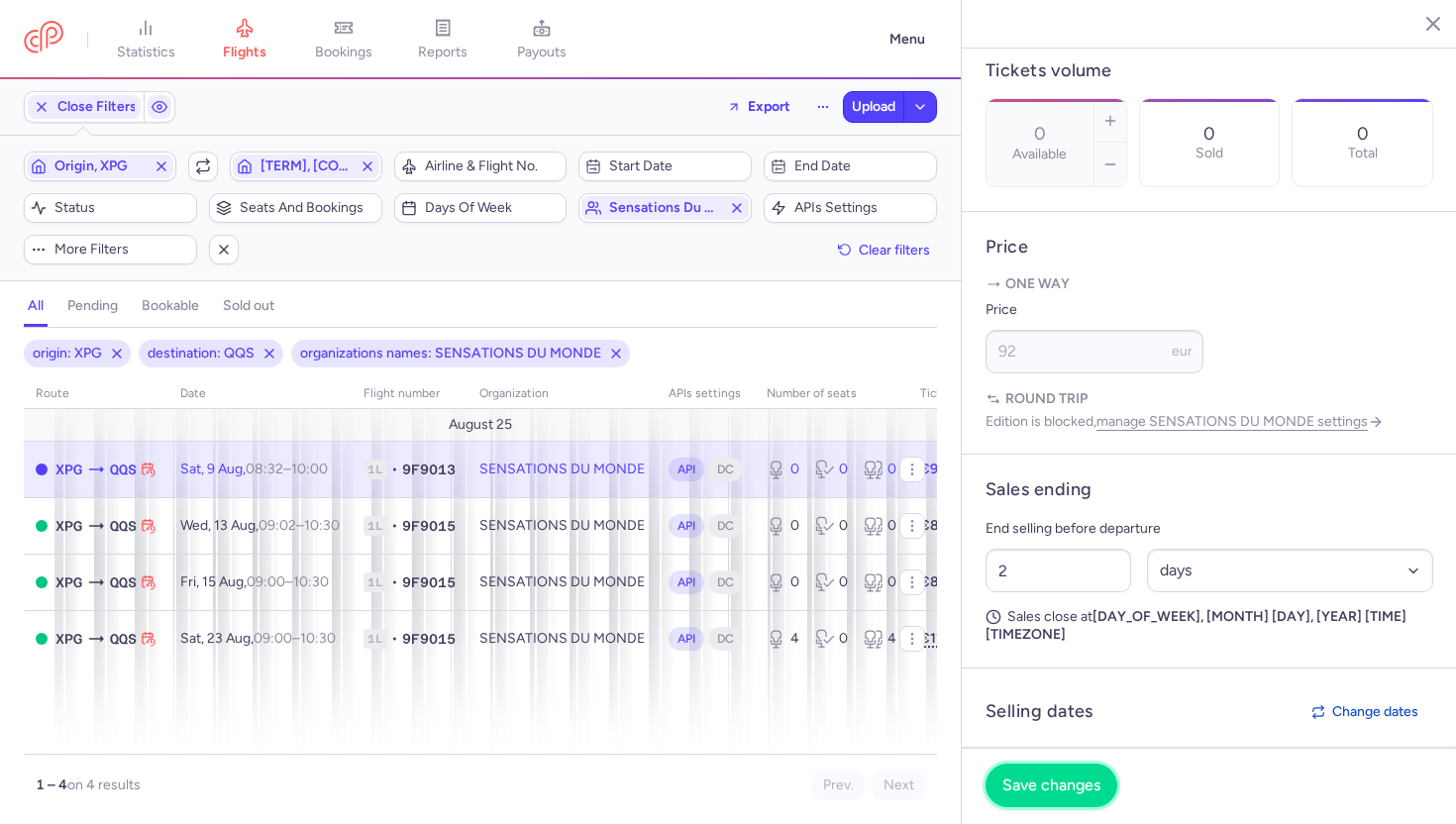 click on "Save changes" at bounding box center (1051, 785) 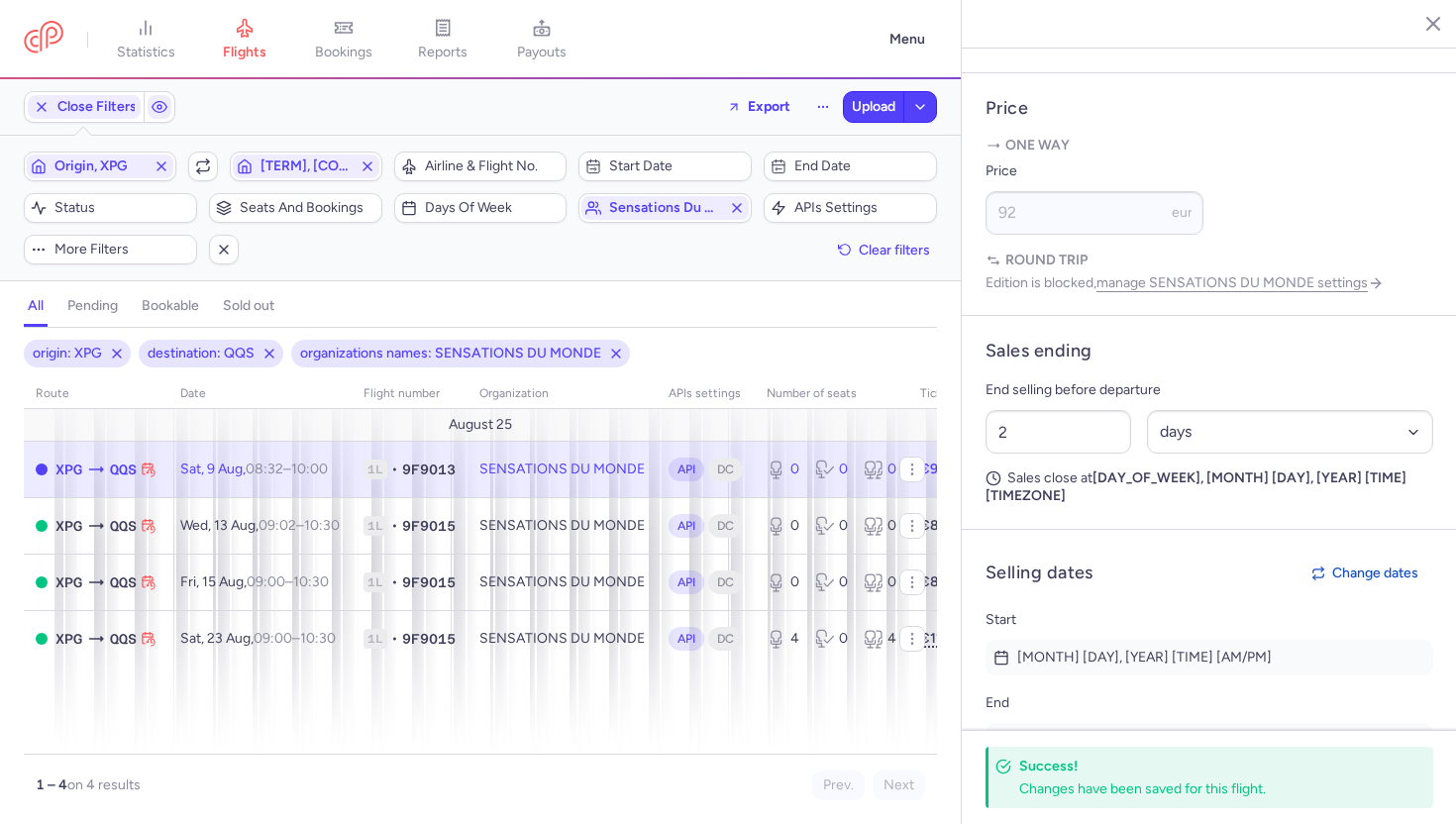 scroll, scrollTop: 907, scrollLeft: 0, axis: vertical 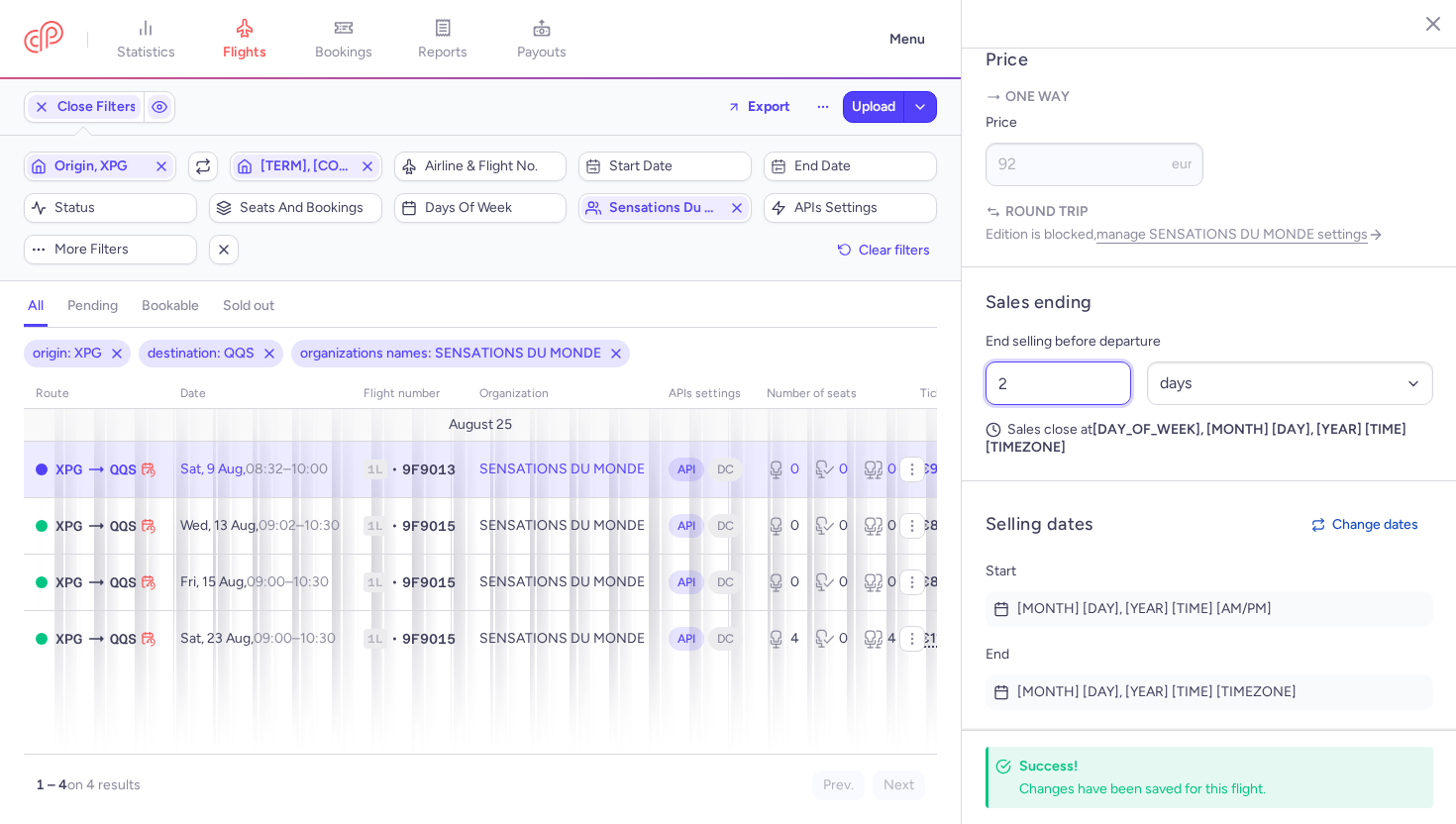 click on "2" at bounding box center (1058, 383) 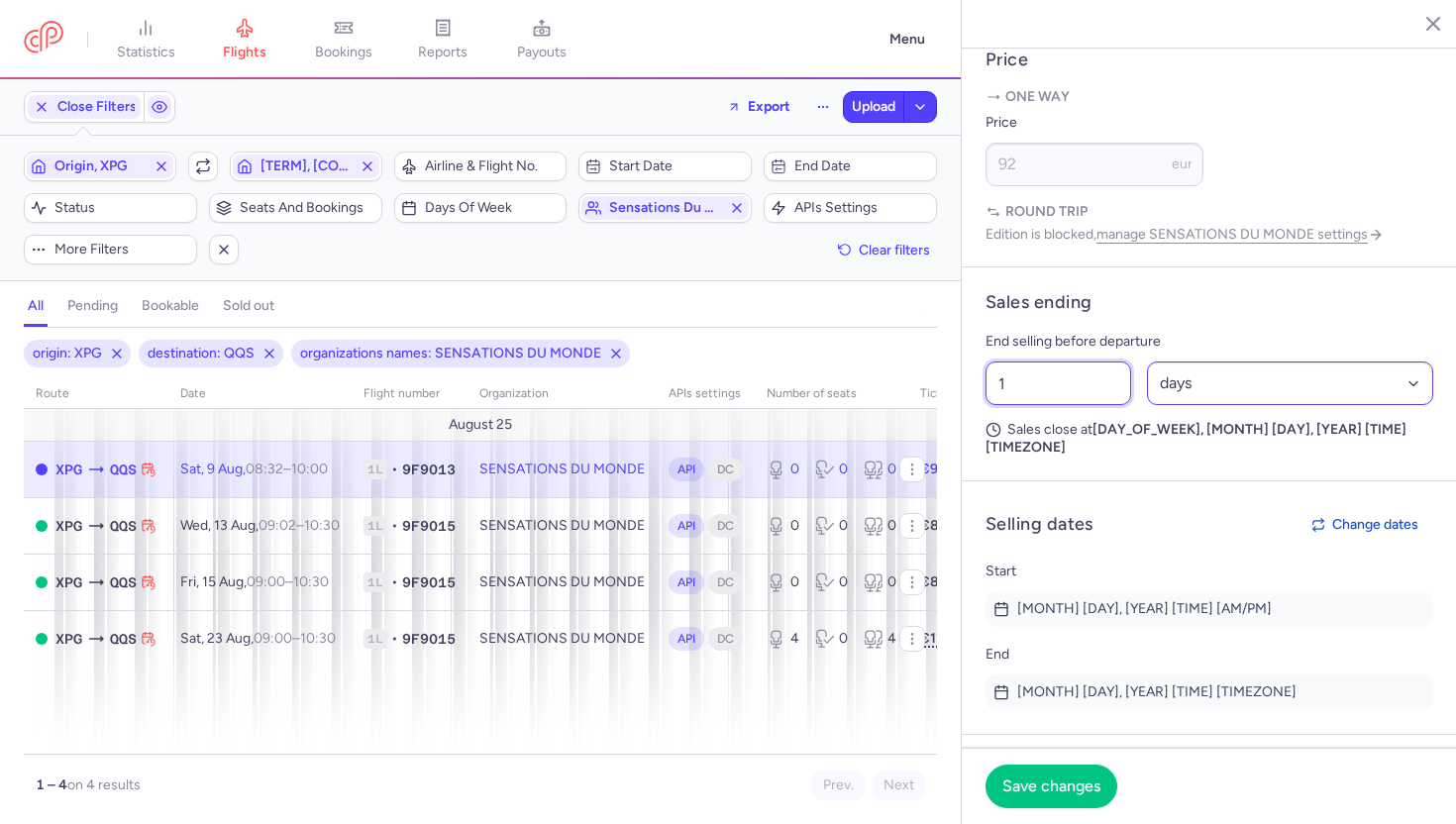 type on "1" 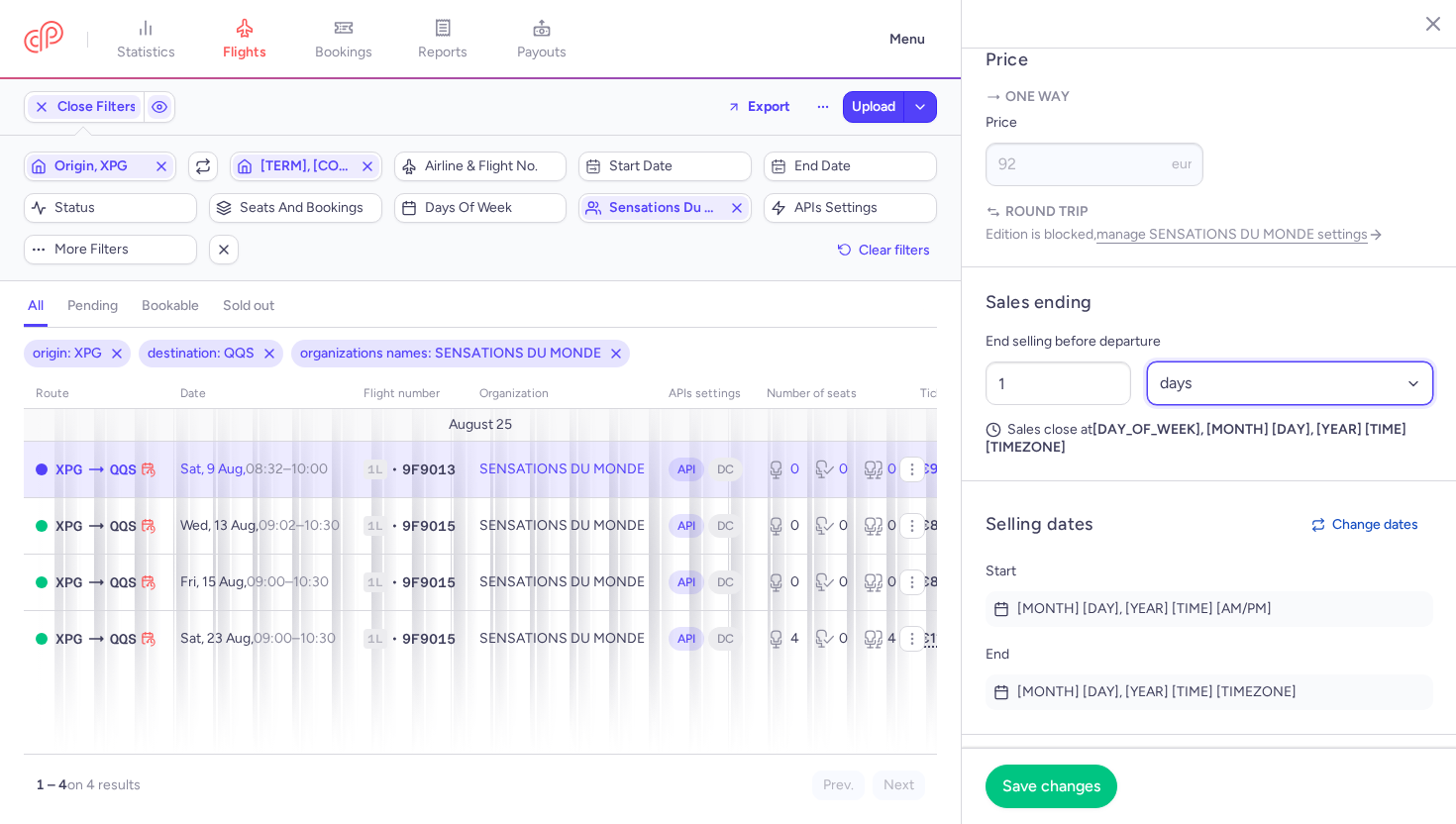 click on "Select an option hours days" at bounding box center [1291, 383] 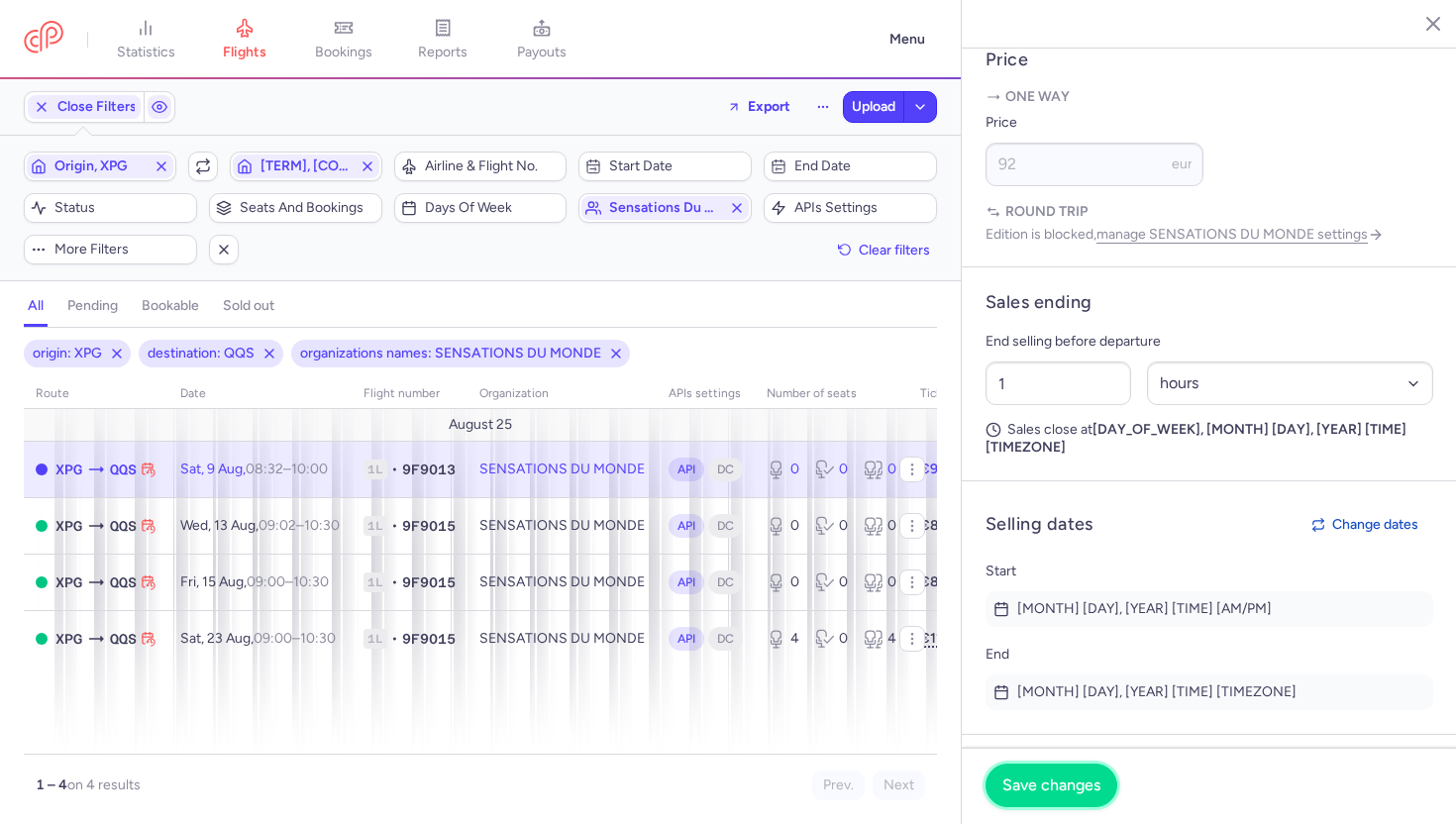 click on "Save changes" at bounding box center (1051, 785) 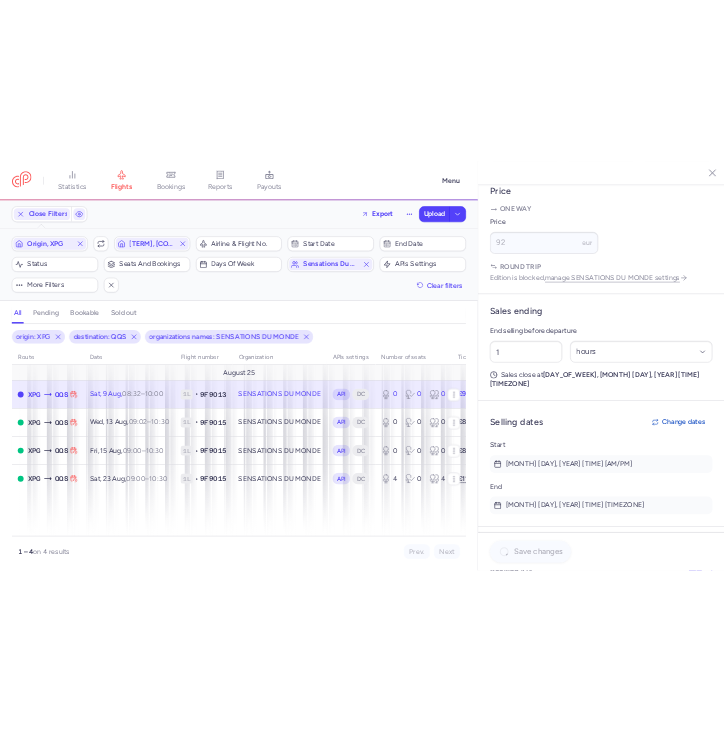 scroll, scrollTop: 900, scrollLeft: 0, axis: vertical 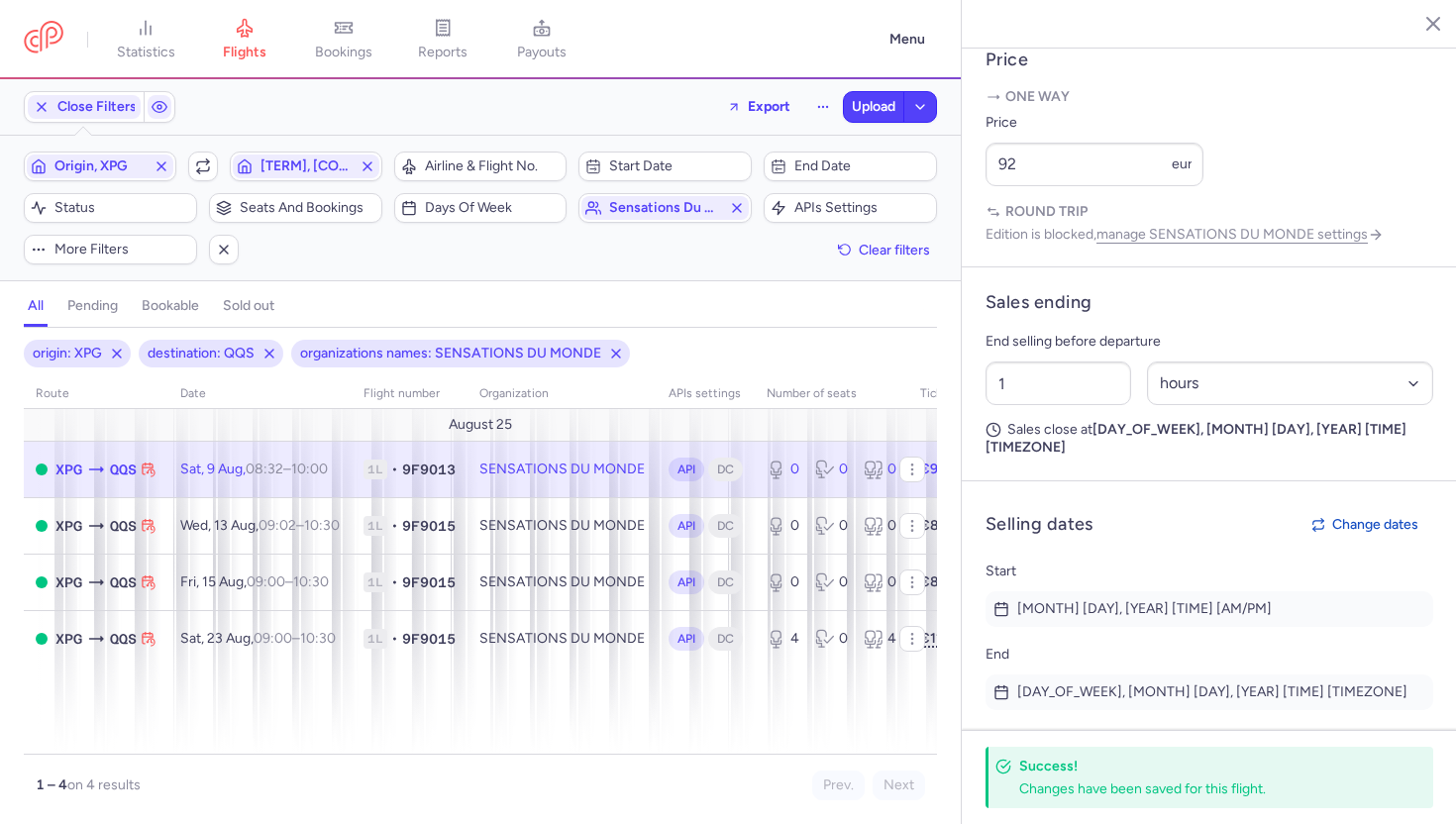 click 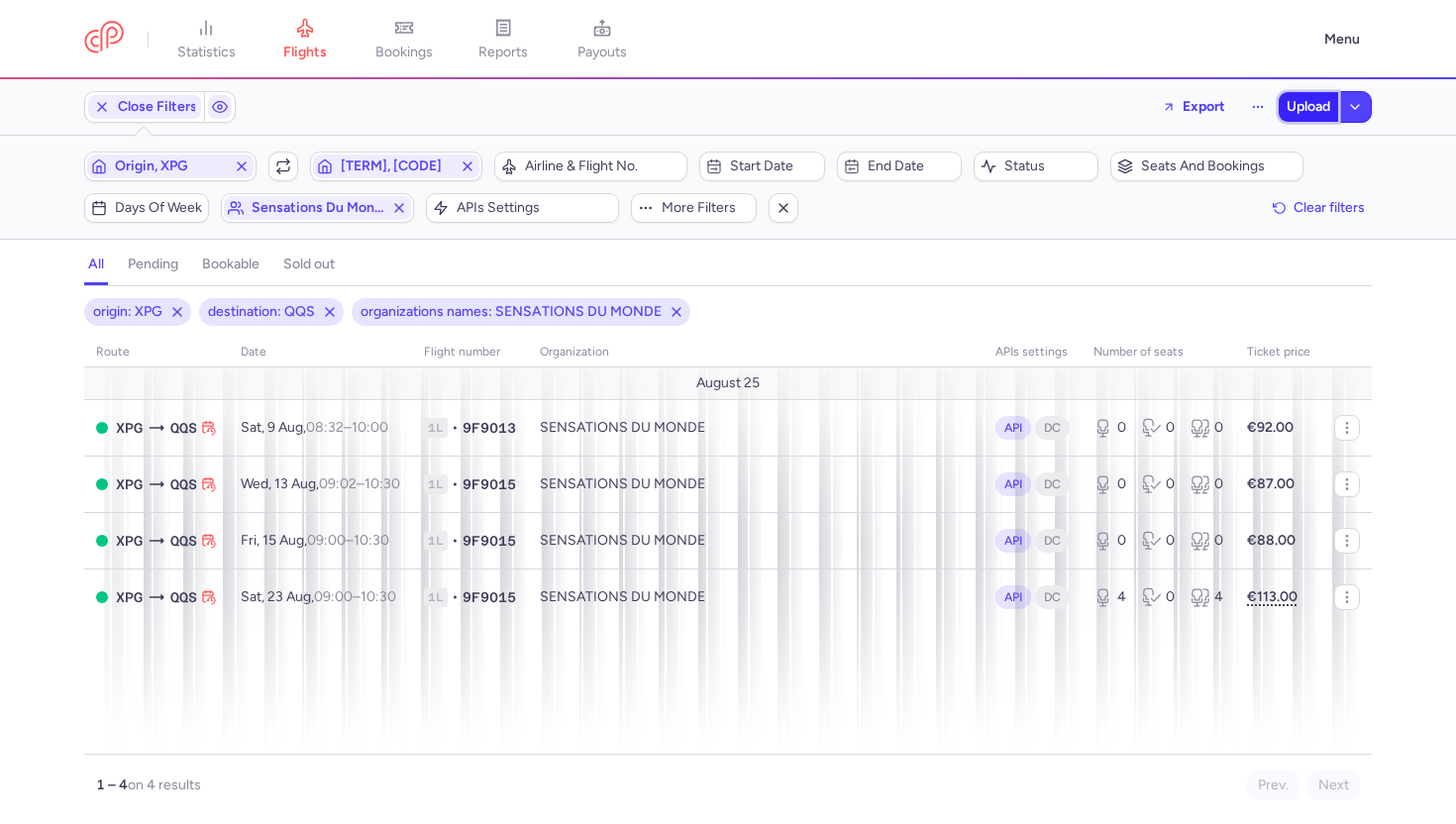 click on "Upload" at bounding box center (1308, 107) 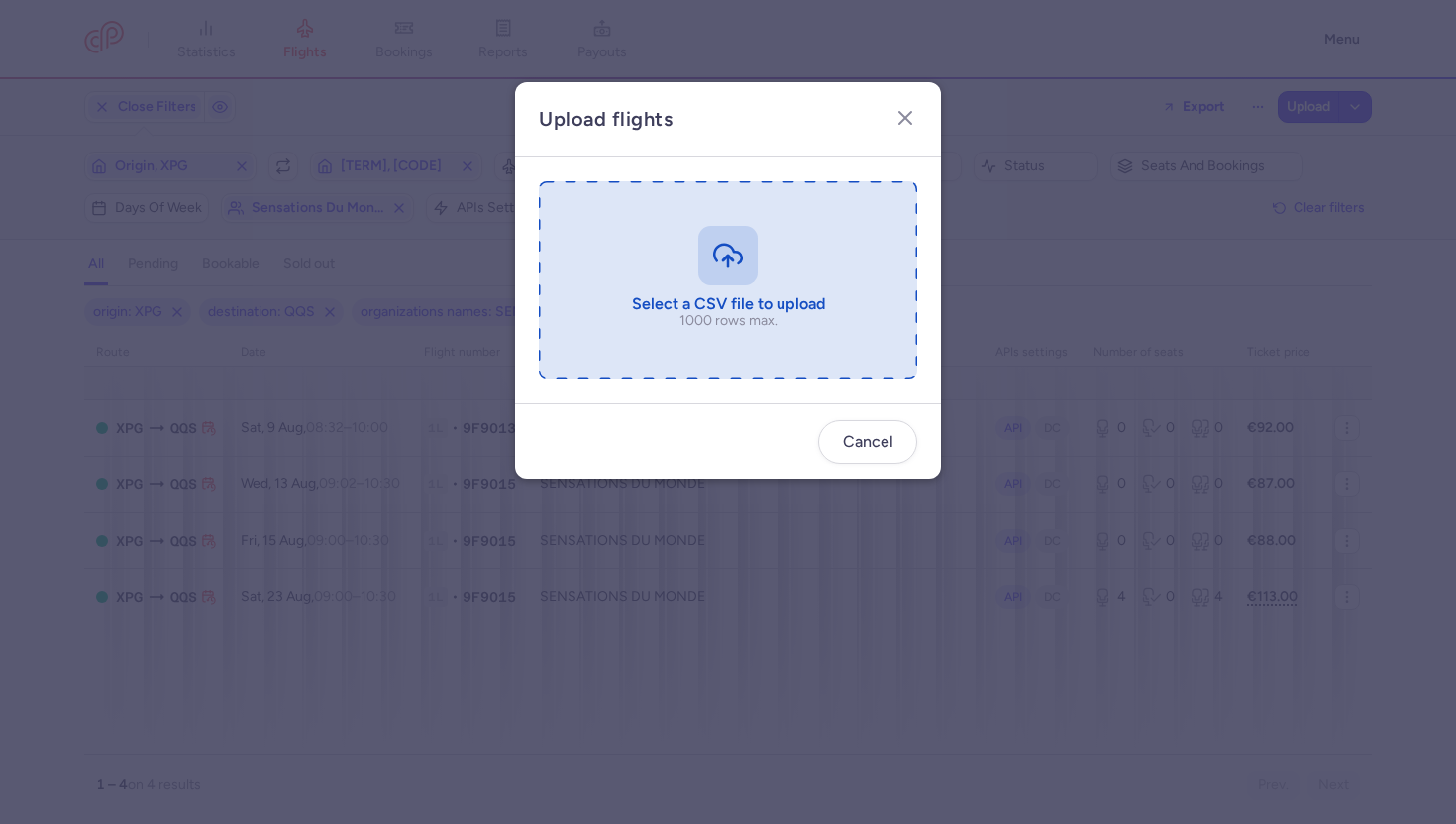 click at bounding box center (728, 280) 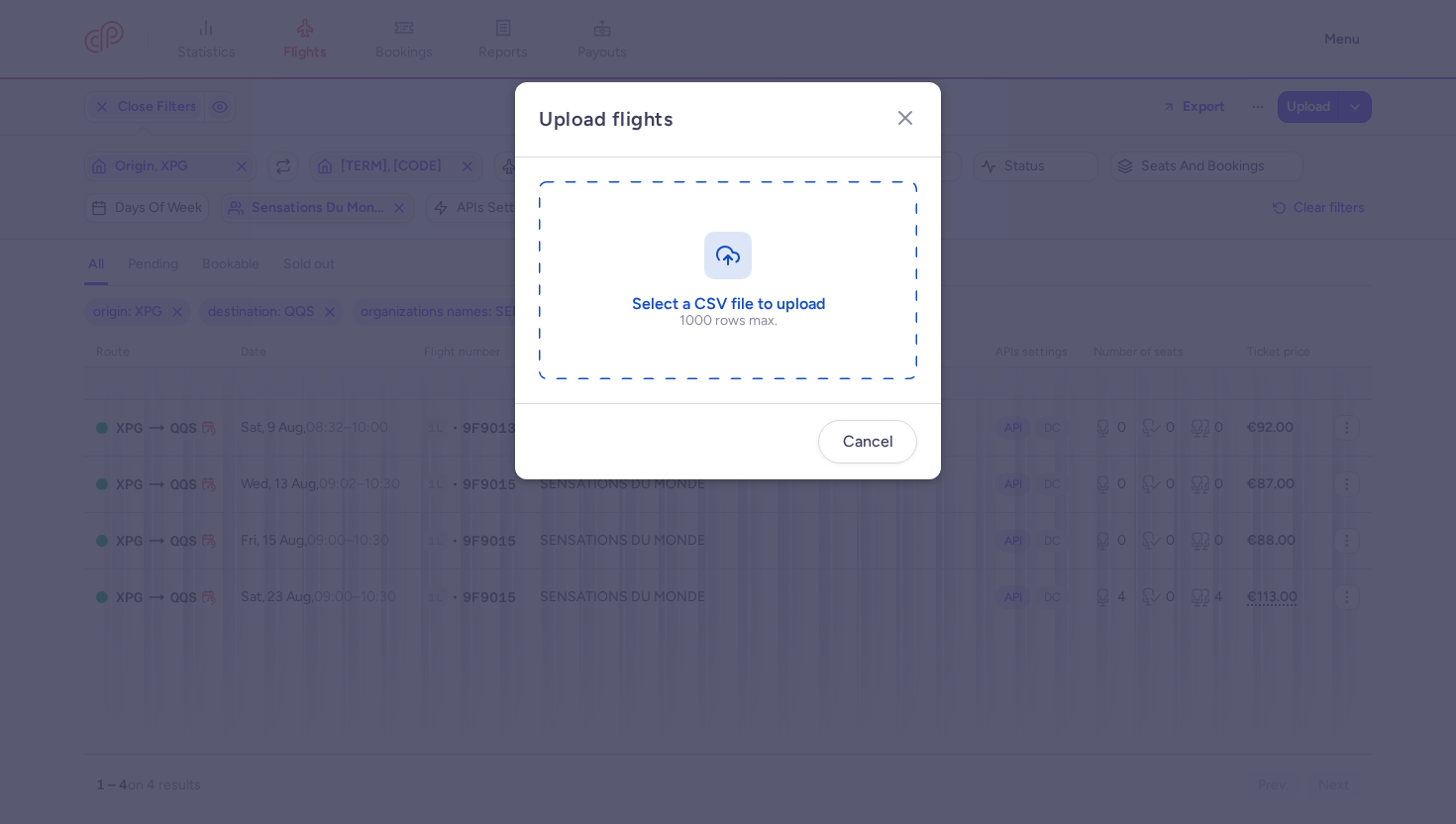 type on "C:\fakepath\export_flights_20250808,1343.csv" 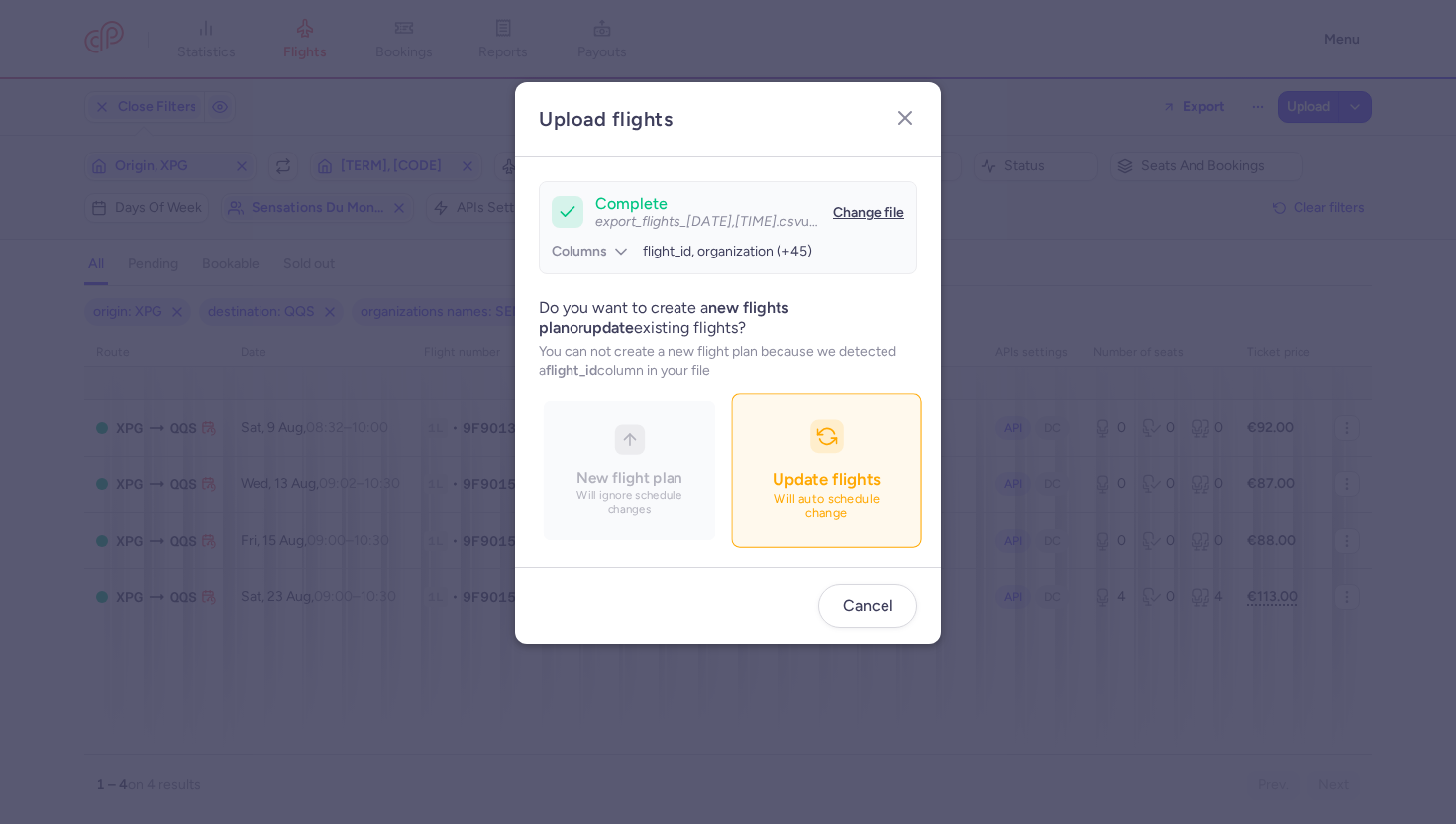 click on "Update flights Will auto schedule change" at bounding box center [826, 470] 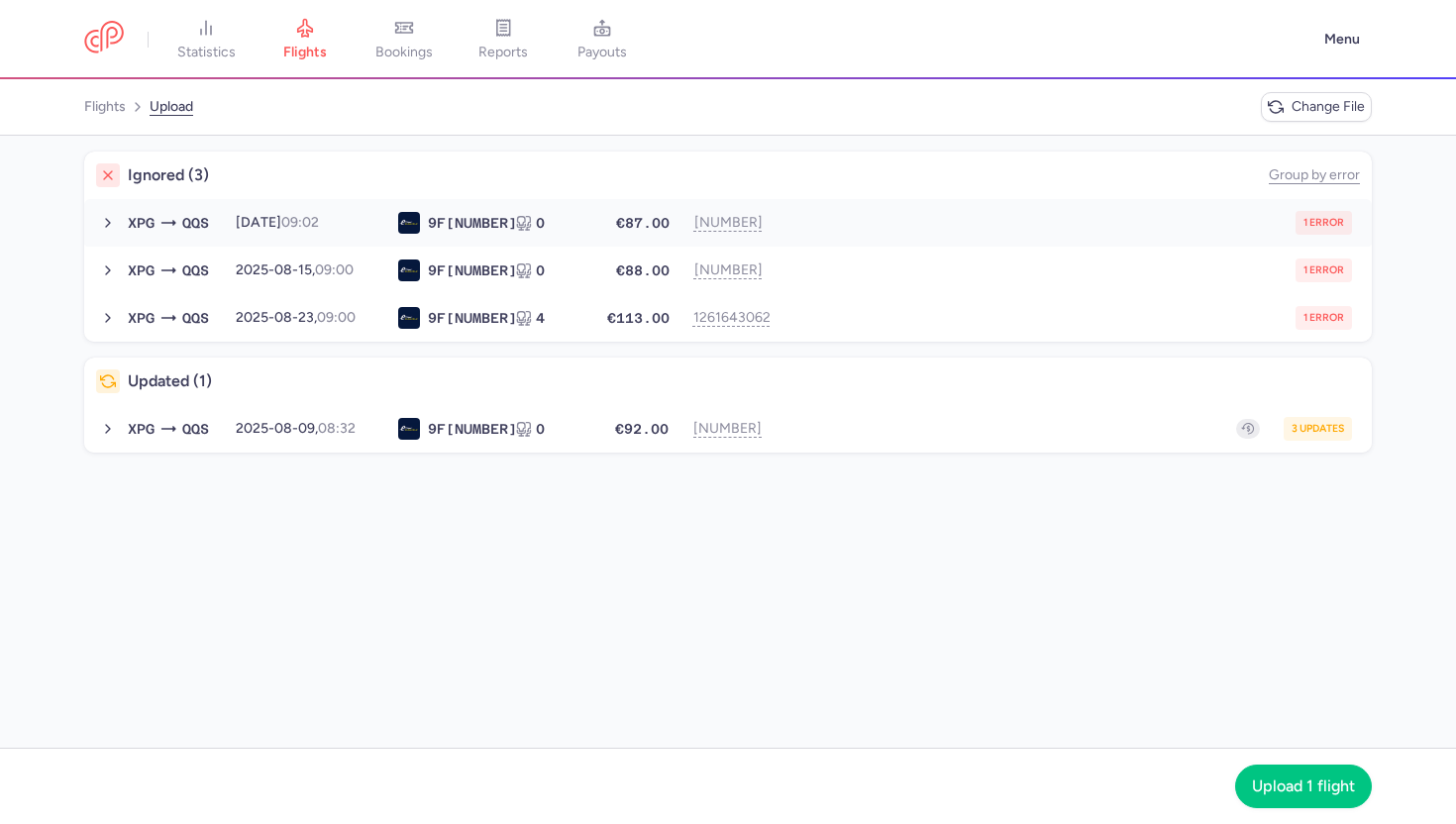click on "1 error" at bounding box center [1069, 223] 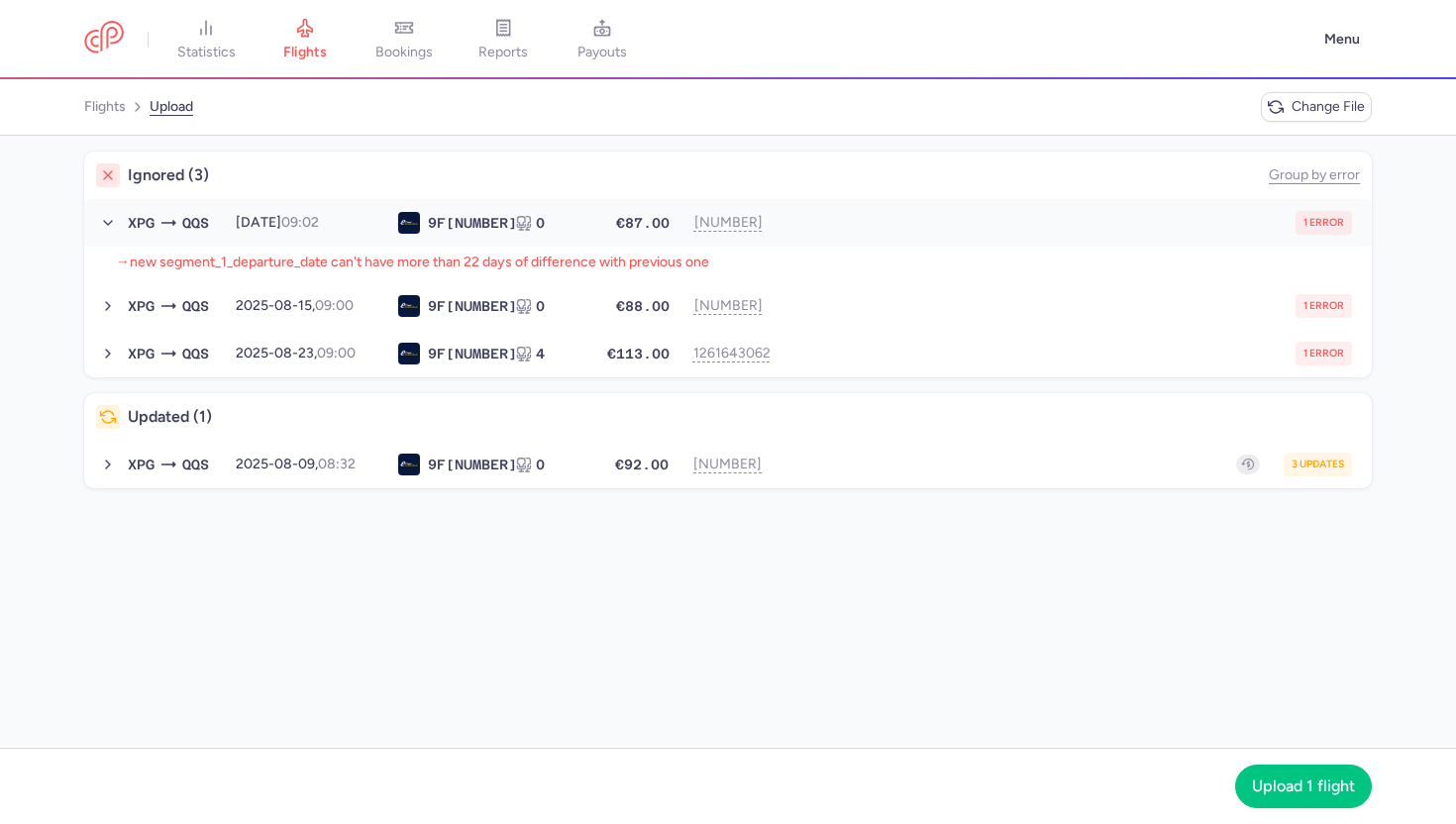 click on "1 error" at bounding box center [1069, 223] 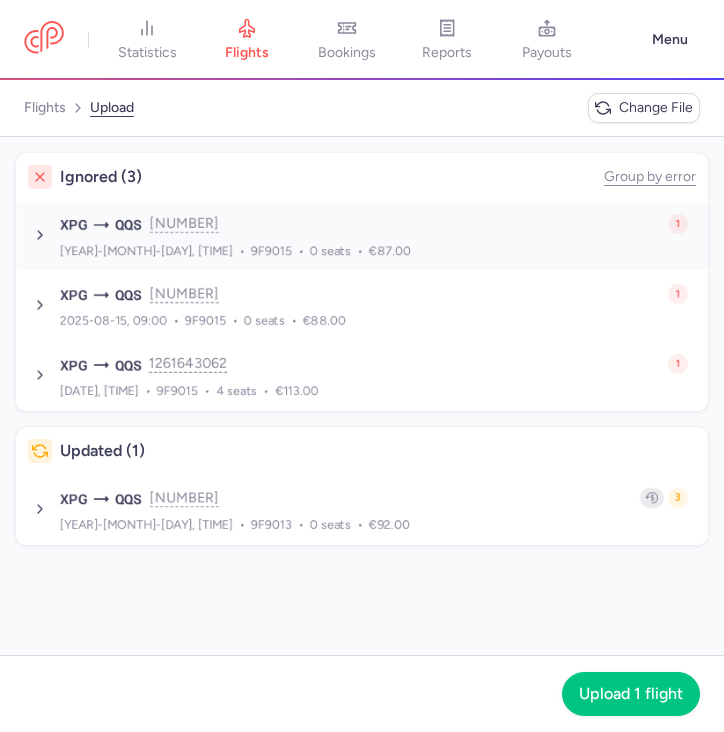 click on "1 error" at bounding box center (455, 224) 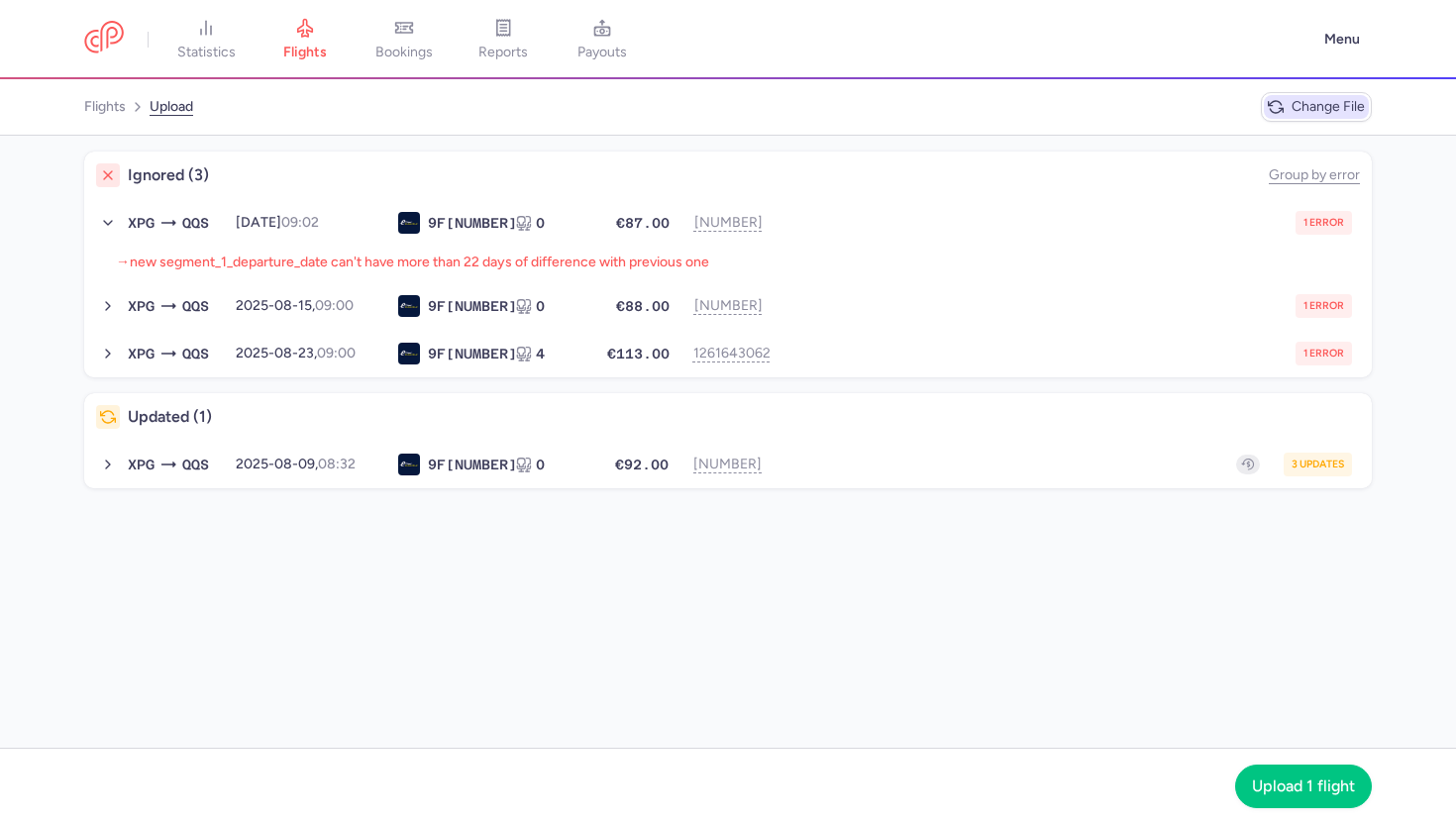 click on "Change file" at bounding box center (1328, 107) 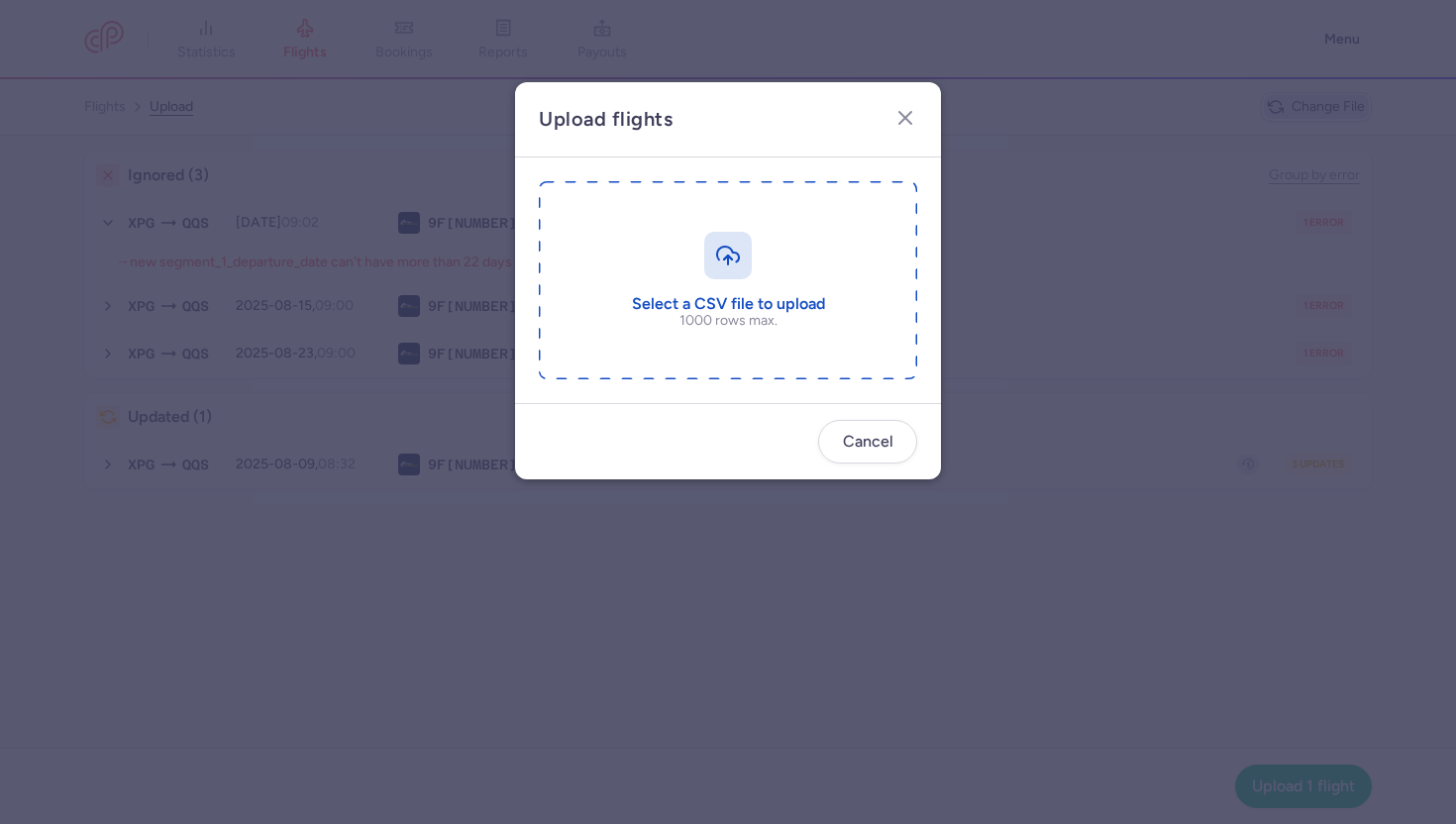 type on "C:\fakepath\export_flights_20250808,1343.csv" 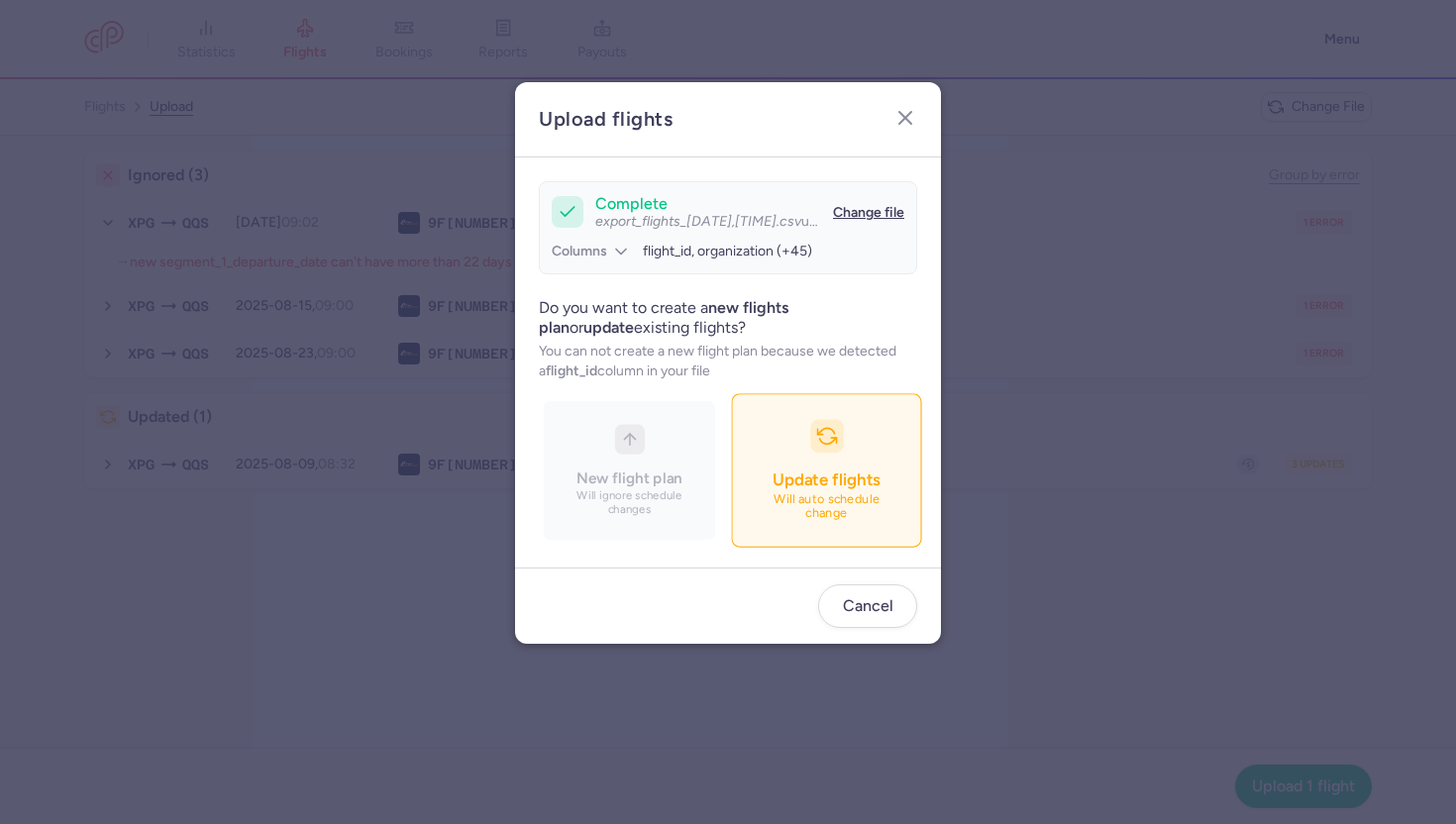 click on "Update flights Will auto schedule change" at bounding box center (826, 470) 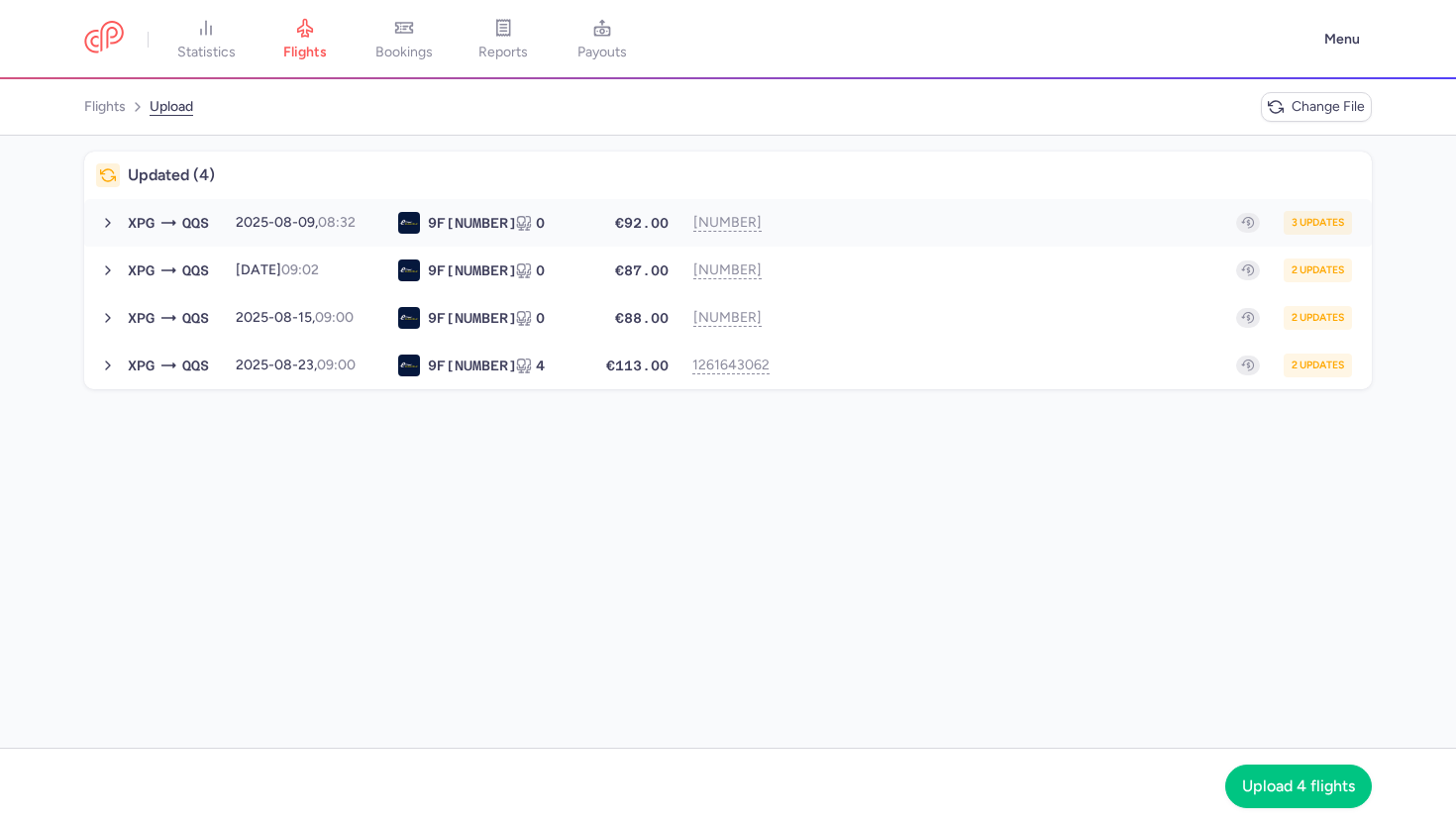click on "3 updates" at bounding box center (1069, 223) 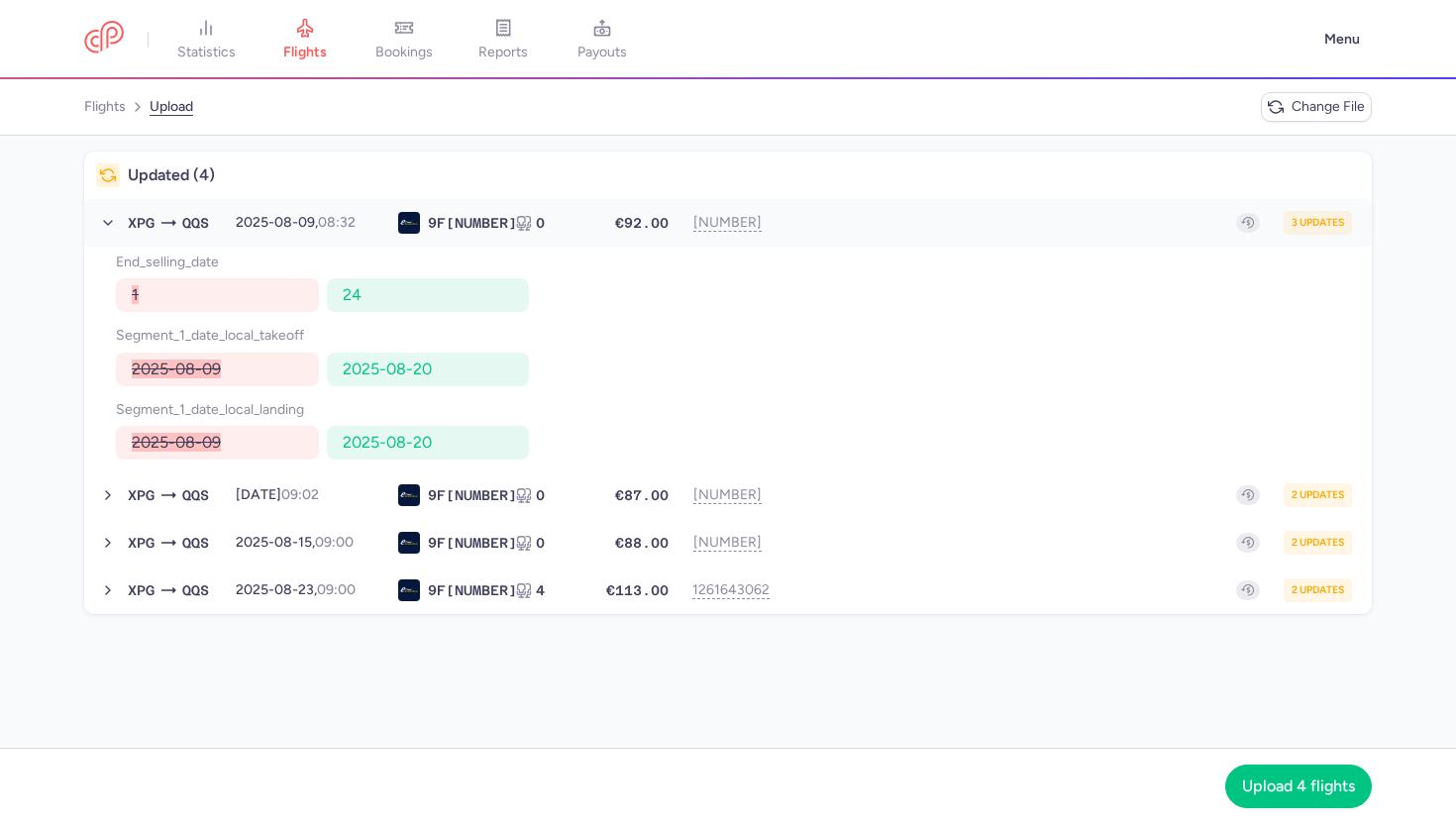 click on "3 updates" at bounding box center (1069, 223) 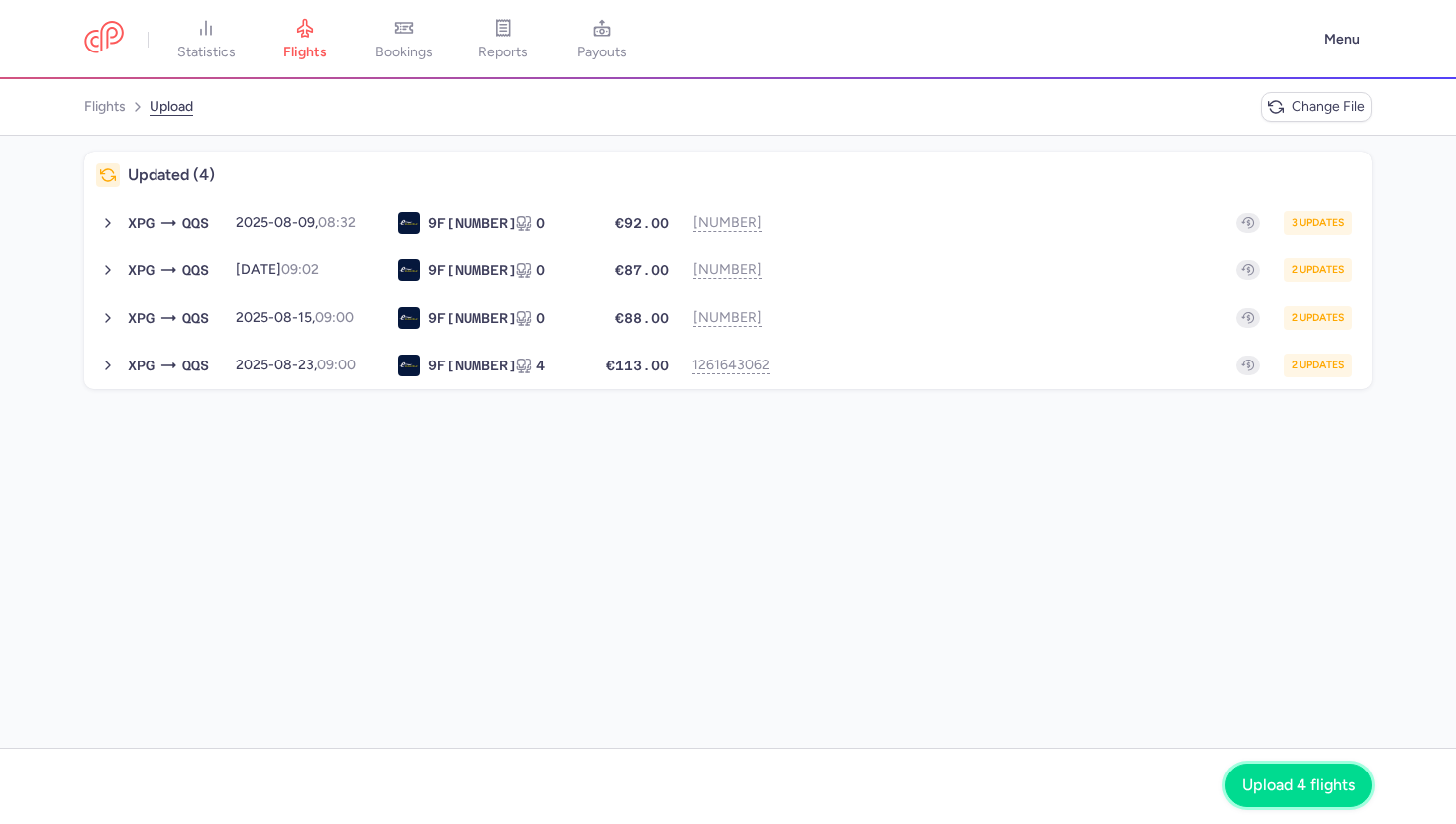 click on "Upload 4 flights" 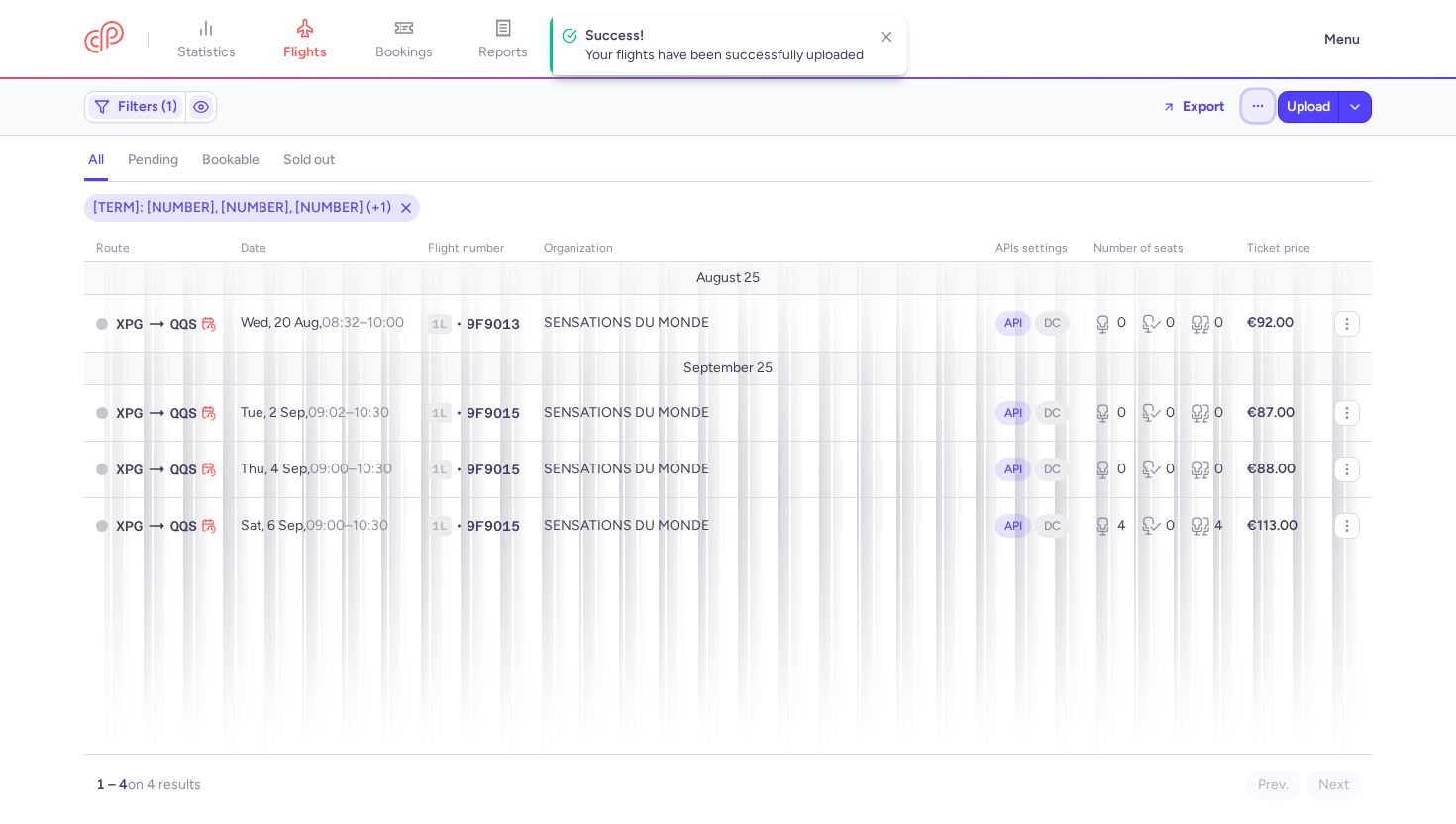 click at bounding box center [1258, 106] 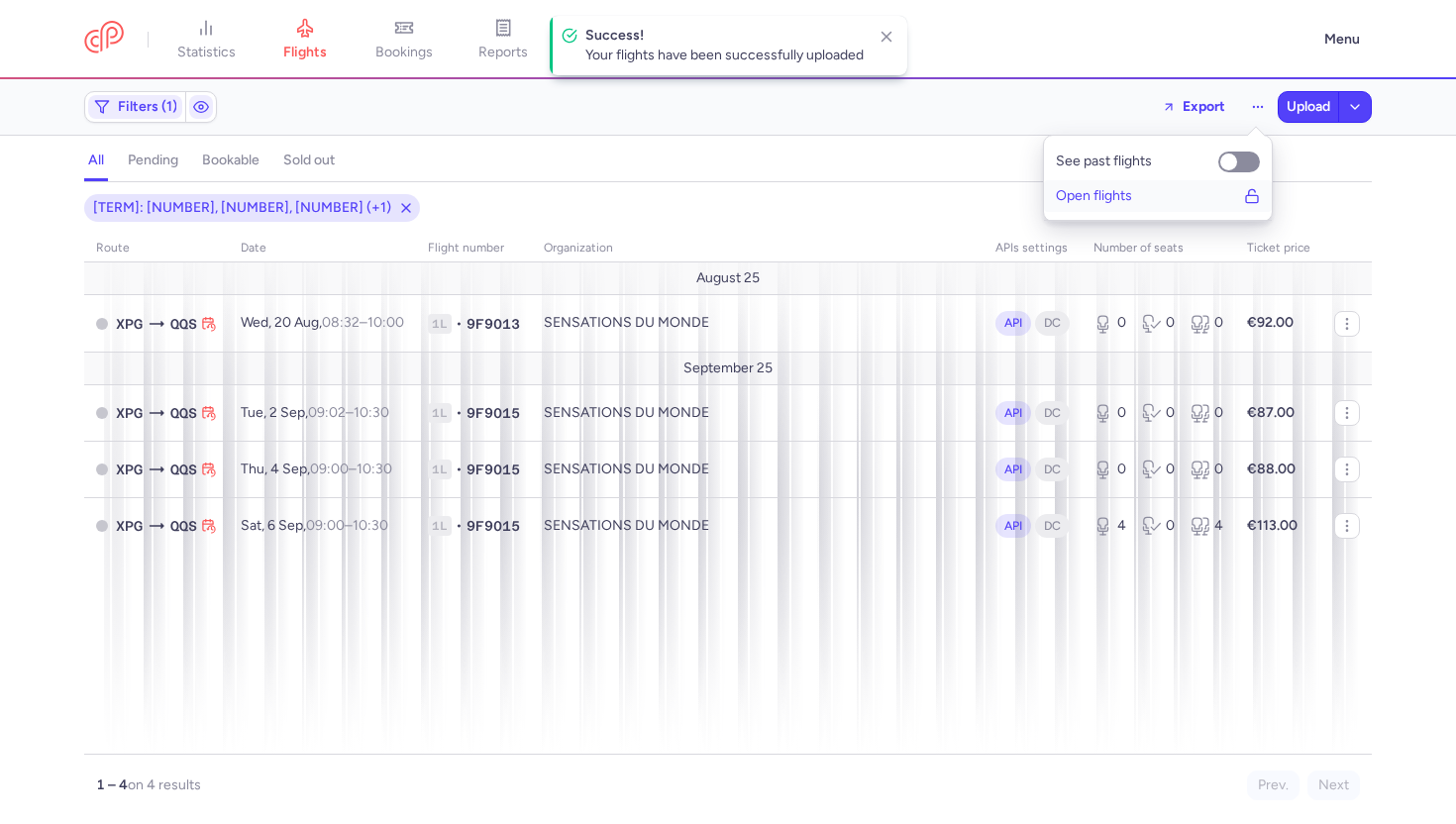 click on "Open flights" at bounding box center (1093, 196) 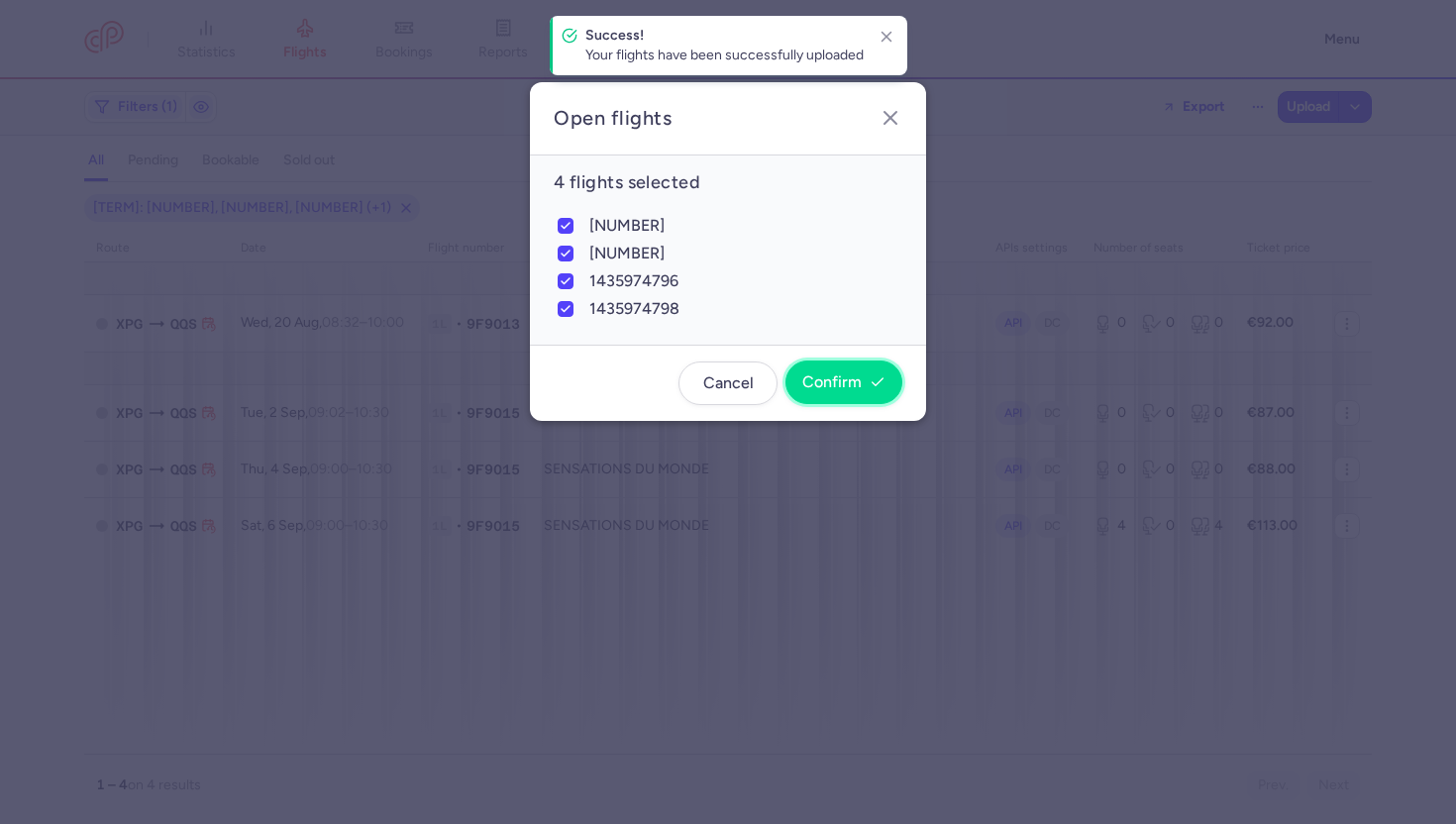 click on "Confirm" at bounding box center [844, 382] 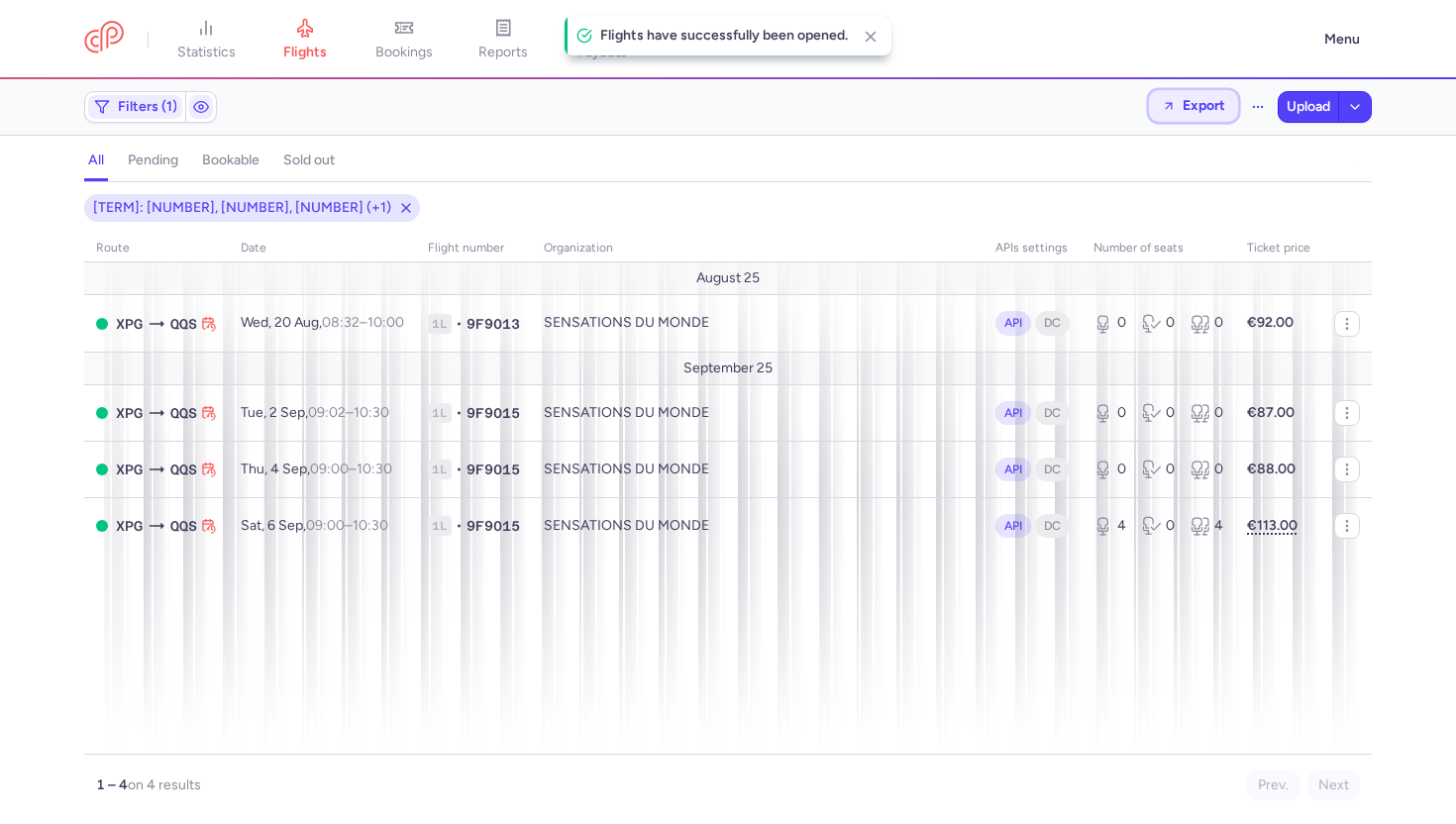 click on "Export" at bounding box center (1203, 105) 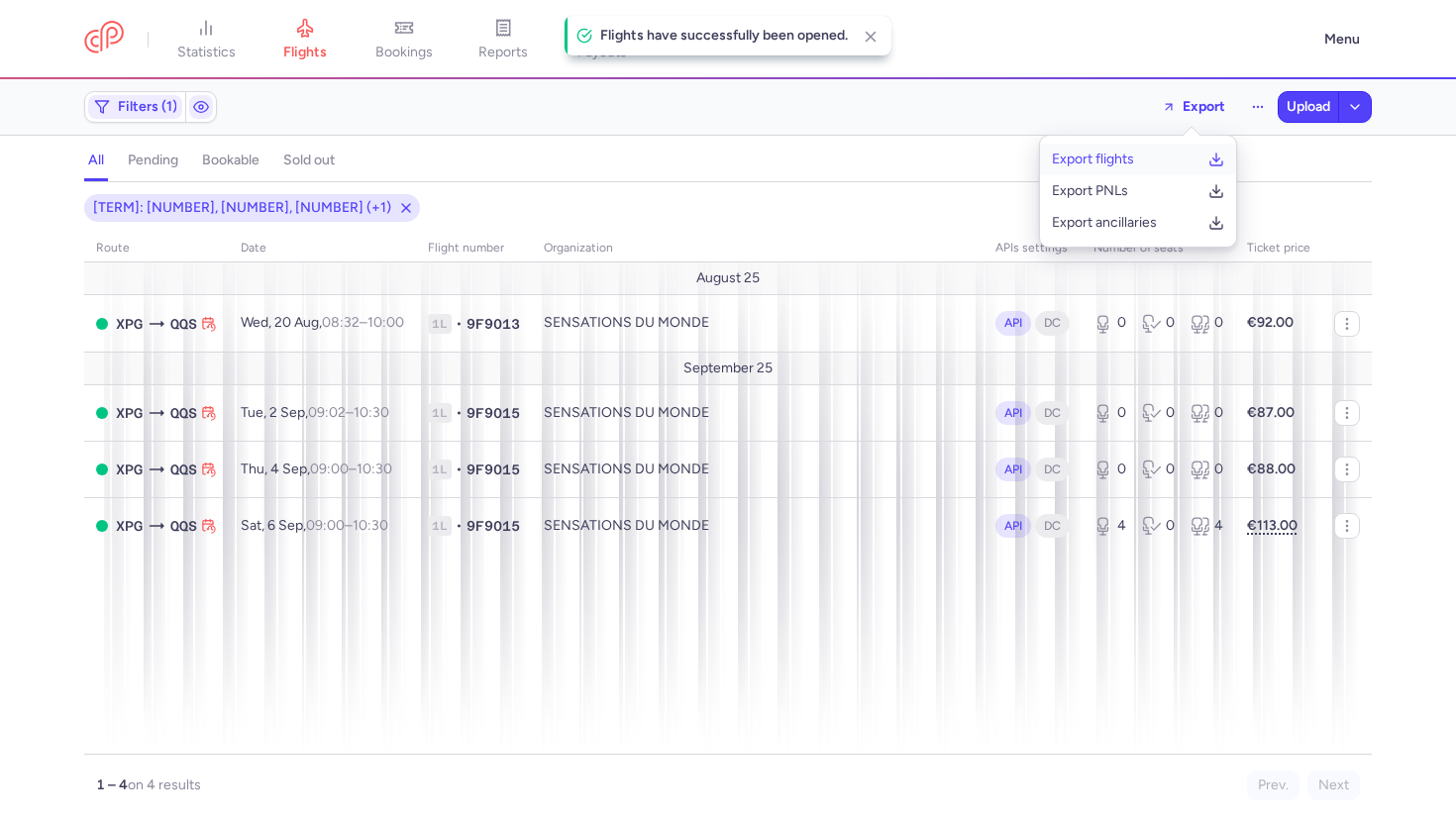 click on "Export flights" at bounding box center (1092, 159) 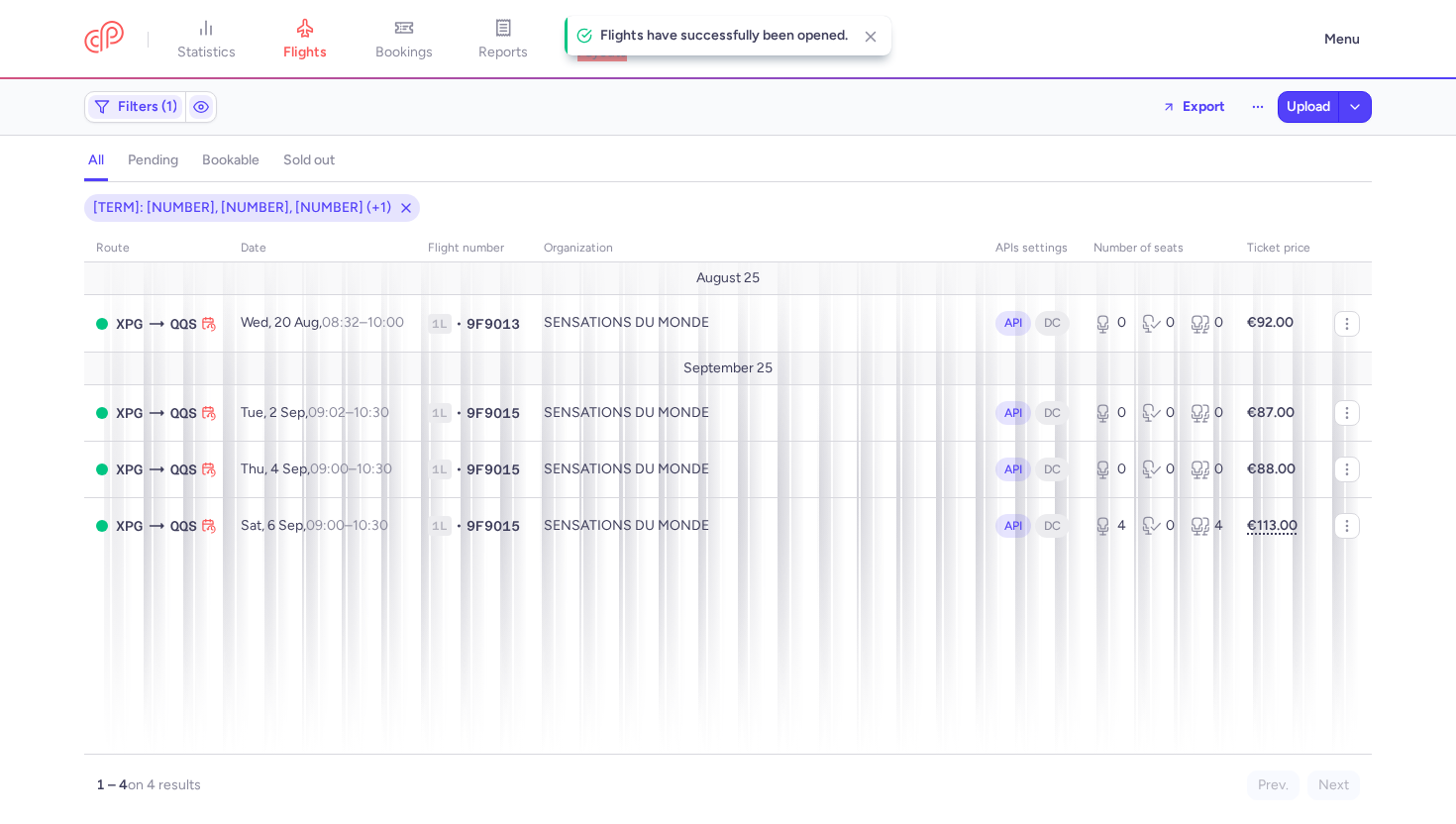 click on "statistics flights bookings reports payouts" at bounding box center (698, 40) 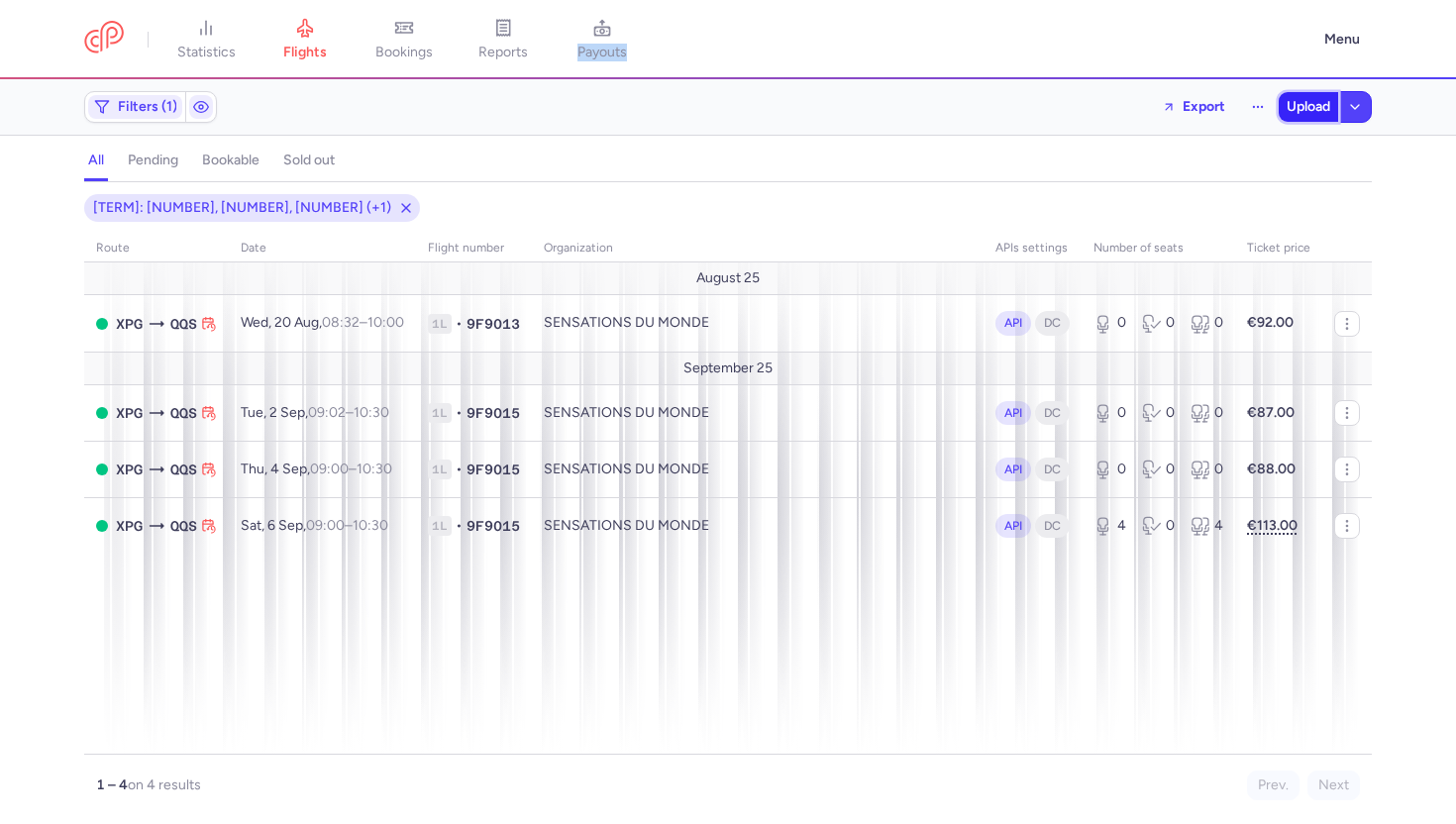 click on "Upload" at bounding box center (1308, 107) 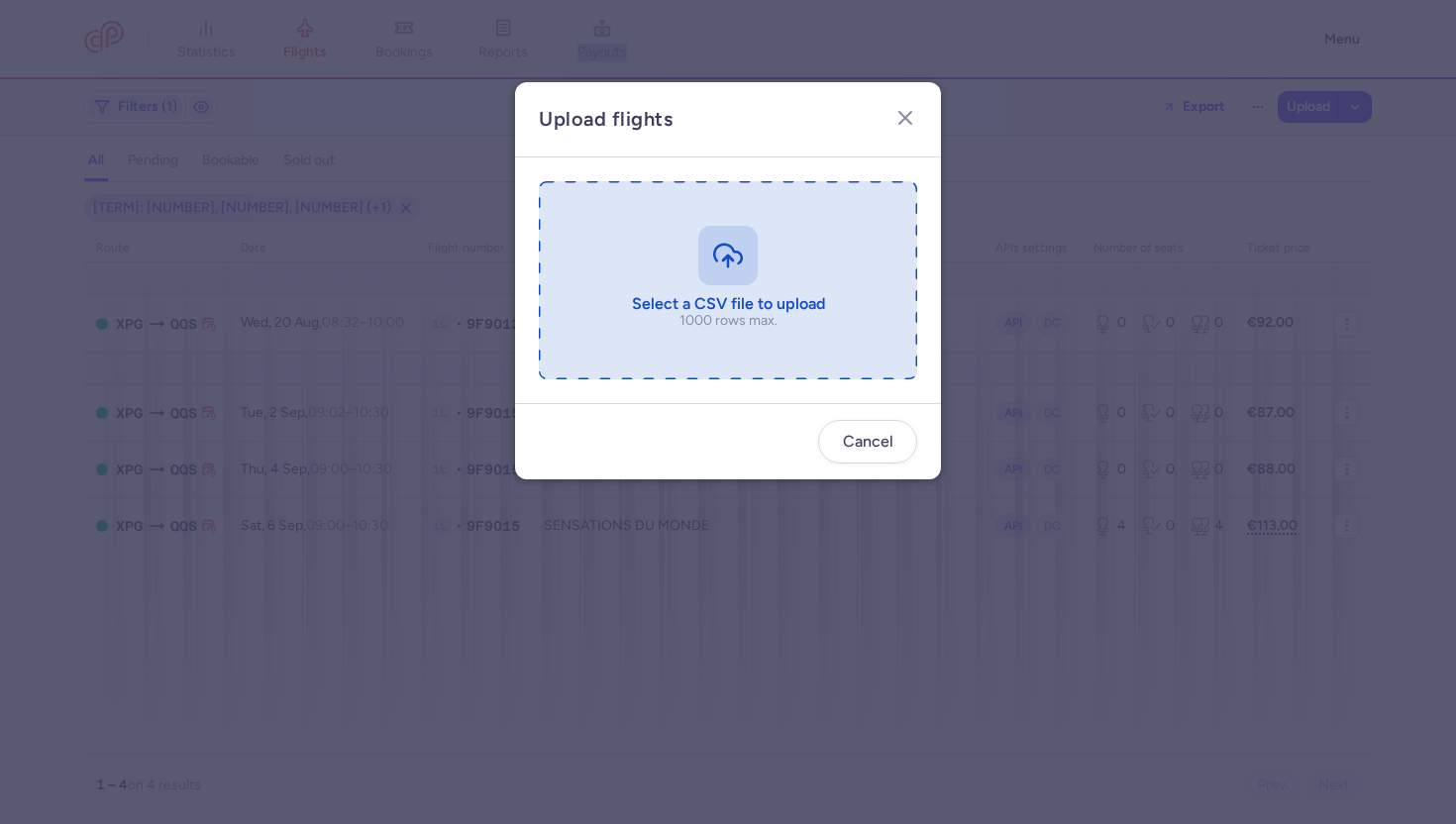 click at bounding box center [728, 280] 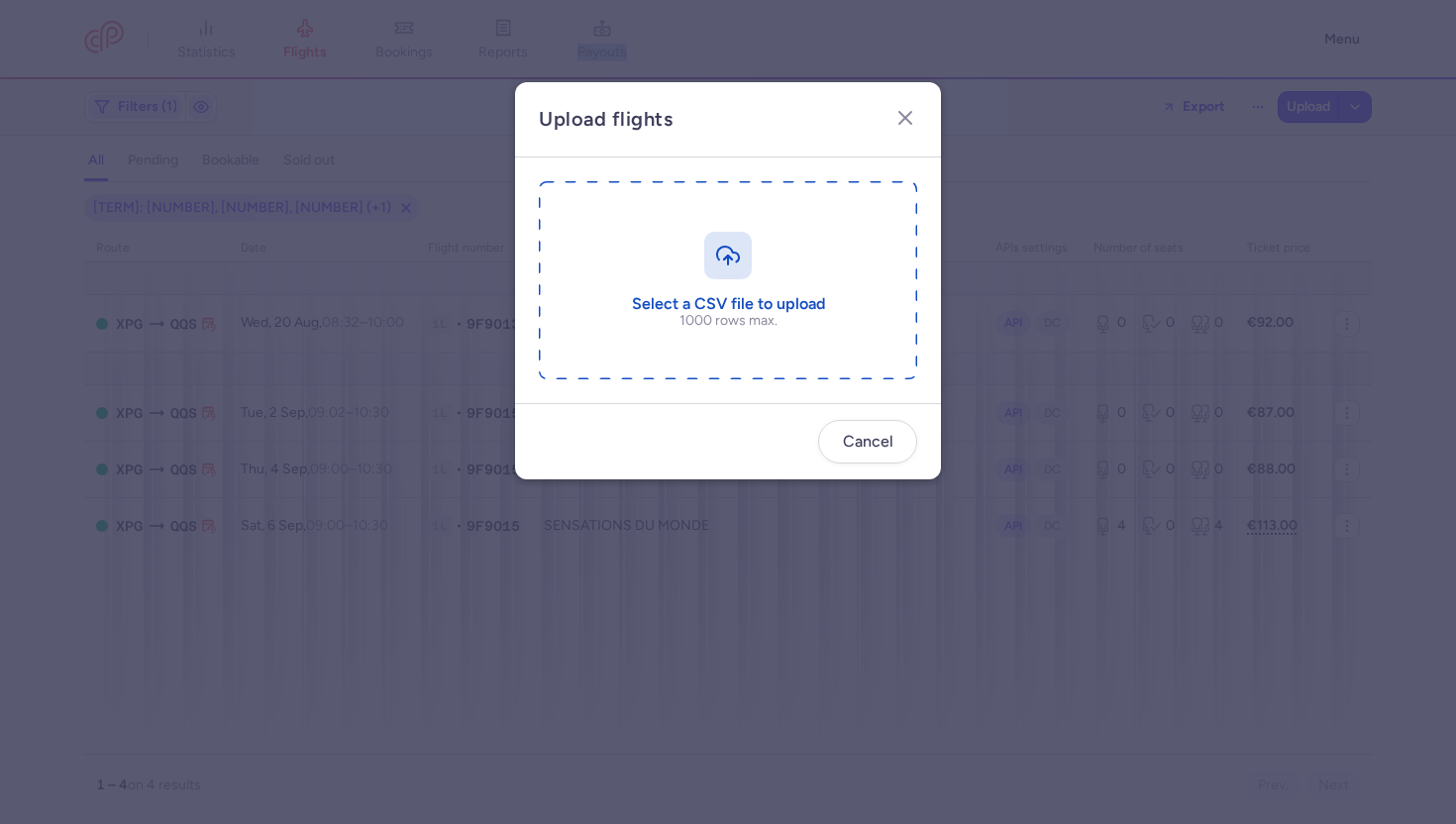 type on "C:\fakepath\export_flights_20250808,1350.csv" 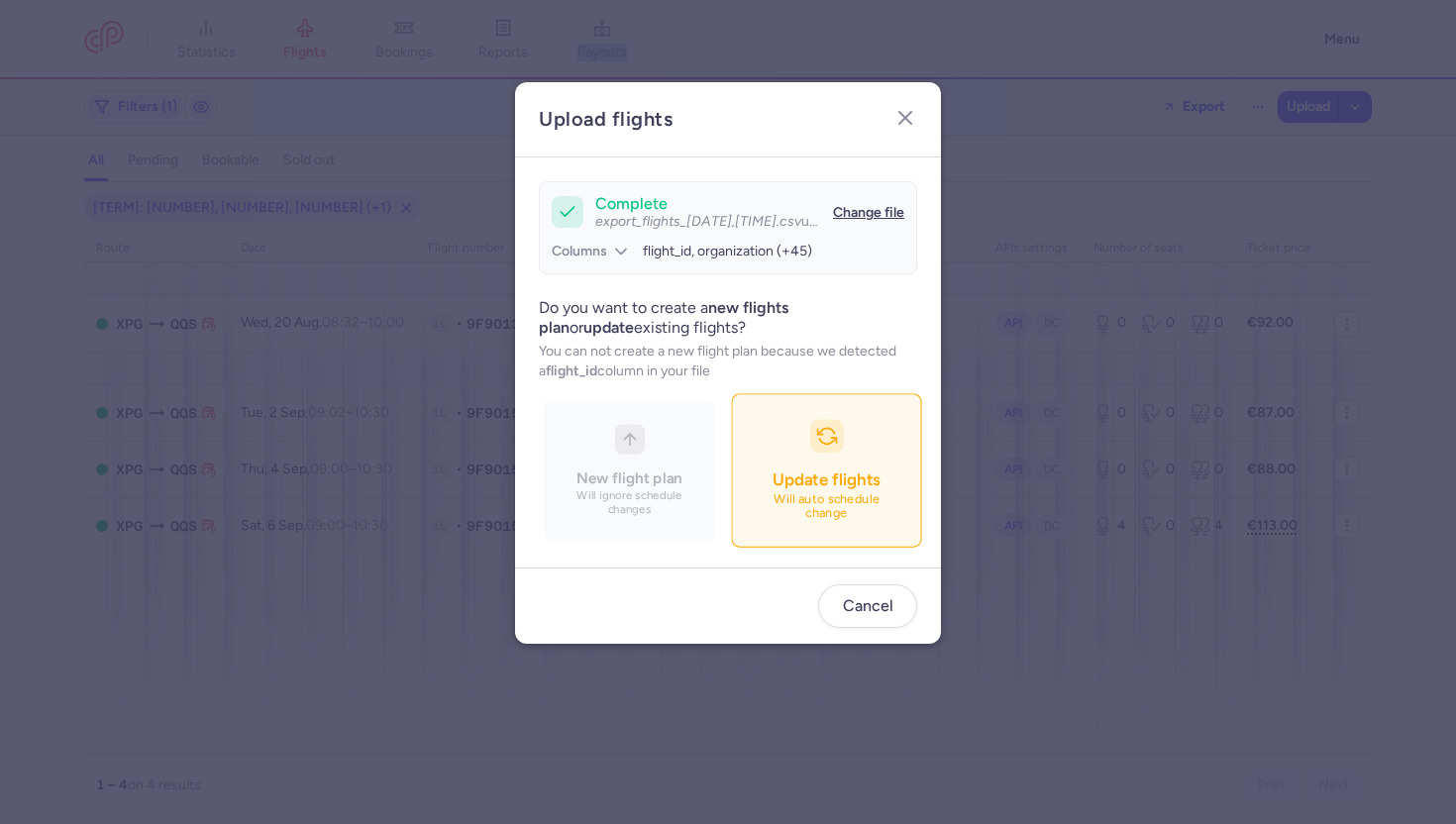click at bounding box center [827, 437] 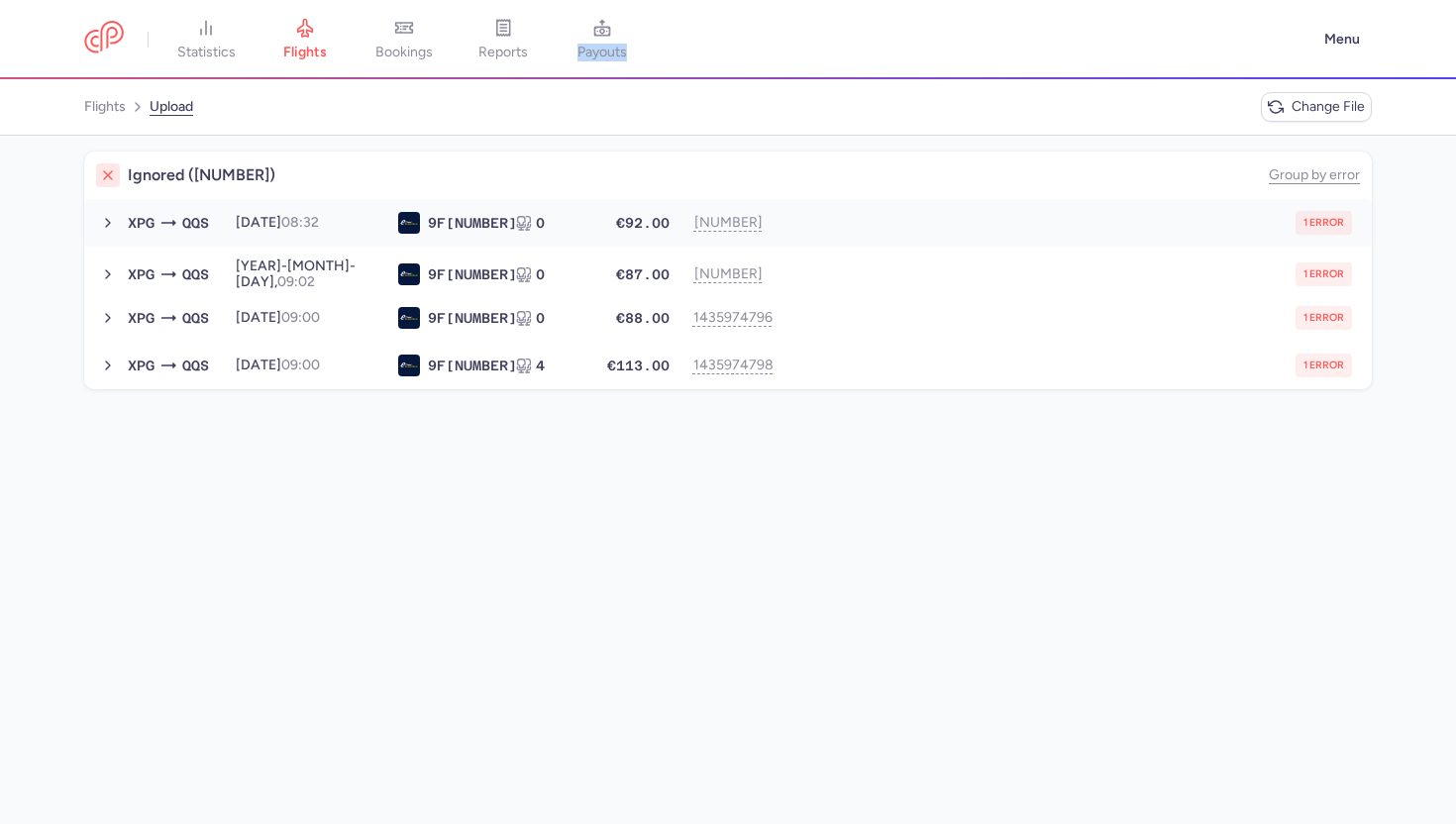 click on "1 error" at bounding box center (1069, 223) 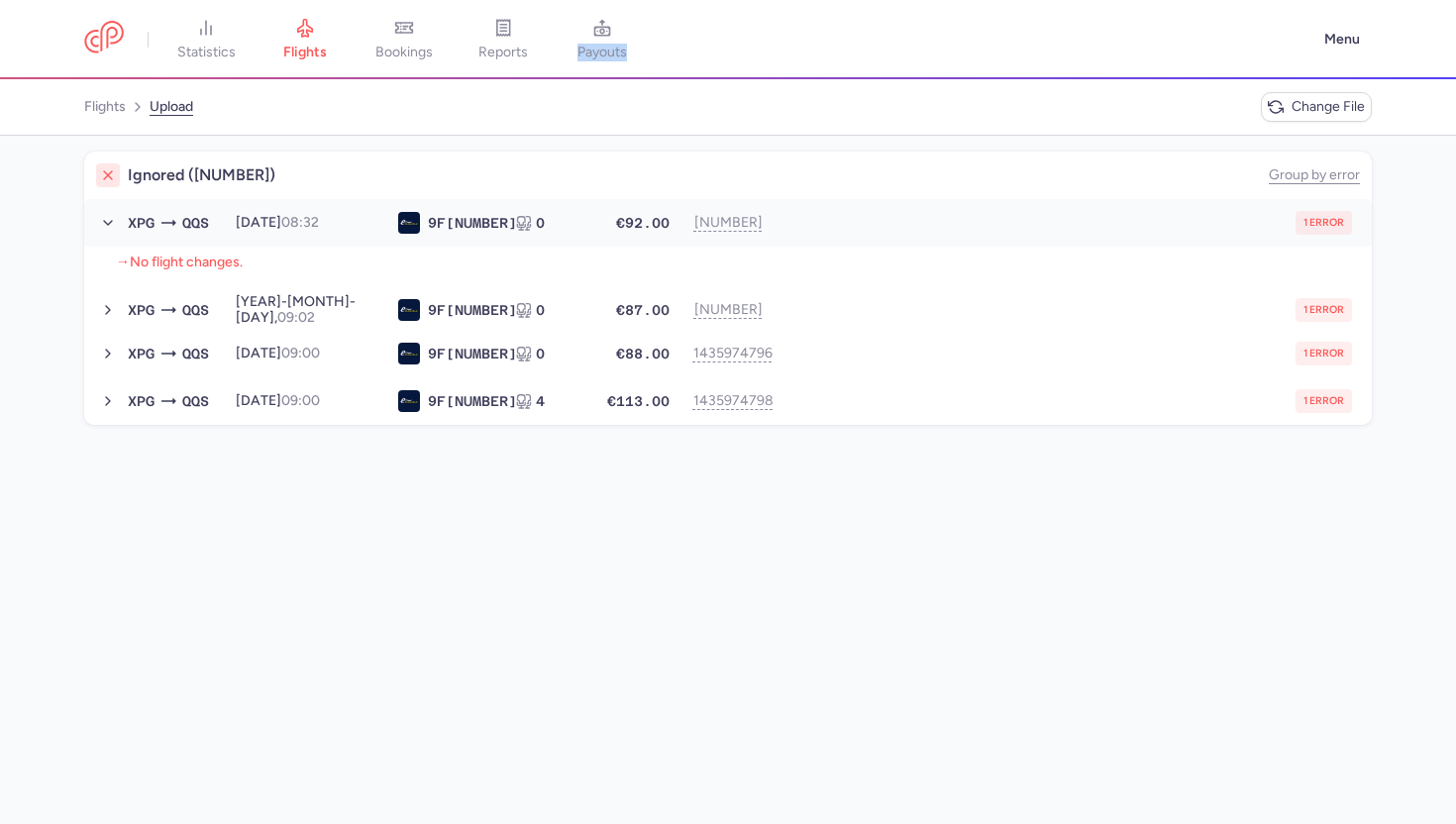 click on "1 error" at bounding box center (1069, 223) 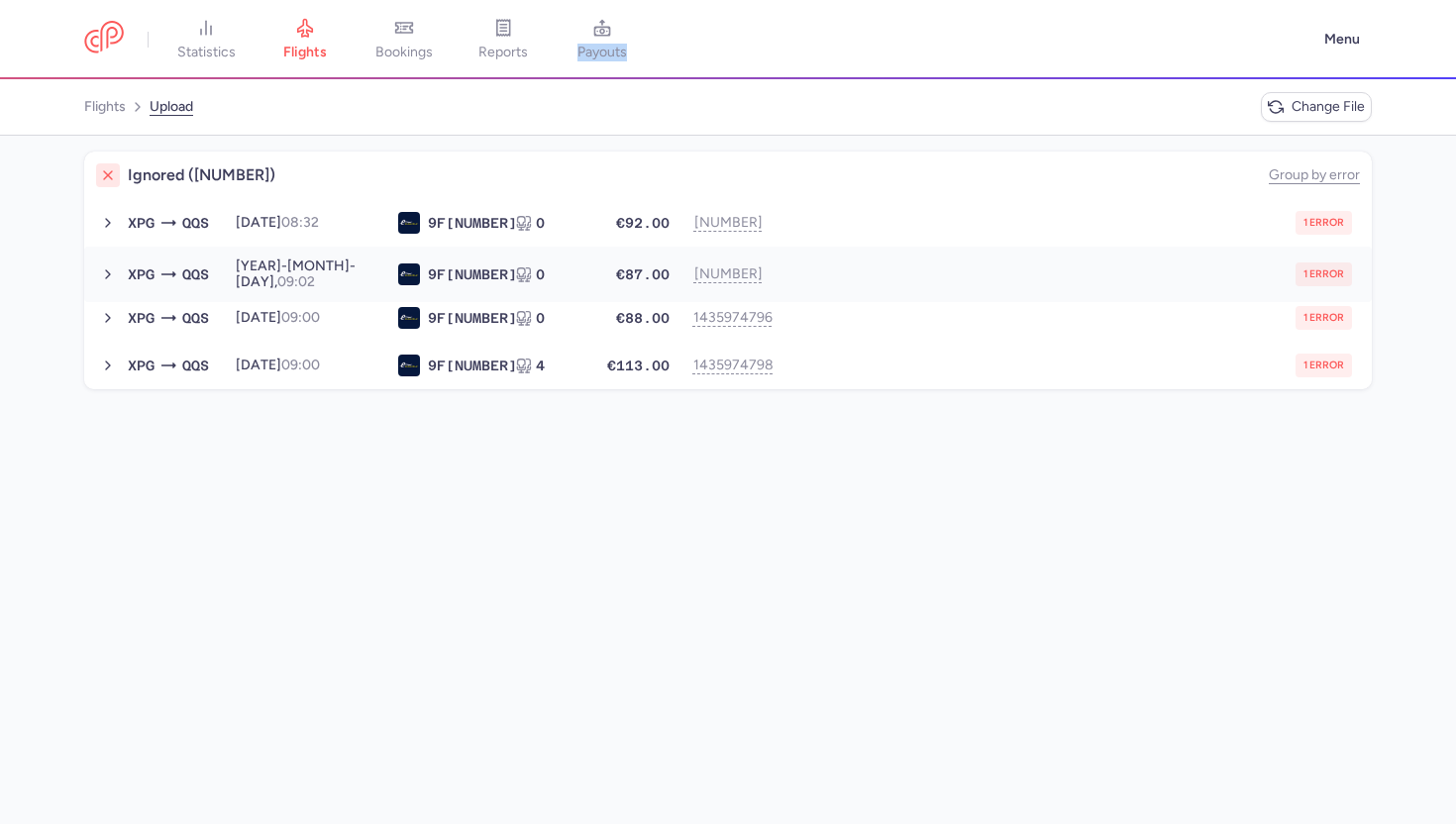 click on "1 error" at bounding box center [1069, 274] 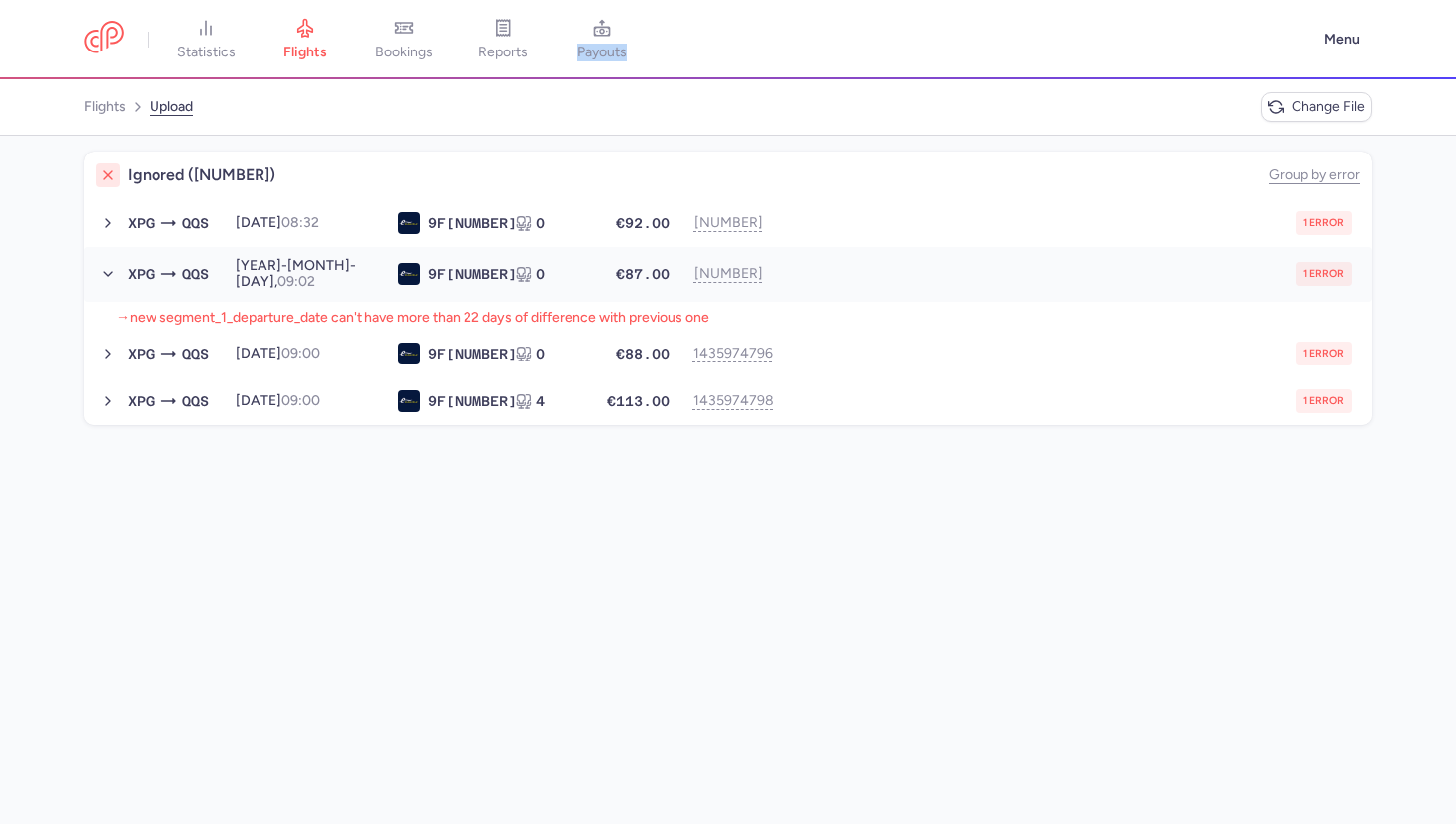 click on "1 error" at bounding box center [1069, 274] 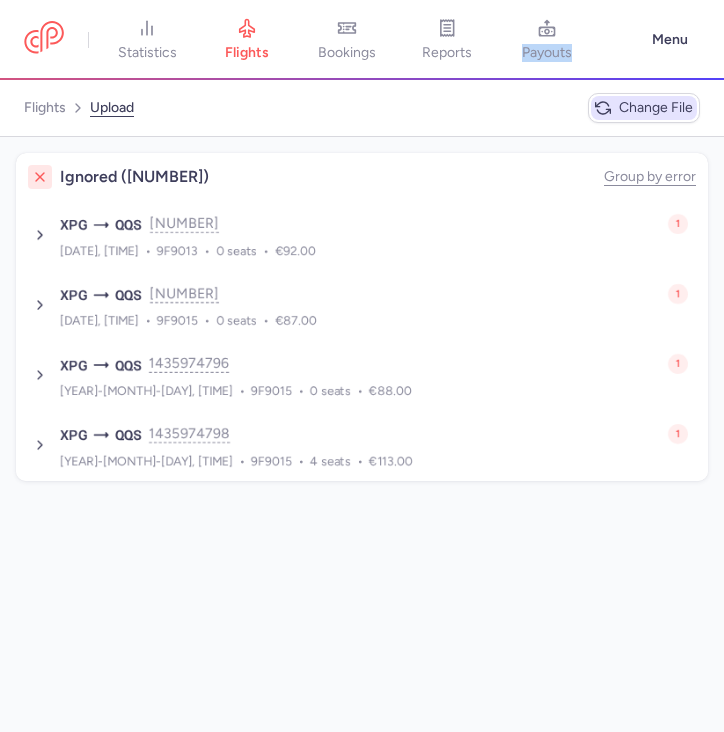 click on "Change file" at bounding box center [644, 108] 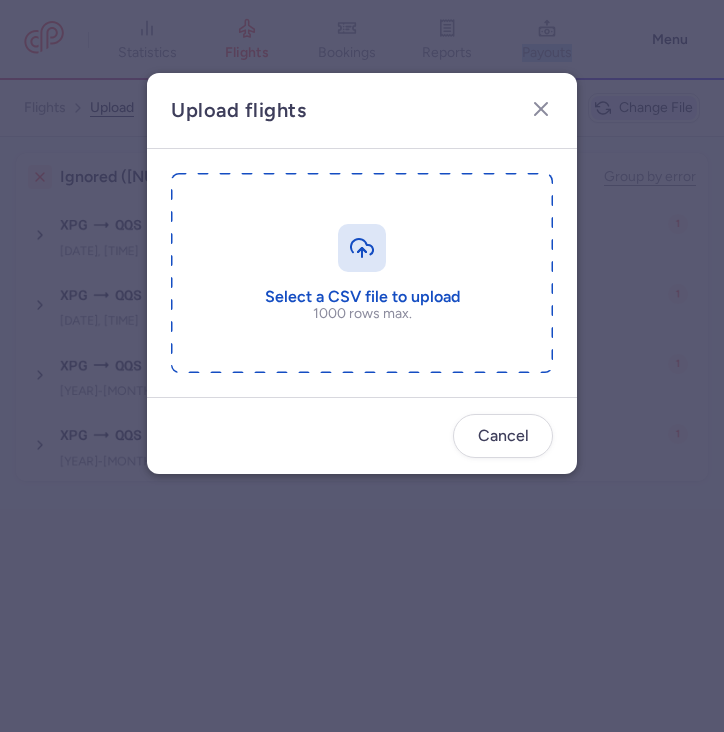 type on "C:\fakepath\export_flights_20250808,1350.csv" 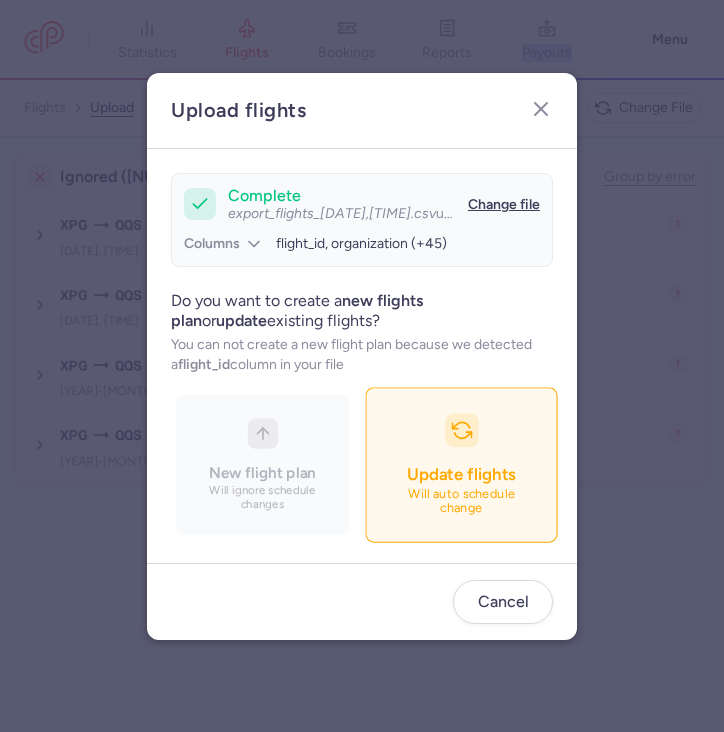 click on "Update flights Will auto schedule change" at bounding box center [461, 465] 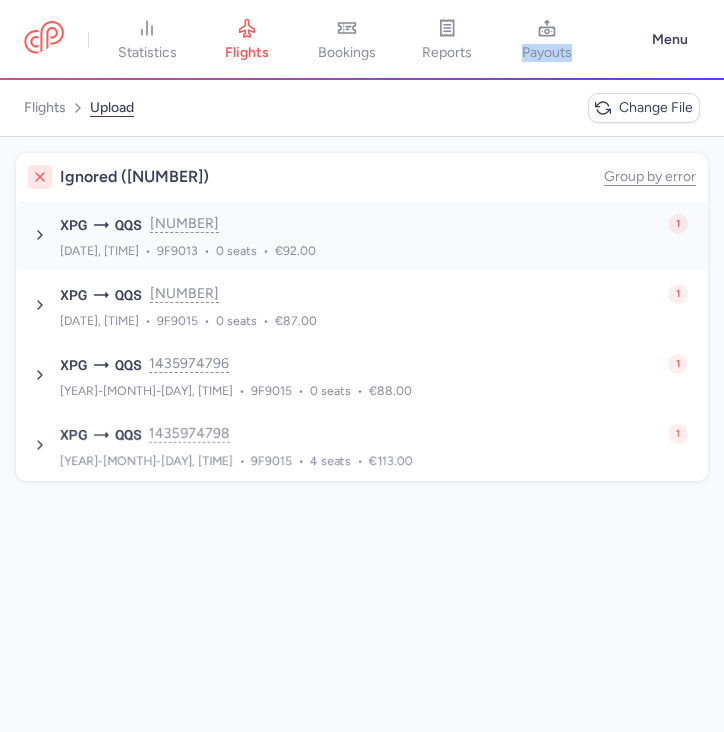 click on "XPG  QQS 2025-08-20,  08:32 9F  9013 0 €92.00 1435974797 1 error 2025-08-20, 08:32 9F9013 0 seats €92.00" at bounding box center [374, 235] 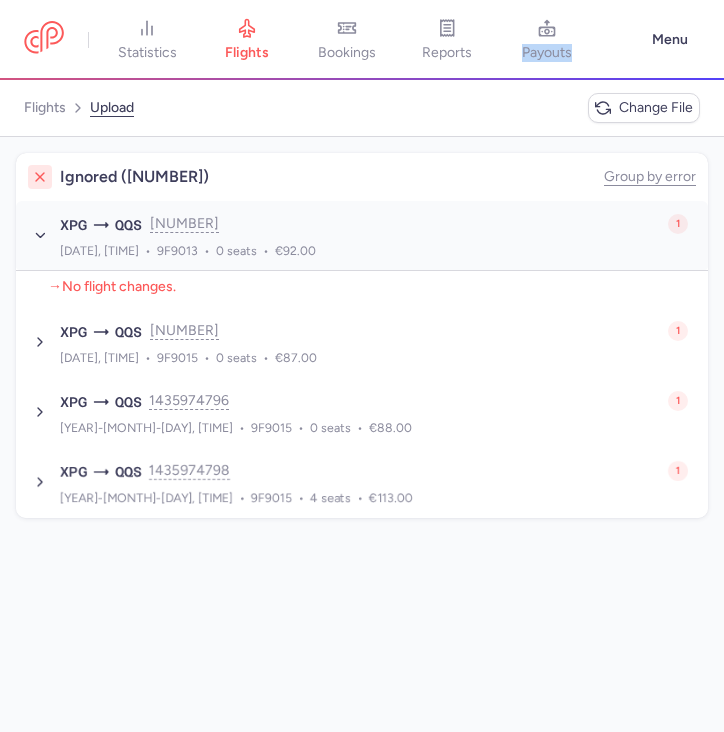 click on "1 error" at bounding box center [455, 224] 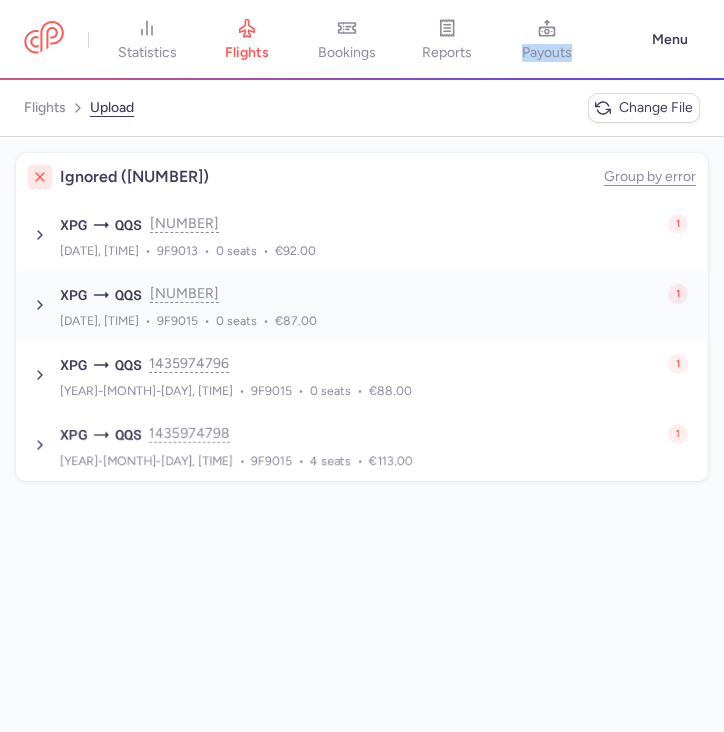 click on "XPG  QQS 2025-09-02,  09:02 9F  9015 0 €87.00 1435974795 1 error 2025-09-02, 09:02 9F9015 0 seats €87.00" at bounding box center [374, 305] 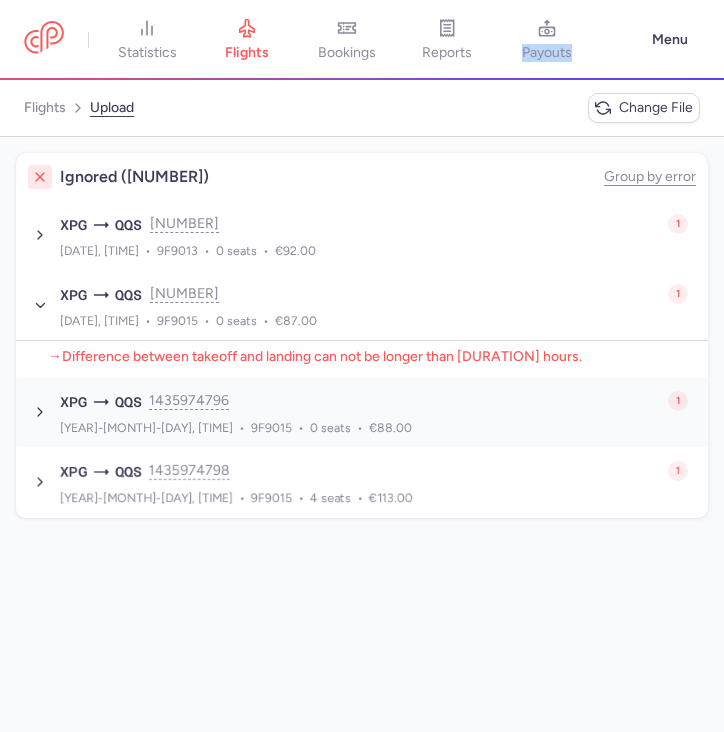 click on "XPG  QQS 2025-09-04,  09:00 9F  9015 0 €88.00 1435974796 1 error 2025-09-04, 09:00 9F9015 0 seats €88.00" at bounding box center (374, 412) 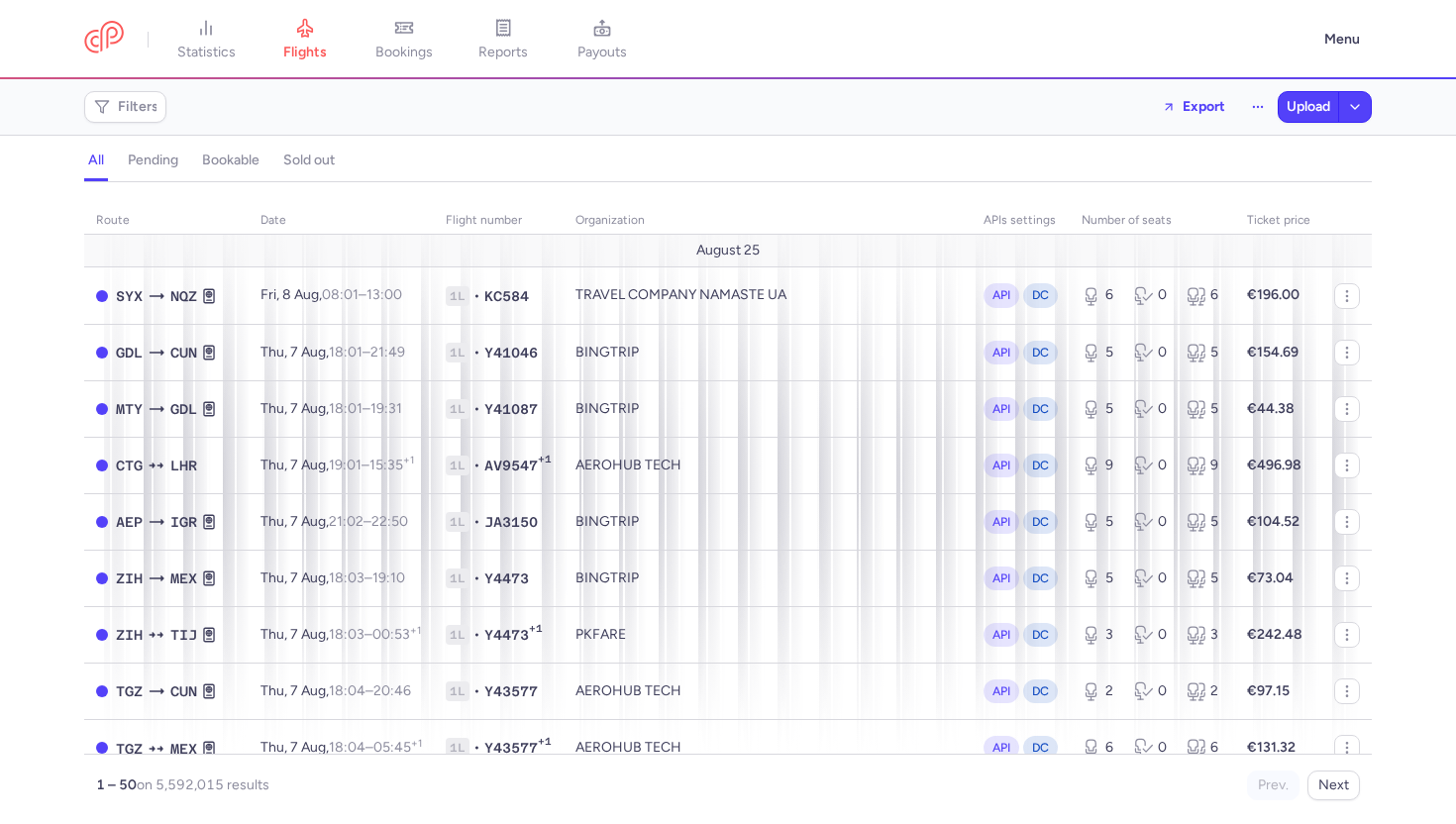 scroll, scrollTop: 0, scrollLeft: 0, axis: both 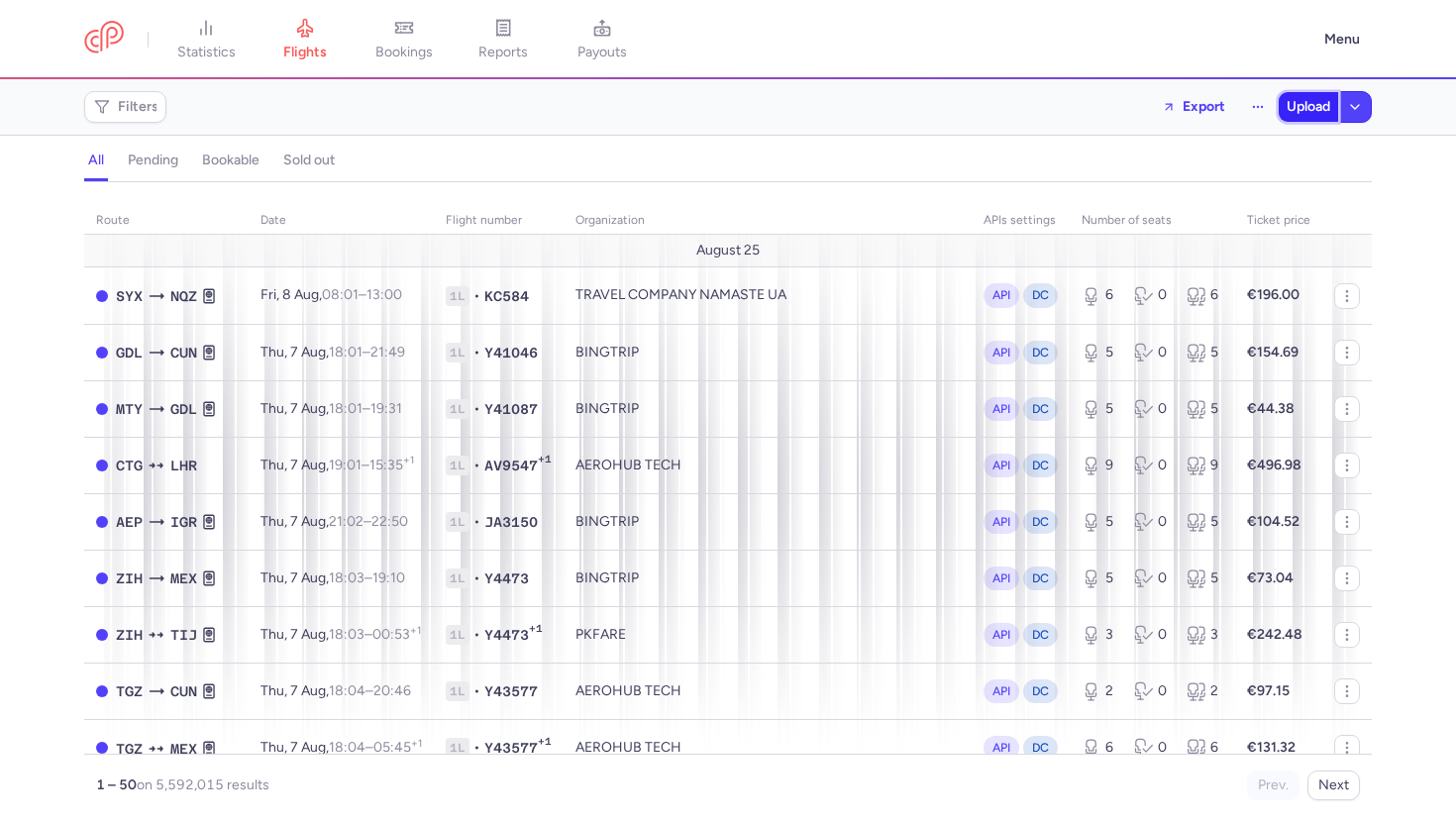 click on "Upload" at bounding box center [1308, 107] 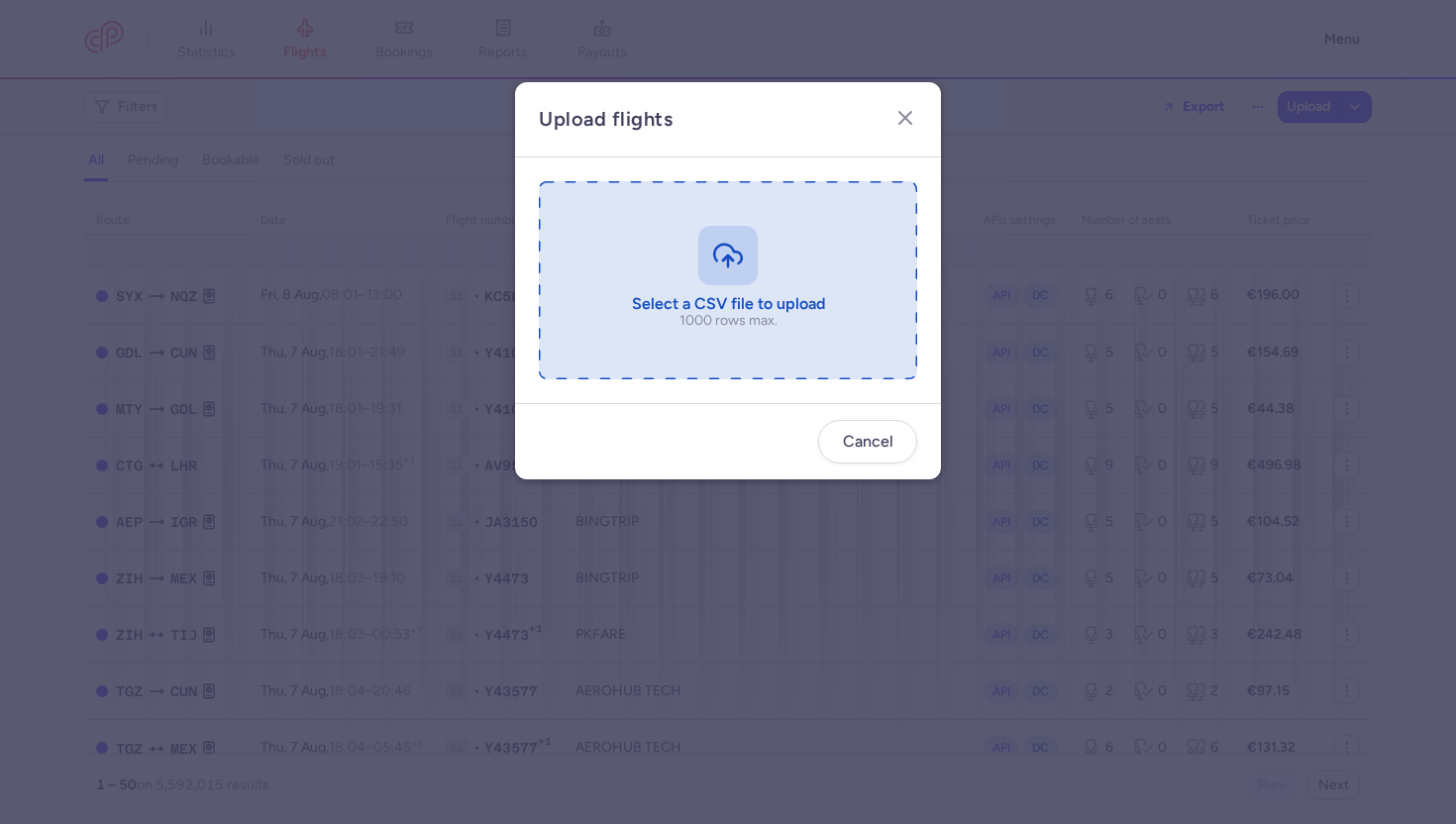 click at bounding box center (728, 280) 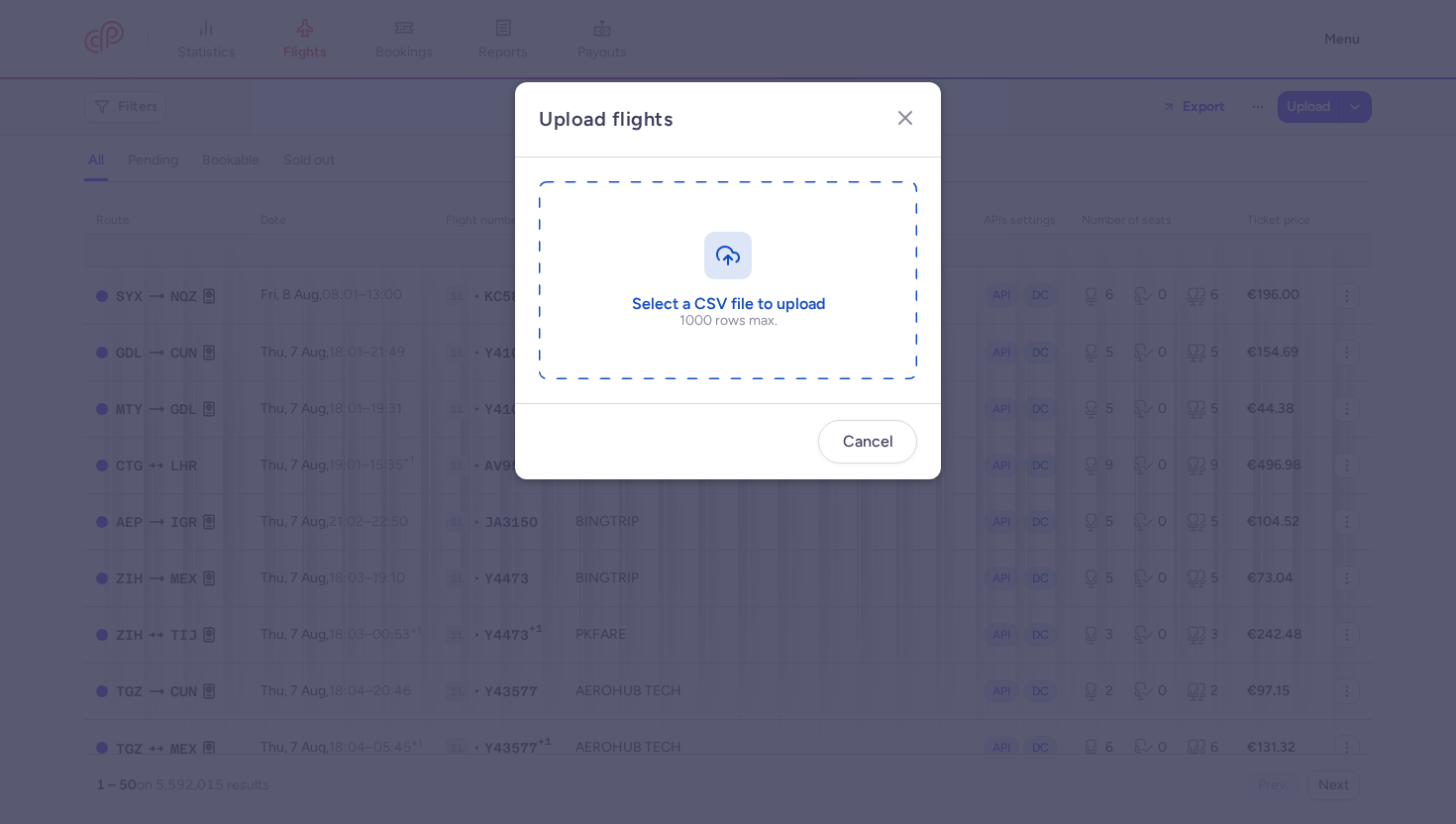 type on "C:\fakepath\export_flights_[DATE],[TIME].csv" 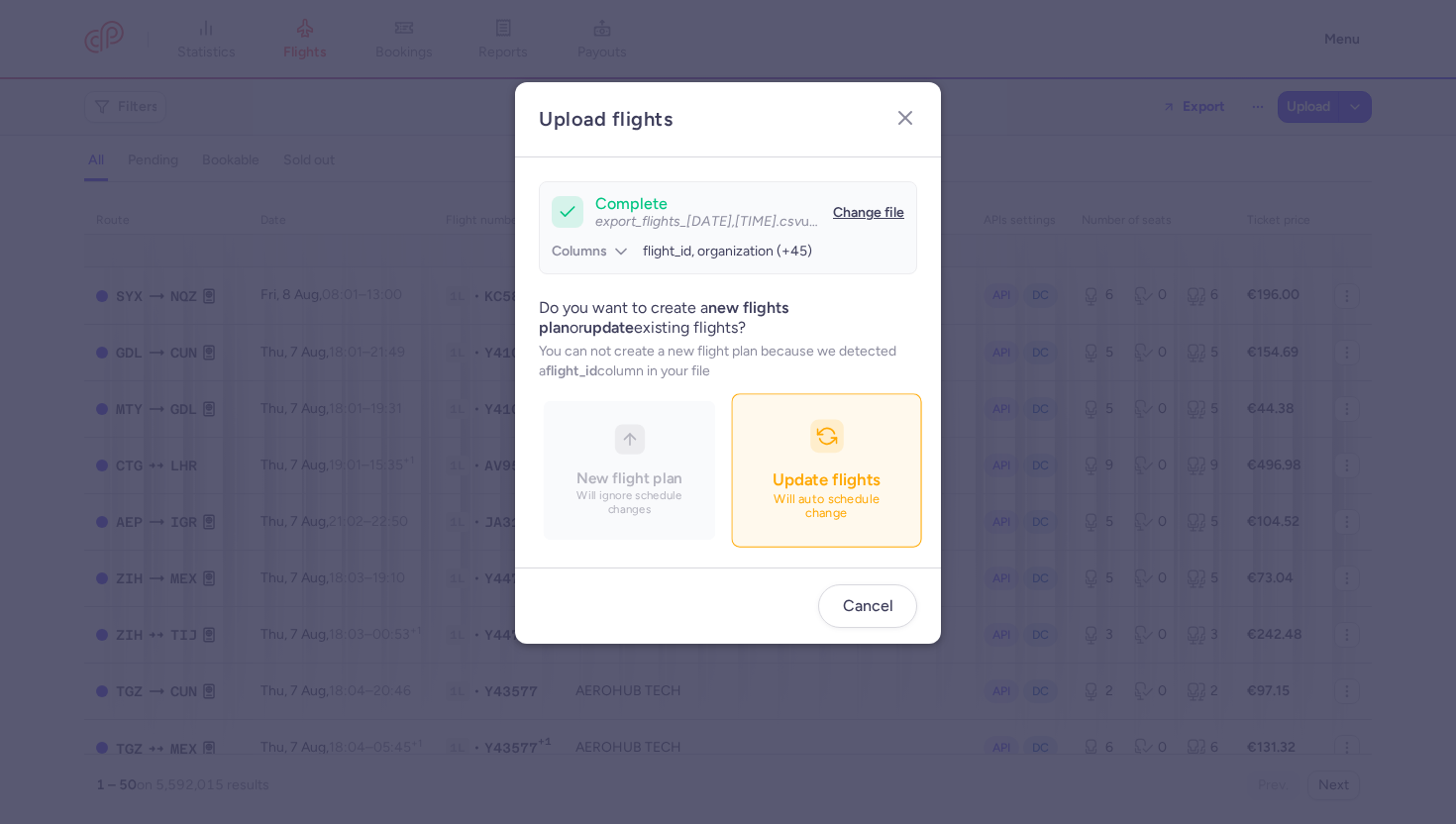click on "Update flights Will auto schedule change" at bounding box center [826, 470] 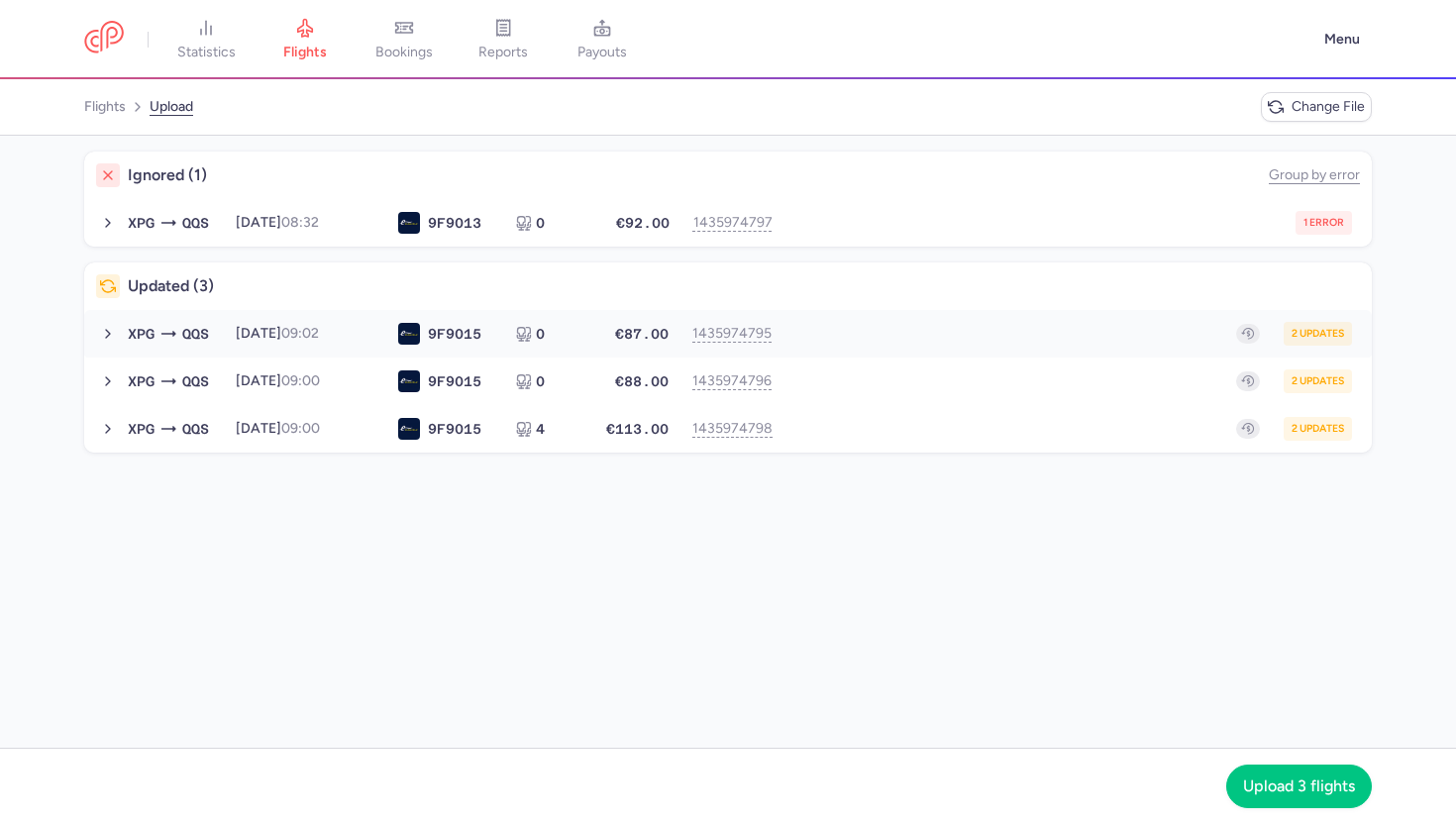 click on "2 updates" at bounding box center (1069, 334) 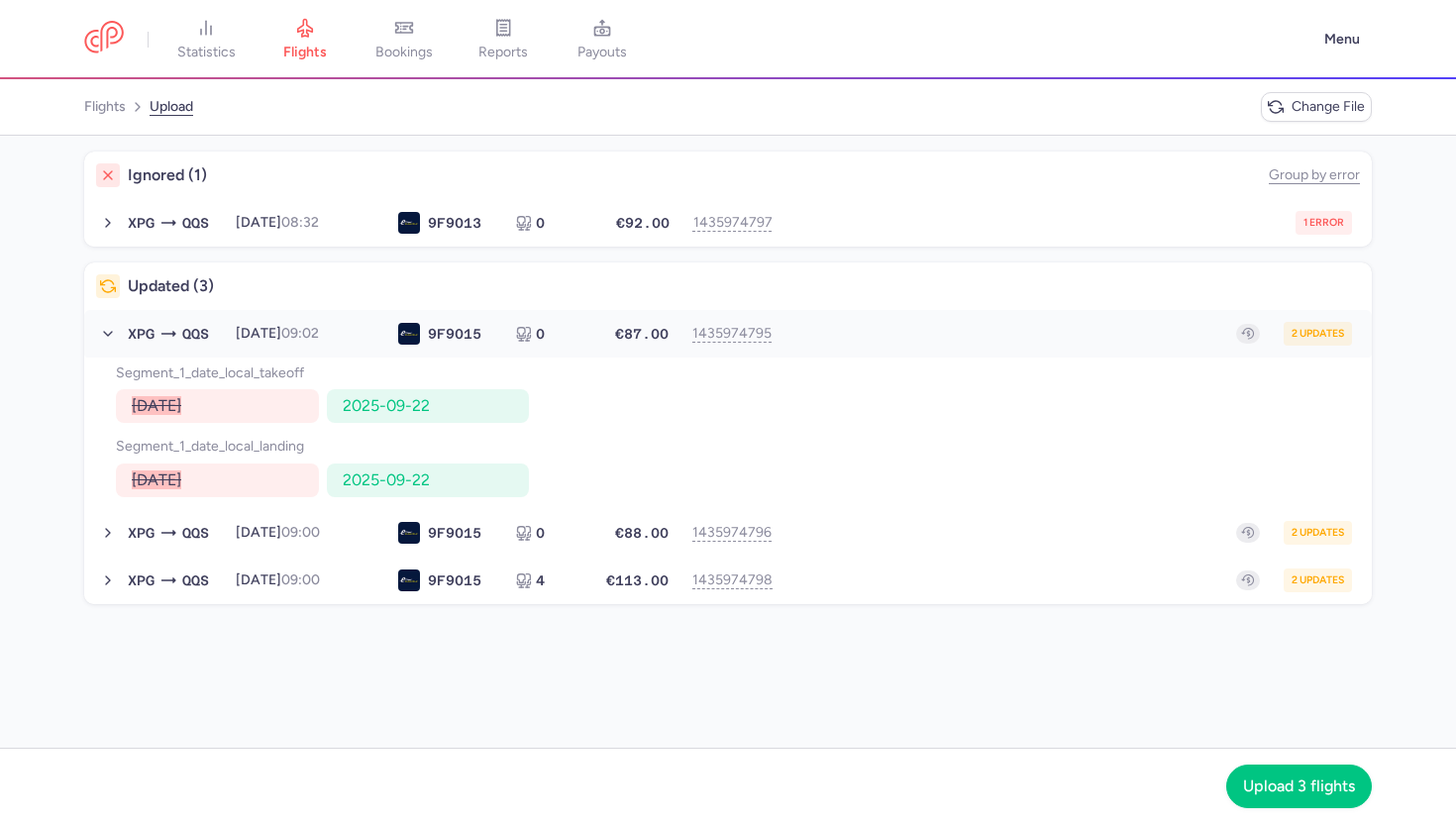 click on "2 updates" at bounding box center [1069, 334] 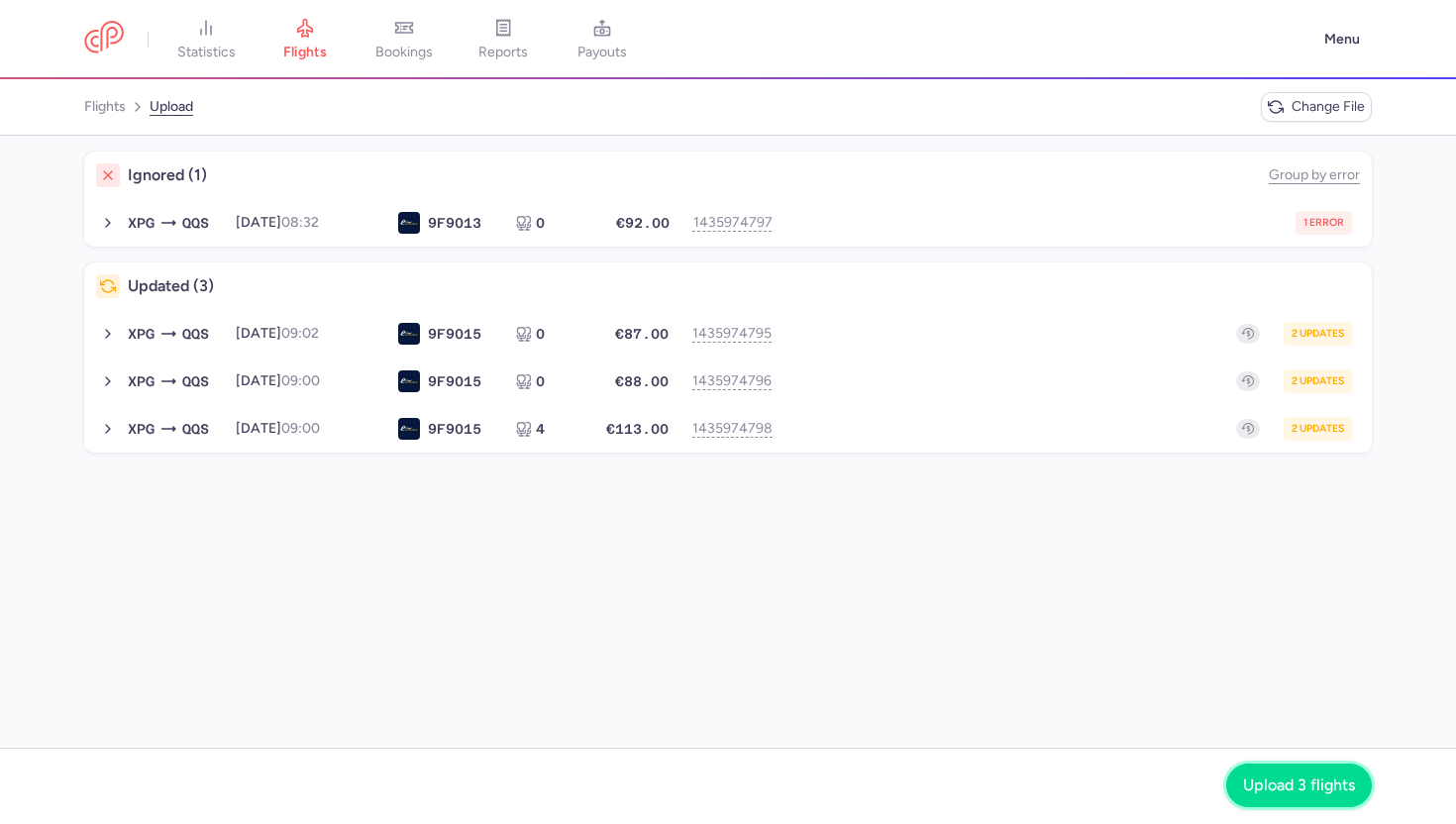 click on "Upload 3 flights" at bounding box center [1299, 785] 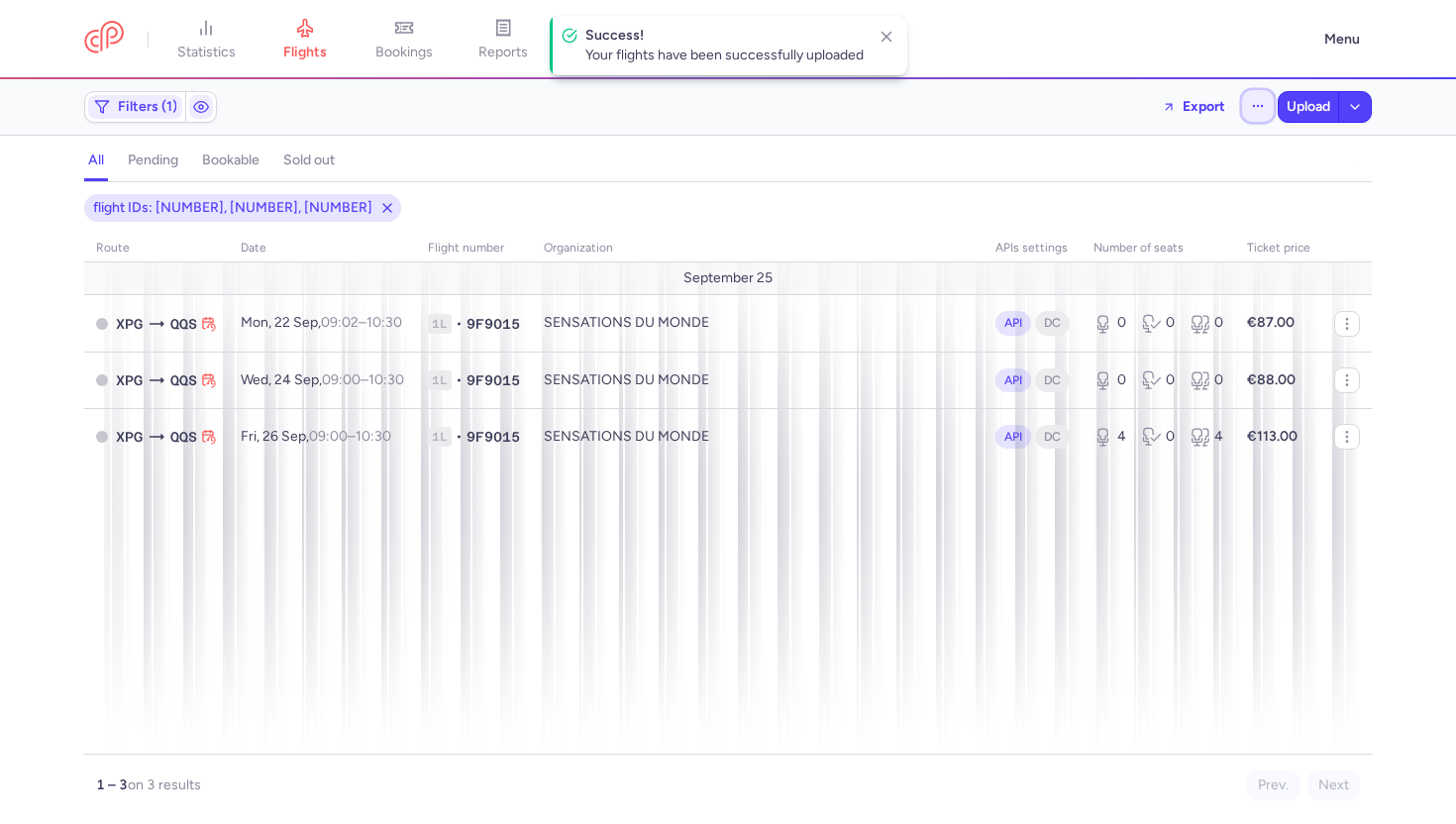 click 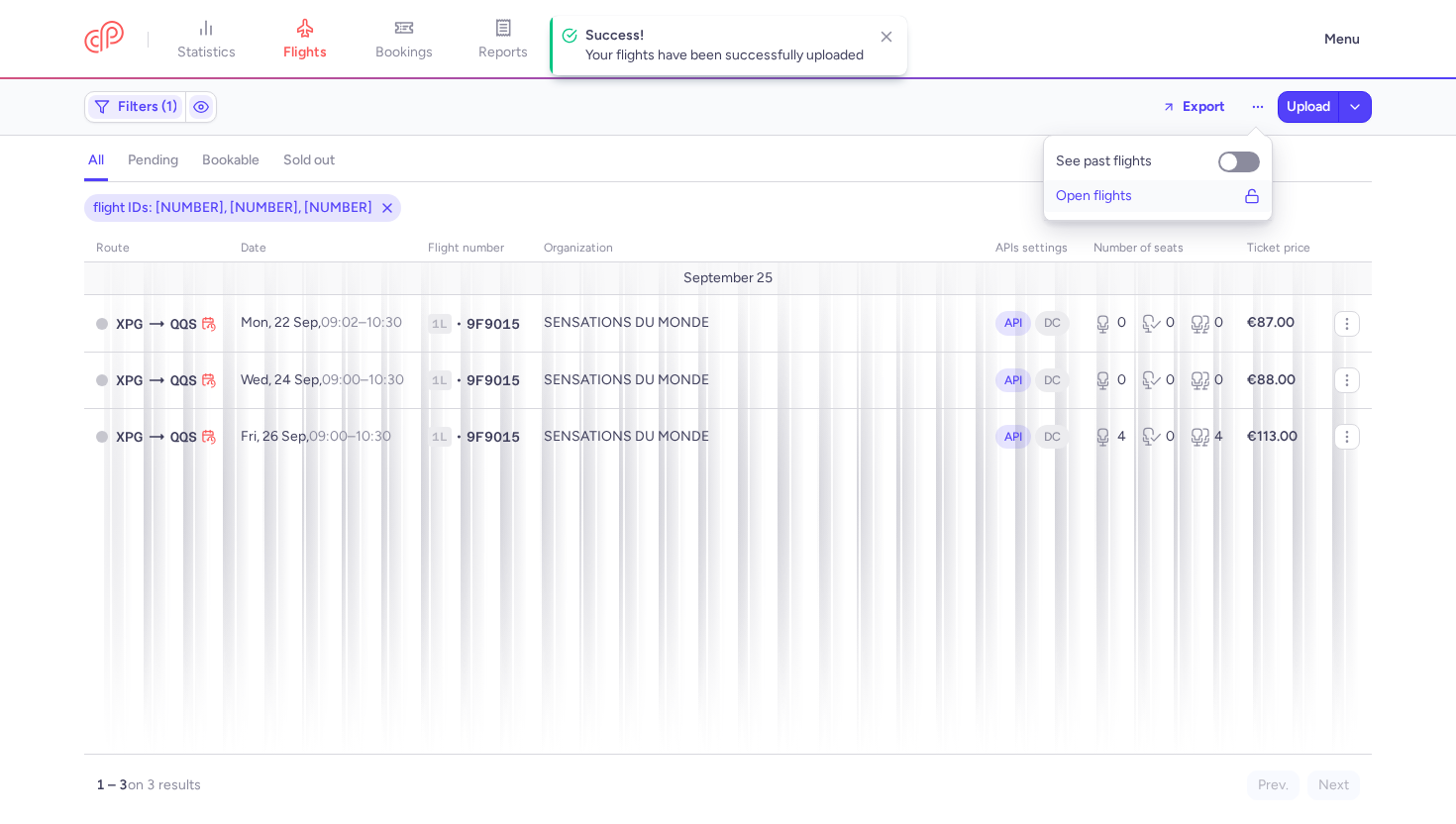 click on "Open flights" at bounding box center [1158, 196] 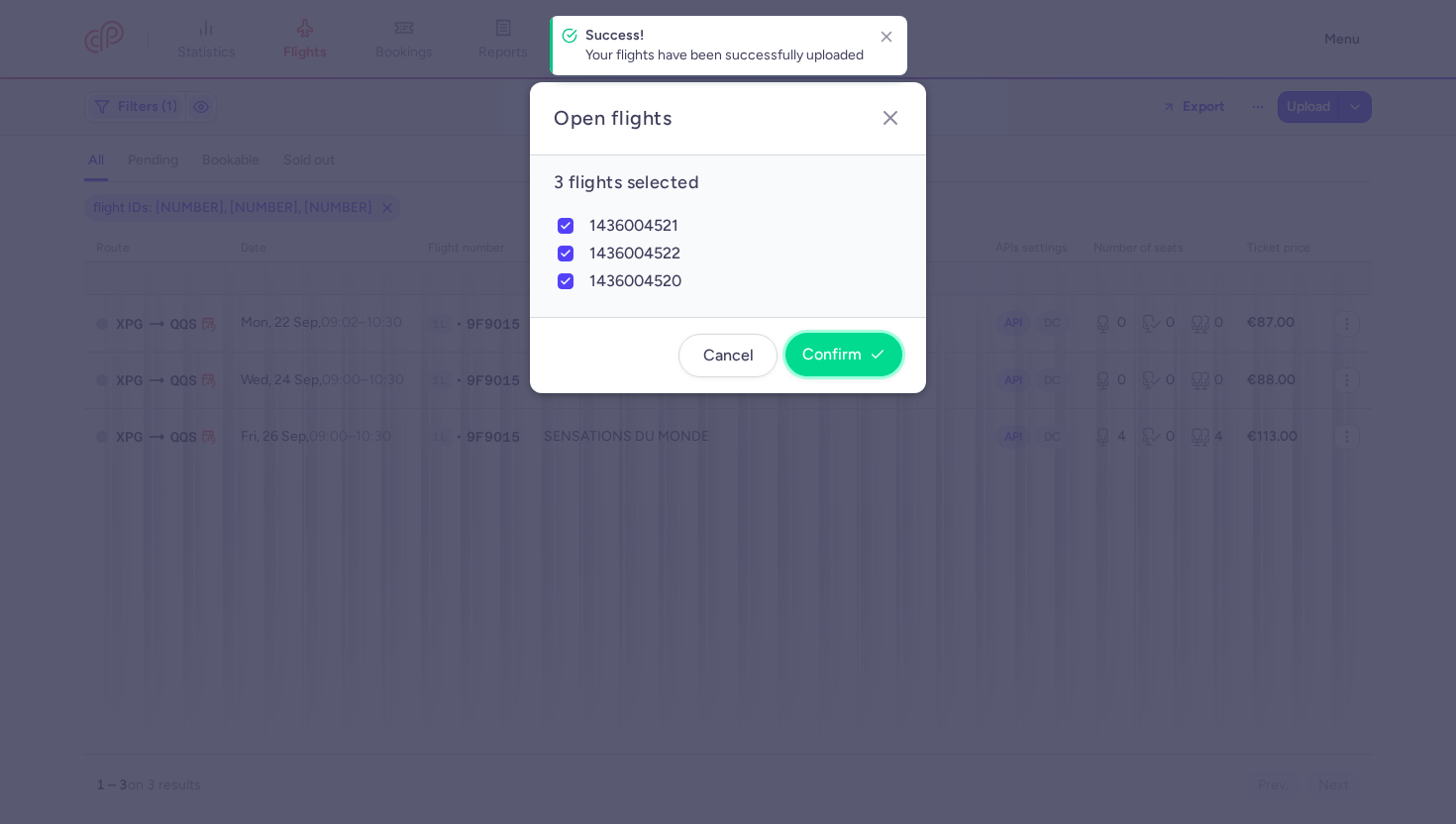 click on "Confirm" at bounding box center (844, 355) 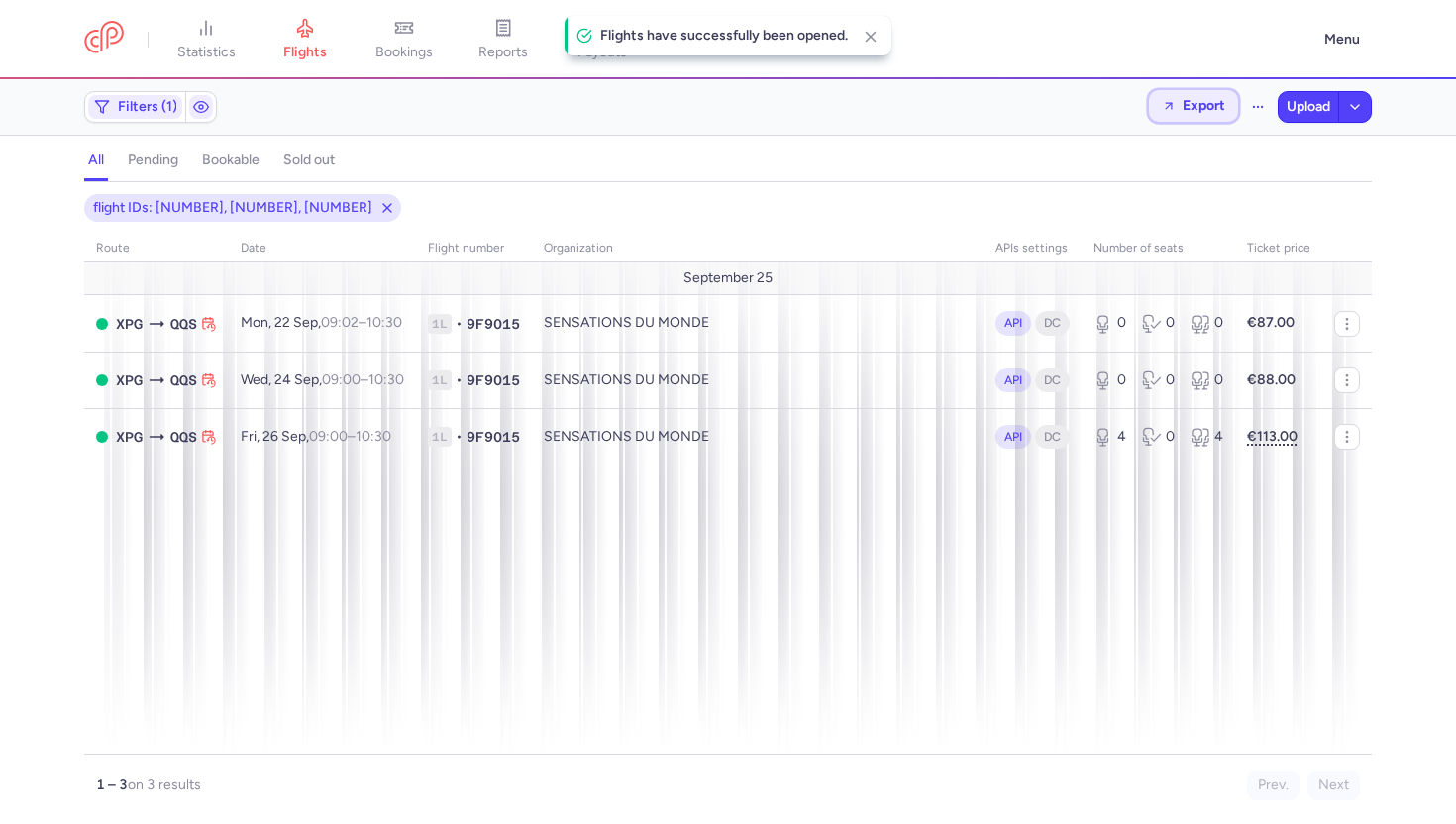 click on "Export" at bounding box center [1203, 105] 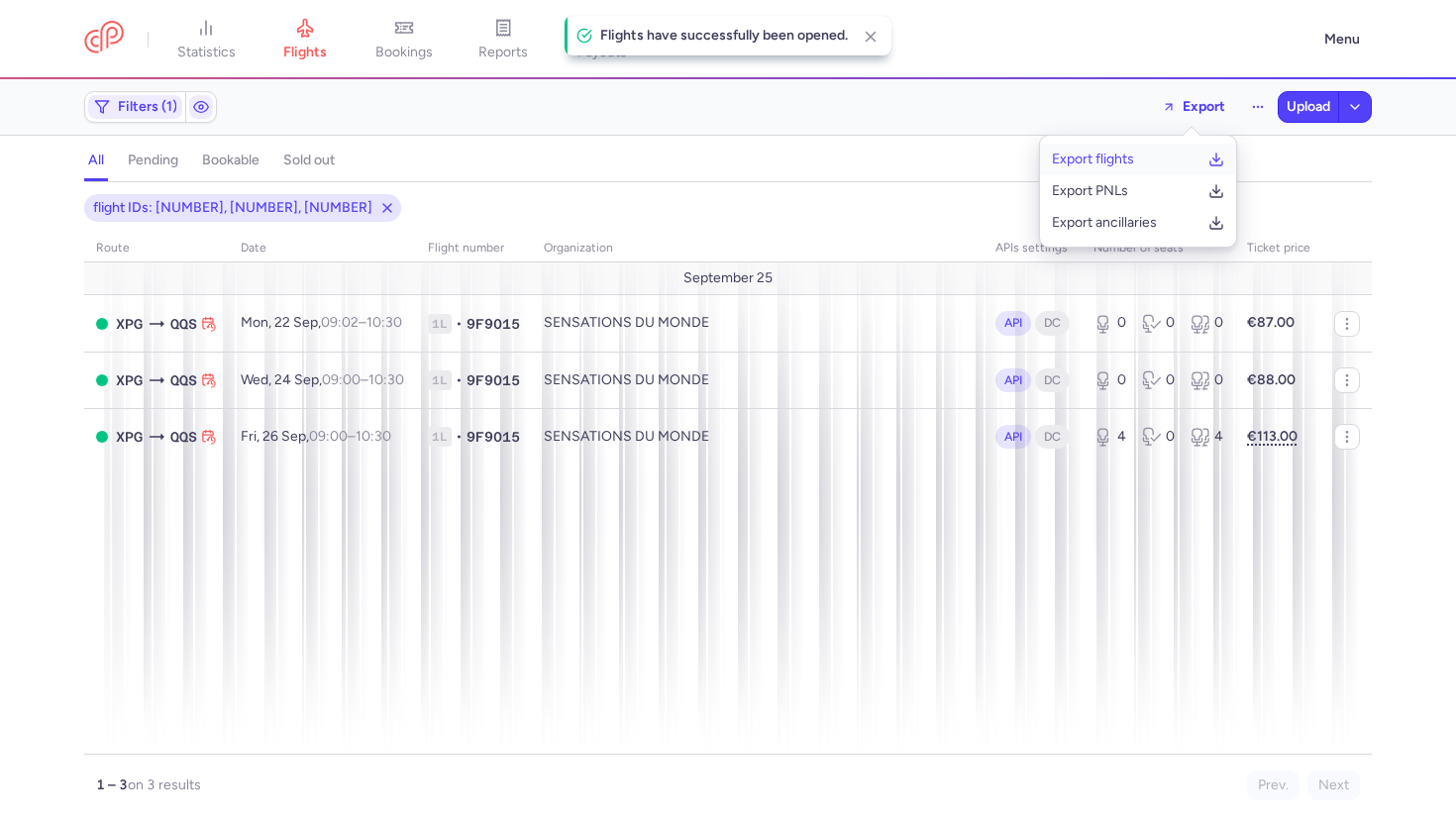 click on "Export flights" at bounding box center (1092, 159) 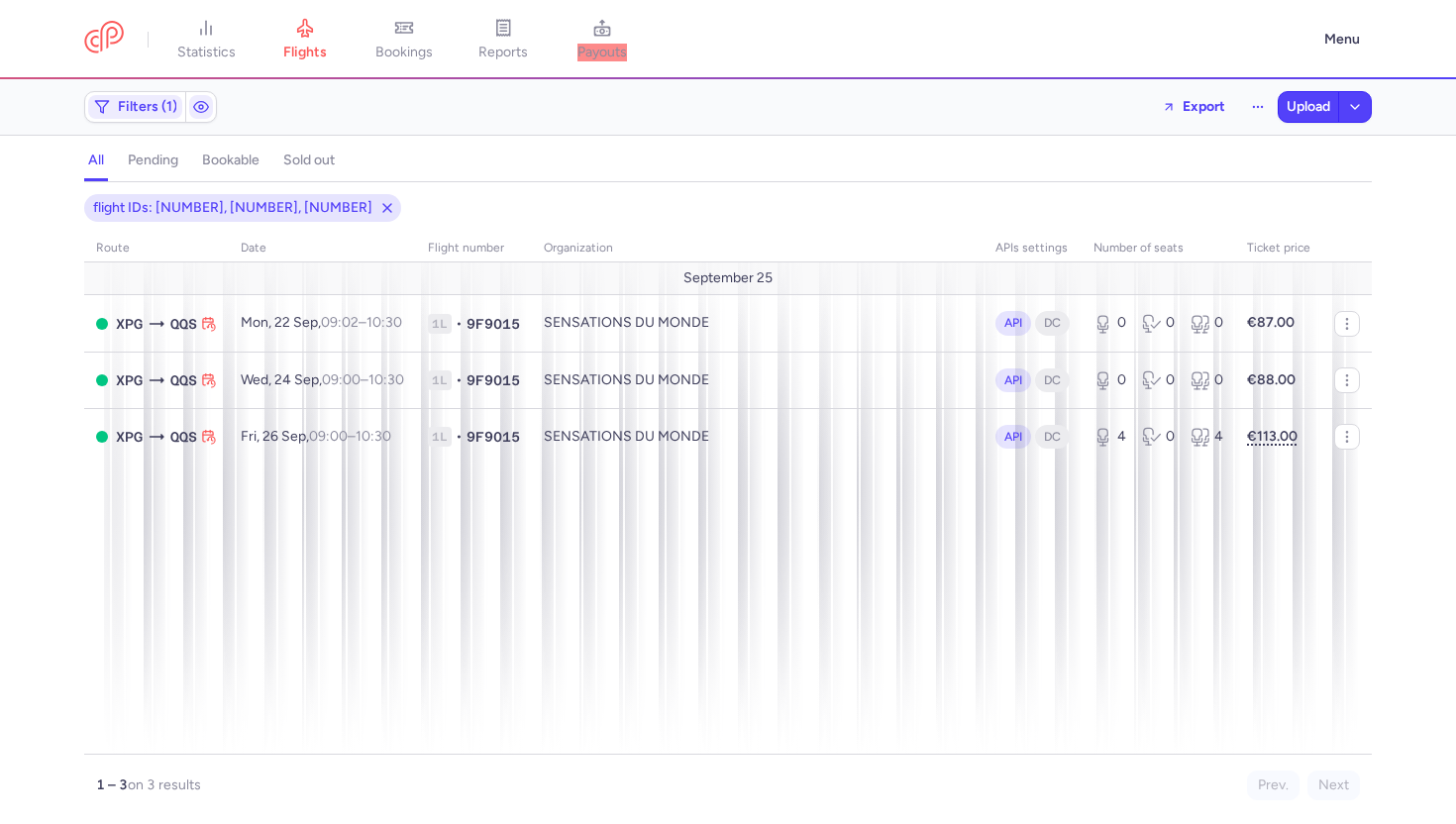 click on "statistics flights bookings reports payouts" at bounding box center (698, 40) 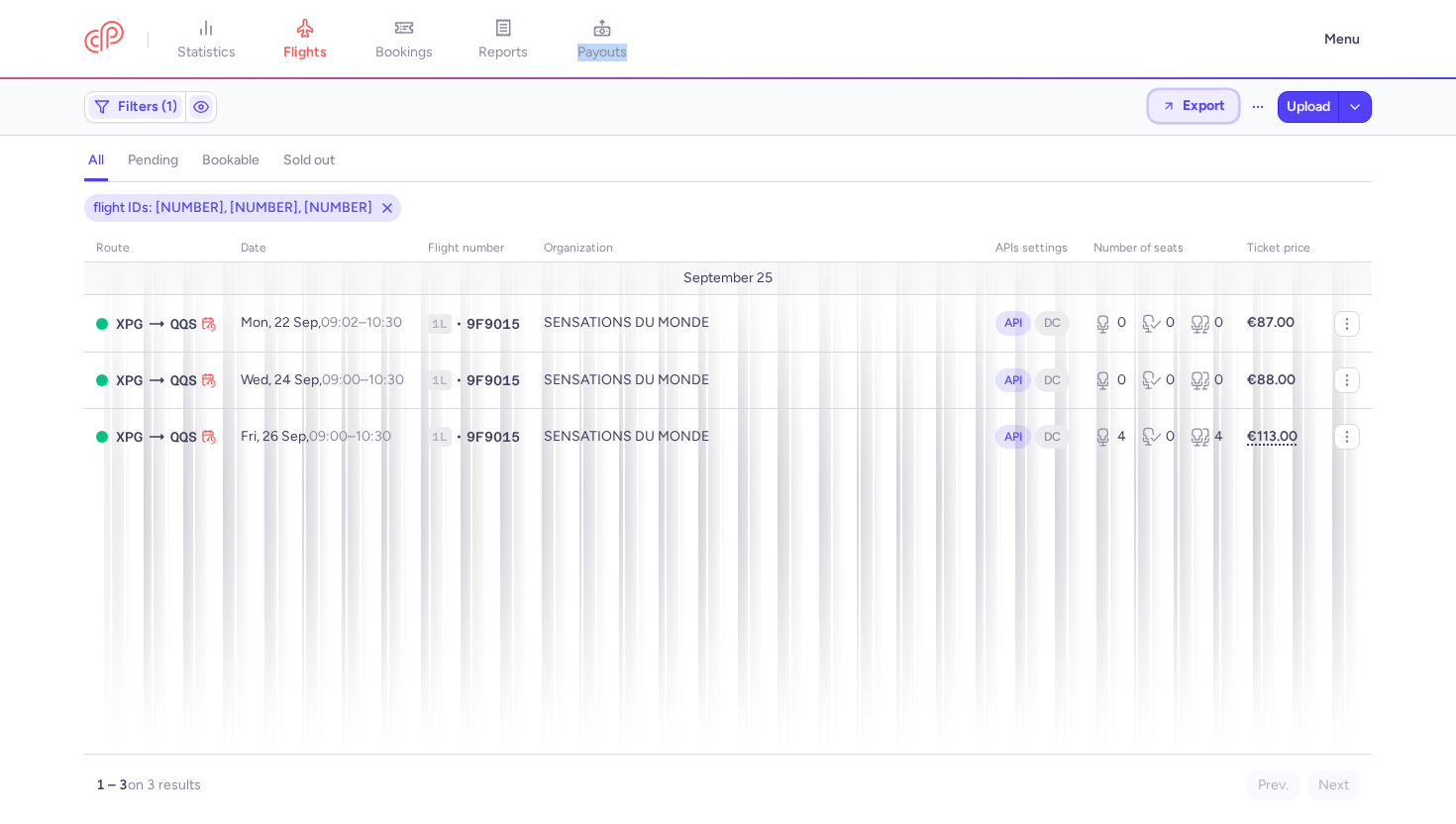 click on "Export" 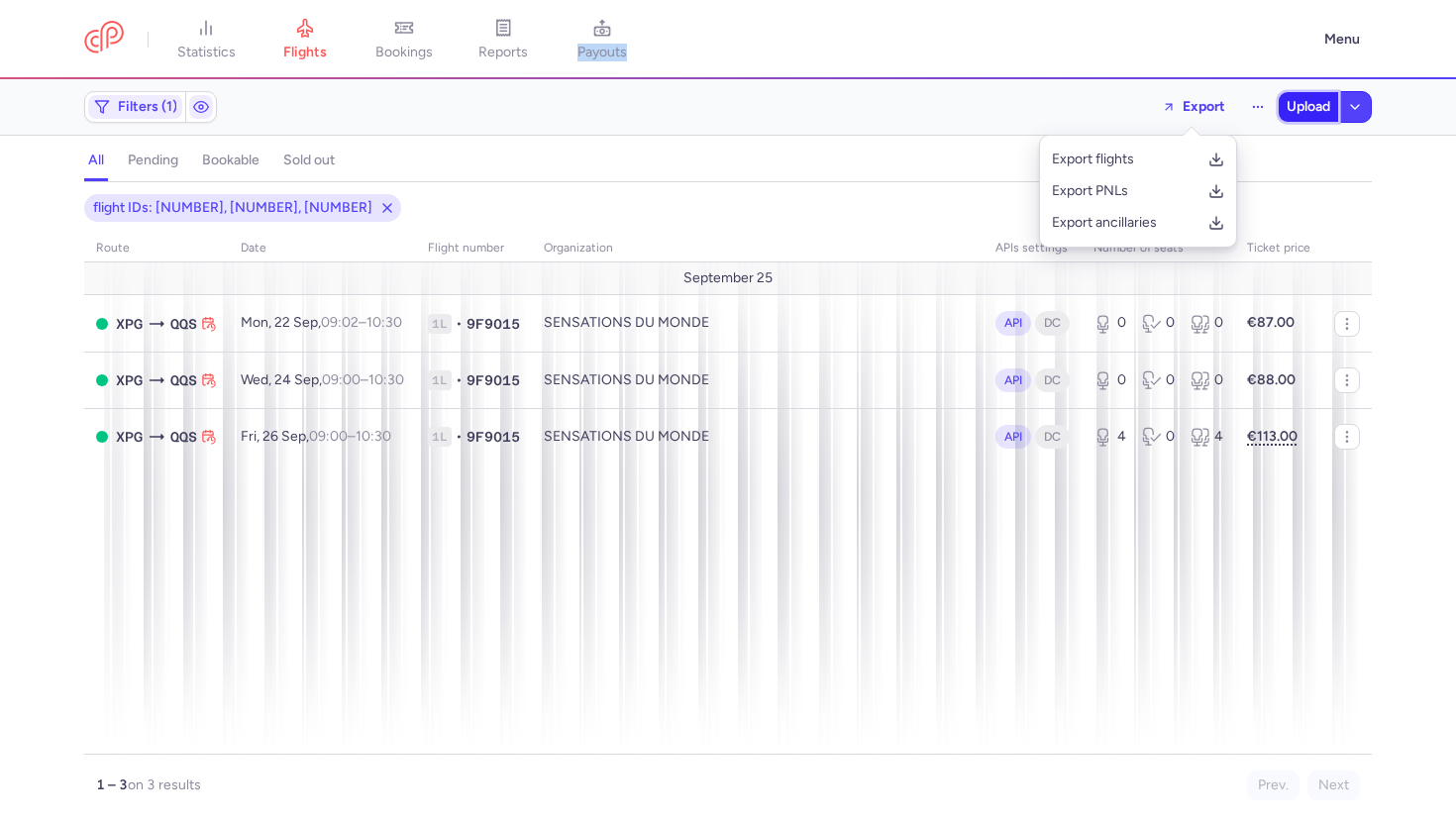 click on "Upload" at bounding box center (1308, 107) 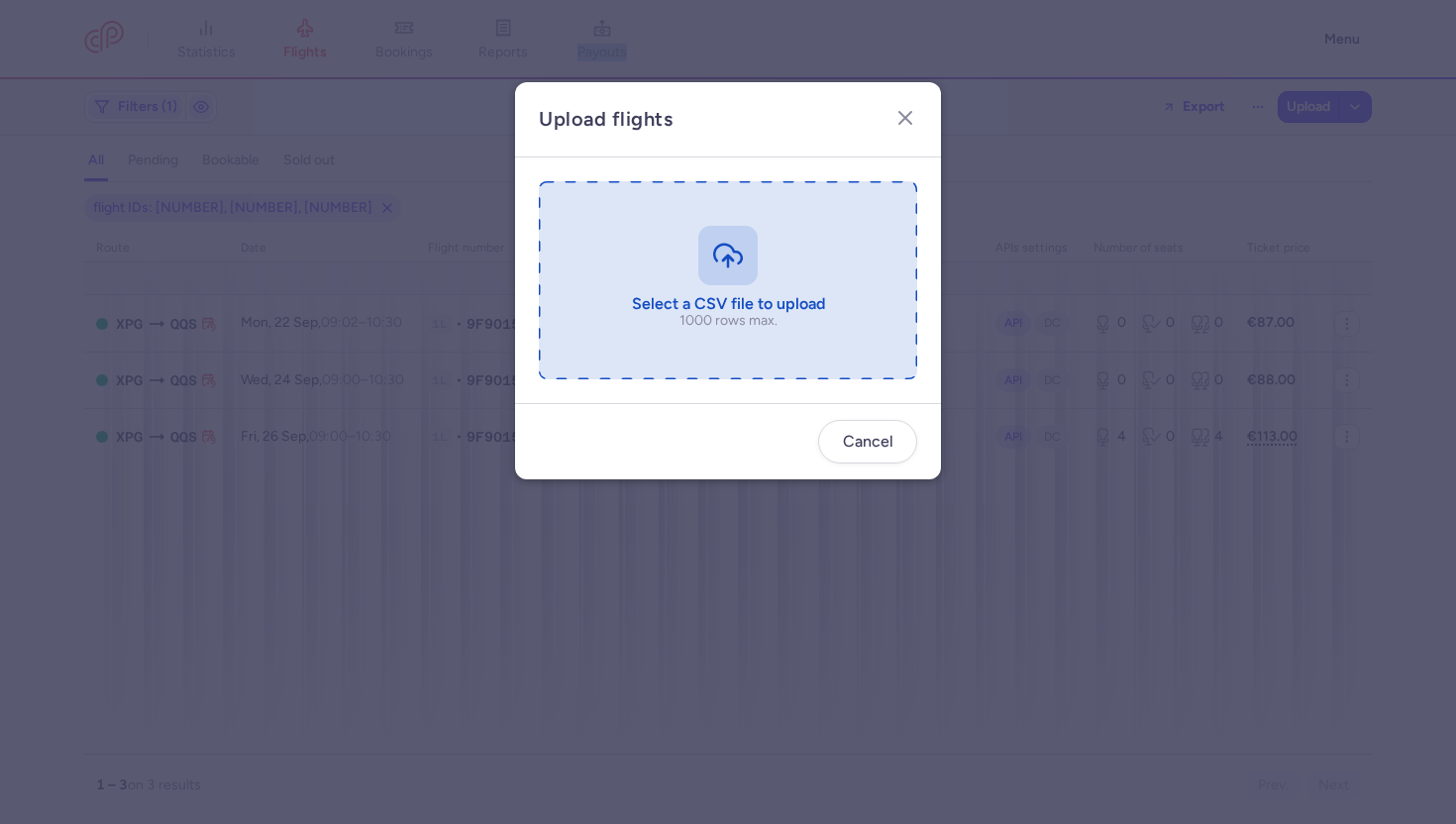 click at bounding box center [728, 280] 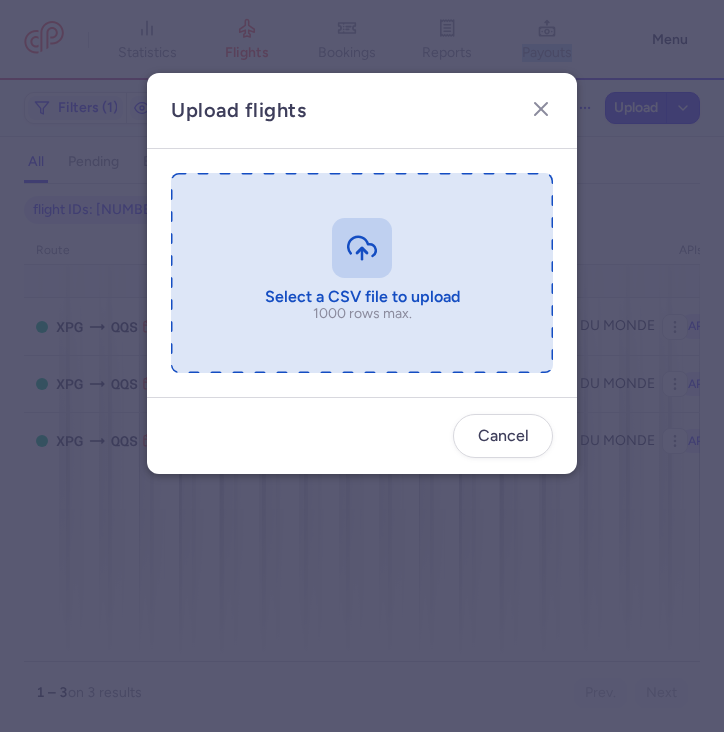 click at bounding box center (362, 273) 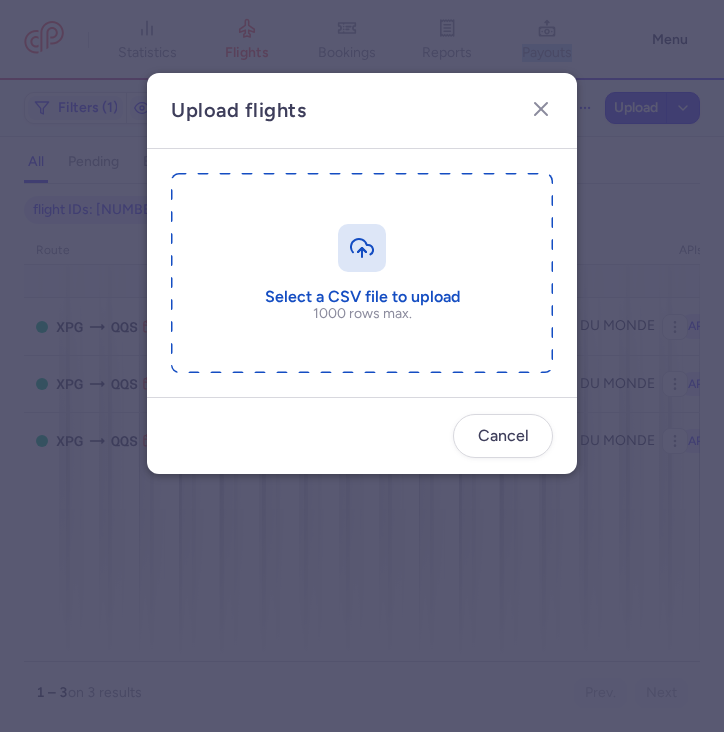 type on "C:\fakepath\export_flights_[DATE],[TIME].csv" 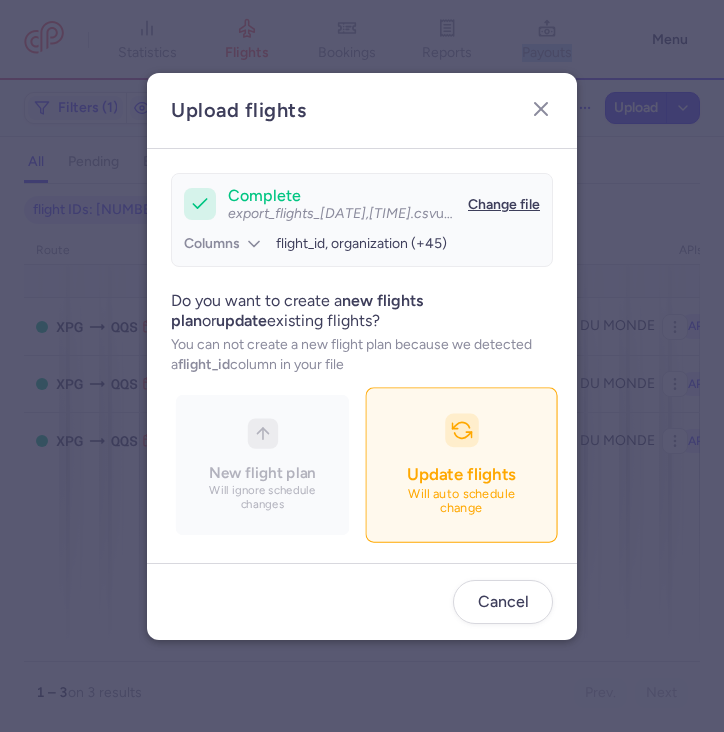 click on "Update flights Will auto schedule change" at bounding box center [461, 465] 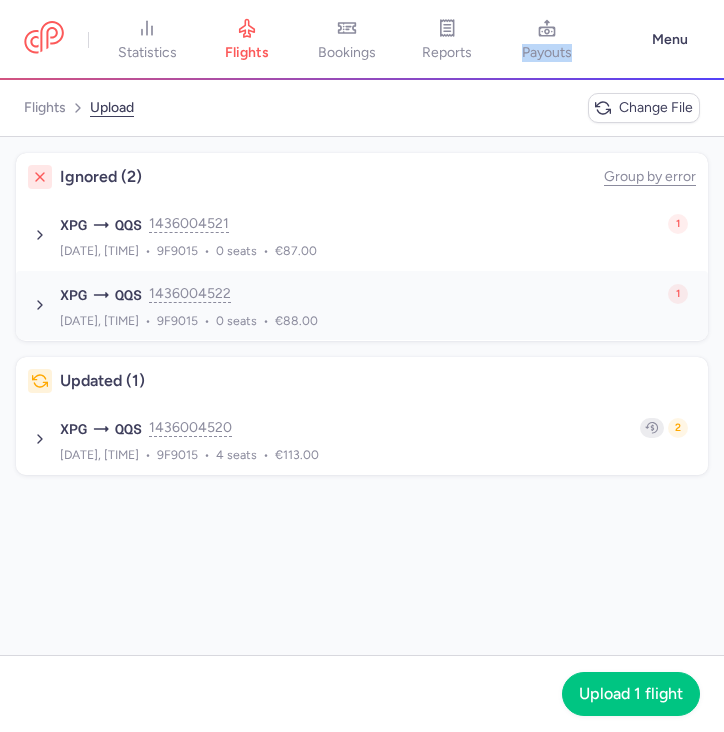 click on "XPG QQS [DATE], [TIME] 9F 9015 0 €88.00 [NUMBER] 1 error [DATE], [TIME] 9F9015 0 seats €88.00" at bounding box center [374, 305] 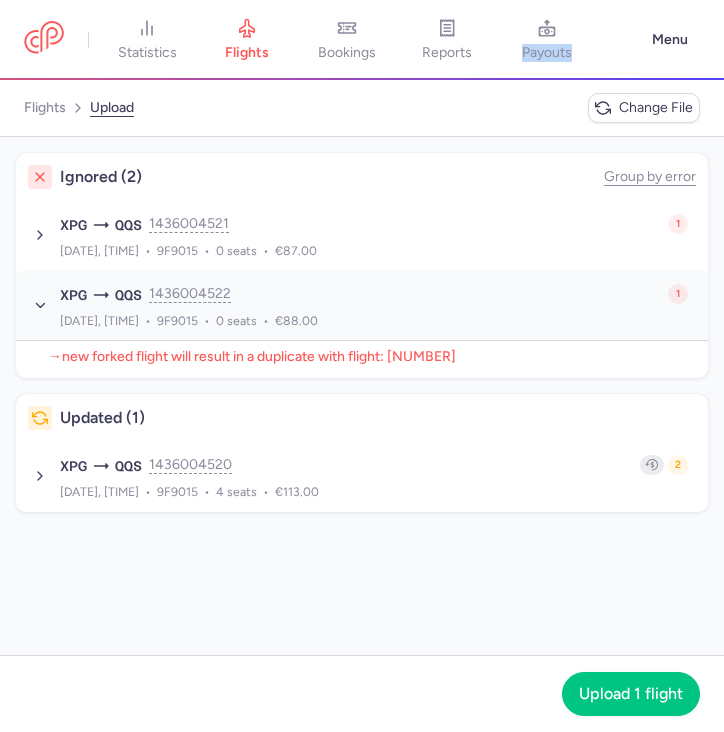 click on "XPG QQS [DATE], [TIME] 9F 9015 0 €88.00 [NUMBER] 1 error [DATE], [TIME] 9F9015 0 seats €88.00" at bounding box center (374, 305) 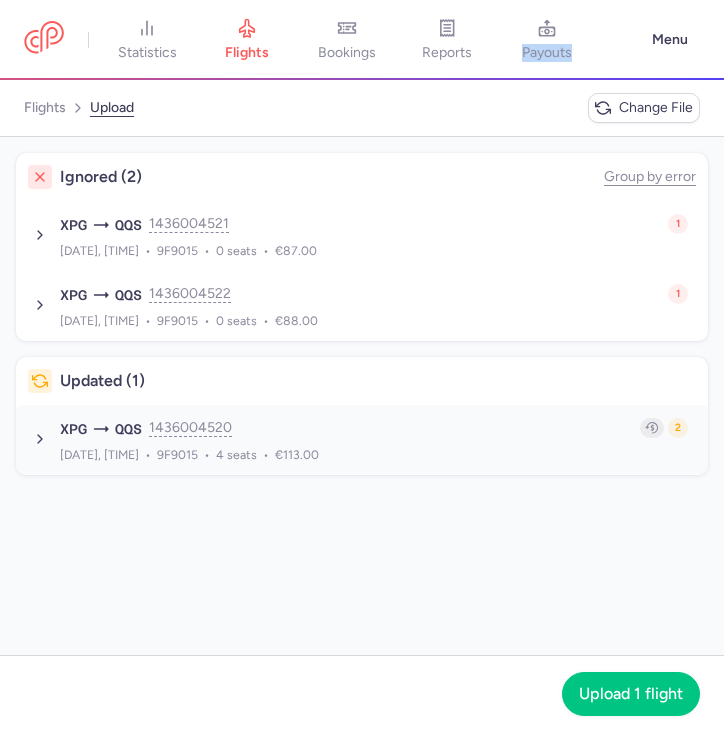 click on "XPG QQS [DATE], [TIME] 9F 9015 4 €113.00 [NUMBER] 2 updates [DATE], [TIME] 9F9015 4 seats €113.00" at bounding box center (374, 439) 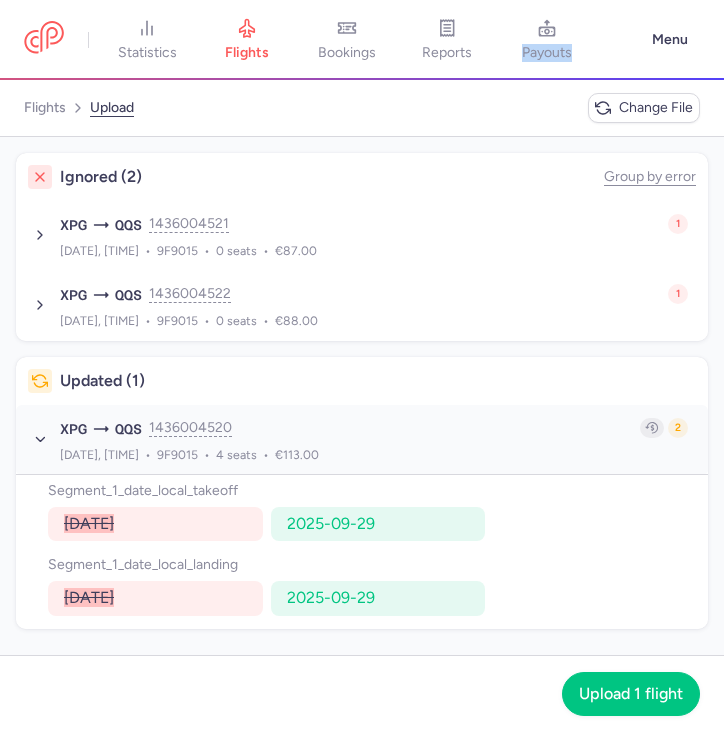 click on "XPG QQS [DATE], [TIME] 9F 9015 4 €113.00 [NUMBER] 2 updates [DATE], [TIME] 9F9015 4 seats €113.00" at bounding box center [374, 439] 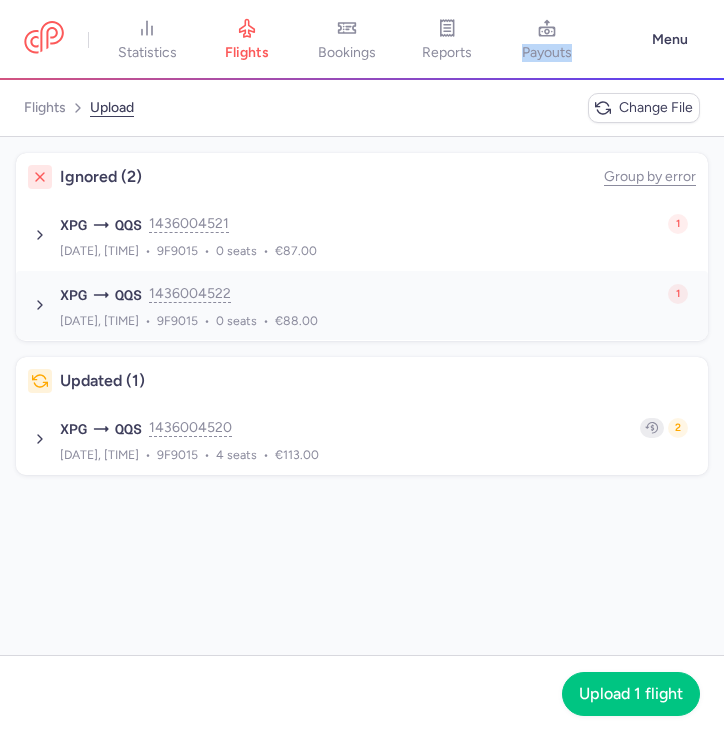 click on "1 error" at bounding box center (455, 294) 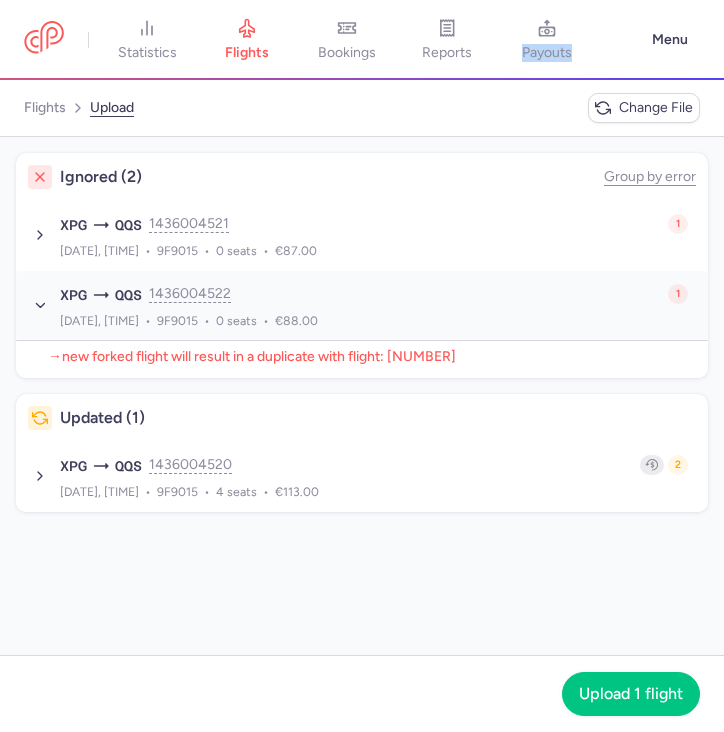 click on "XPG QQS [DATE], [TIME] 9F 9015 0 €88.00 [NUMBER] 1 error [DATE], [TIME] 9F9015 0 seats €88.00" at bounding box center (374, 305) 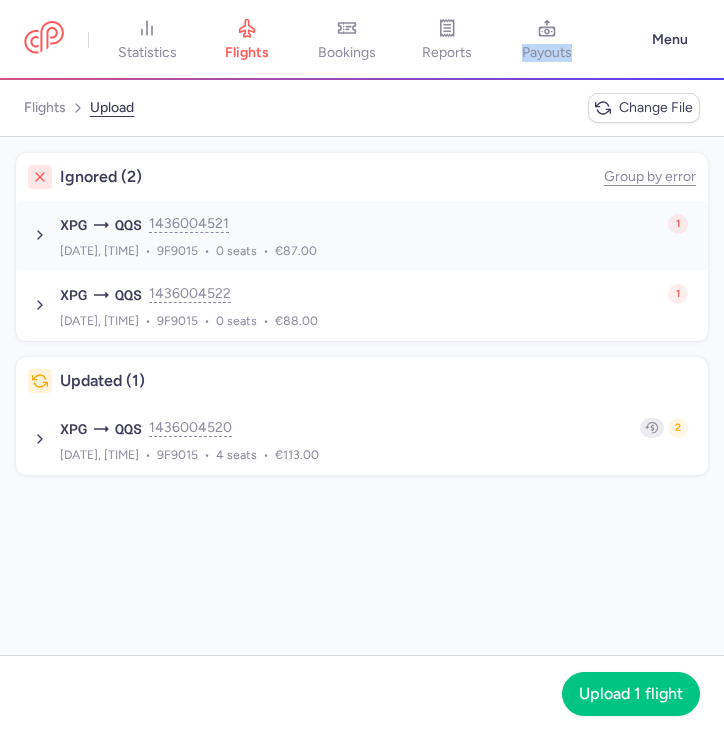 click on "[DATE], [TIME] 9F9015 0 seats €87.00" at bounding box center (374, 251) 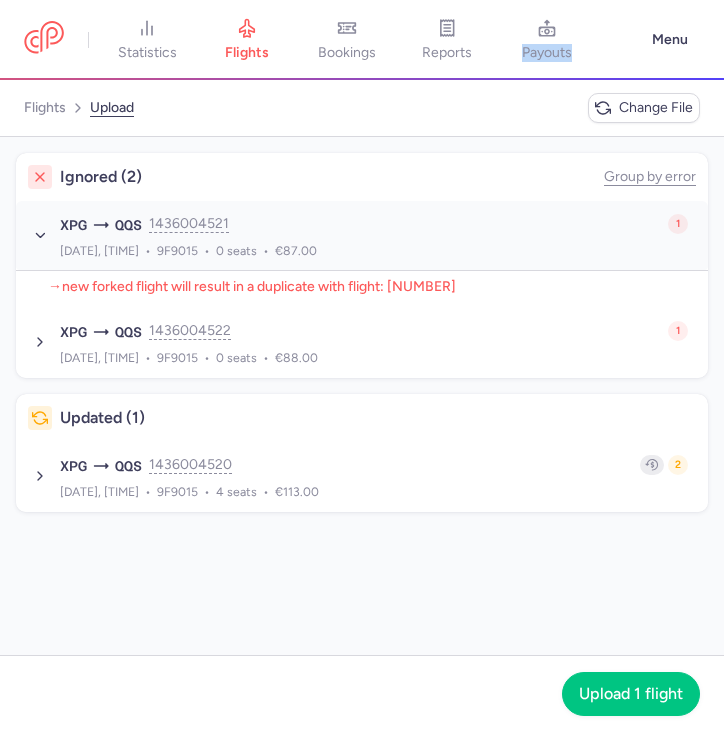 click on "XPG QQS [DATE], [TIME] 9F 9015 0 €87.00 [NUMBER] 1 error [DATE], [TIME] 9F9015 0 seats €87.00" at bounding box center (374, 235) 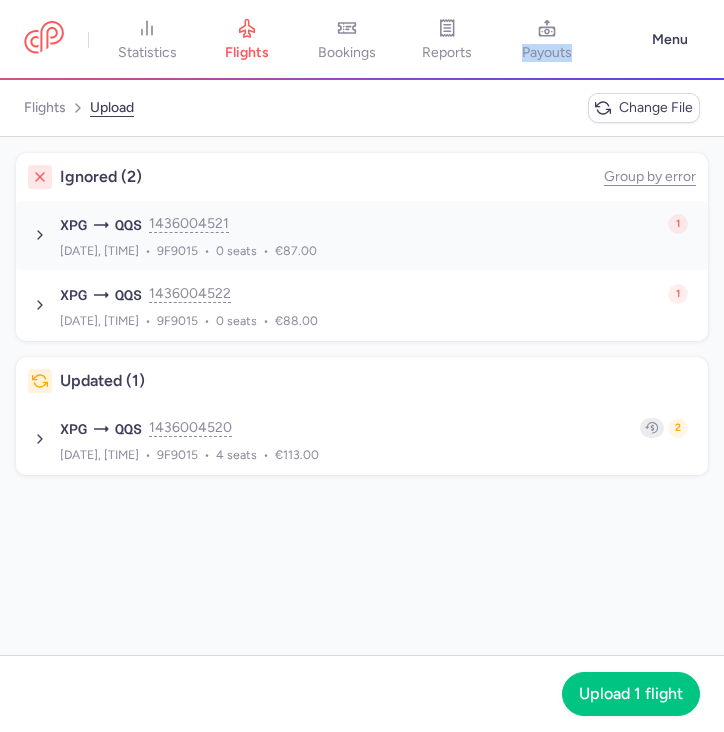 click on "XPG QQS [DATE], [TIME] 9F 9015 0 €87.00 [NUMBER] 1 error [DATE], [TIME] 9F9015 0 seats €87.00" at bounding box center [374, 235] 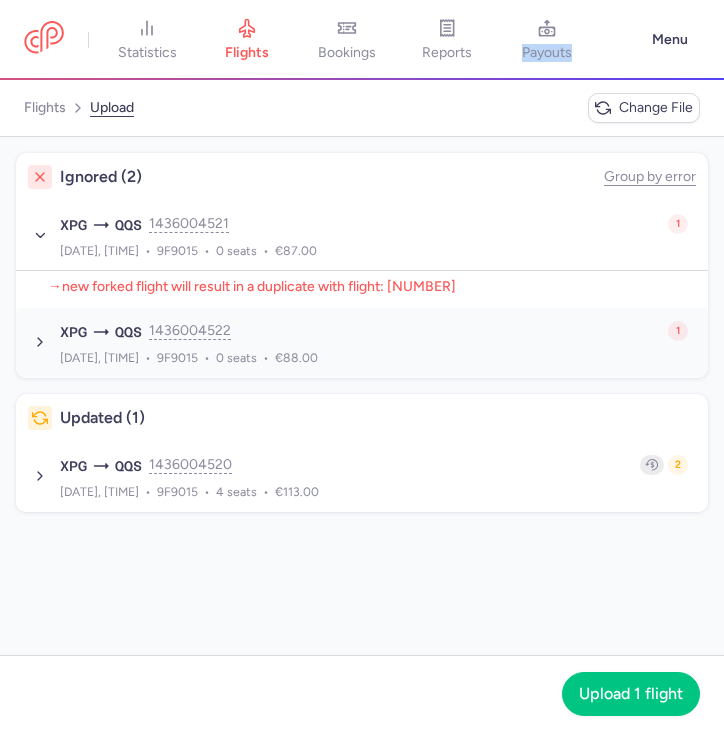 click on "[DATE], [TIME] 9F9015 0 seats €88.00" at bounding box center (374, 358) 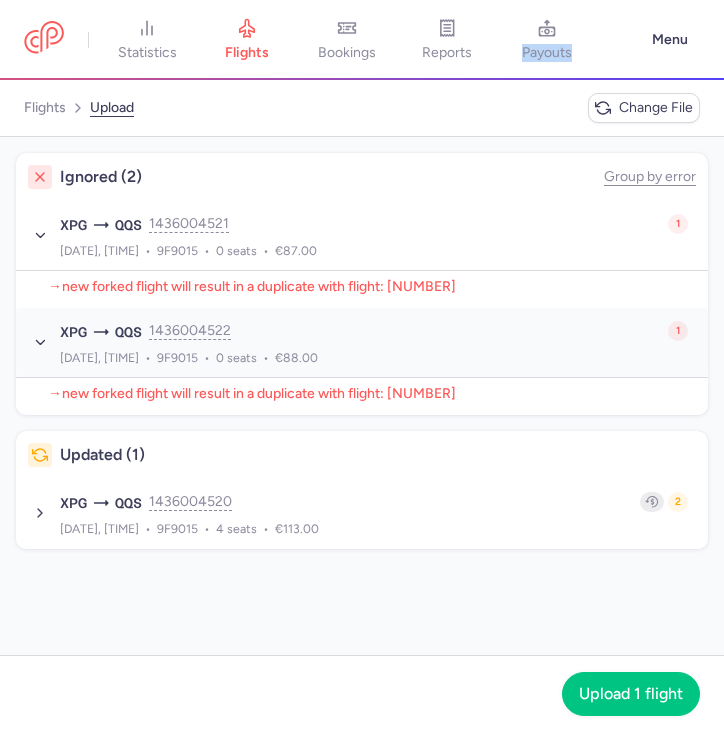 click on "[DATE], [TIME] 9F9015 0 seats €88.00" at bounding box center [374, 358] 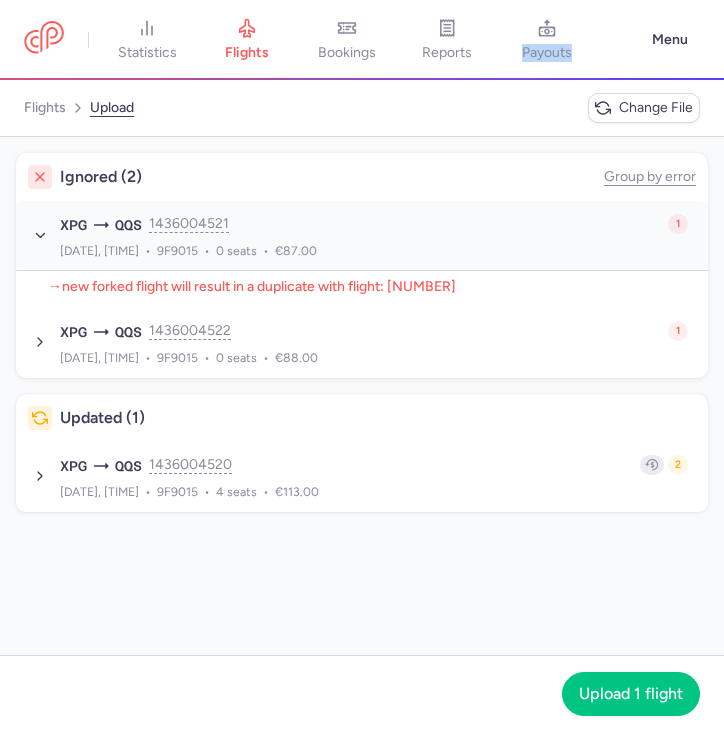 click on "XPG QQS [DATE], [TIME] 9F 9015 0 €87.00 [NUMBER] 1 error [DATE], [TIME] 9F9015 0 seats €87.00" at bounding box center (362, 235) 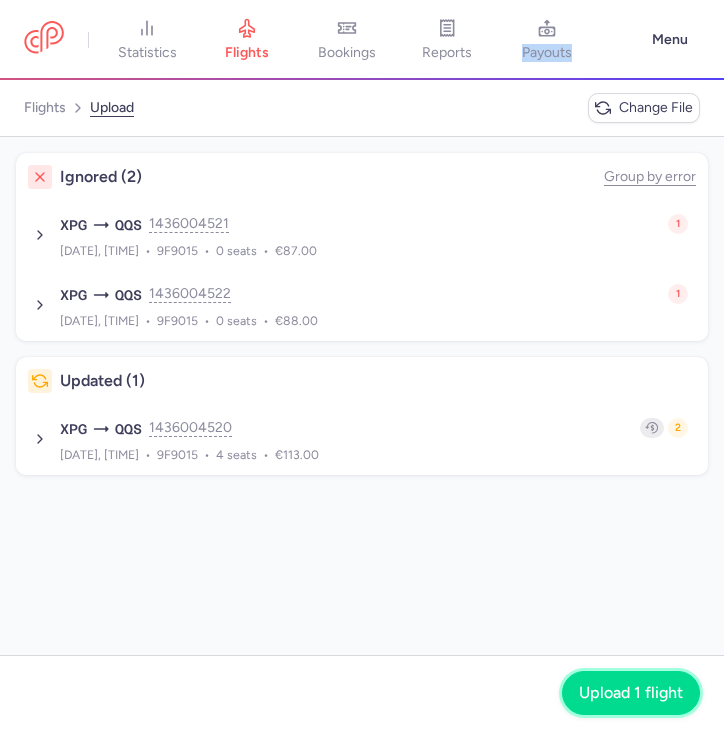 click on "Upload 1 flight" at bounding box center [631, 693] 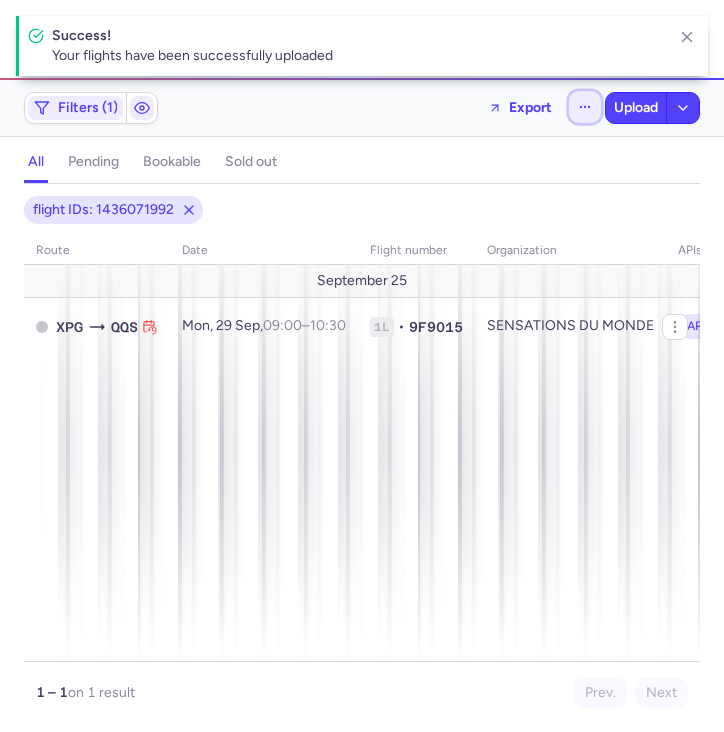 click at bounding box center [585, 107] 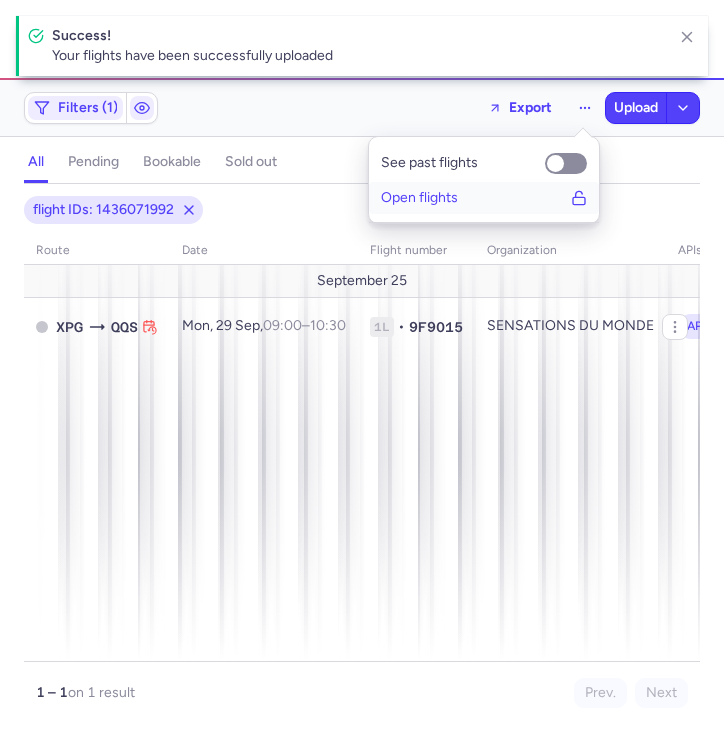 click on "Open flights" at bounding box center (484, 198) 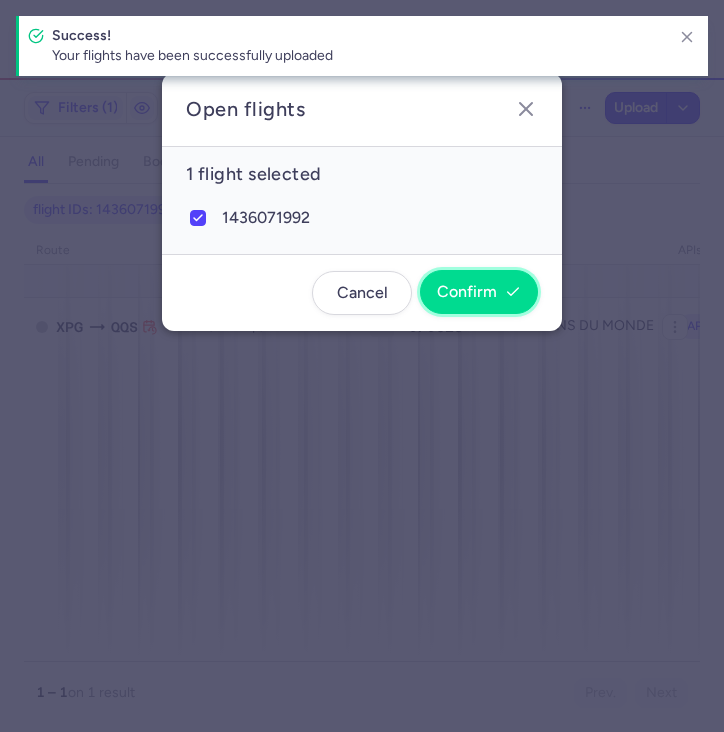 click on "Confirm" at bounding box center (467, 292) 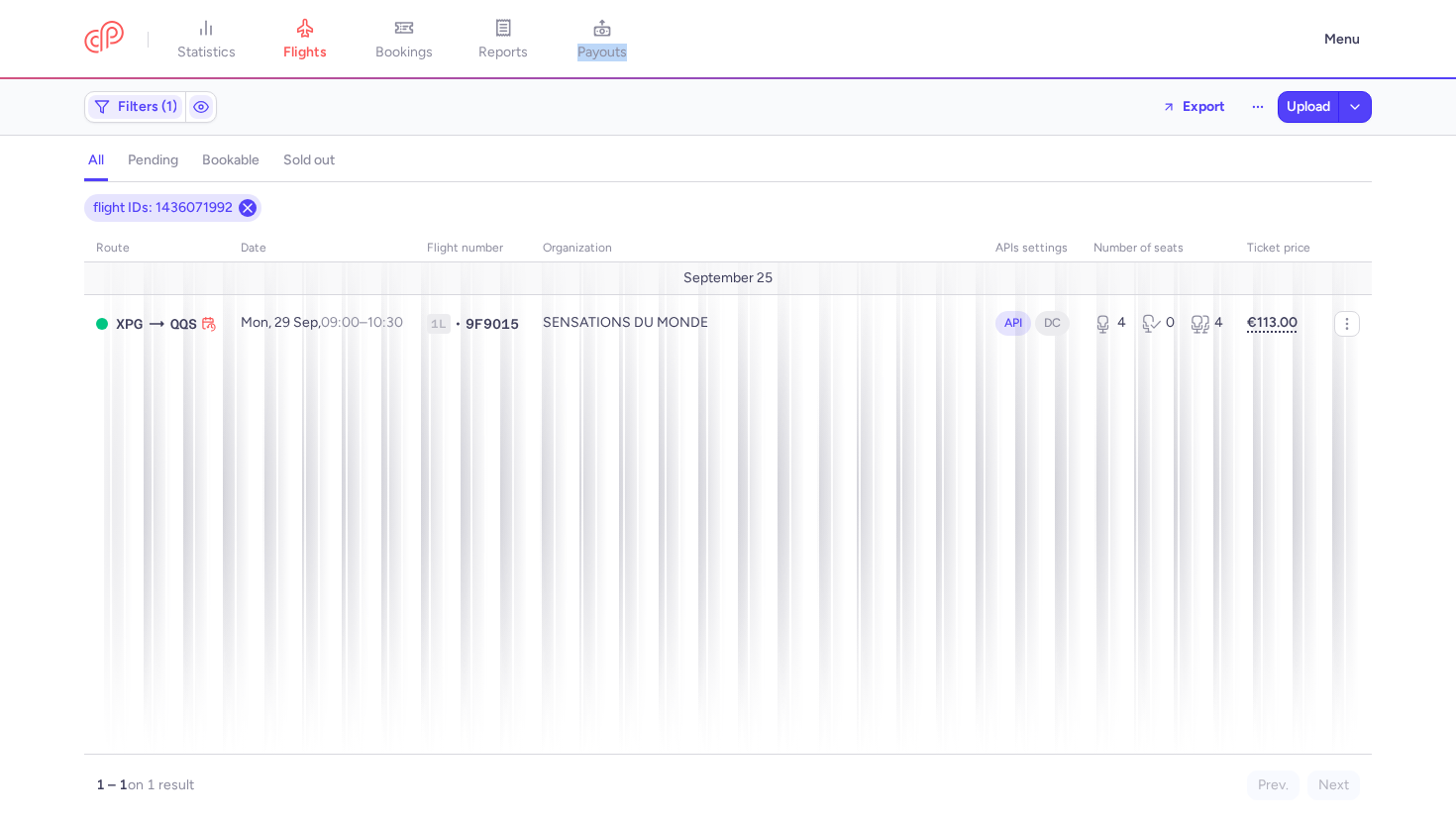 click 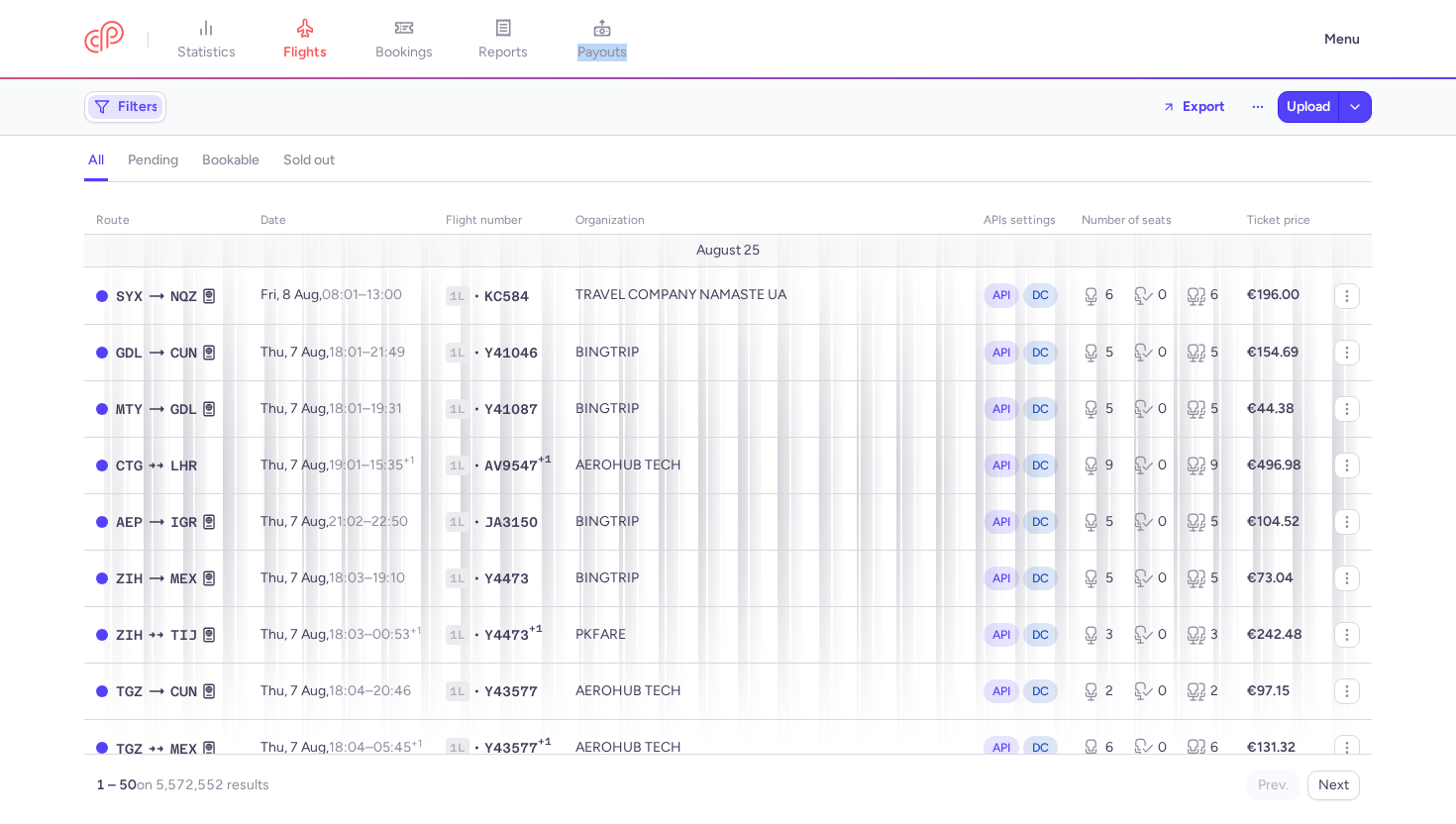 click on "Filters" 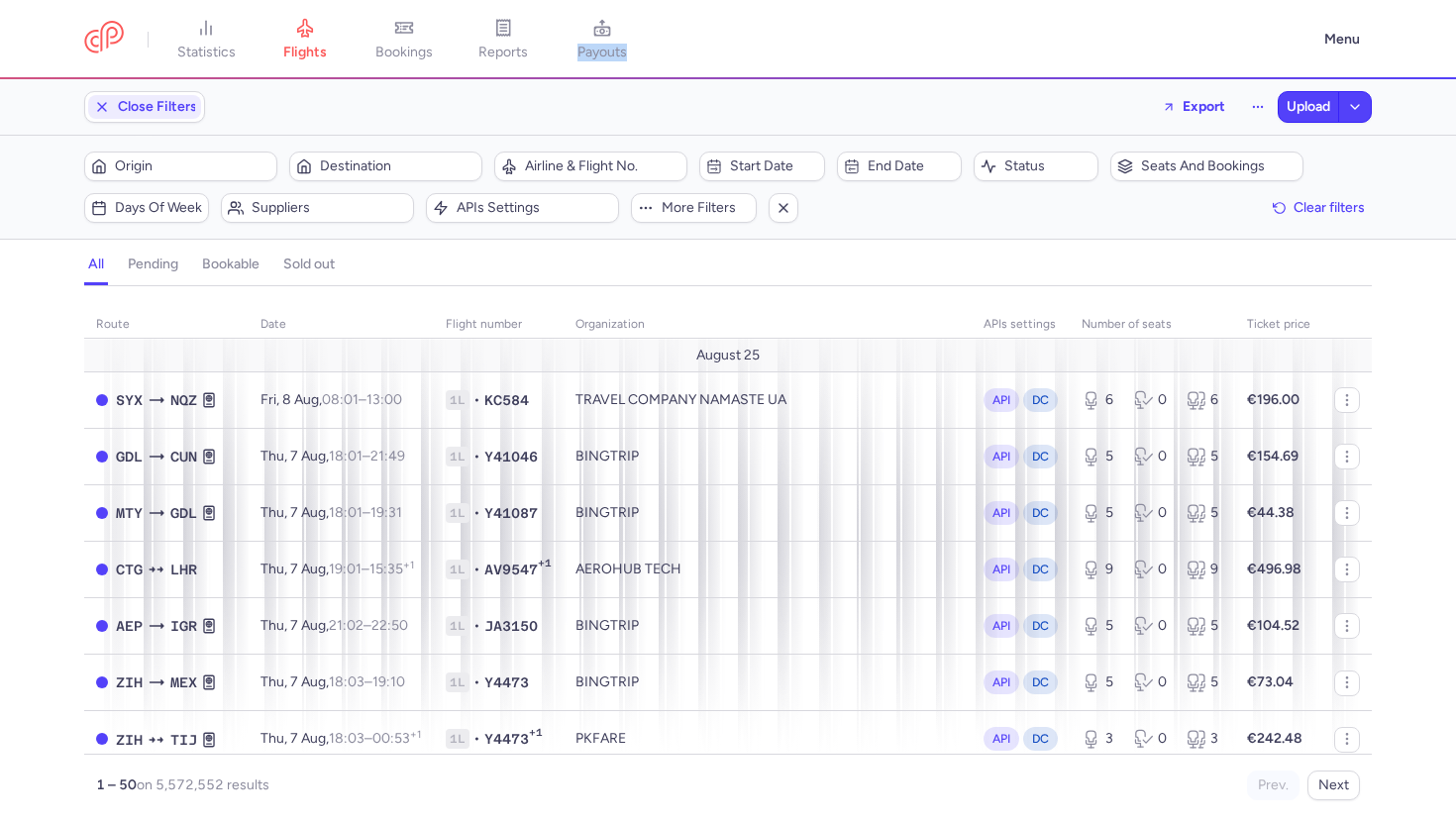 scroll, scrollTop: 0, scrollLeft: 0, axis: both 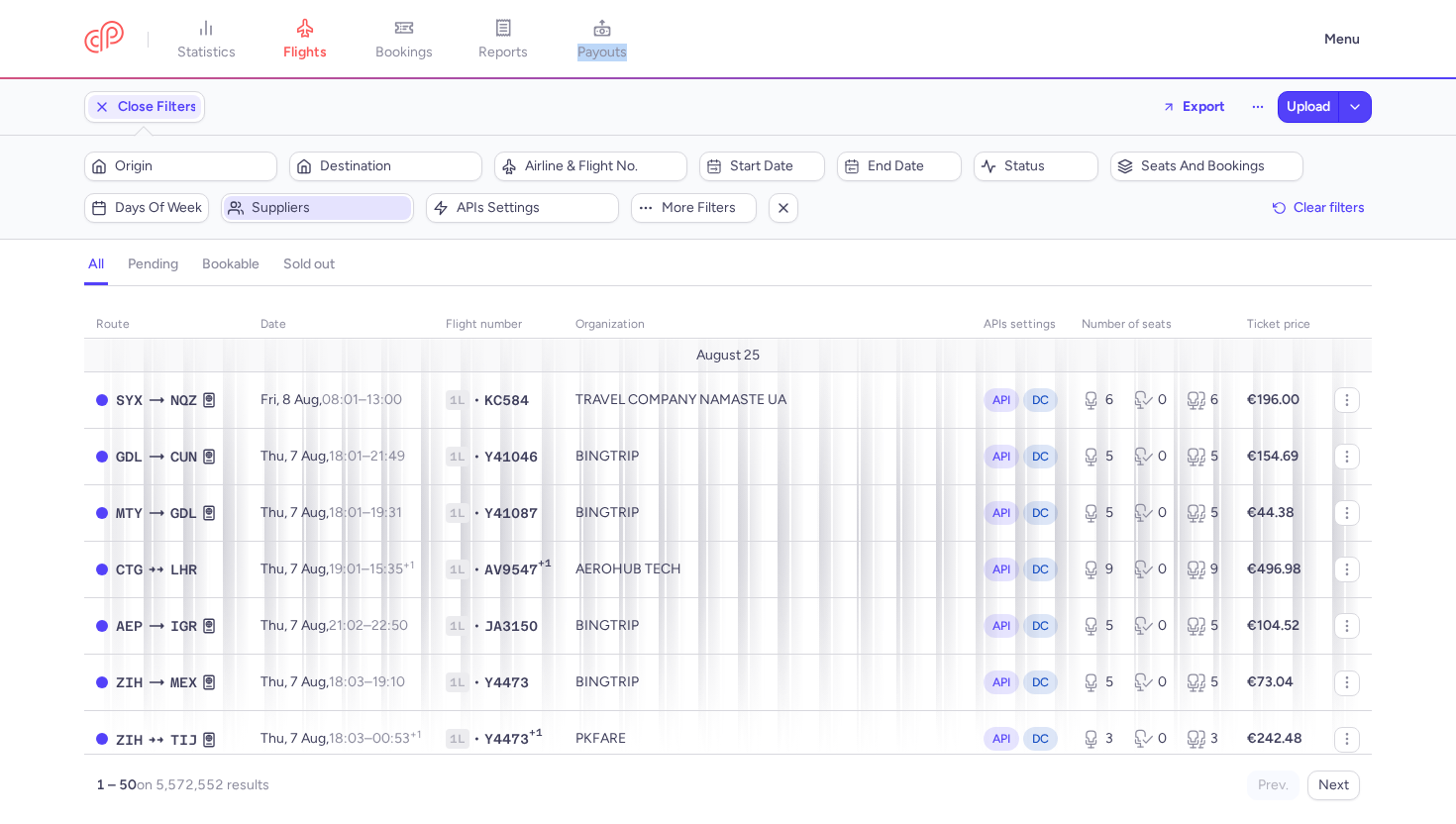 click on "Suppliers" at bounding box center (329, 208) 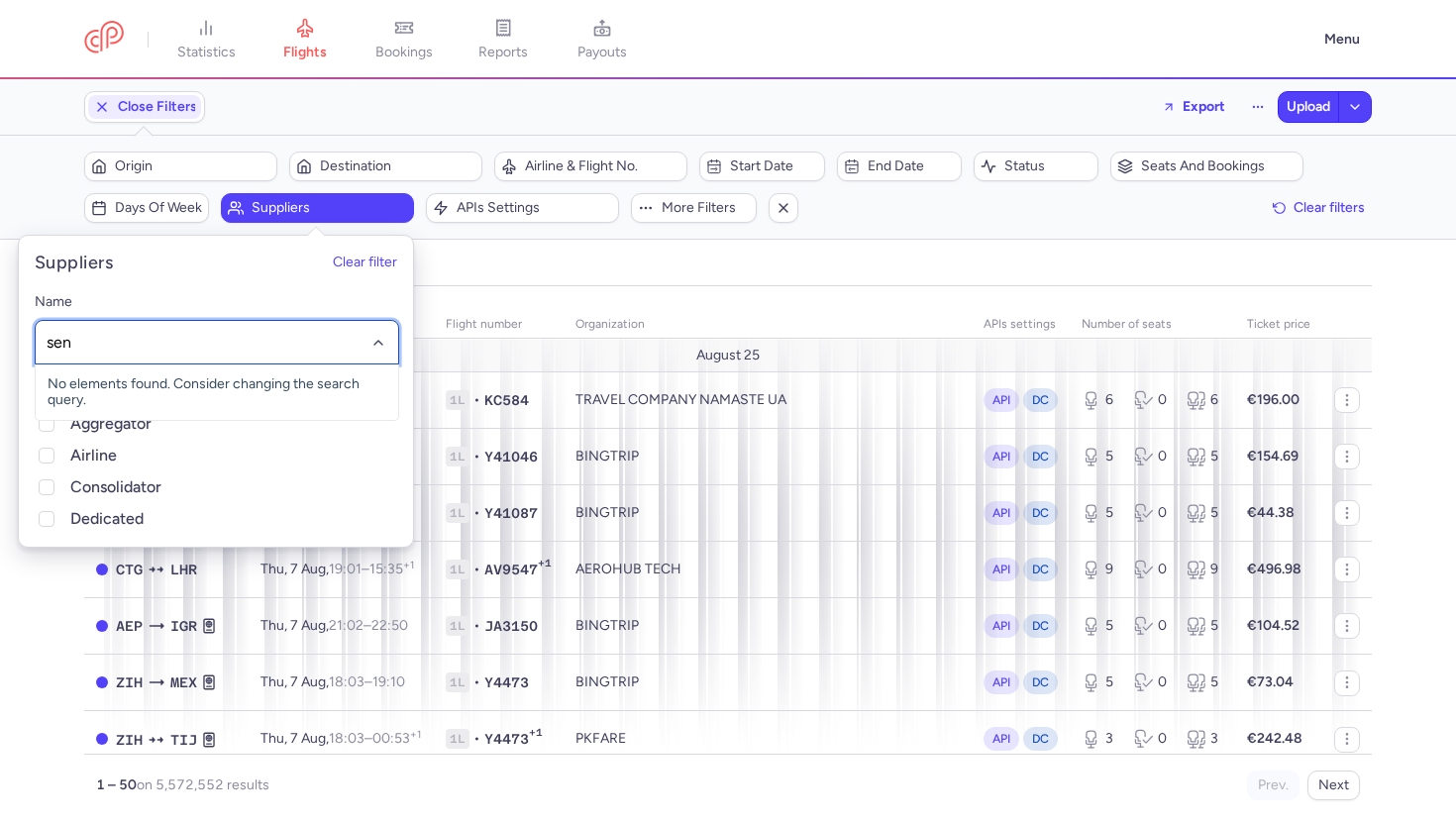 type on "sens" 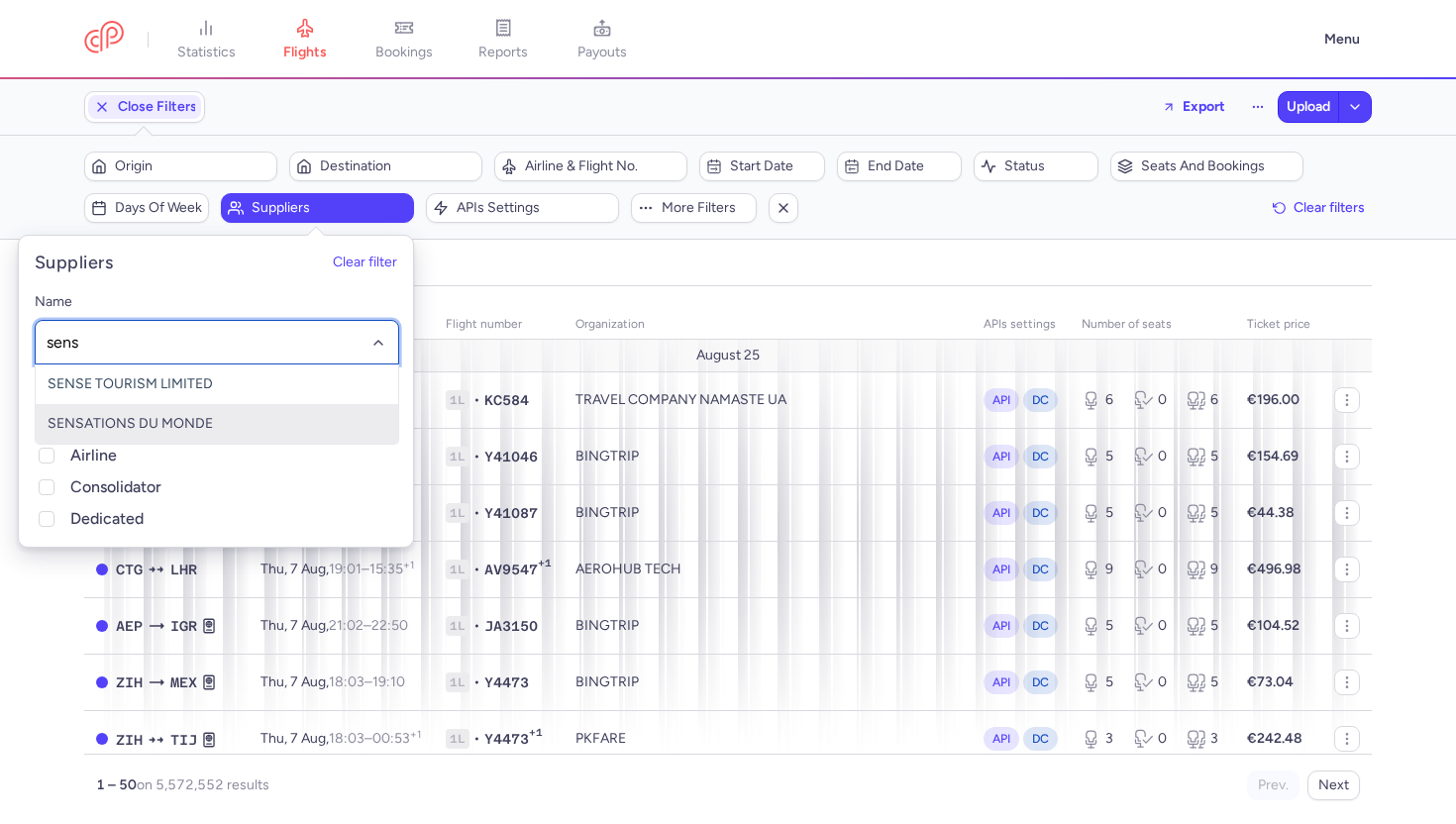 click on "SENSATIONS DU MONDE" at bounding box center (217, 424) 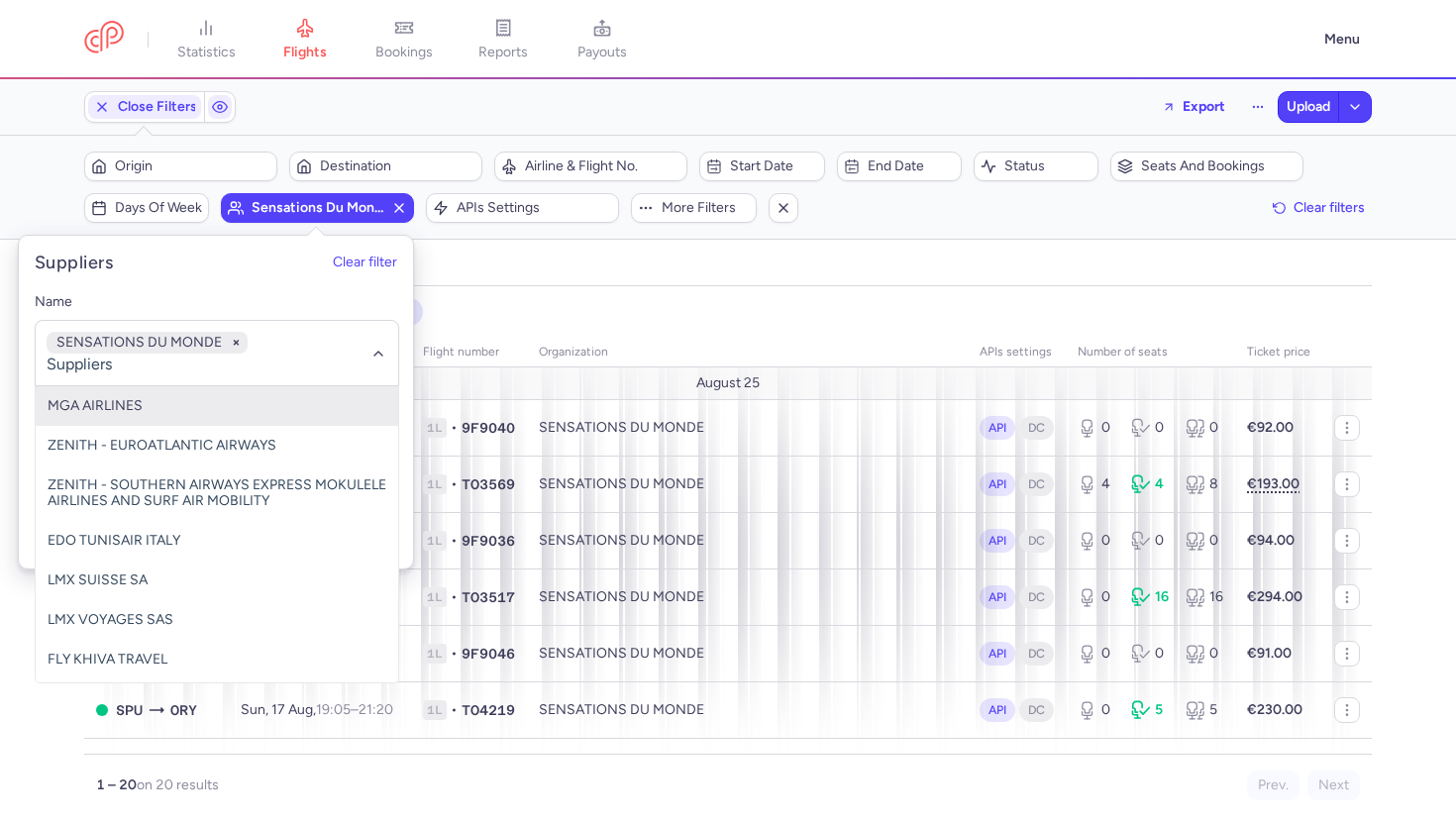 click on "all pending bookable sold out" at bounding box center [728, 268] 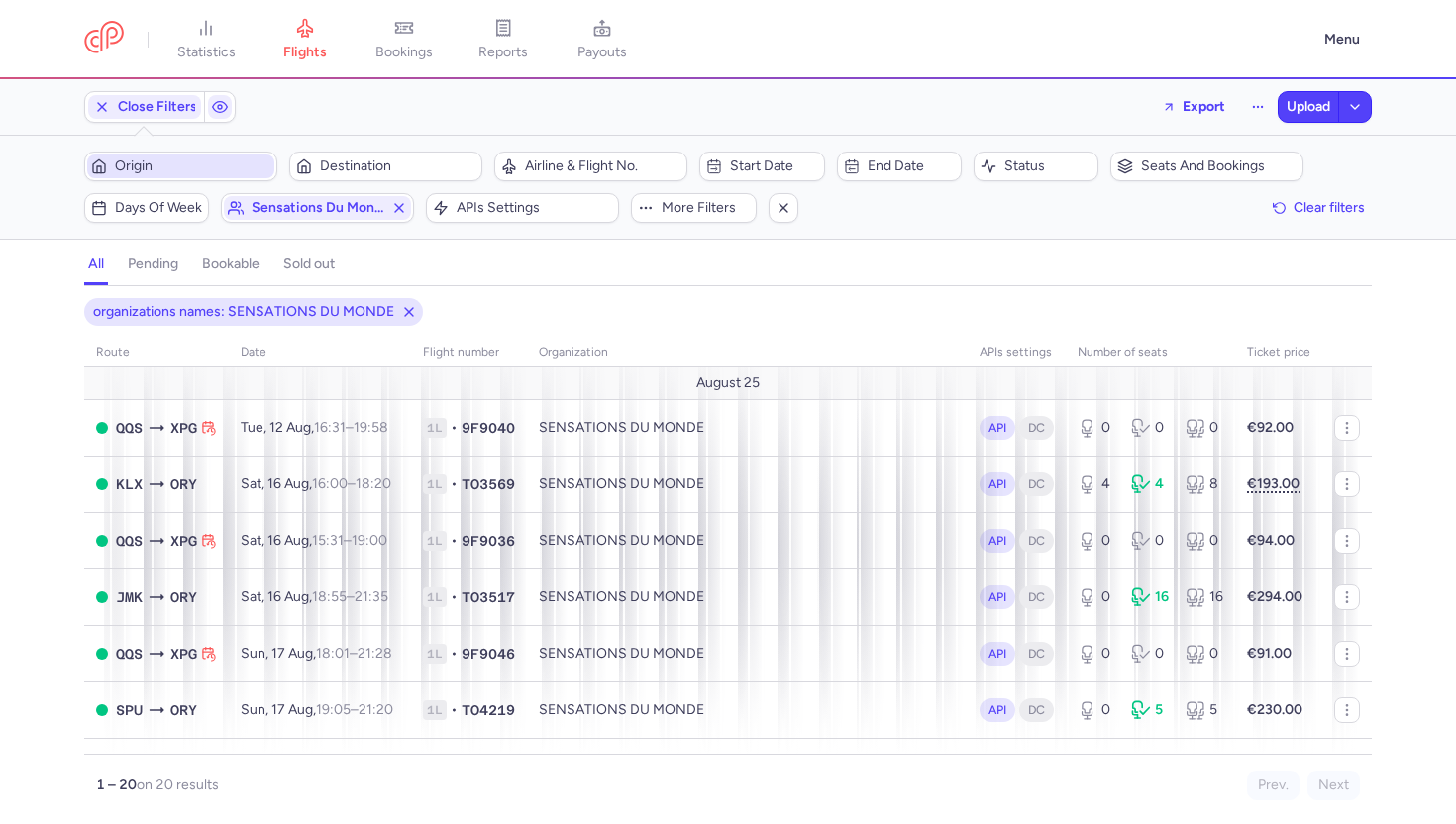 click on "Origin" at bounding box center [192, 166] 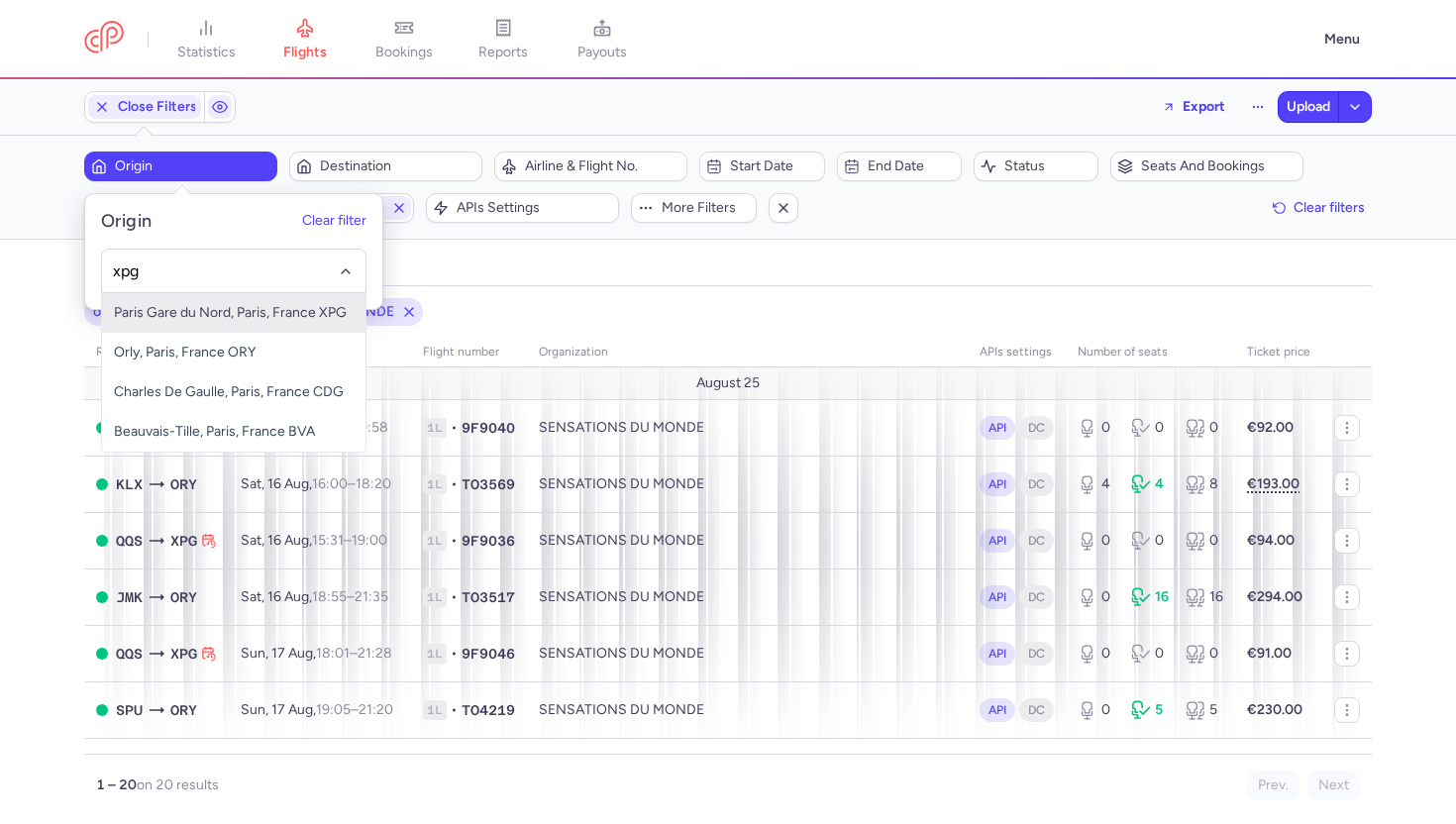 click on "Paris Gare du Nord, Paris, France XPG" at bounding box center [234, 313] 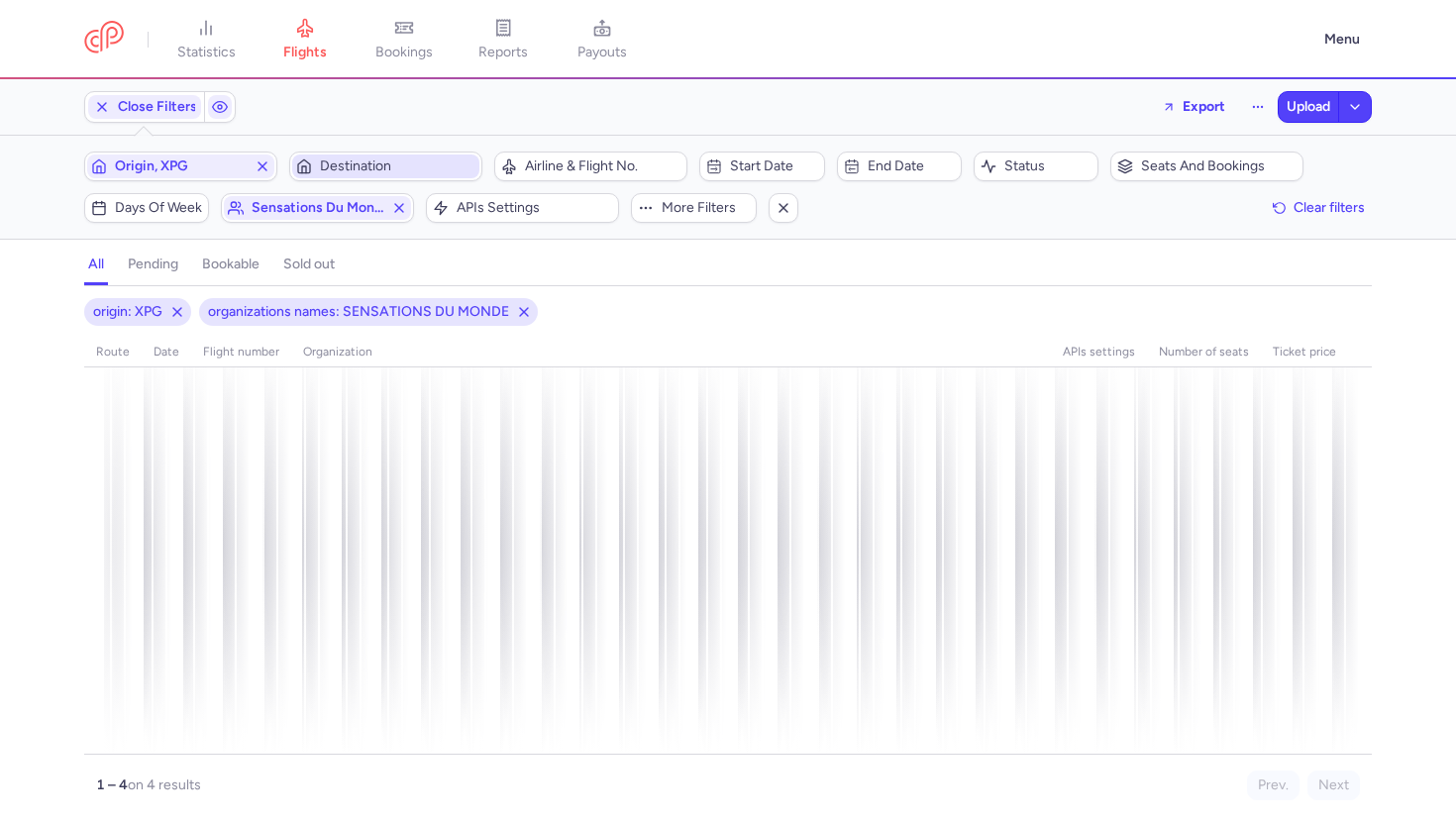click on "Destination" at bounding box center [397, 166] 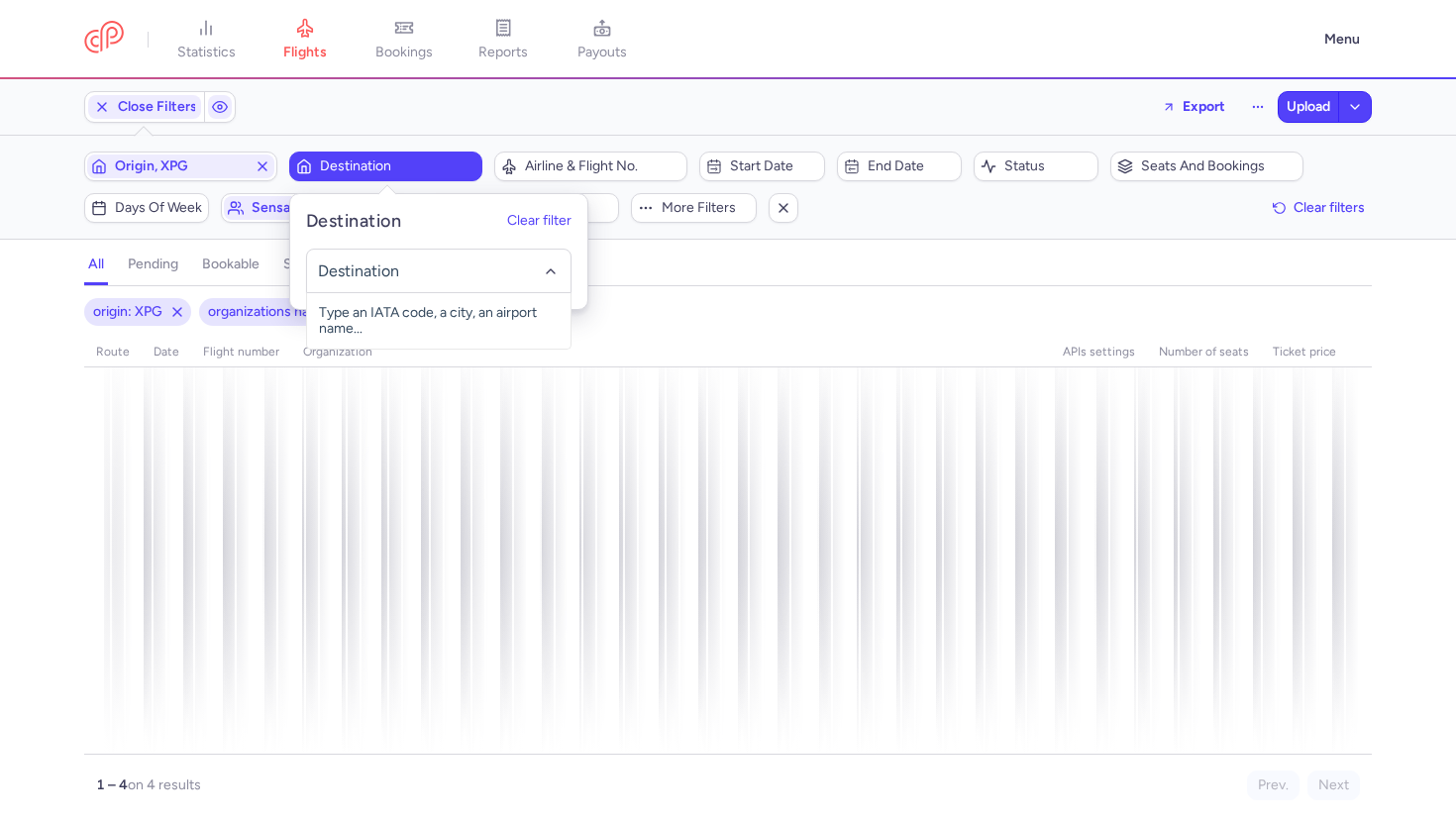 click on "Destination" at bounding box center (397, 166) 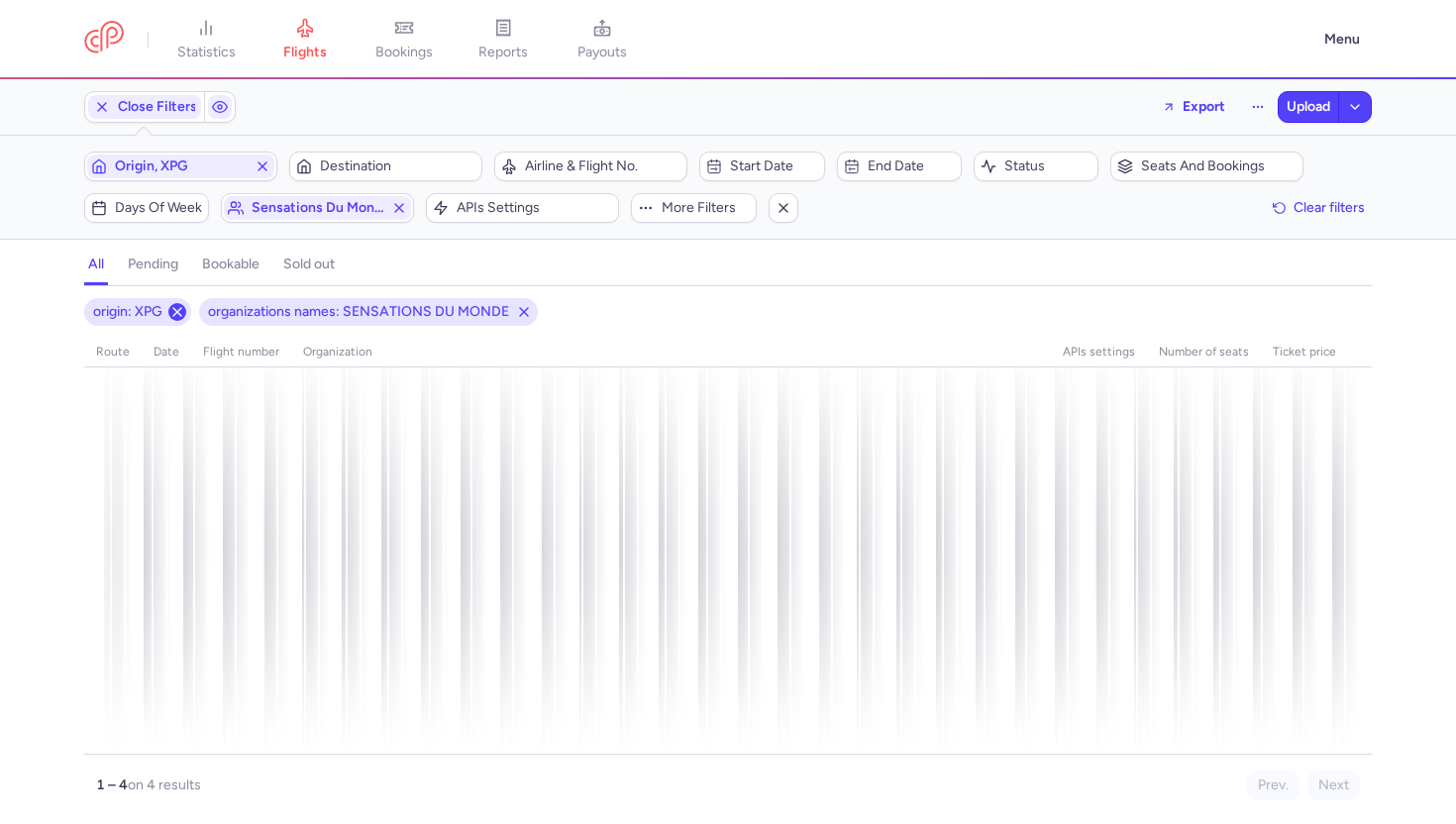 click 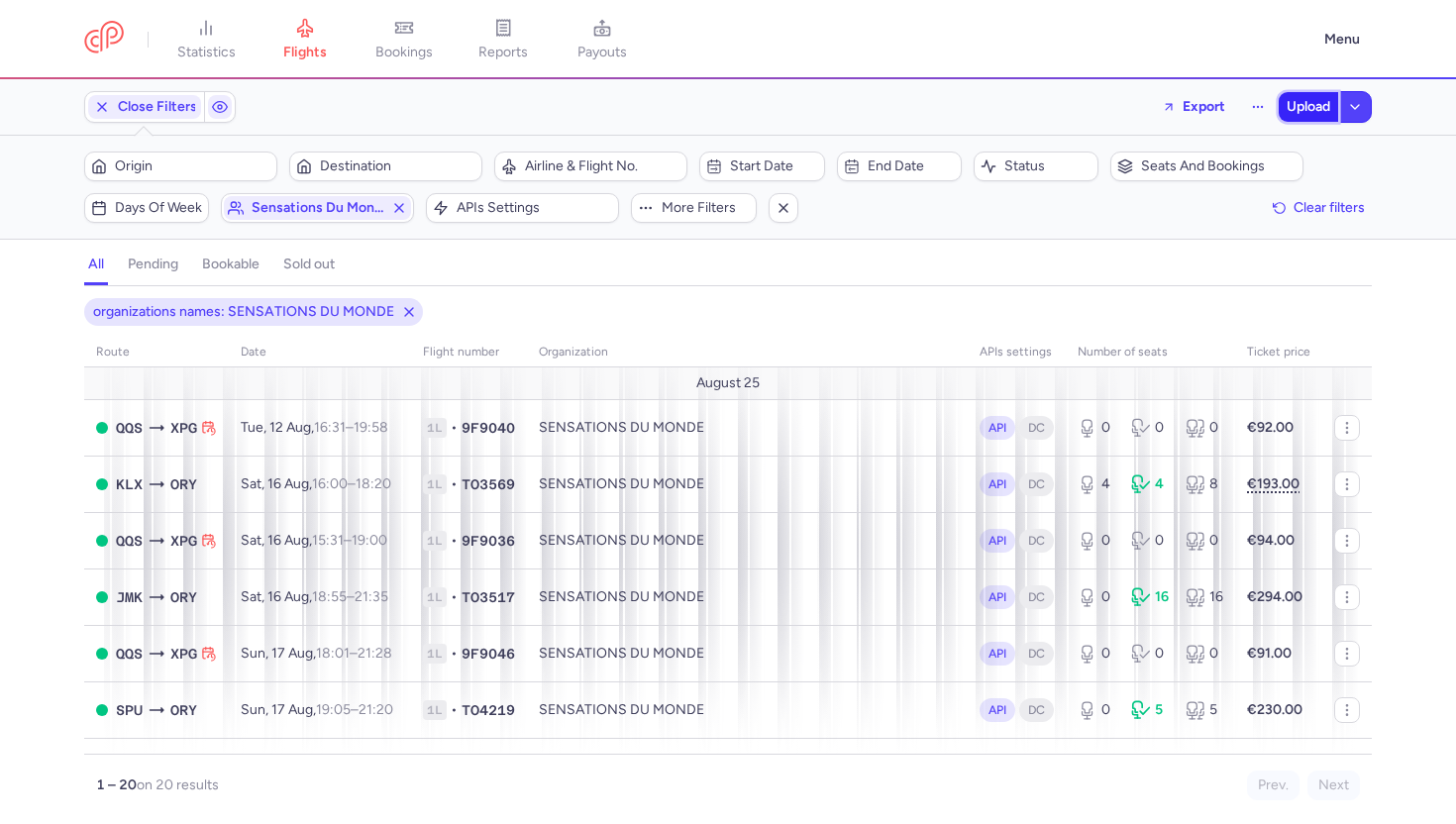 click on "Upload" at bounding box center (1308, 107) 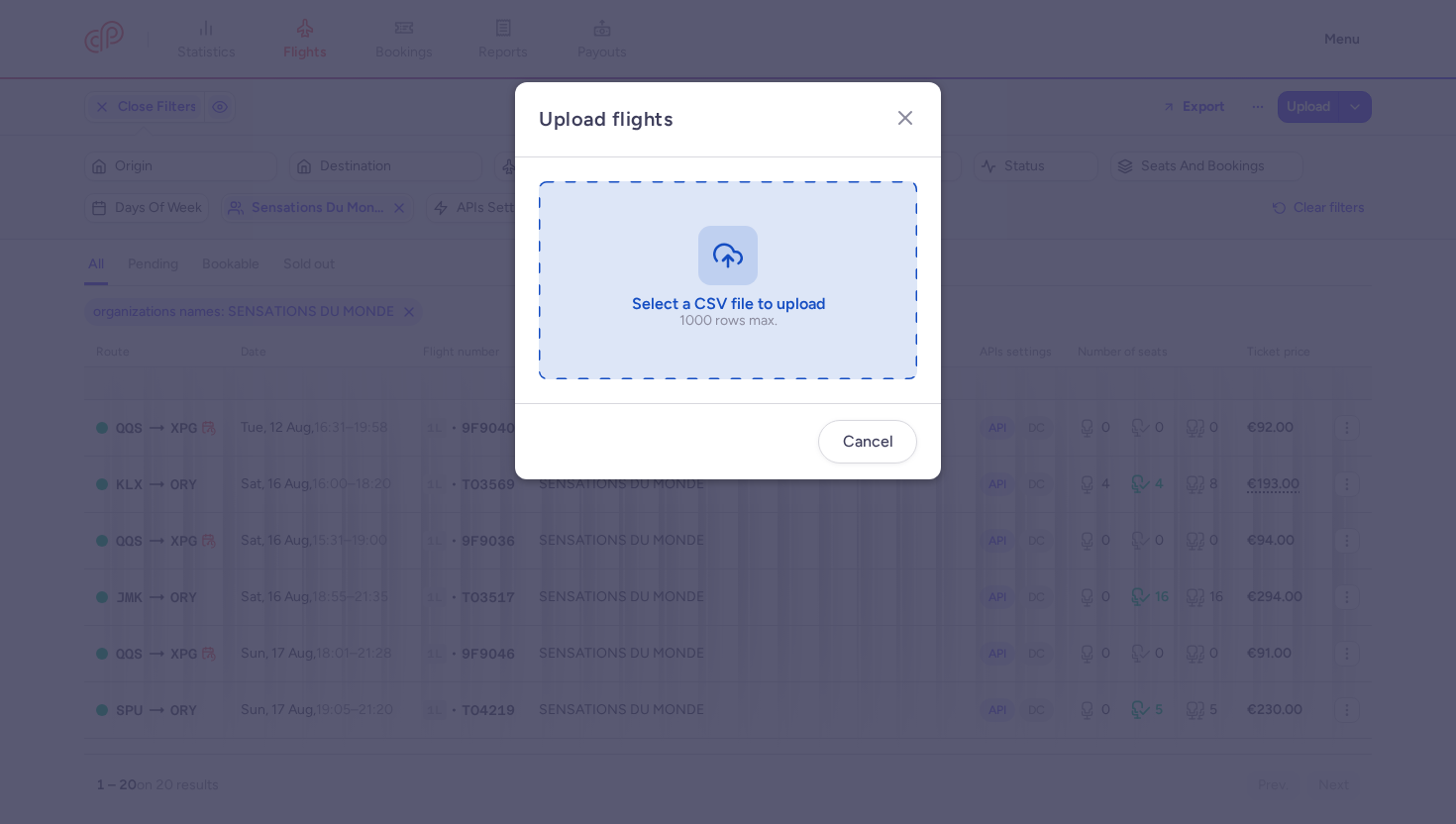 click at bounding box center (728, 280) 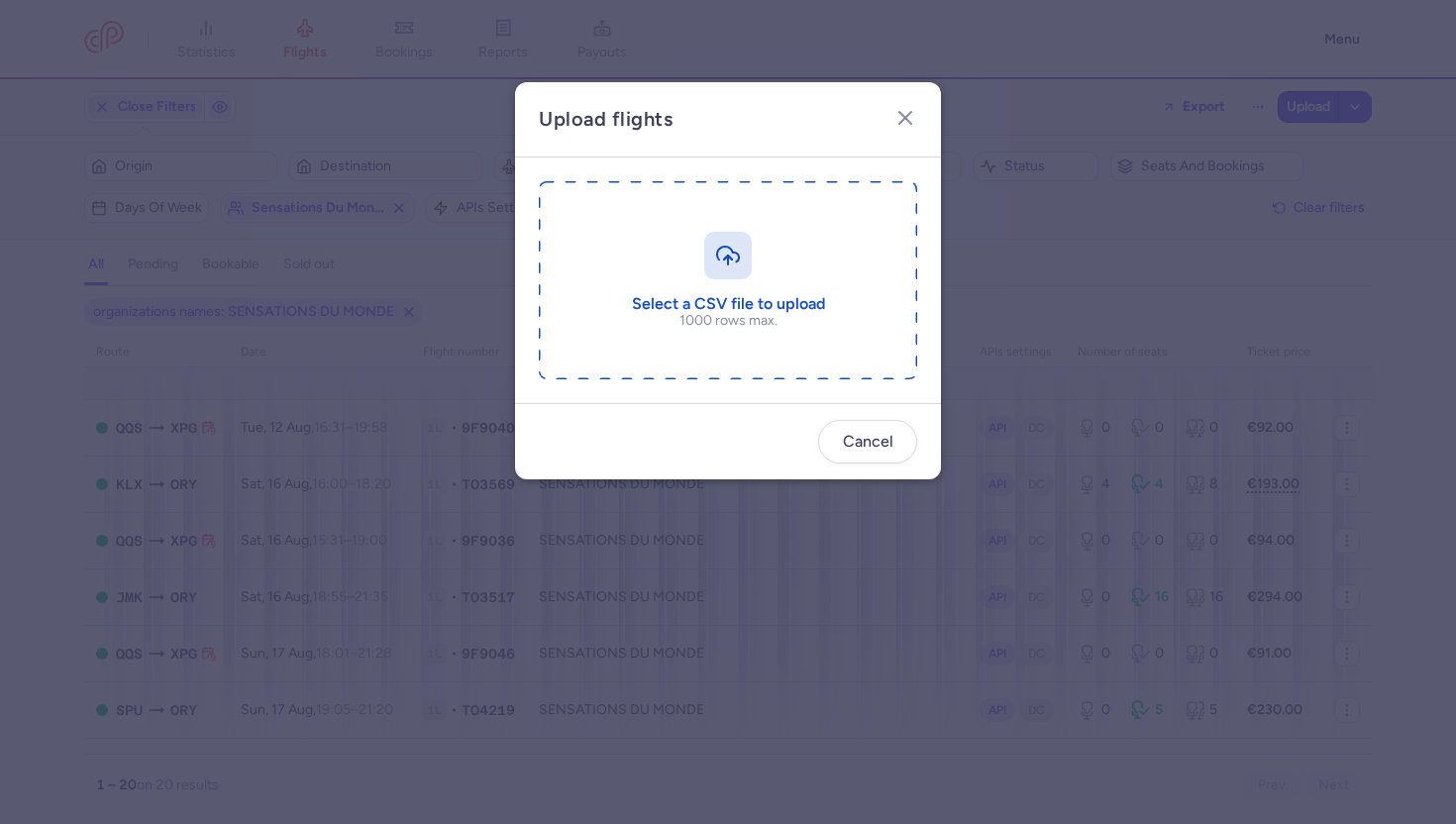 type on "C:\fakepath\export_flights_[DATE],[TIME].csv" 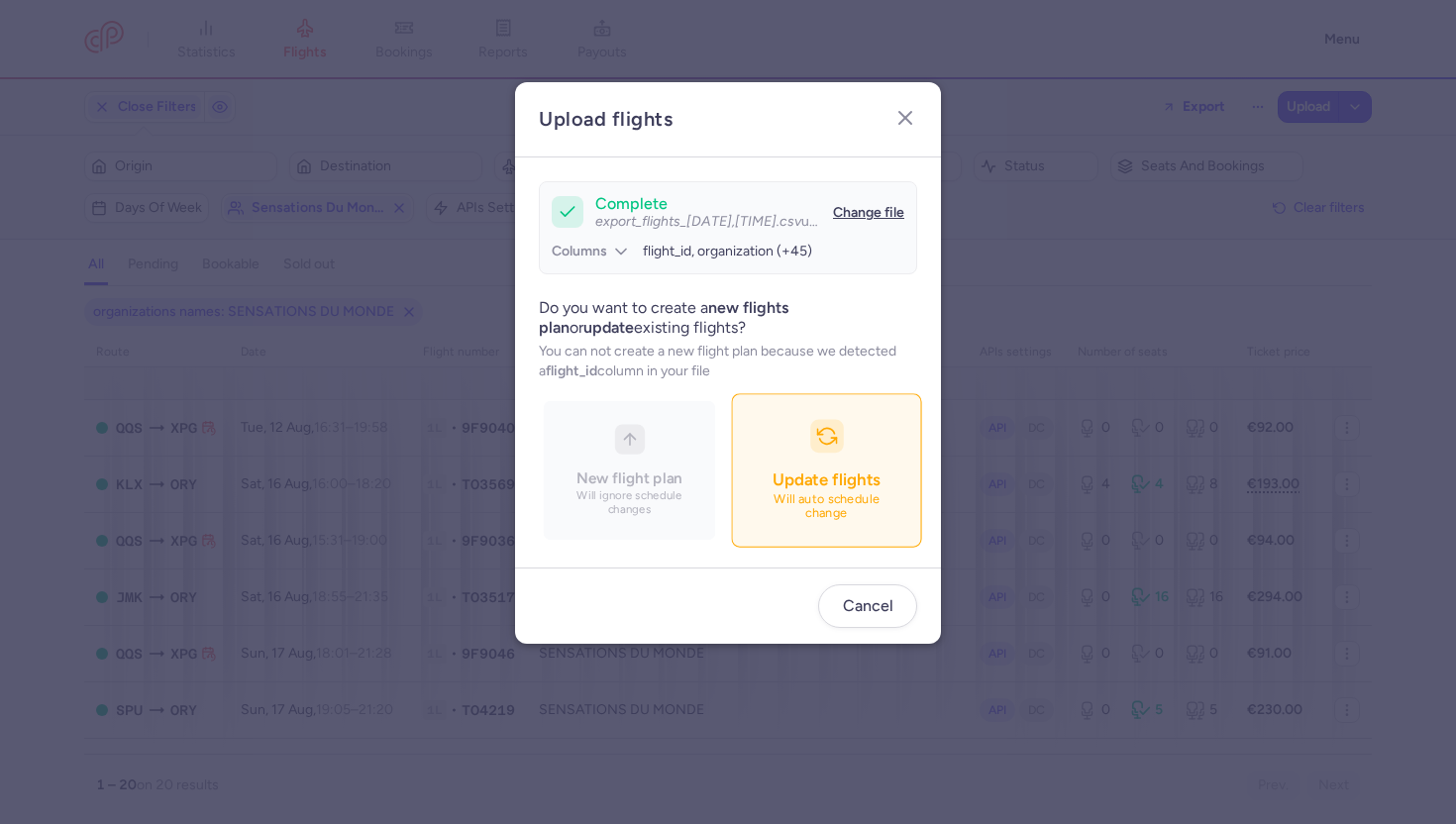 click 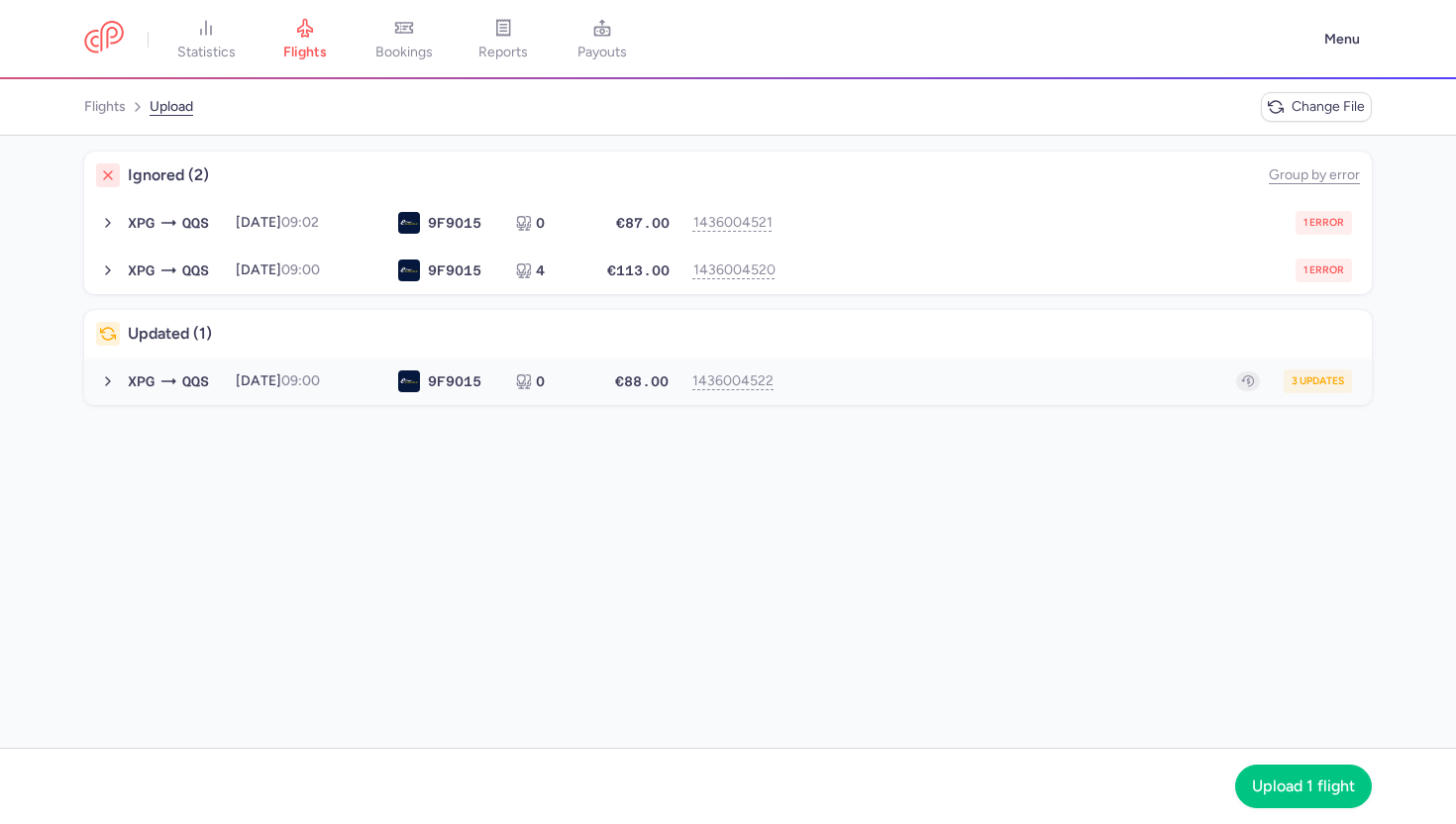 click on "XPG QQS [DATE], [TIME] 9F 9015 0 €88.00 [NUMBER] 3 updates [DATE], [TIME] 9F9015 0 seats €88.00" at bounding box center (740, 381) 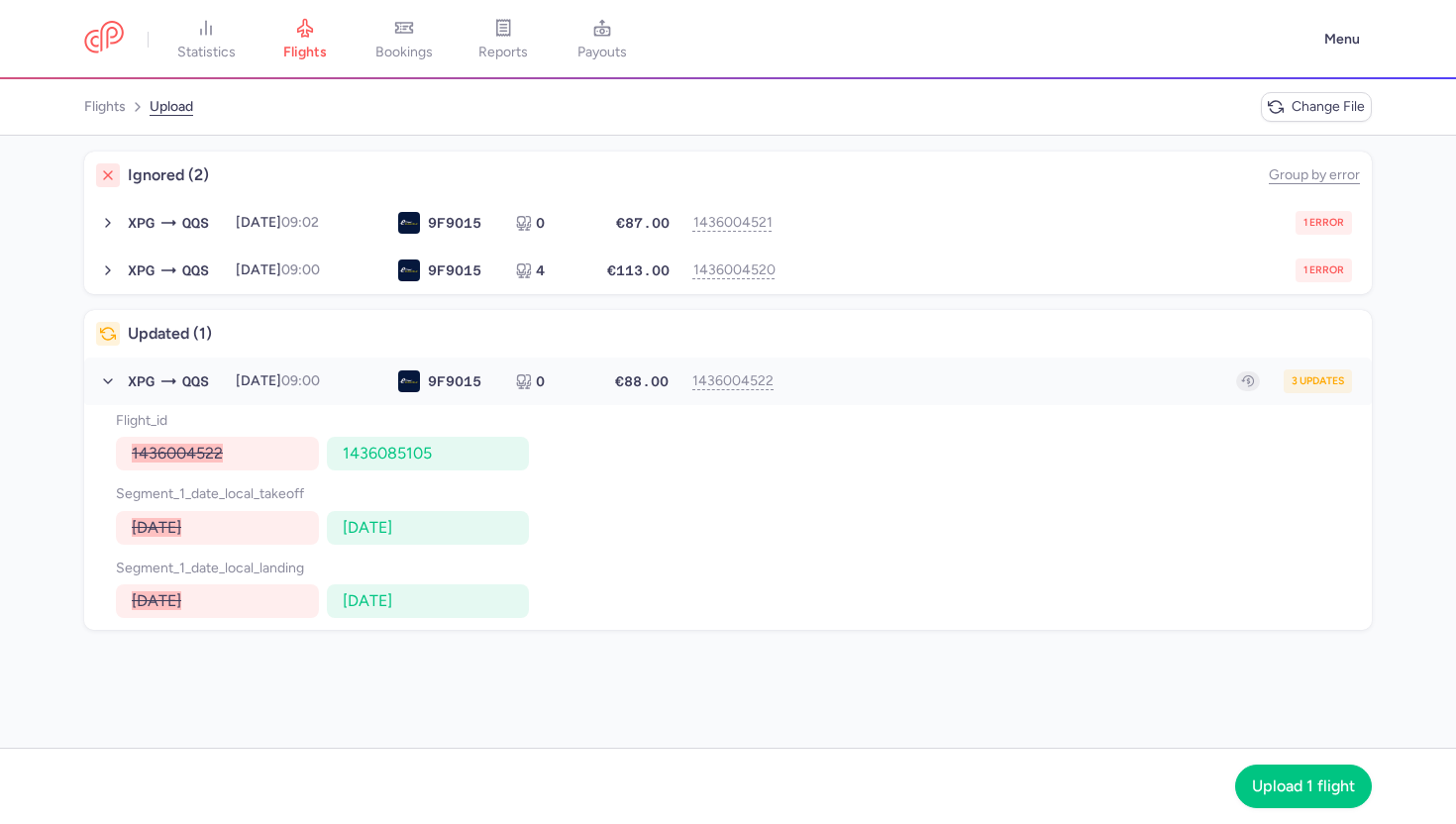 click on "XPG QQS [DATE], [TIME] 9F 9015 0 €88.00 [NUMBER] 3 updates [DATE], [TIME] 9F9015 0 seats €88.00" at bounding box center (740, 381) 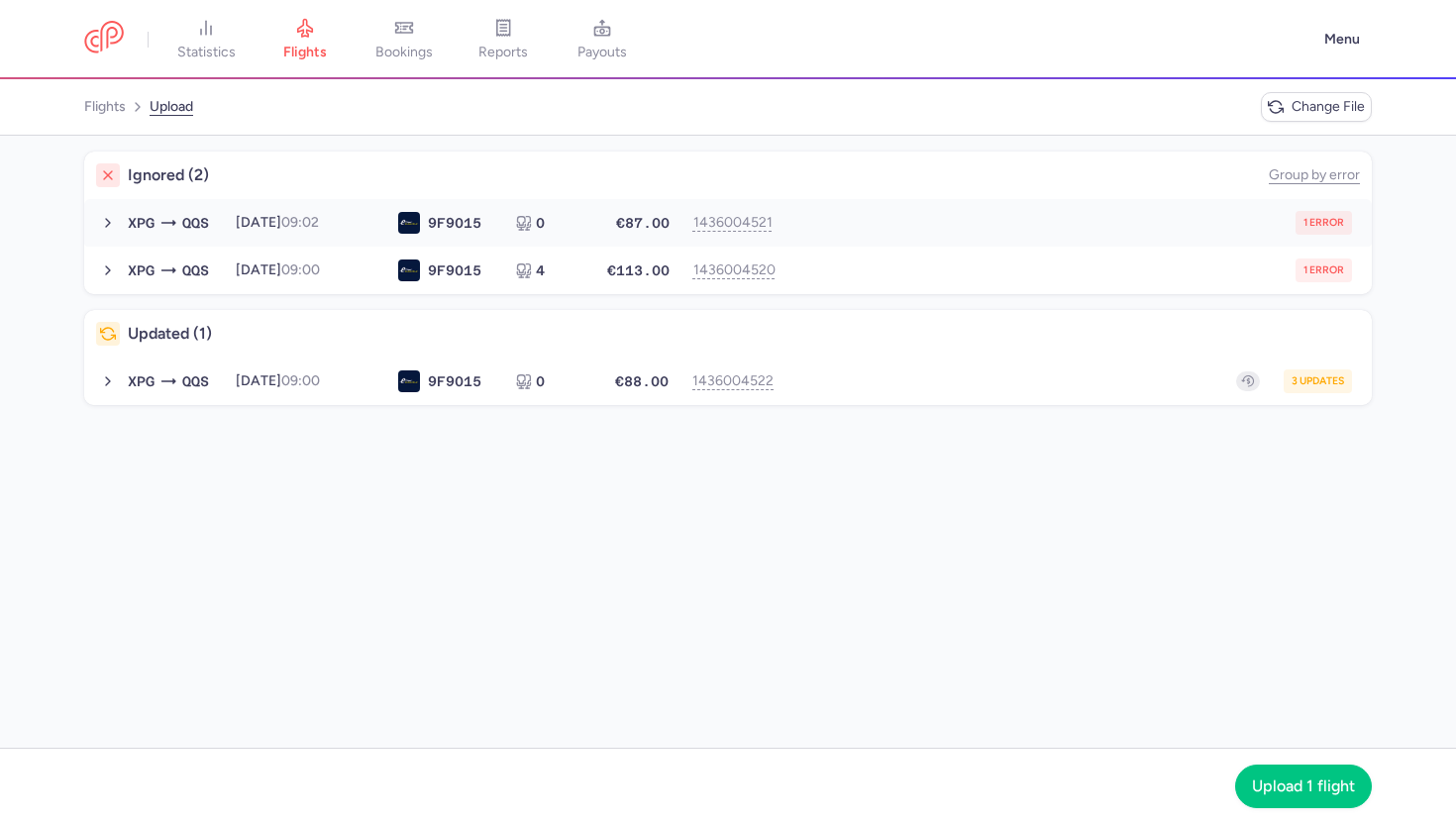 click on "XPG QQS [DATE], [TIME] 9F 9015 0 €87.00 [NUMBER] 1 error [DATE], [TIME] 9F9015 0 seats €87.00" at bounding box center (740, 223) 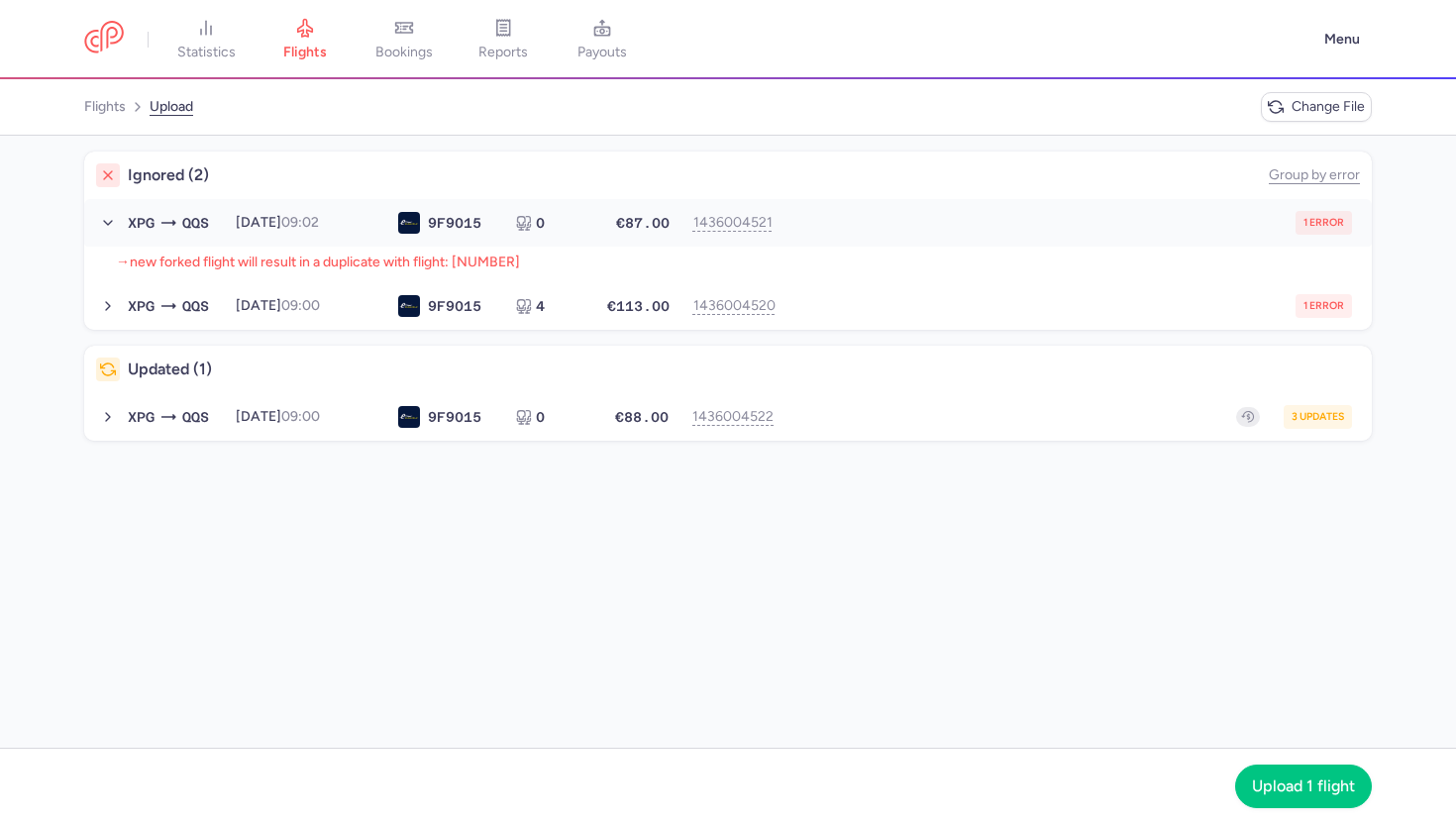 click on "XPG QQS [DATE], [TIME] 9F 9015 0 €87.00 [NUMBER] 1 error [DATE], [TIME] 9F9015 0 seats €87.00" at bounding box center (740, 223) 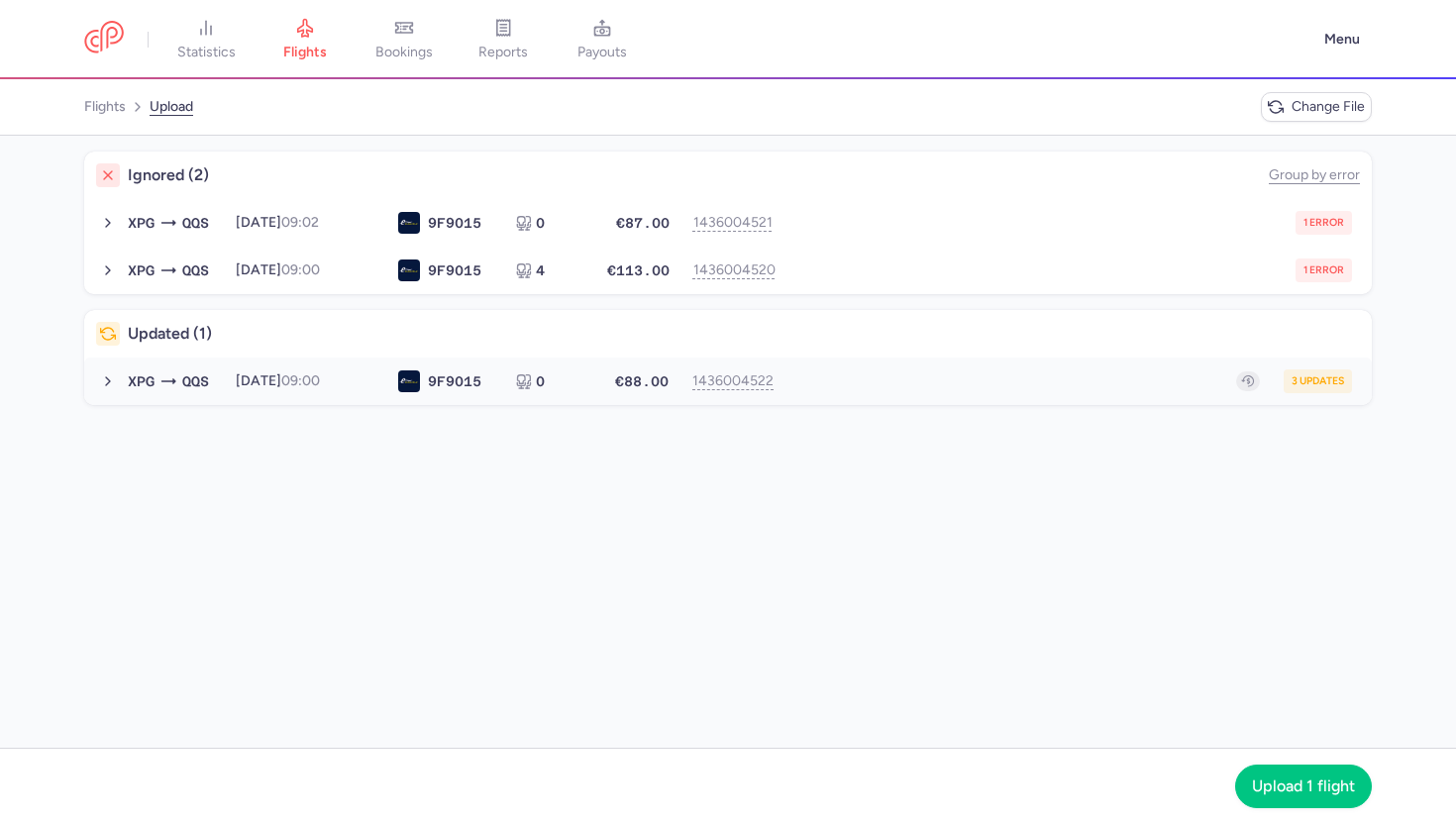 click on "3 updates" at bounding box center (1069, 381) 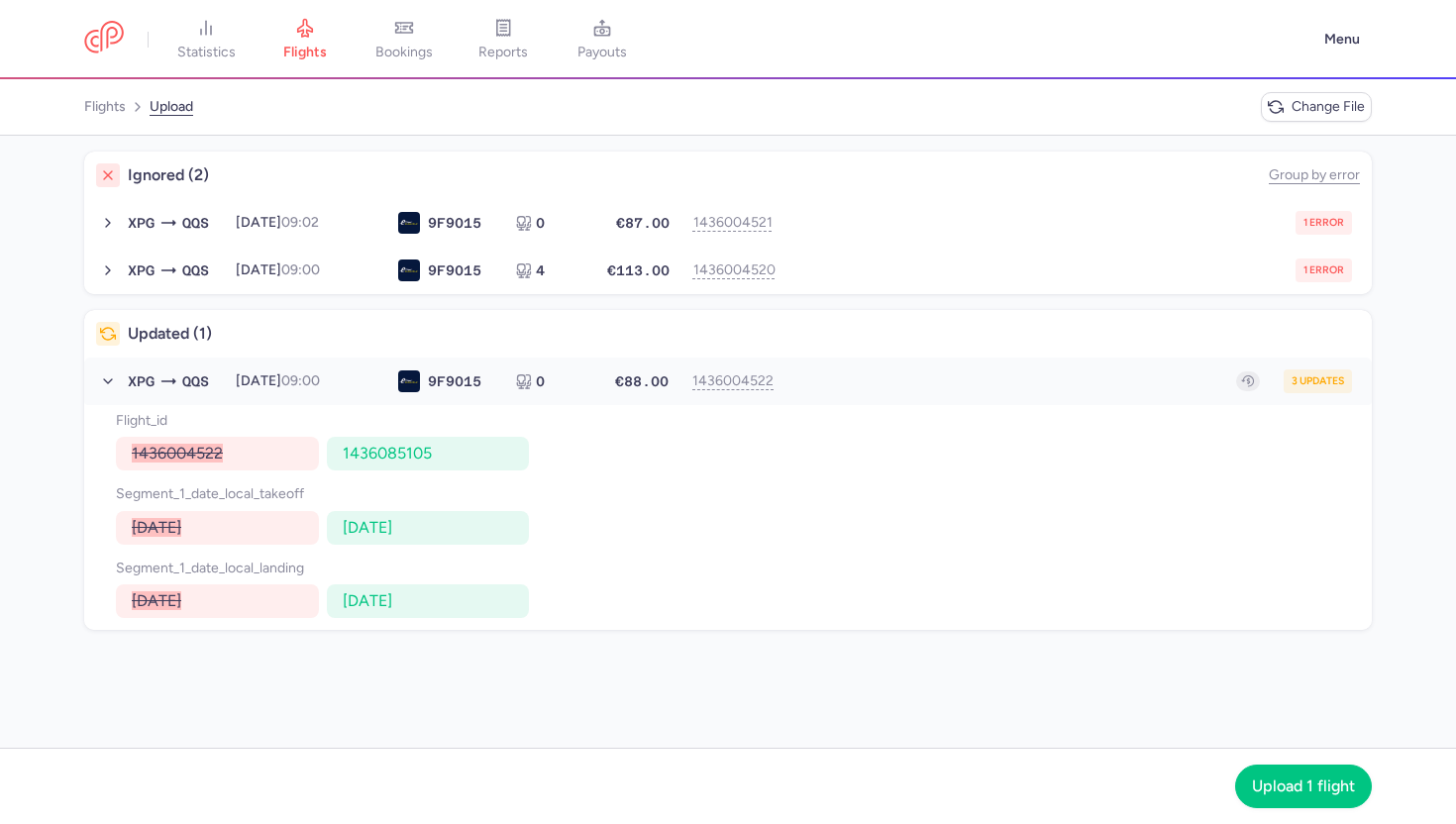 click on "3 updates" at bounding box center (1069, 381) 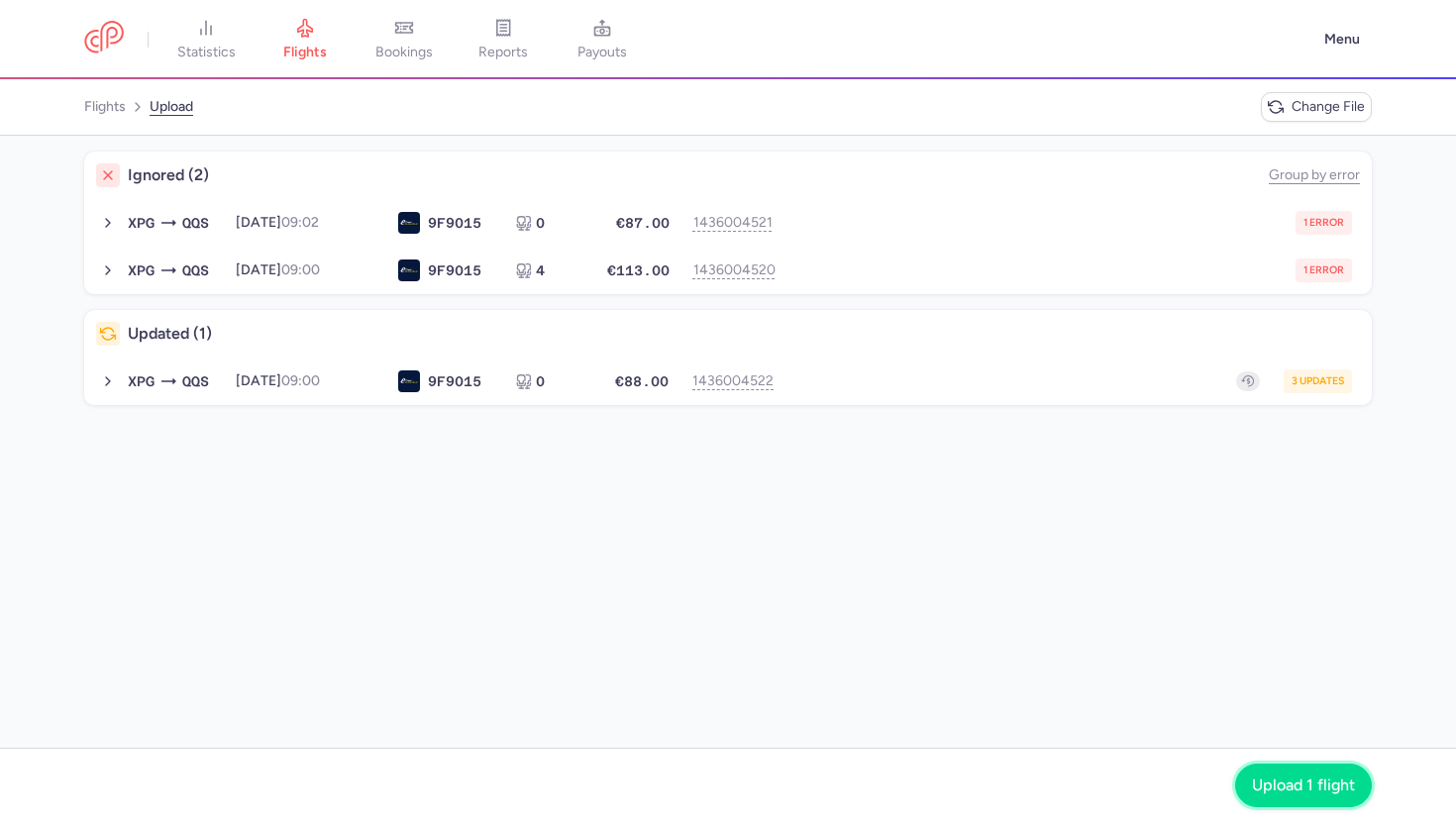click on "Upload 1 flight" at bounding box center [1303, 785] 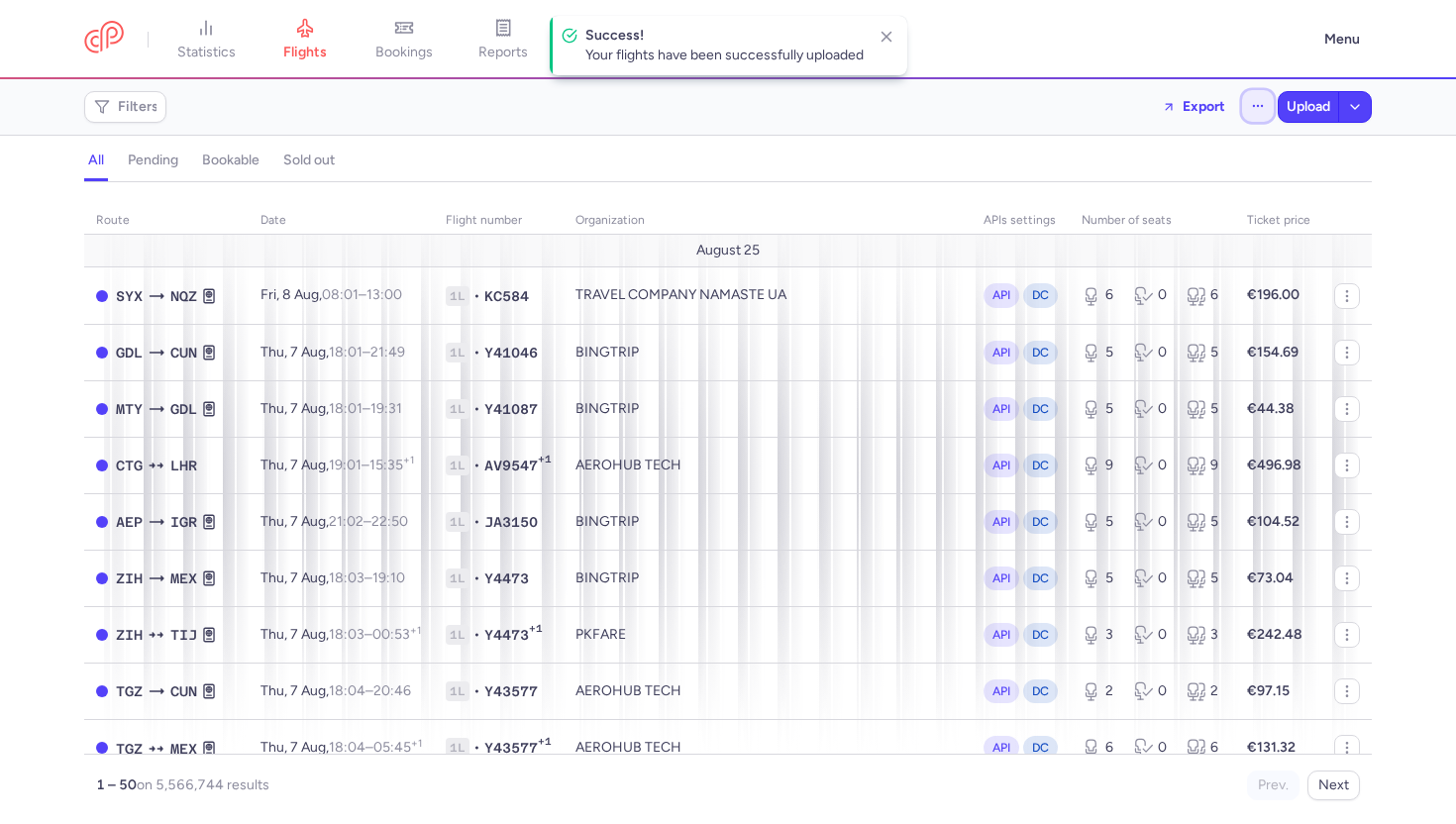 click at bounding box center (1258, 106) 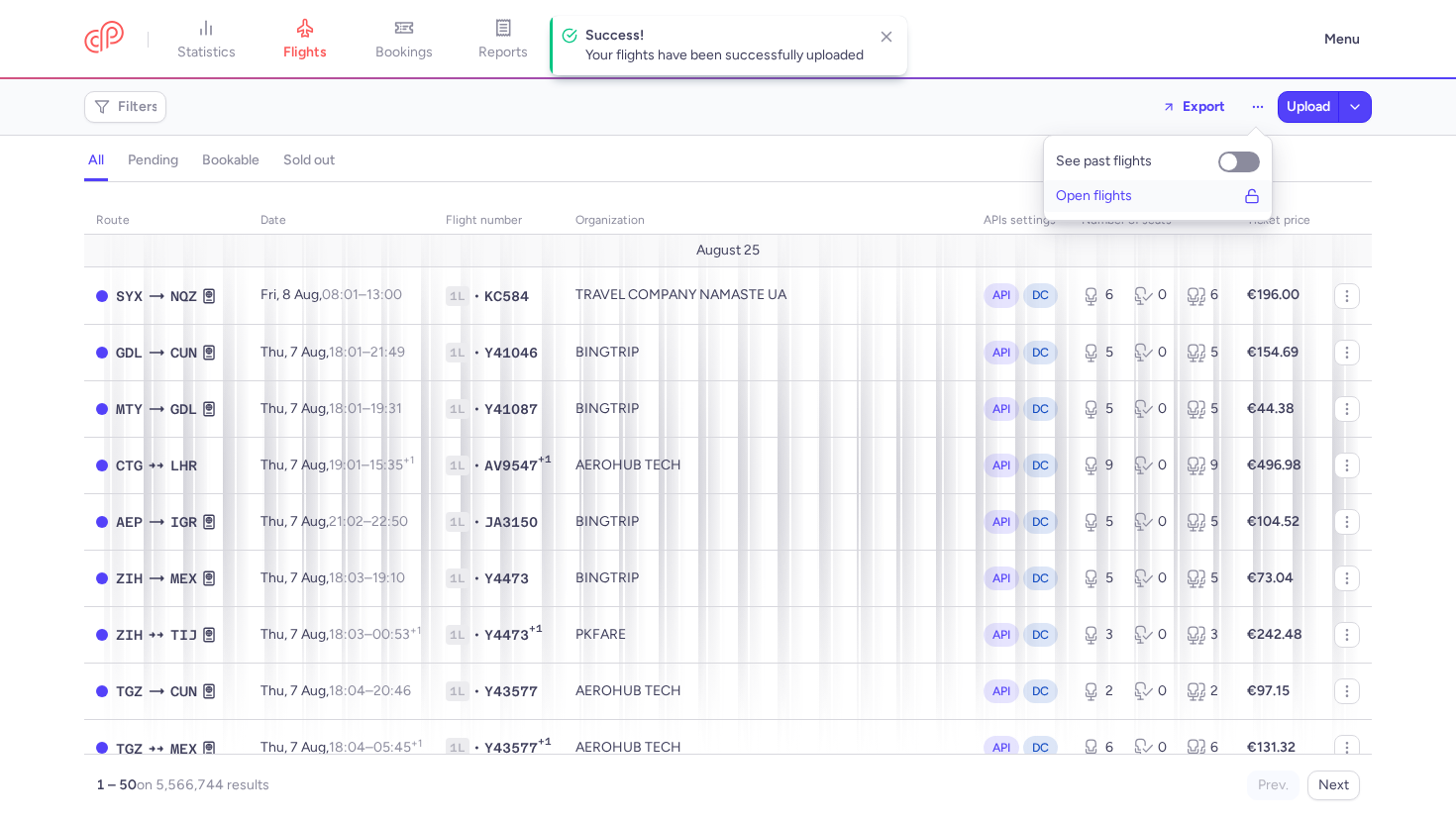 click on "Open flights" at bounding box center (1158, 196) 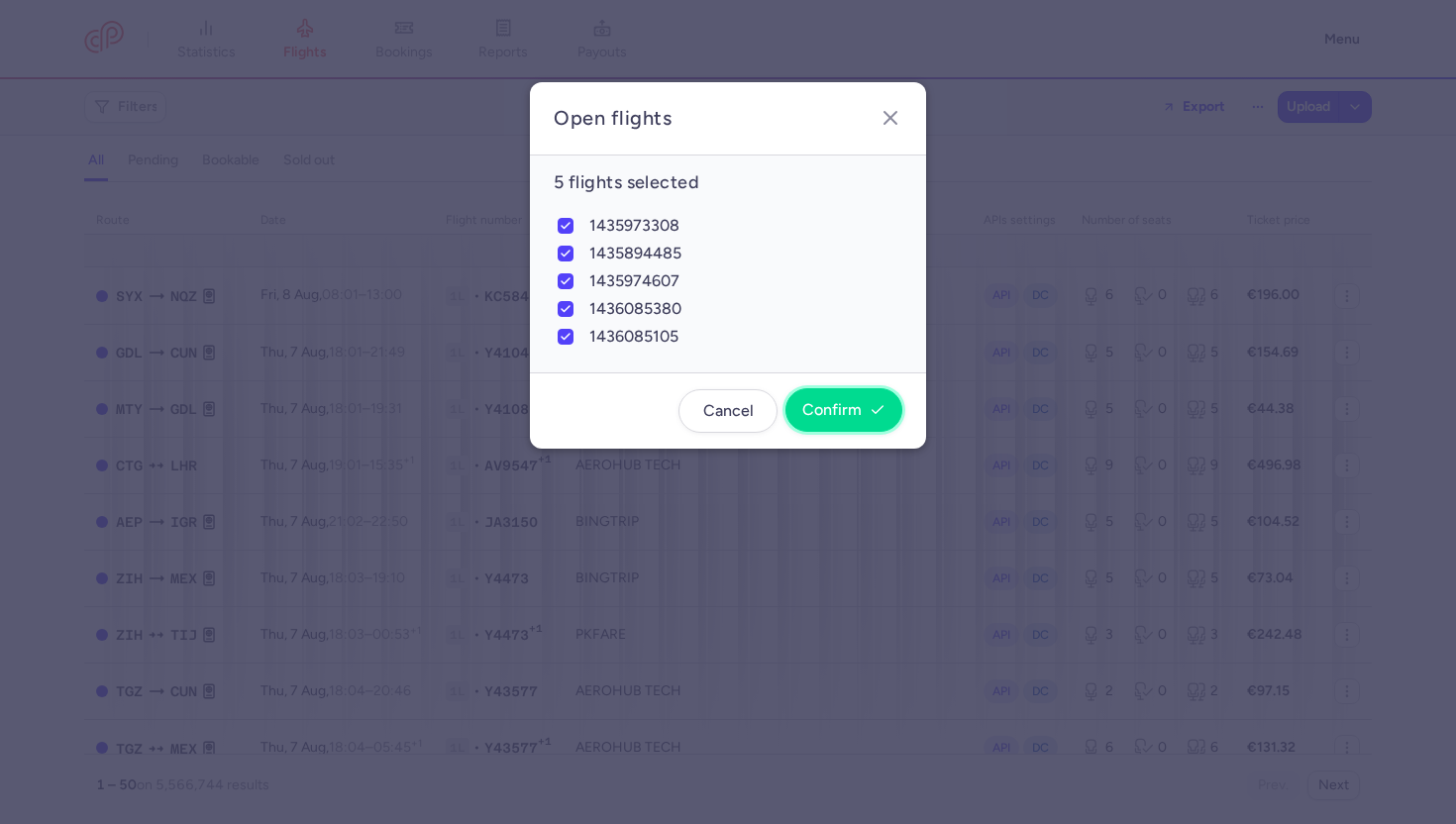 click on "Confirm" at bounding box center (832, 410) 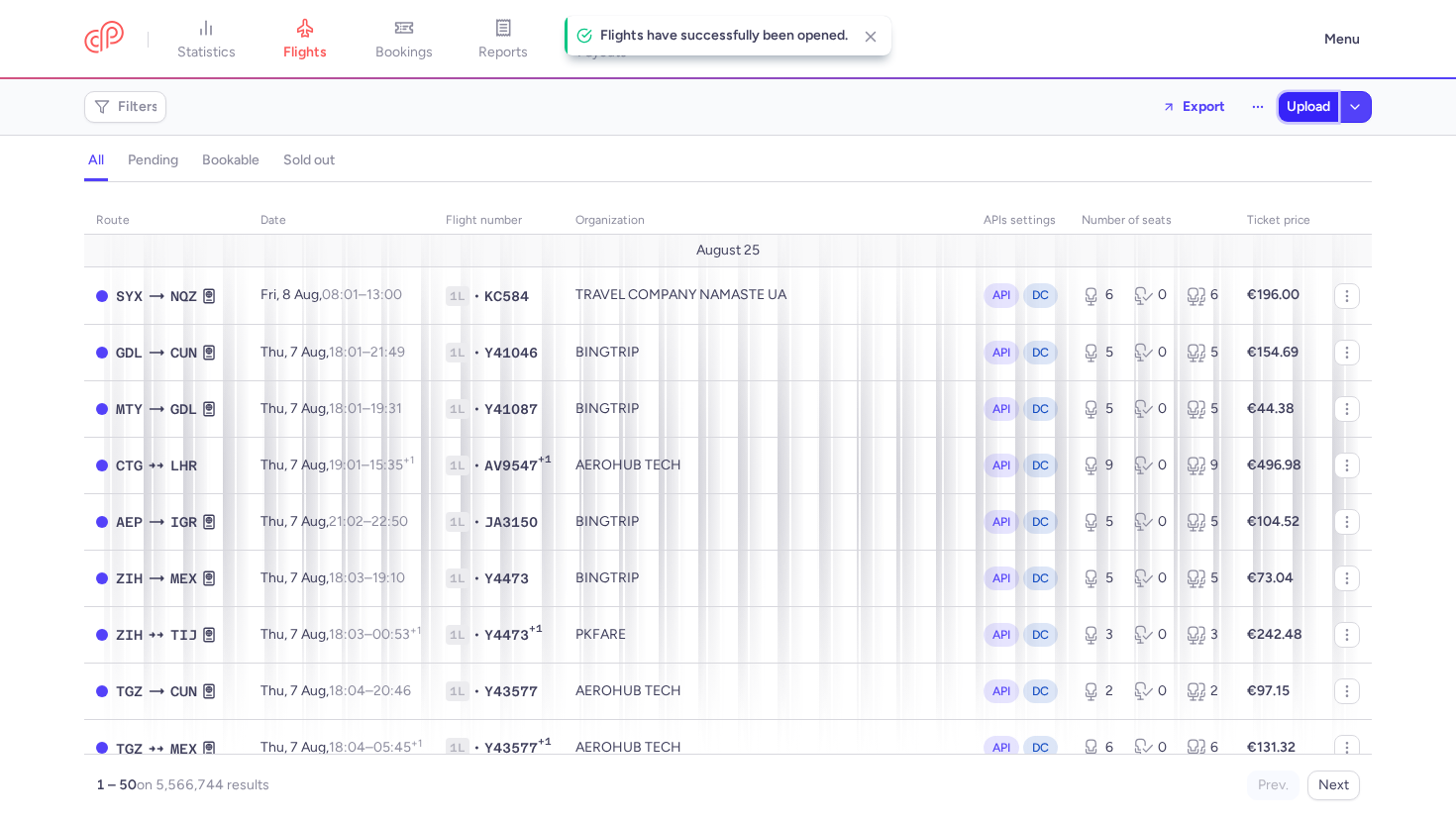 click on "Upload" at bounding box center [1308, 107] 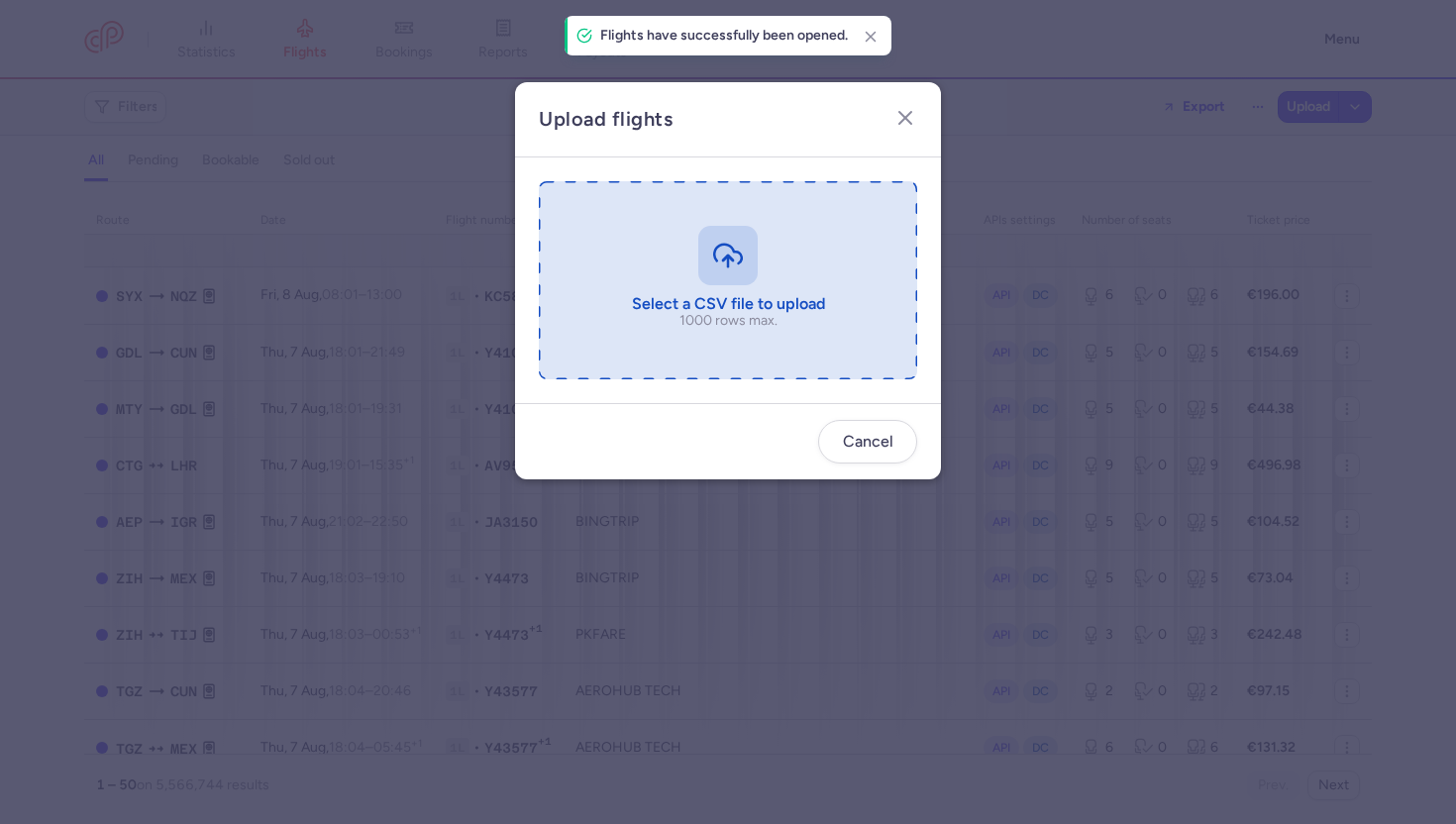 click at bounding box center [728, 280] 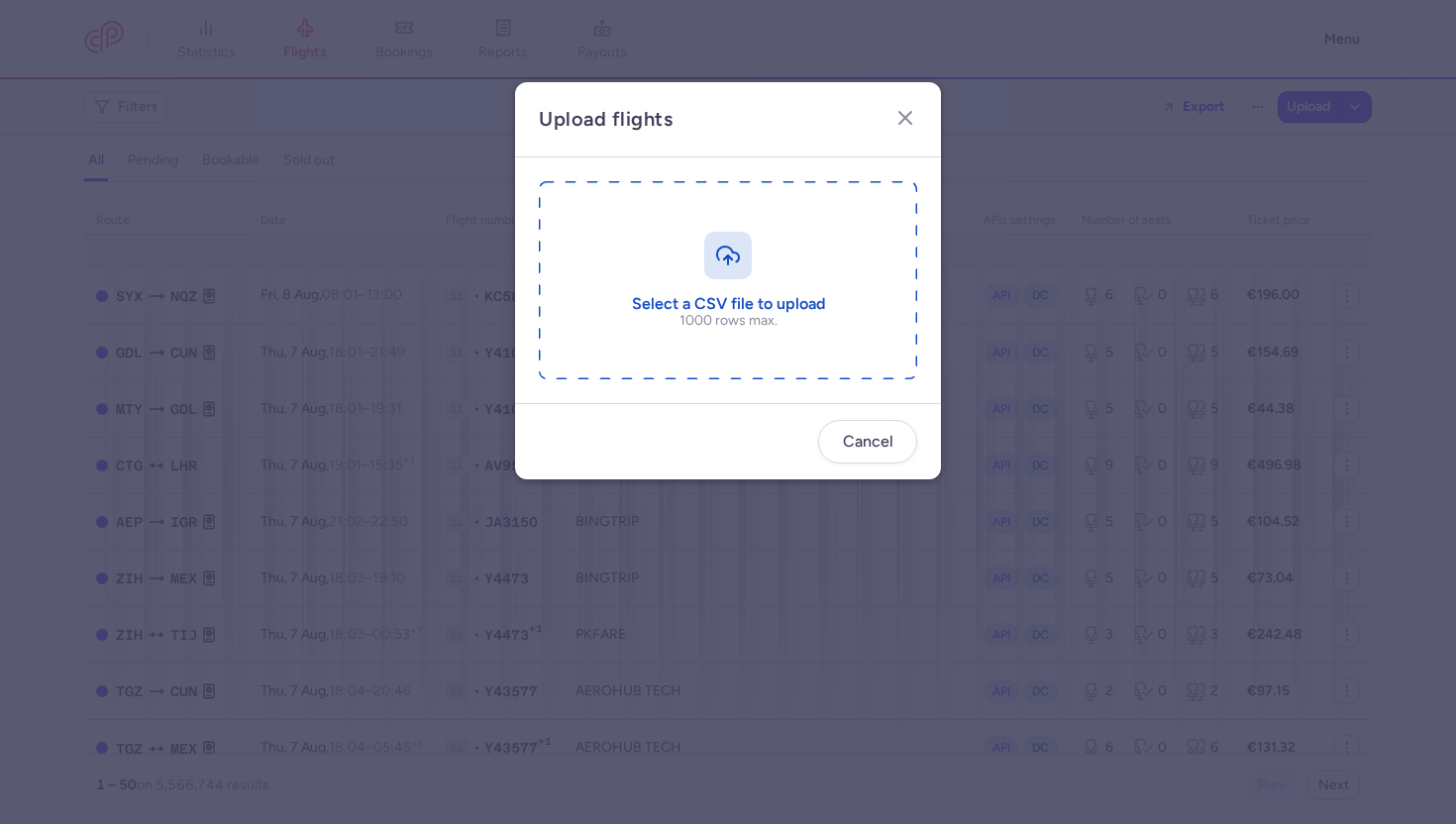 type on "C:\fakepath\export_flights_[DATE],[TIME].csv" 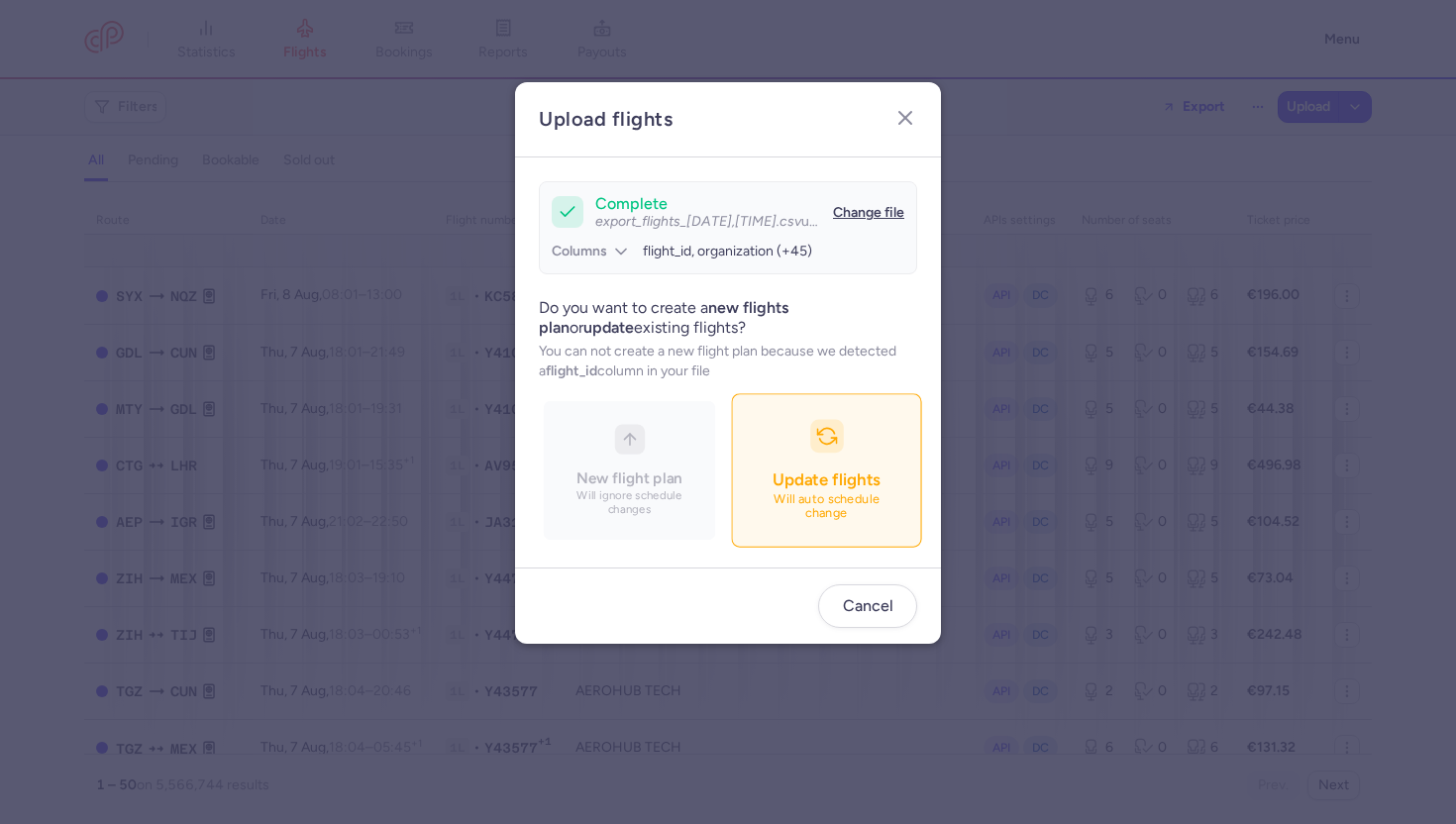 click on "Update flights Will auto schedule change" at bounding box center (826, 470) 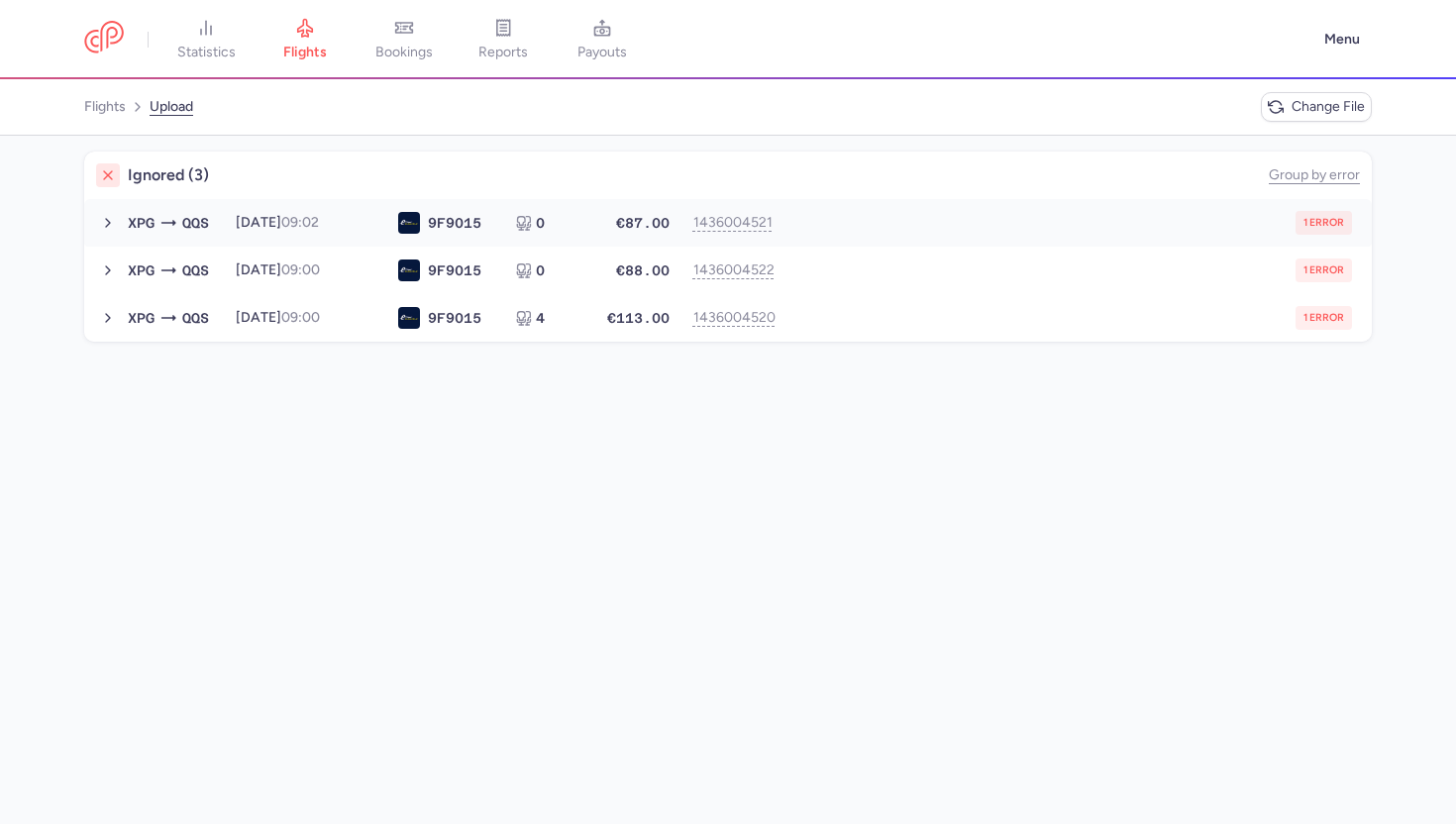 click on "XPG QQS [DATE], [TIME] 9F 9015 0 €87.00 [NUMBER] 1 error [DATE], [TIME] 9F9015 0 seats €87.00" at bounding box center [728, 223] 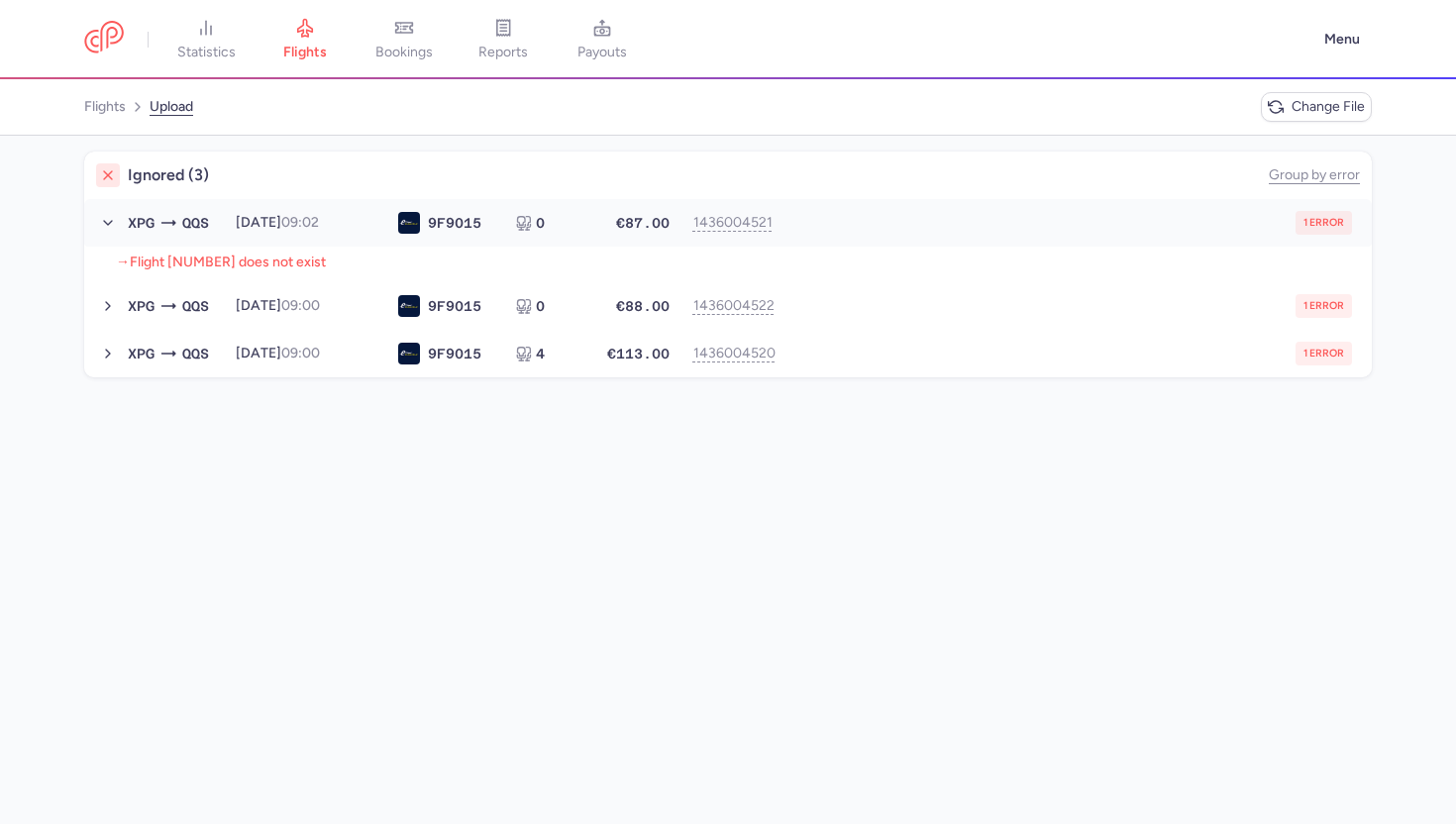 click on "XPG QQS [DATE], [TIME] 9F 9015 0 €87.00 [NUMBER] 1 error [DATE], [TIME] 9F9015 0 seats €87.00" at bounding box center [728, 223] 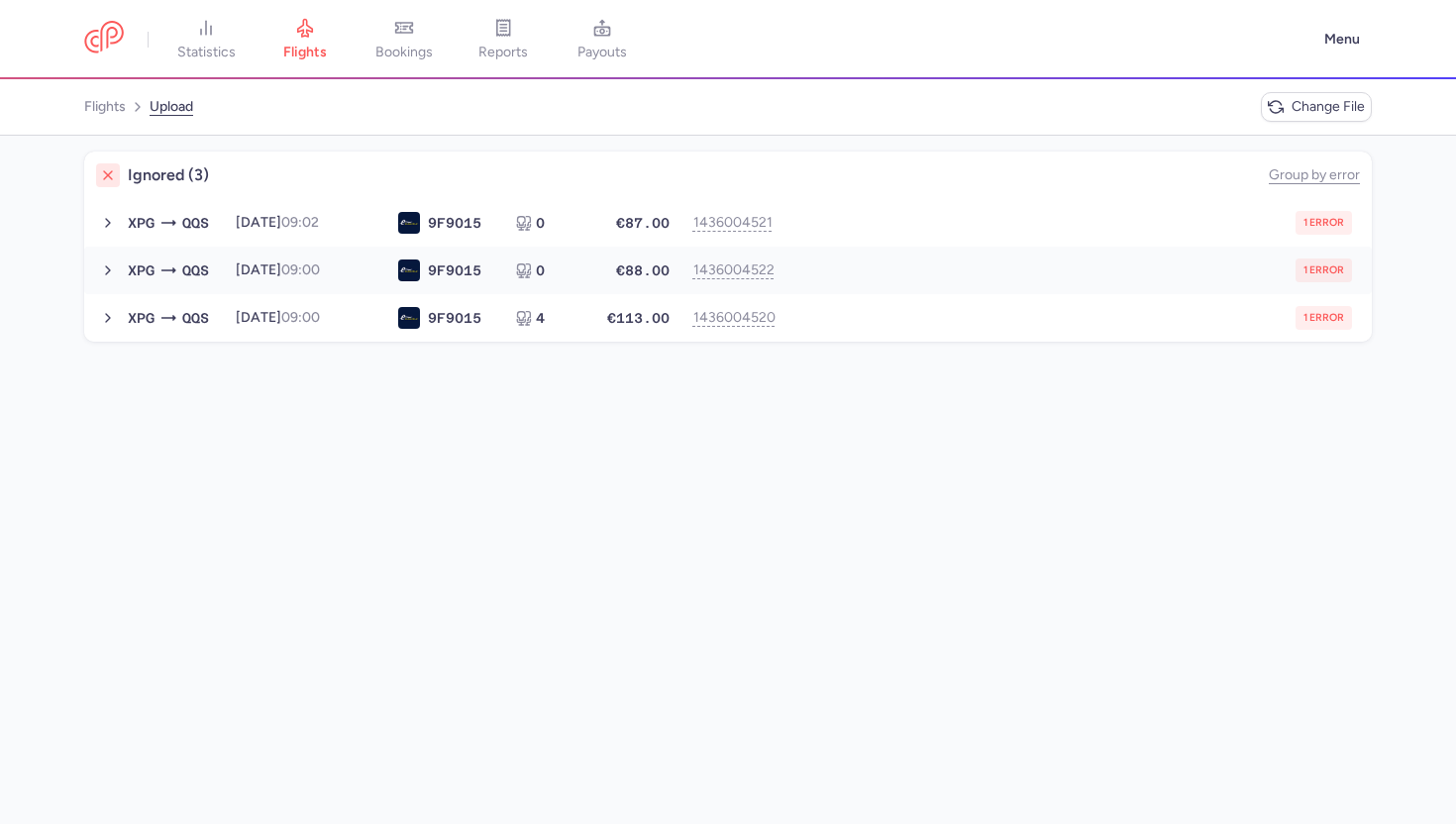 click on "1 error" at bounding box center [1069, 270] 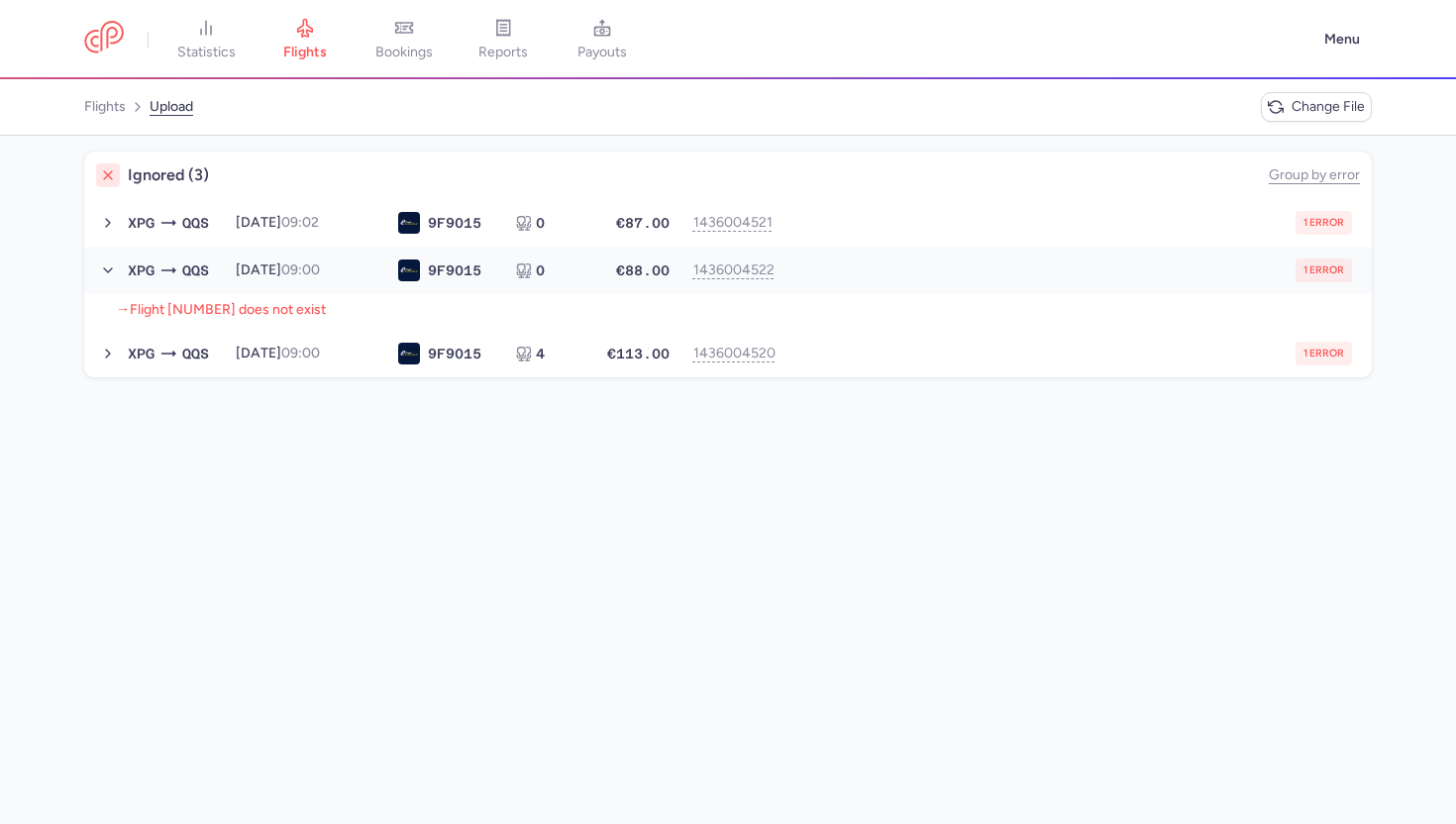 click on "1 error" at bounding box center [1069, 270] 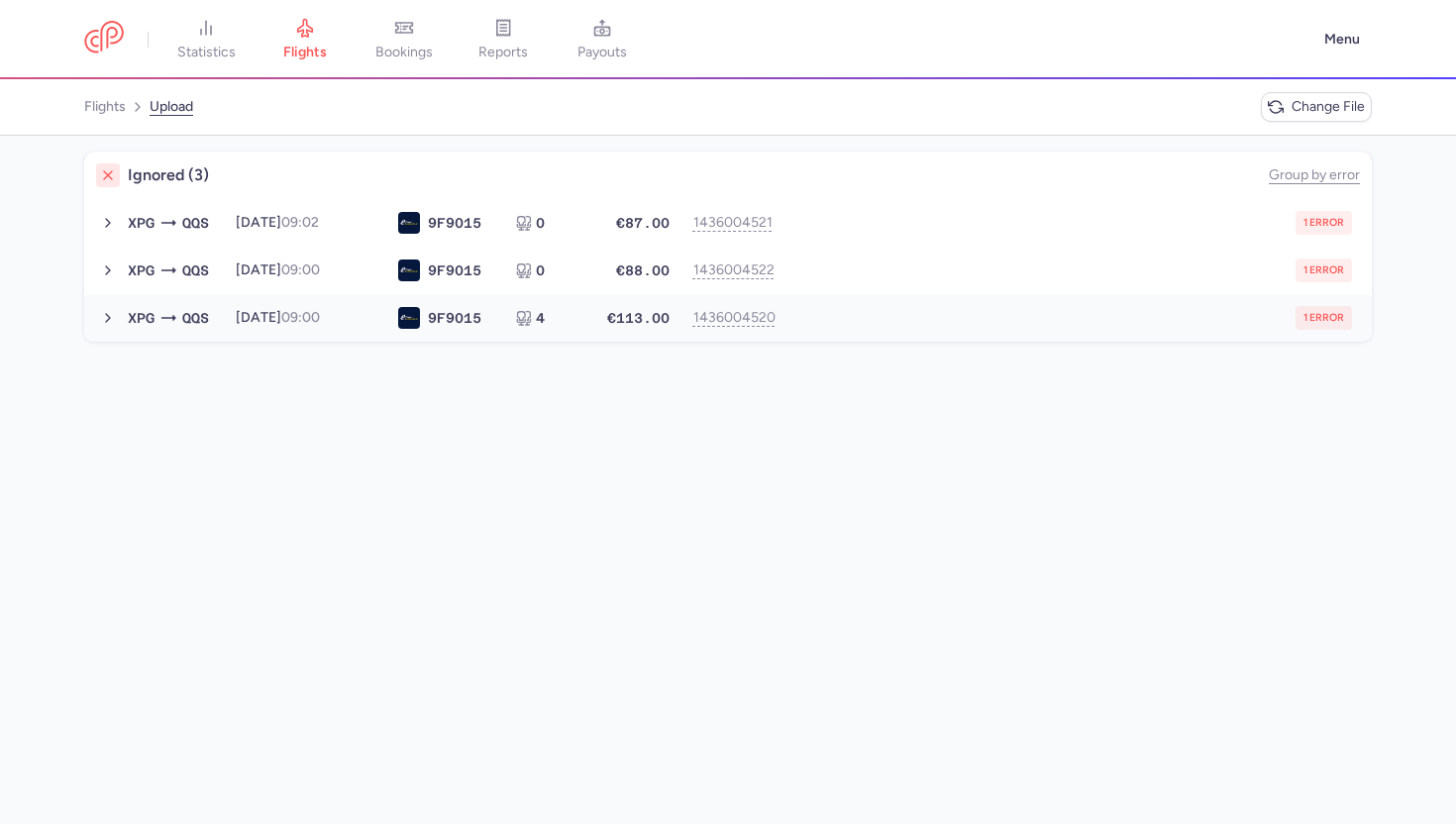 click on "1 error" at bounding box center [1069, 318] 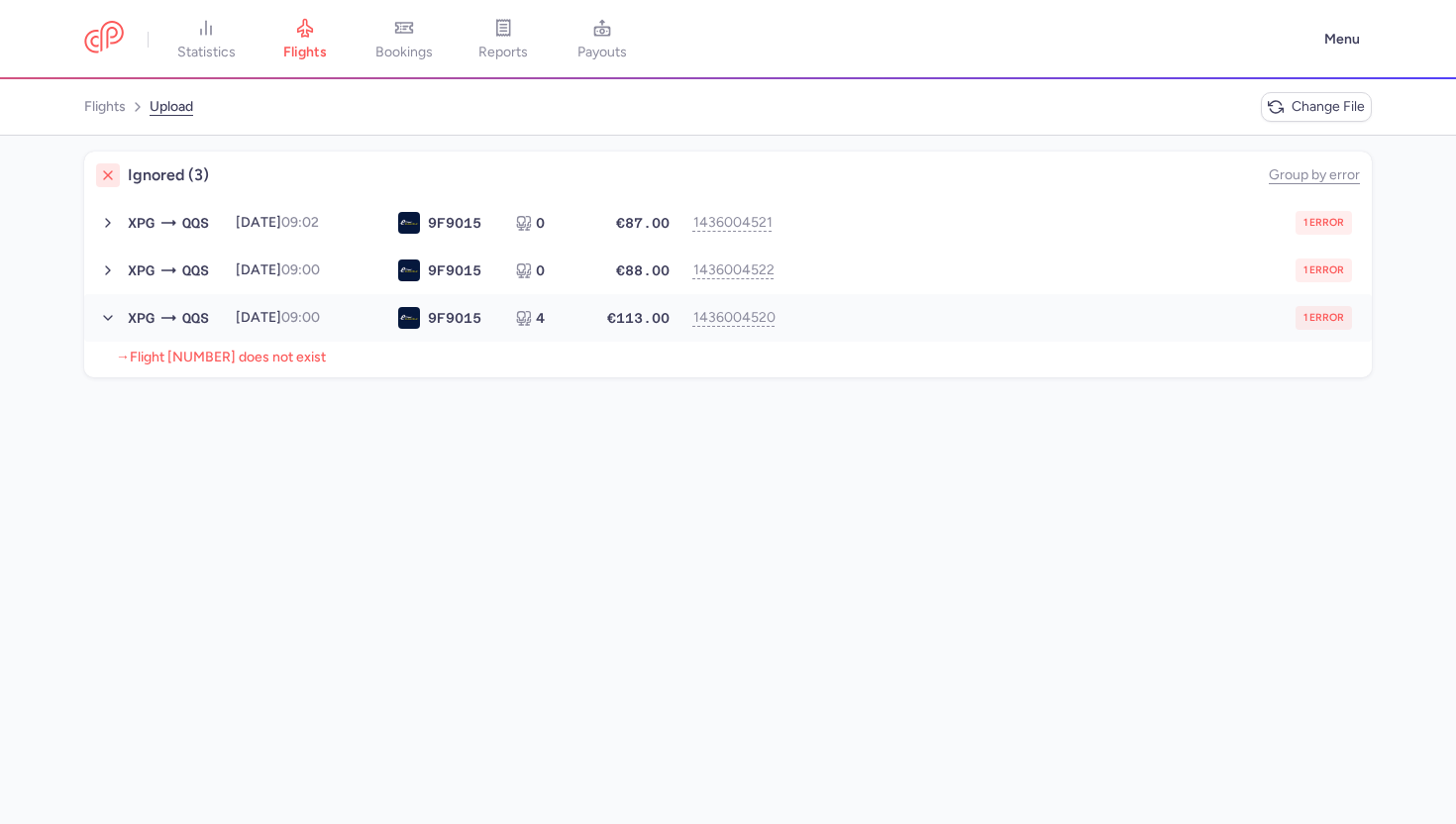 click on "1 error" at bounding box center [1069, 318] 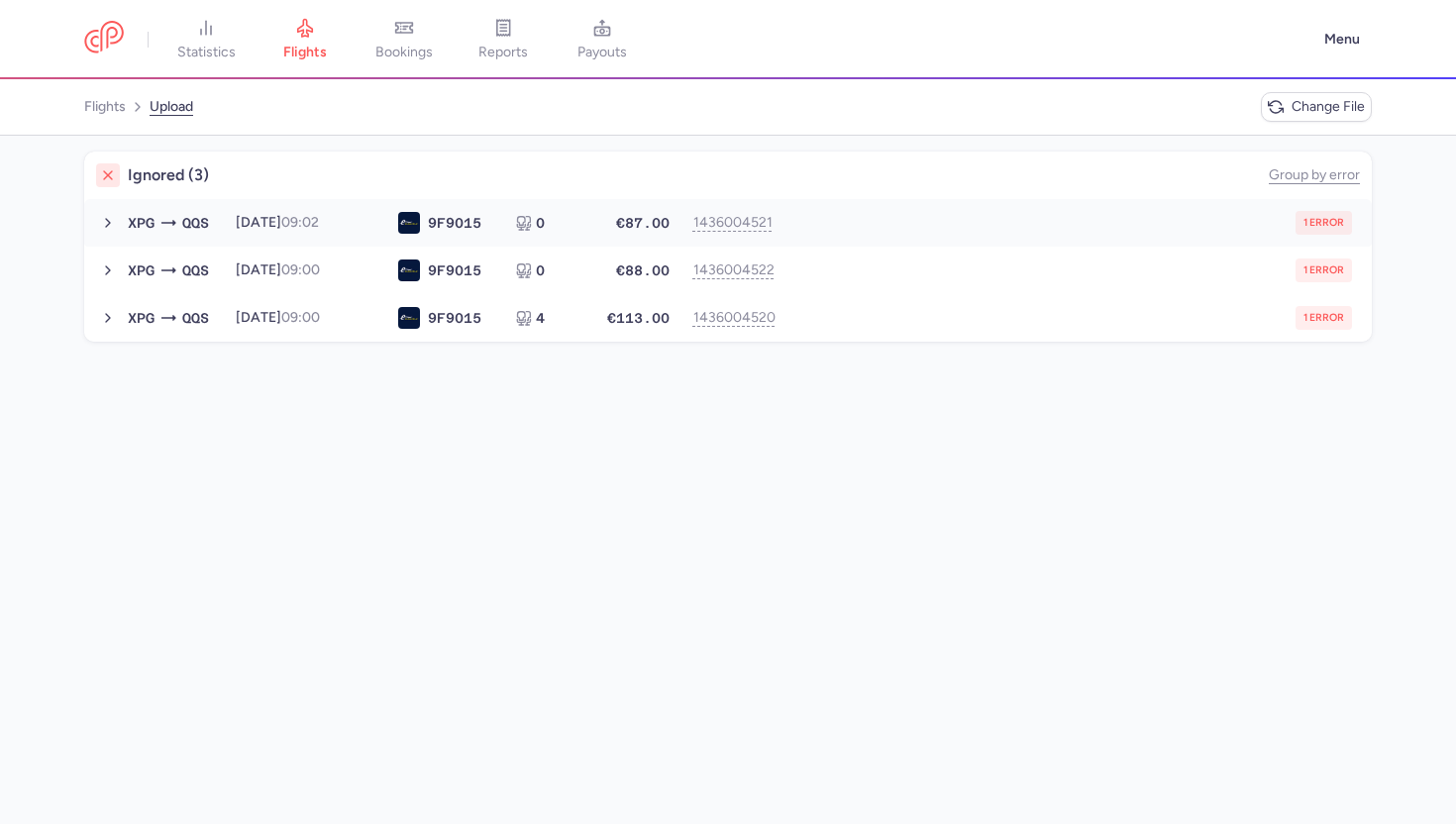click on "1 error" at bounding box center (1069, 223) 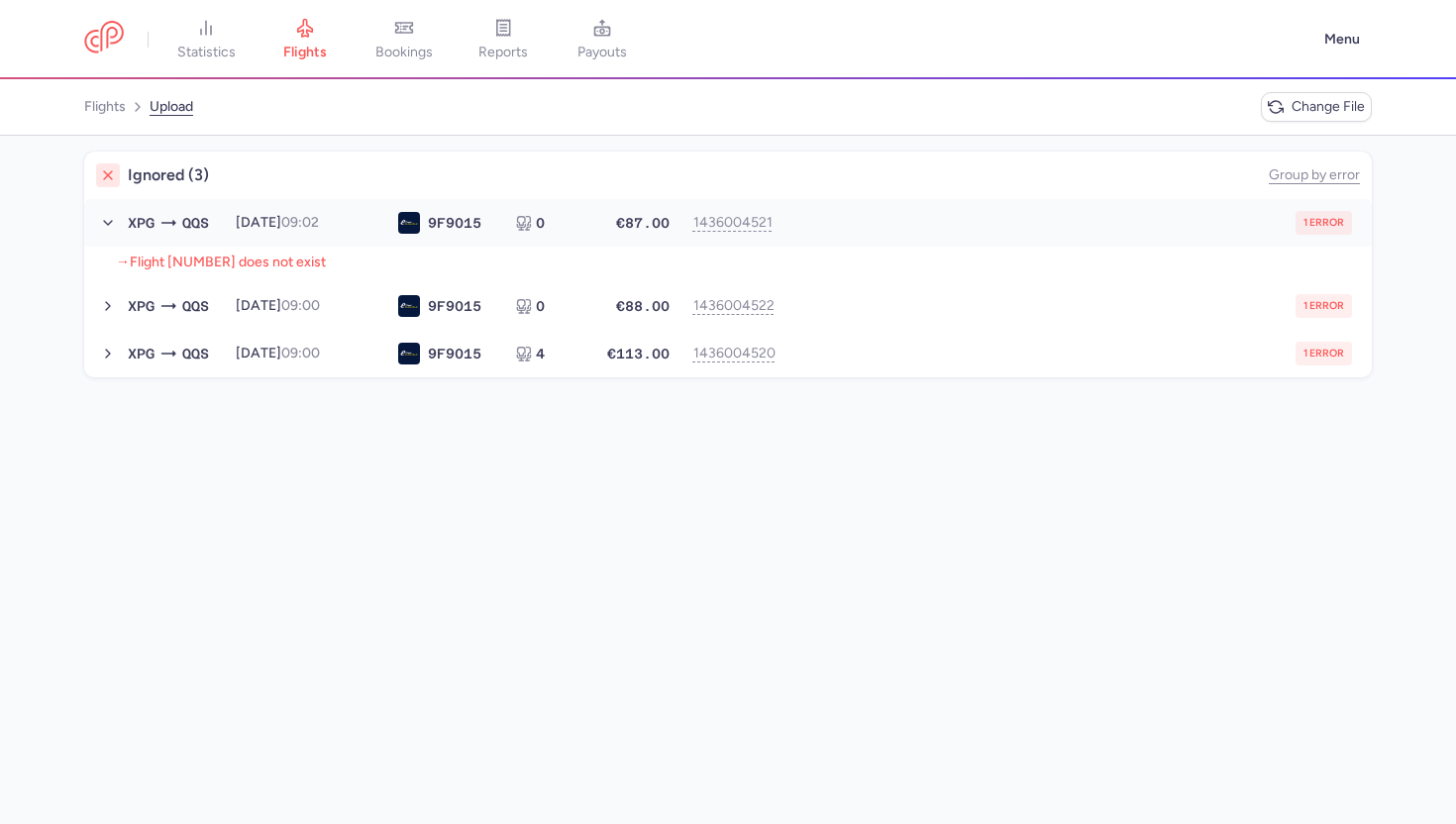 click on "1 error" at bounding box center (1069, 223) 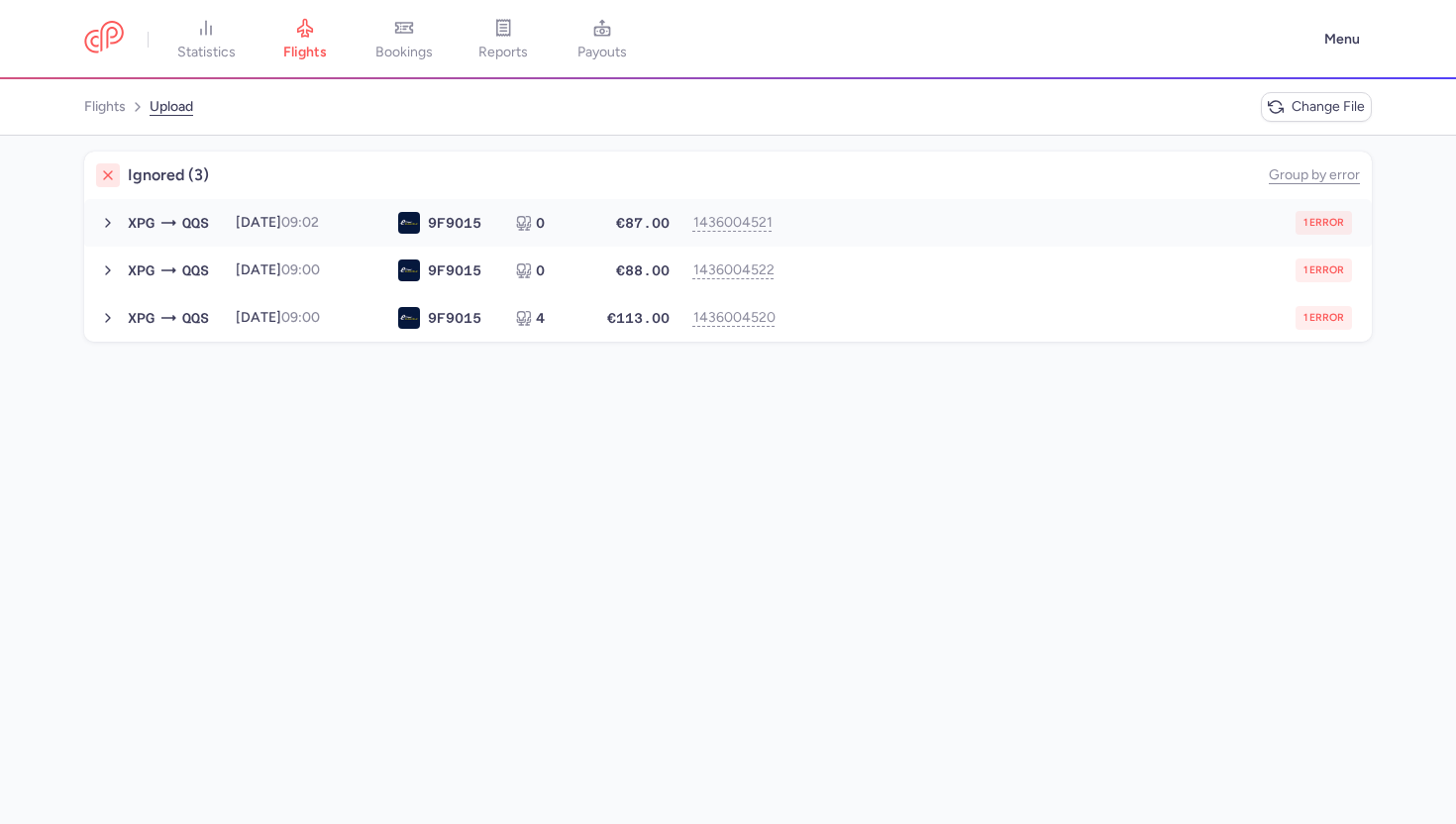 click on "1 error" at bounding box center (1069, 223) 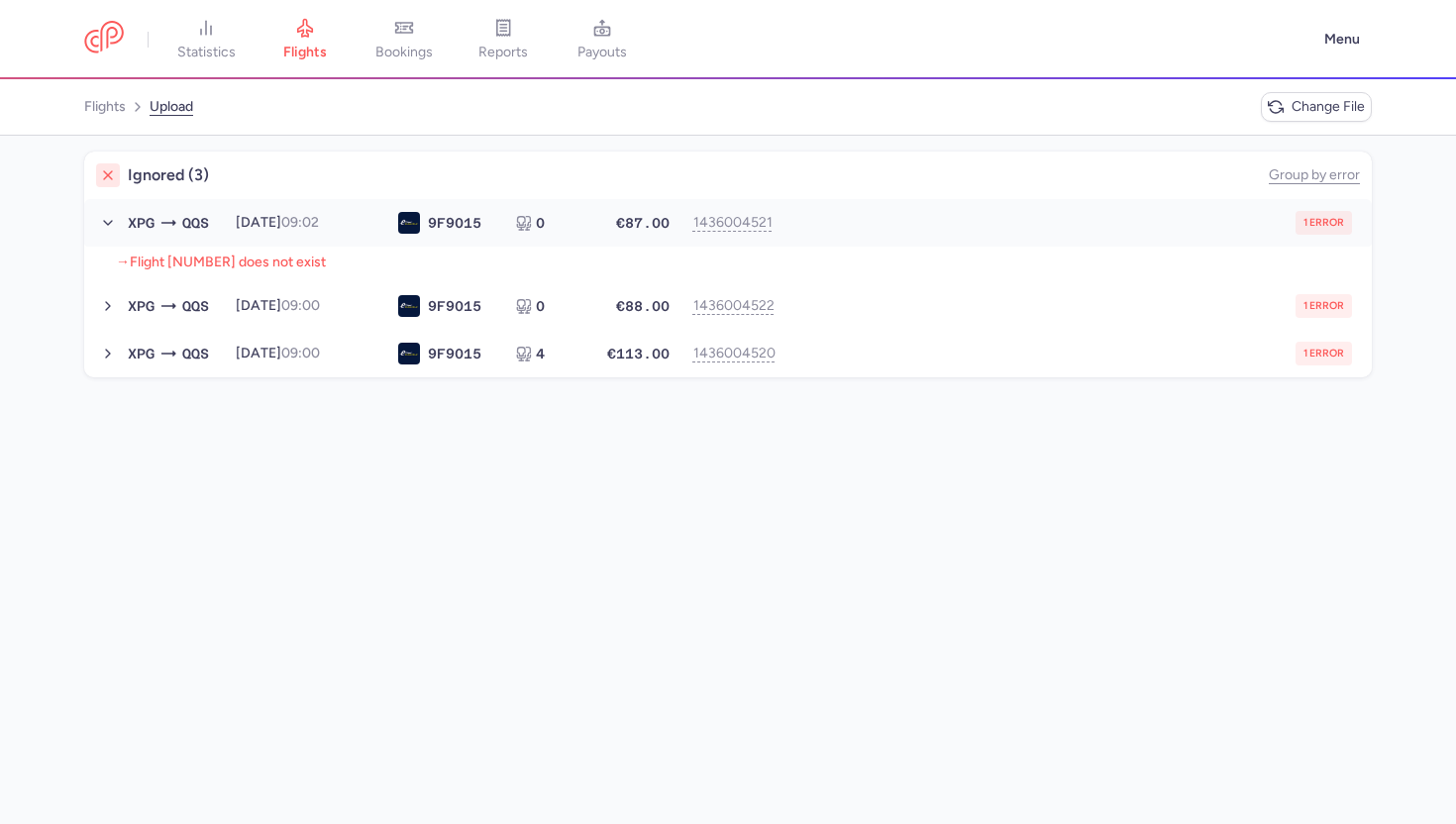 click 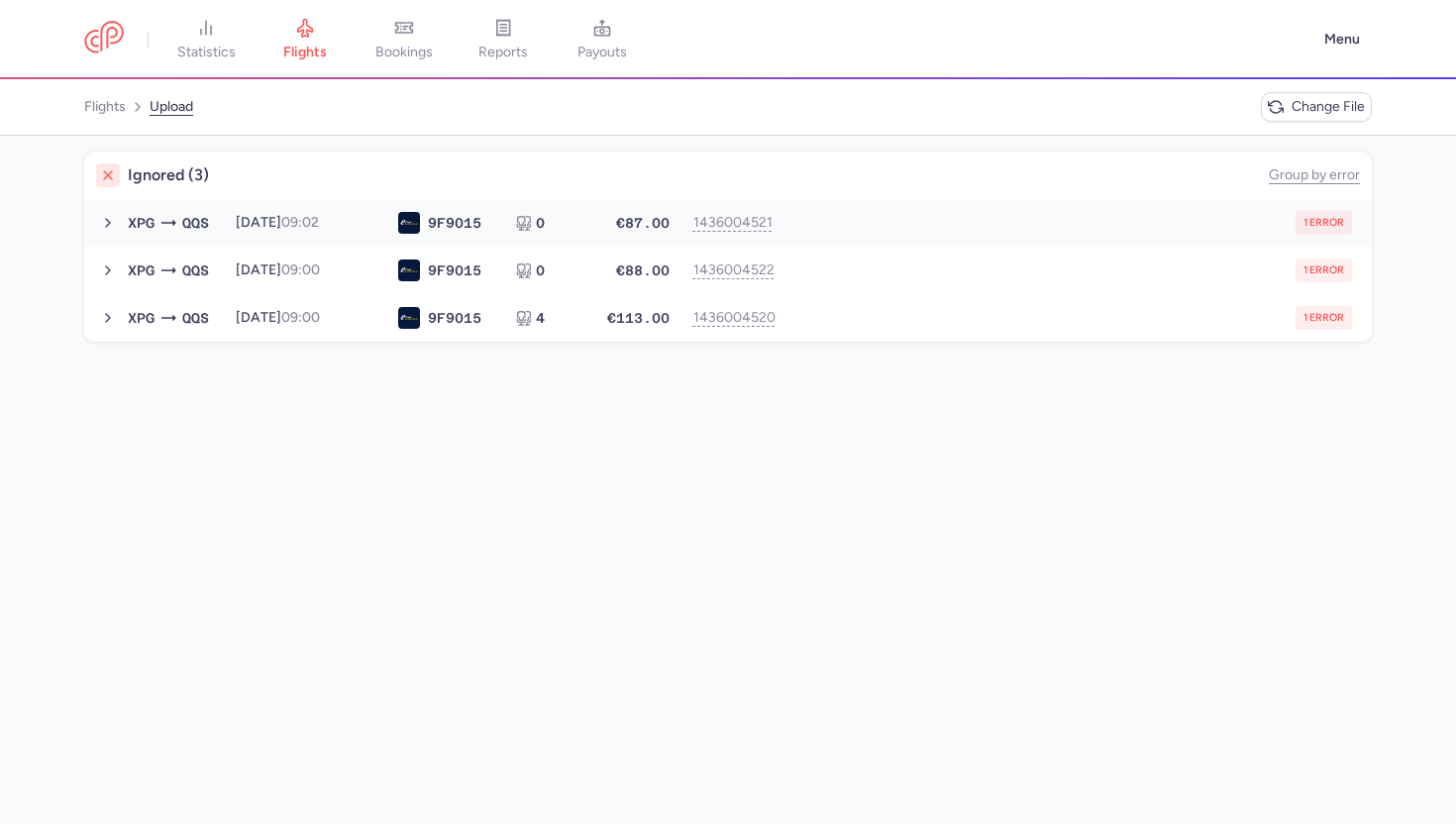 click on "1 error" at bounding box center [1069, 223] 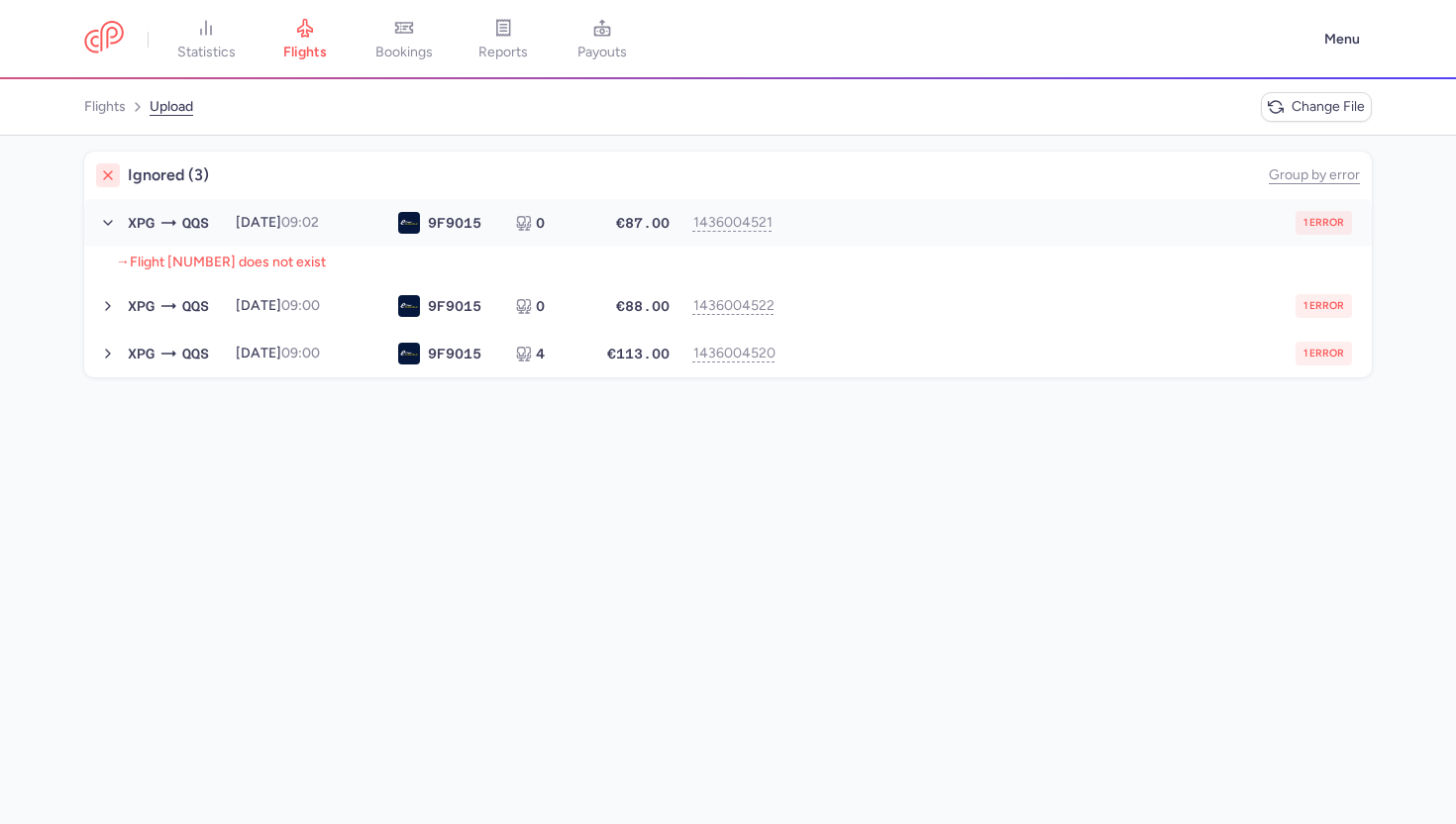 click on "1 error" at bounding box center (1069, 223) 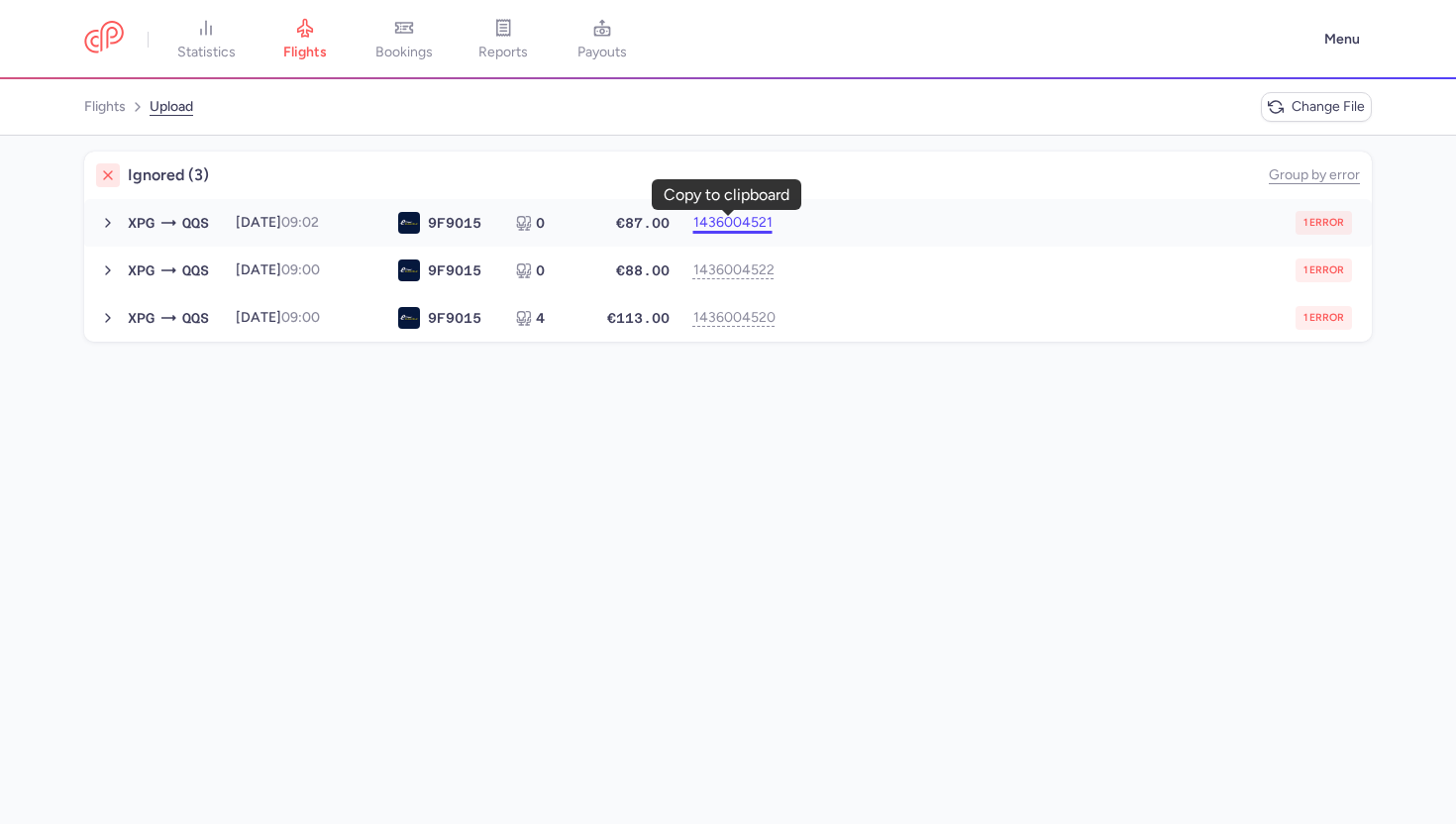 click on "1436004521" at bounding box center [728, 223] 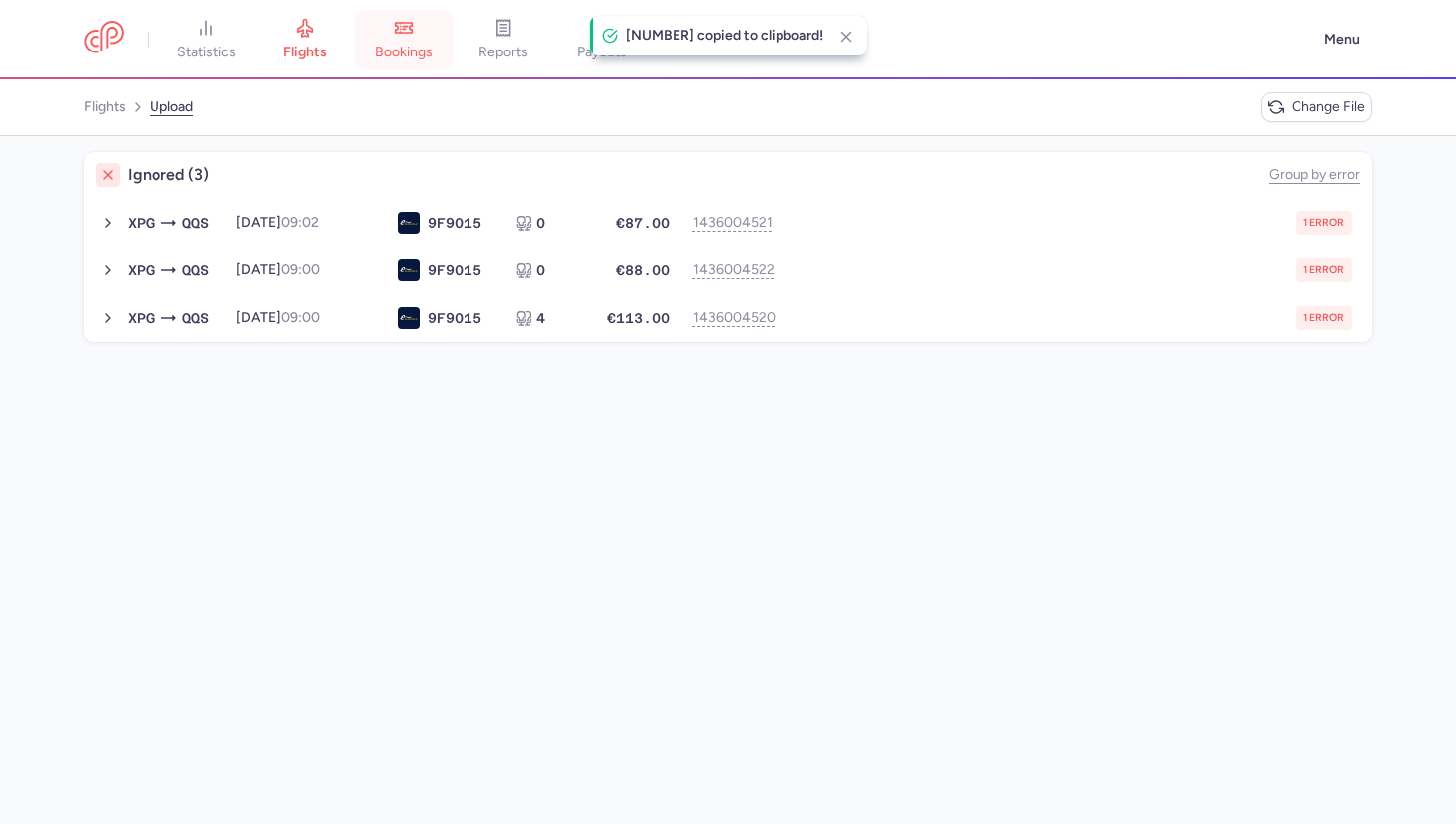 click on "bookings" at bounding box center (404, 40) 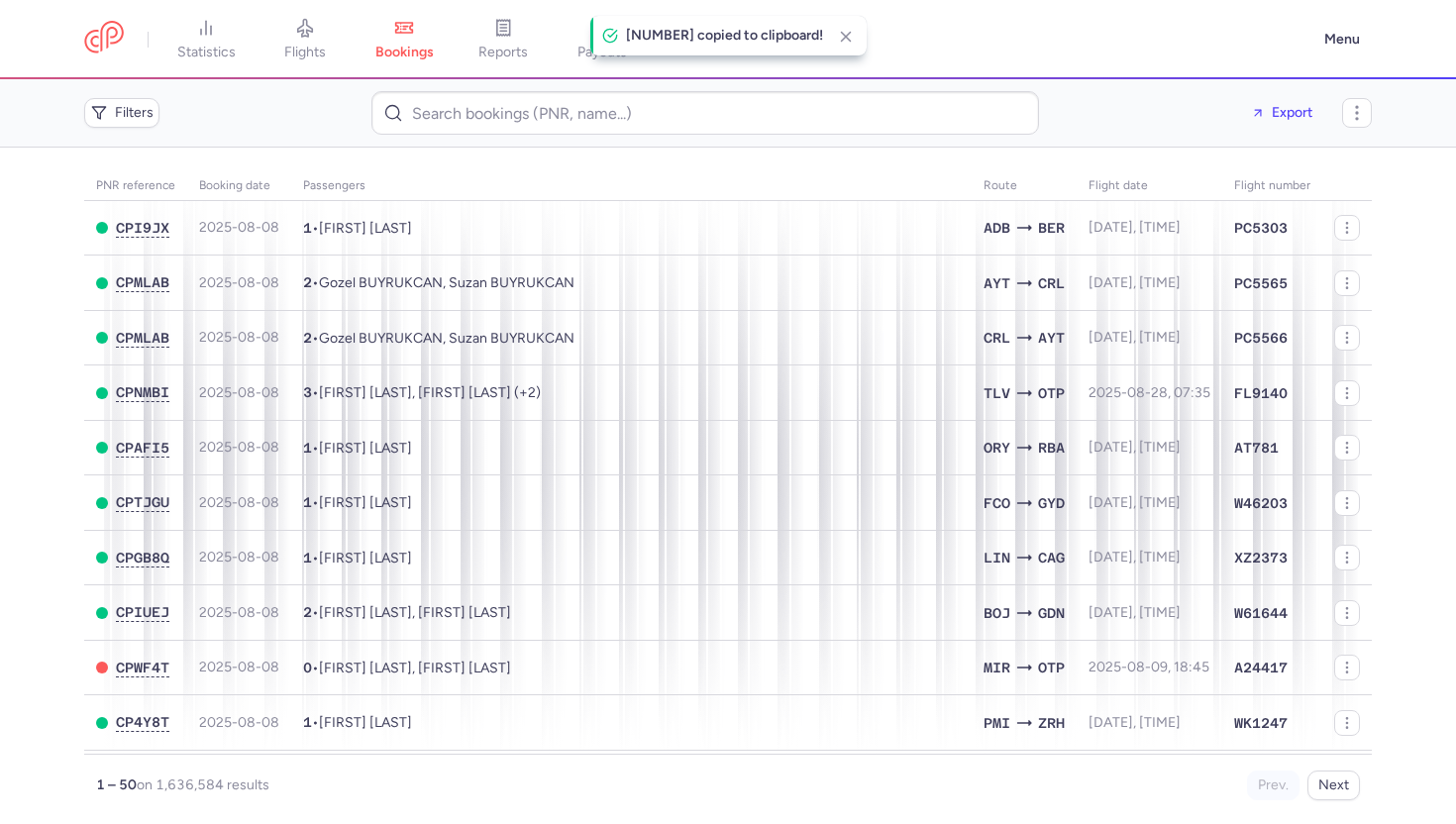 click on "flights" at bounding box center (305, 52) 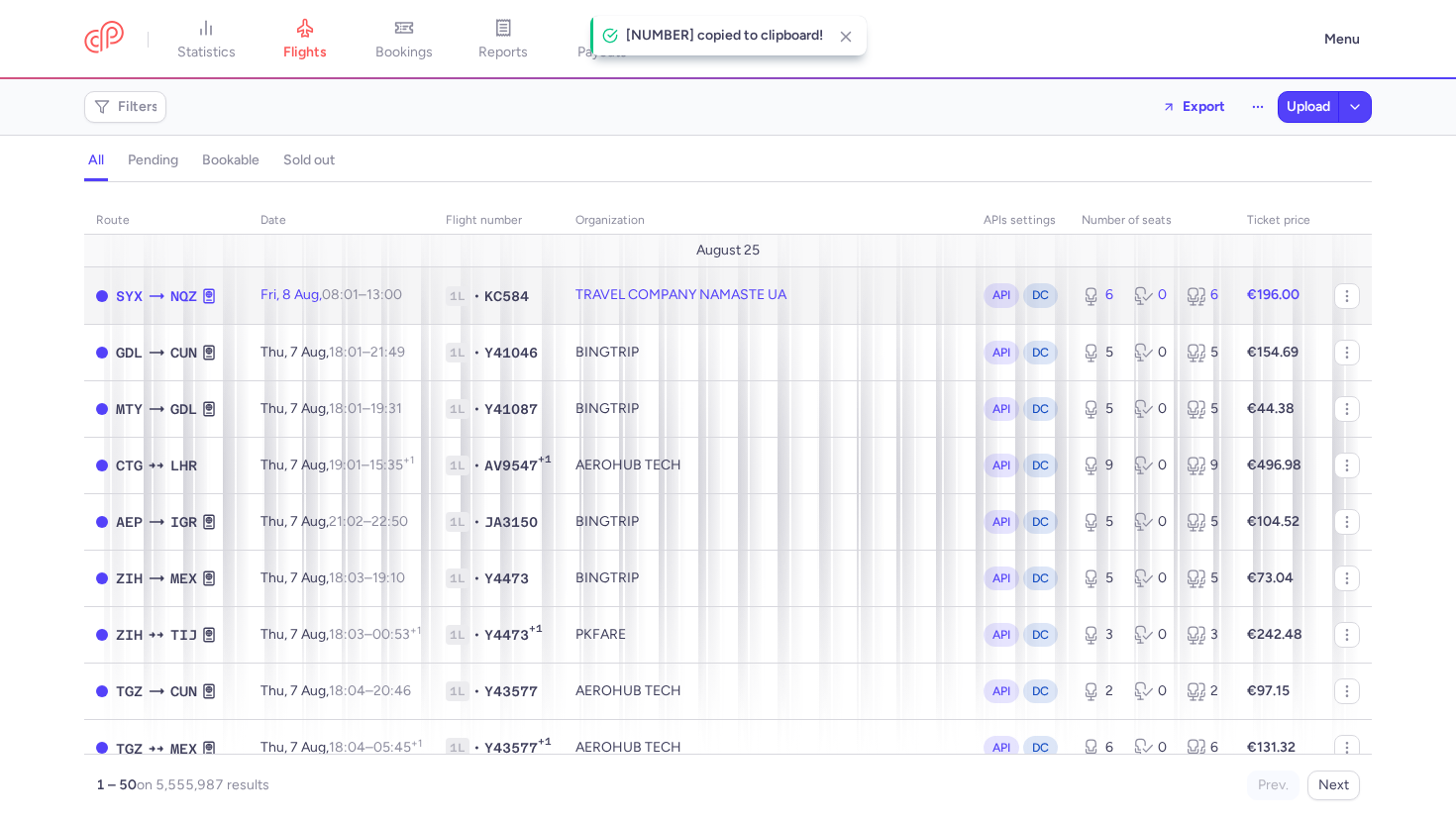 click on "1L" at bounding box center [458, 296] 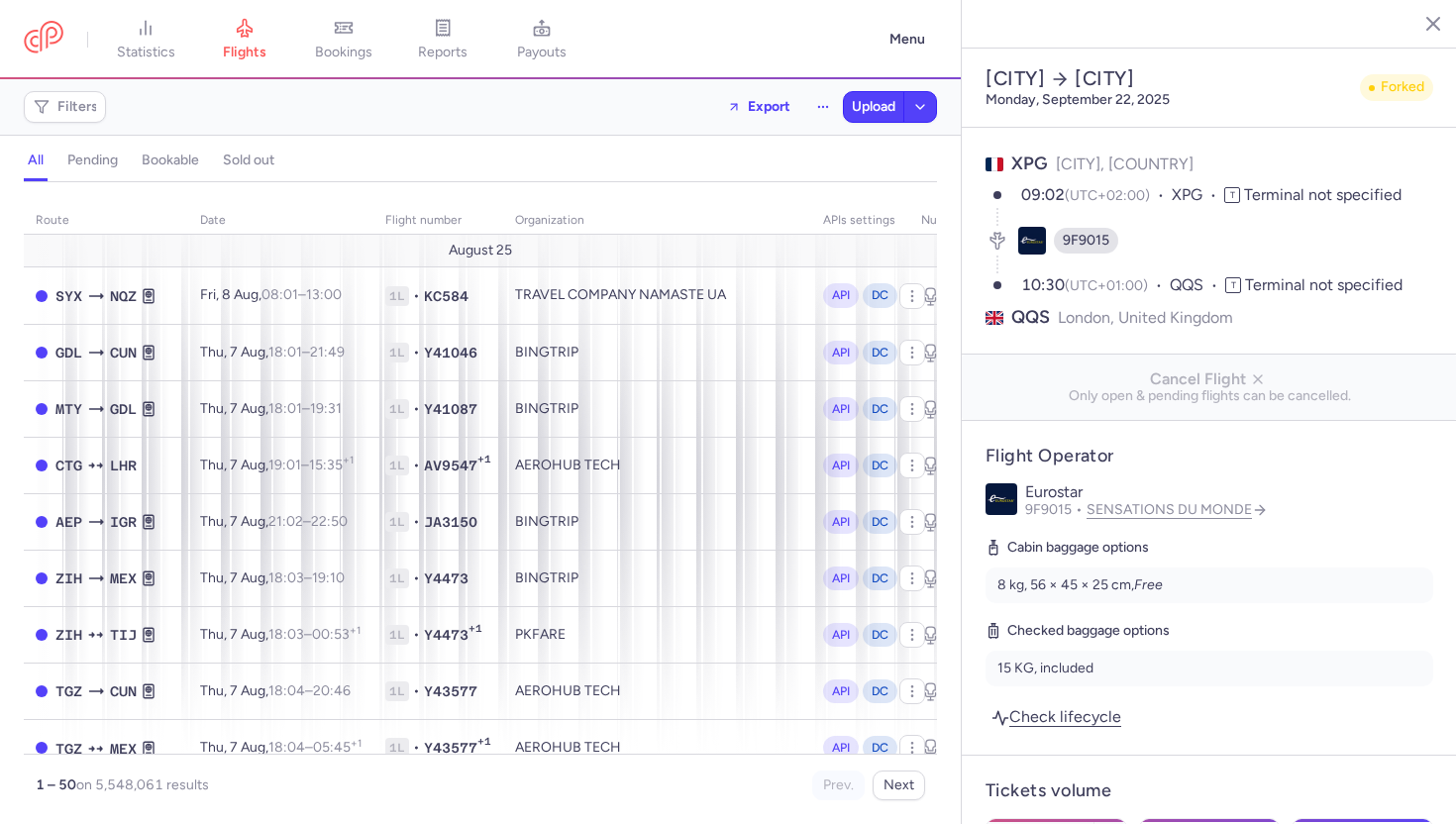 scroll, scrollTop: 0, scrollLeft: 0, axis: both 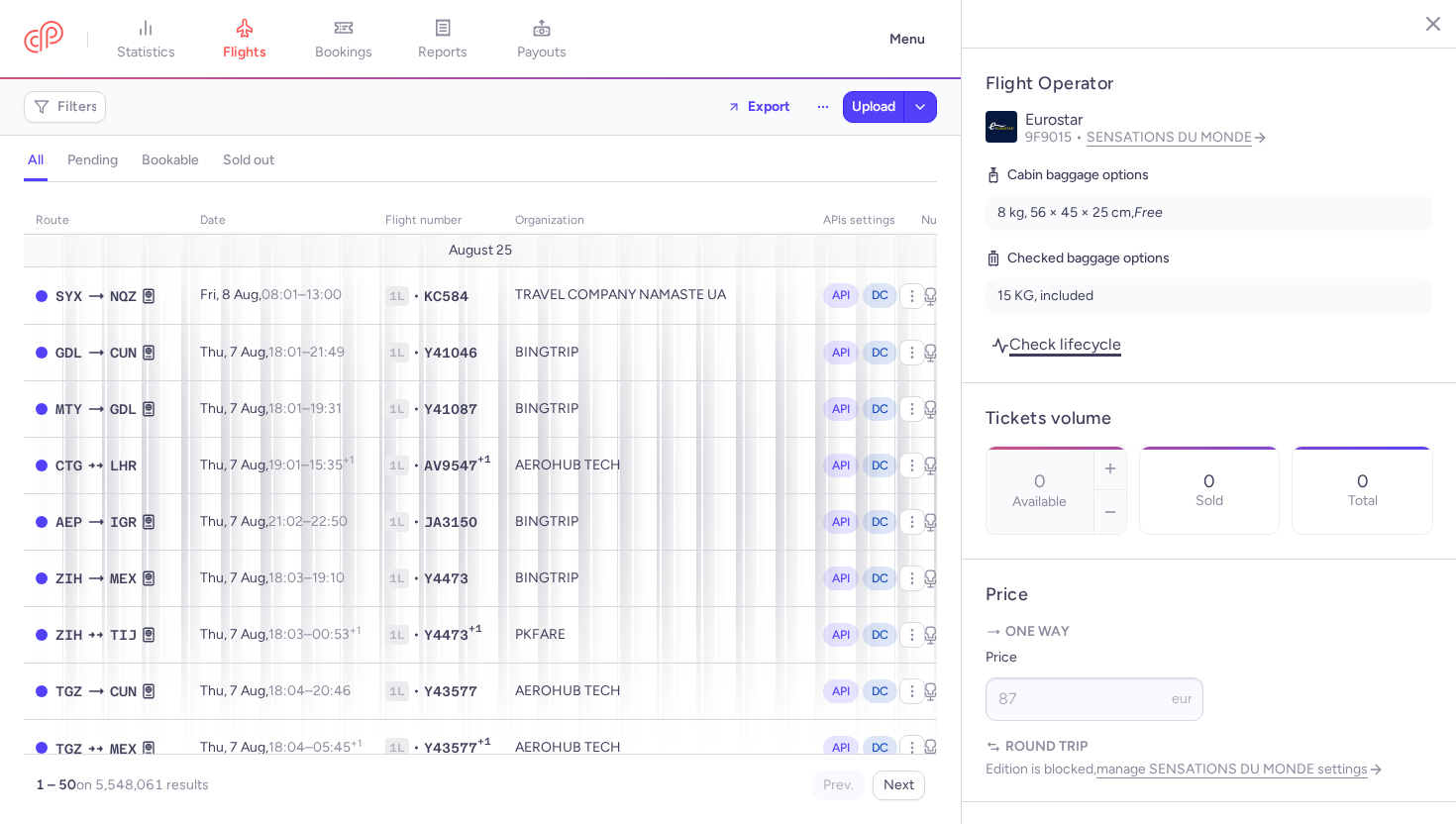 click on "Check lifecycle" at bounding box center [1056, 344] 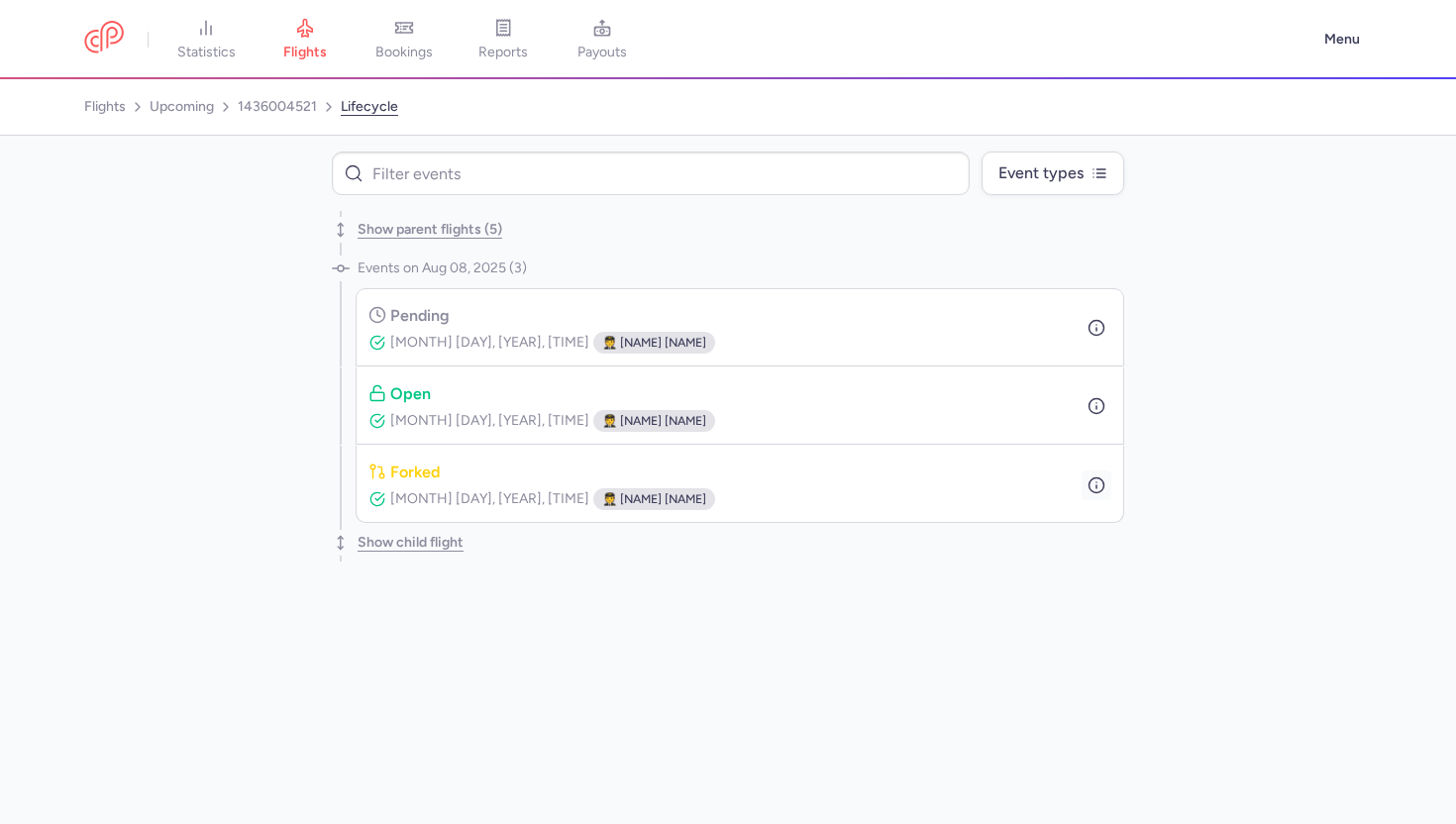 click 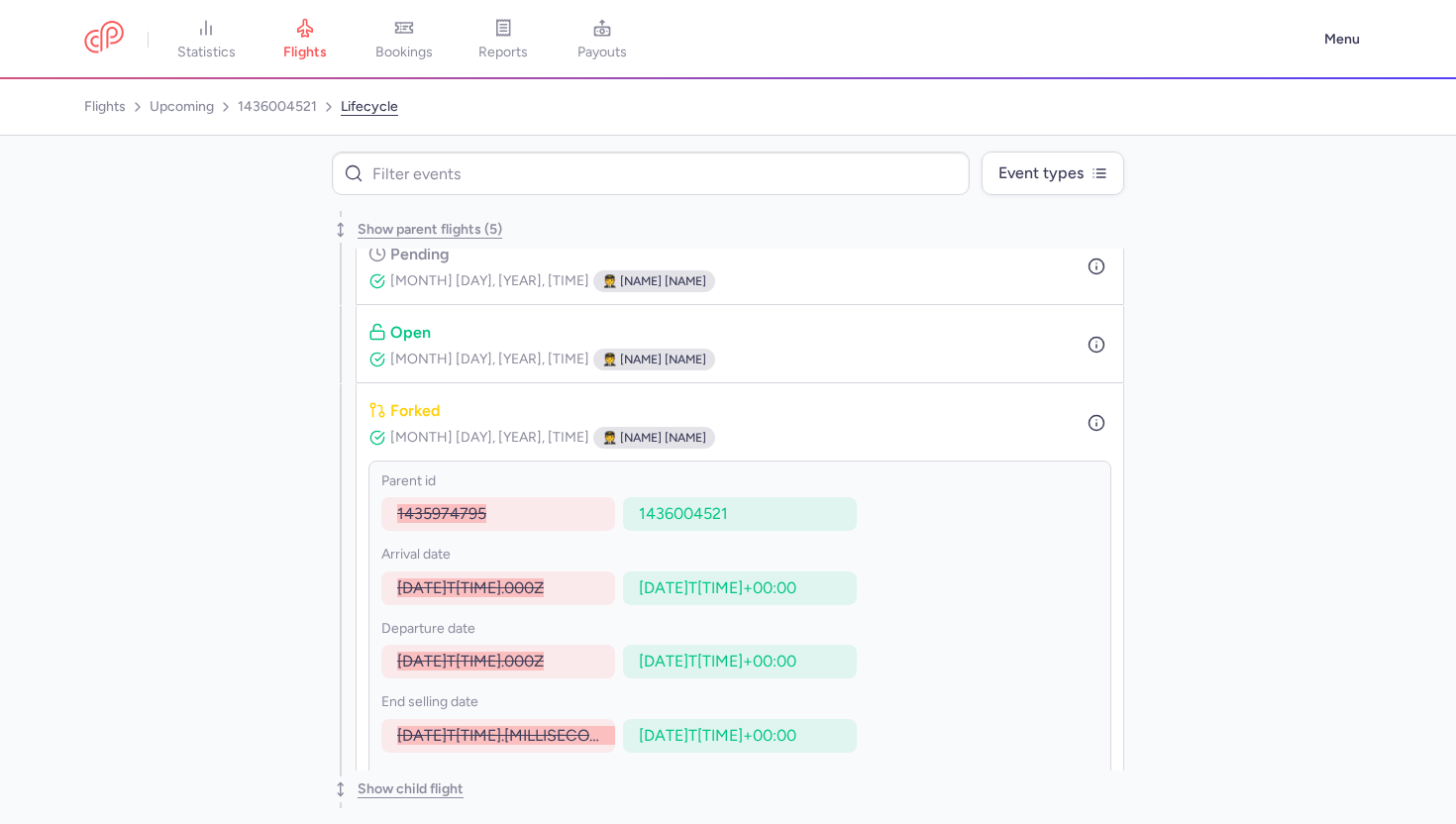 scroll, scrollTop: 69, scrollLeft: 0, axis: vertical 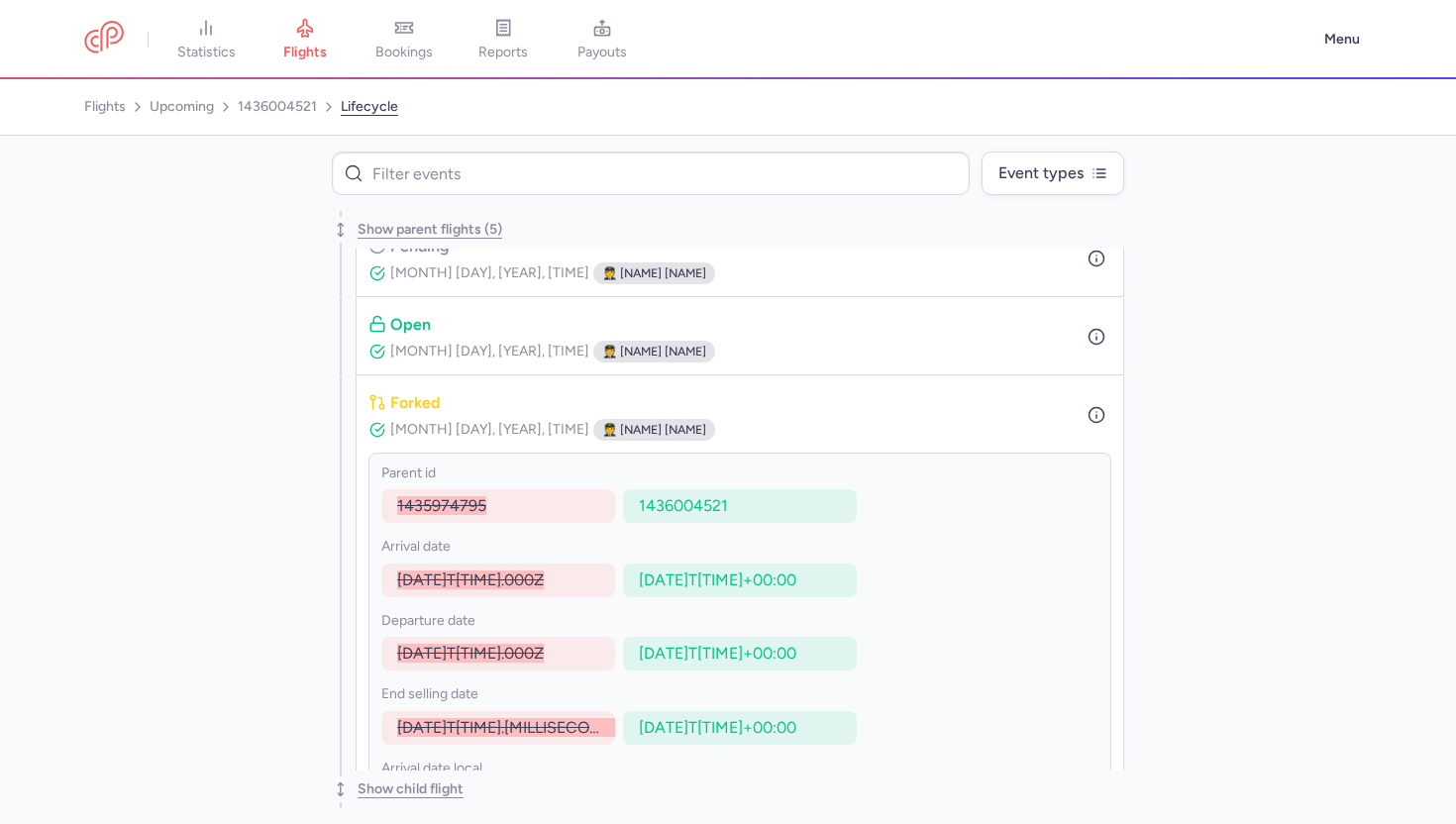 click on "1436004521" at bounding box center [740, 506] 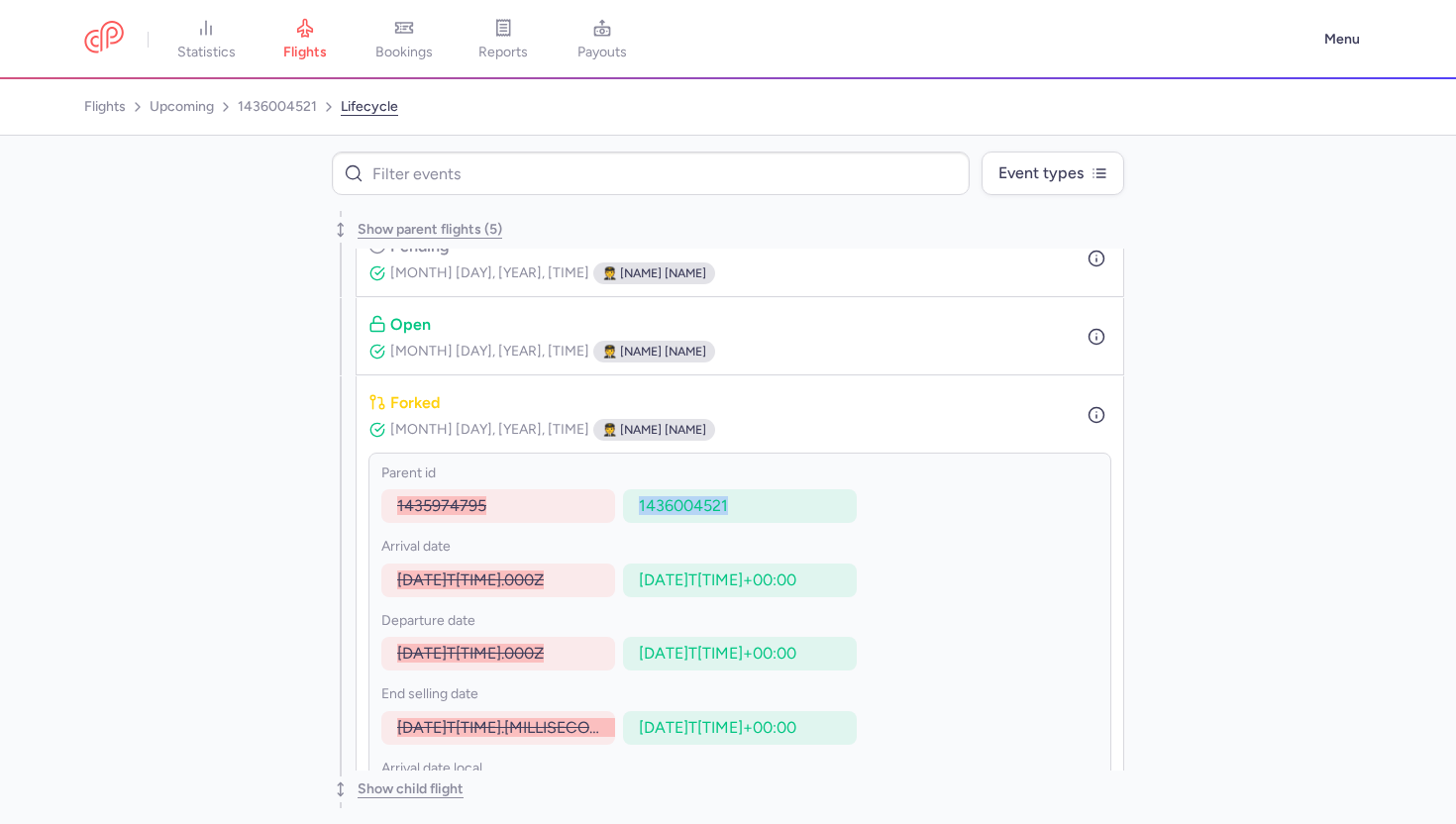 click on "1436004521" at bounding box center (740, 506) 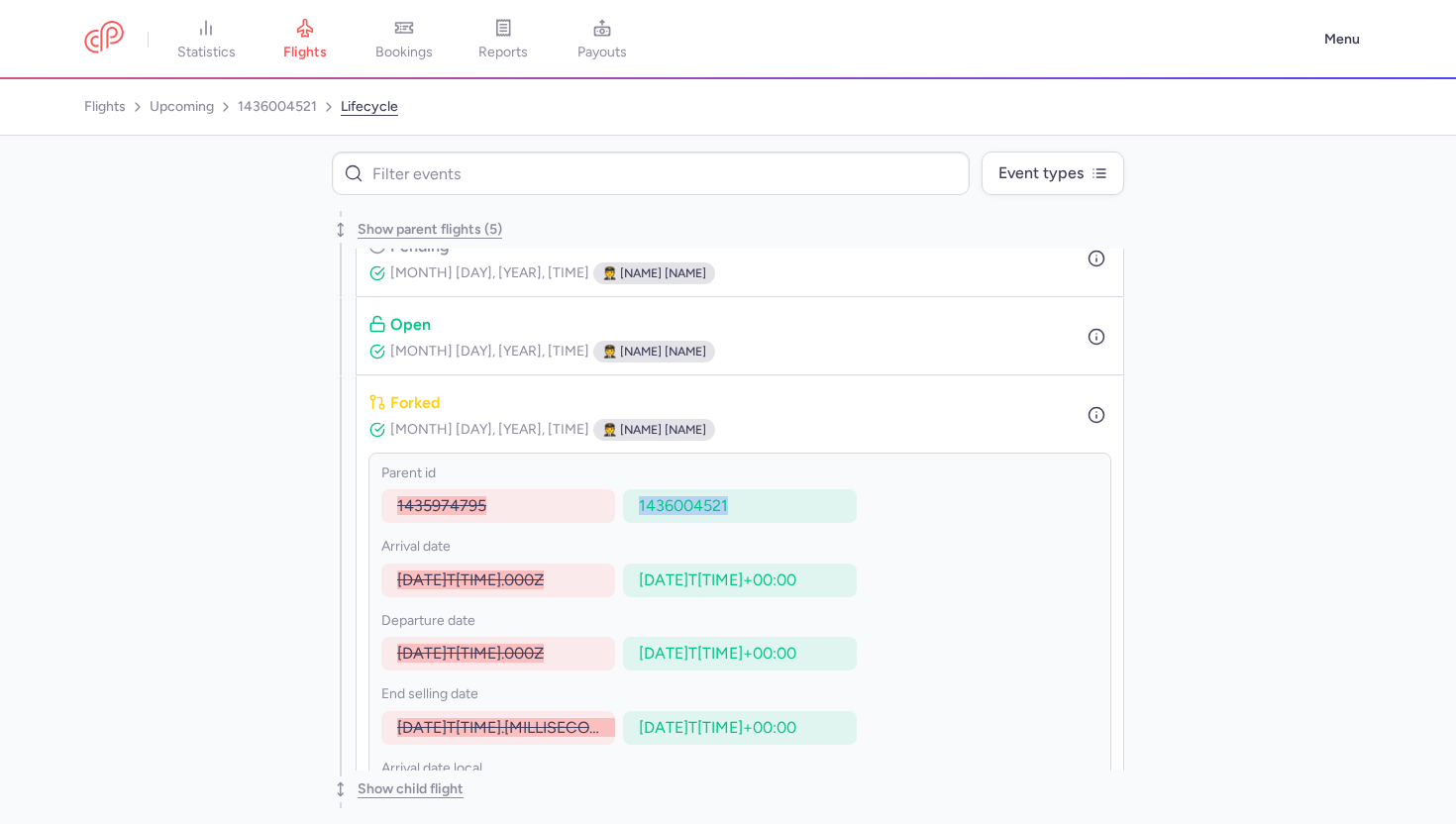 click on "1436004521" at bounding box center [740, 506] 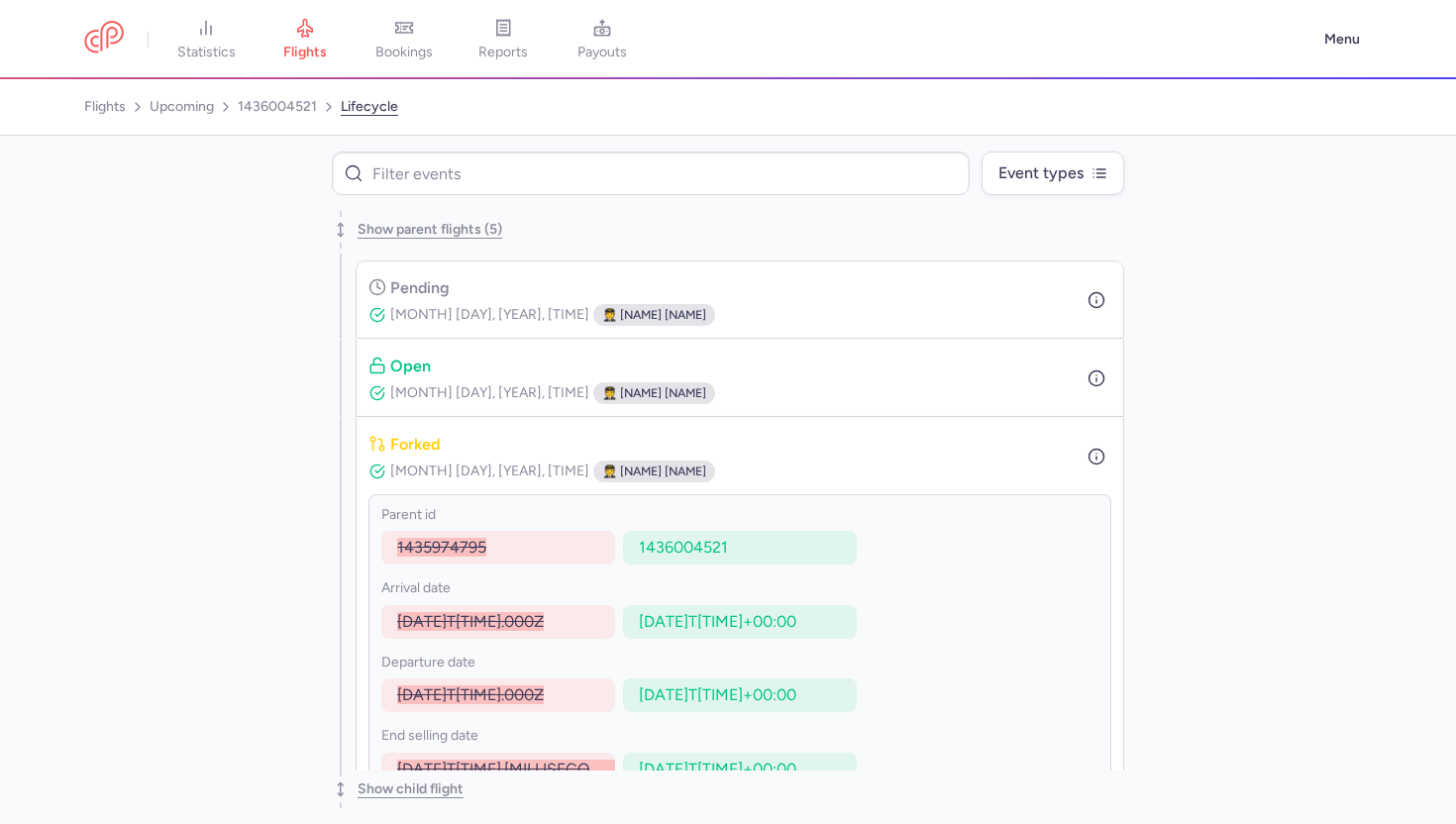 scroll, scrollTop: 0, scrollLeft: 0, axis: both 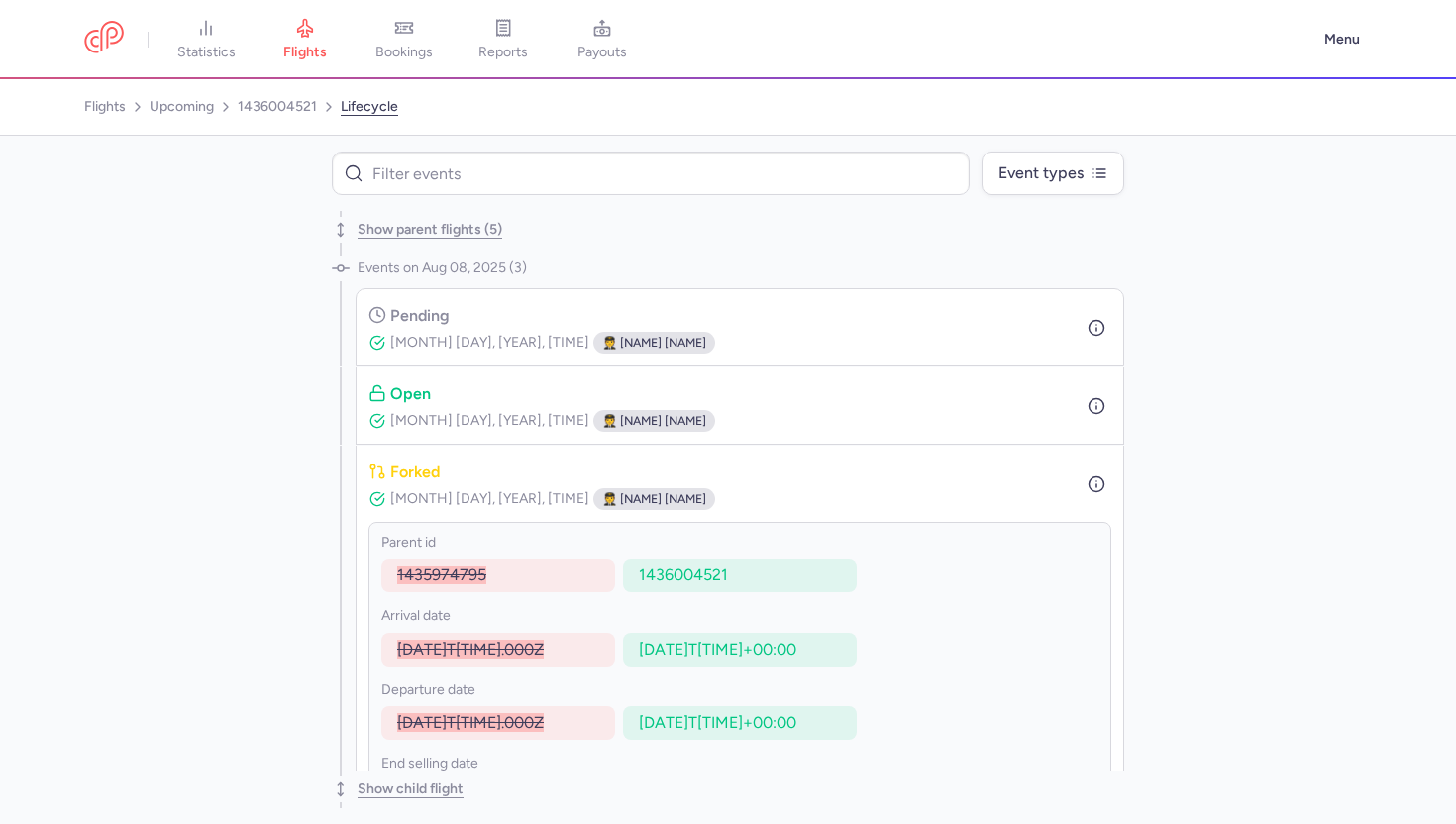 click on "1435974795" at bounding box center [498, 575] 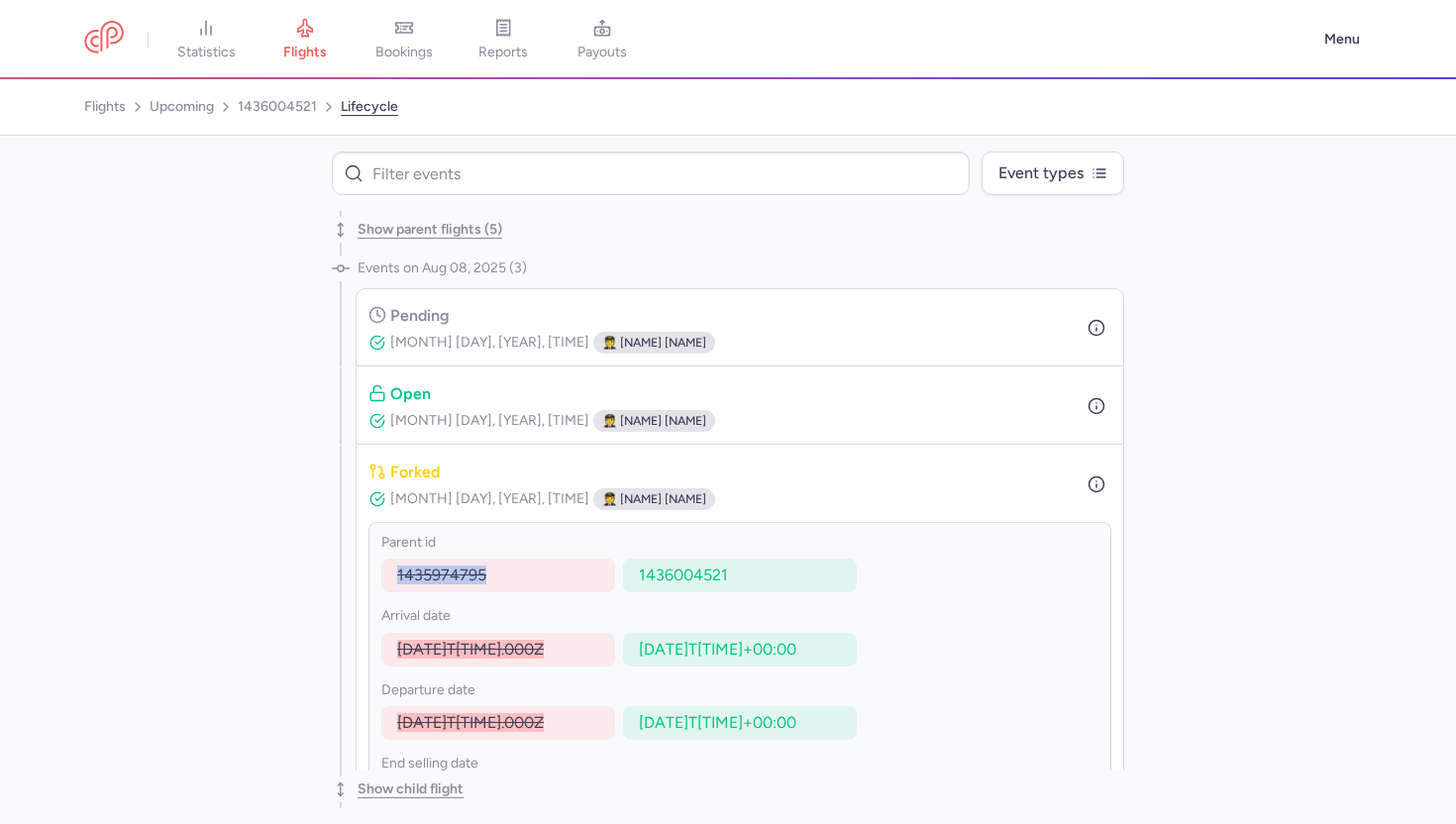 click on "1435974795" at bounding box center (498, 575) 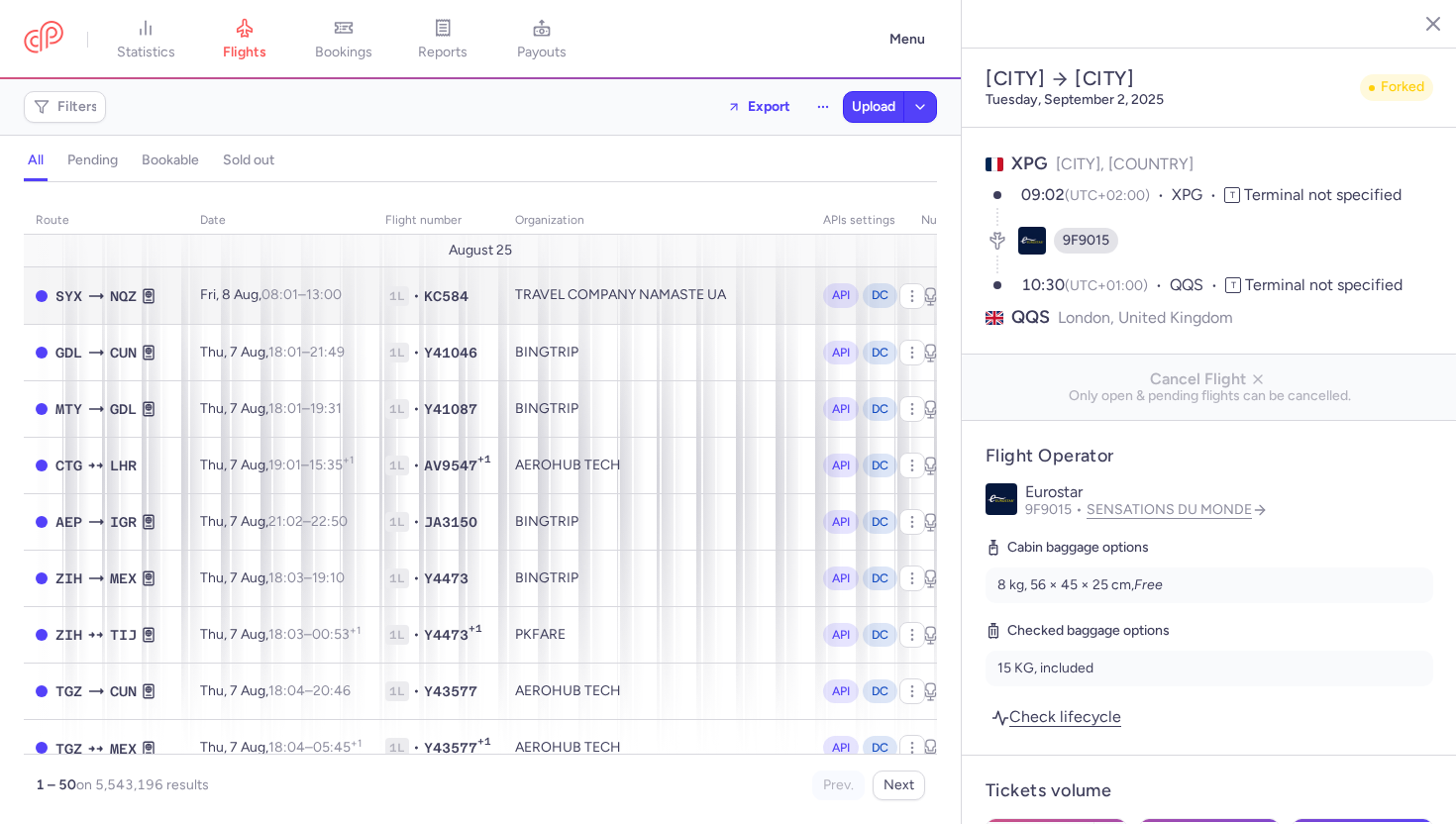 scroll, scrollTop: 0, scrollLeft: 0, axis: both 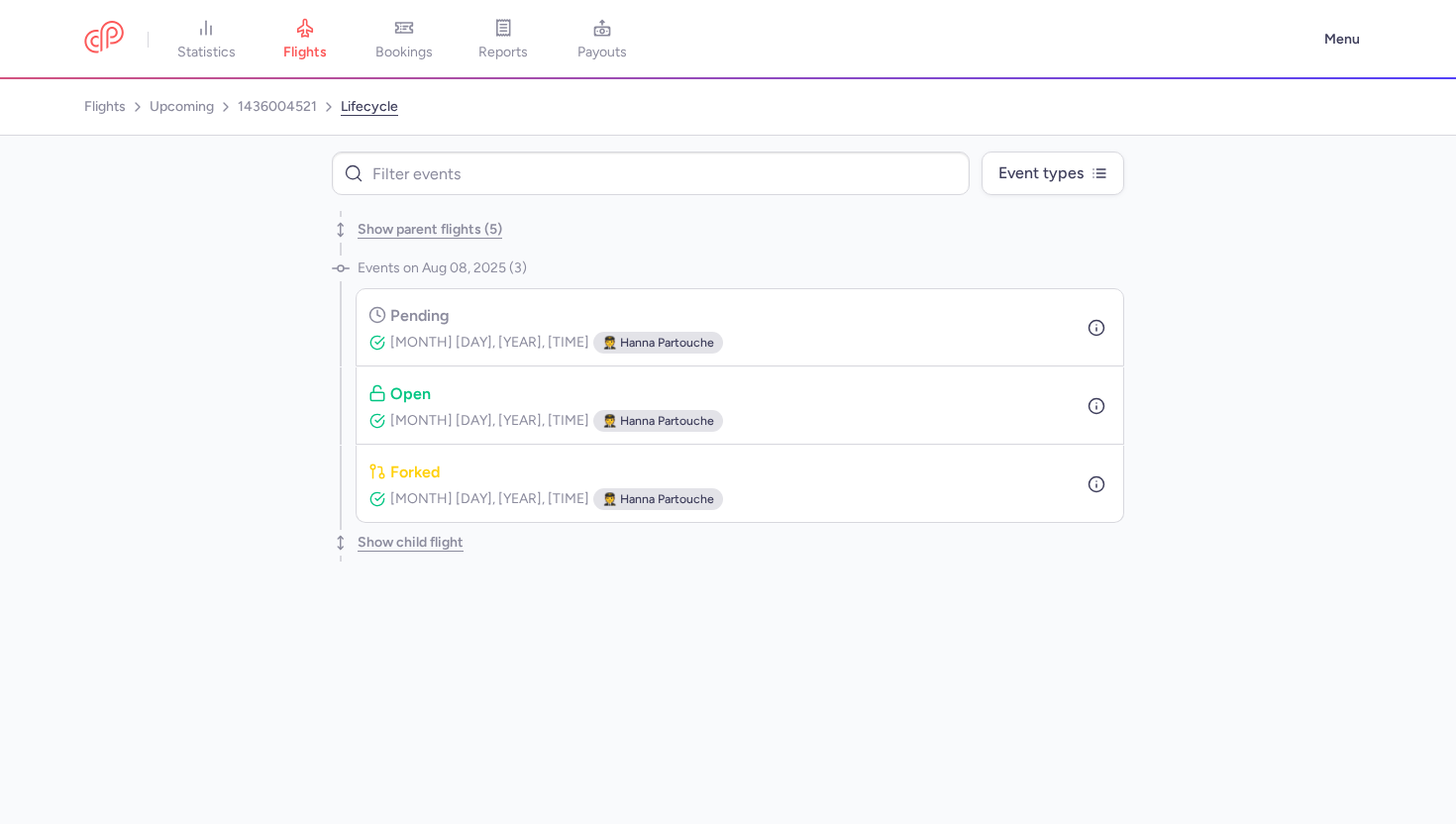click on "[MONTH] [DAY], [YEAR], [TIME] 🧑‍✈️ [PERSON_NAME]" at bounding box center (546, 499) 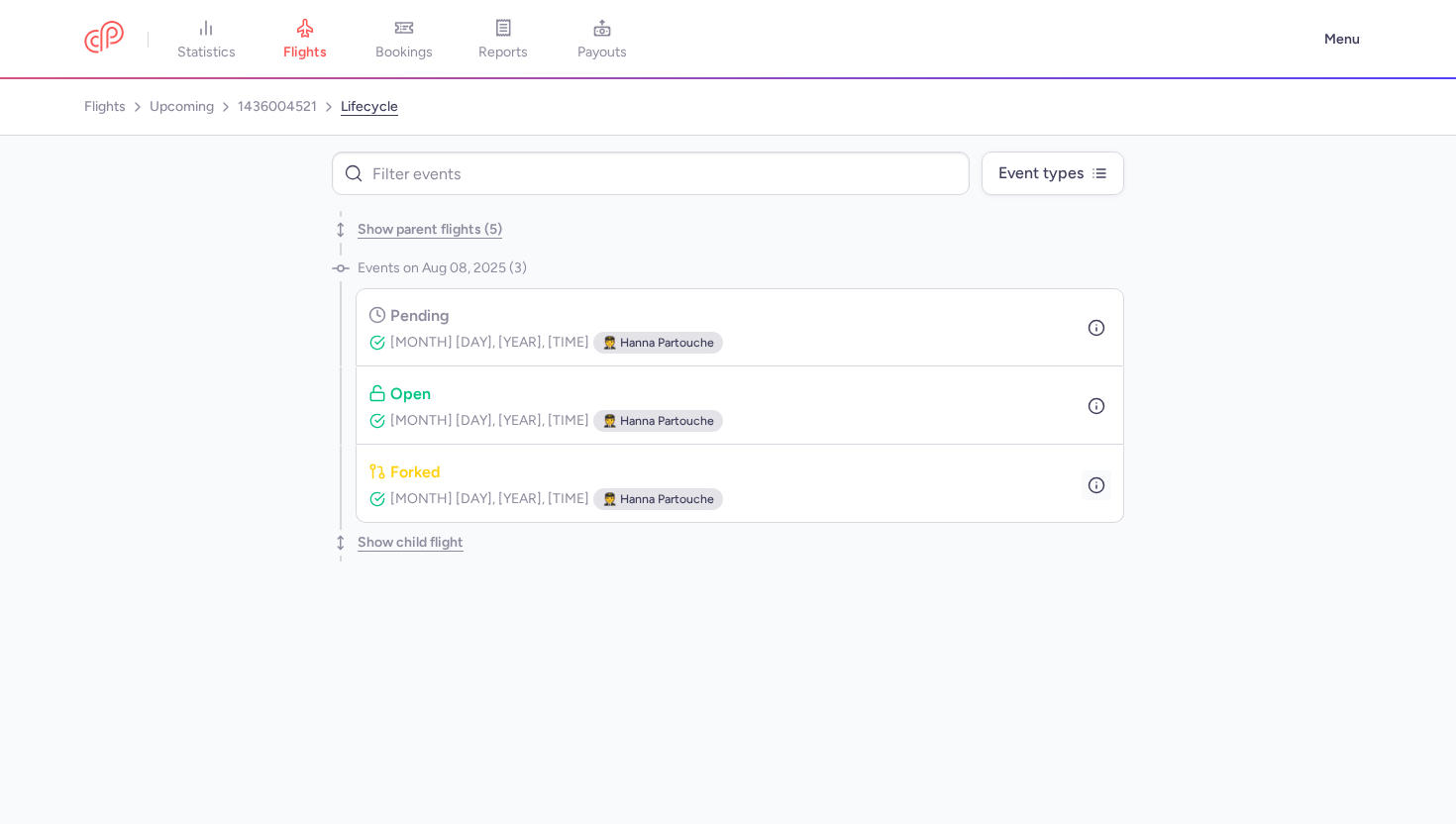 click 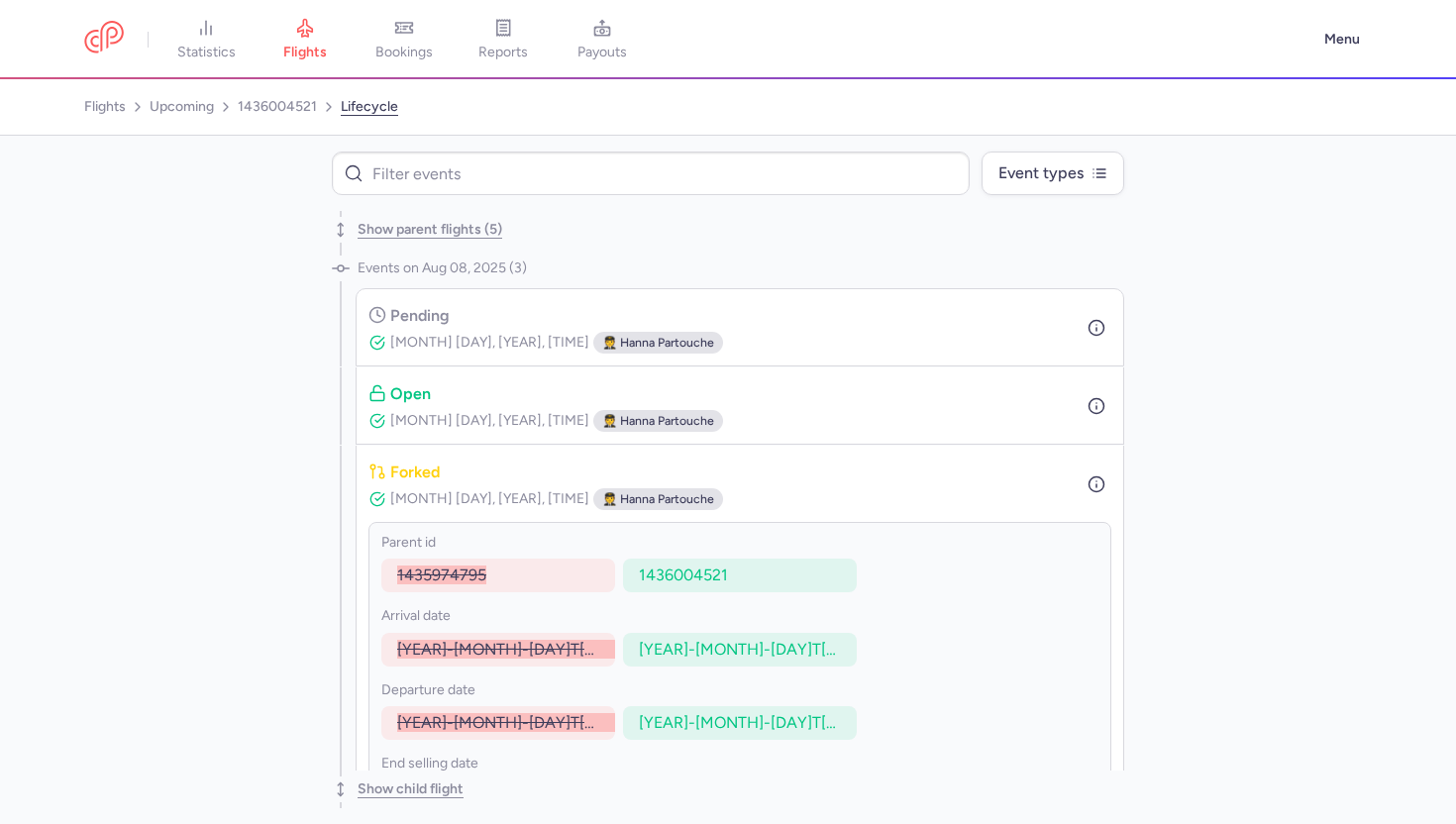 scroll, scrollTop: 291, scrollLeft: 0, axis: vertical 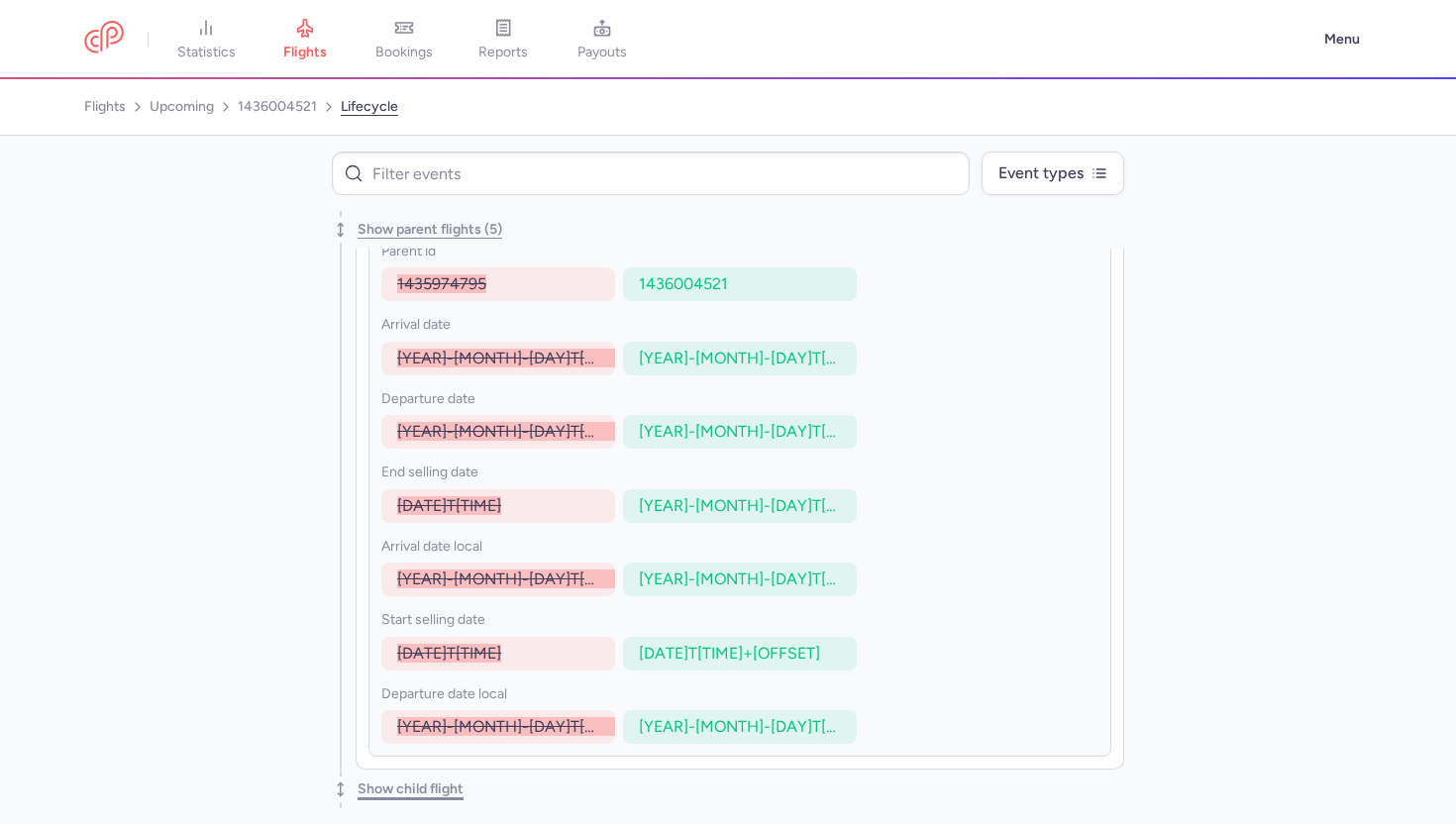 click on "Show child flight" at bounding box center (410, 789) 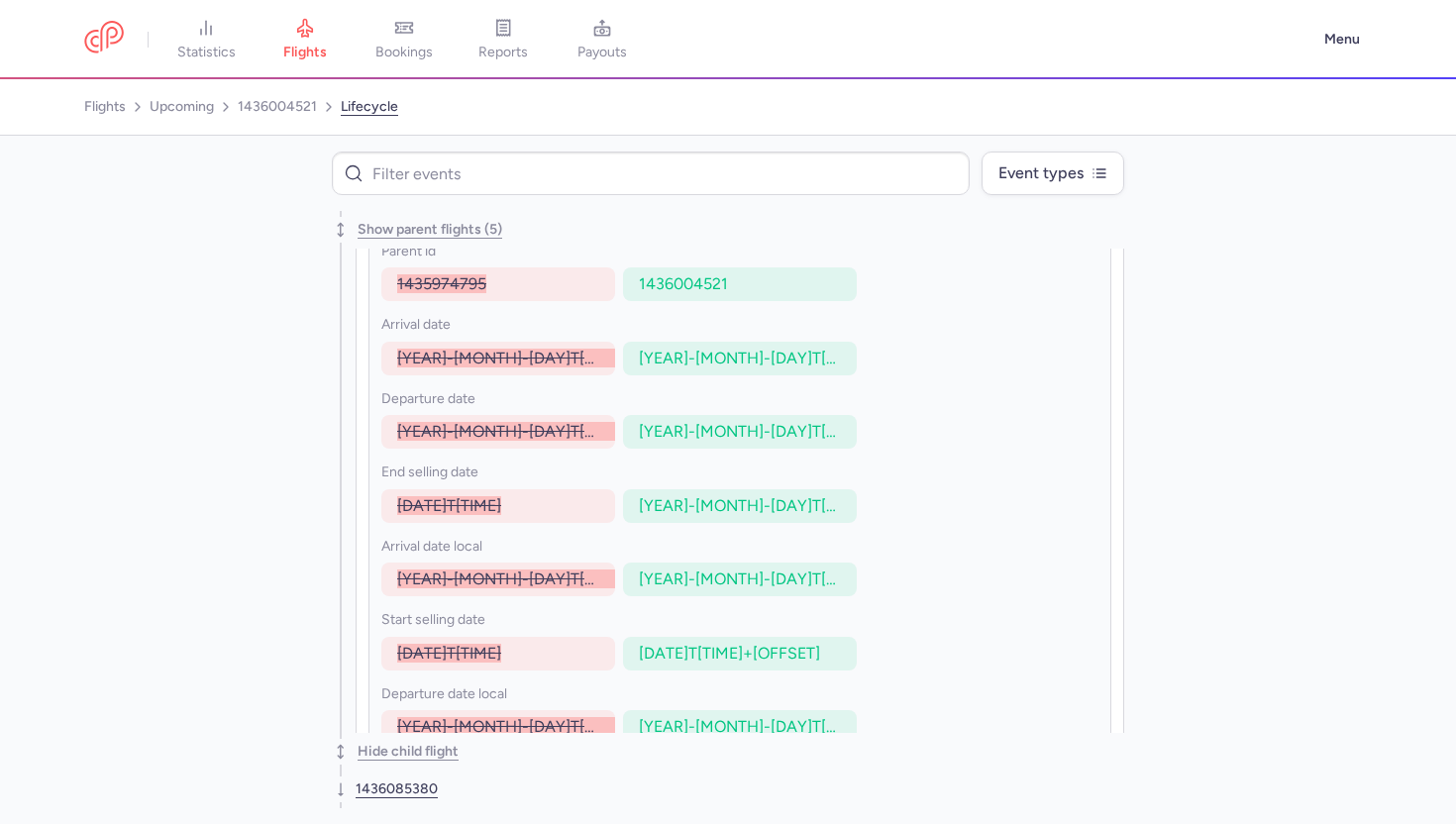 scroll, scrollTop: 329, scrollLeft: 0, axis: vertical 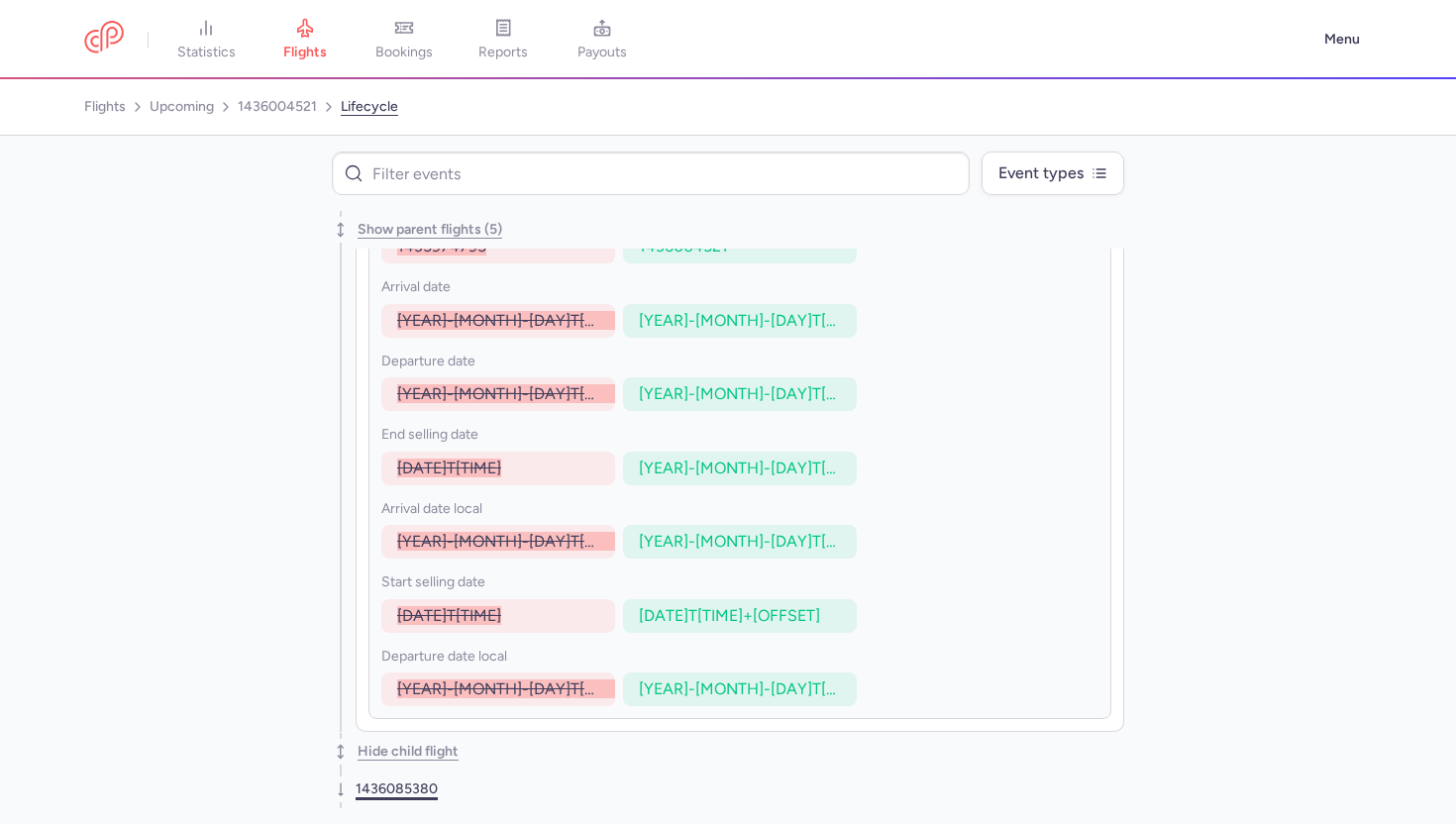 click on "1436085380" at bounding box center [396, 789] 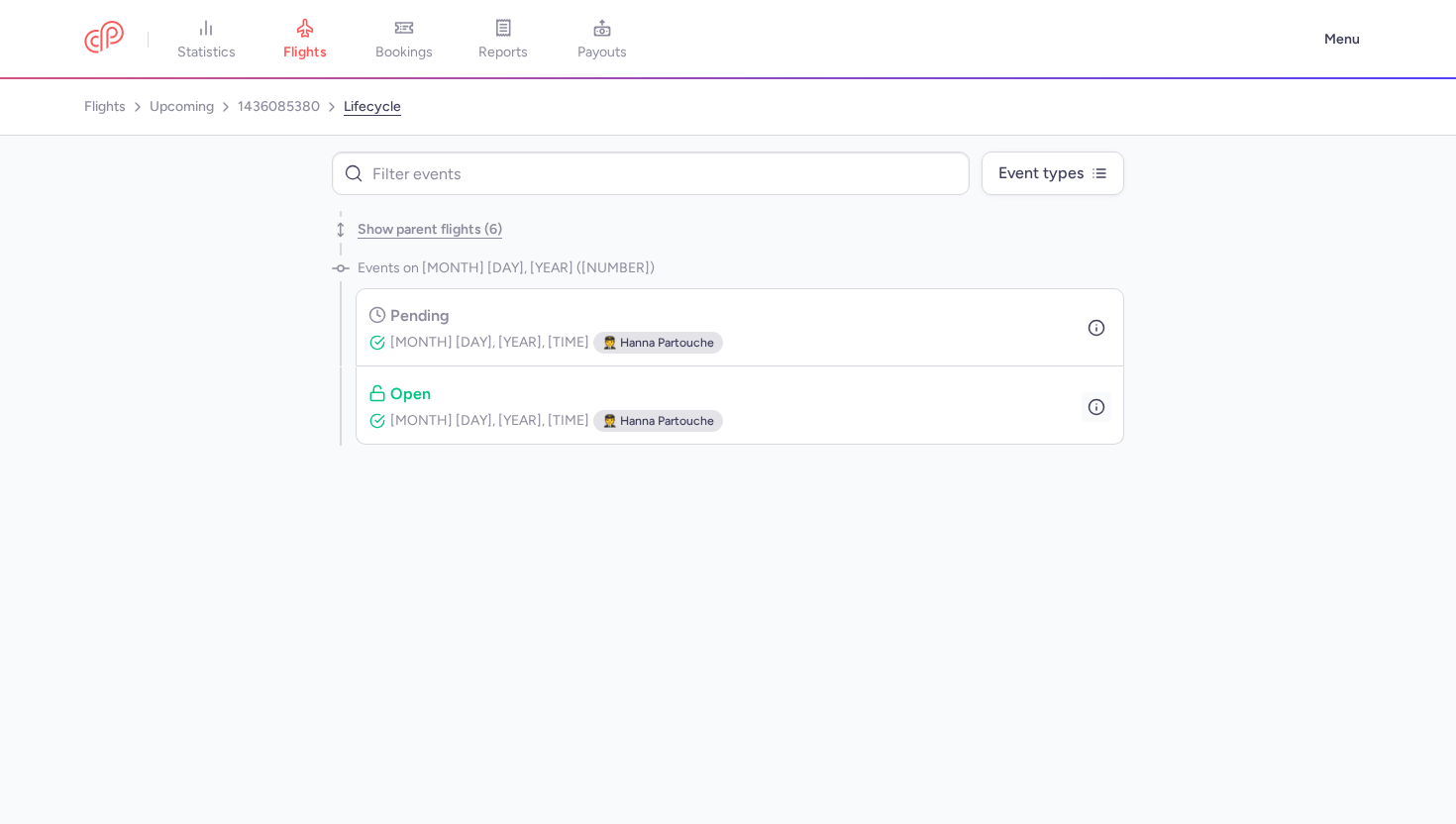 click 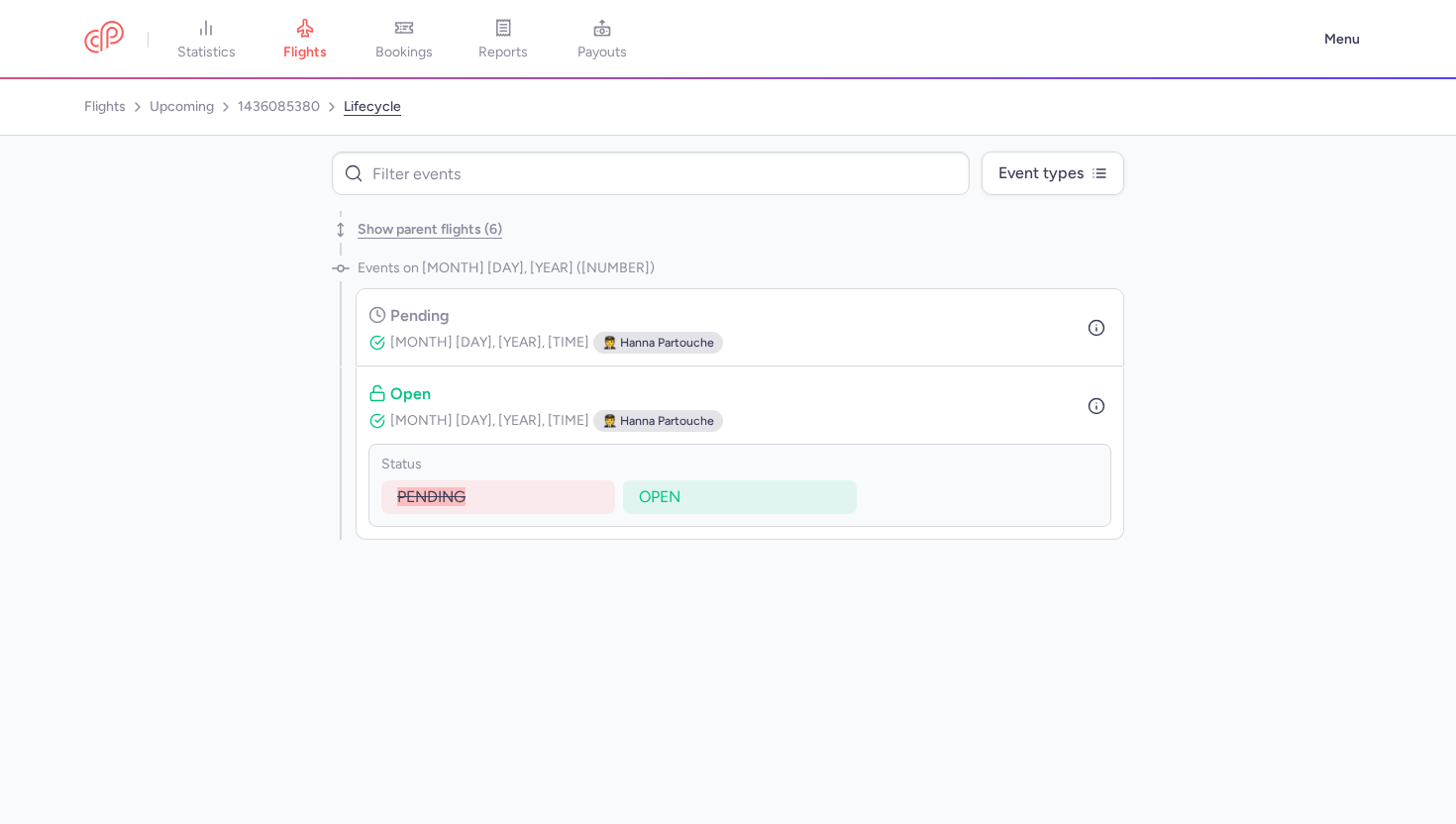 click on "pending [MONTH] [DAY], [YEAR], [TIME] 🧑‍✈️ [PERSON_NAME]" at bounding box center [740, 327] 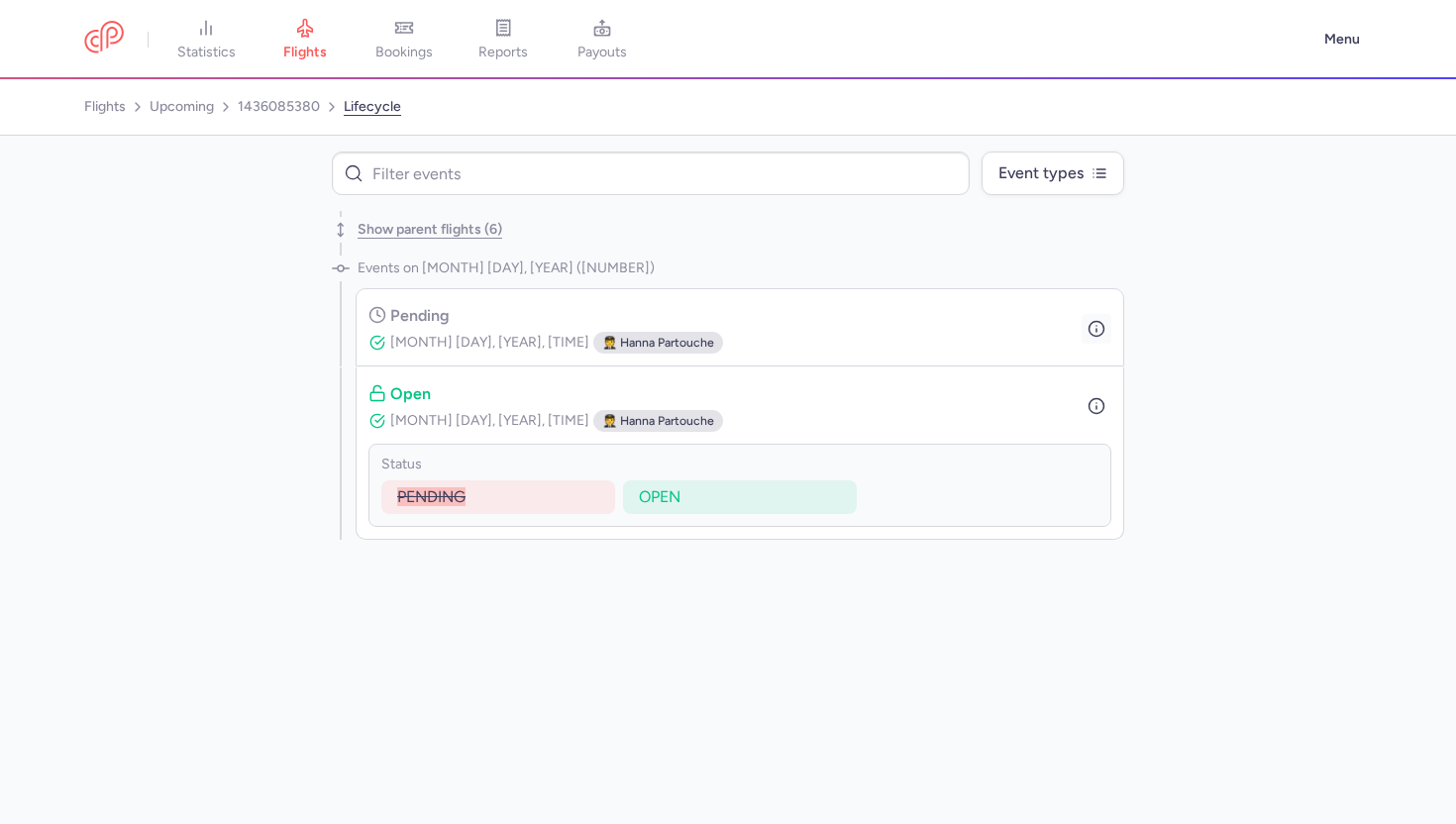 click 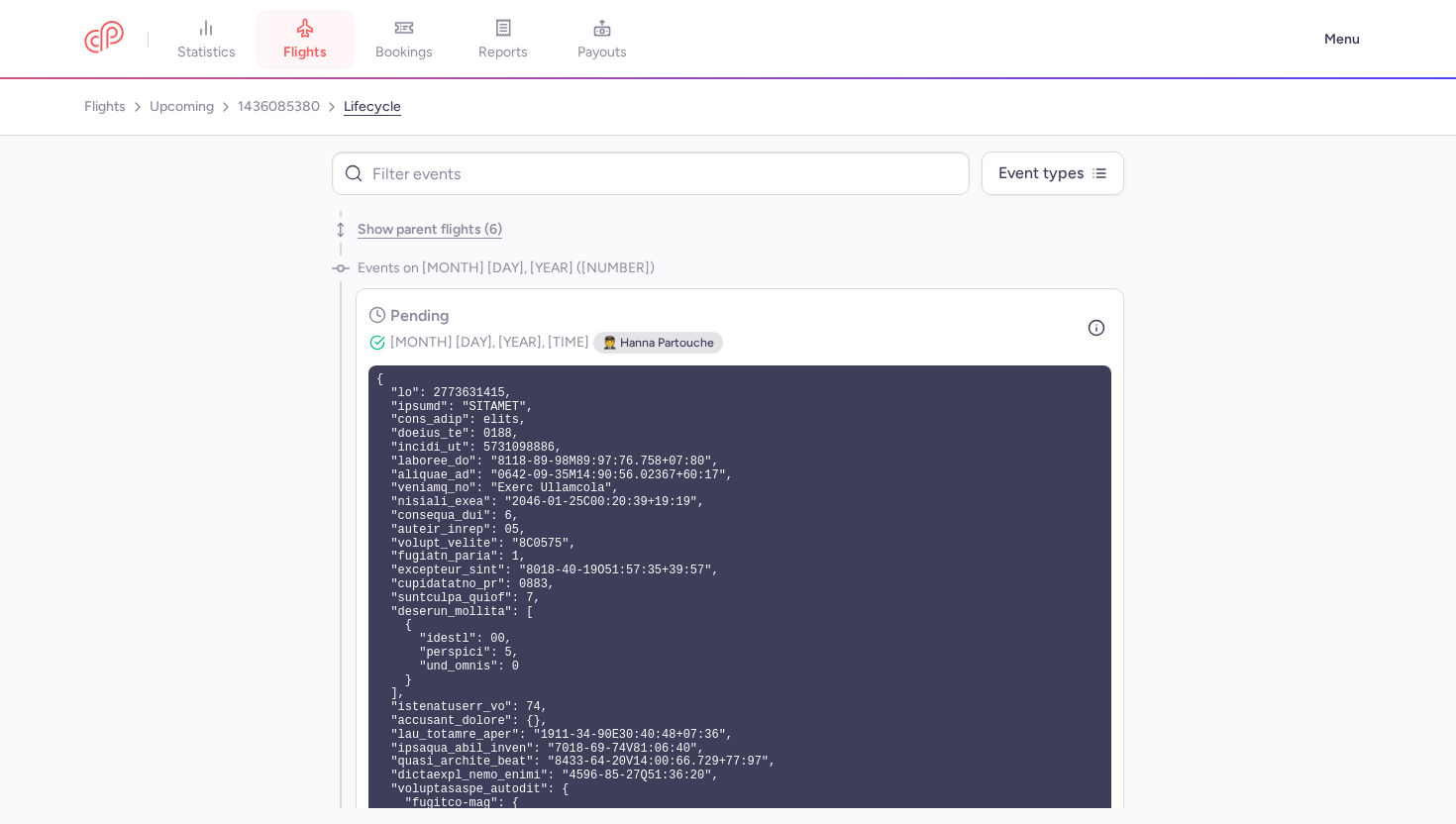 click on "flights" at bounding box center (305, 40) 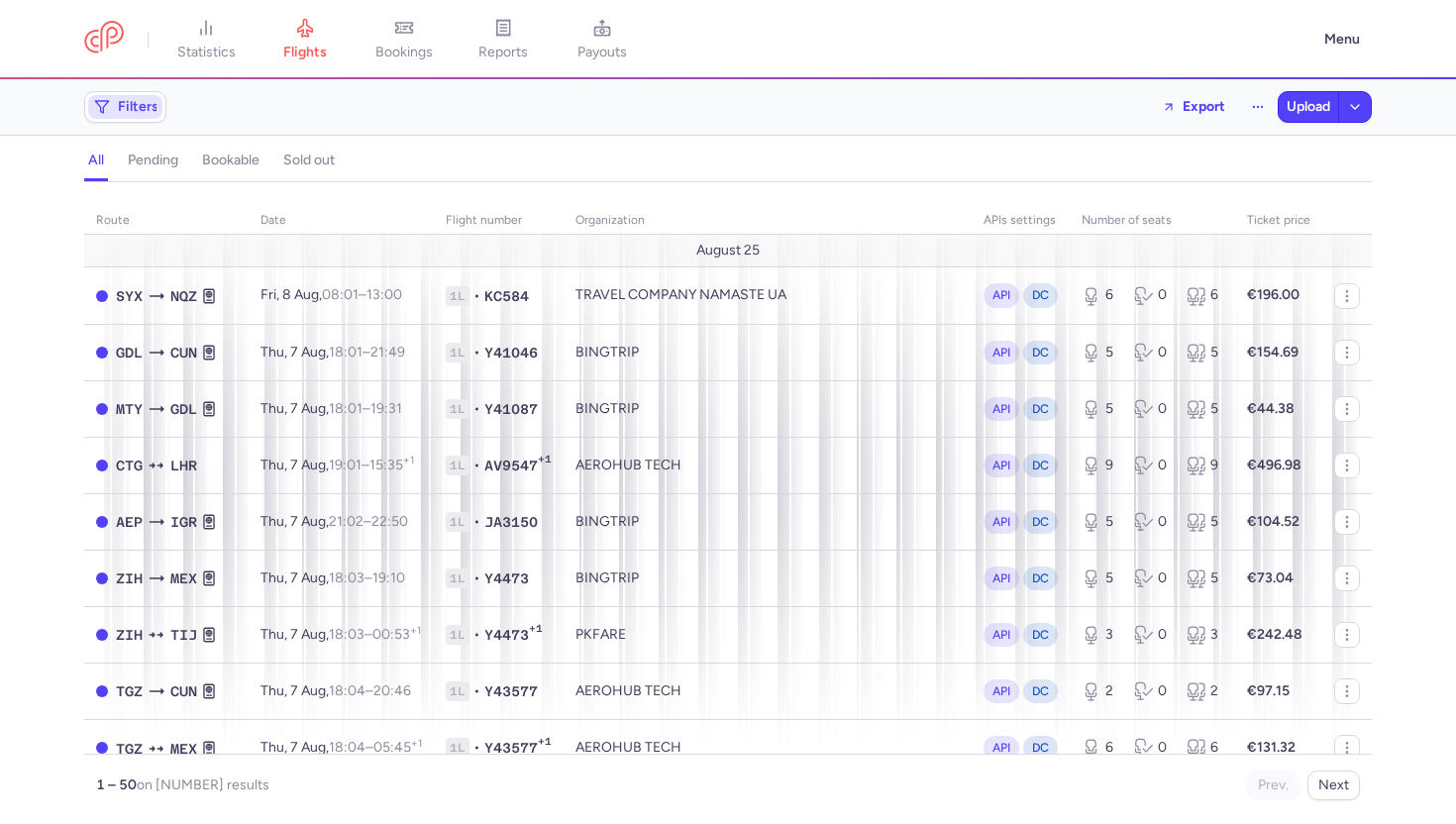 click on "Filters" at bounding box center [125, 107] 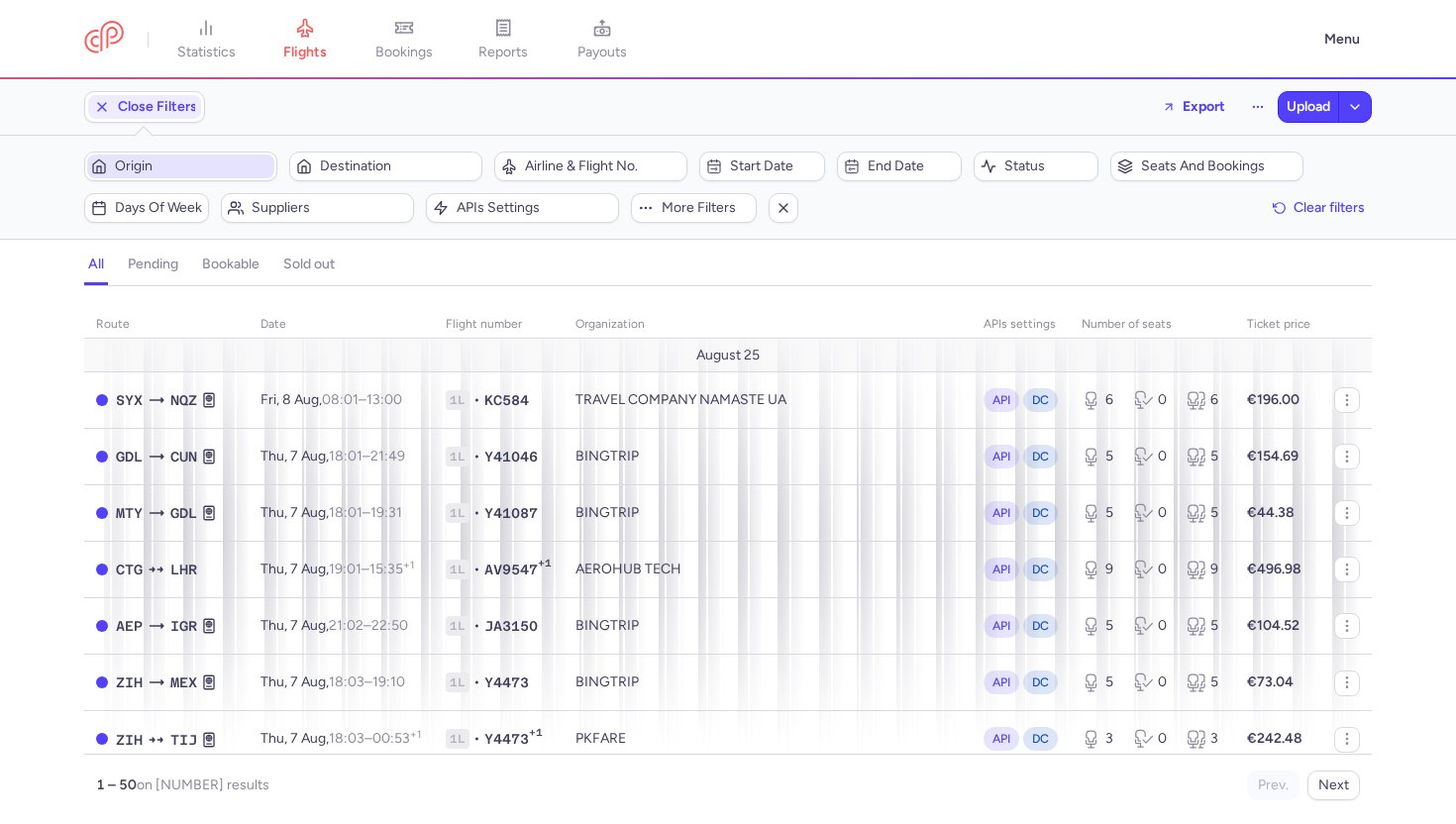 scroll, scrollTop: 0, scrollLeft: 0, axis: both 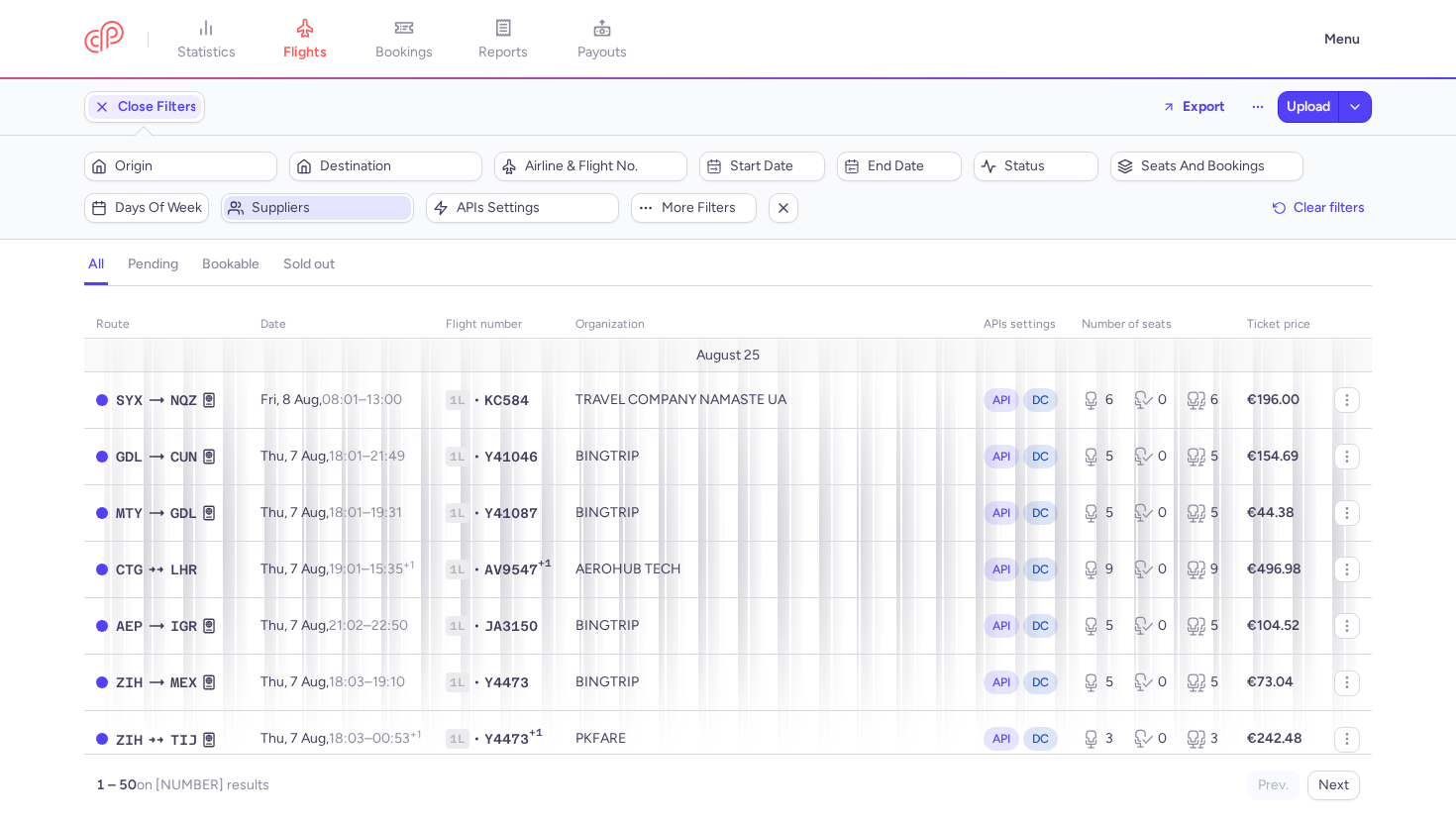 click on "Suppliers" at bounding box center [329, 208] 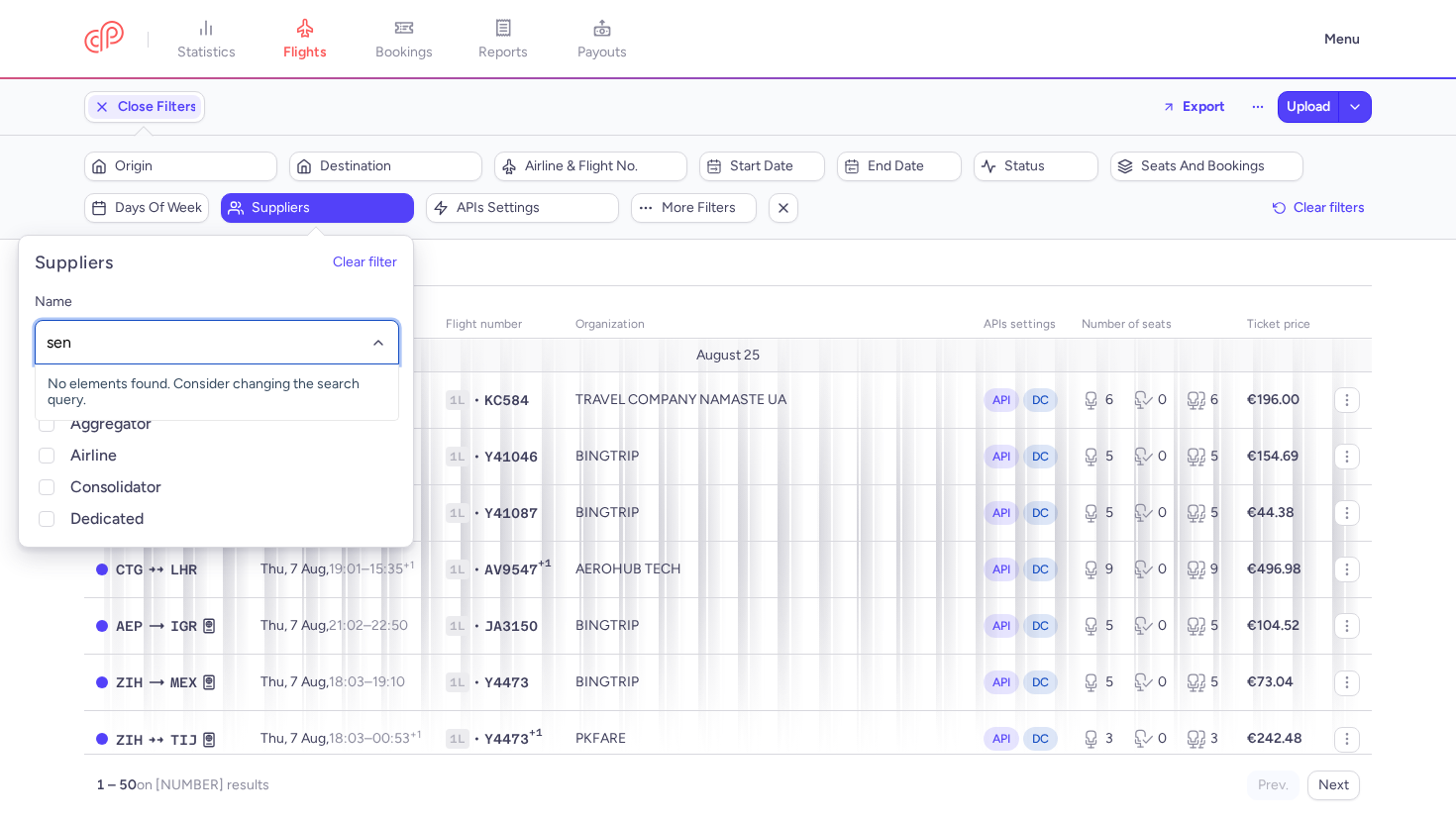 type on "sens" 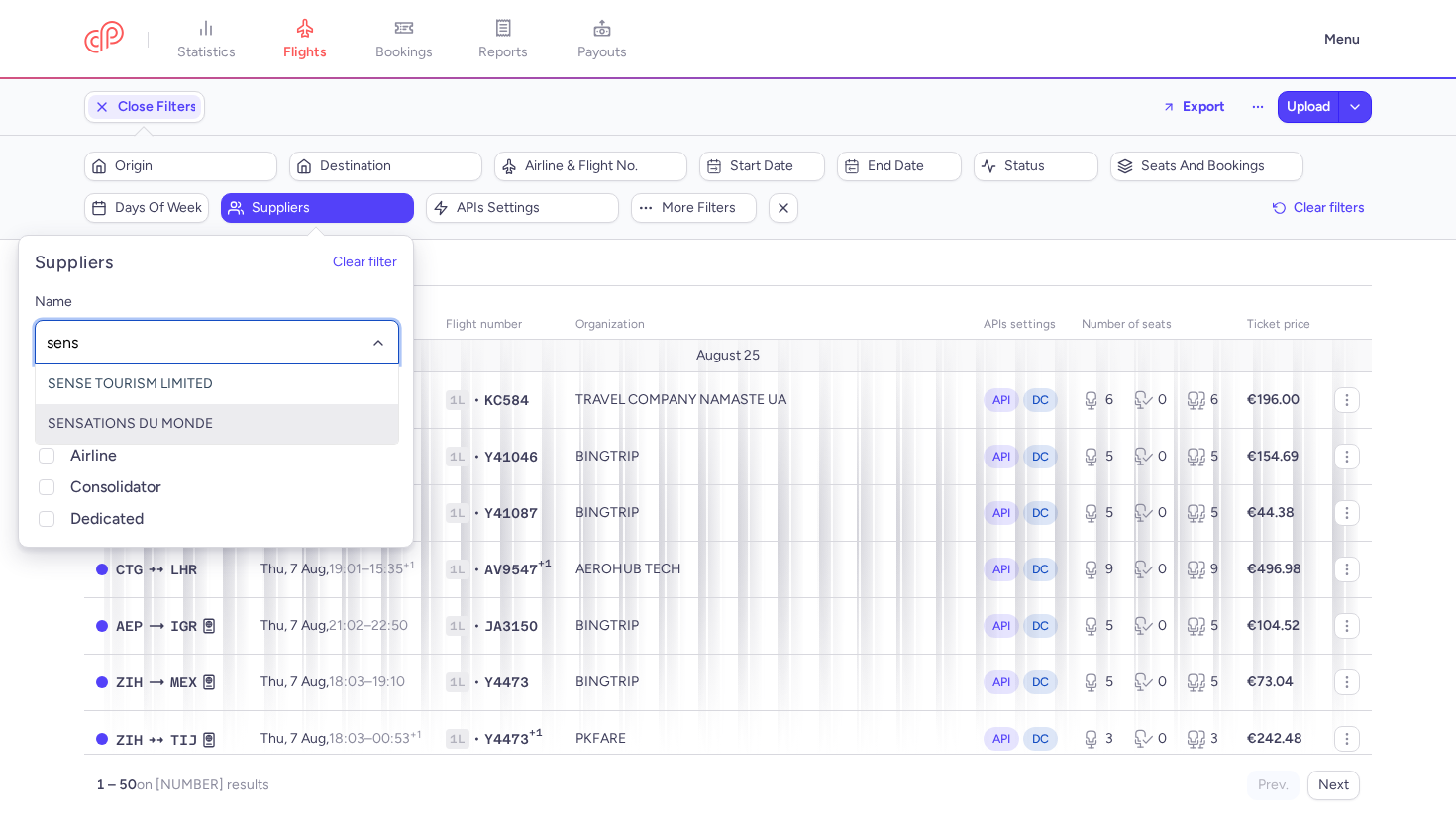 click on "SENSATIONS DU MONDE" at bounding box center (217, 424) 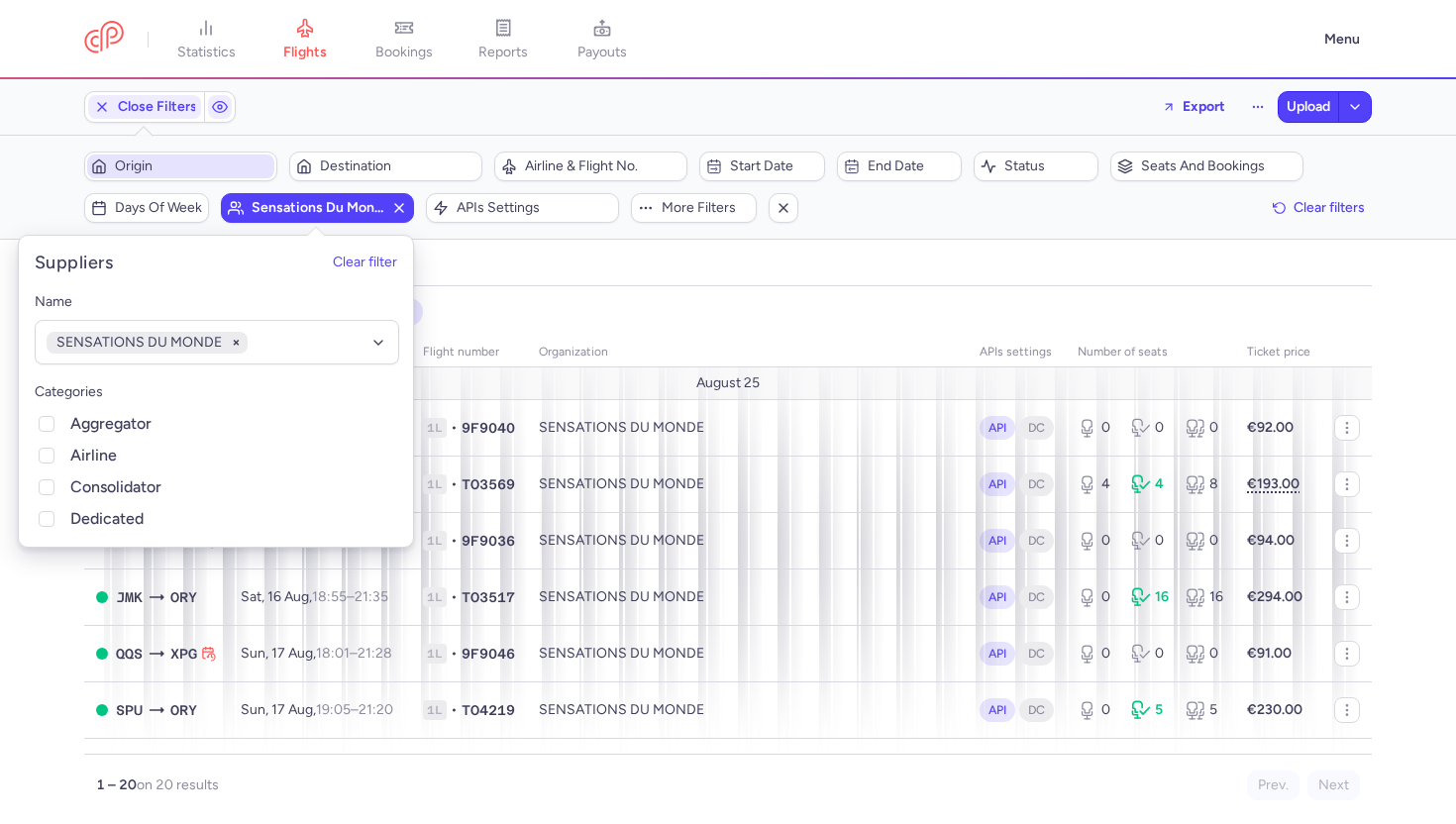 click on "Origin" at bounding box center (192, 166) 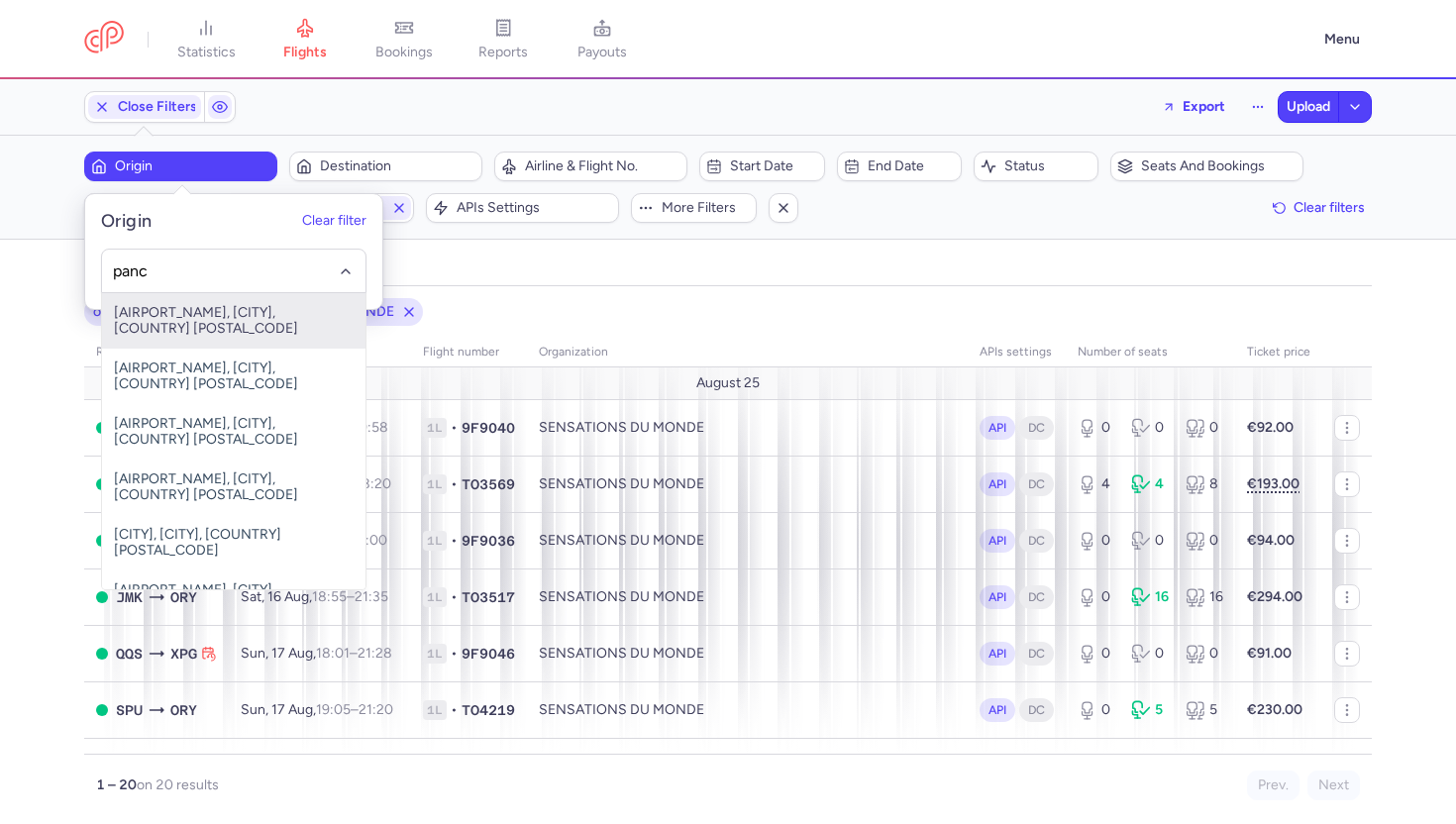 click on "[AIRPORT_NAME], [CITY], [COUNTRY] [POSTAL_CODE]" at bounding box center (234, 321) 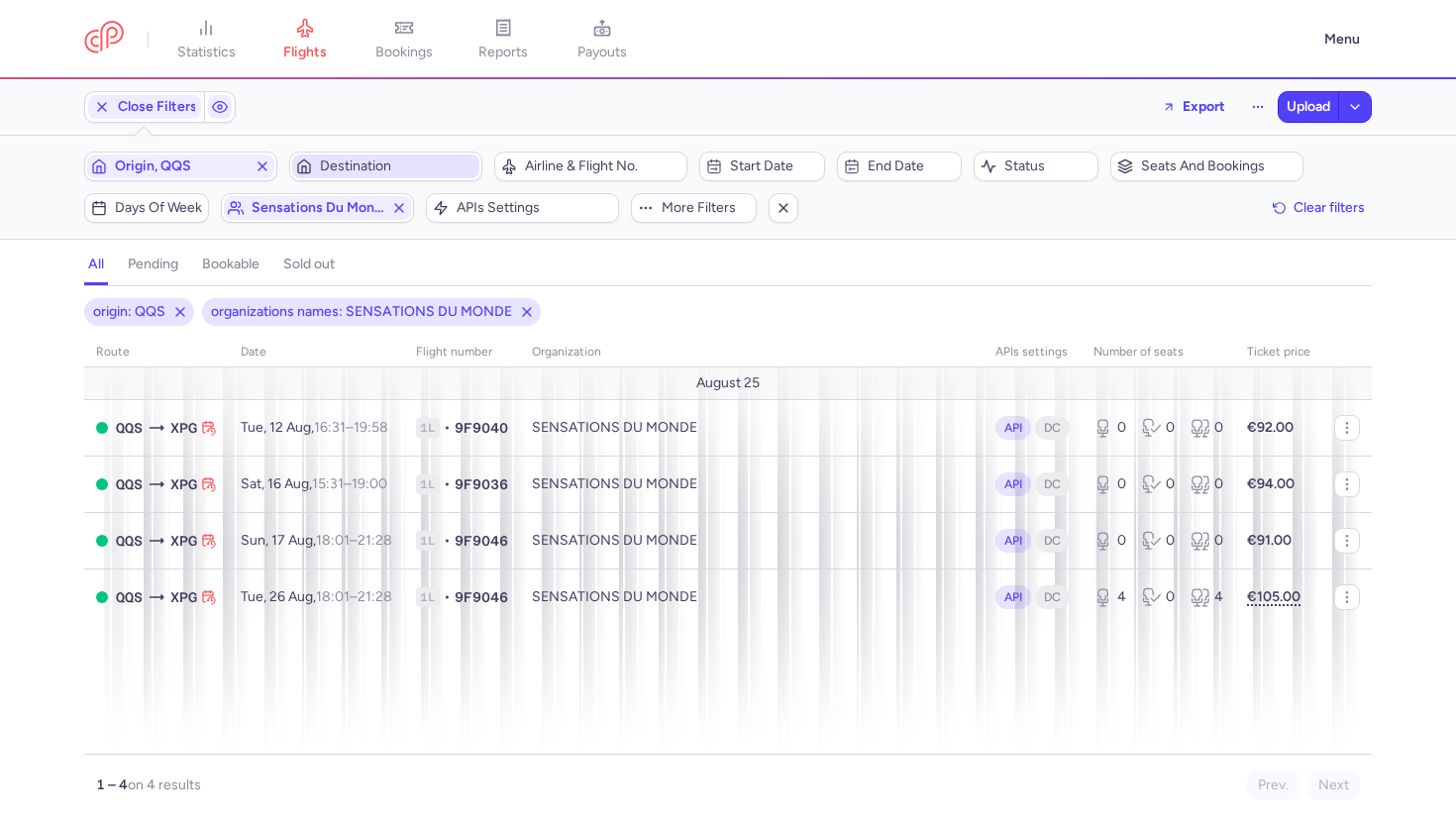click on "Destination" at bounding box center (397, 166) 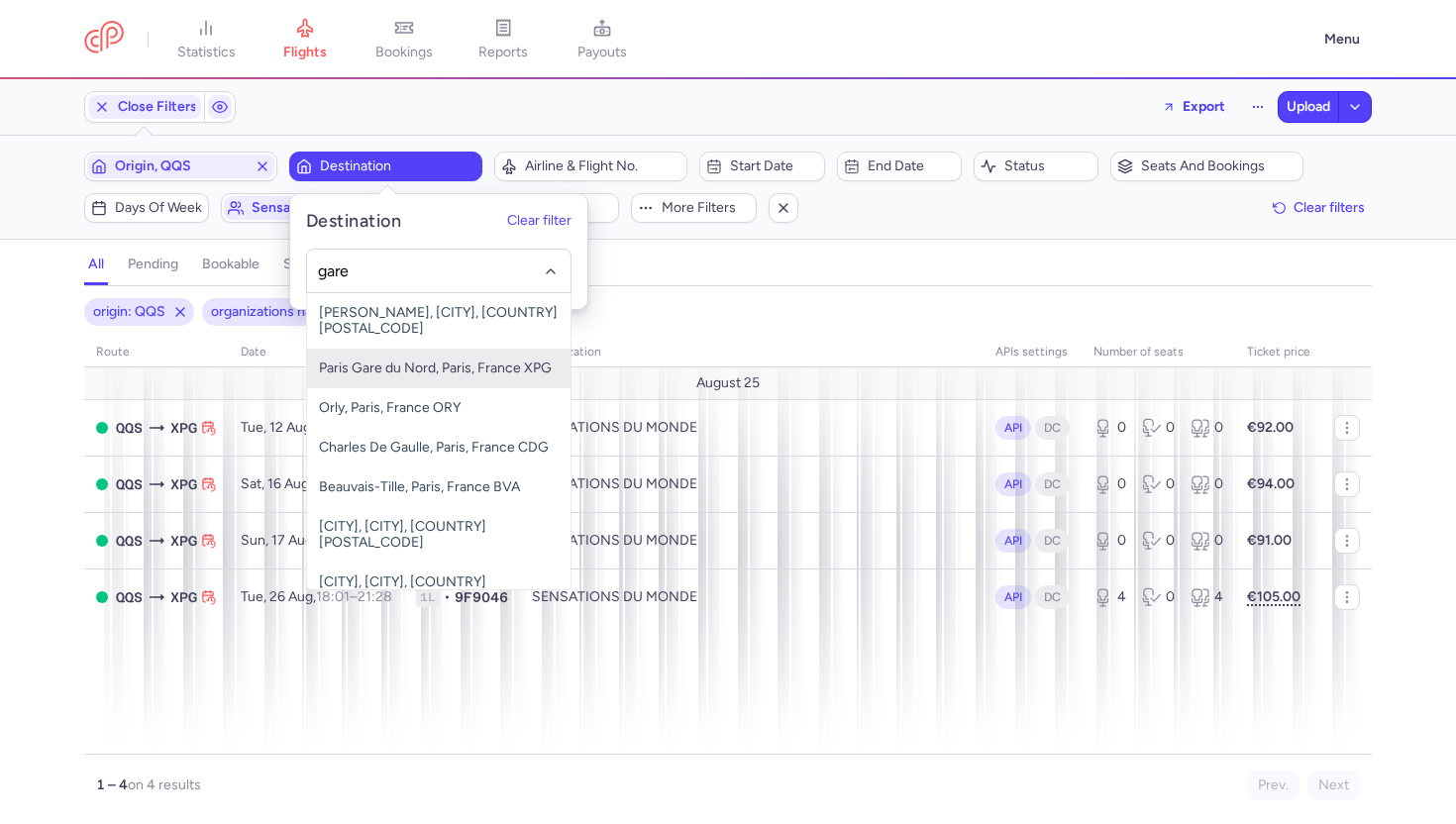 click on "Paris Gare du Nord, Paris, France XPG" at bounding box center (439, 368) 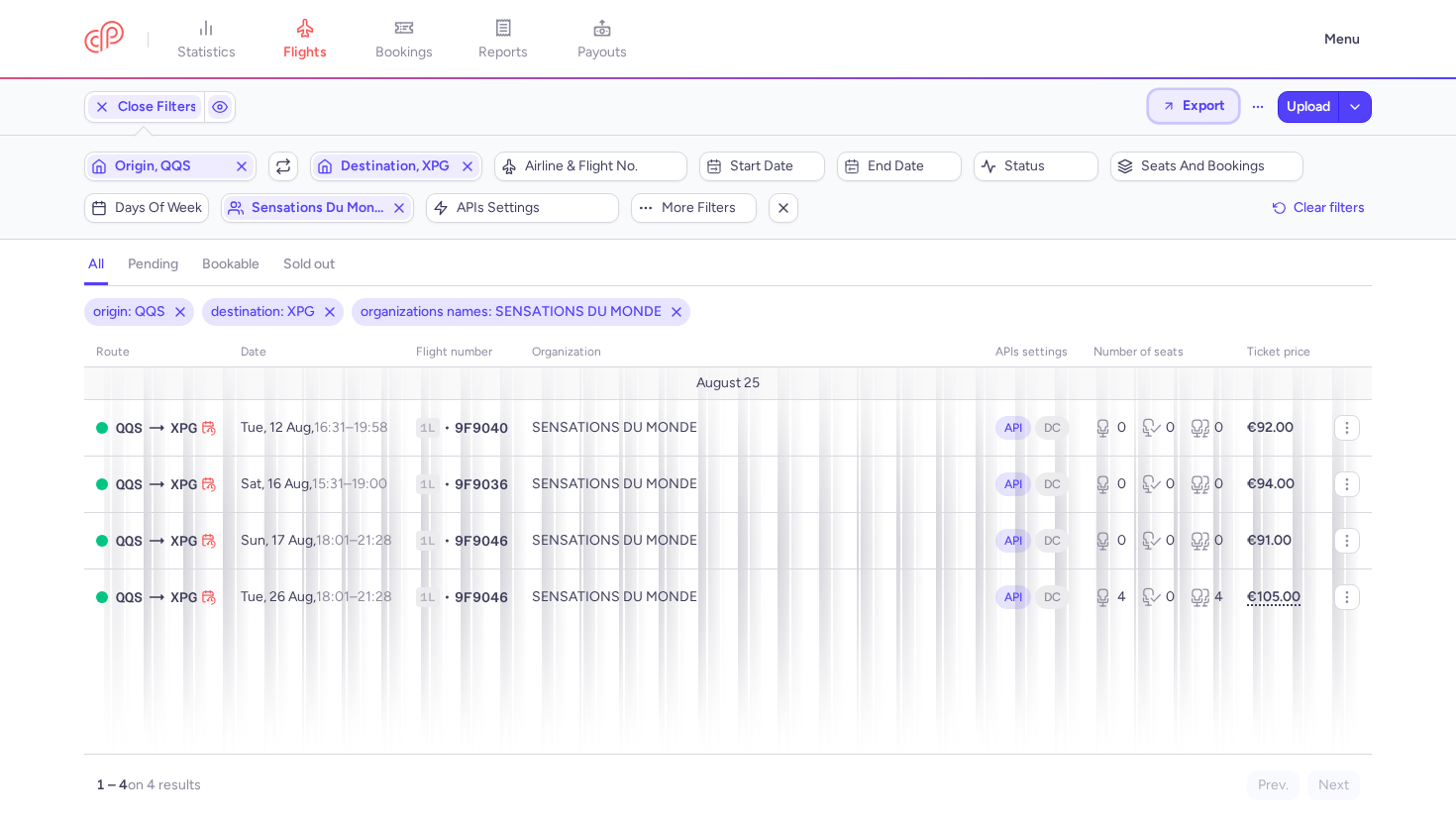 click on "Export" at bounding box center [1203, 105] 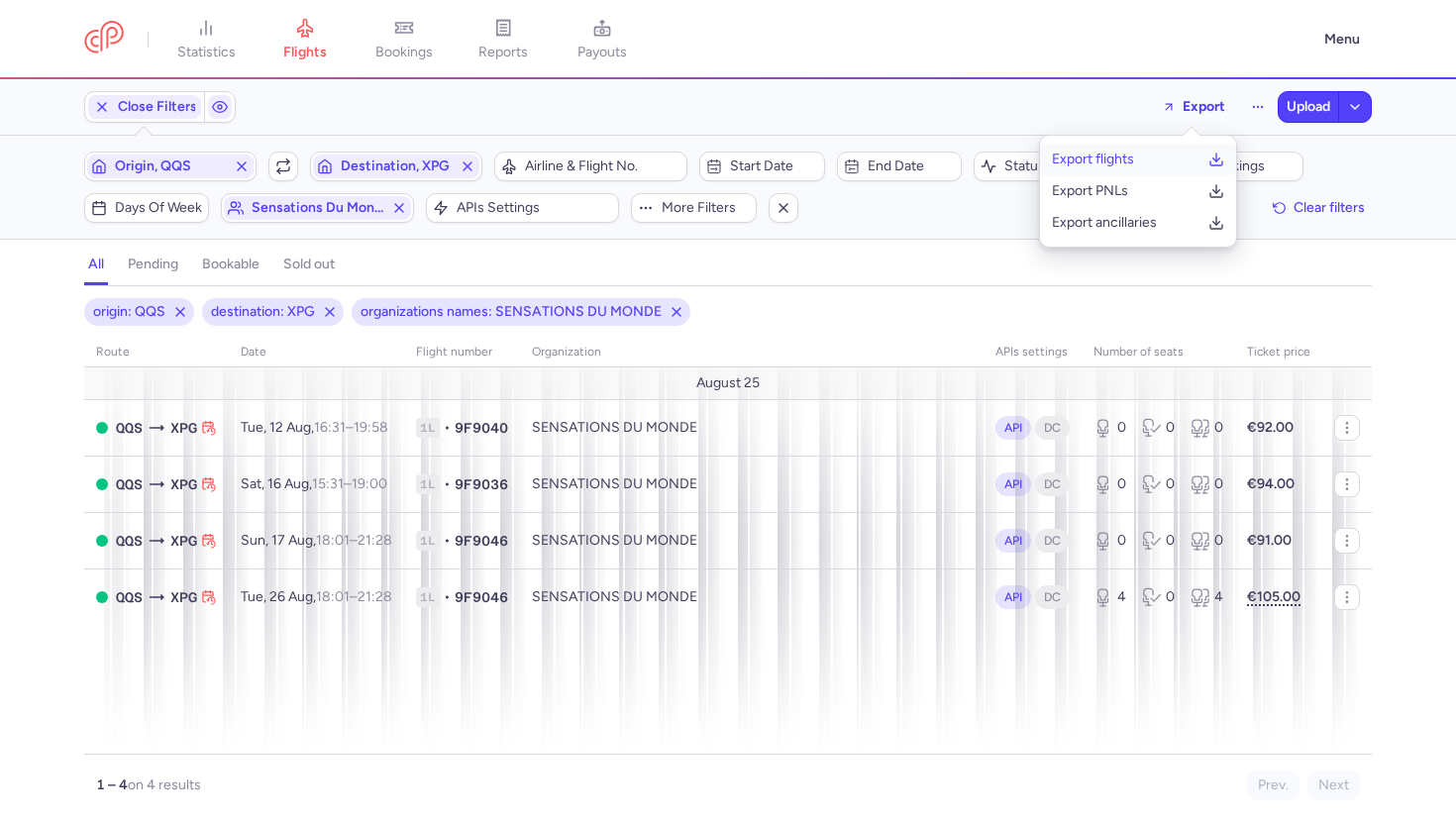 click on "Export flights" at bounding box center [1092, 159] 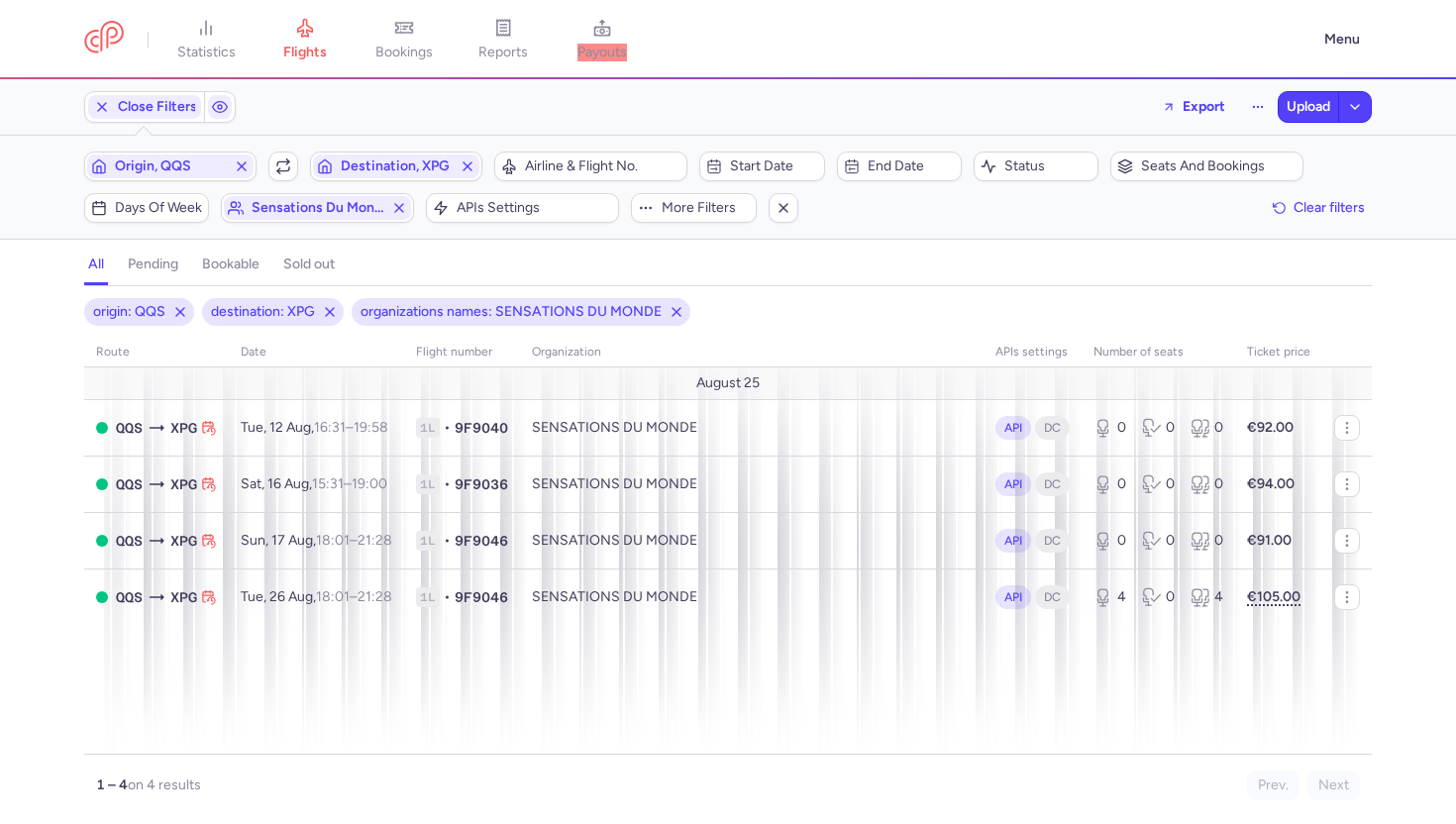 click on "statistics flights bookings reports payouts" at bounding box center [698, 40] 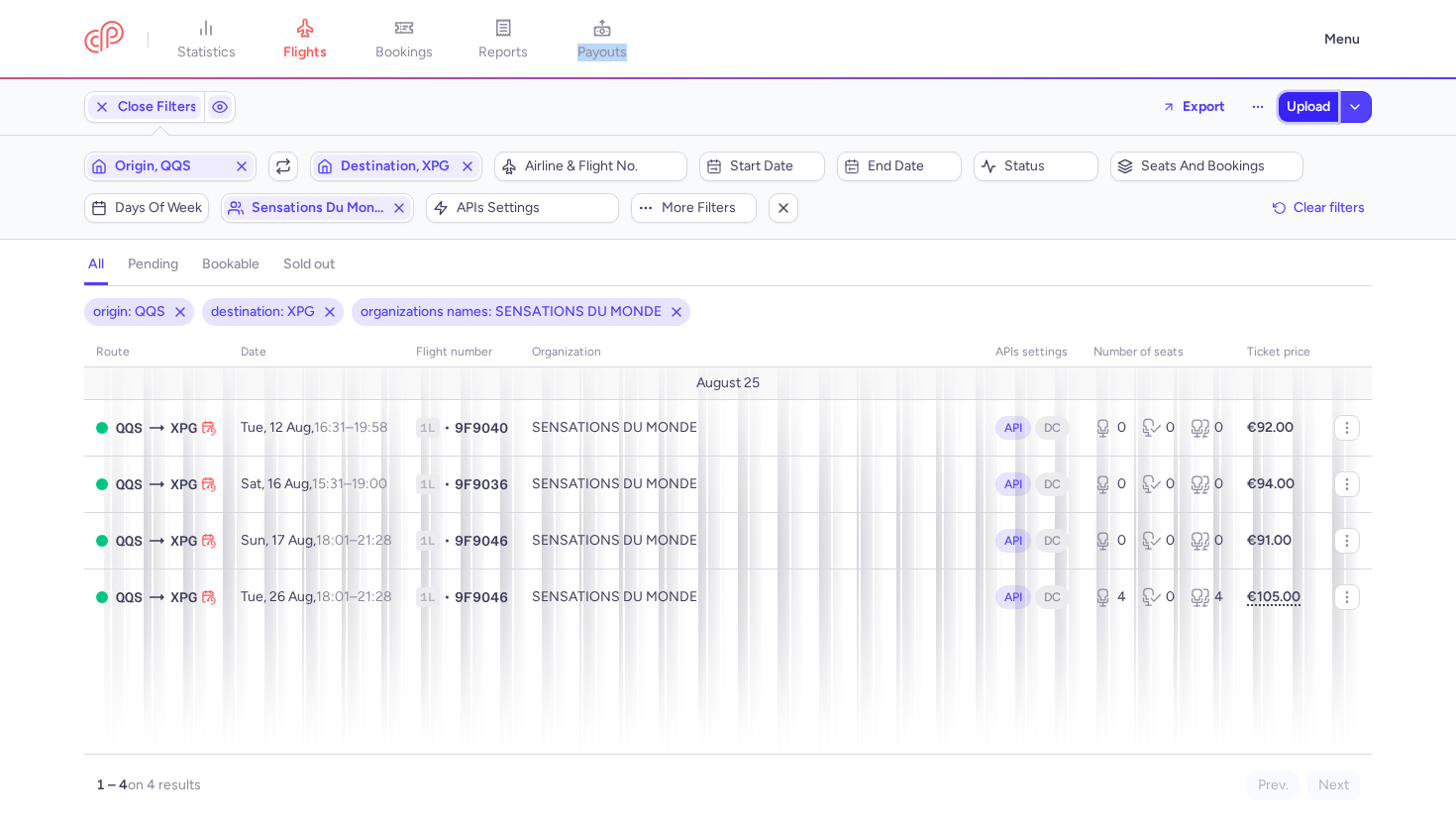 click on "Upload" at bounding box center (1308, 107) 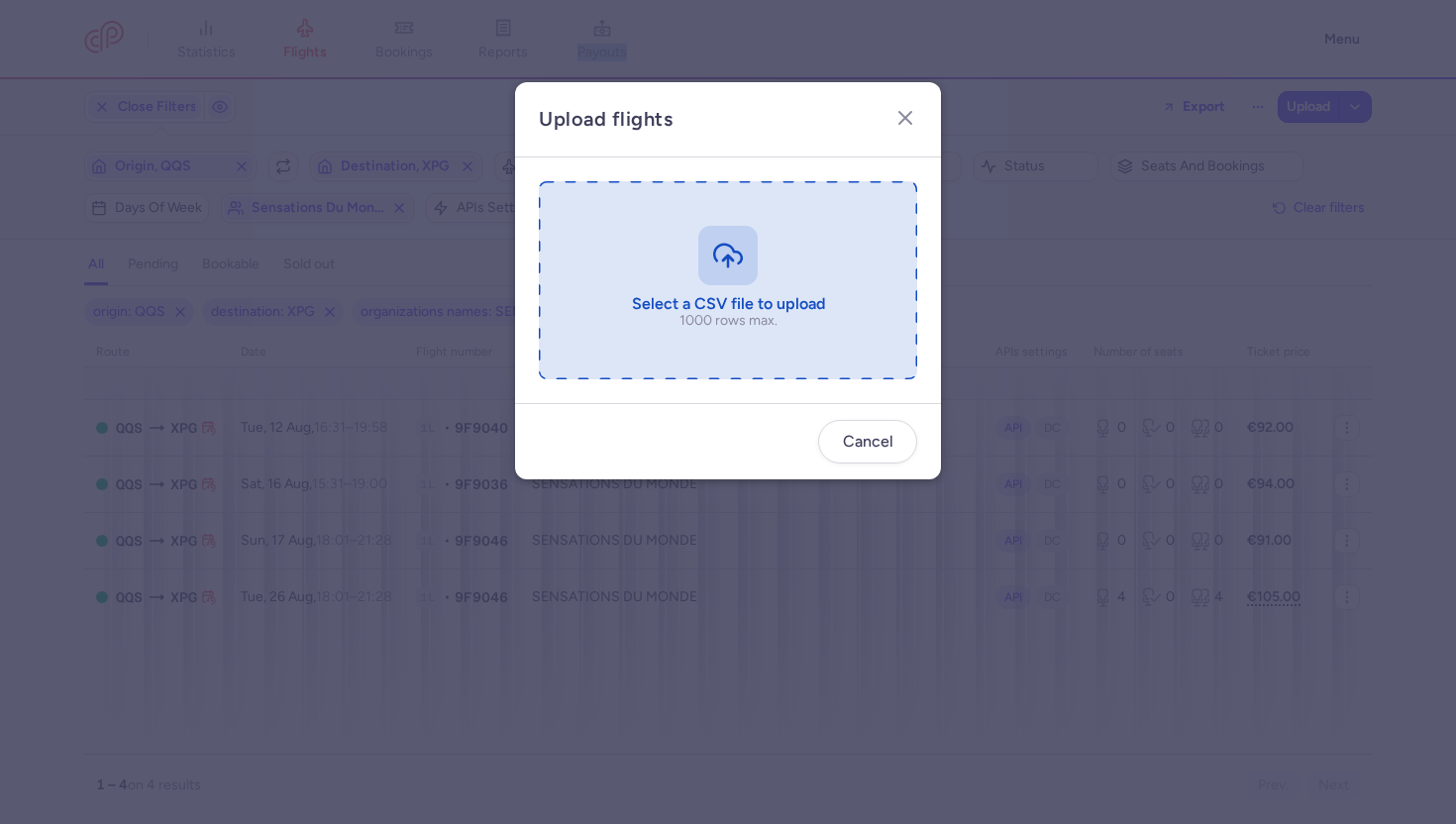 click at bounding box center (728, 280) 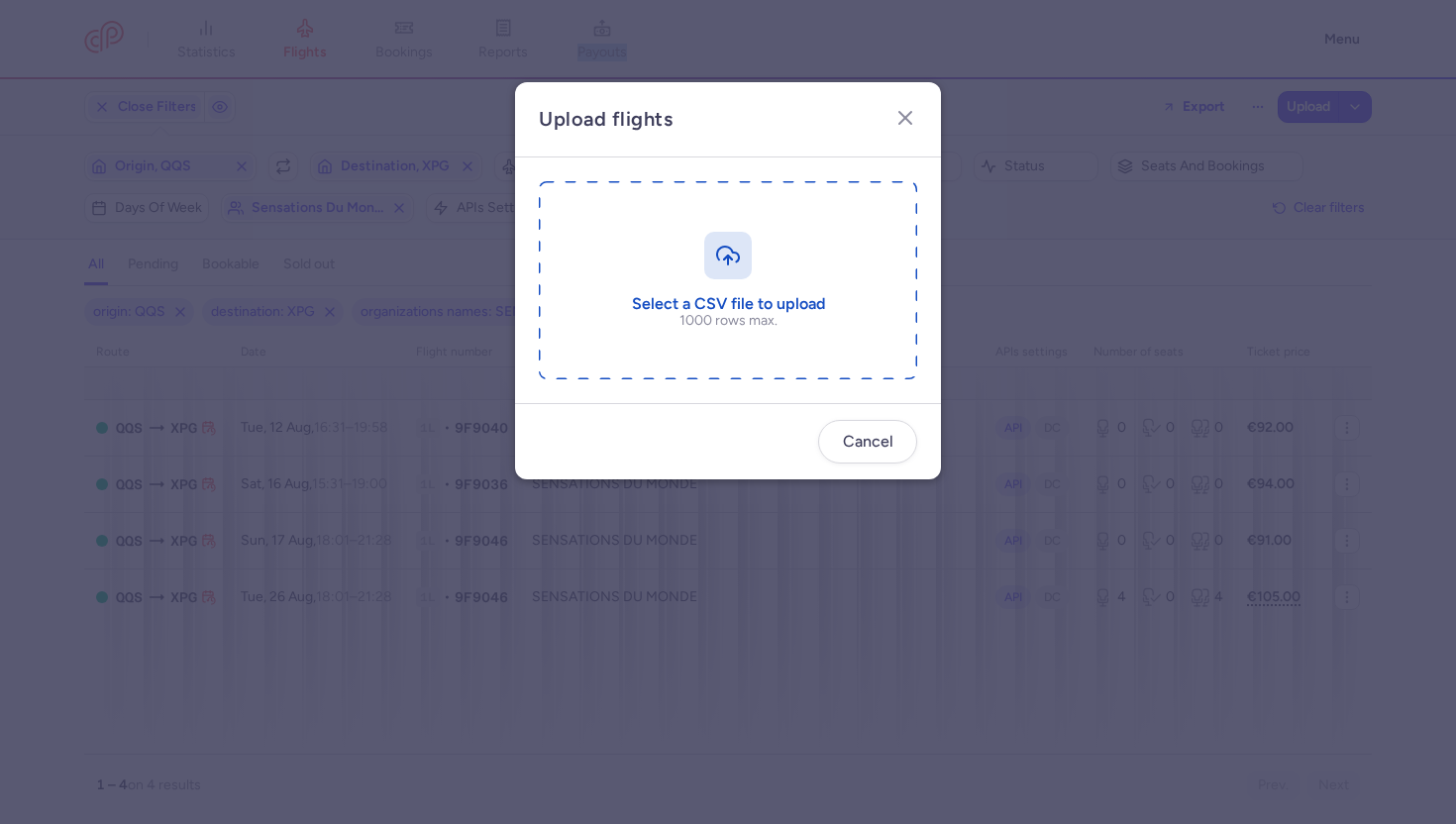 type on "C:\fakepath\export_flights_20250808,1404.csv" 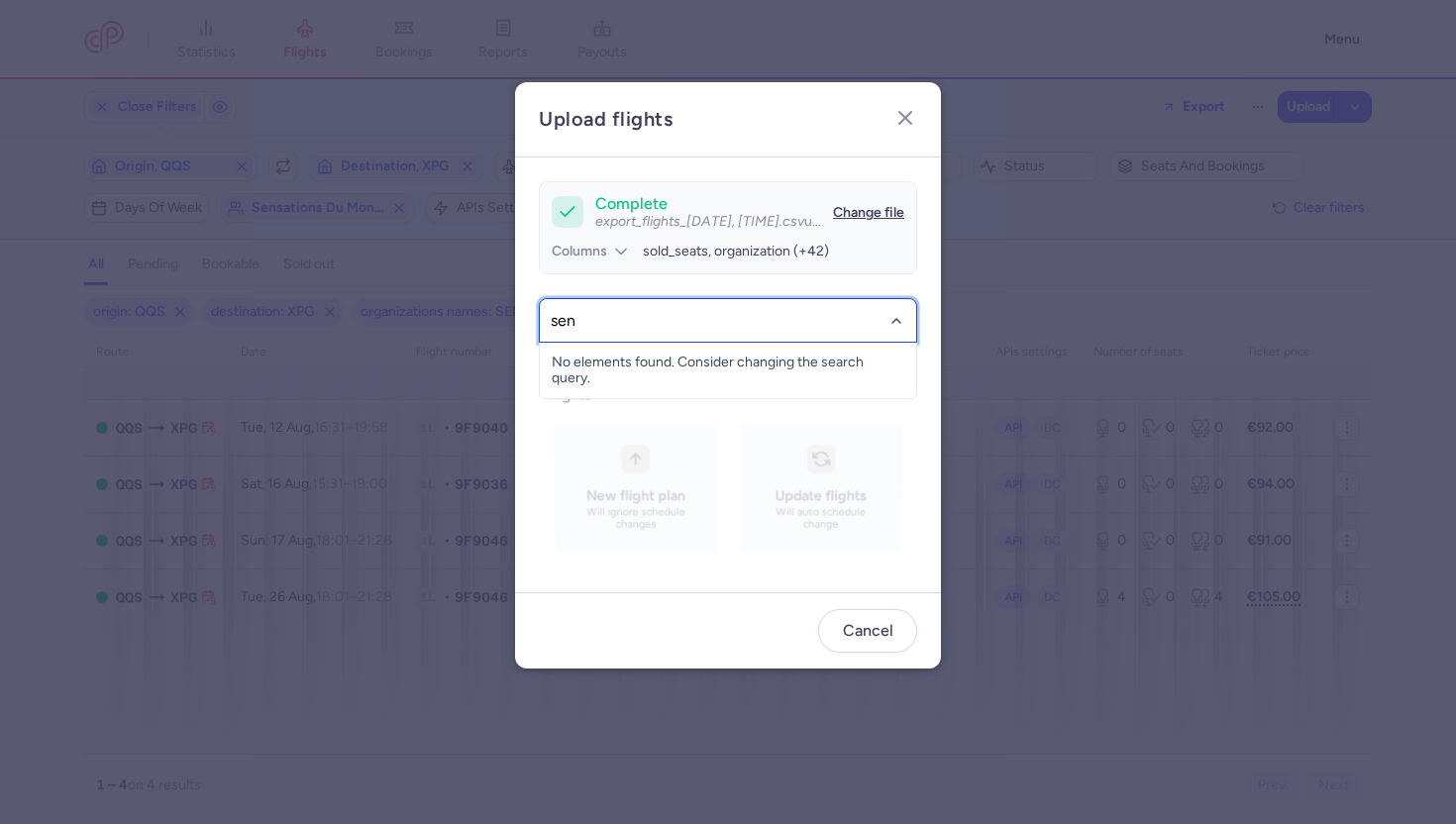 type on "sens" 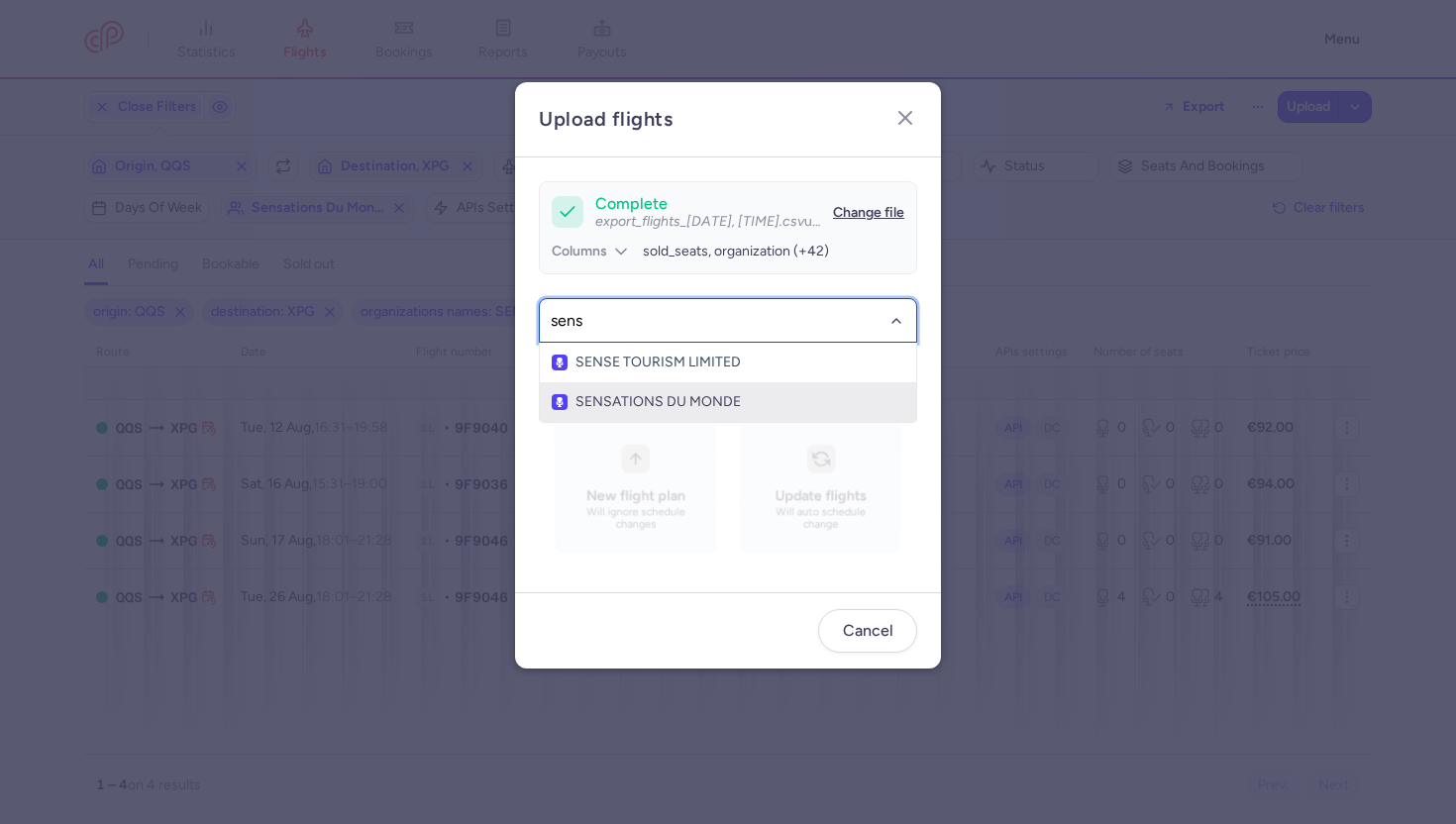 click on "SENSATIONS DU MONDE" 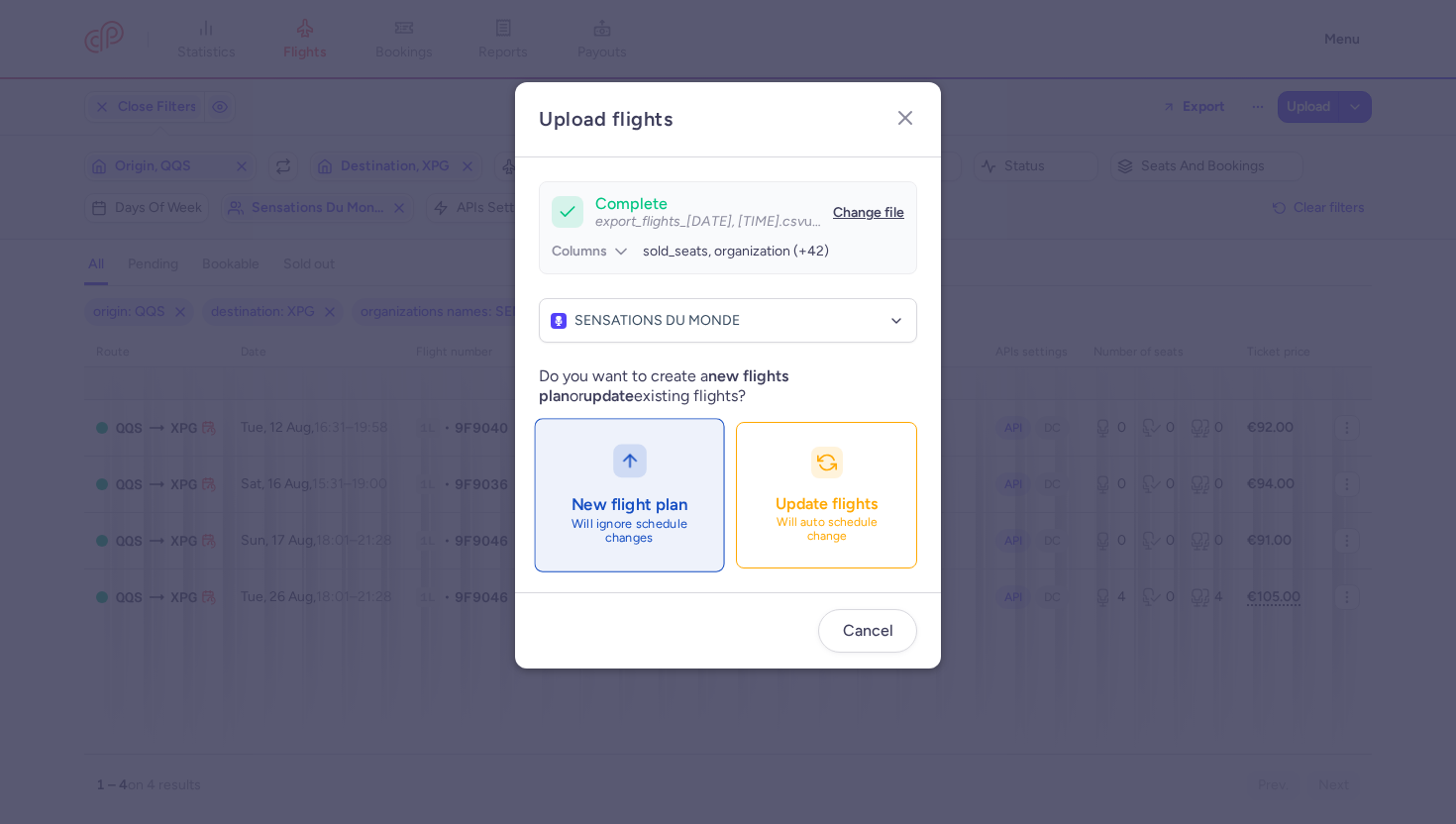 click on "New flight plan Will ignore schedule changes" at bounding box center (629, 495) 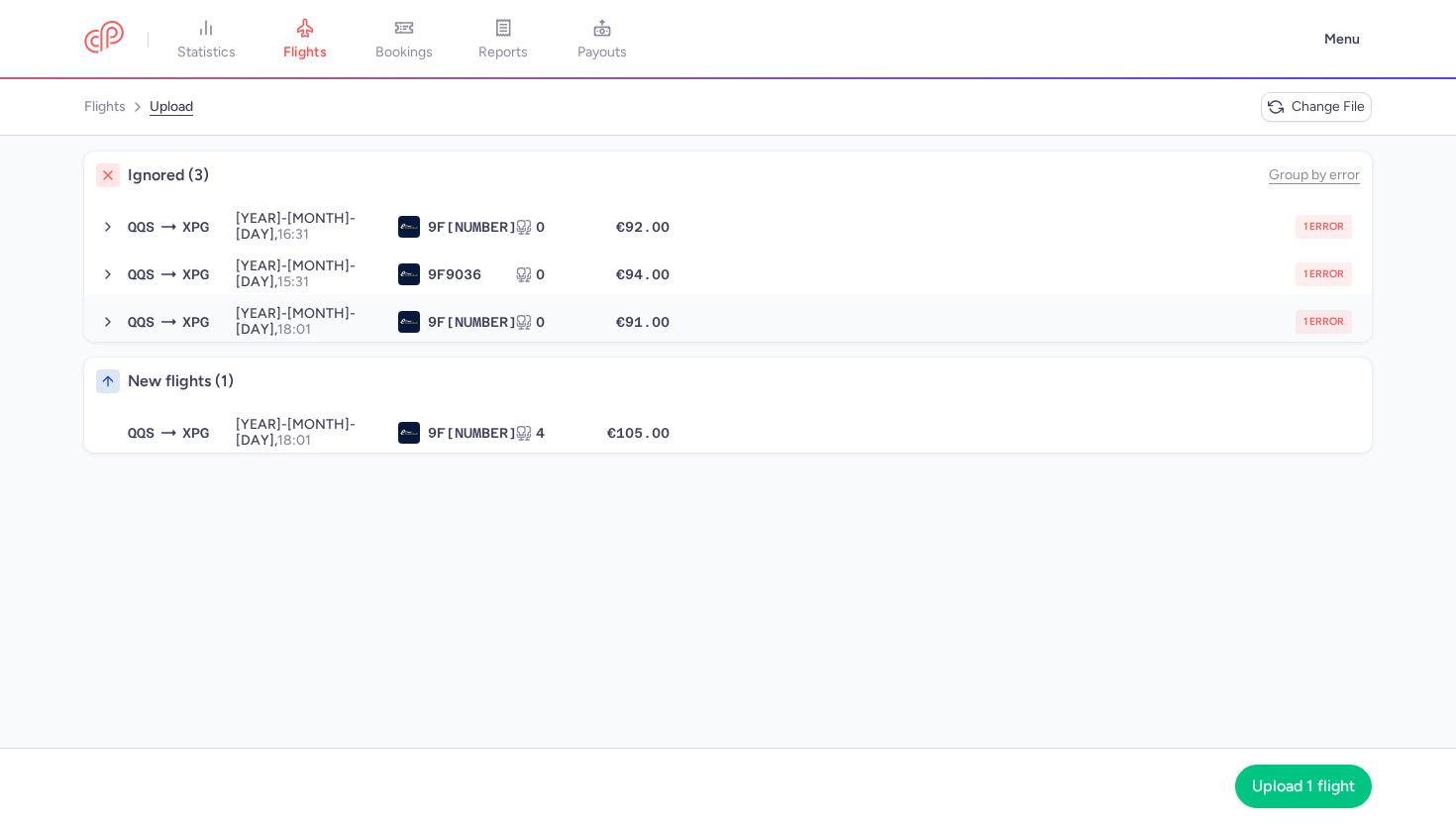 click on "1 error" at bounding box center [1022, 322] 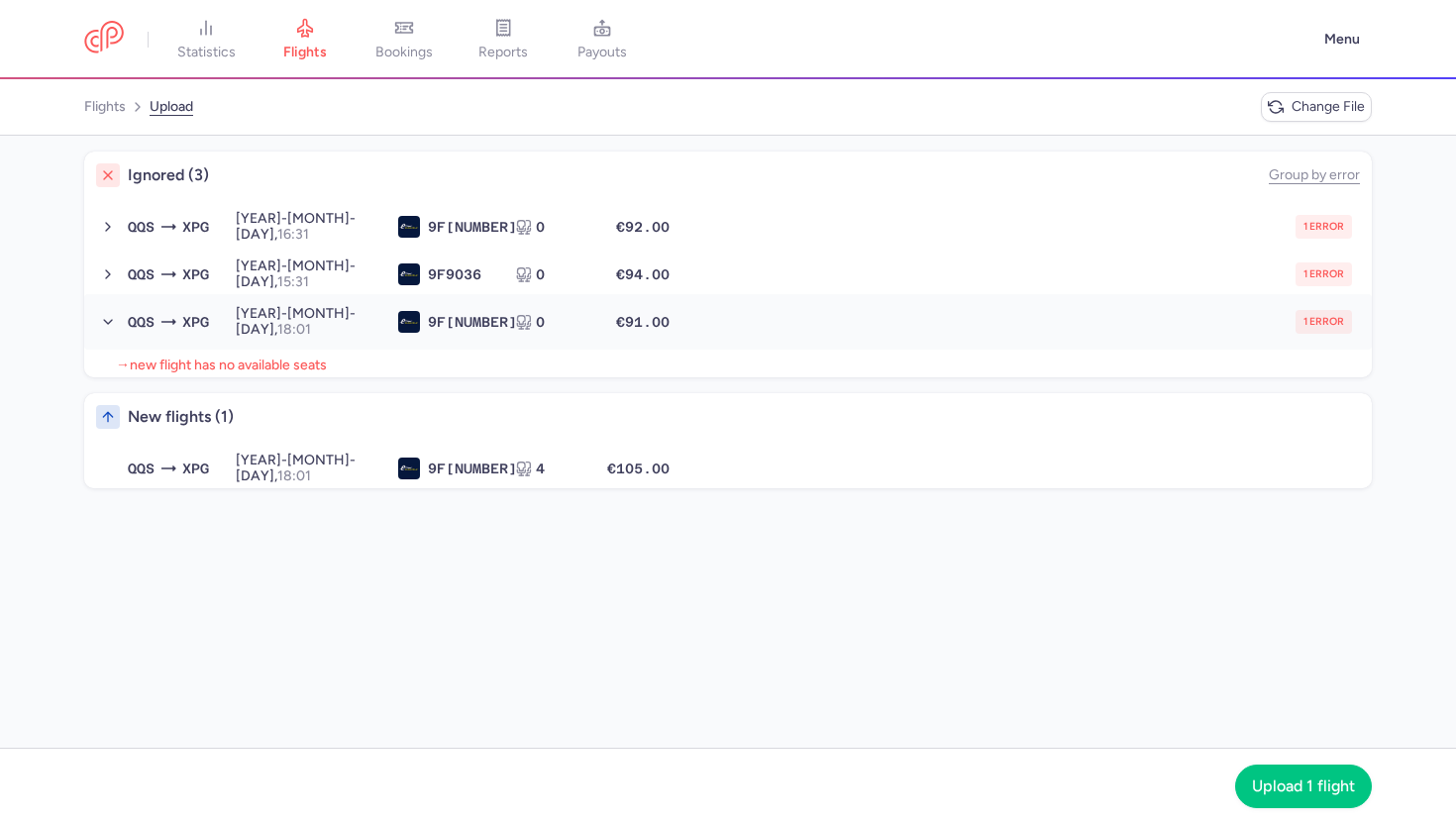 click on "1 error" at bounding box center [1022, 322] 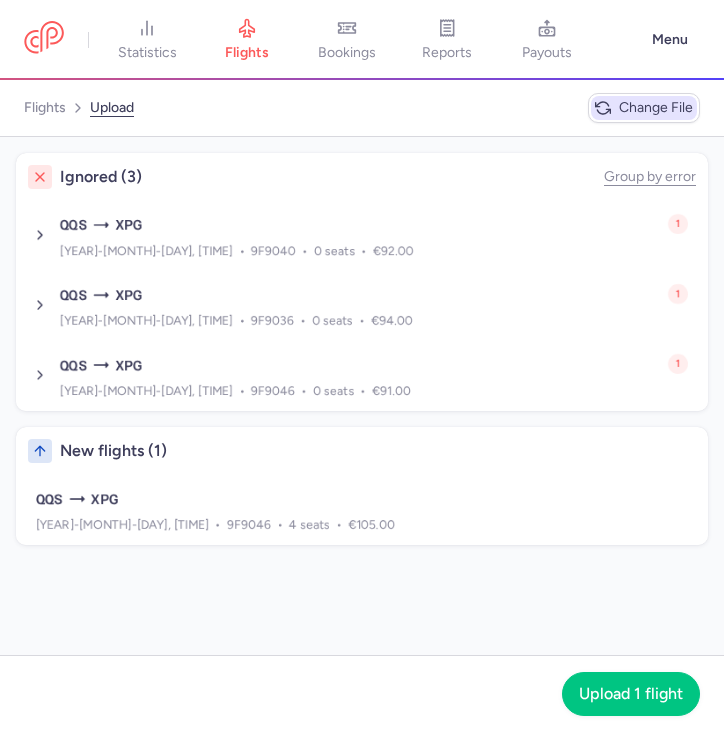 click on "Change file" at bounding box center (656, 108) 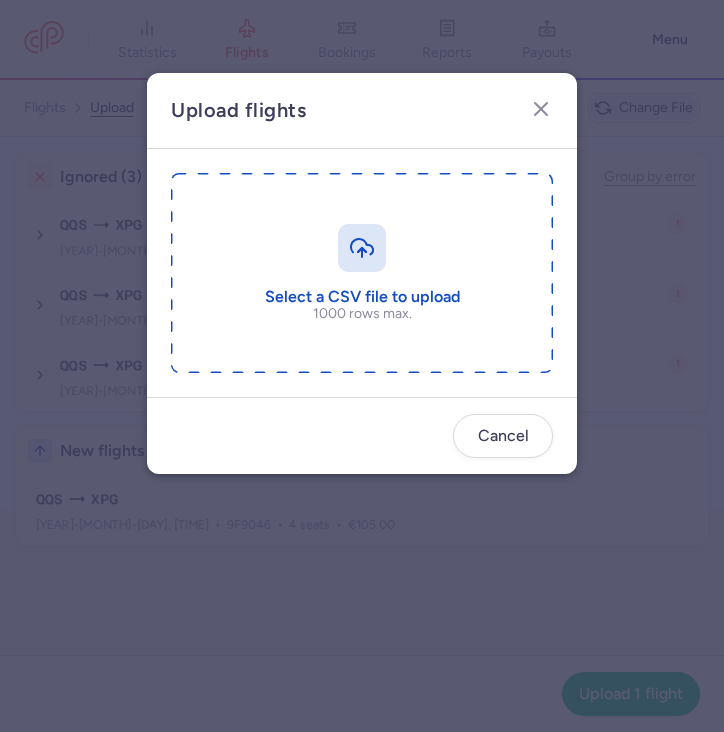 type on "C:\fakepath\export_flights_20250808,1404.csv" 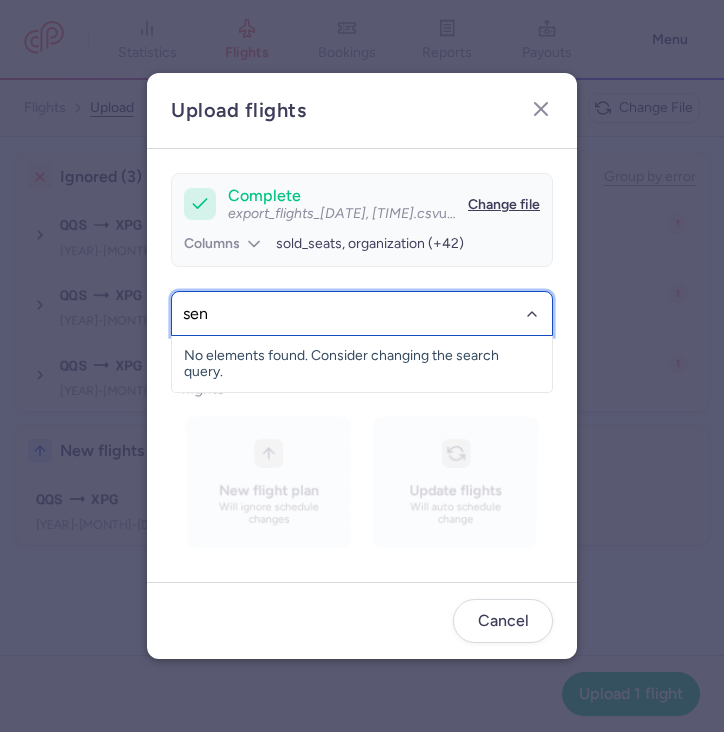 type on "sens" 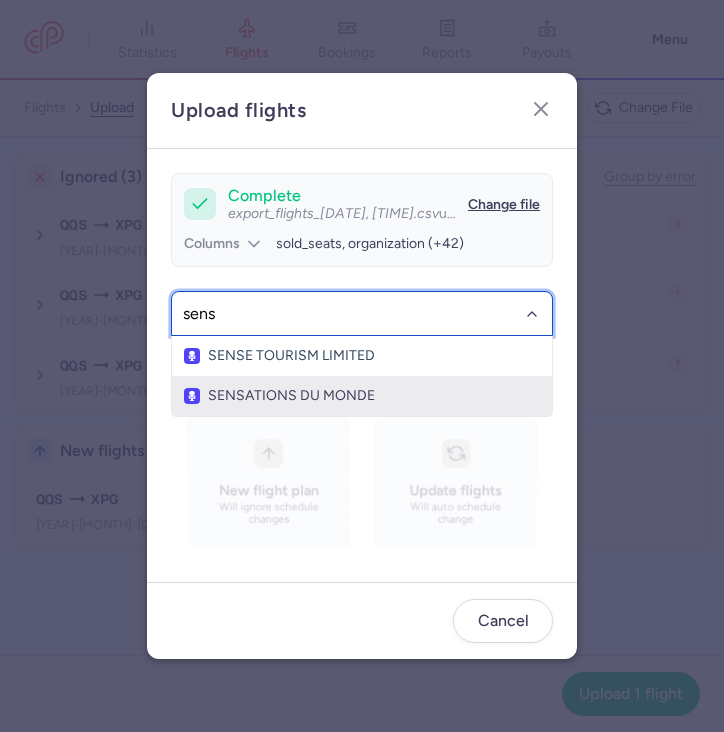 click on "SENSATIONS DU MONDE" 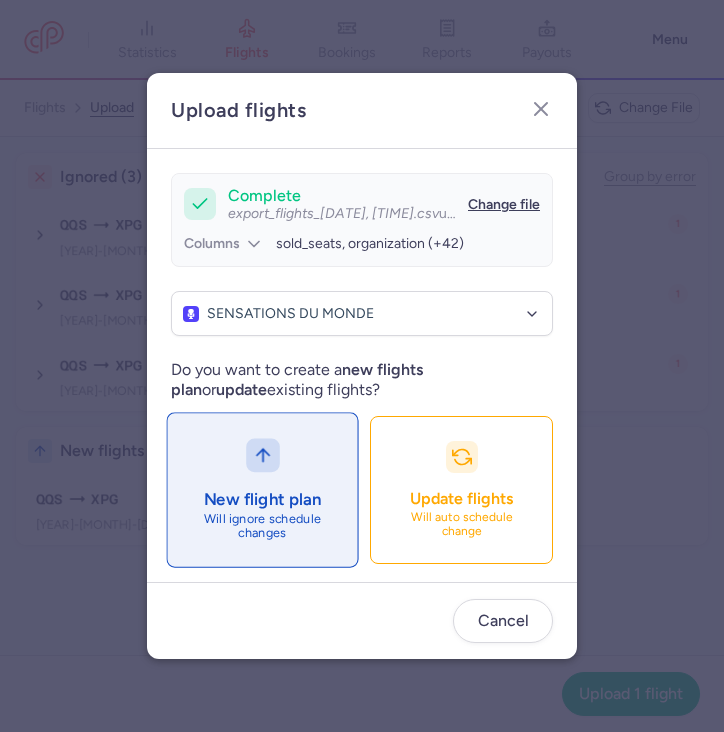 click on "New flight plan Will ignore schedule changes" at bounding box center [262, 490] 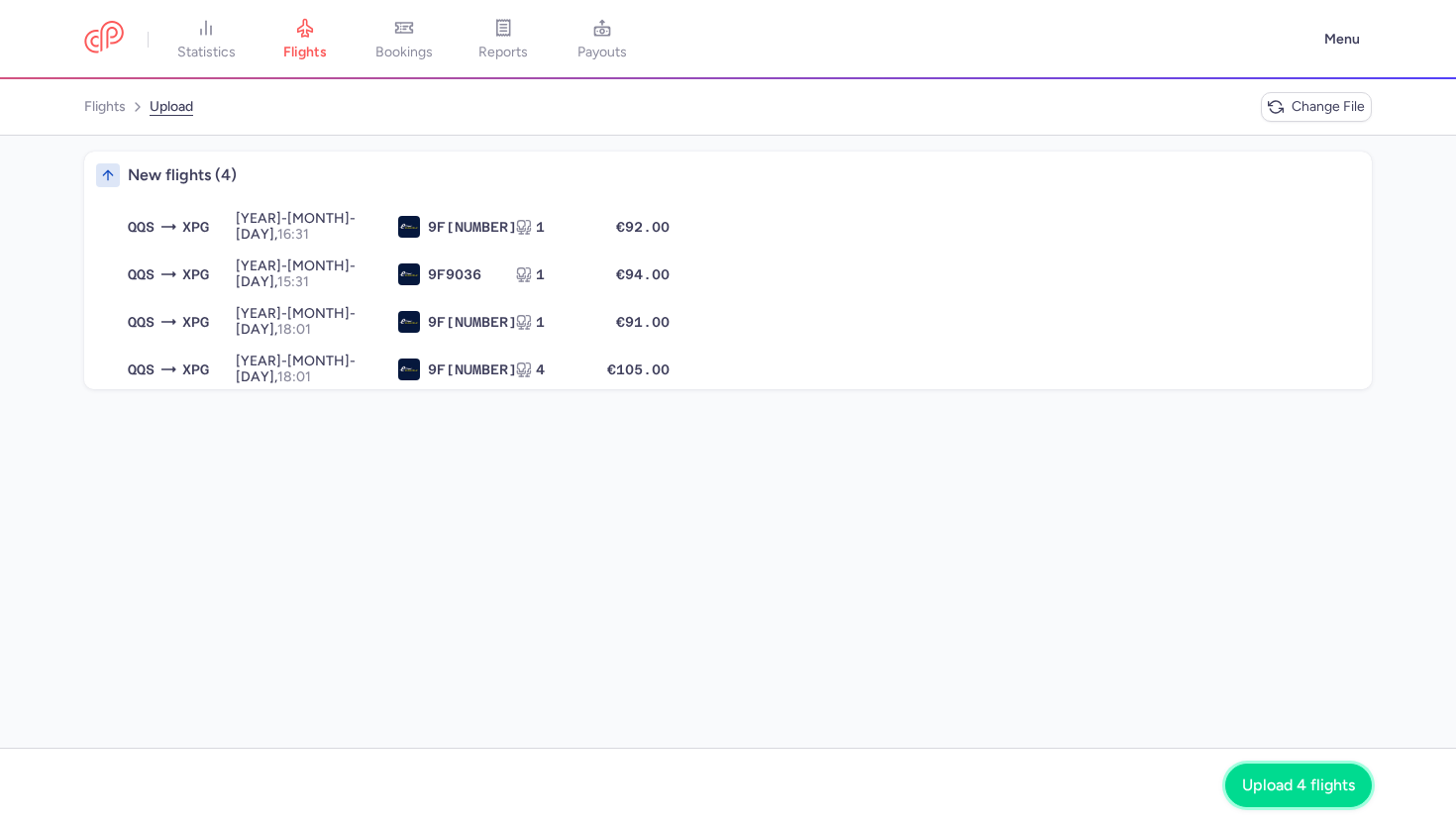 click on "Upload 4 flights" at bounding box center (1299, 785) 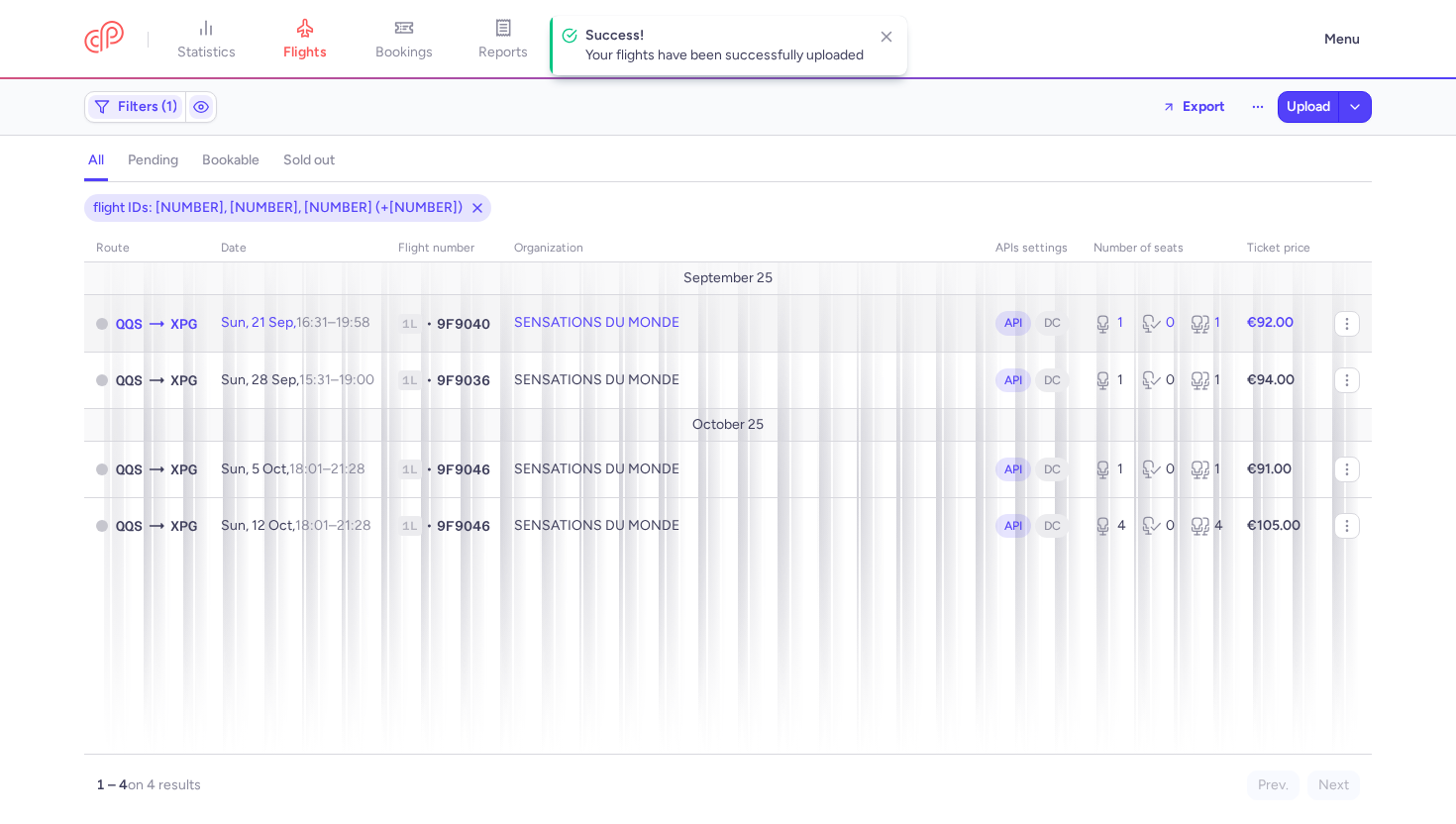 click on "SENSATIONS DU MONDE" 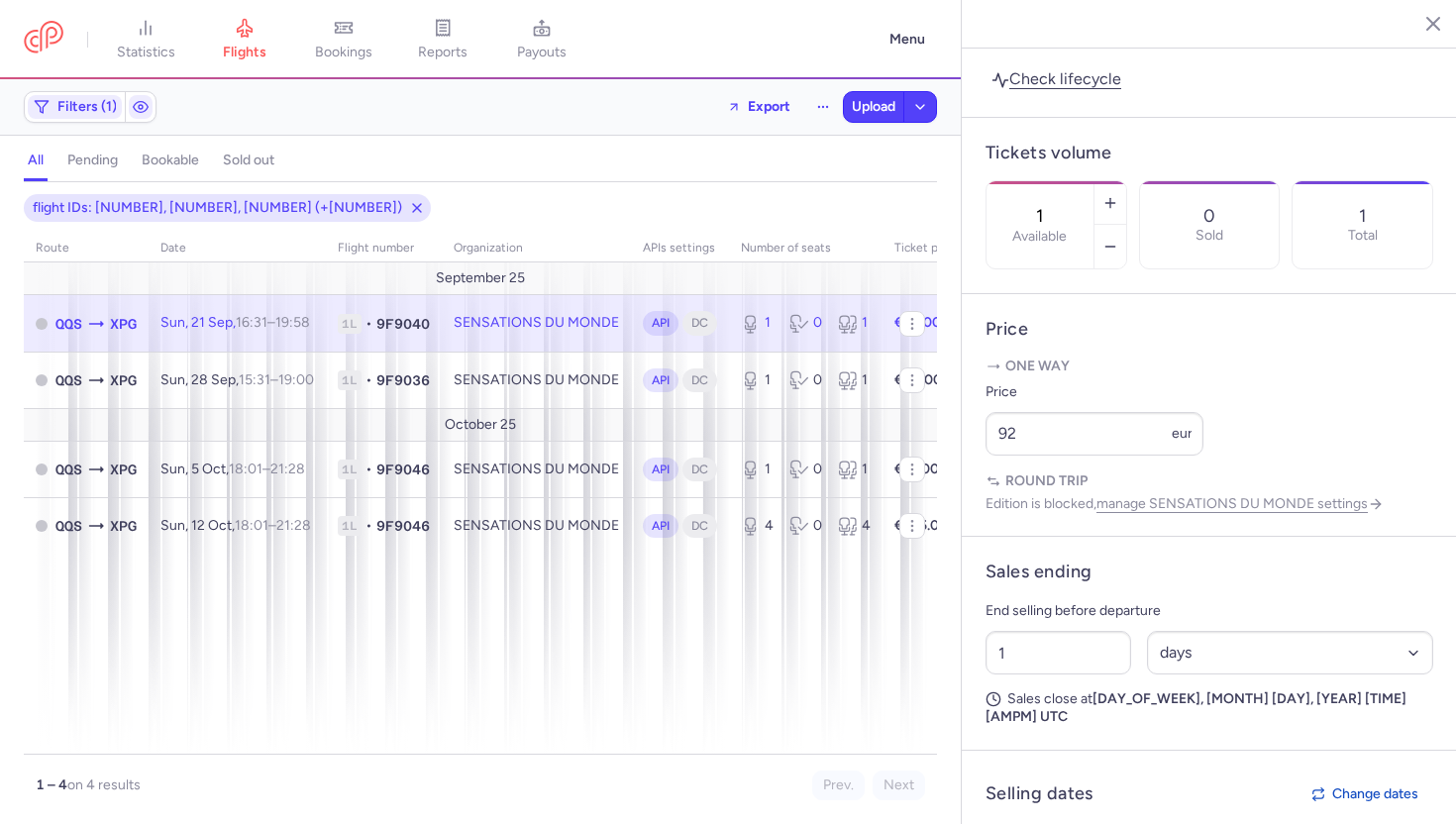 scroll, scrollTop: 621, scrollLeft: 0, axis: vertical 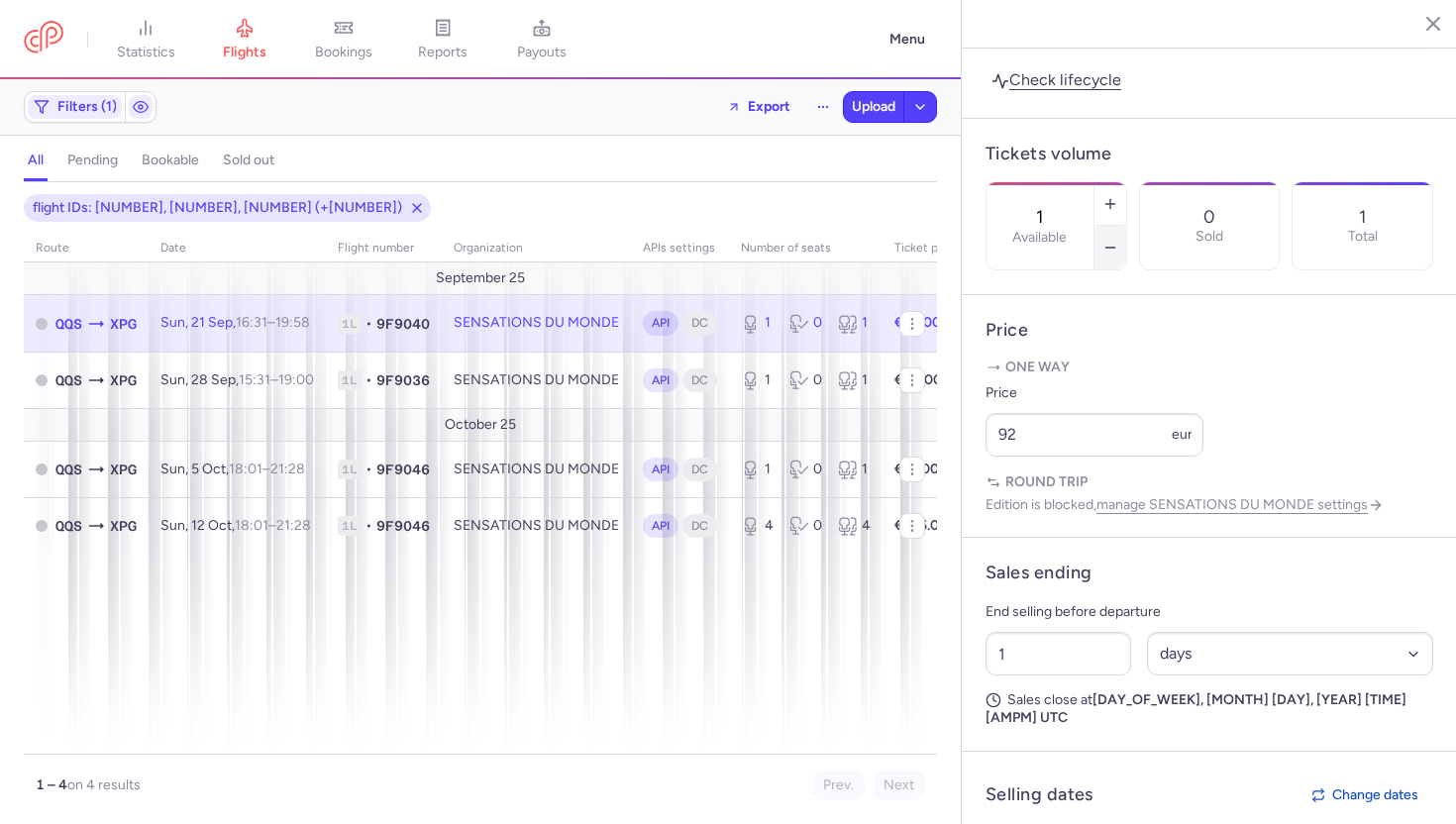 click 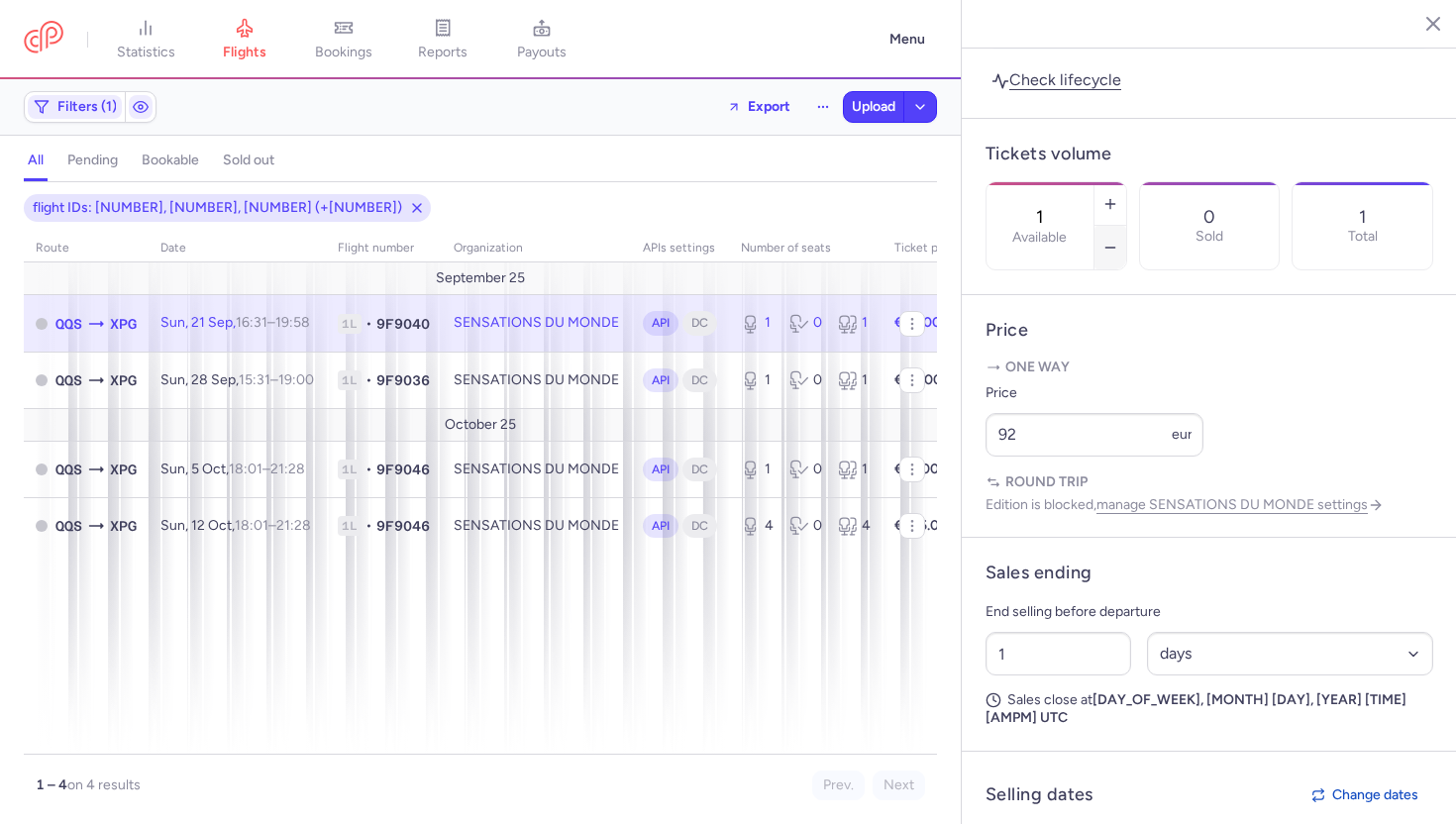 type on "0" 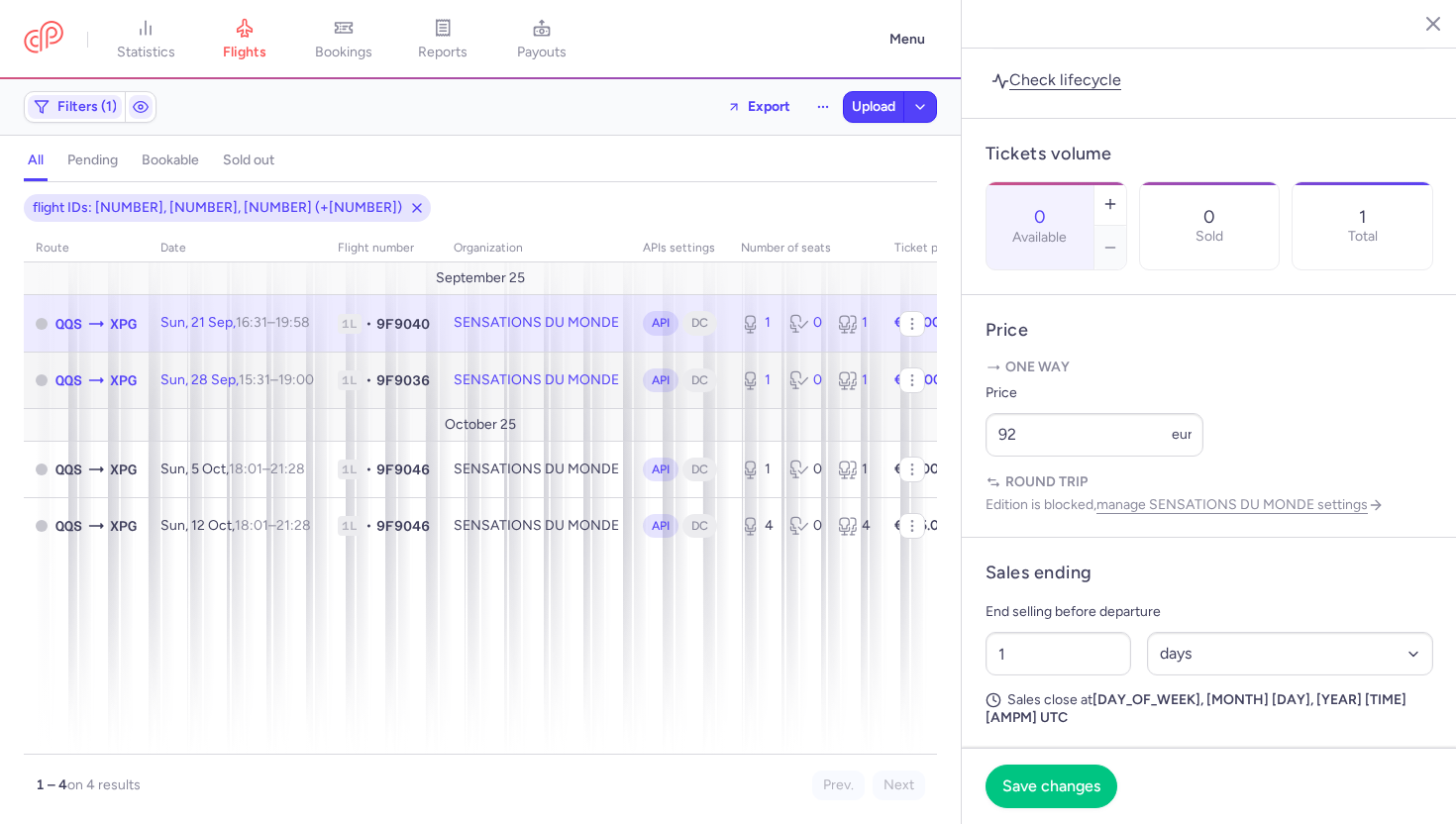 click on "SENSATIONS DU MONDE" 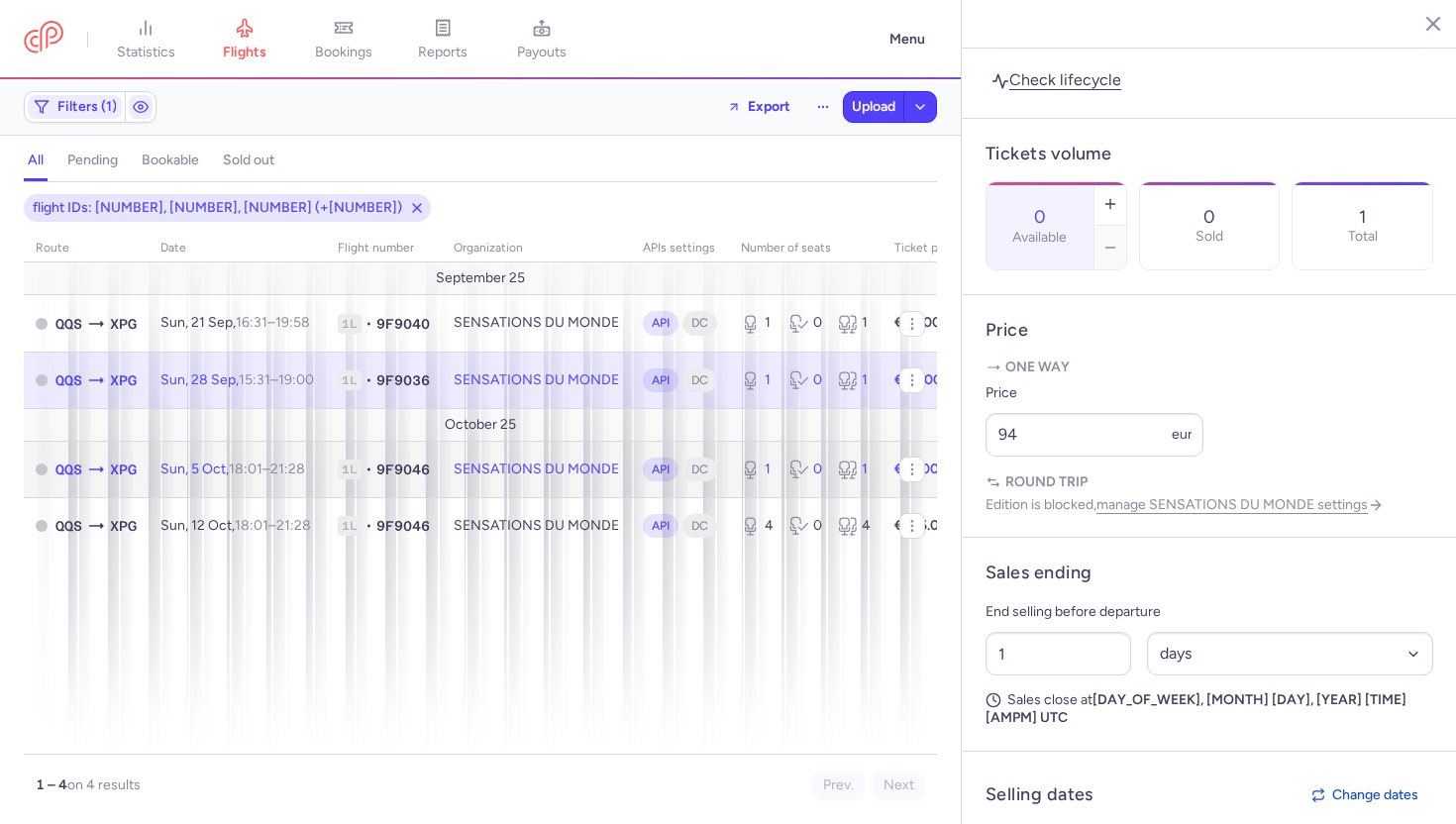 click on "SENSATIONS DU MONDE" 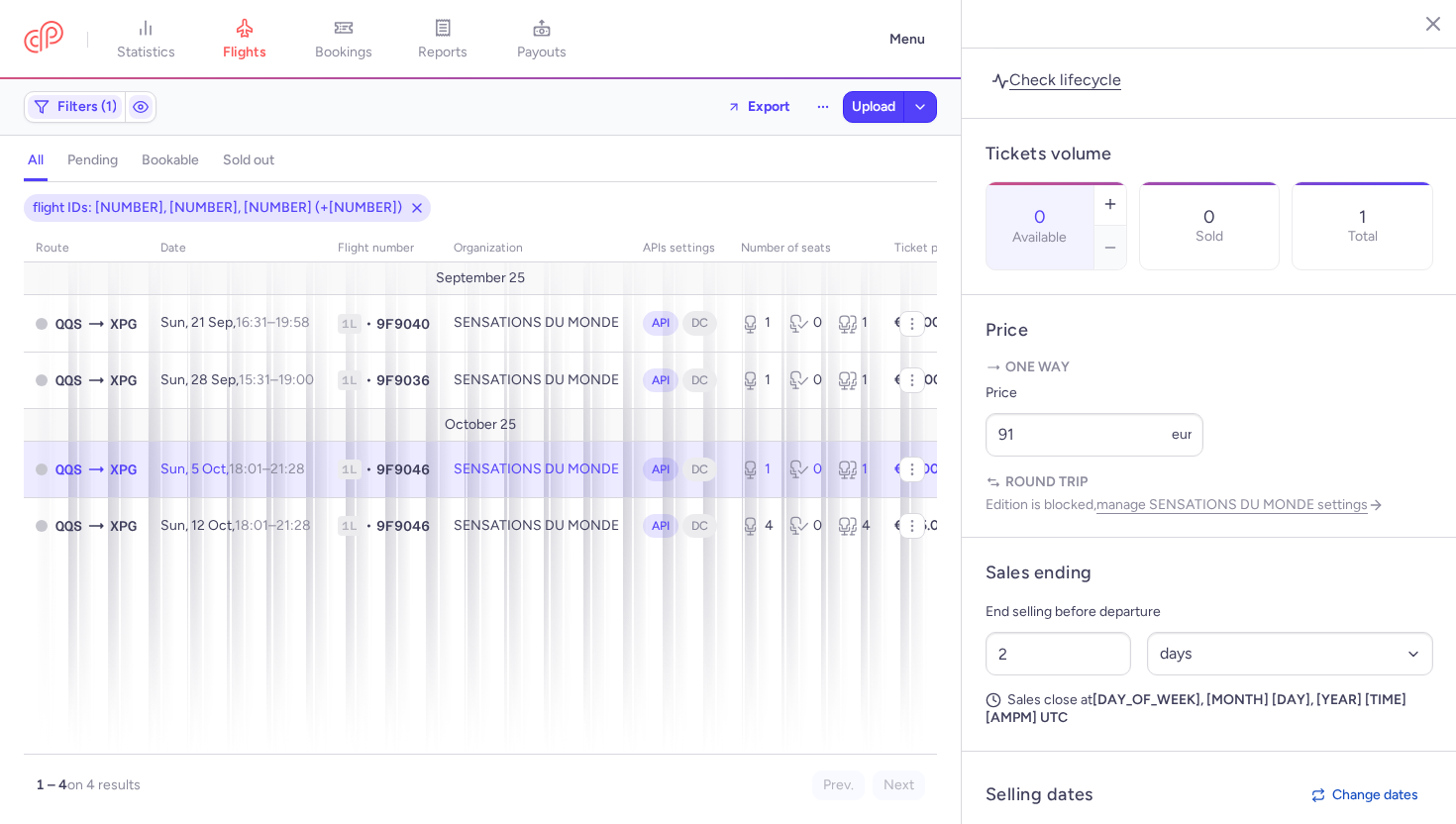 click on "Price" at bounding box center [1209, 330] 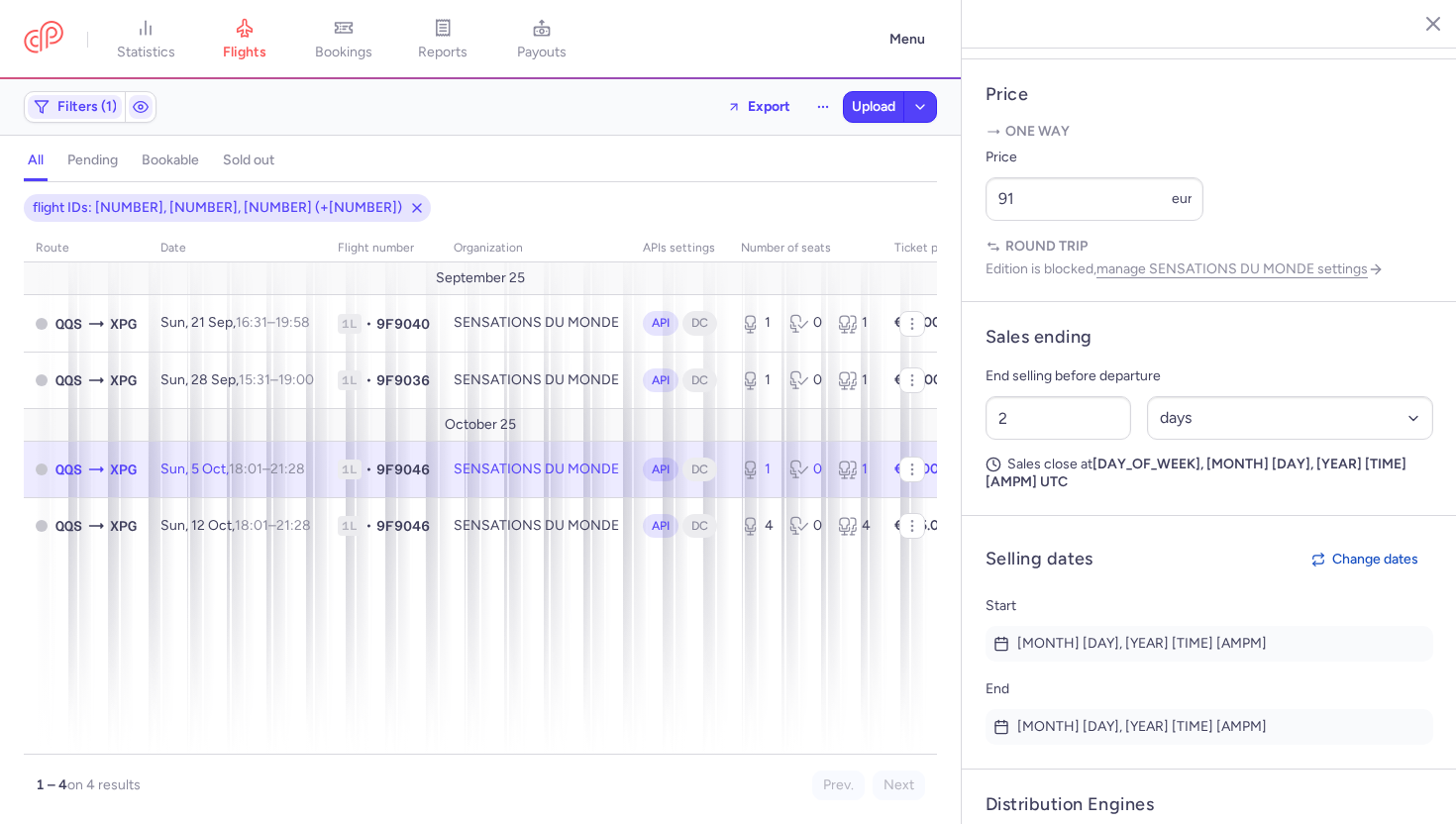 scroll, scrollTop: 1092, scrollLeft: 0, axis: vertical 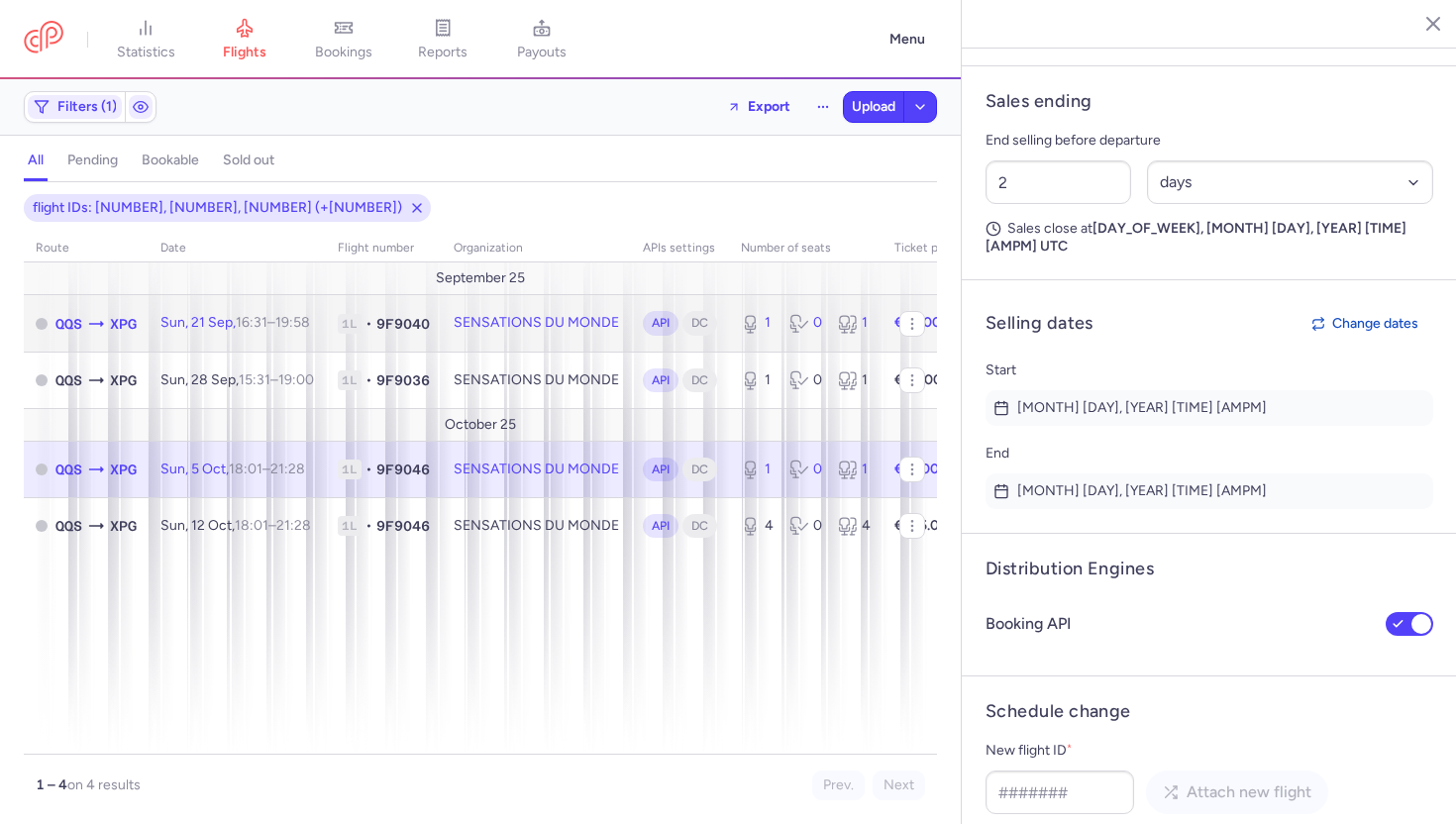click on "SENSATIONS DU MONDE" 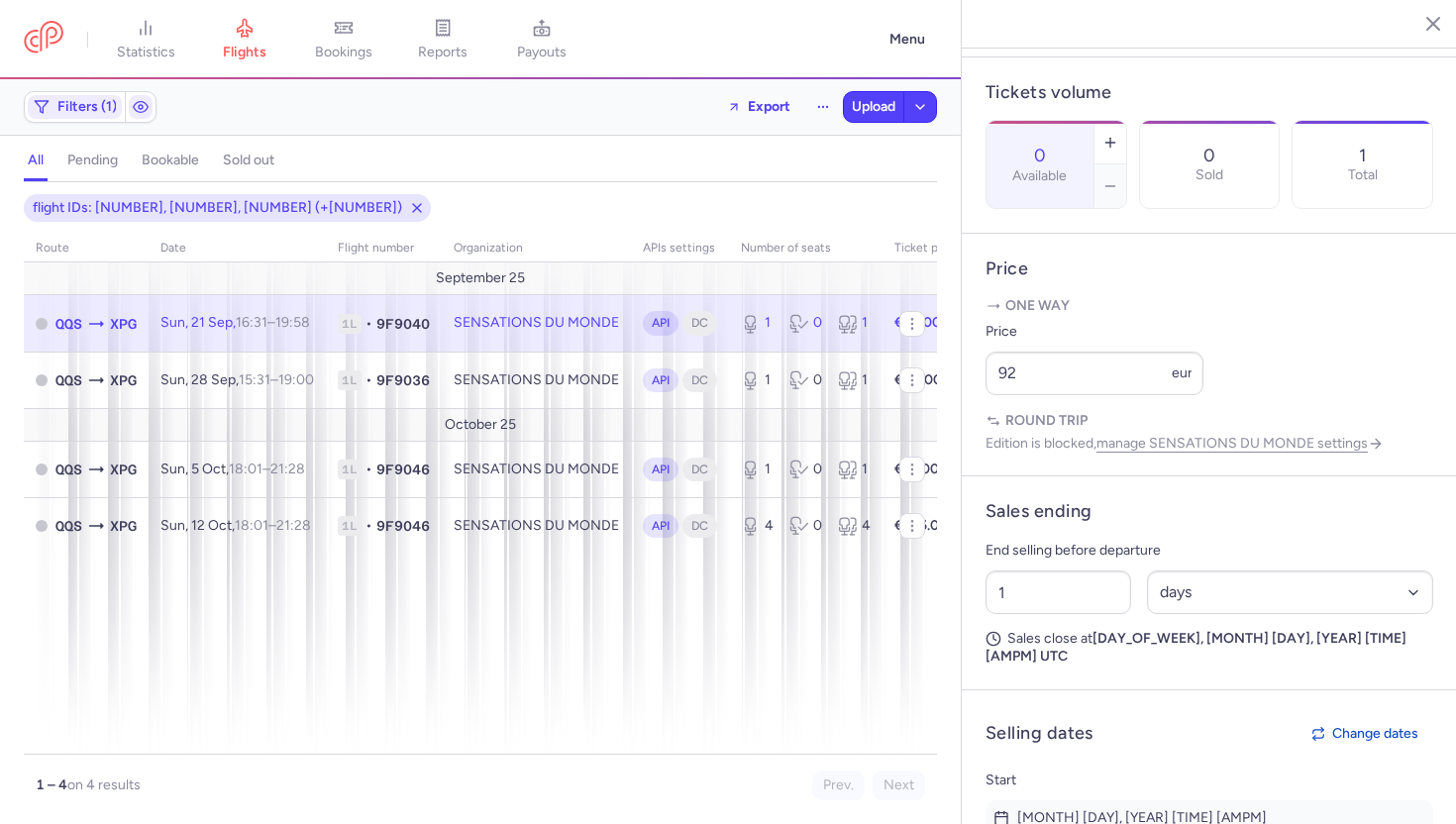 scroll, scrollTop: 673, scrollLeft: 0, axis: vertical 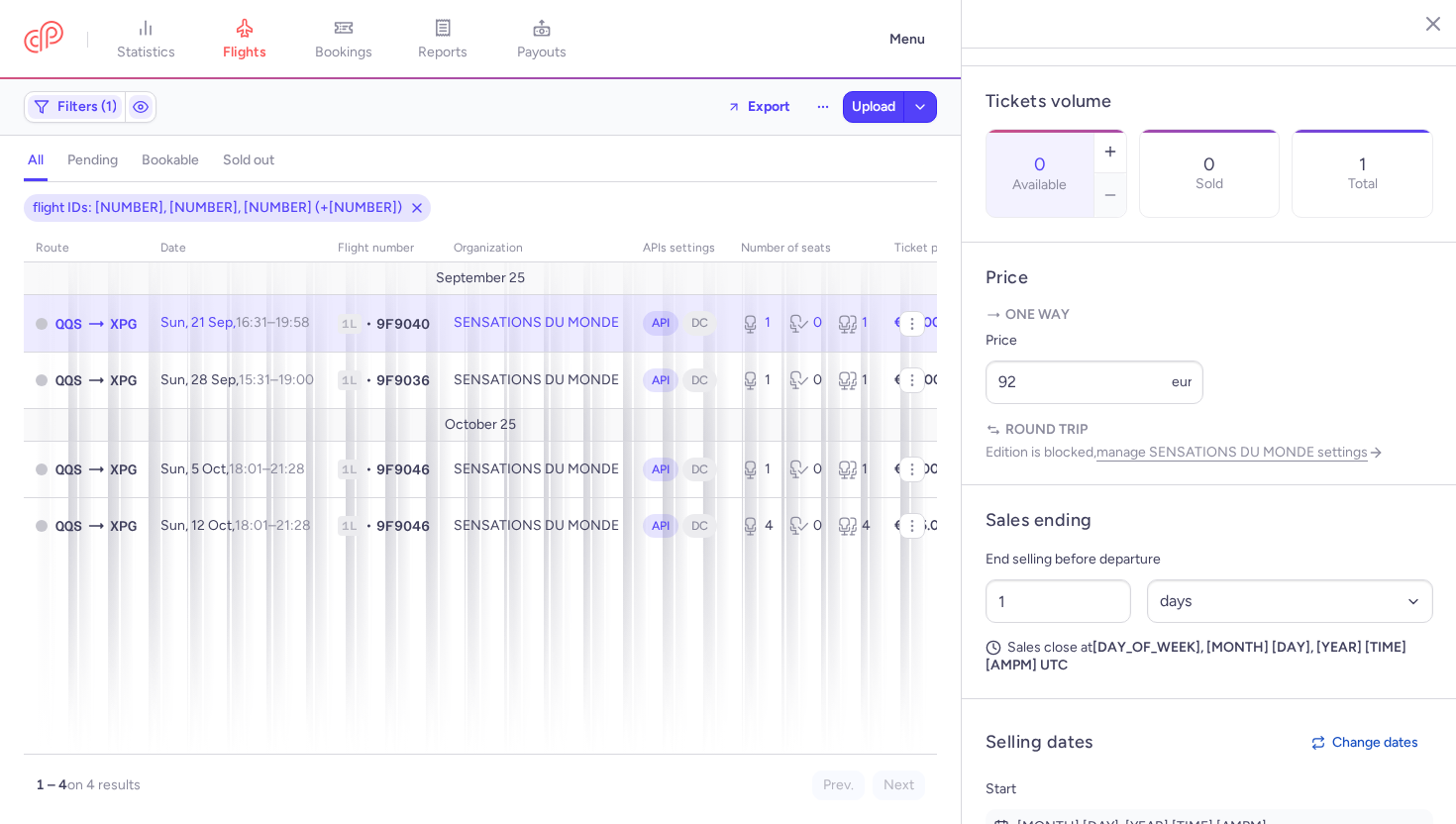 click 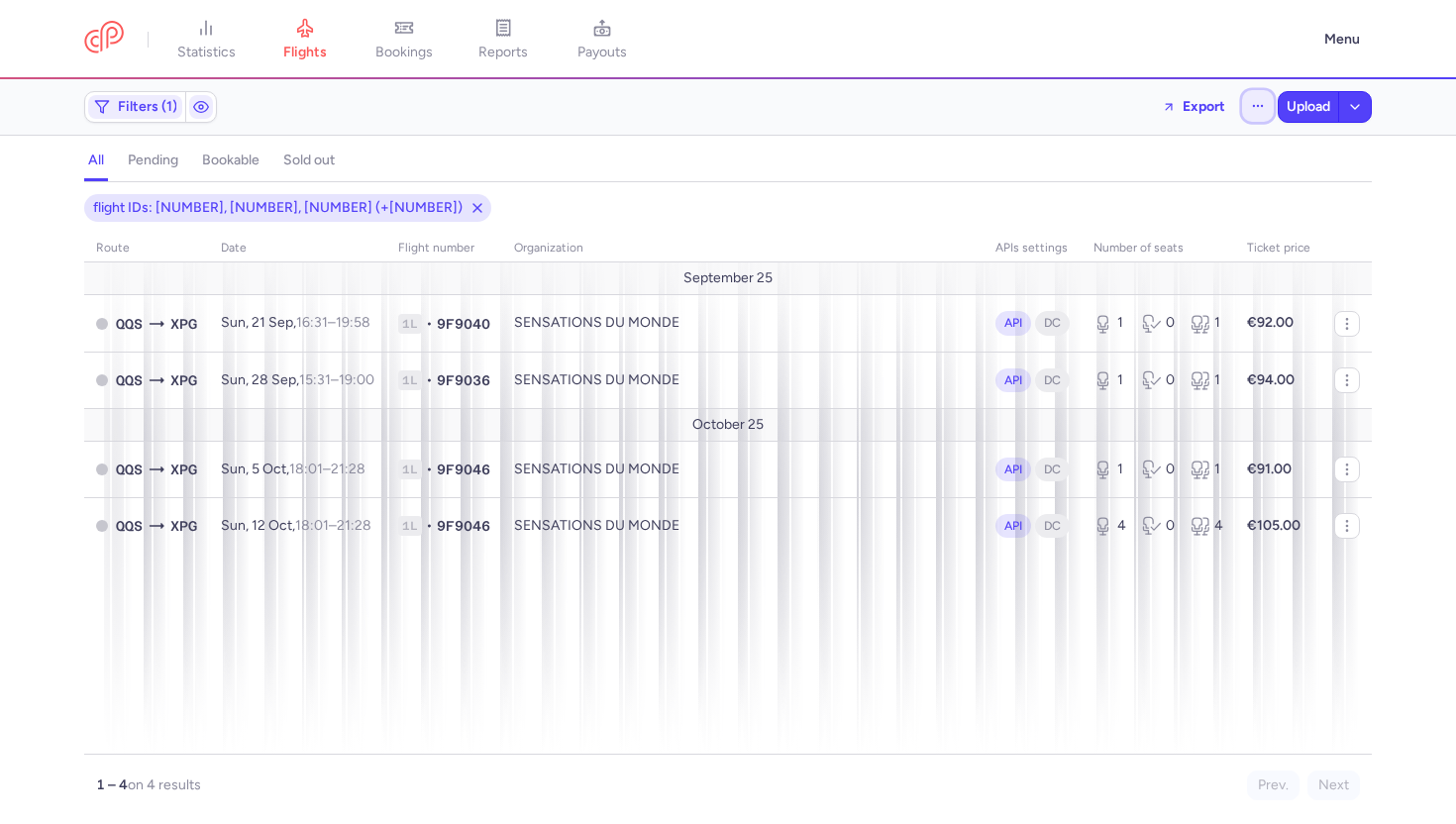 click 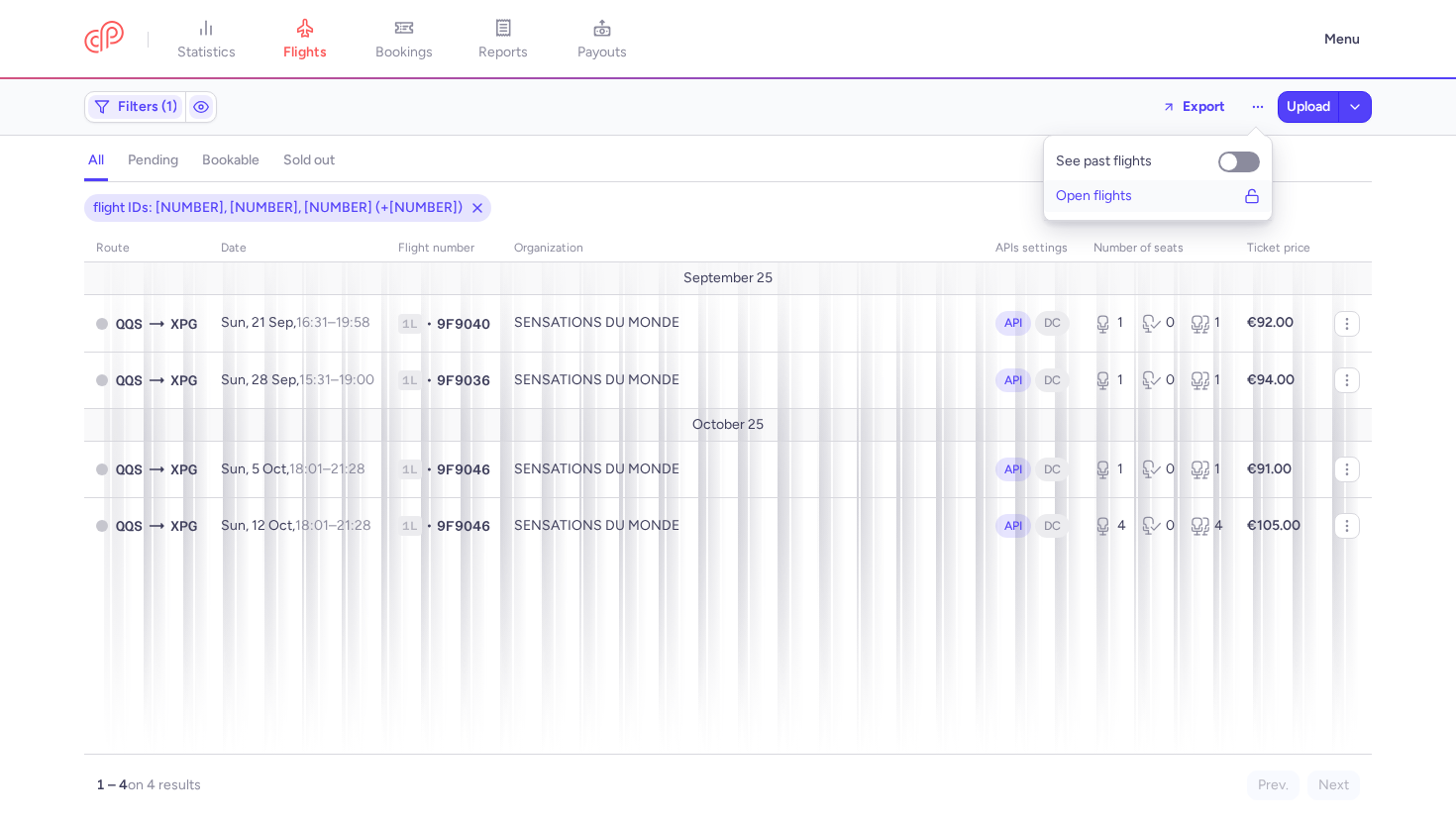 click on "Open flights" at bounding box center (1158, 196) 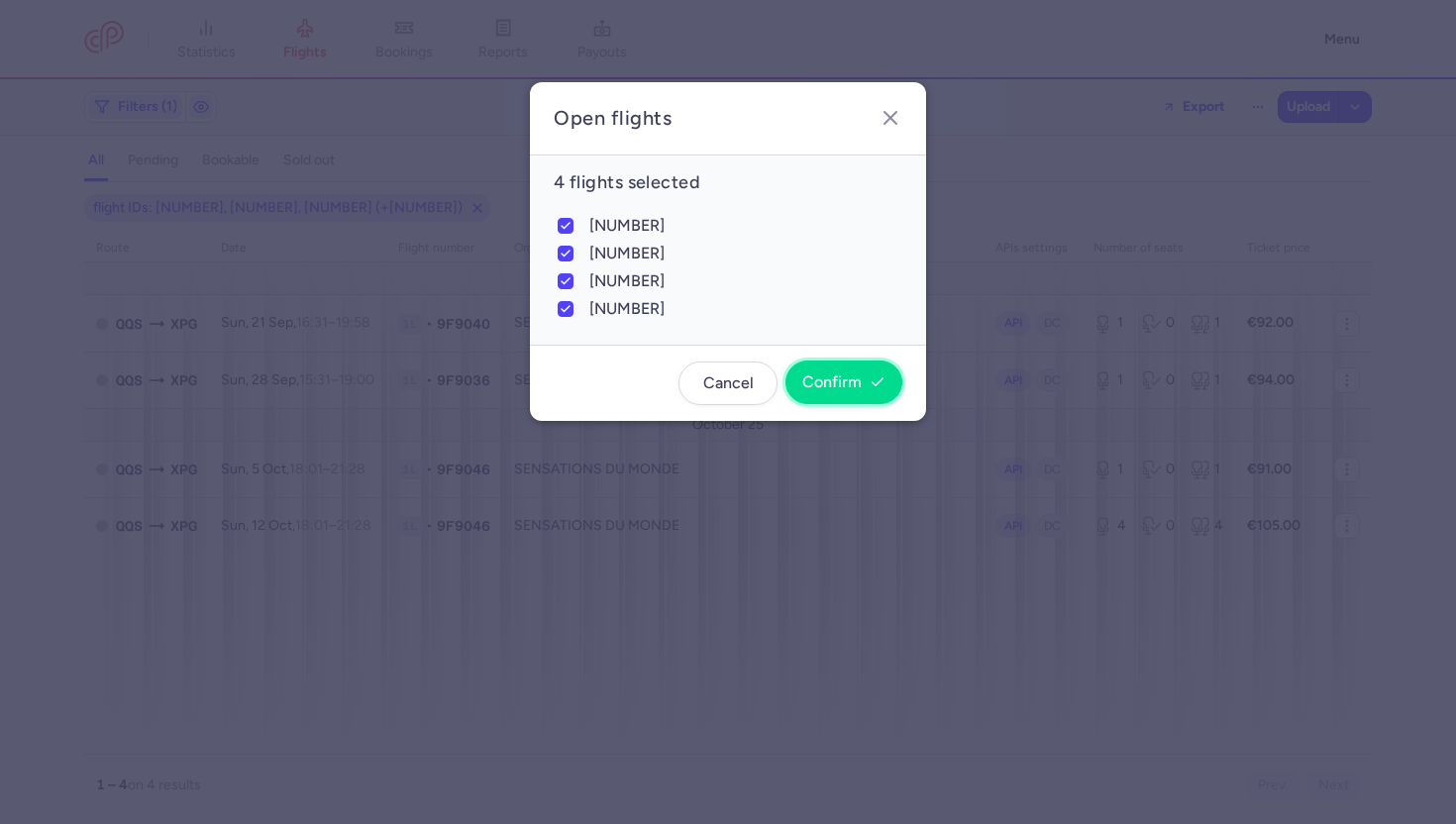 click on "Confirm" at bounding box center [832, 382] 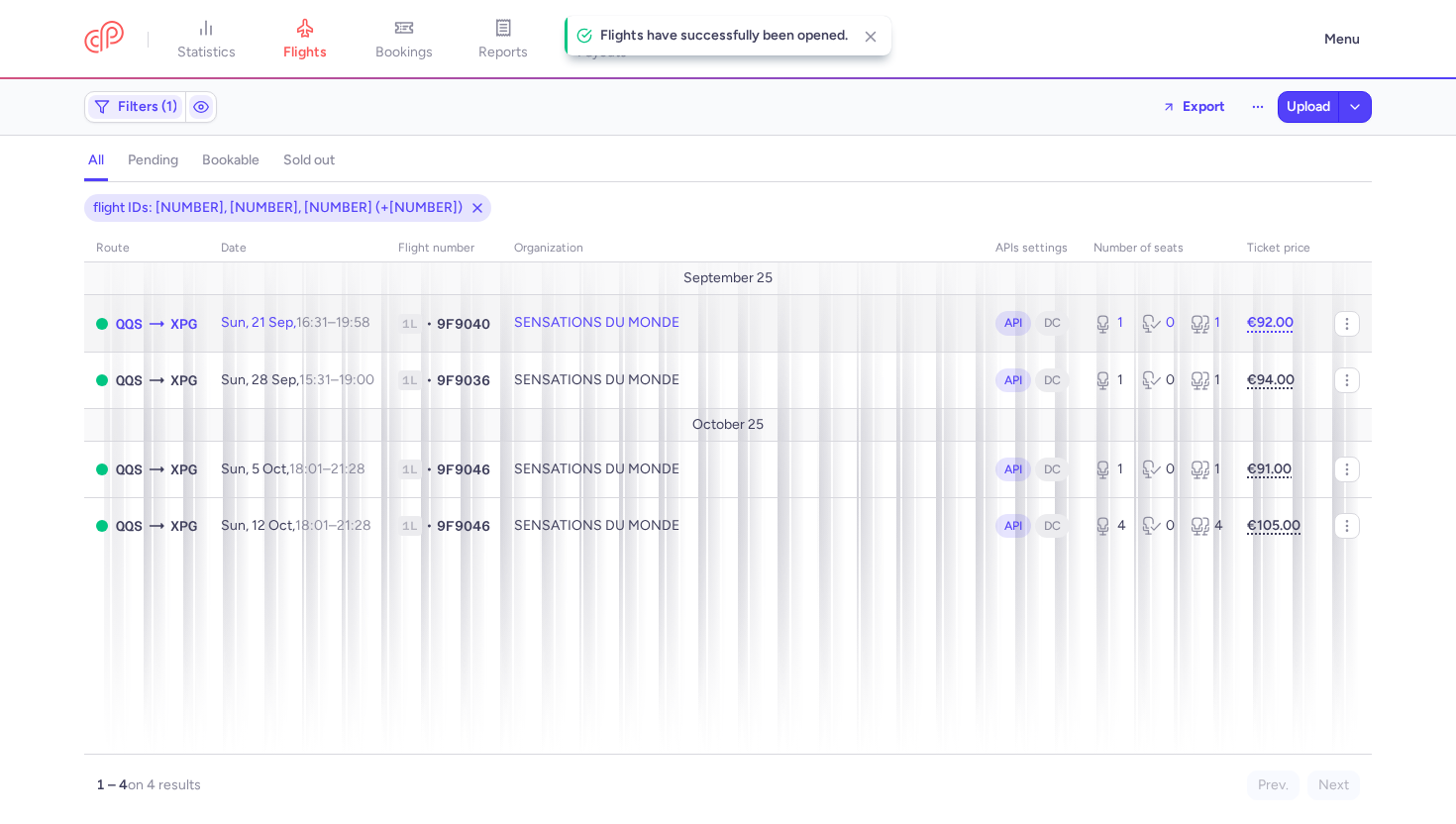 click on "SENSATIONS DU MONDE" 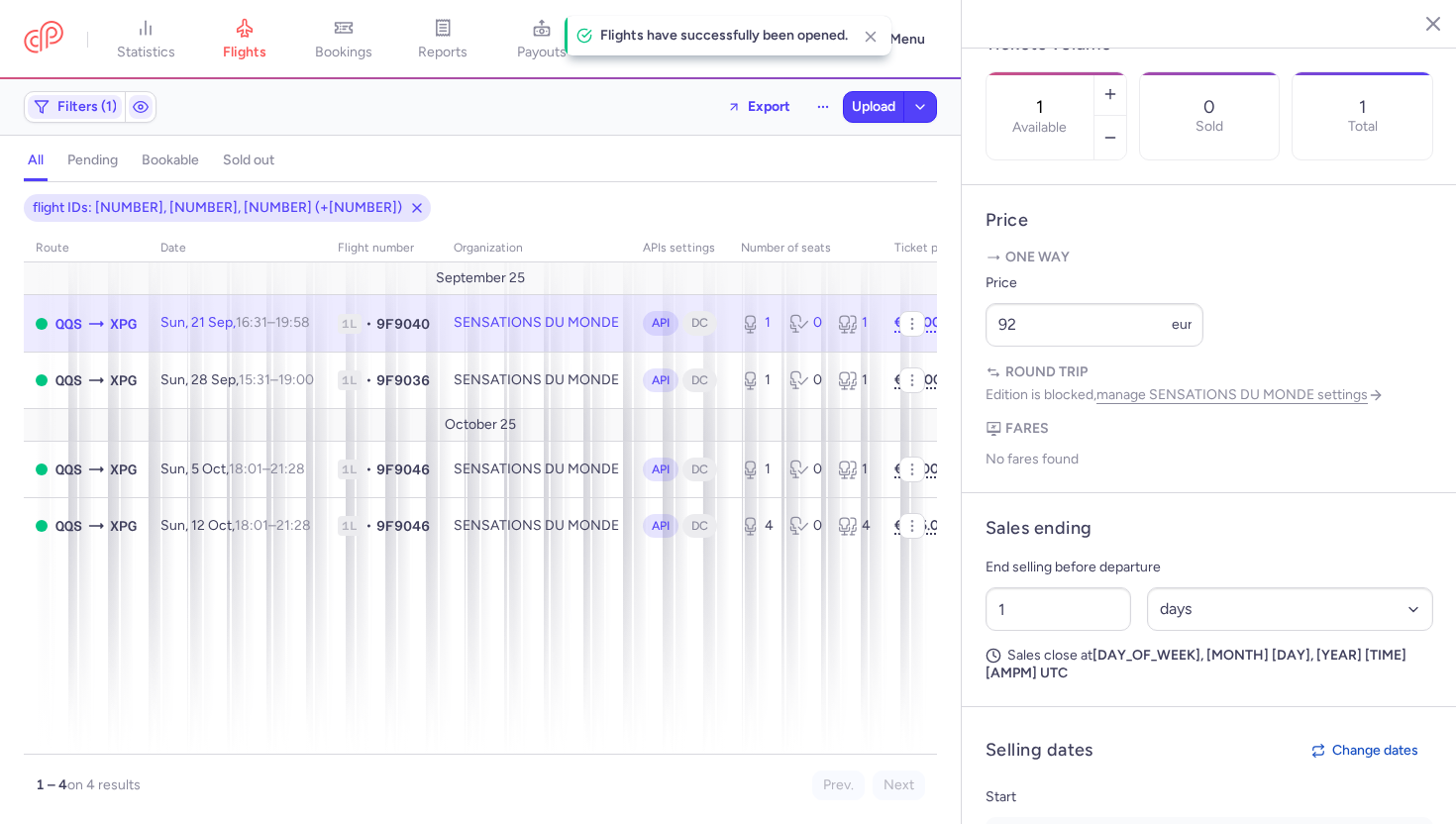 scroll, scrollTop: 617, scrollLeft: 0, axis: vertical 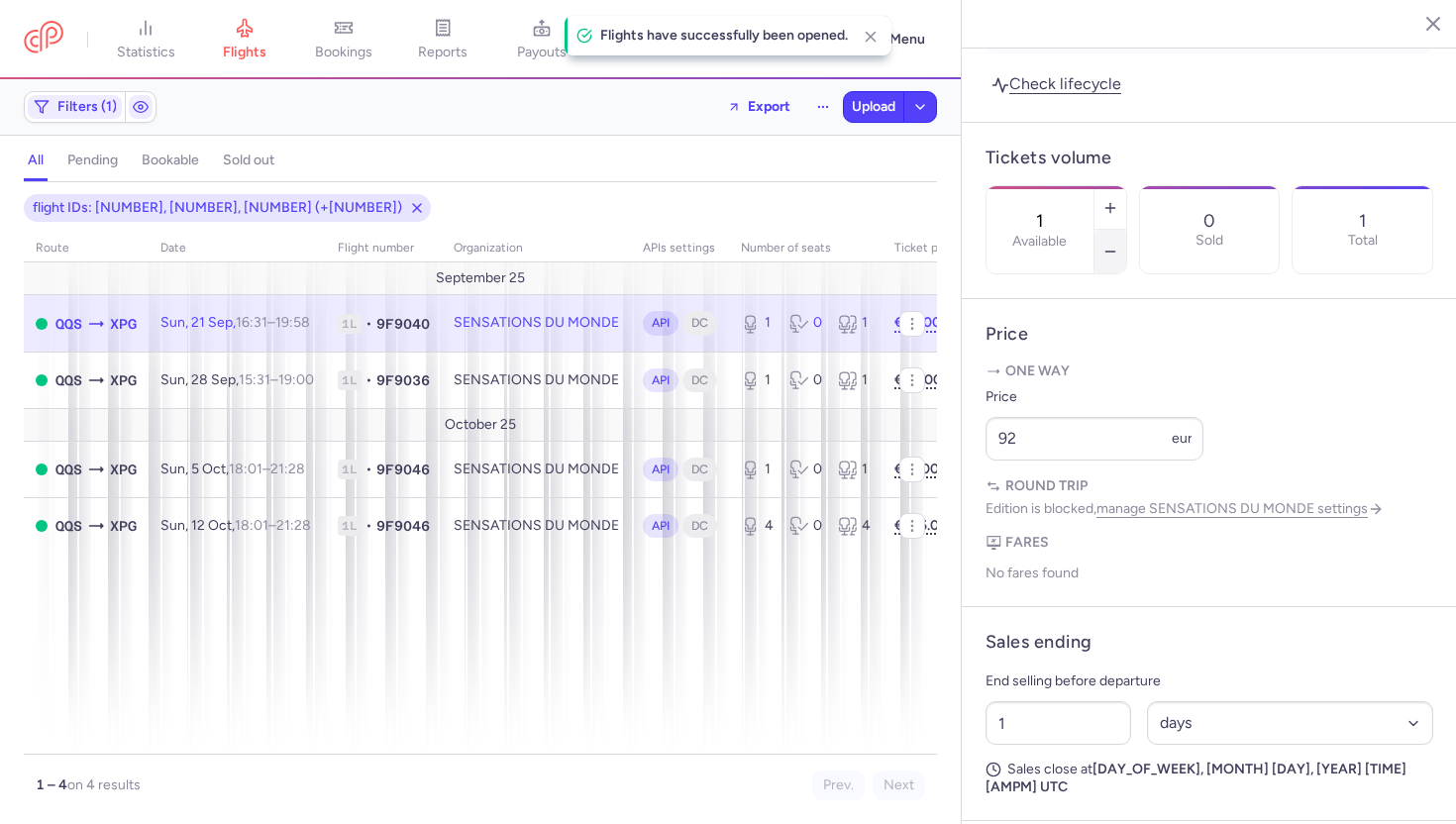 click at bounding box center (1110, 252) 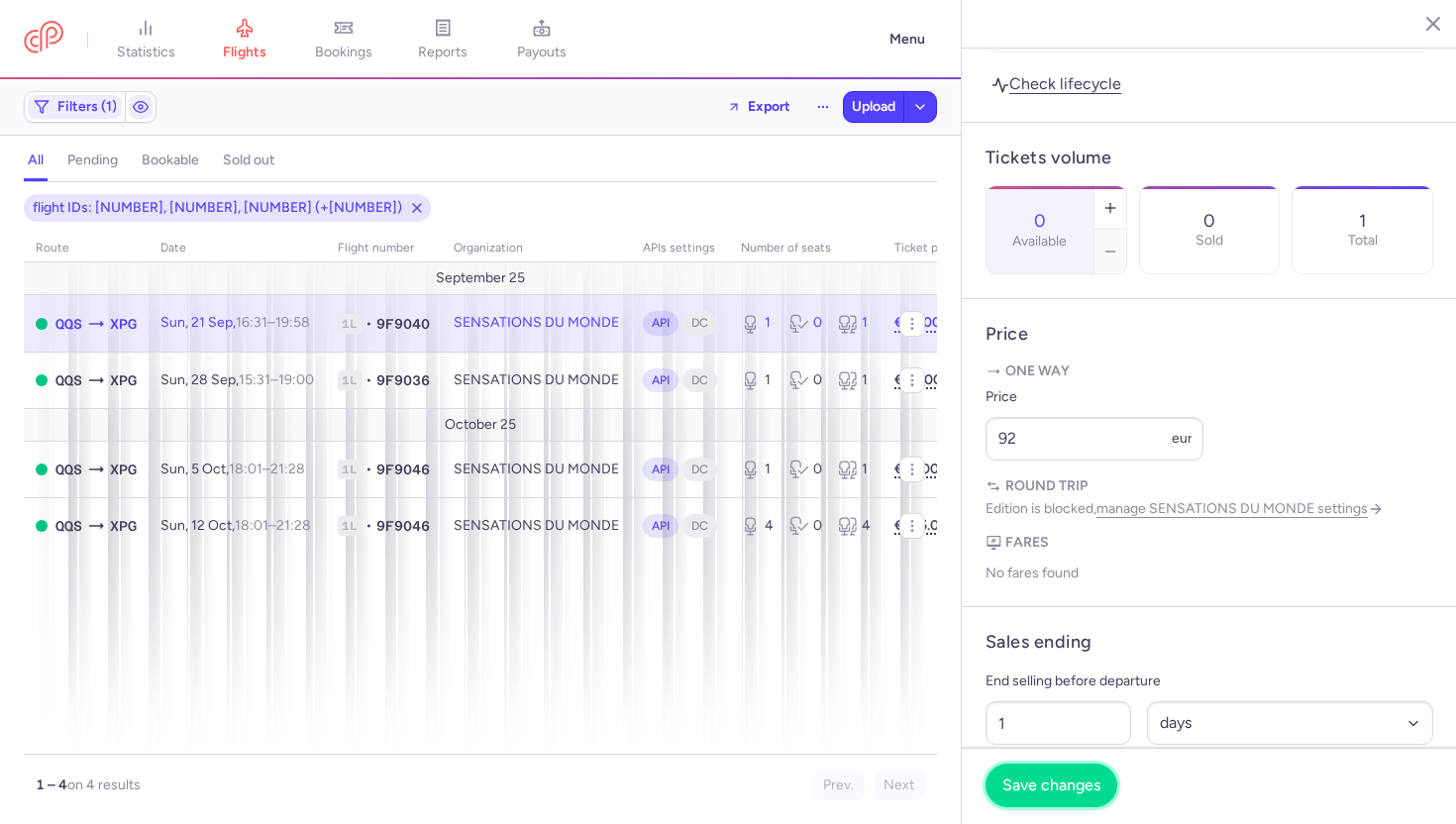 click on "Save changes" at bounding box center [1051, 785] 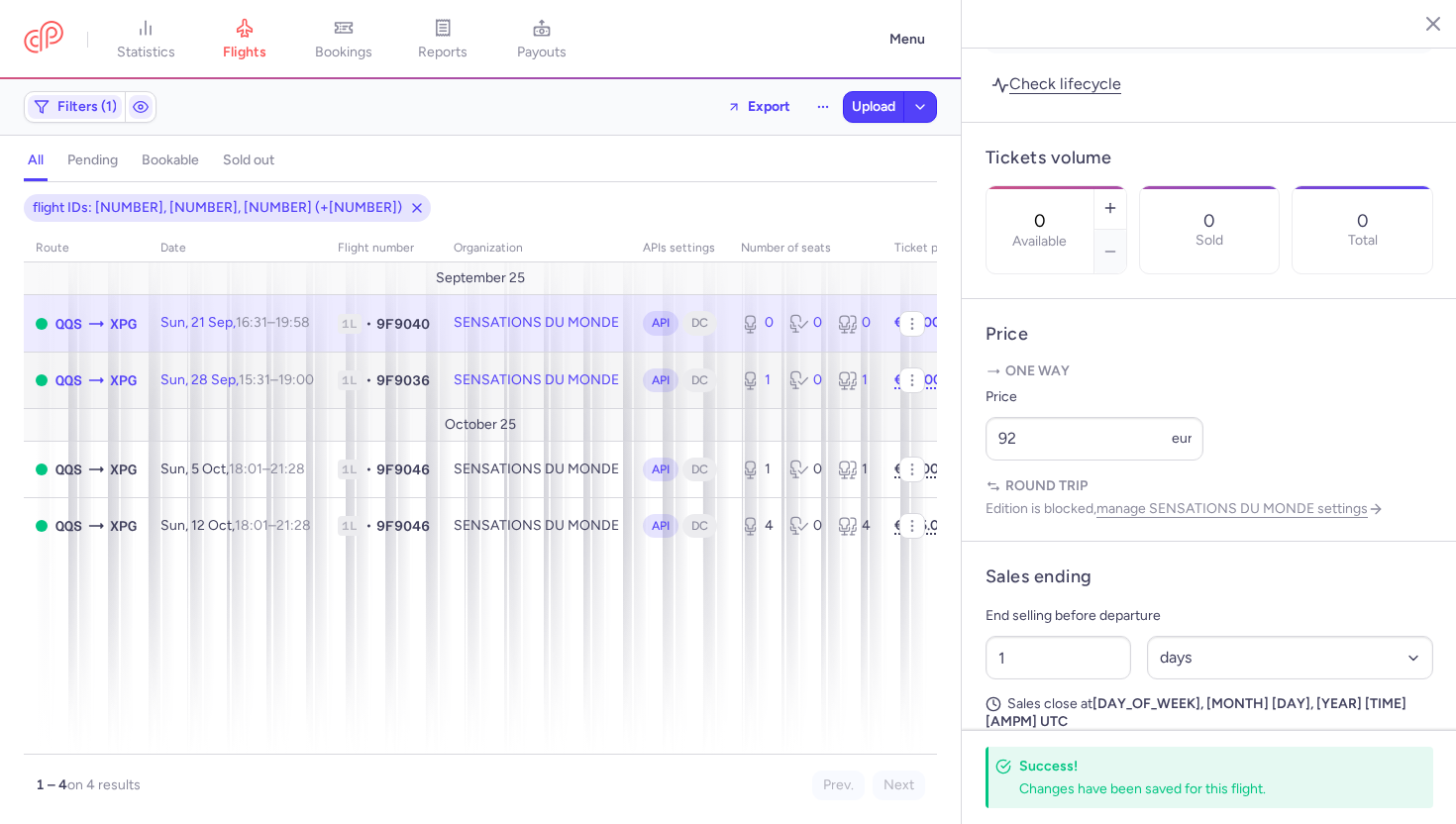 click on "SENSATIONS DU MONDE" 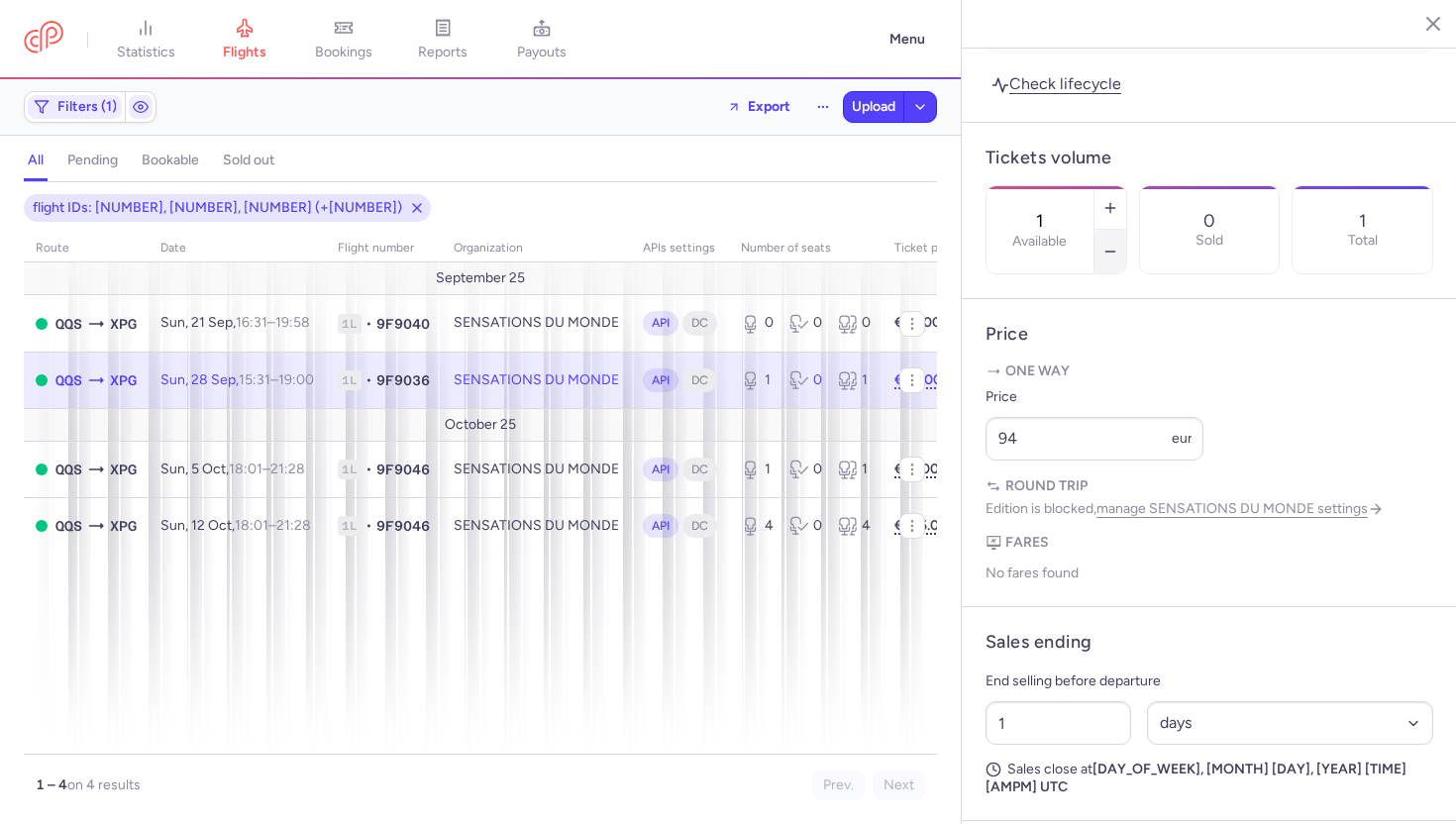 click 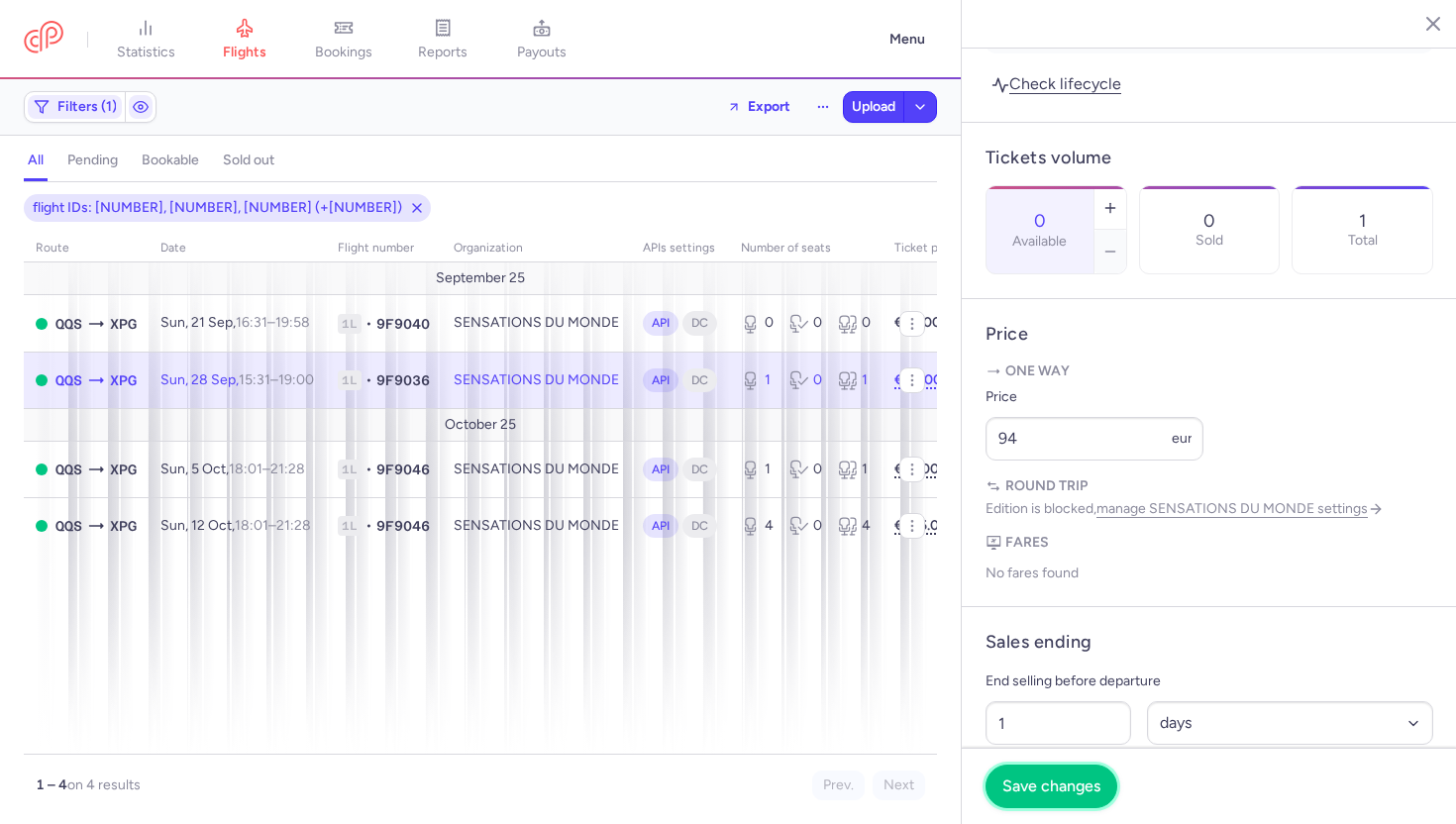 click on "Save changes" at bounding box center (1051, 786) 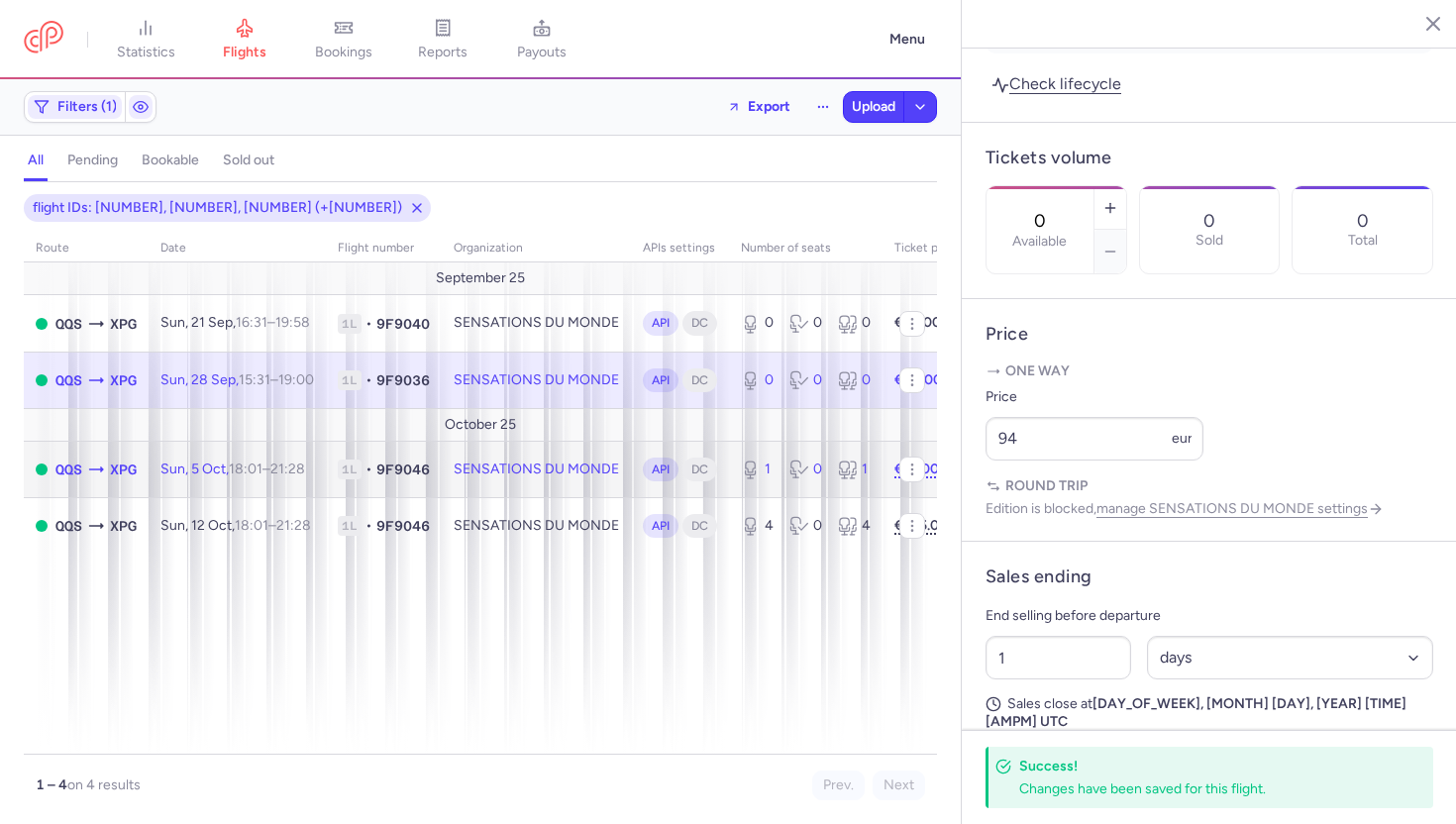 click on "SENSATIONS DU MONDE" 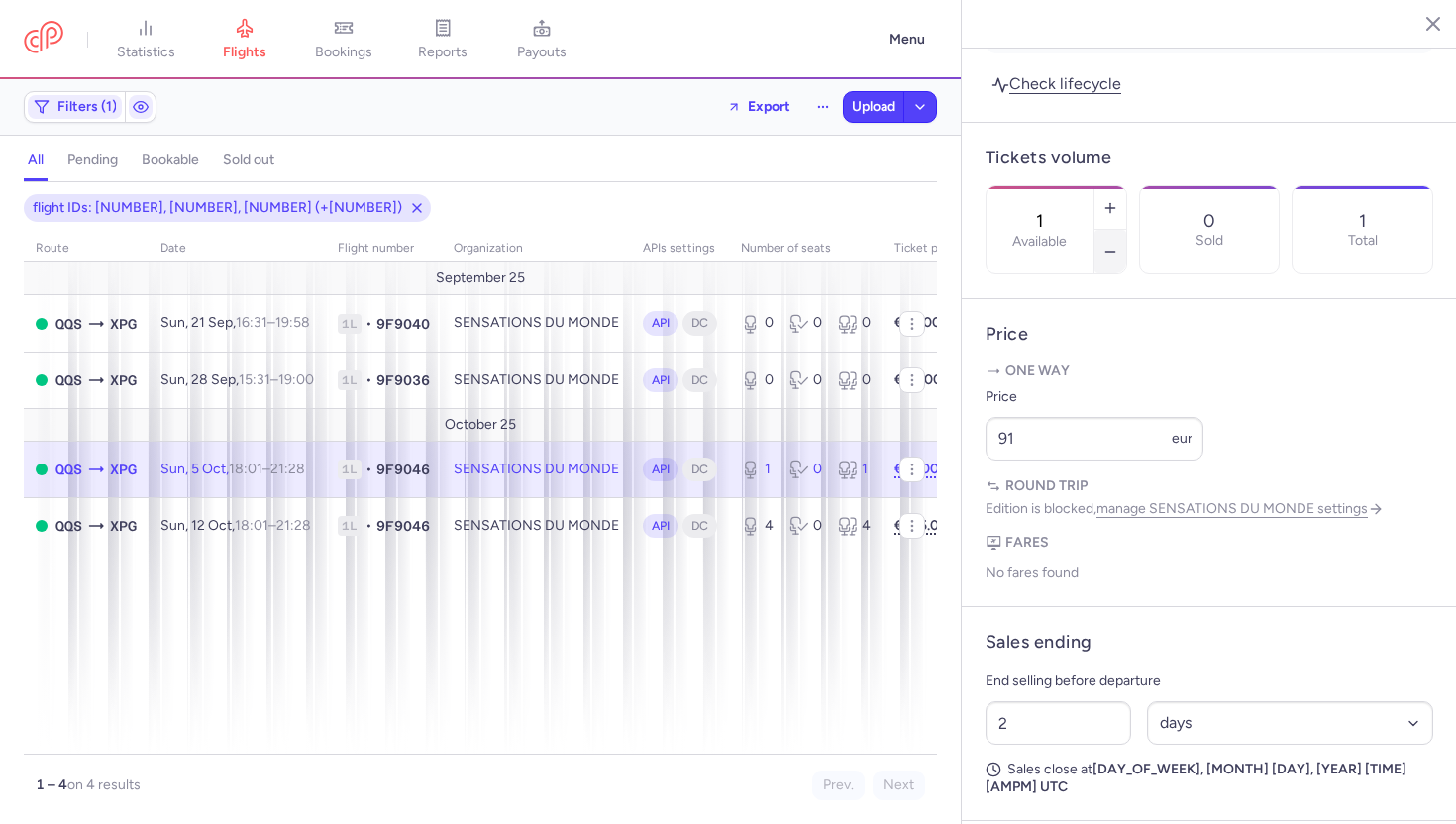 click at bounding box center (1110, 252) 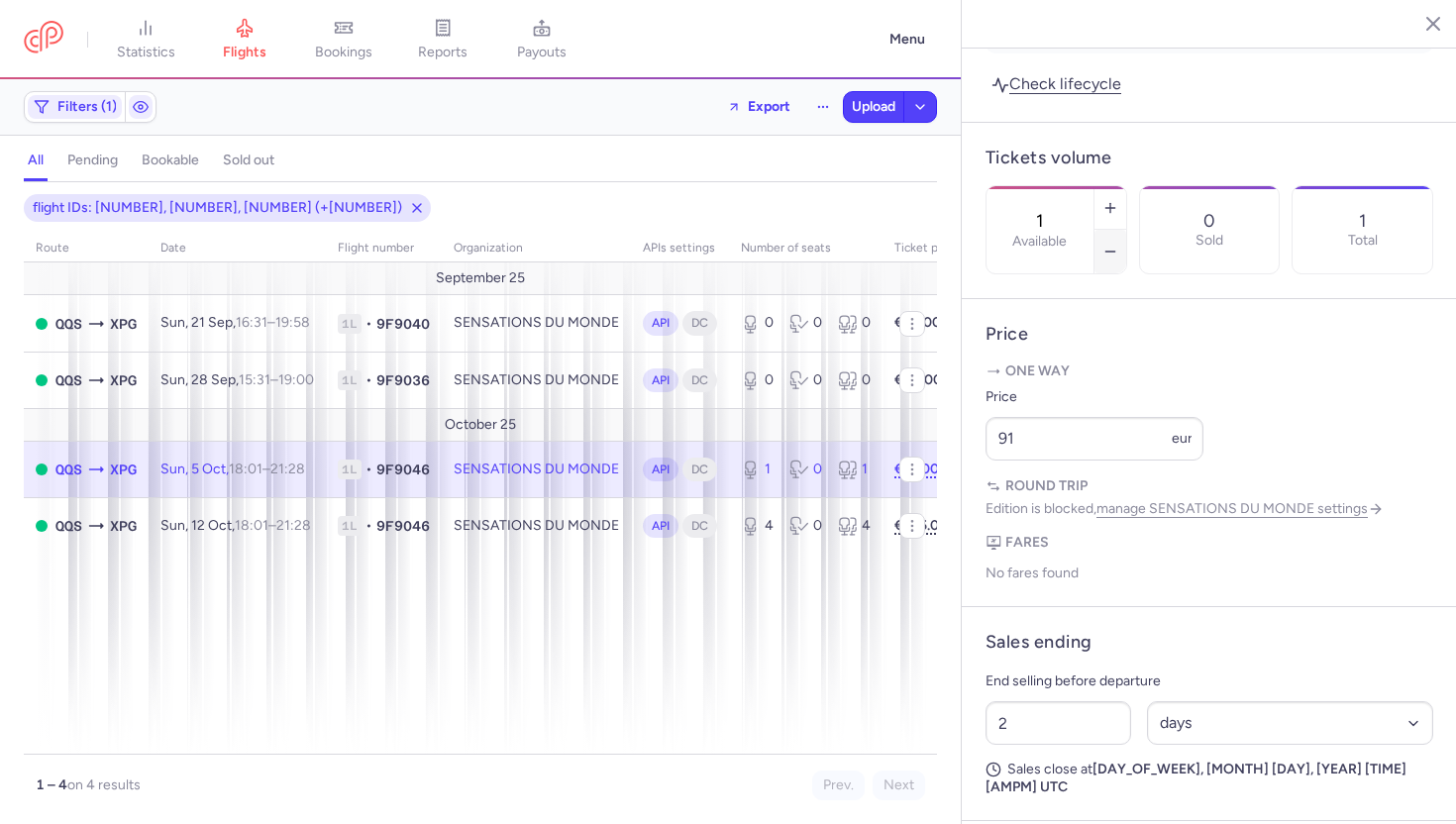 type on "0" 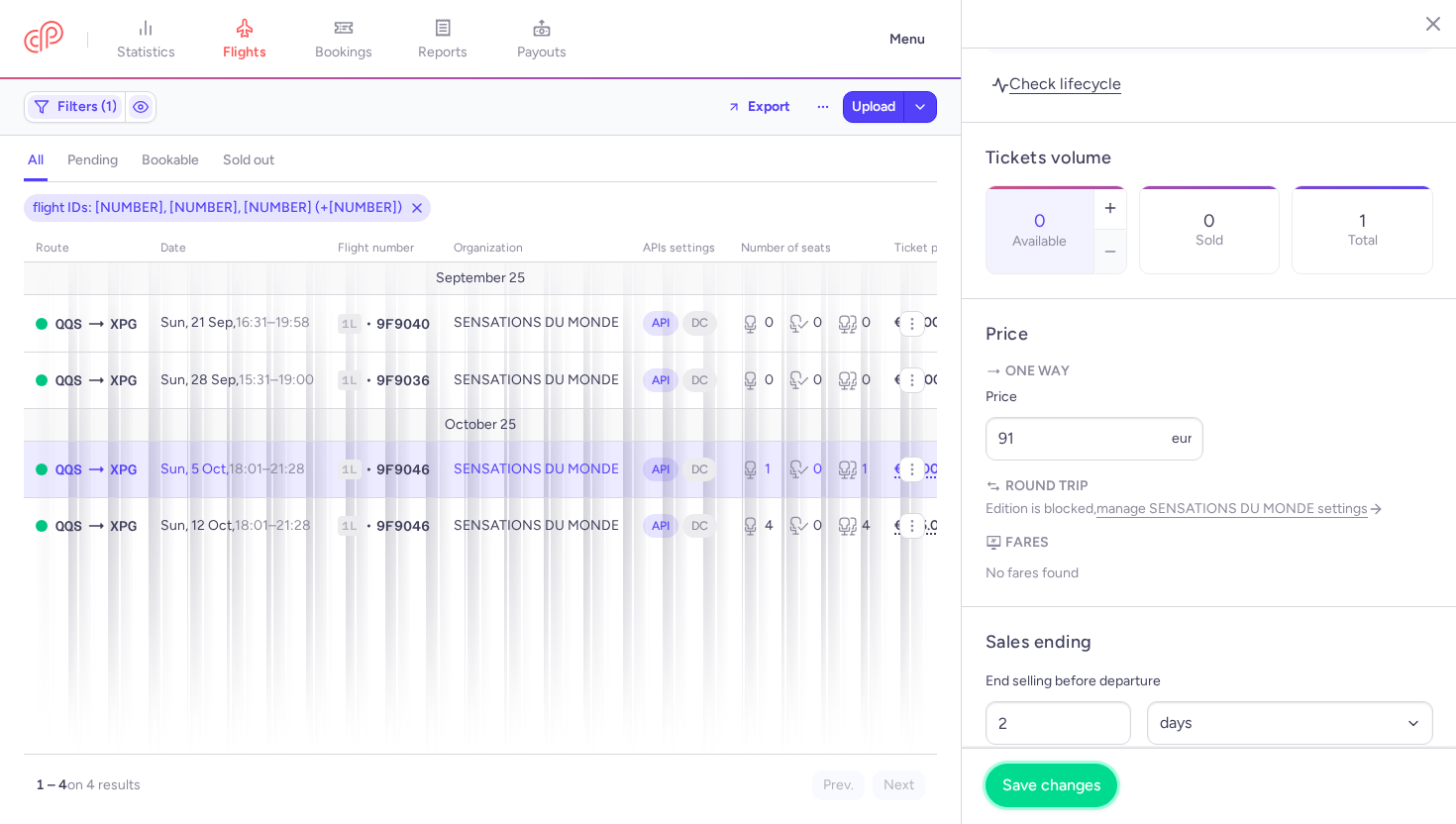 click on "Save changes" at bounding box center (1051, 785) 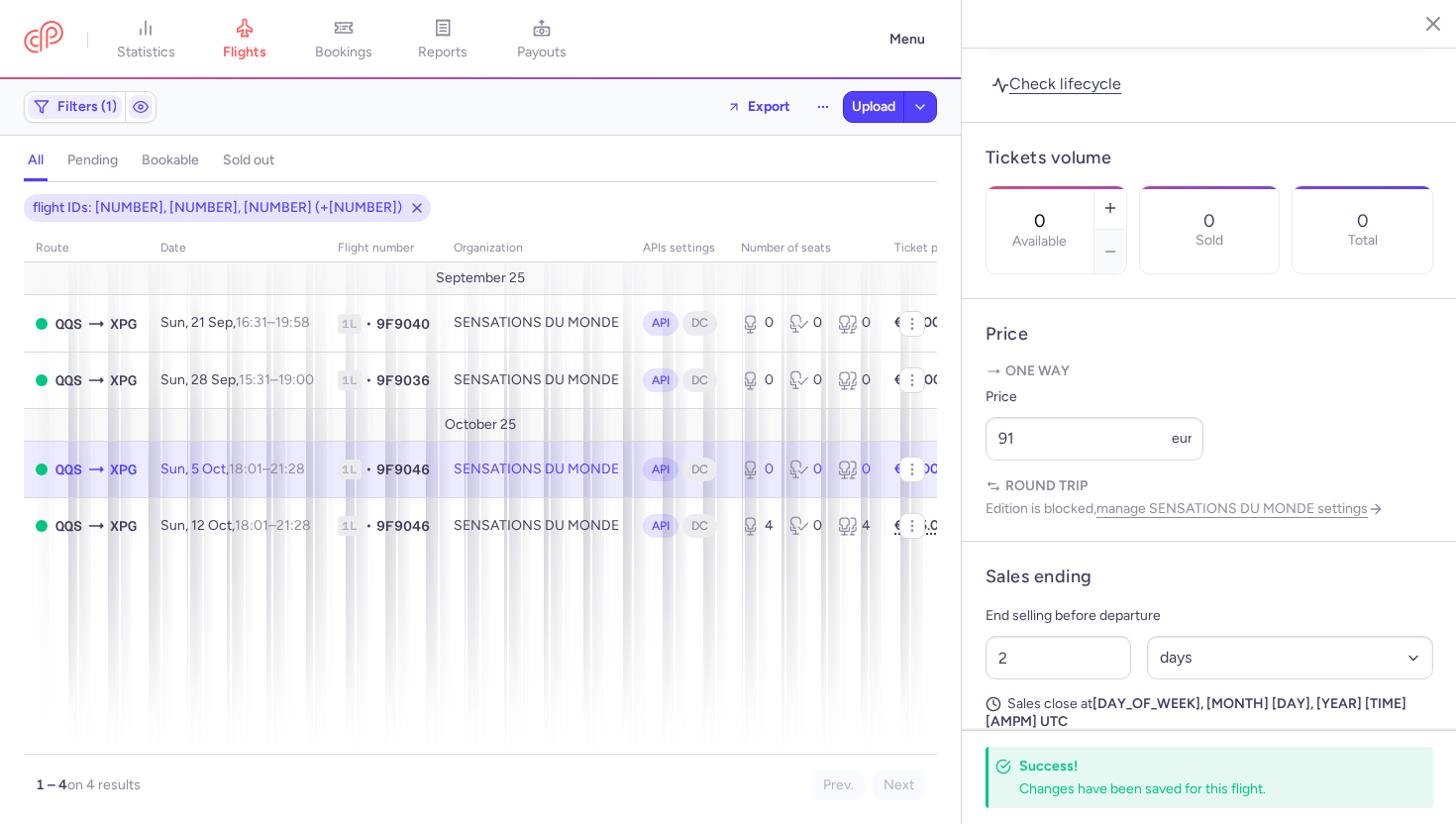 click 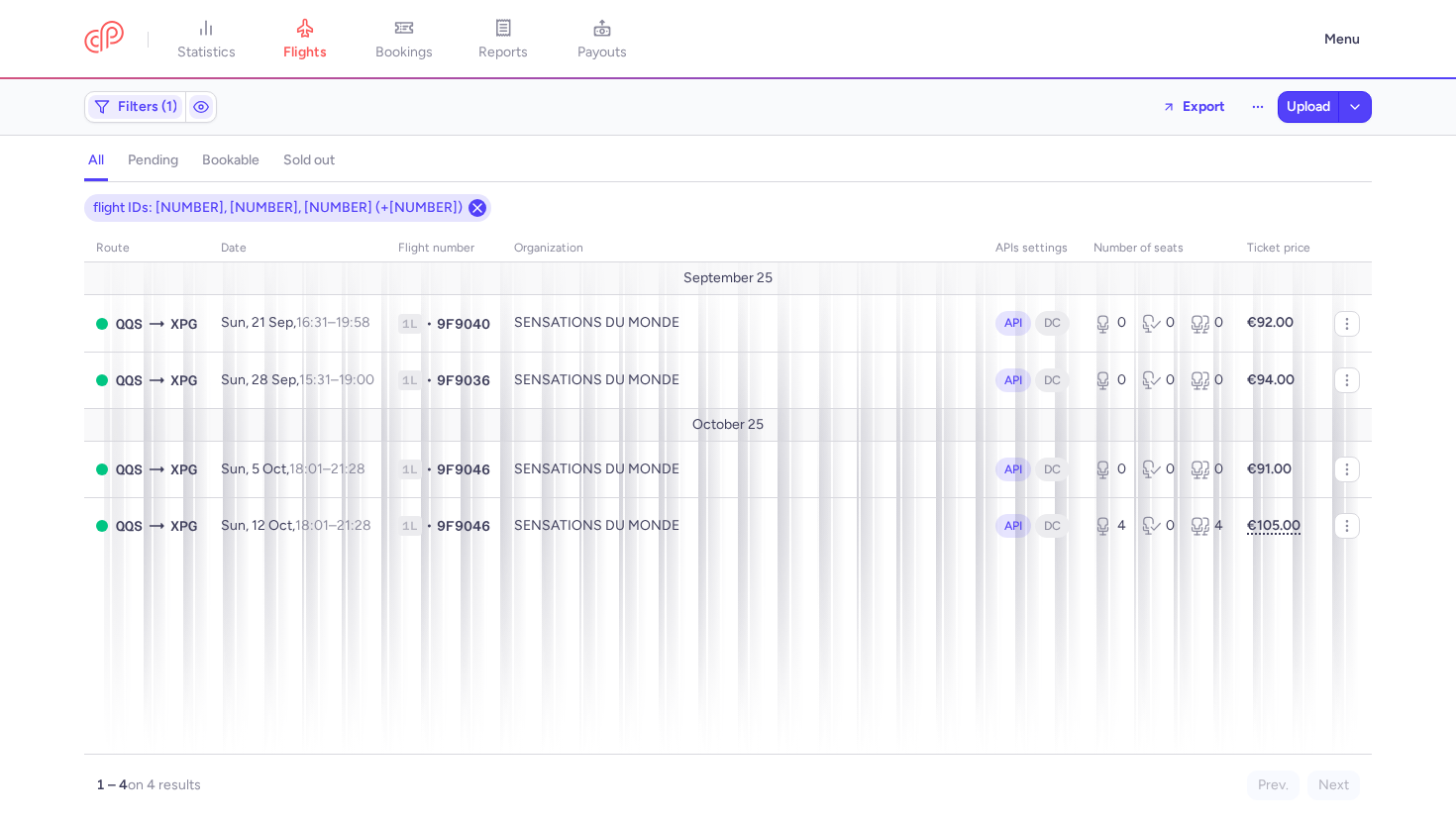 click 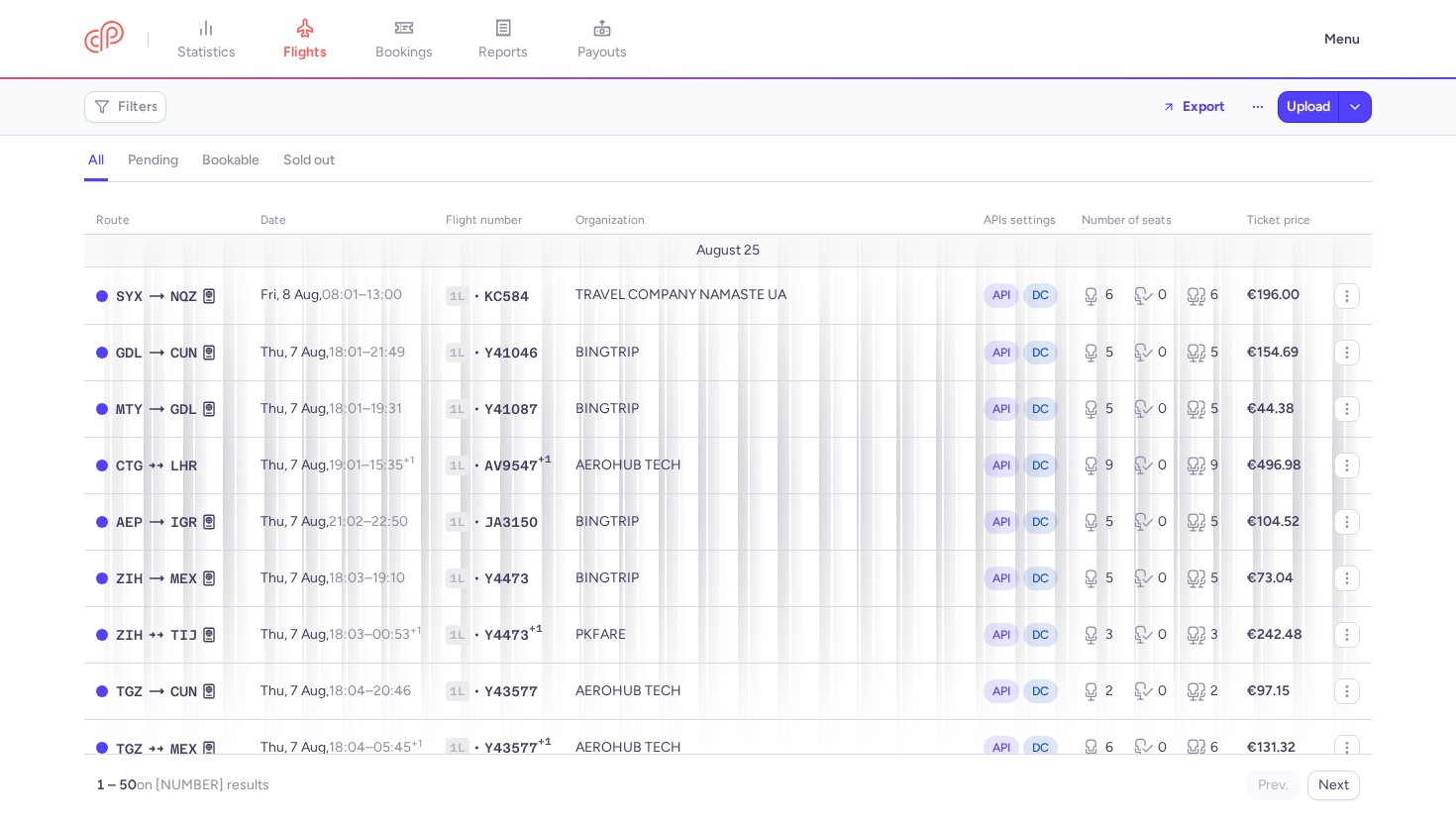 click on "Filters  Export  Upload" at bounding box center [728, 107] 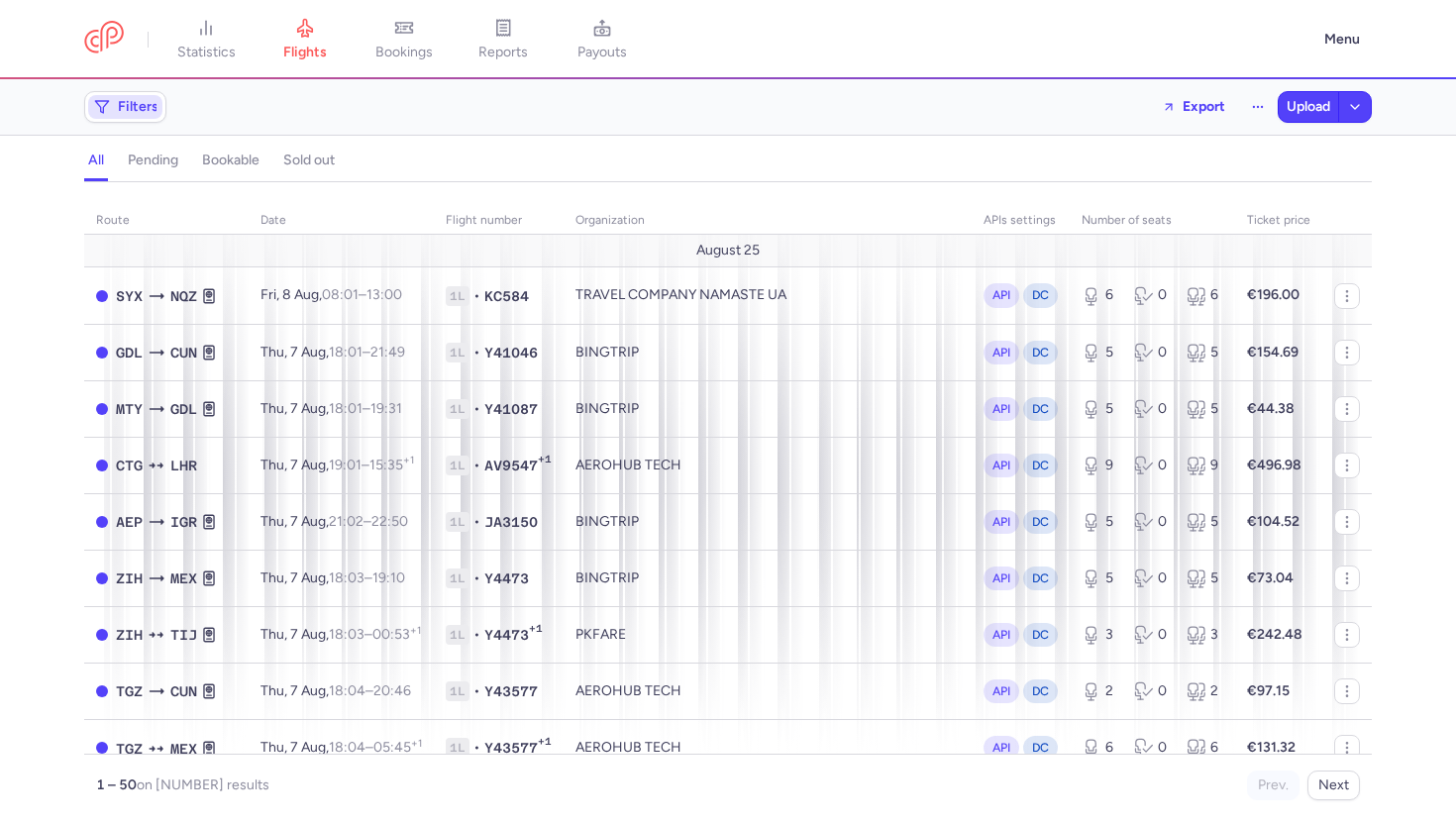 click on "Filters" 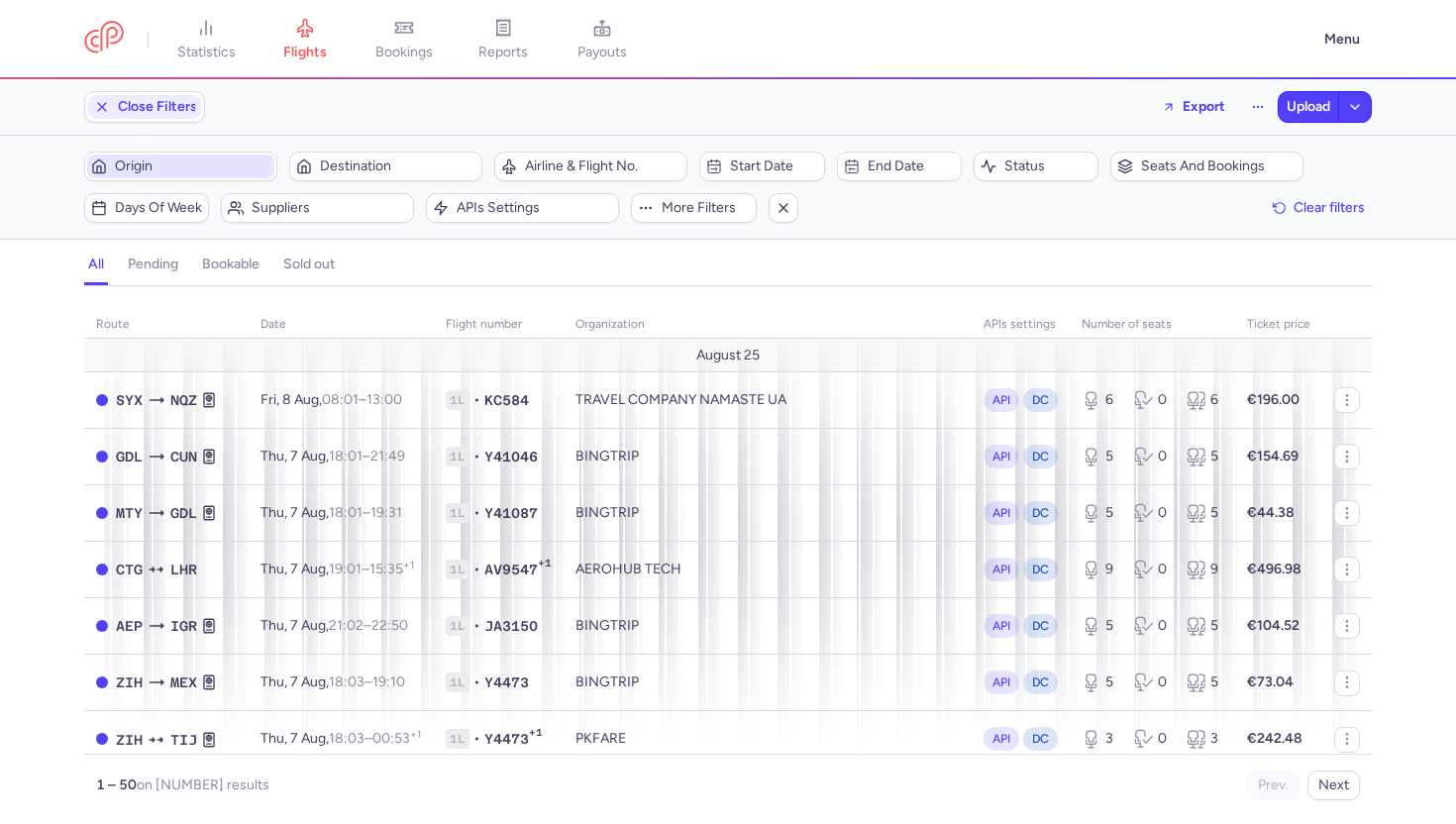 scroll, scrollTop: 0, scrollLeft: 0, axis: both 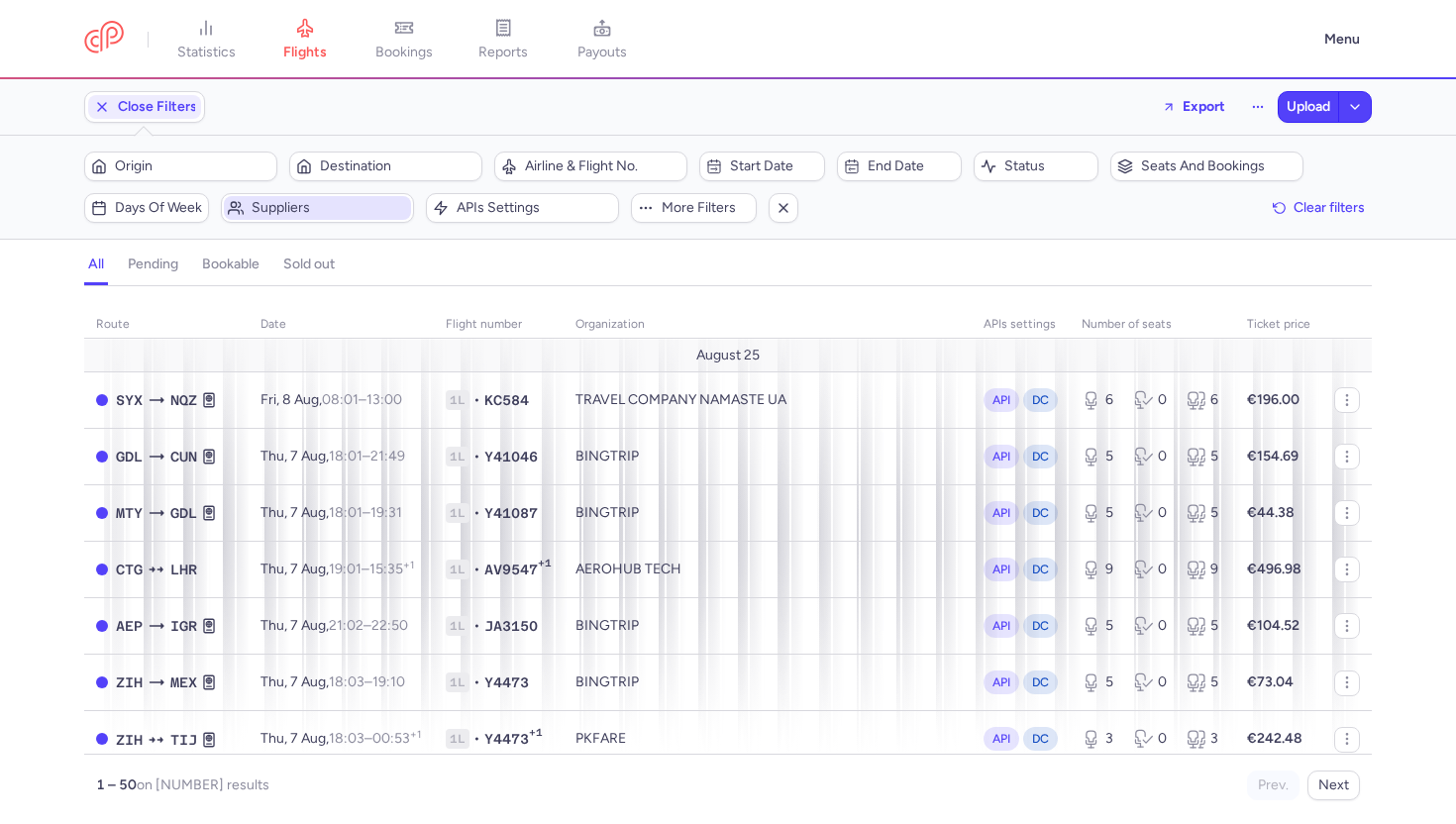 click on "Suppliers" at bounding box center [329, 208] 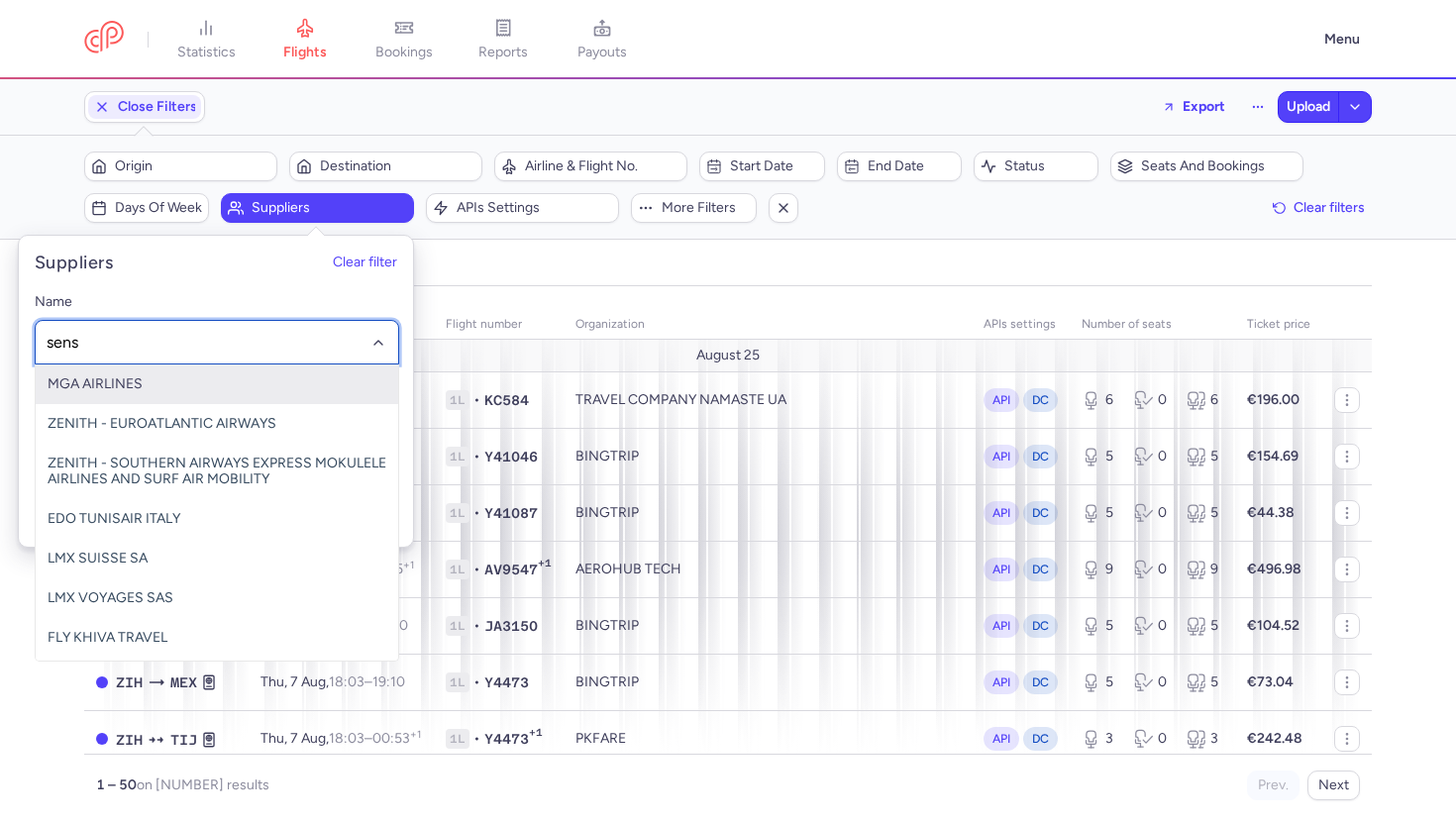 type on "sensa" 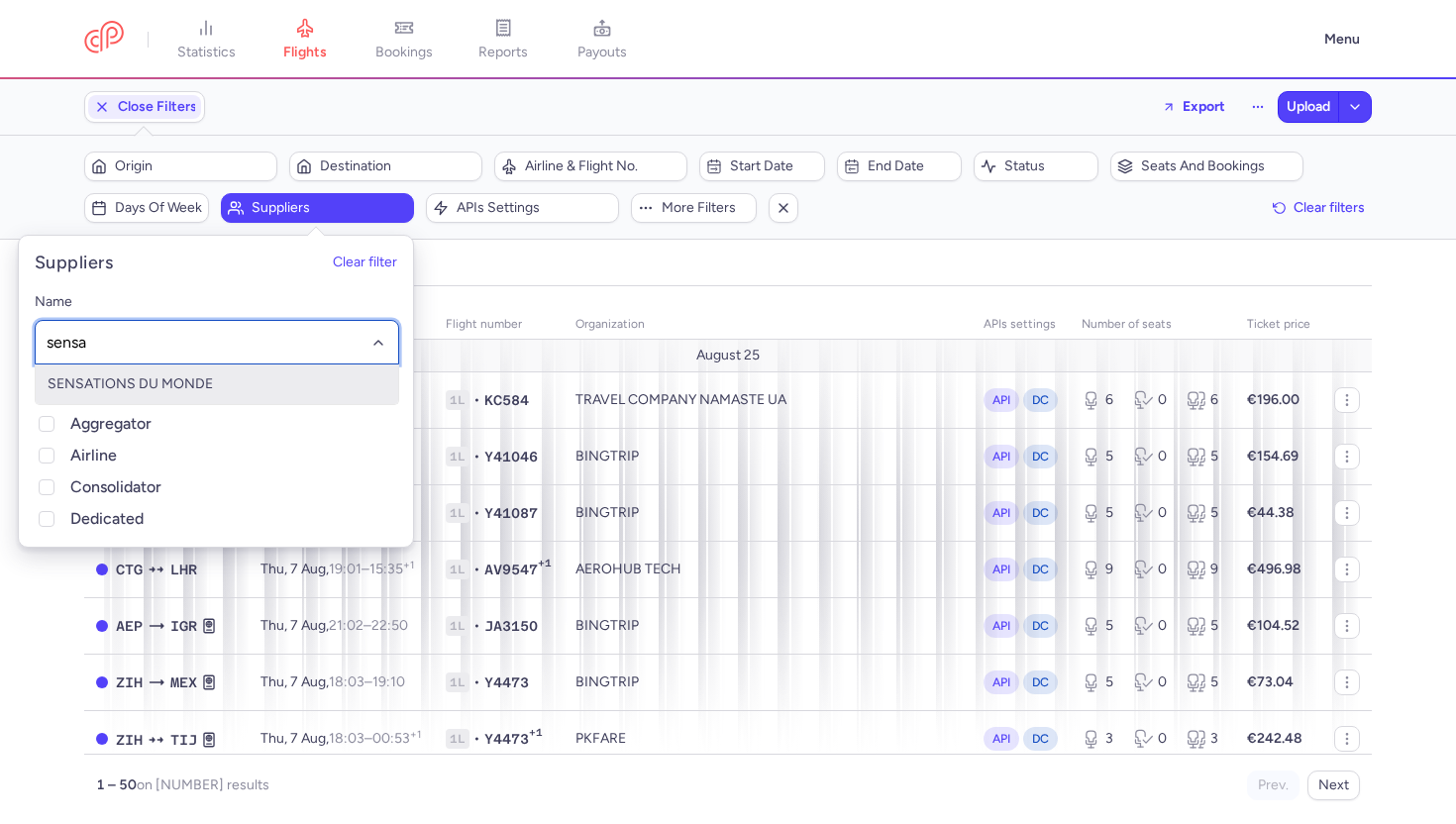 click on "SENSATIONS DU MONDE" at bounding box center (217, 384) 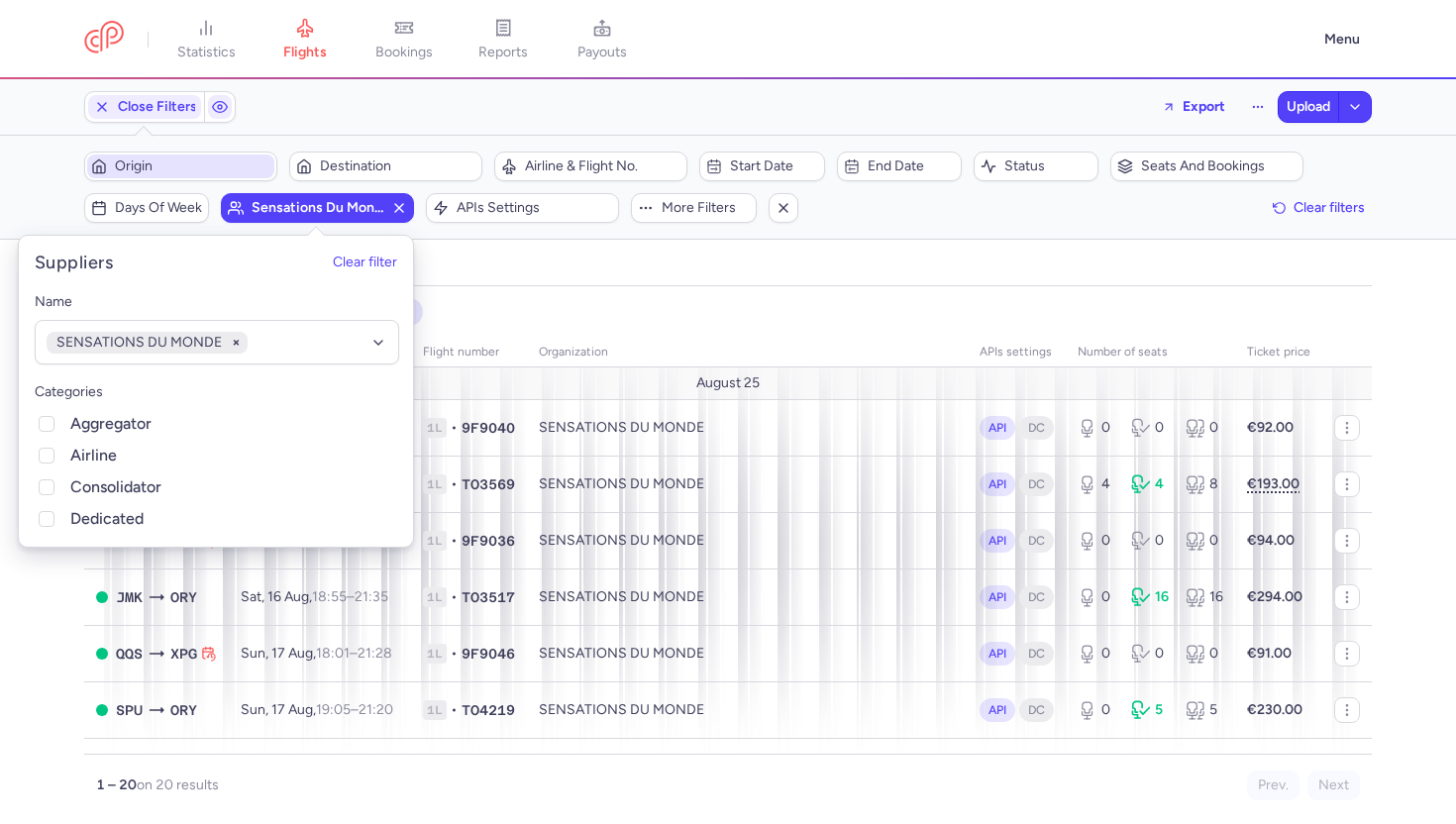 click on "Origin" at bounding box center (192, 166) 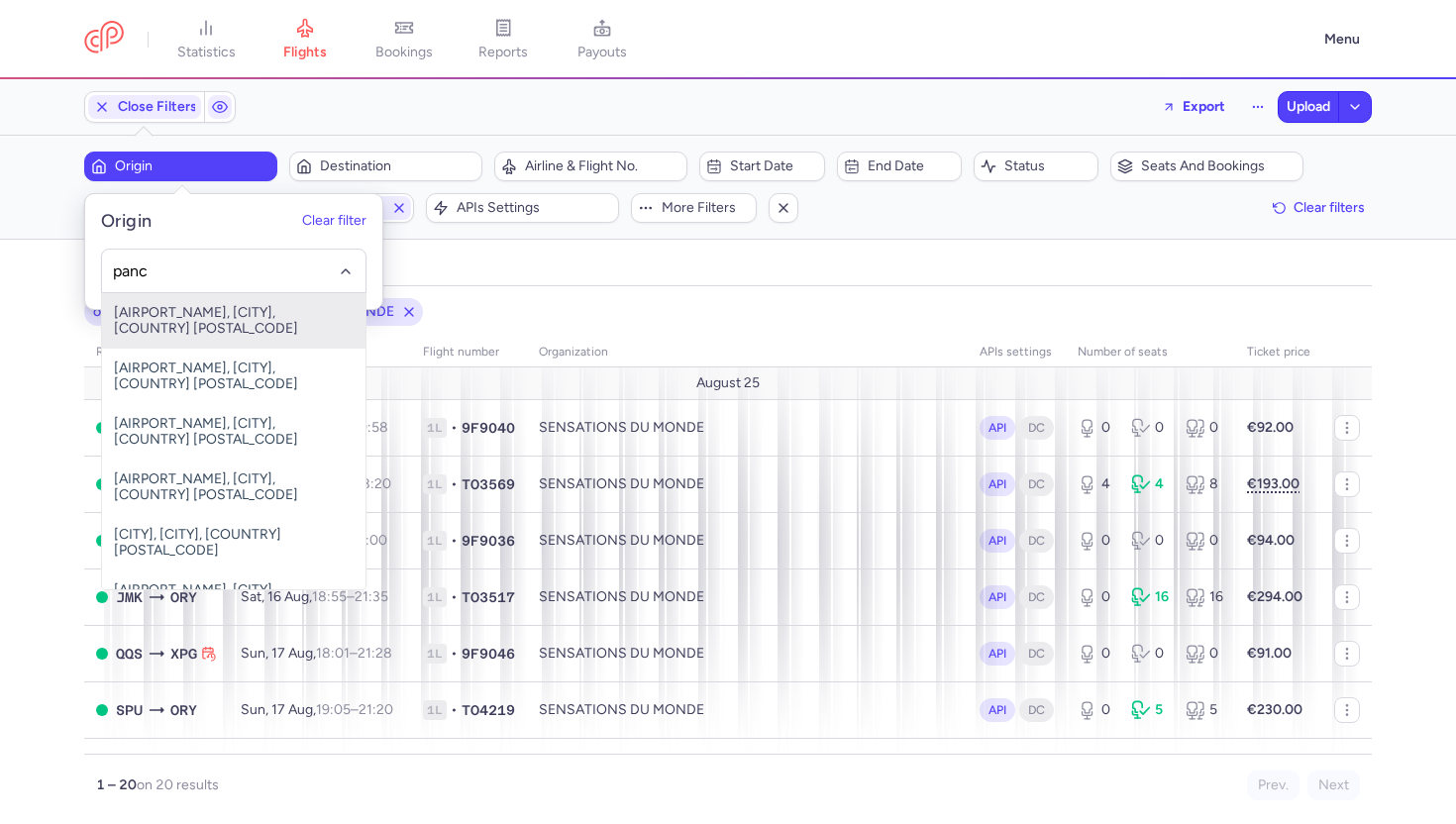 click on "London St Pancras, London, United Kingdom QQS" at bounding box center (234, 321) 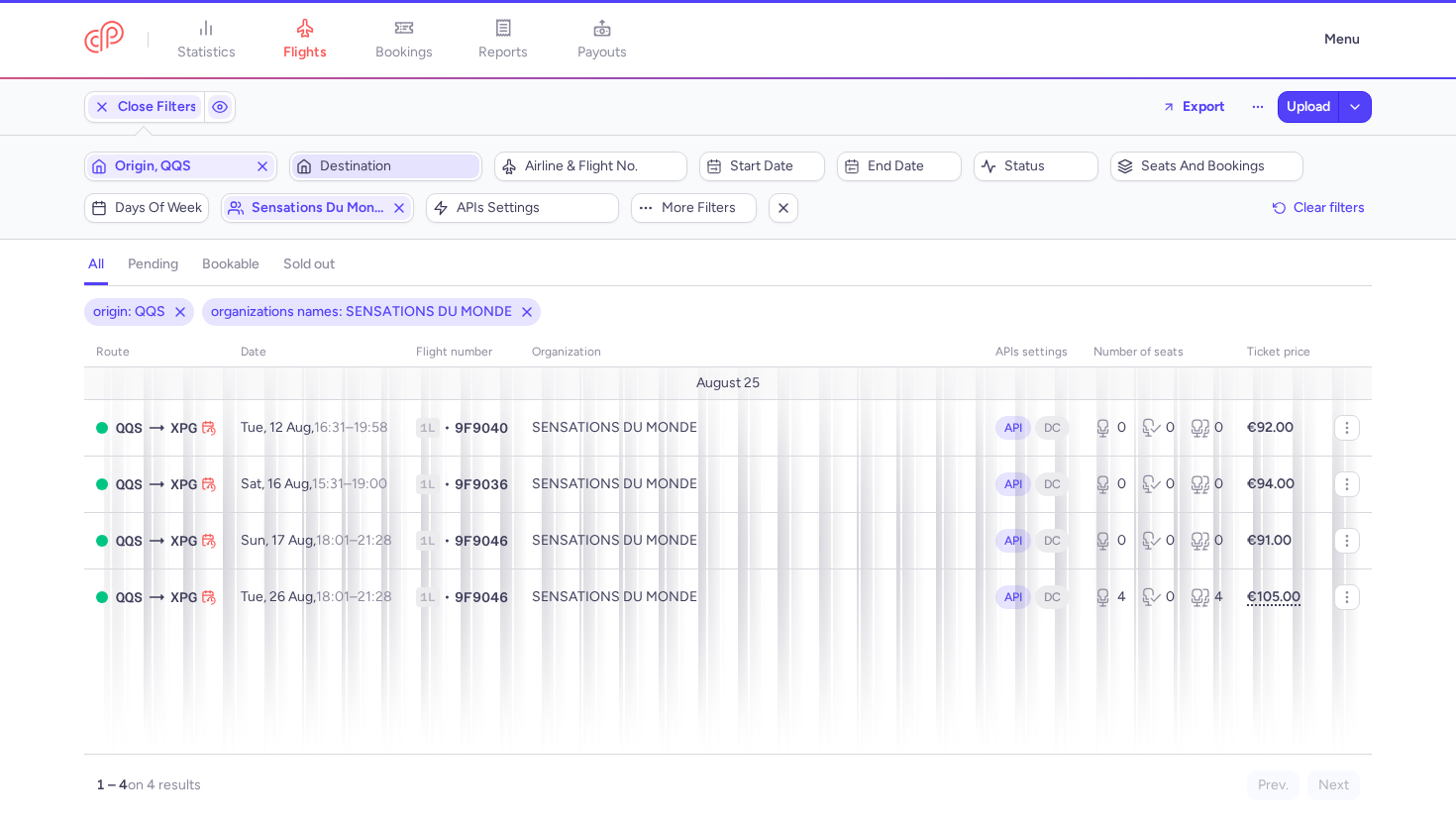 click on "Destination" 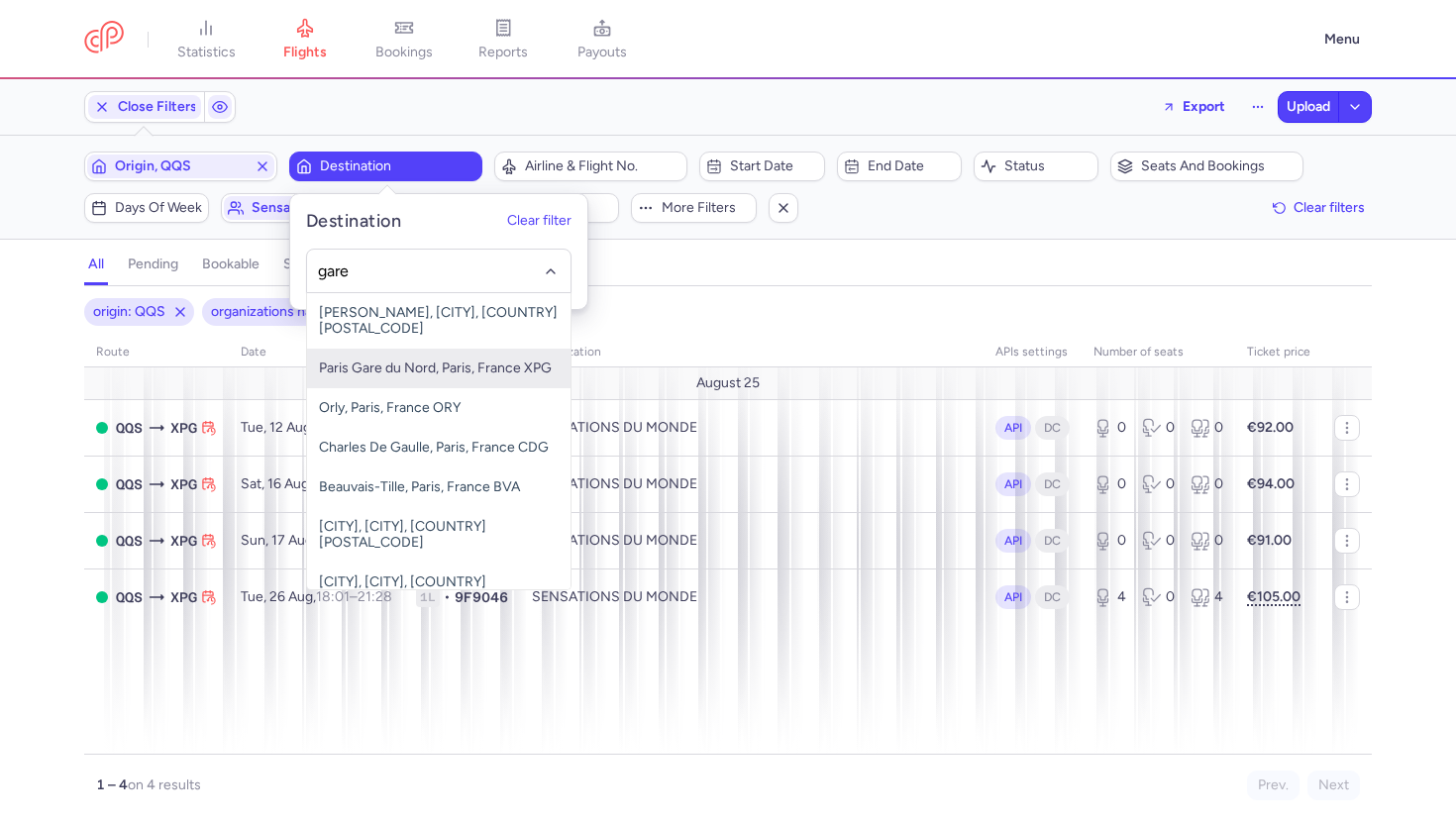 click on "Paris Gare du Nord, Paris, France XPG" at bounding box center [439, 368] 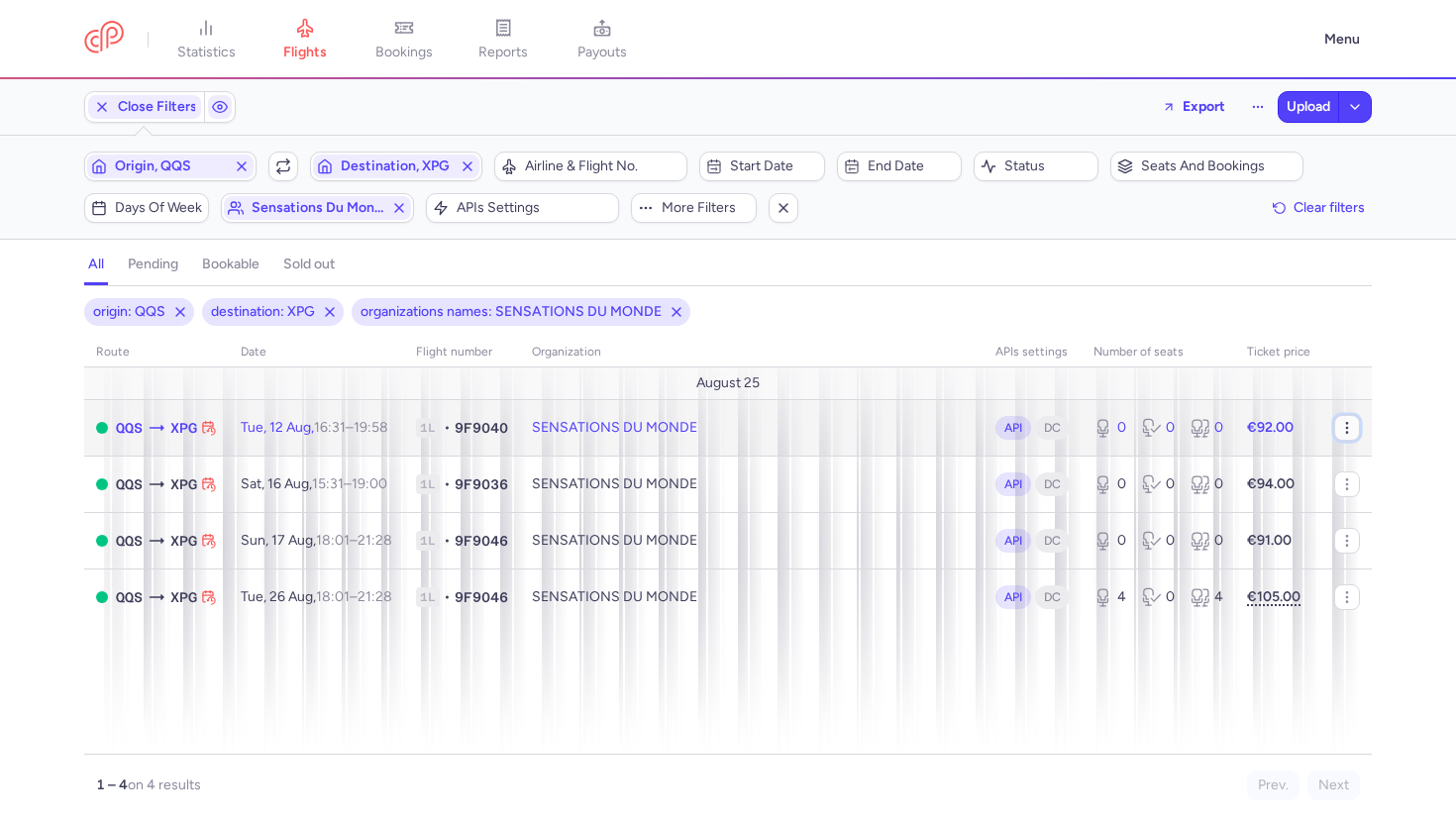 click 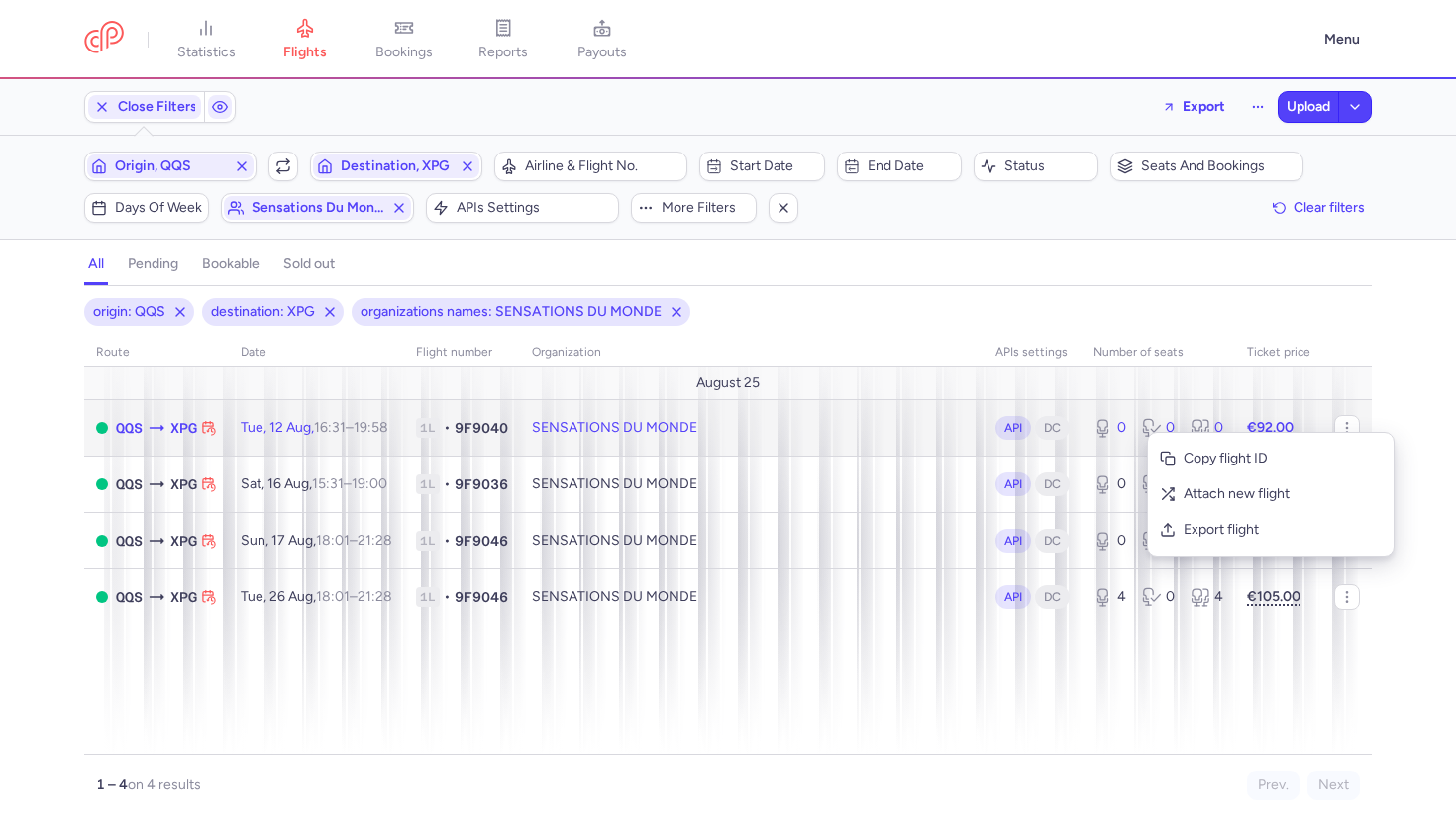 click 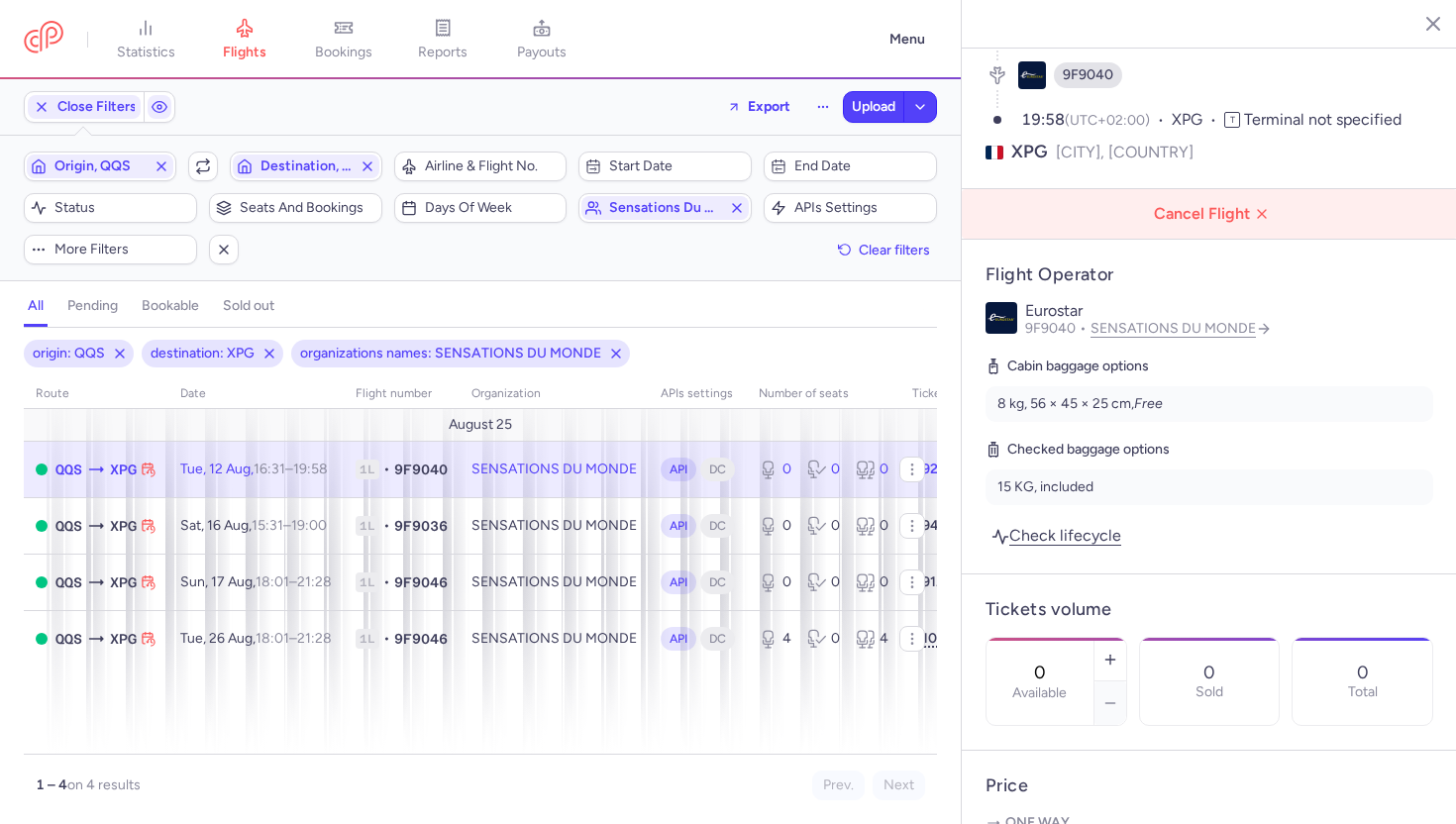 scroll, scrollTop: 210, scrollLeft: 0, axis: vertical 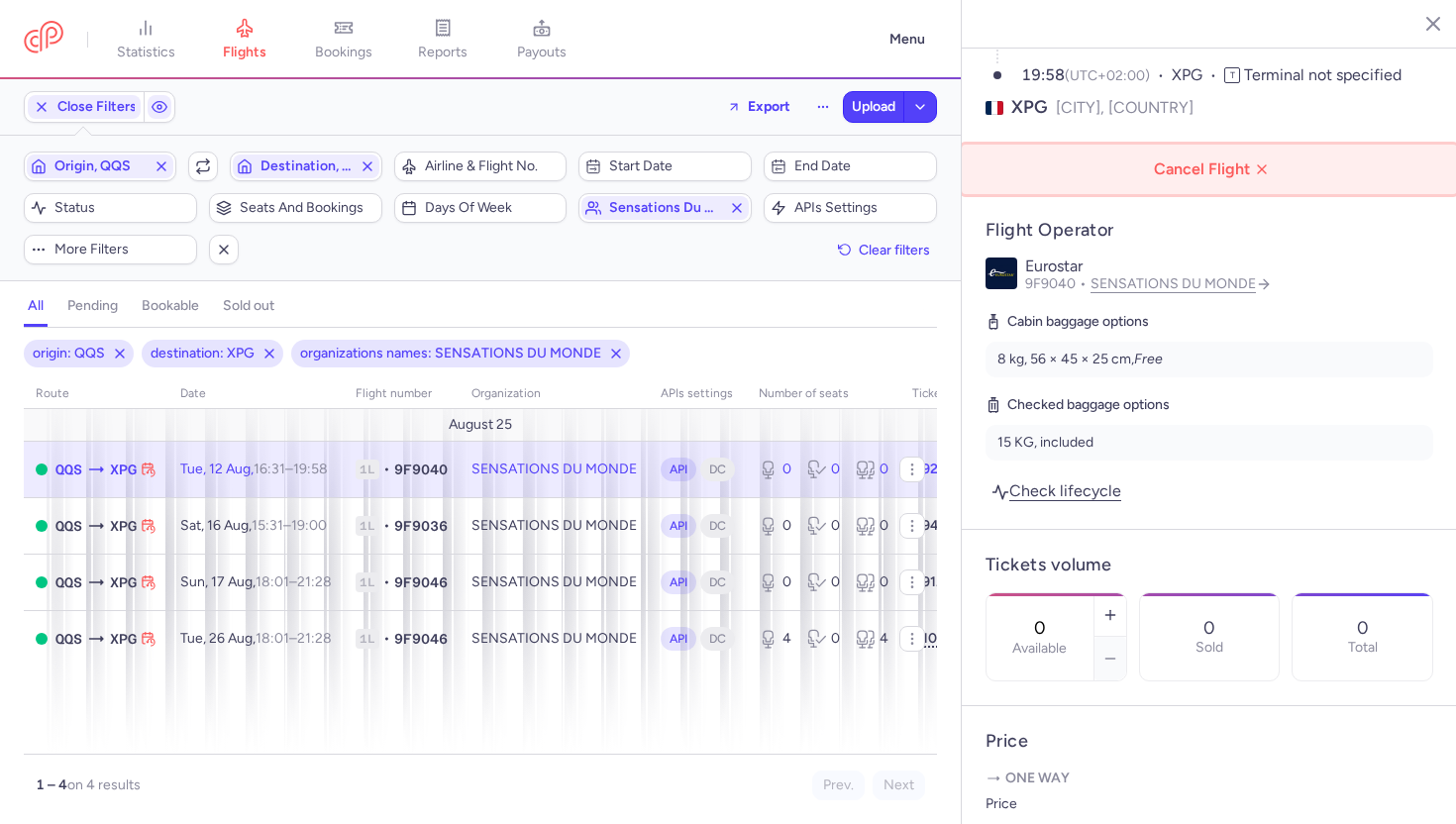 click on "Cancel Flight" 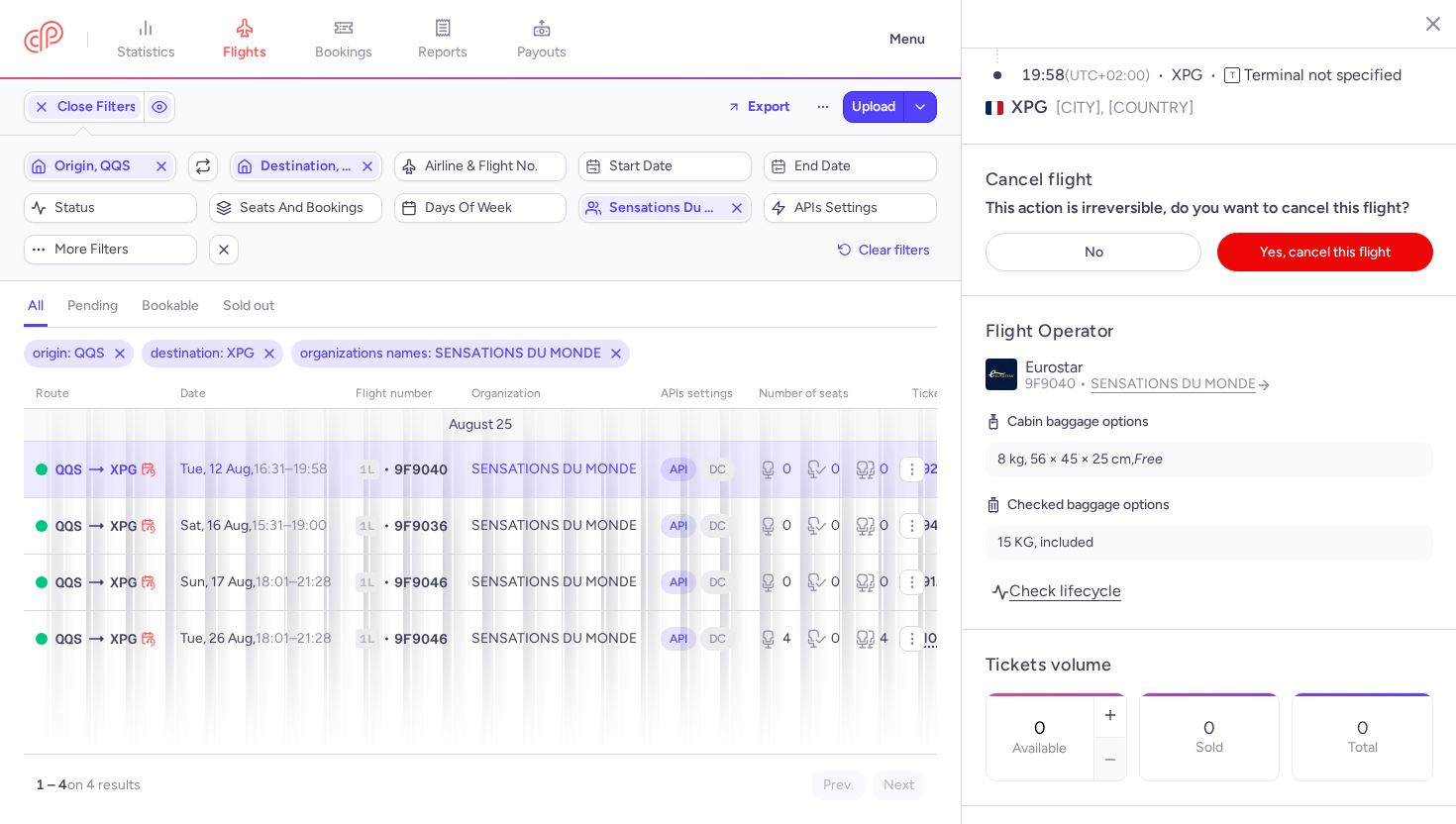 click 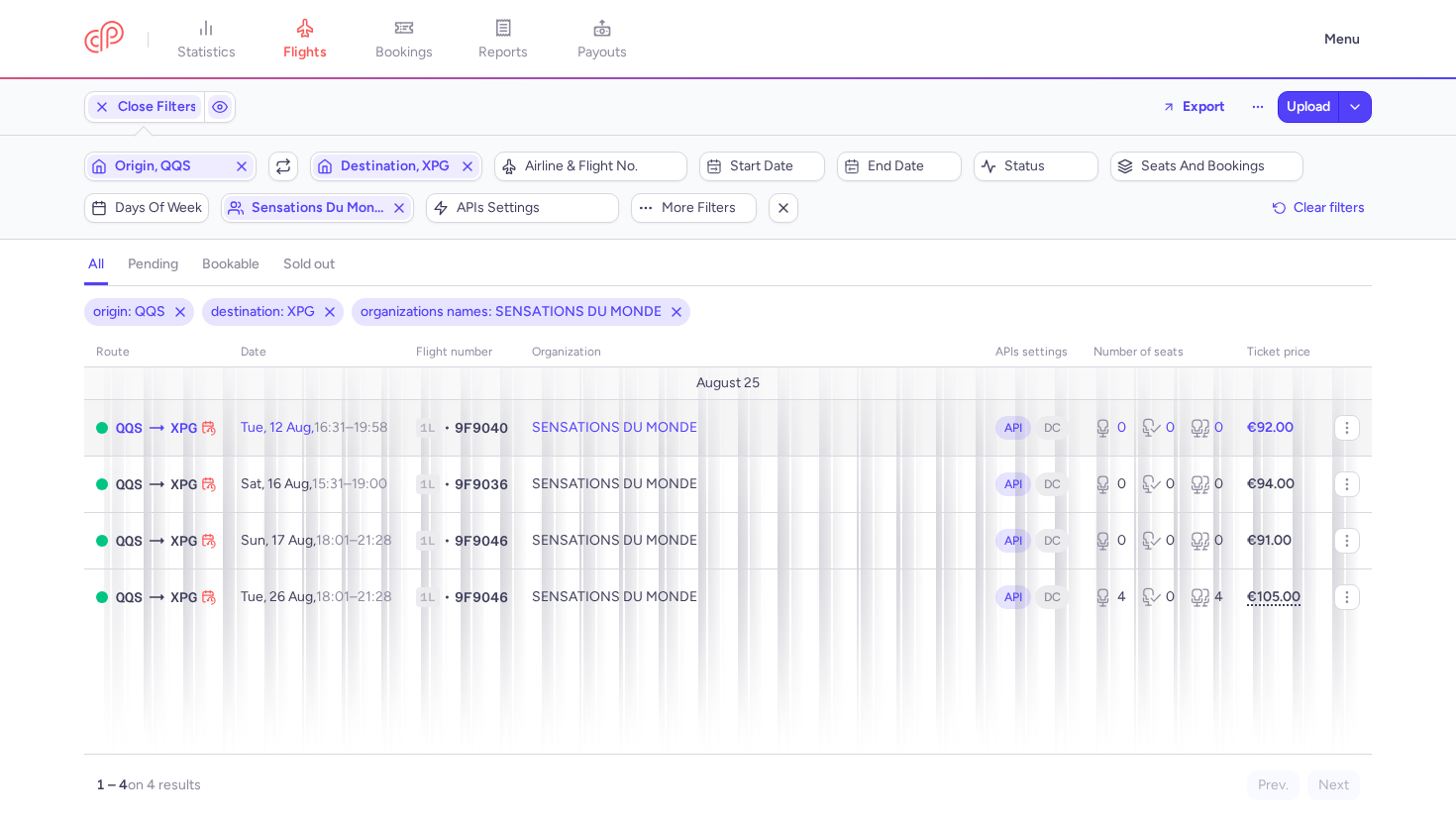 click on "SENSATIONS DU MONDE" 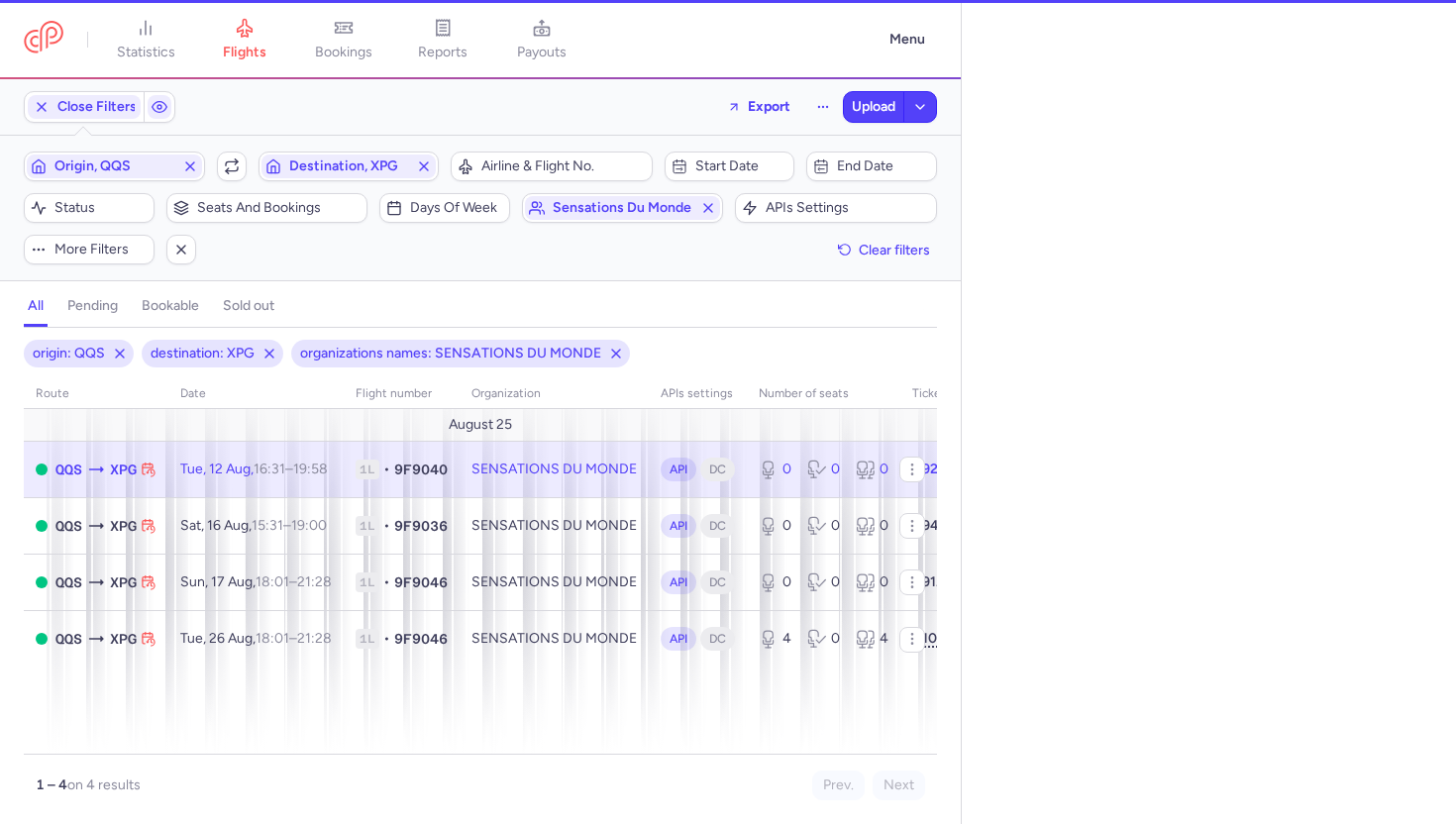 select on "days" 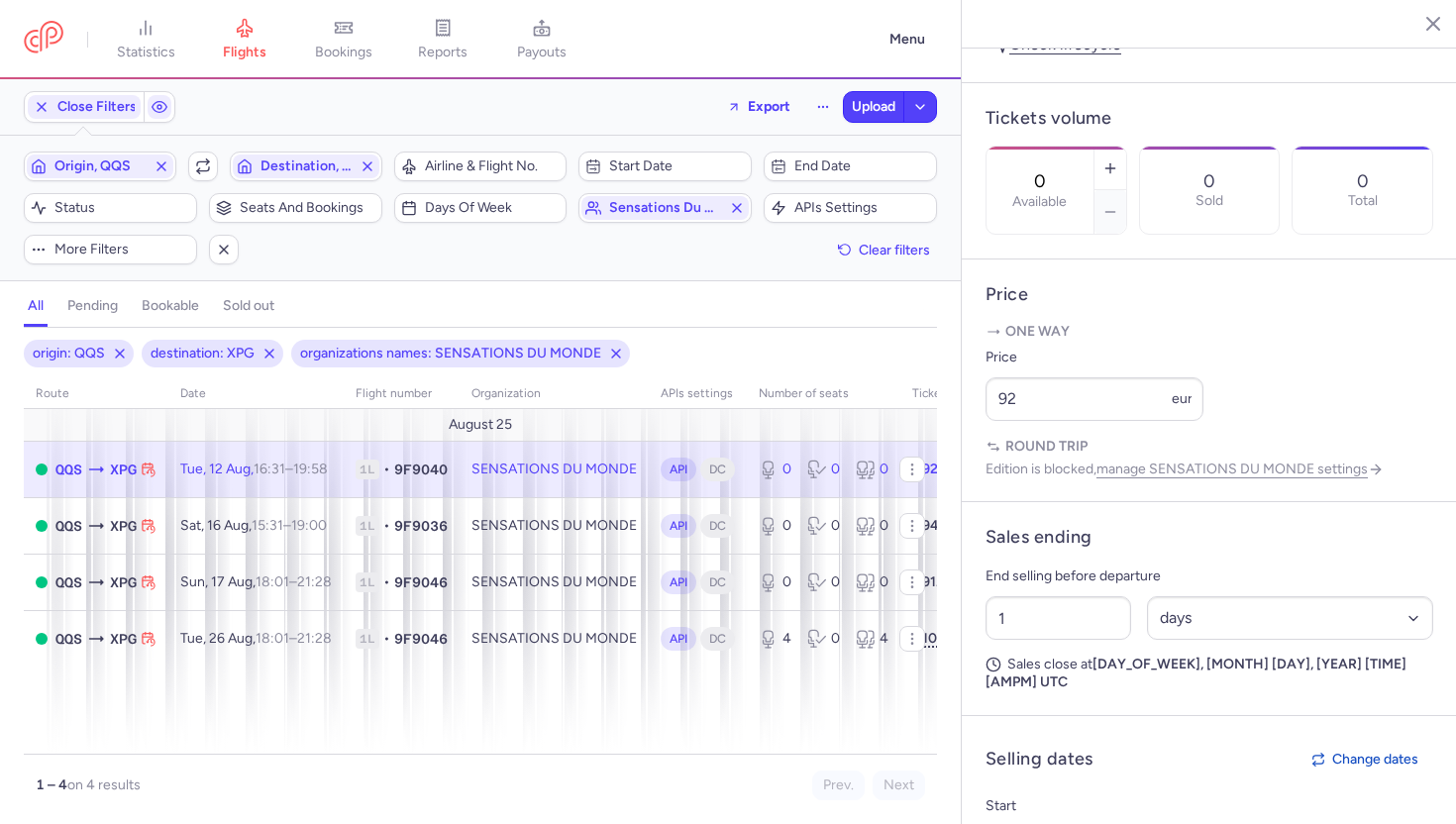 scroll, scrollTop: 659, scrollLeft: 0, axis: vertical 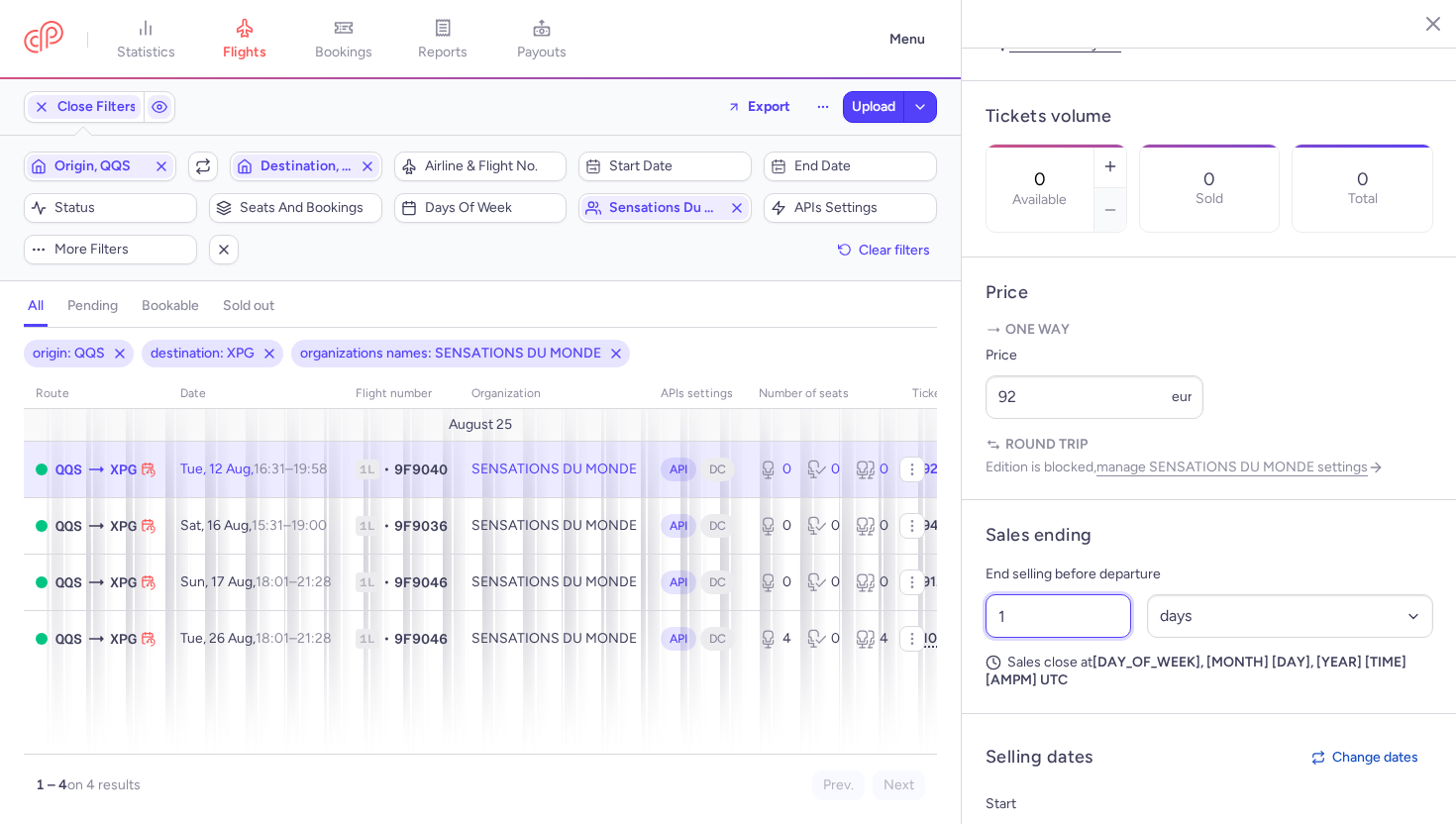 click on "1" at bounding box center (1058, 616) 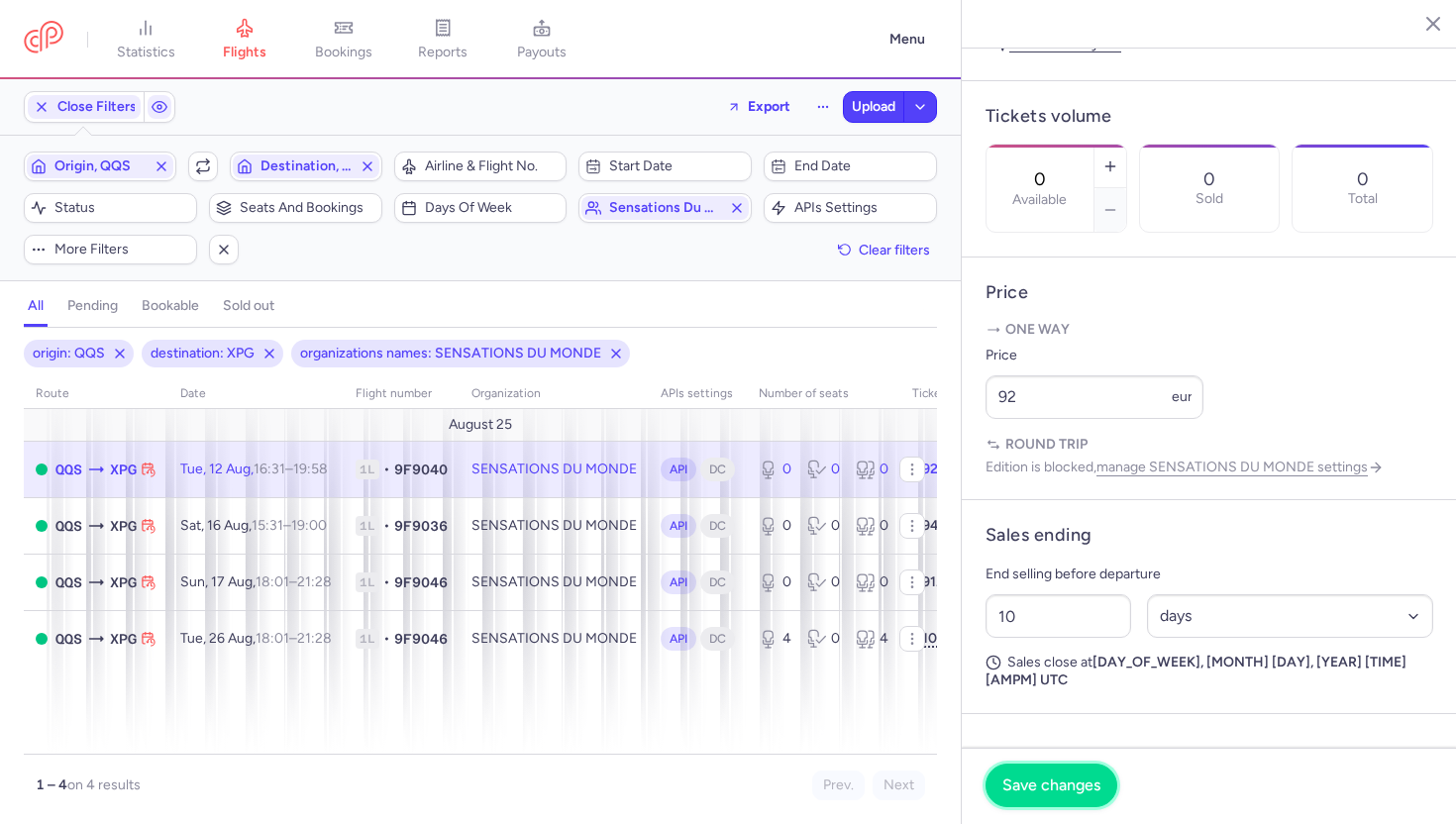 click on "Save changes" at bounding box center [1051, 785] 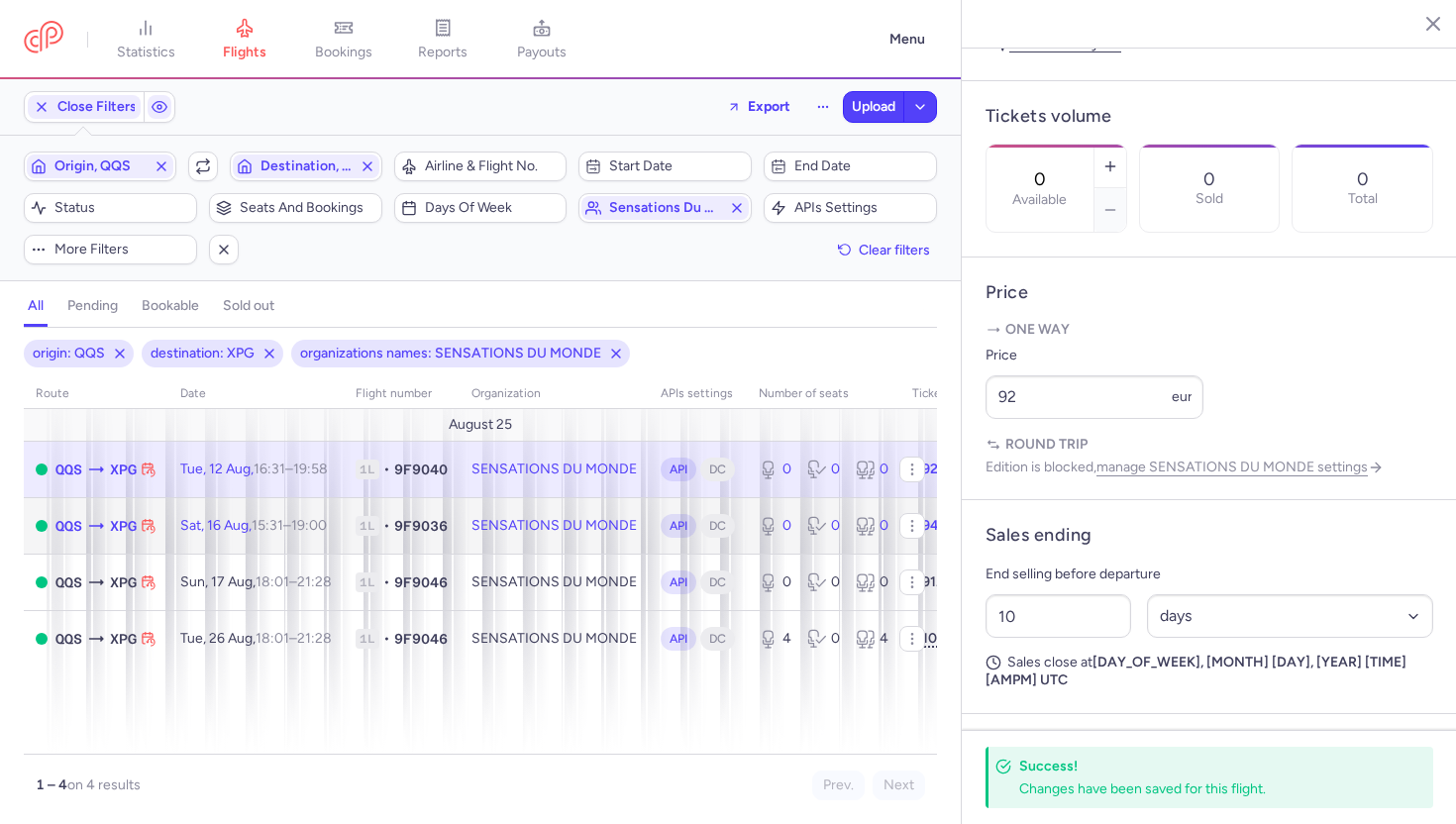 click on "SENSATIONS DU MONDE" 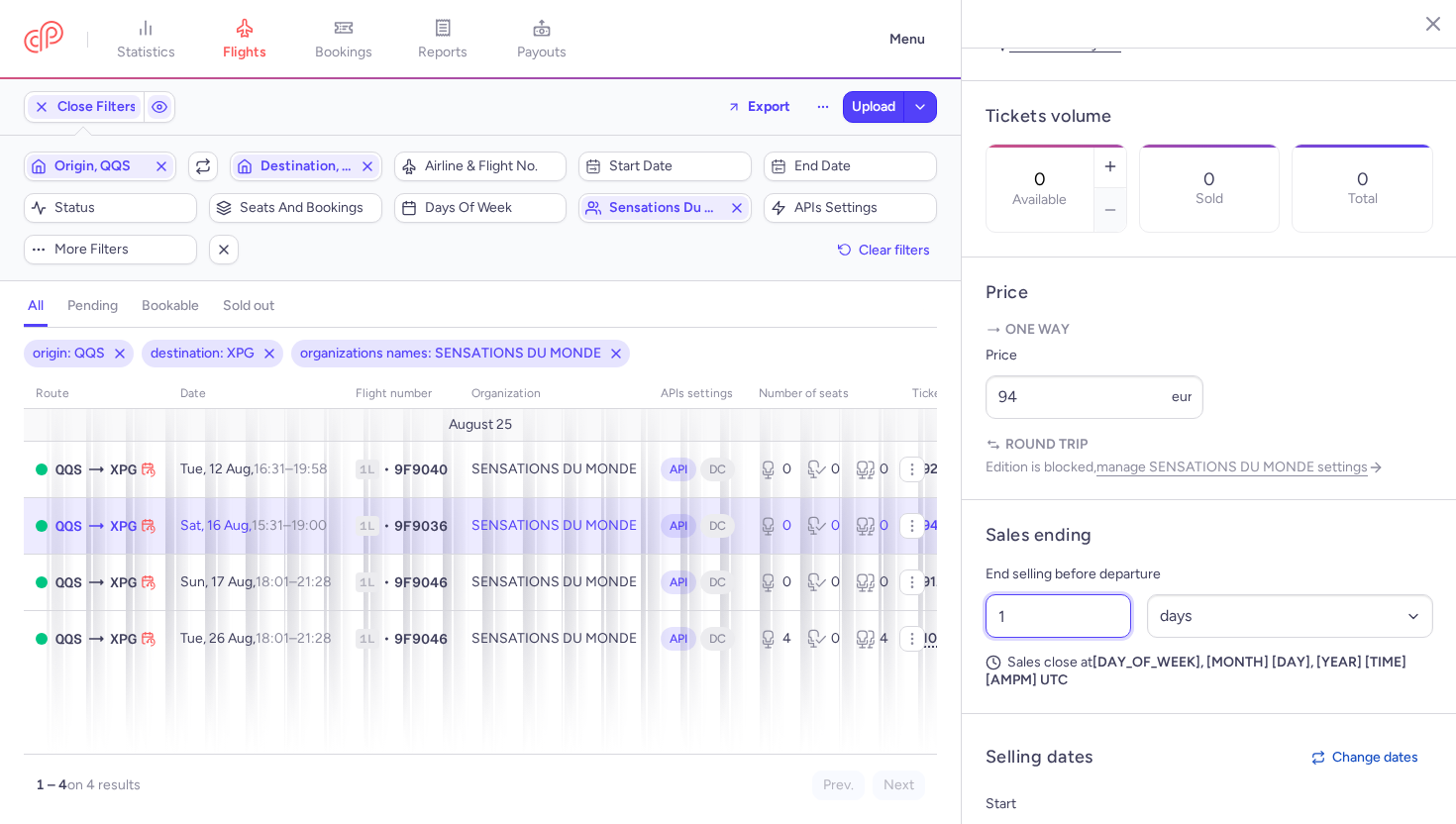 click on "1" at bounding box center (1058, 616) 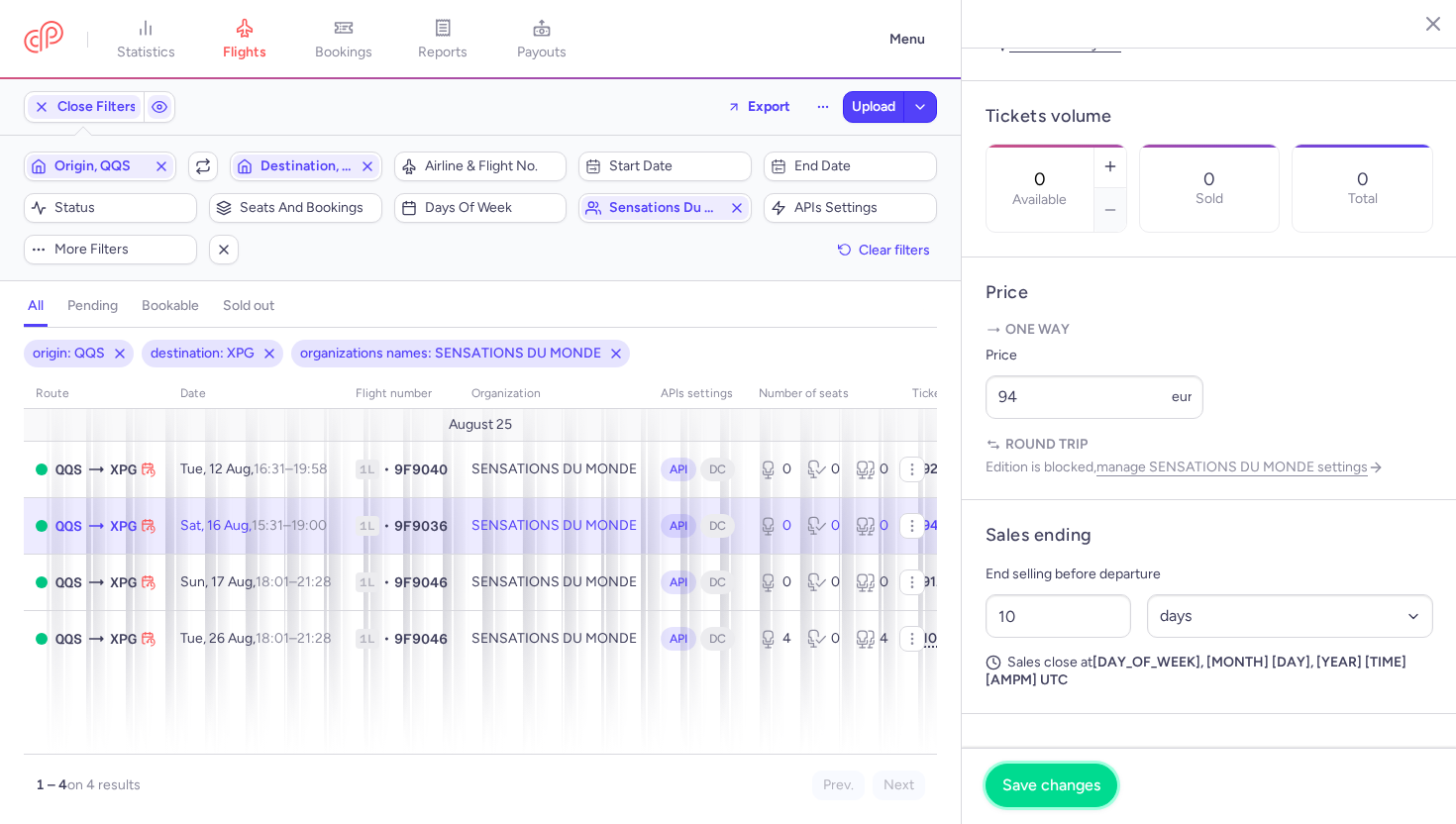 click on "Save changes" at bounding box center (1051, 785) 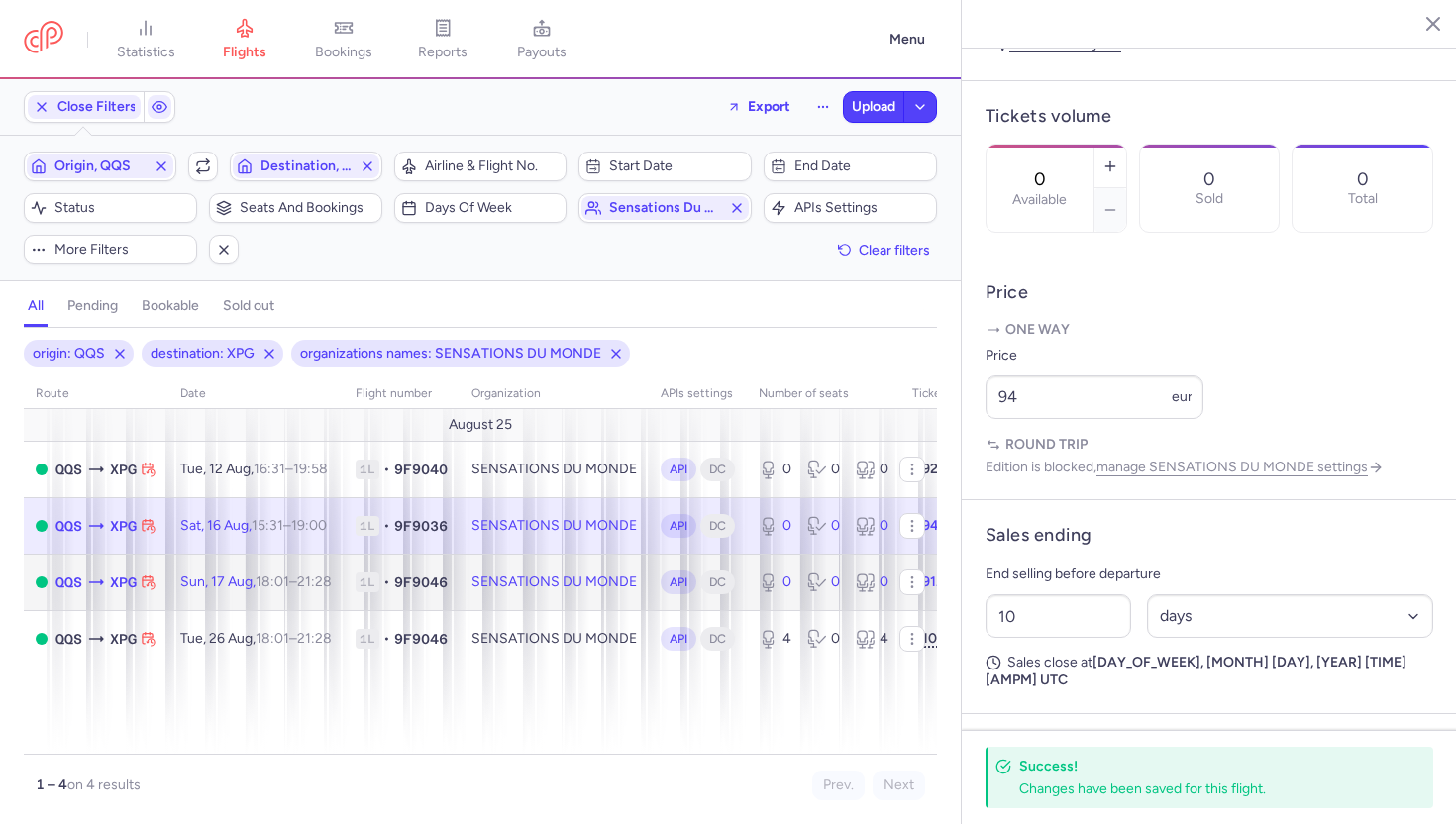 click on "1L • 9F9046" 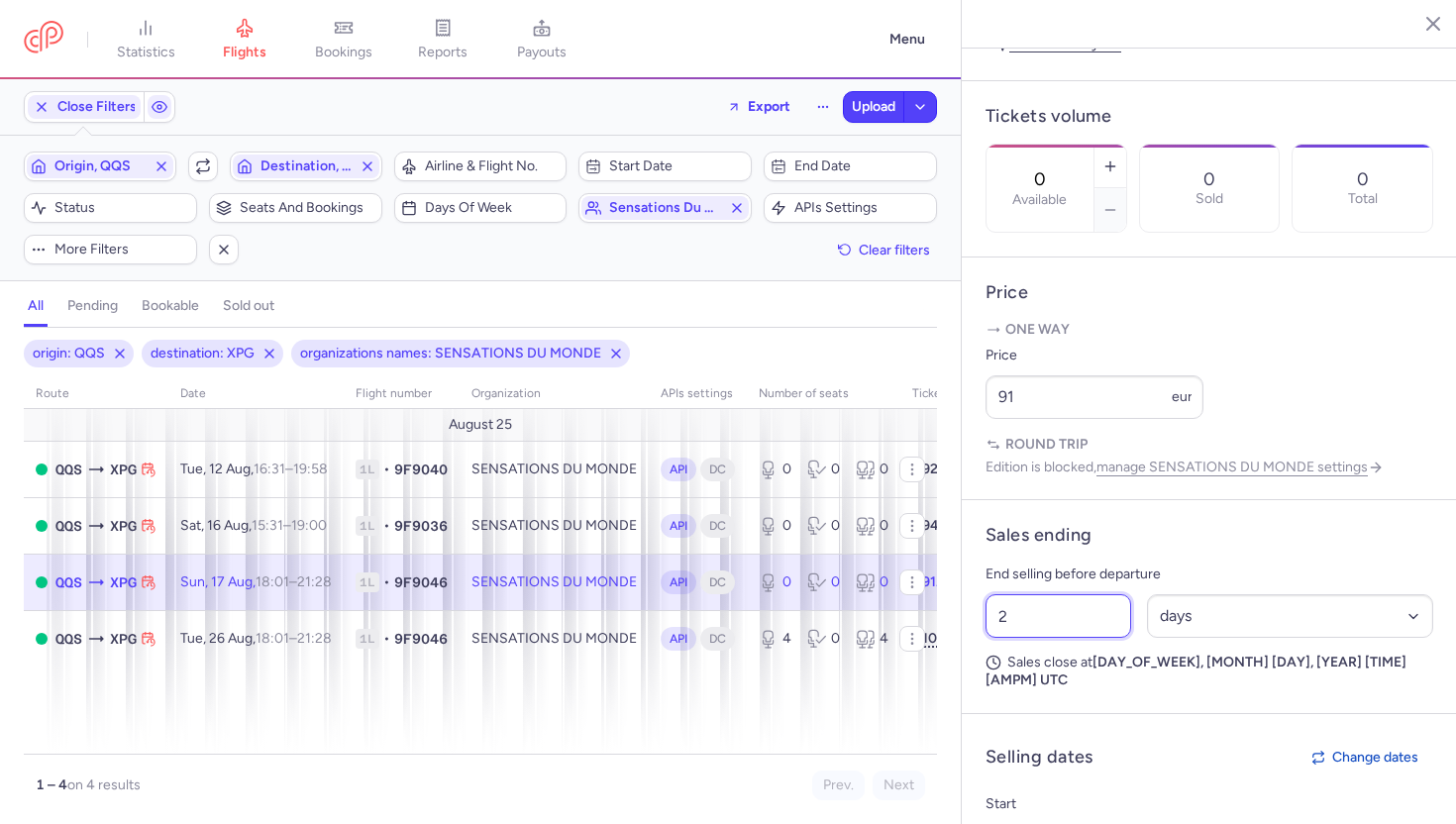 click on "2" at bounding box center [1058, 616] 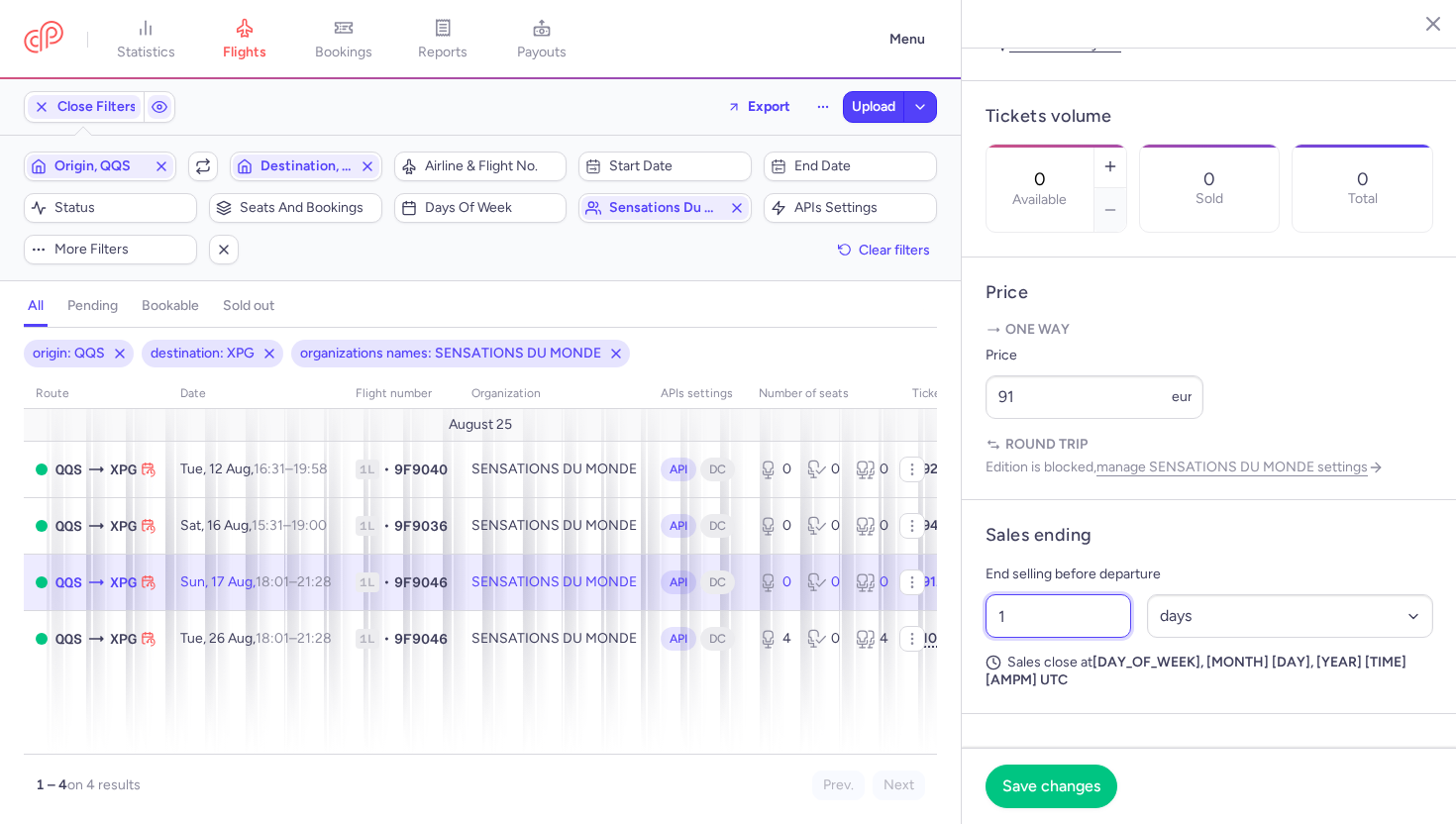 type on "10" 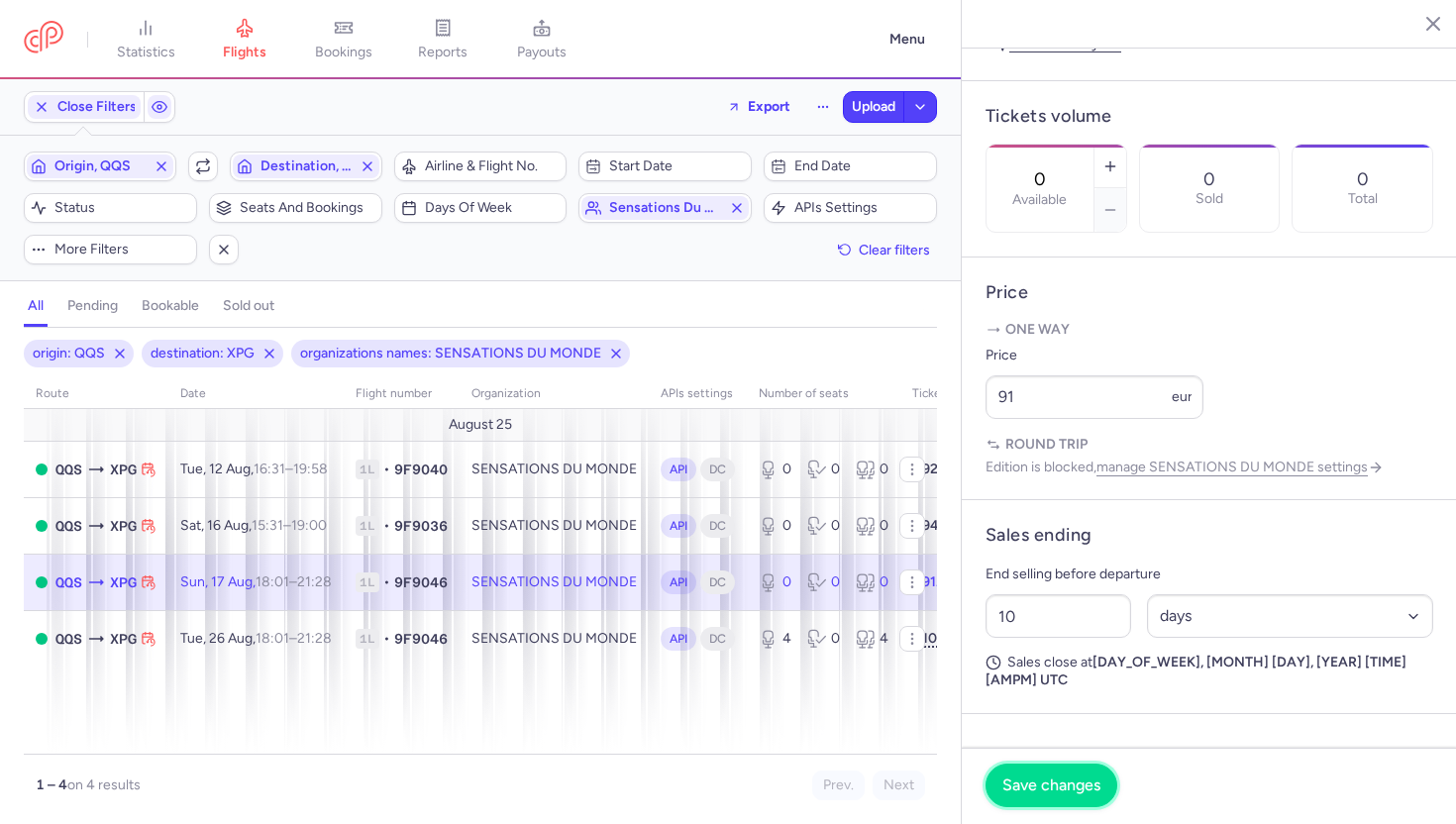 click on "Save changes" at bounding box center [1051, 785] 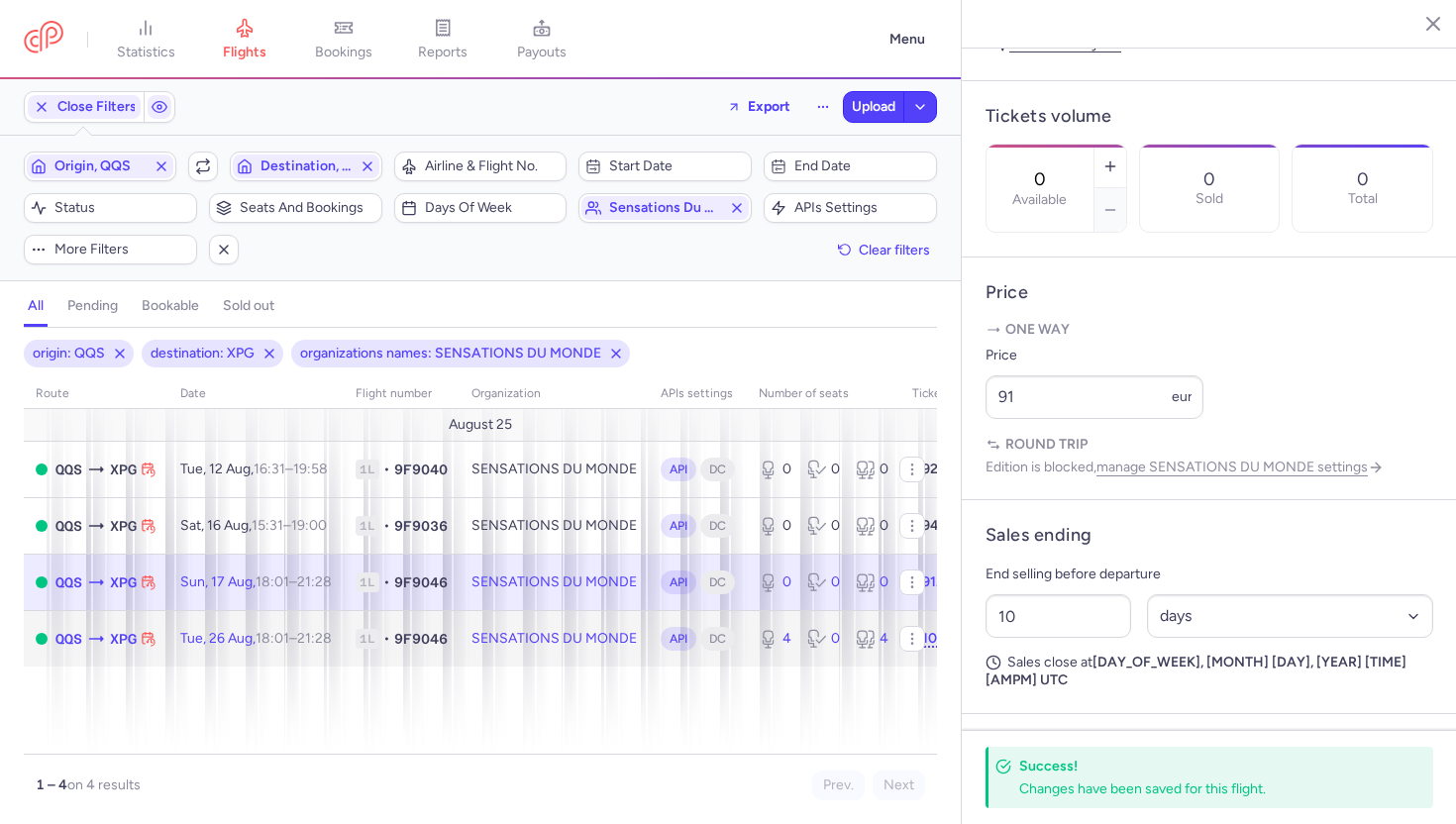 click on "SENSATIONS DU MONDE" 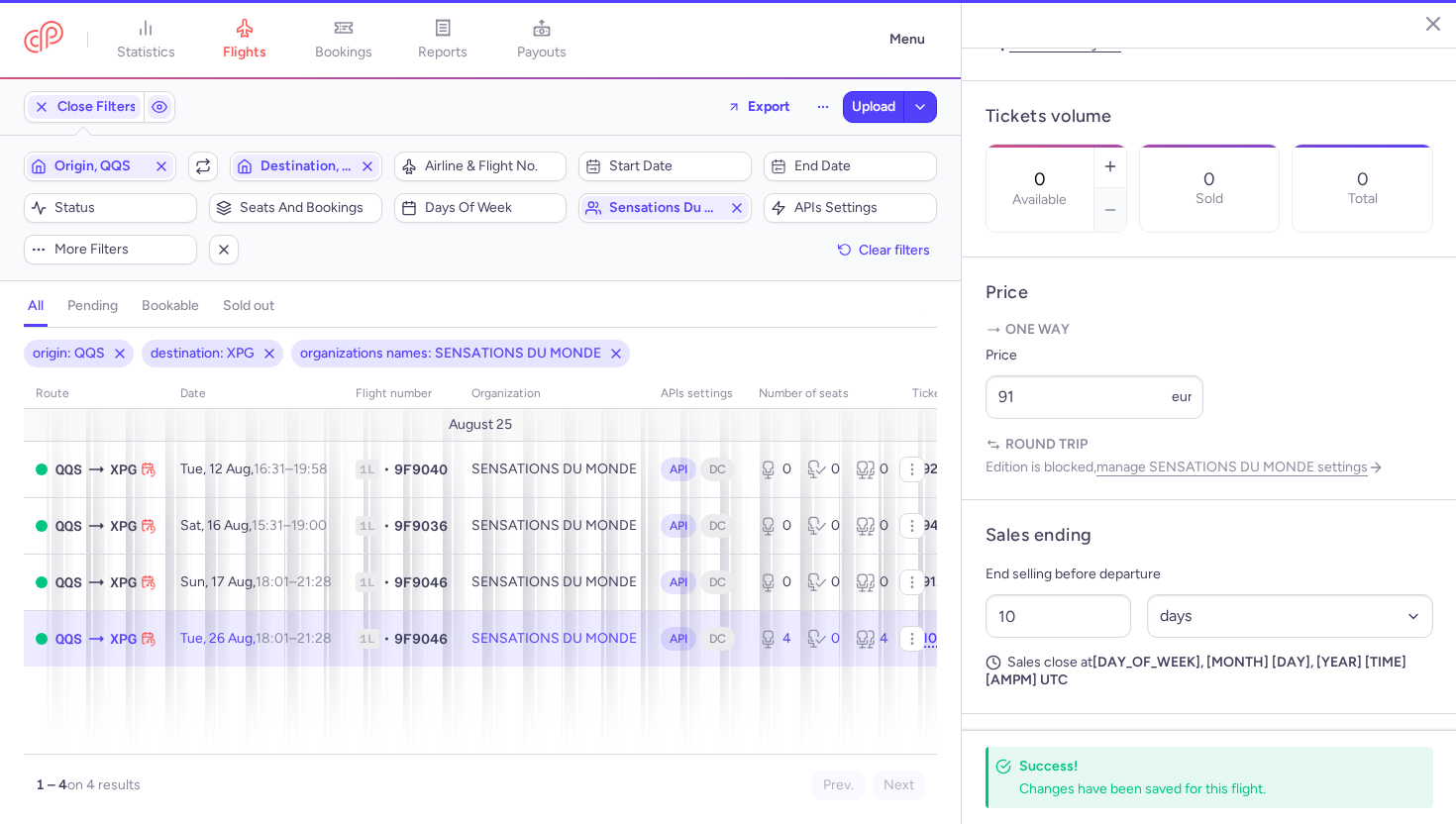 type on "4" 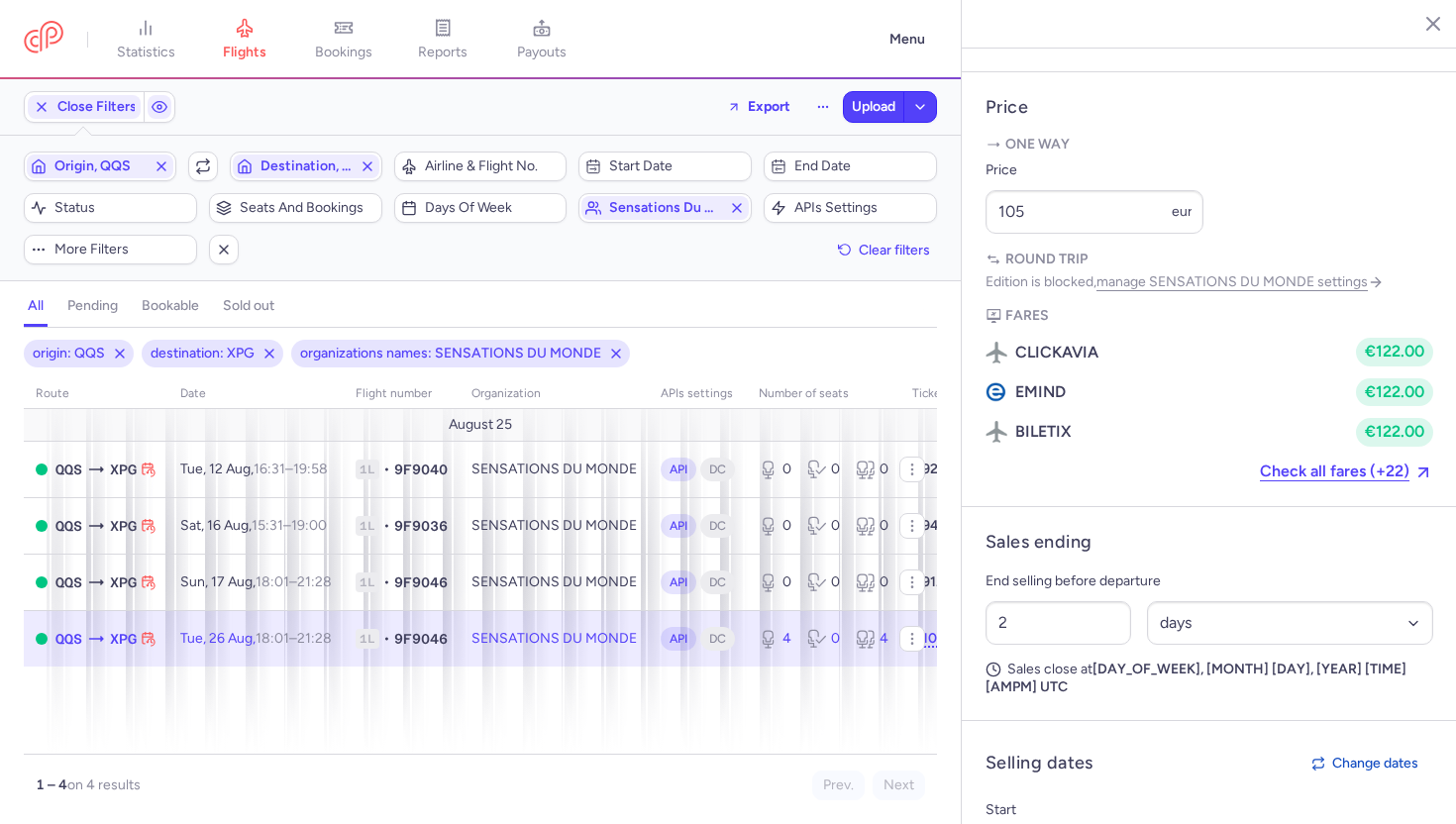 scroll, scrollTop: 845, scrollLeft: 0, axis: vertical 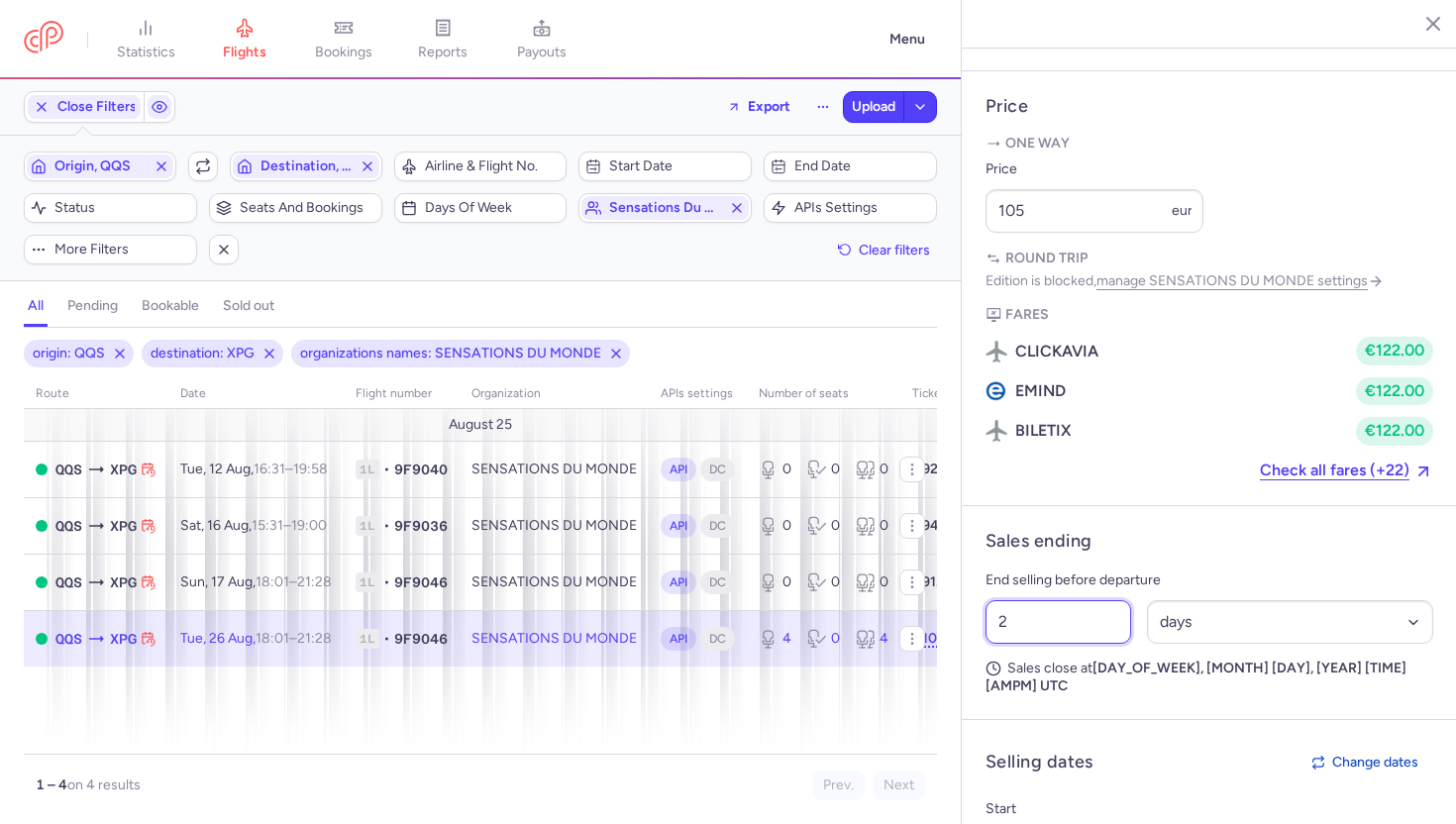 click on "2" at bounding box center [1058, 622] 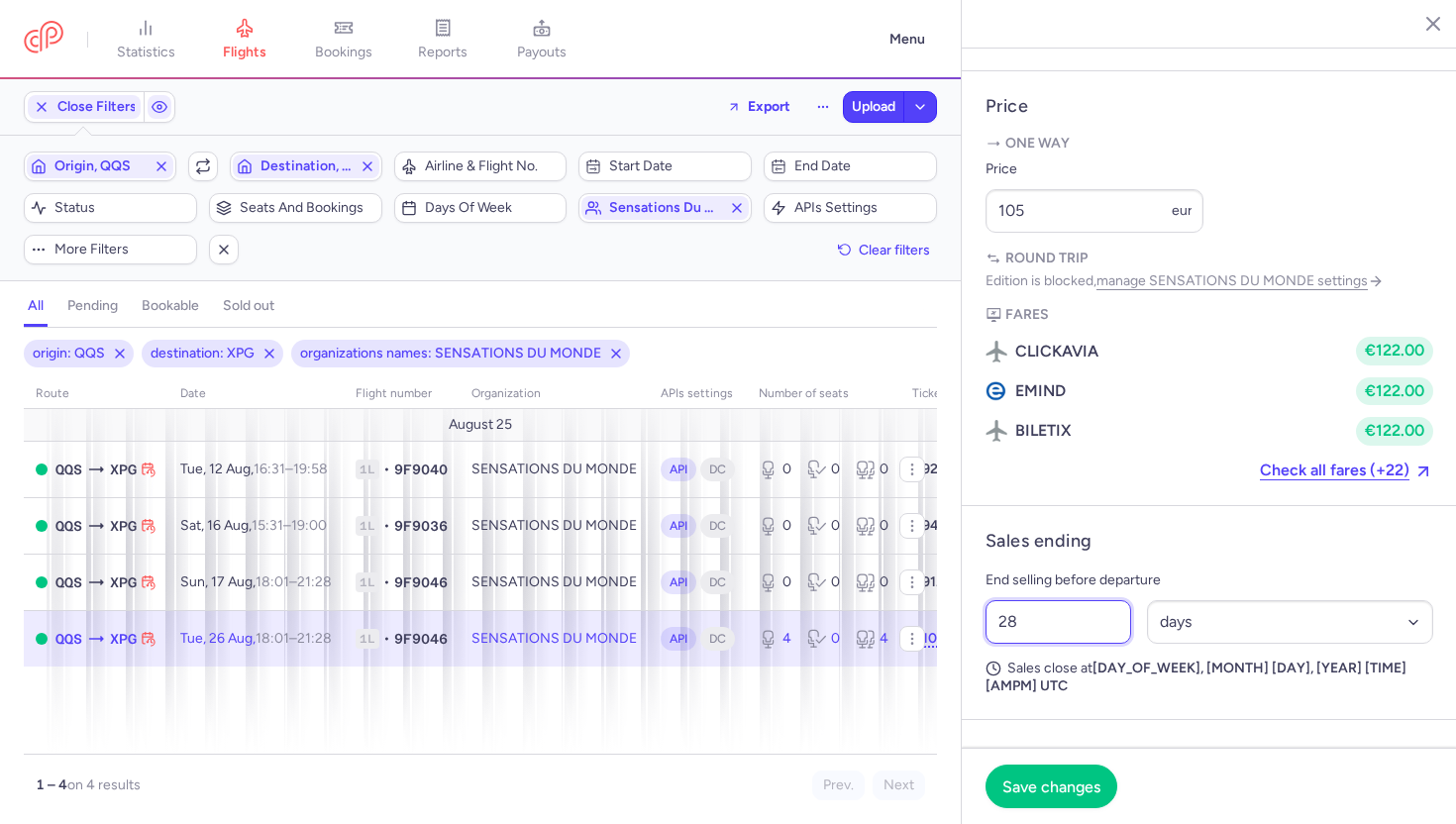 type on "2" 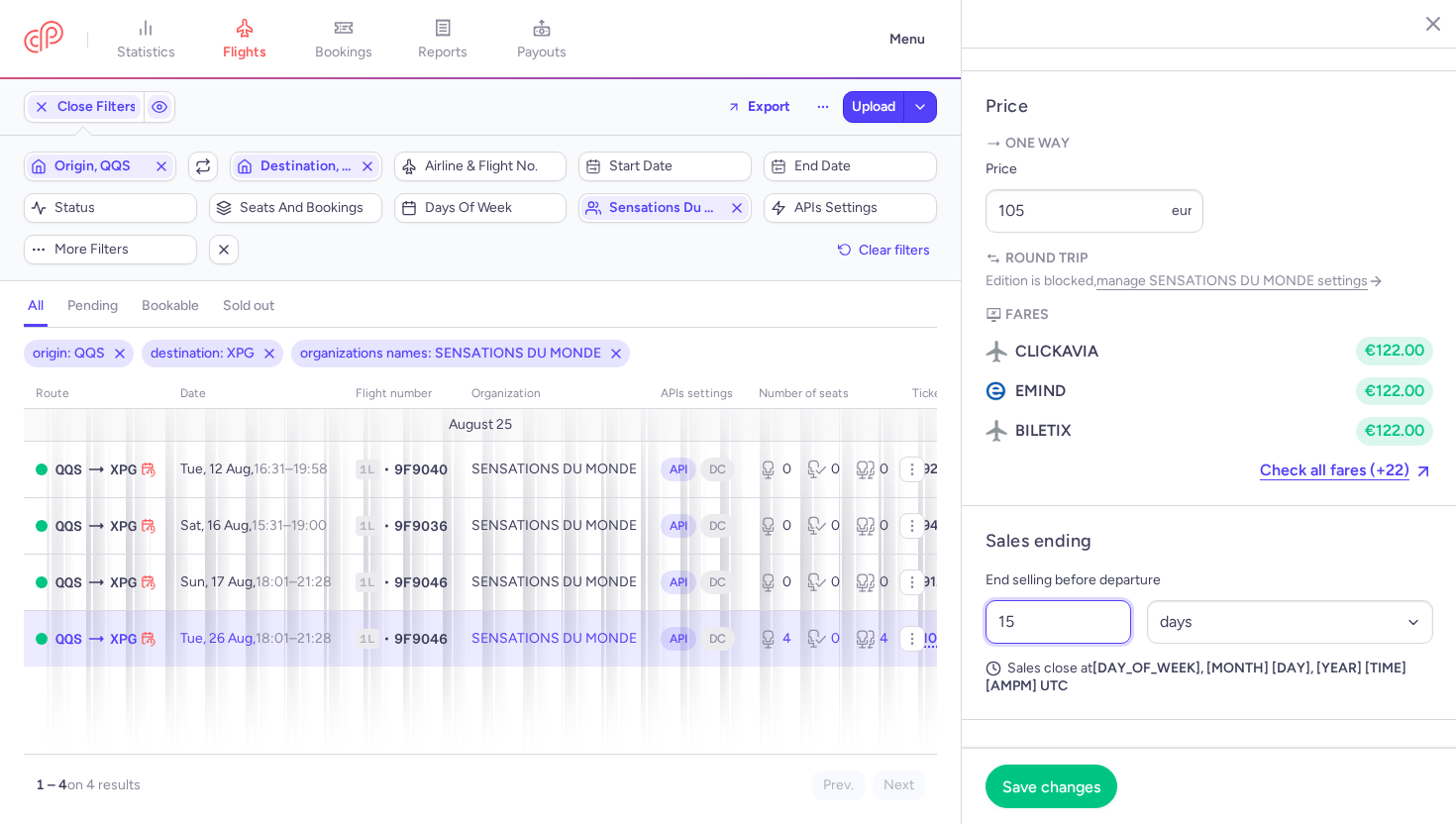 type on "1" 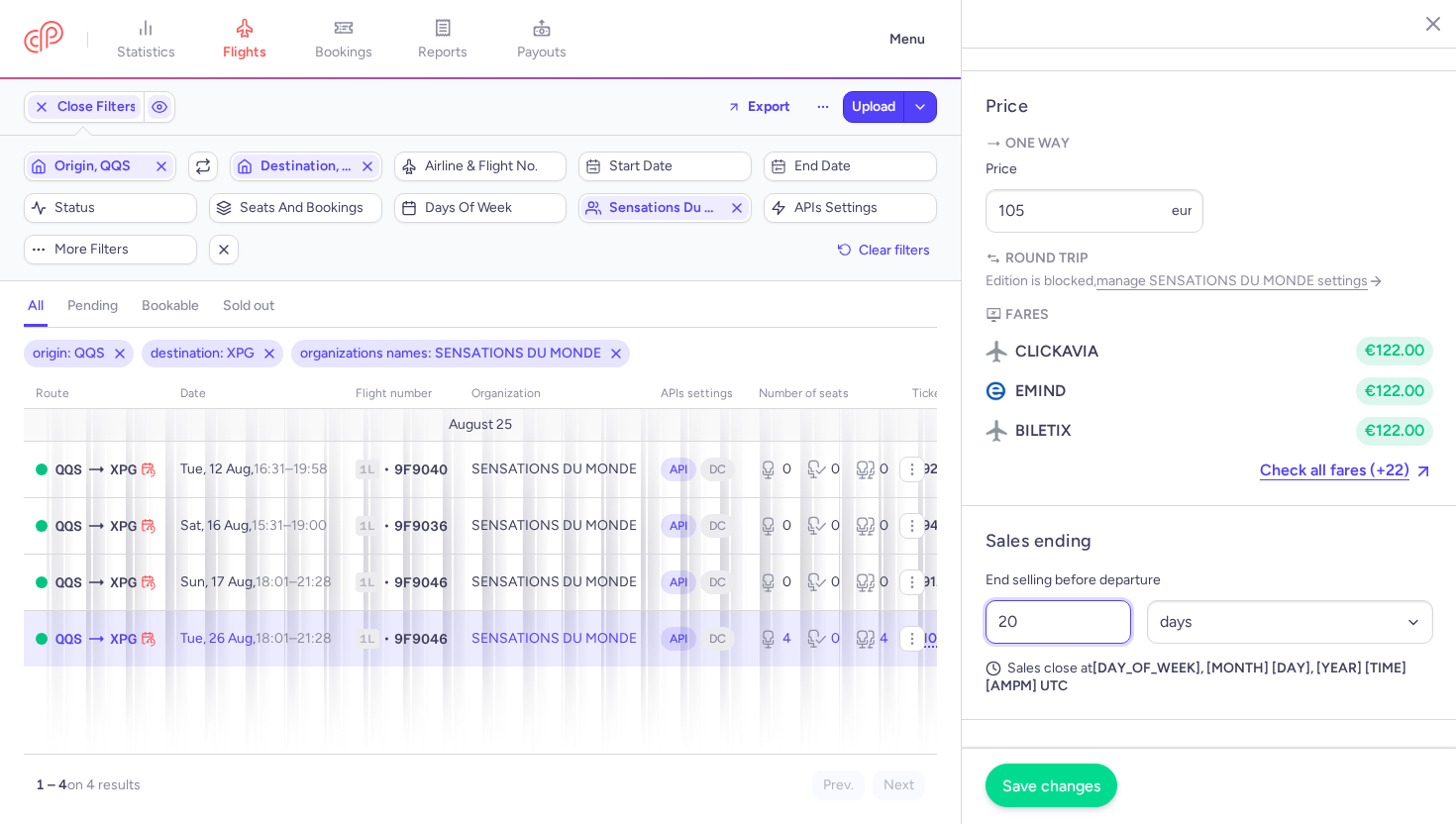 type on "20" 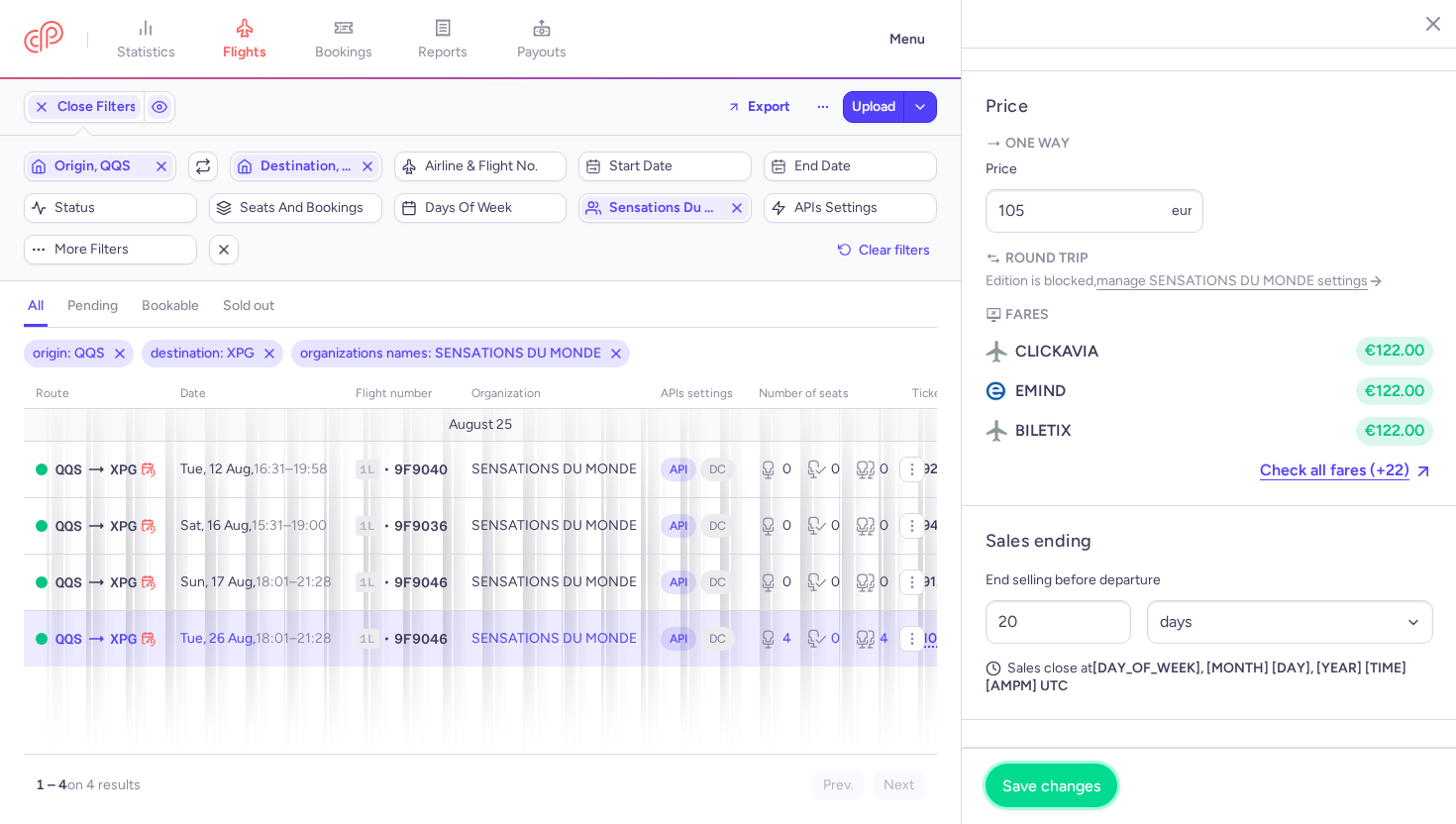 click on "Save changes" at bounding box center [1051, 785] 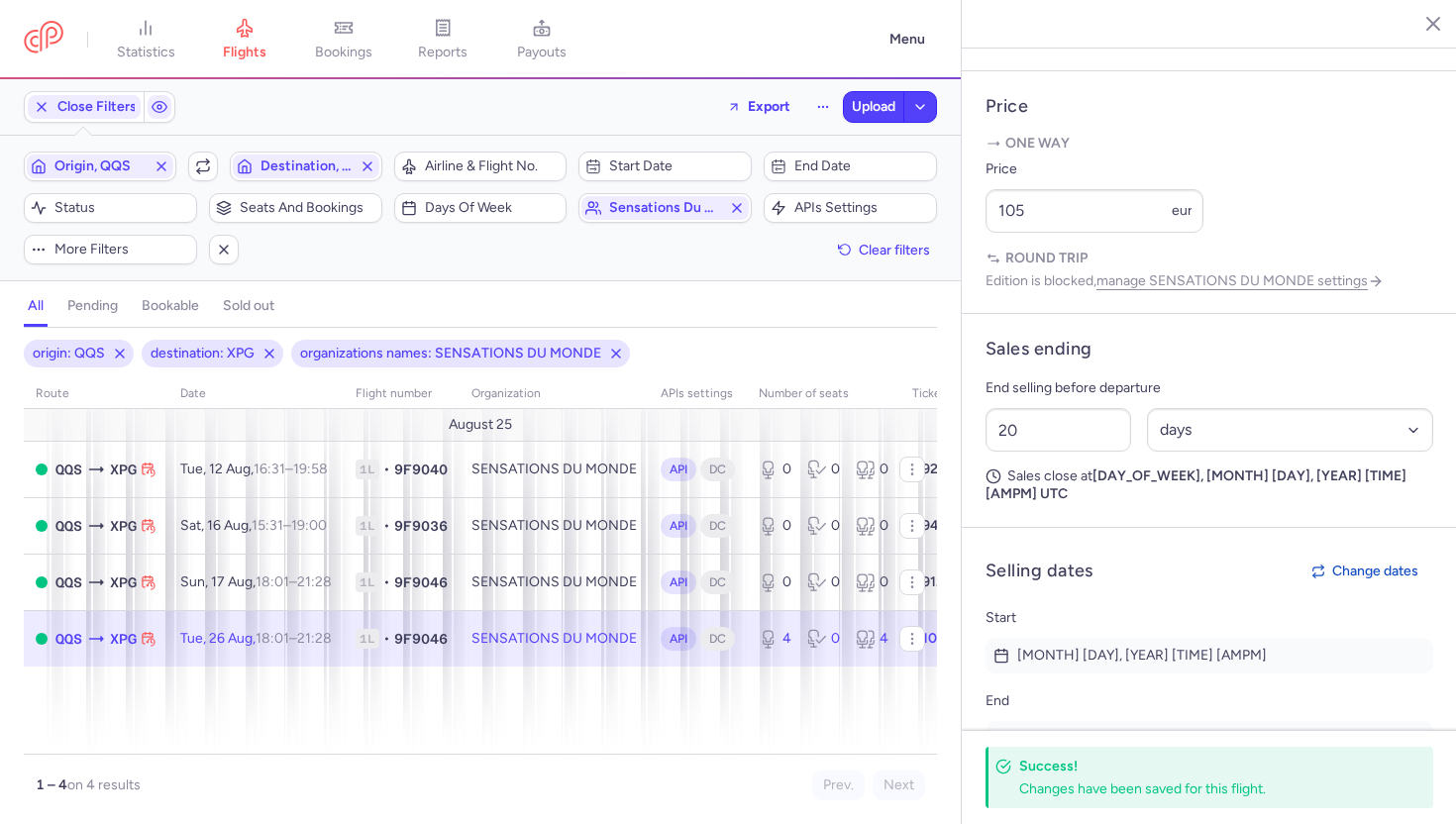 click 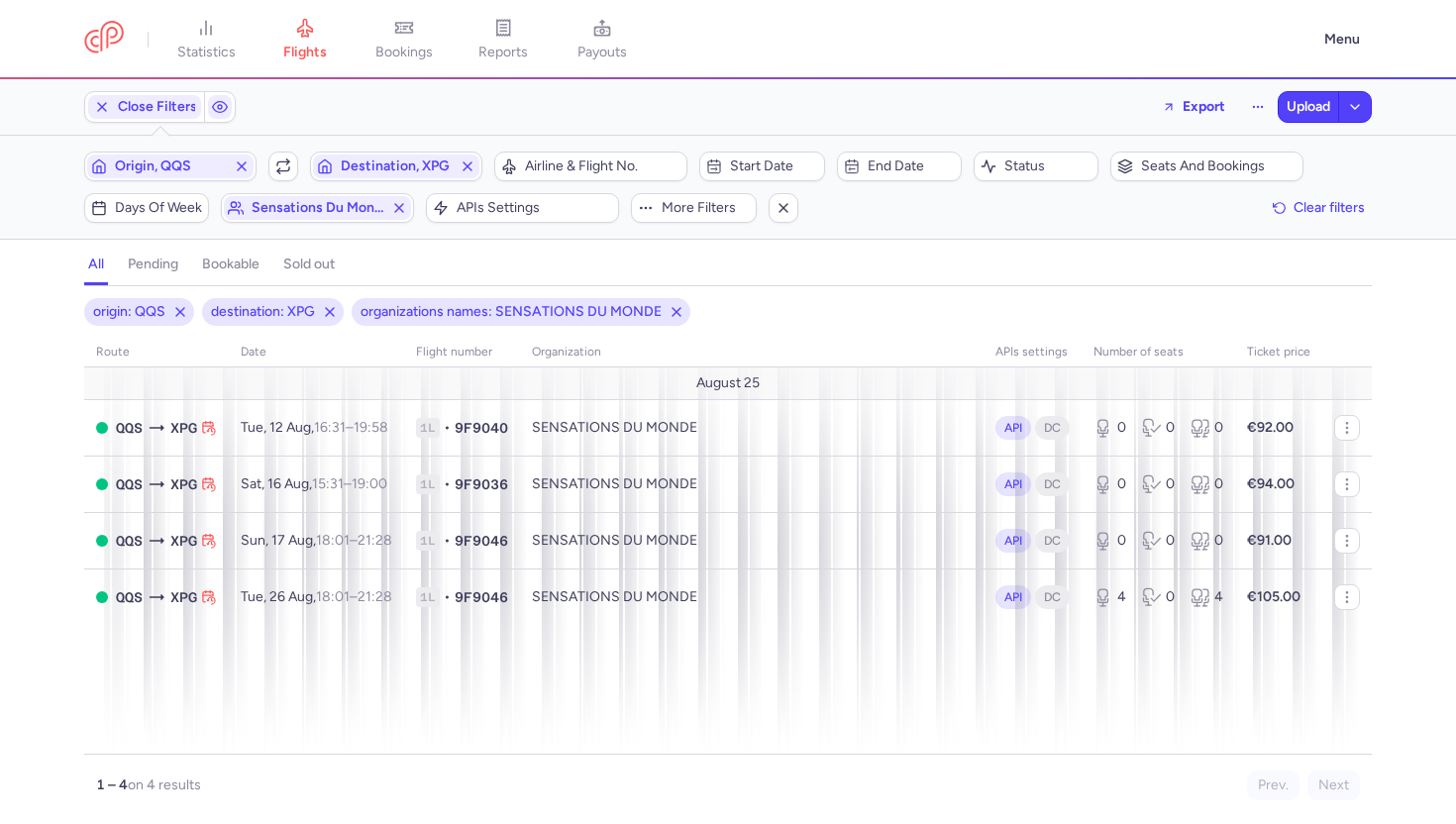 scroll, scrollTop: 0, scrollLeft: 0, axis: both 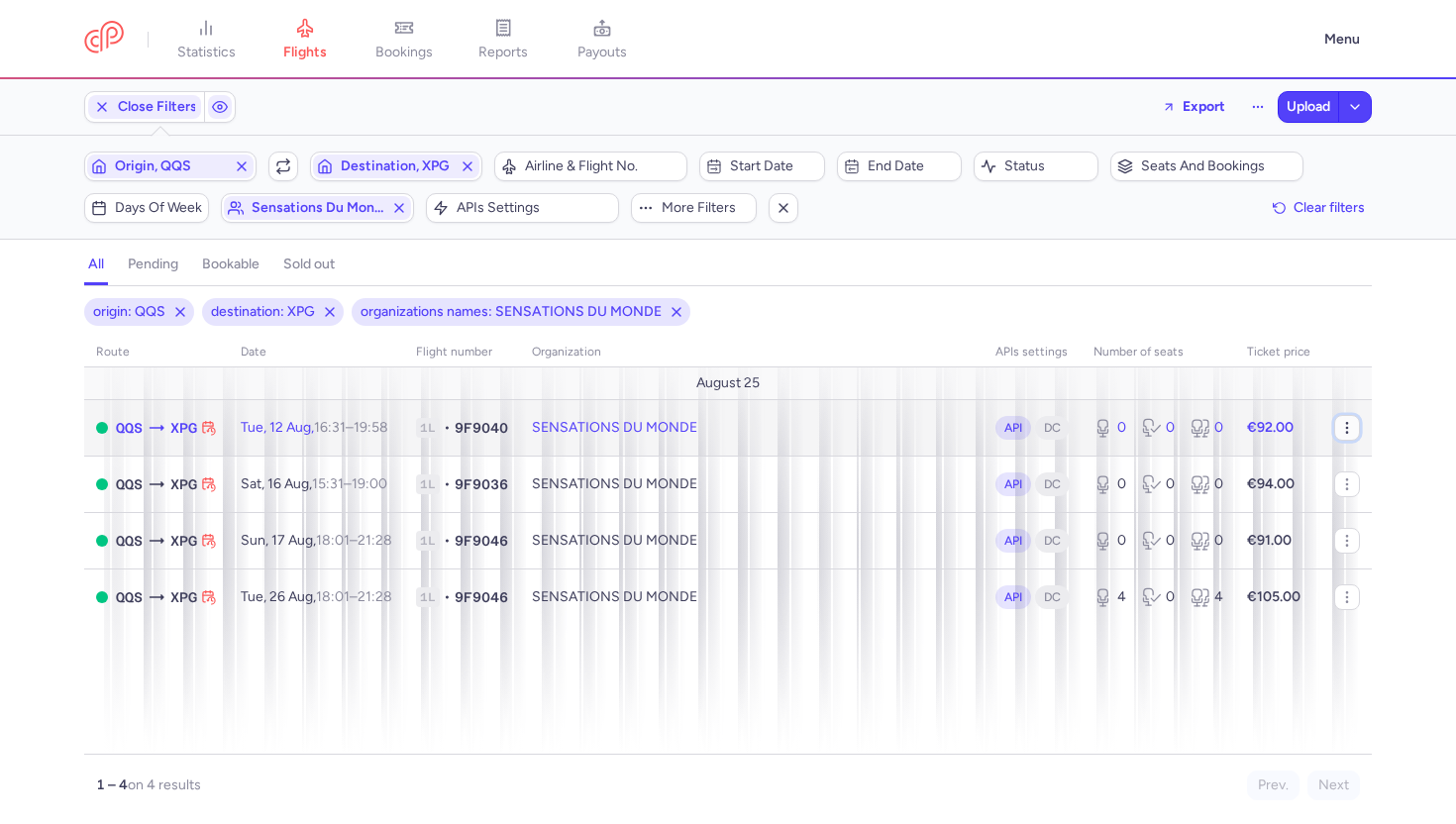 click 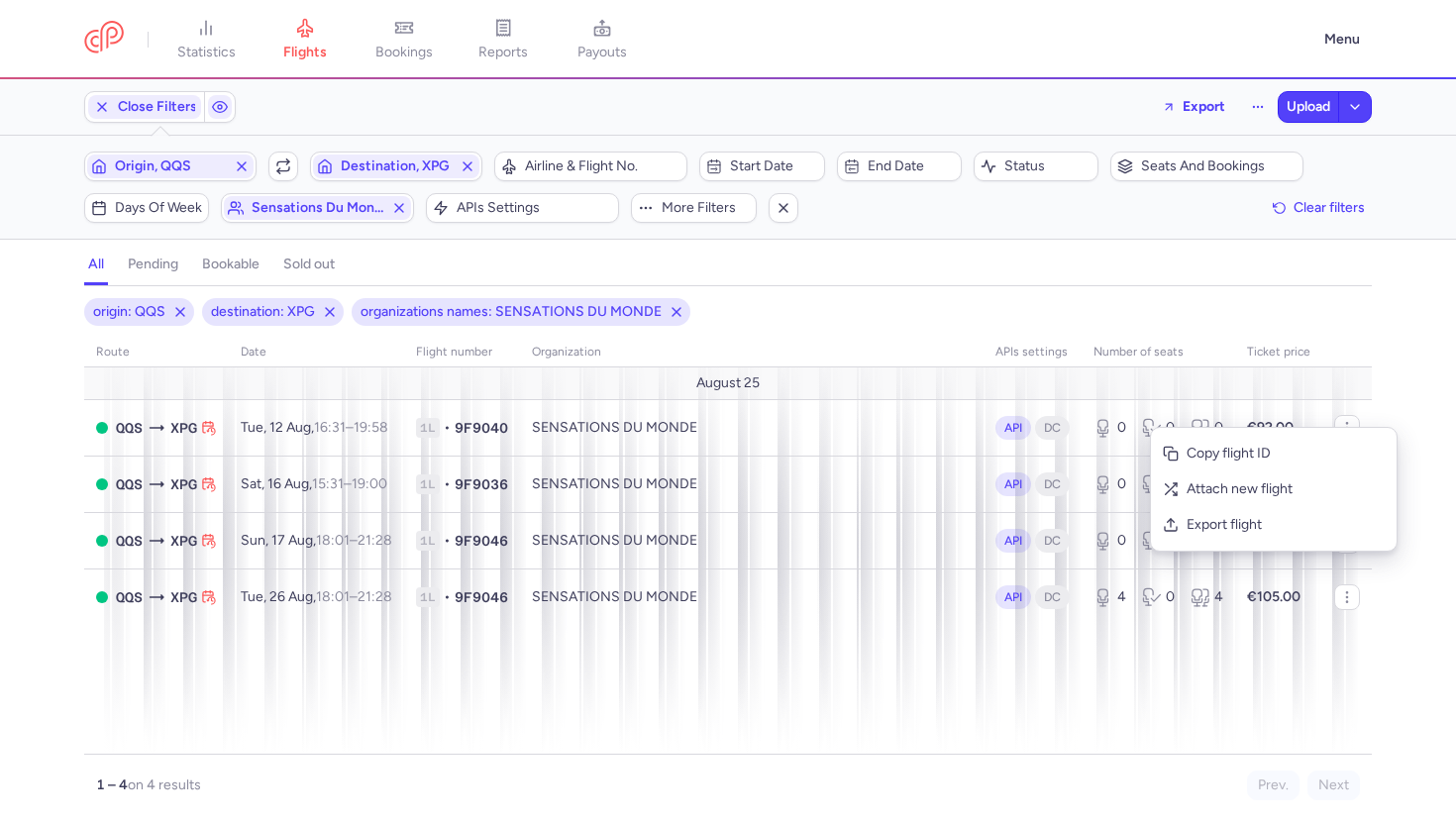 click on "Copy flight ID Attach new flight Export flight" at bounding box center [1274, 489] 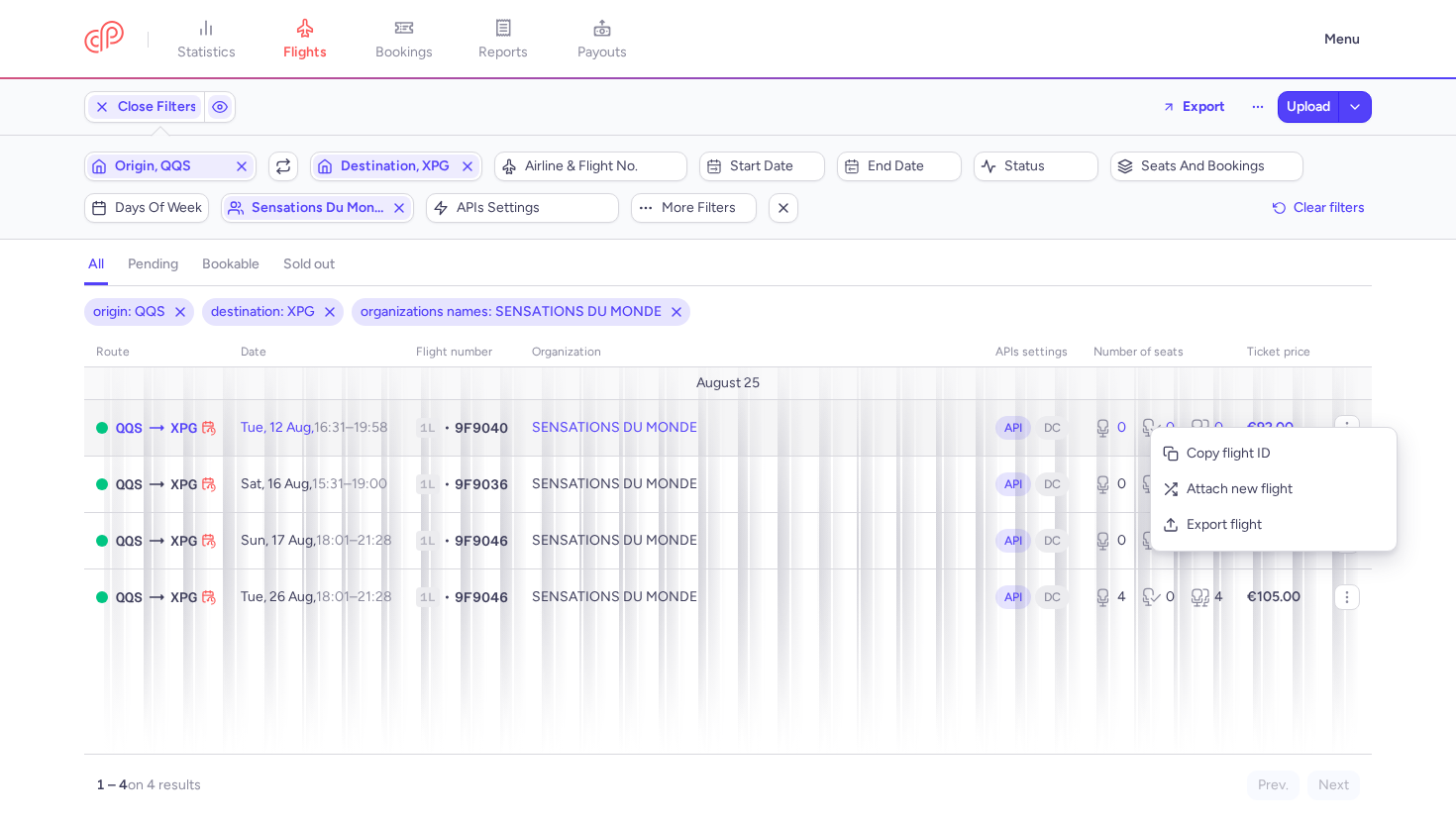 click on "SENSATIONS DU MONDE" at bounding box center [752, 427] 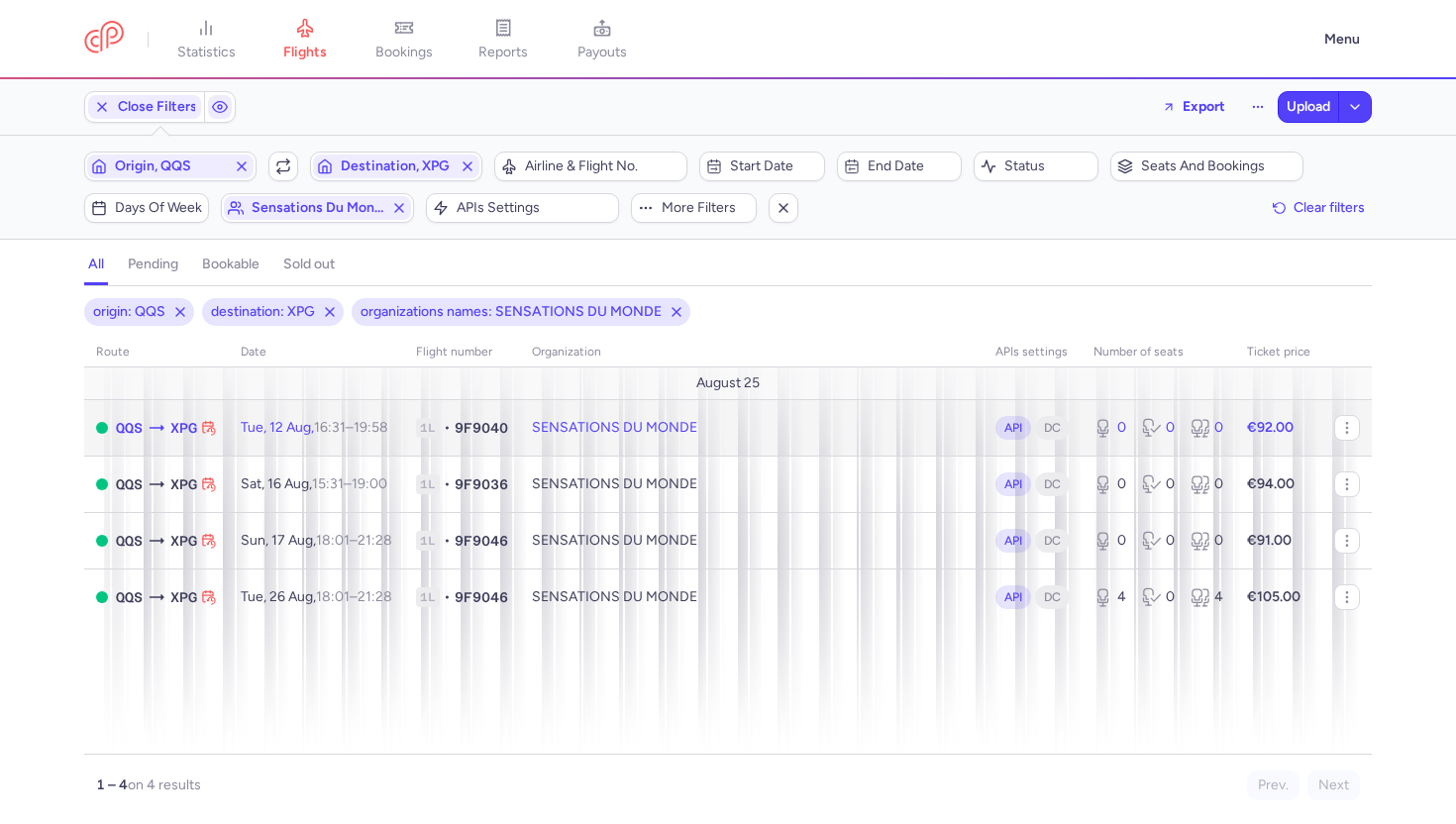 select on "days" 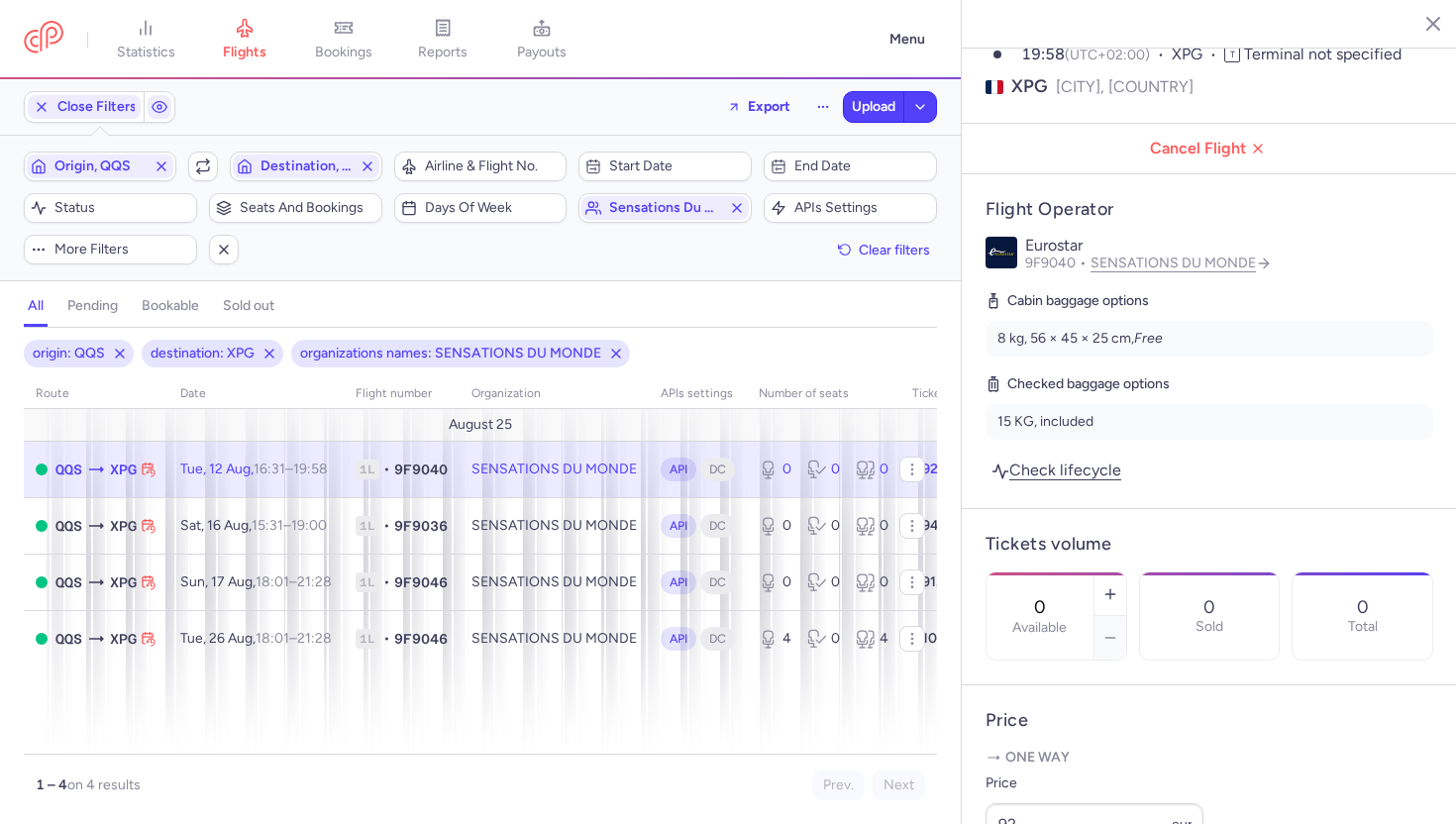 scroll, scrollTop: 0, scrollLeft: 0, axis: both 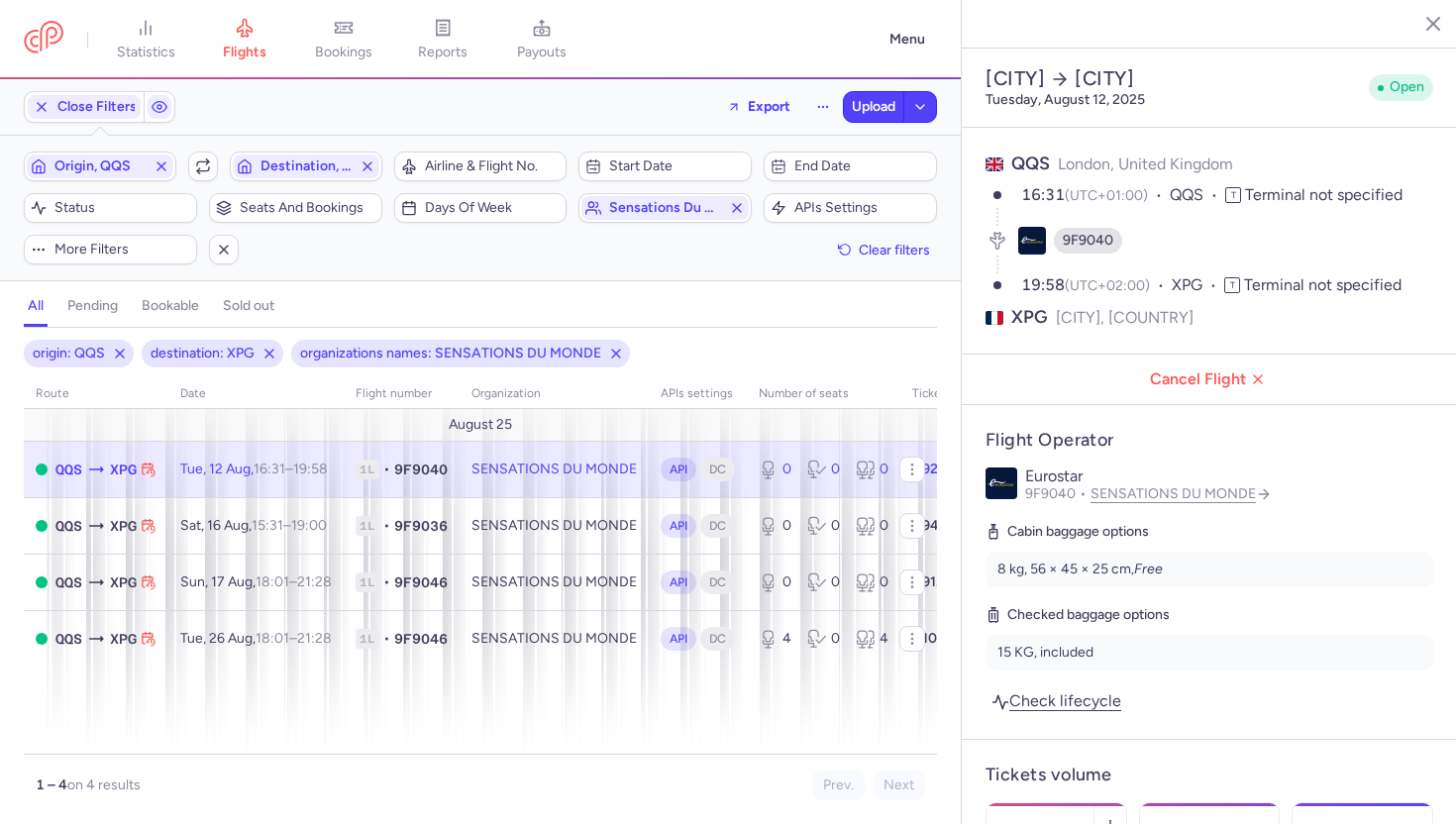 click on "Open" at bounding box center (1401, 87) 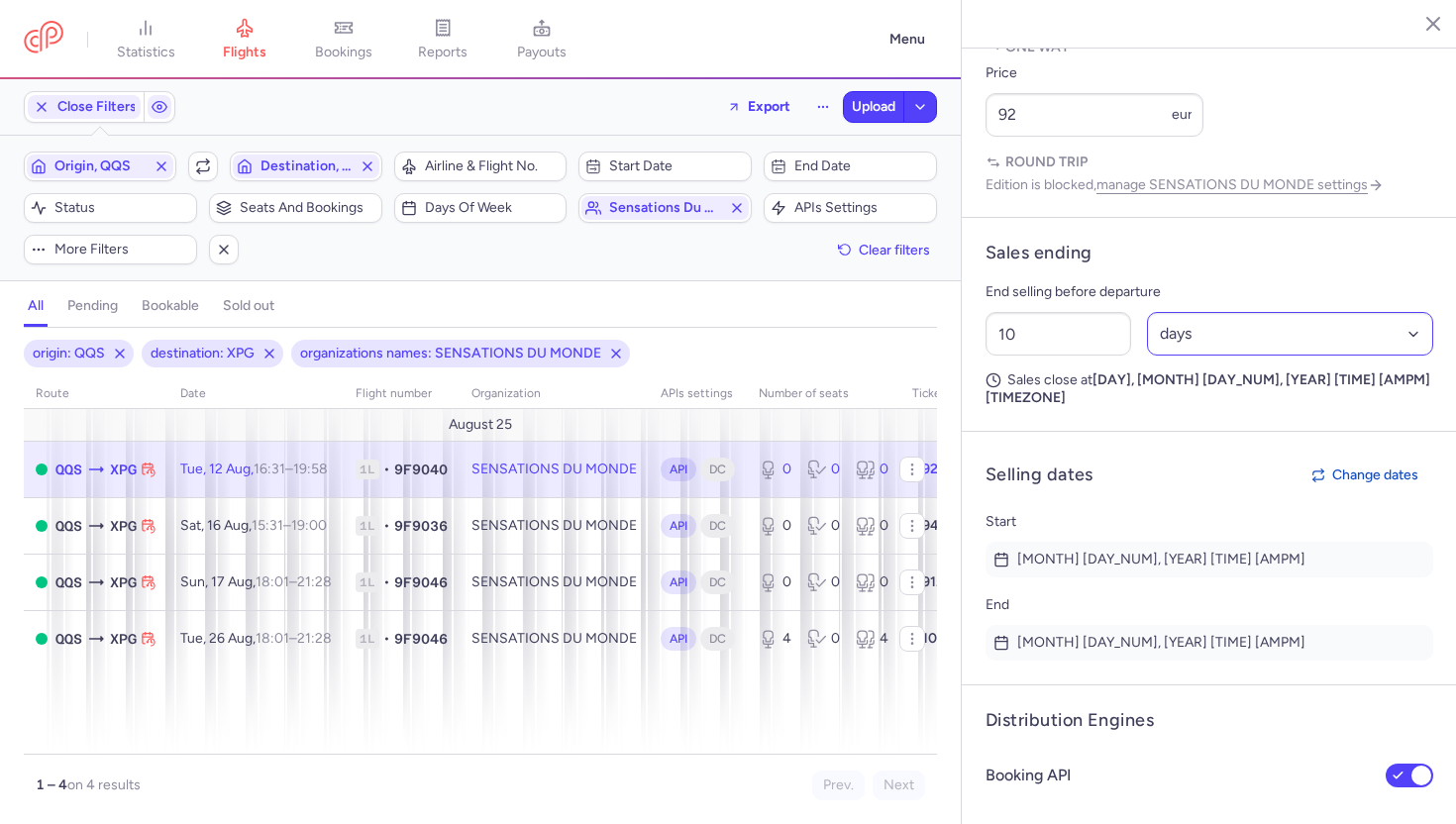 scroll, scrollTop: 1092, scrollLeft: 0, axis: vertical 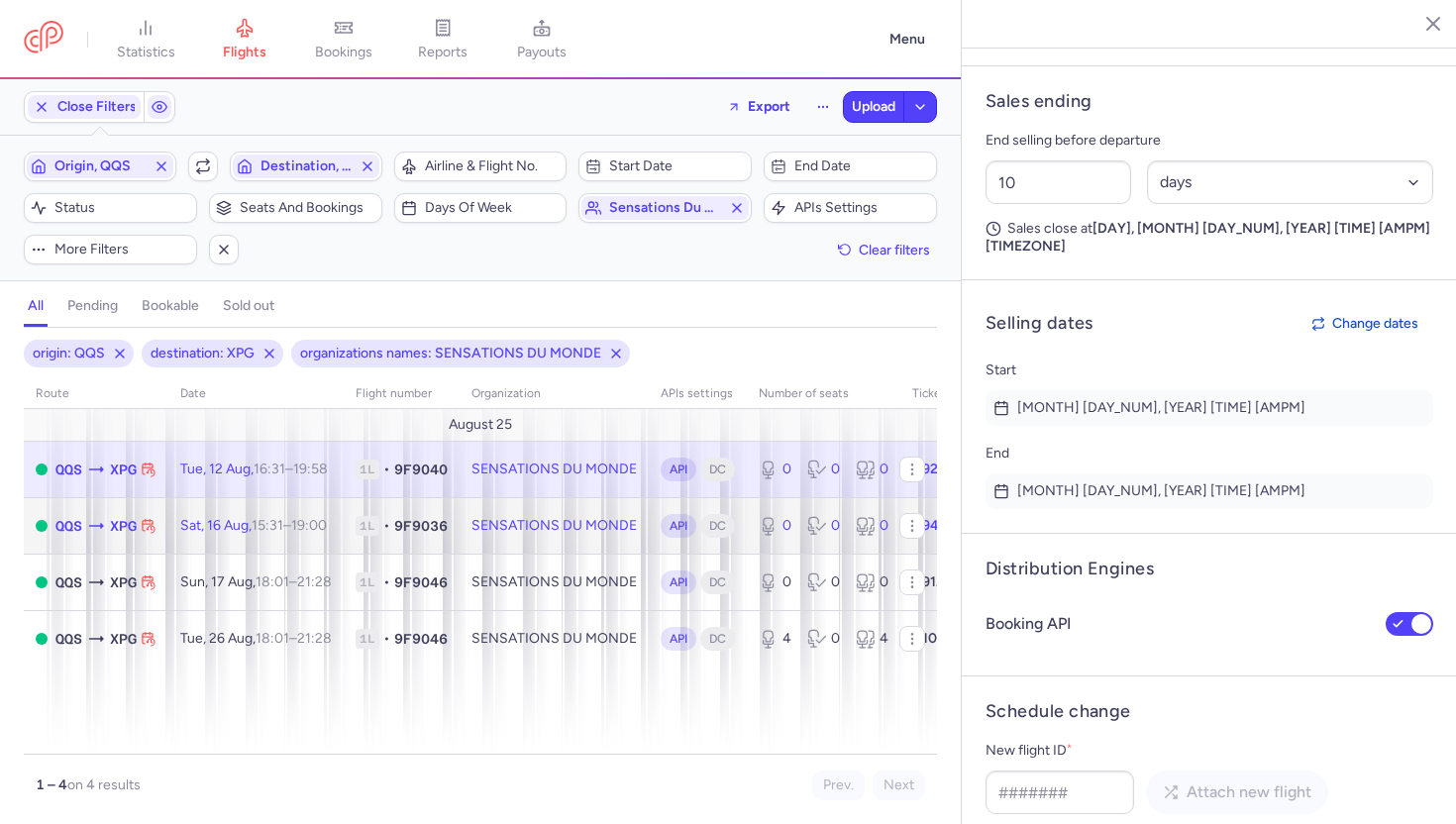 click on "SENSATIONS DU MONDE" at bounding box center [554, 525] 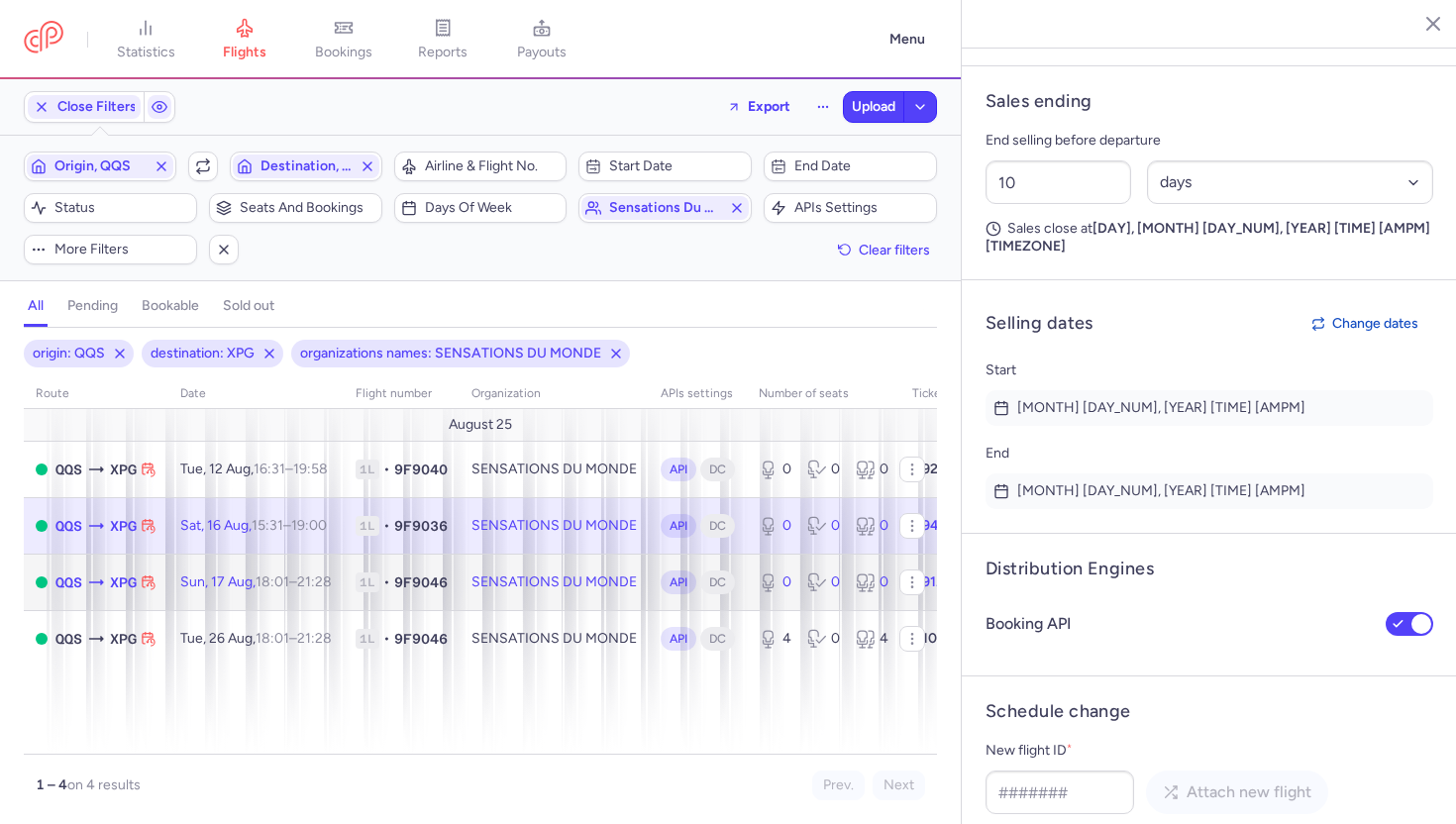 click on "SENSATIONS DU MONDE" at bounding box center (554, 581) 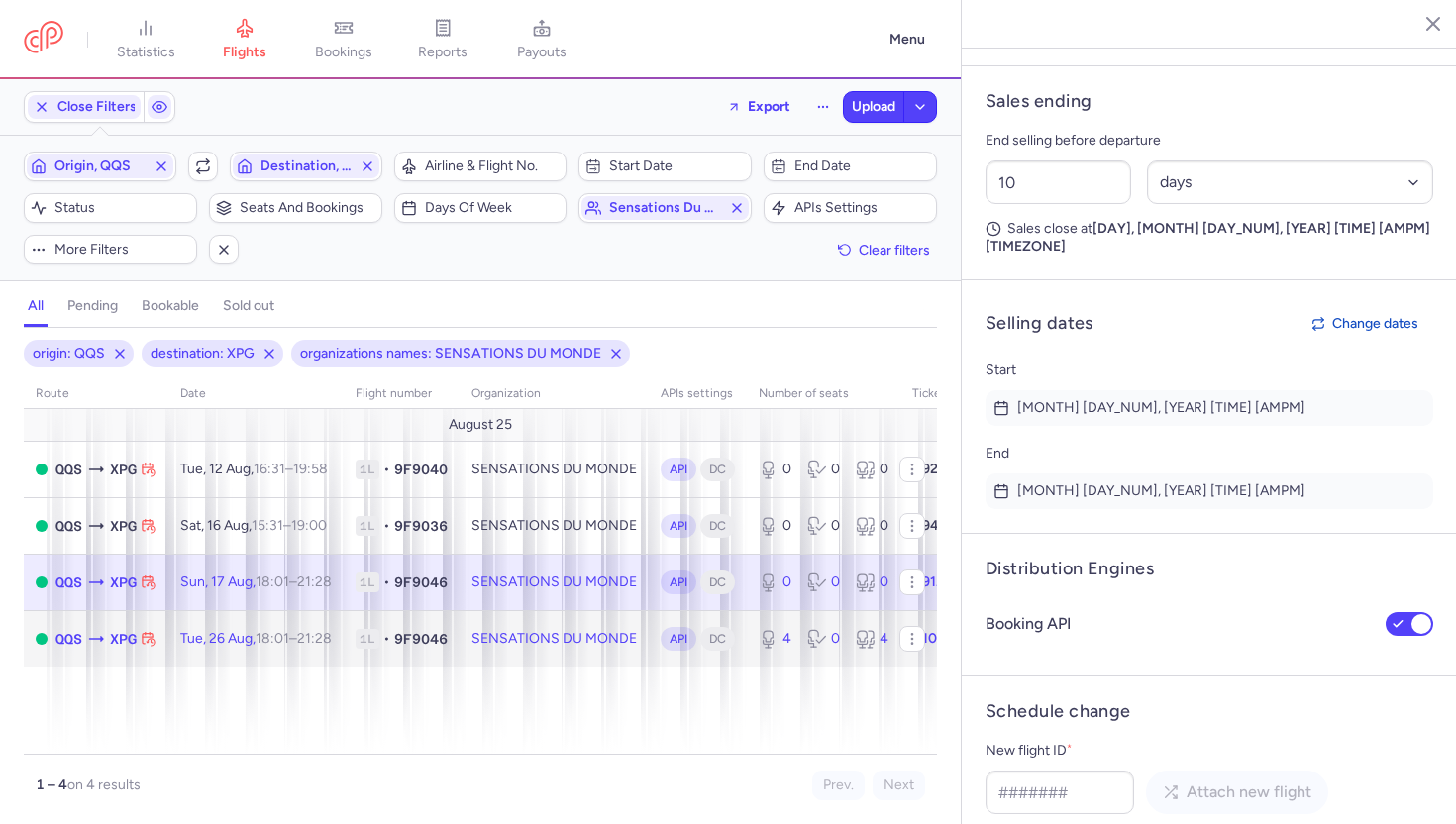 click on "SENSATIONS DU MONDE" at bounding box center [554, 639] 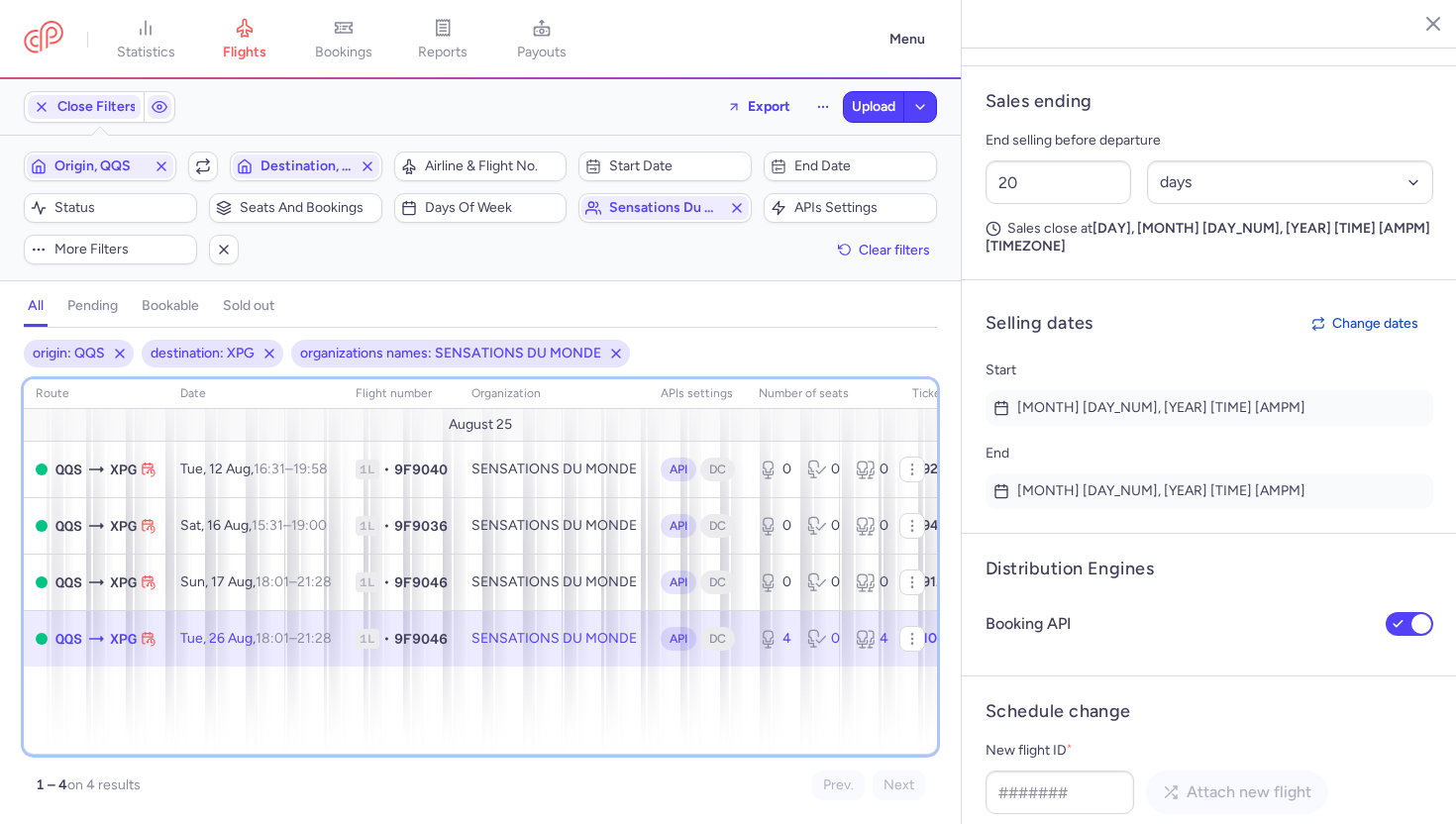 click on "route date Flight number organization APIs settings number of seats Ticket price [MONTH] [DAY_NUM]  QQS  XPG [DAY], [DAY_NUM] [MONTH],  [TIME]  –  [TIME]  +0 1L • 9F9040 SENSATIONS DU MONDE API DC 0 0 0 €92.00  QQS  XPG [DAY], [DAY_NUM] [MONTH],  [TIME]  –  [TIME]  +0 1L • 9F9036 SENSATIONS DU MONDE API DC 0 0 0 €94.00  QQS  XPG [DAY], [DAY_NUM] [MONTH],  [TIME]  –  [TIME]  +0 1L • 9F9046 SENSATIONS DU MONDE API DC 0 0 0 €91.00  QQS  XPG [DAY], [DAY_NUM] [MONTH],  [TIME]  –  [TIME]  +0 1L • 9F9046 SENSATIONS DU MONDE API DC 0 0 0 €105.00" at bounding box center (480, 566) 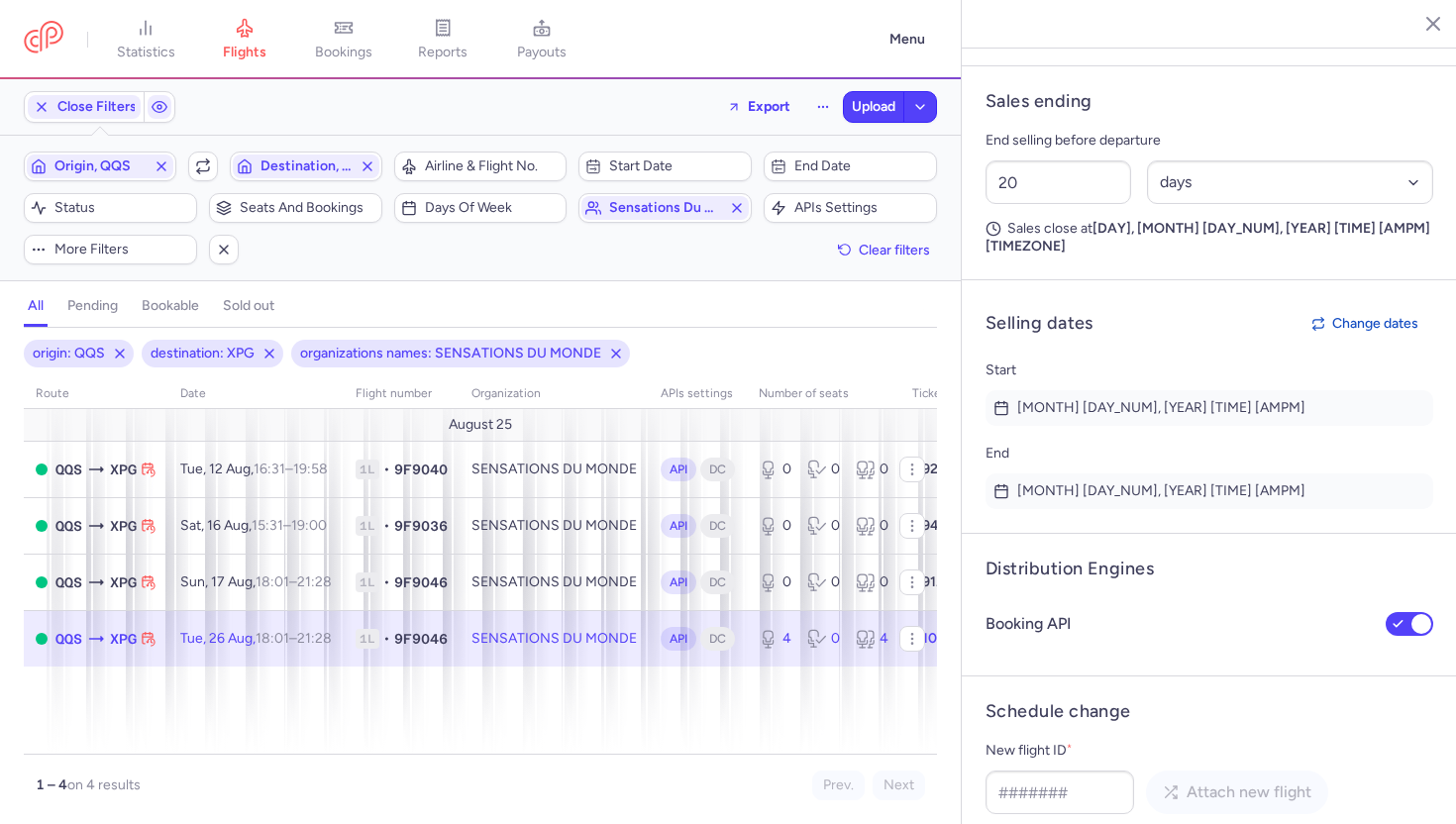click 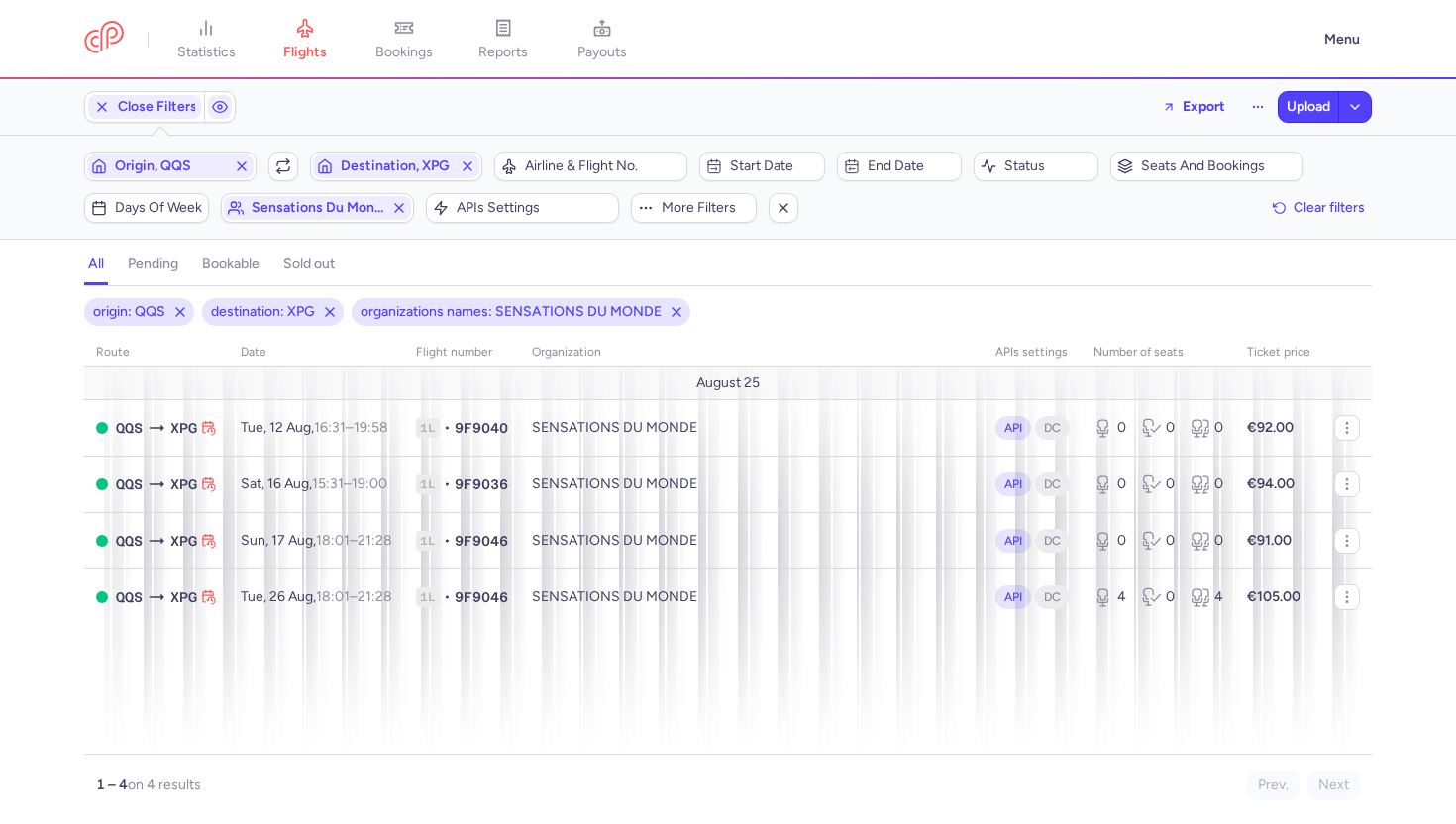 scroll, scrollTop: 0, scrollLeft: 0, axis: both 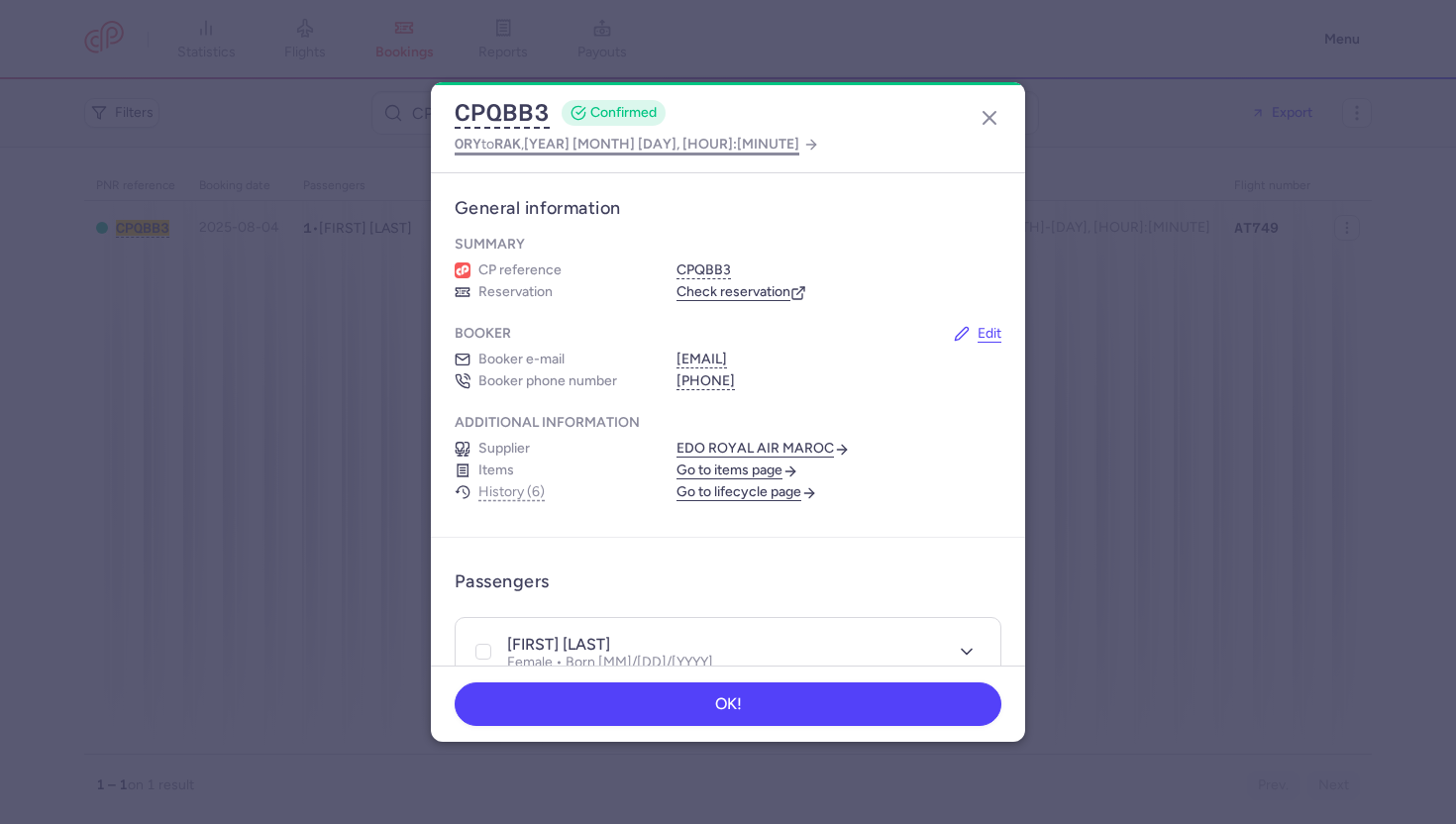 click on "[YEAR] [MONTH] [DAY], [HOUR]:[MINUTE]" at bounding box center [662, 144] 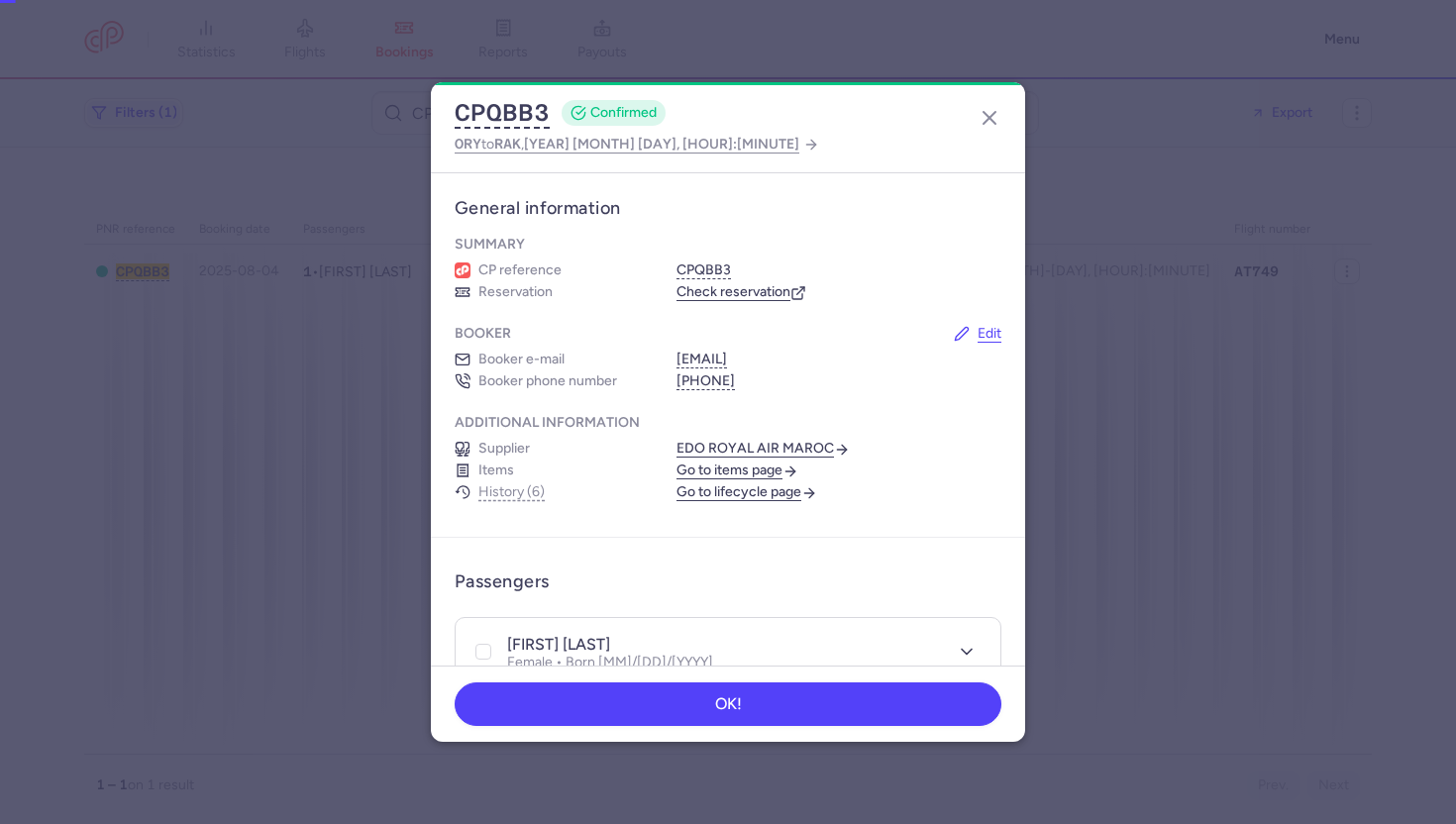 select on "days" 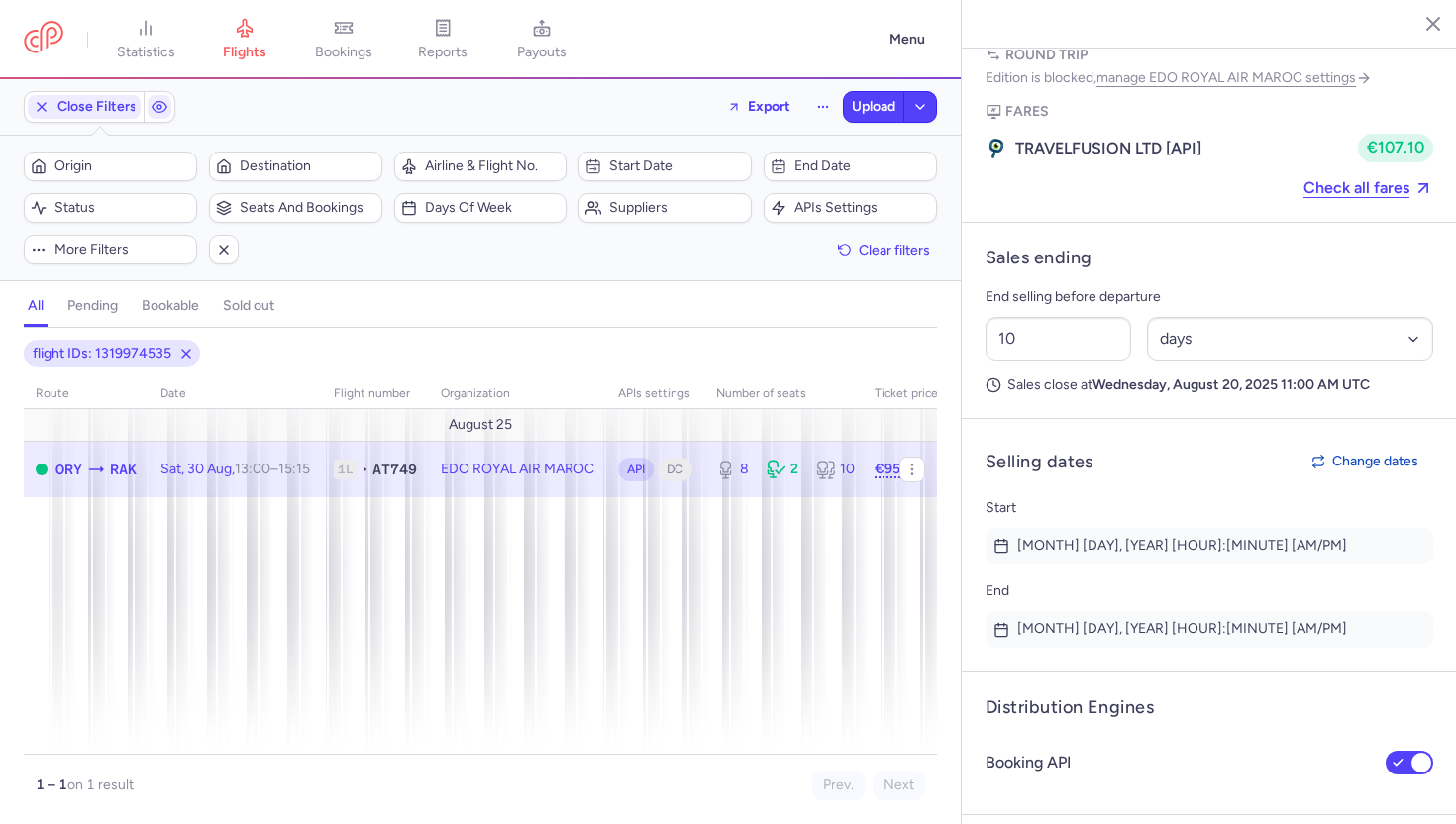 scroll, scrollTop: 1076, scrollLeft: 0, axis: vertical 